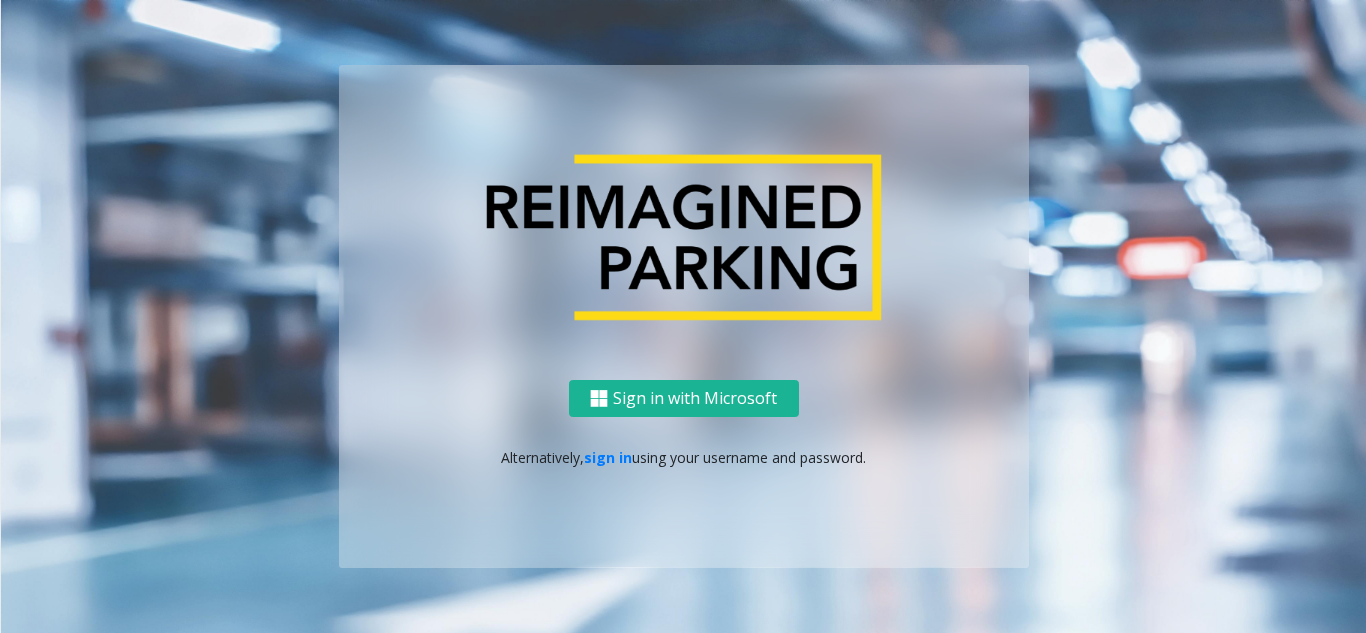 scroll, scrollTop: 0, scrollLeft: 0, axis: both 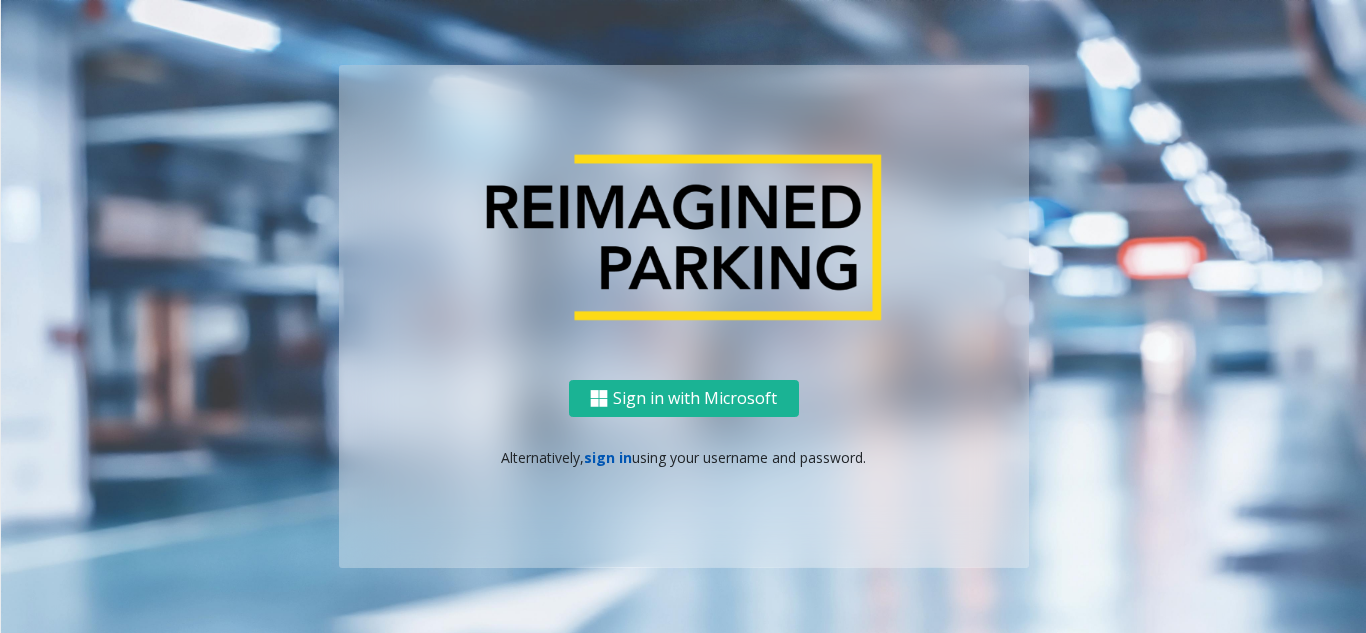 click on "sign in" 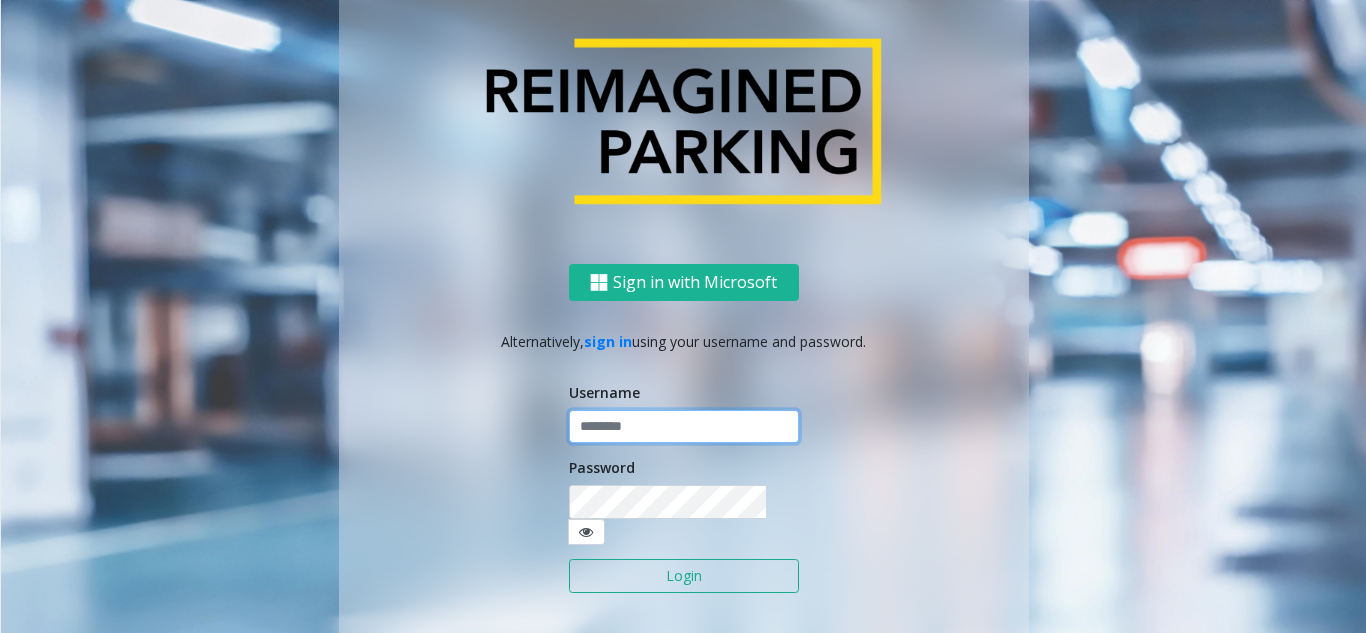 click 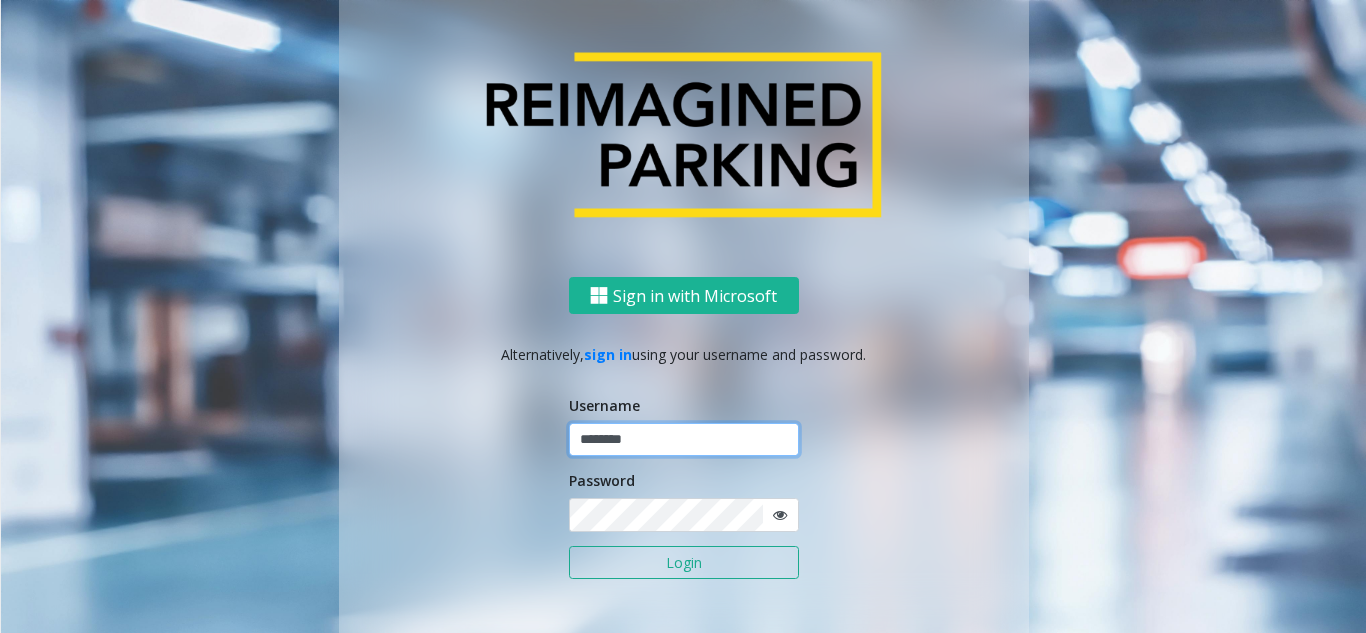 type on "********" 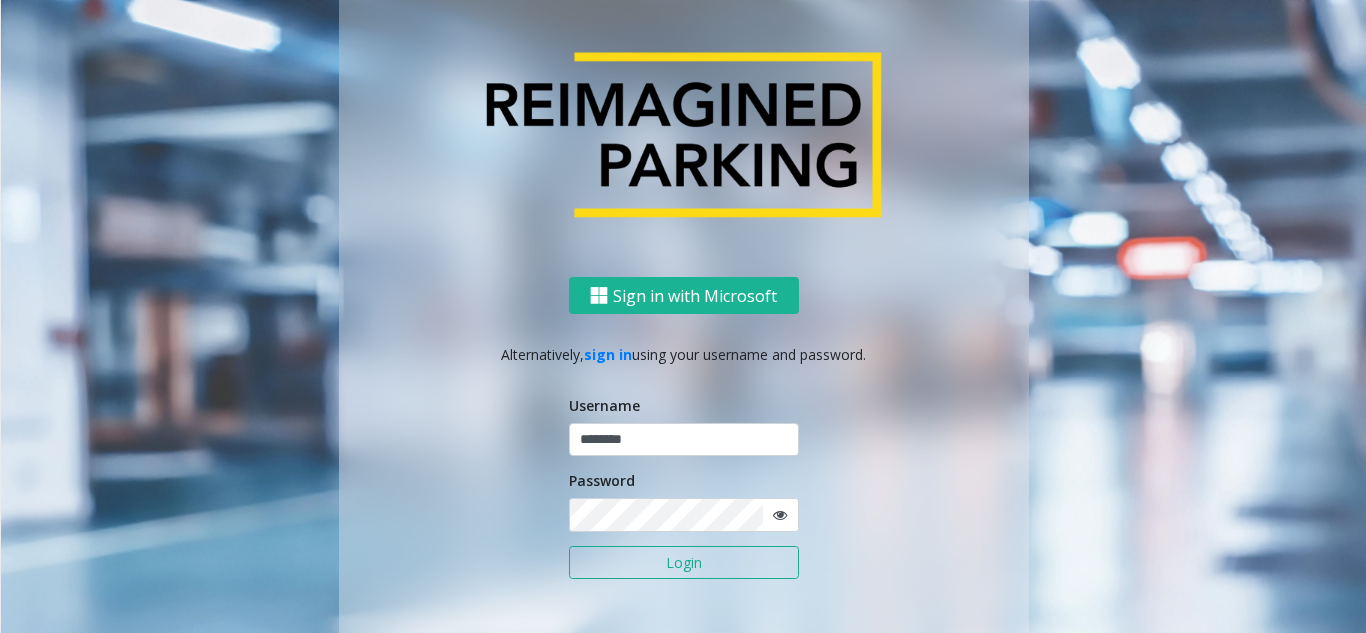 click 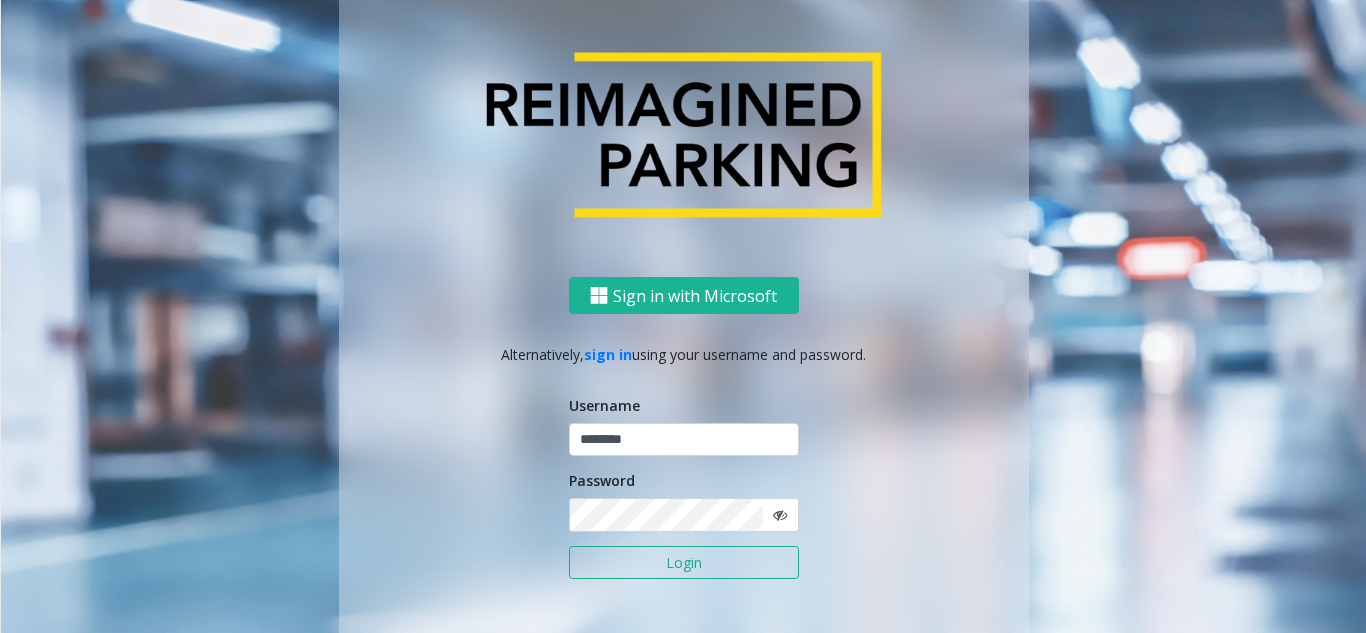 click on "Login" 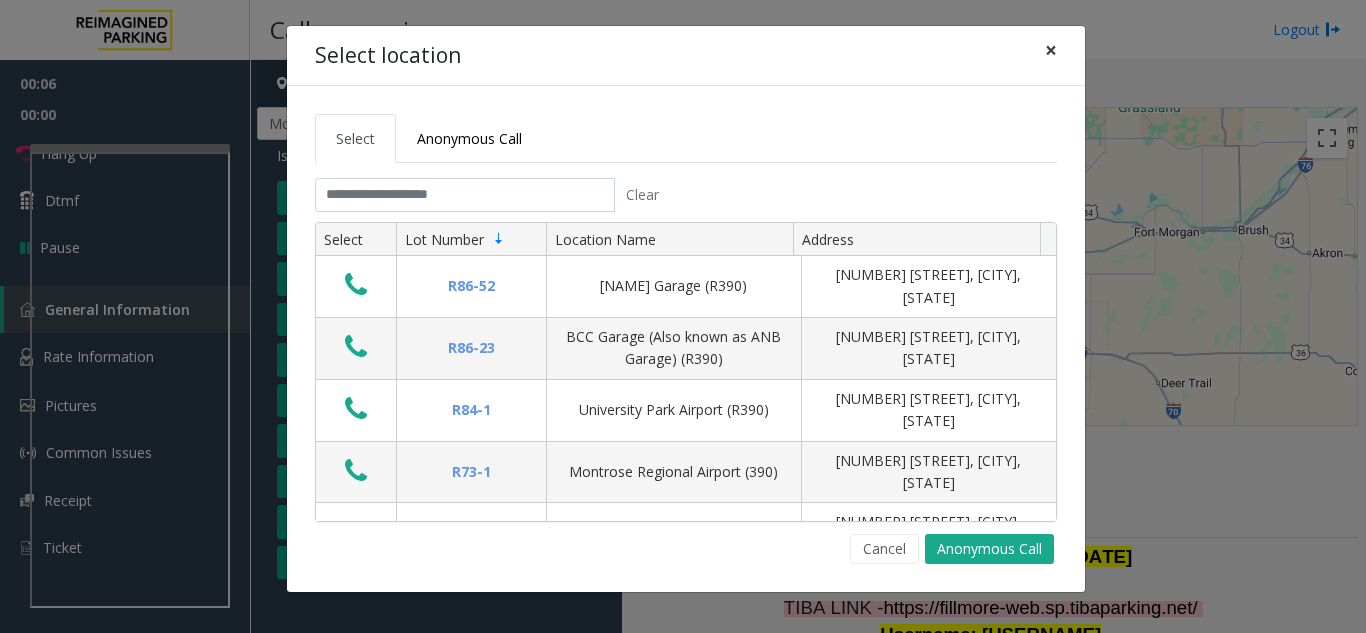 click on "×" 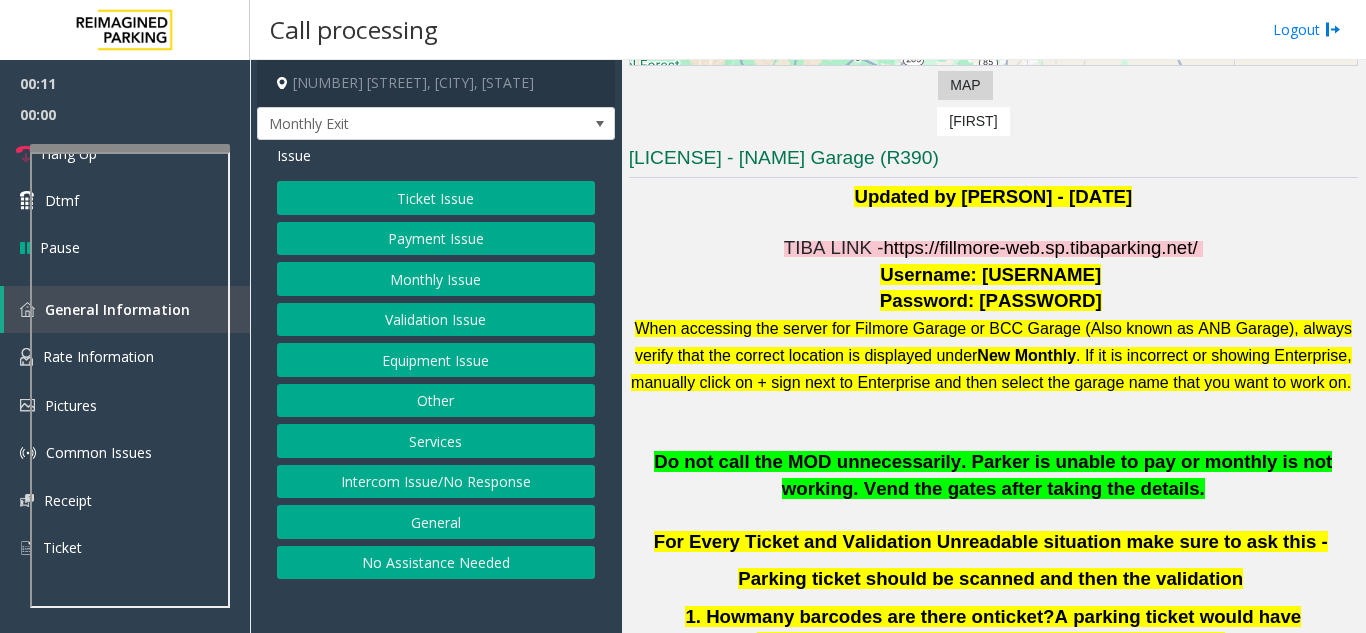 scroll, scrollTop: 400, scrollLeft: 0, axis: vertical 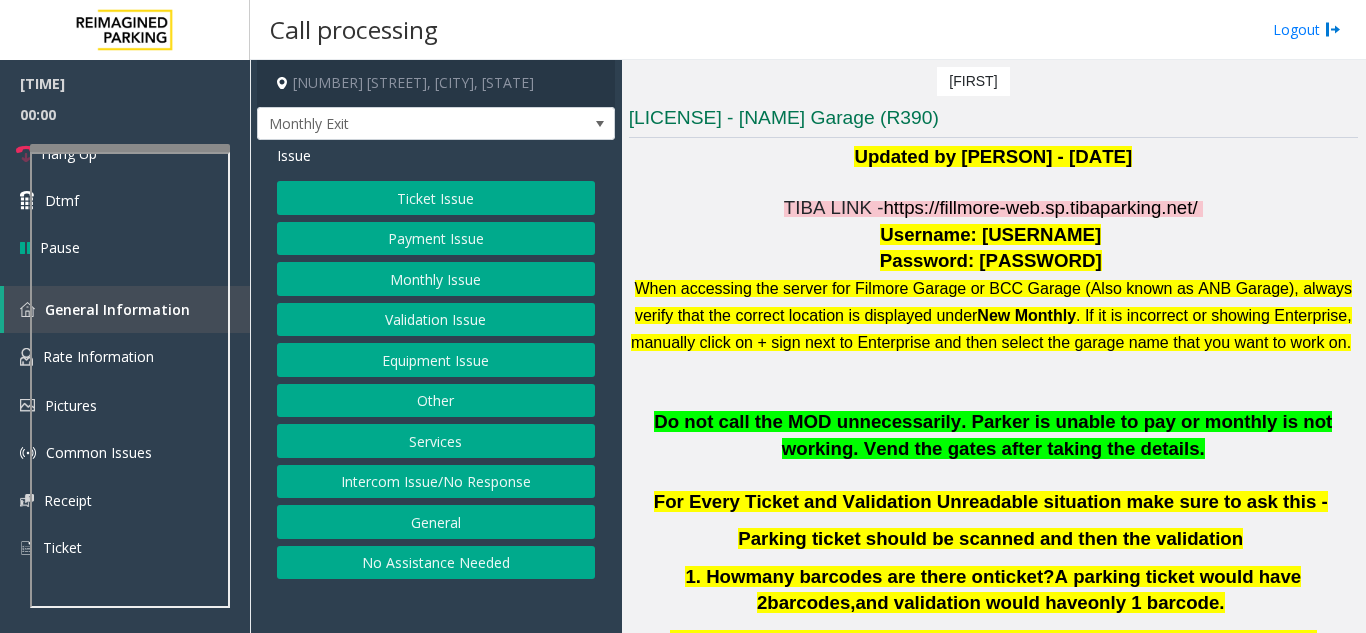 click on "Monthly Issue" 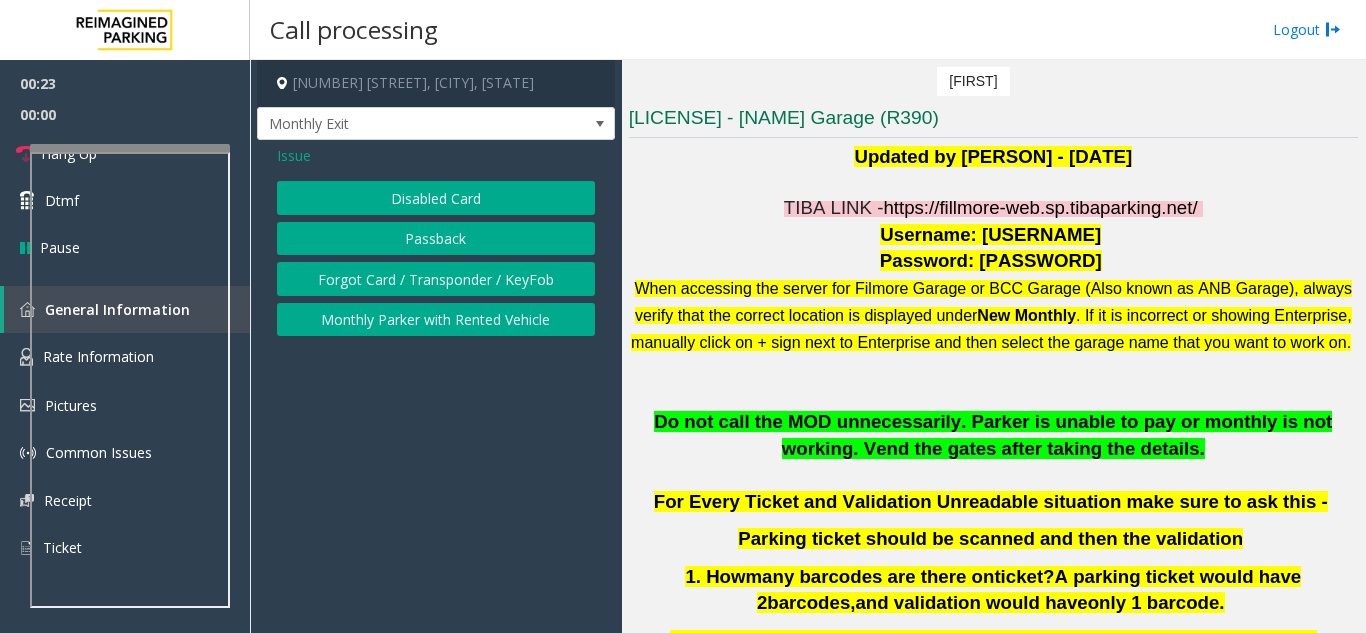 click on "Disabled Card" 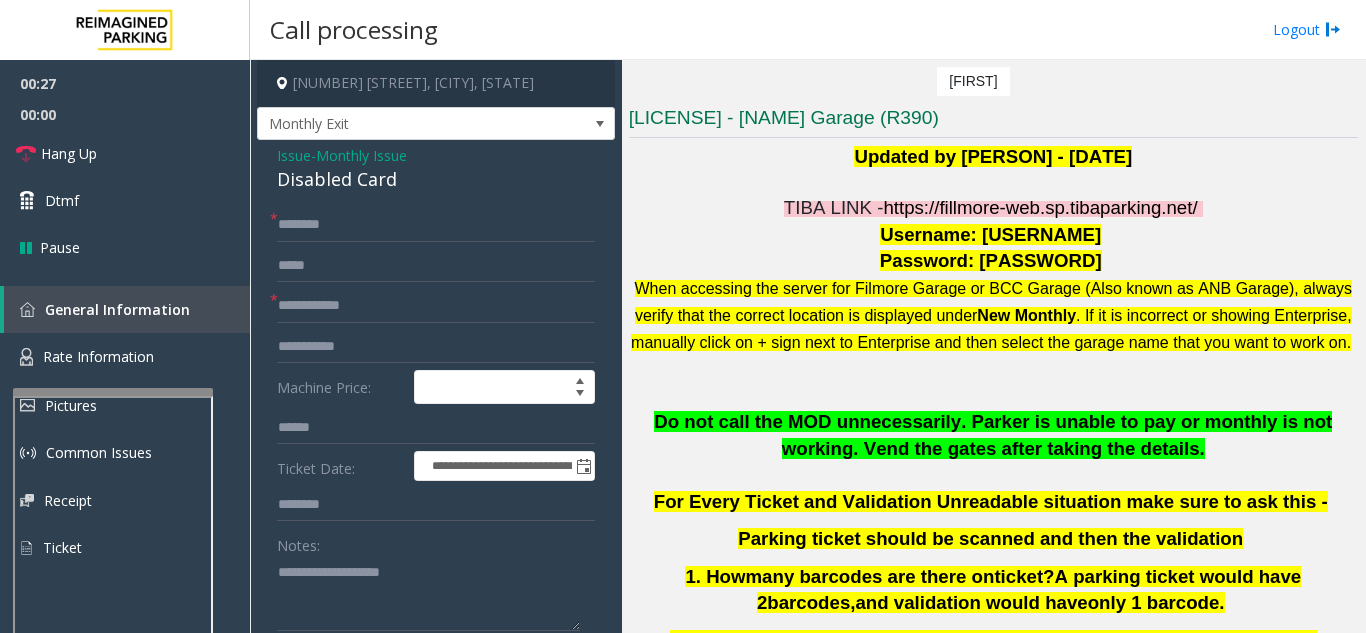 click at bounding box center [113, 392] 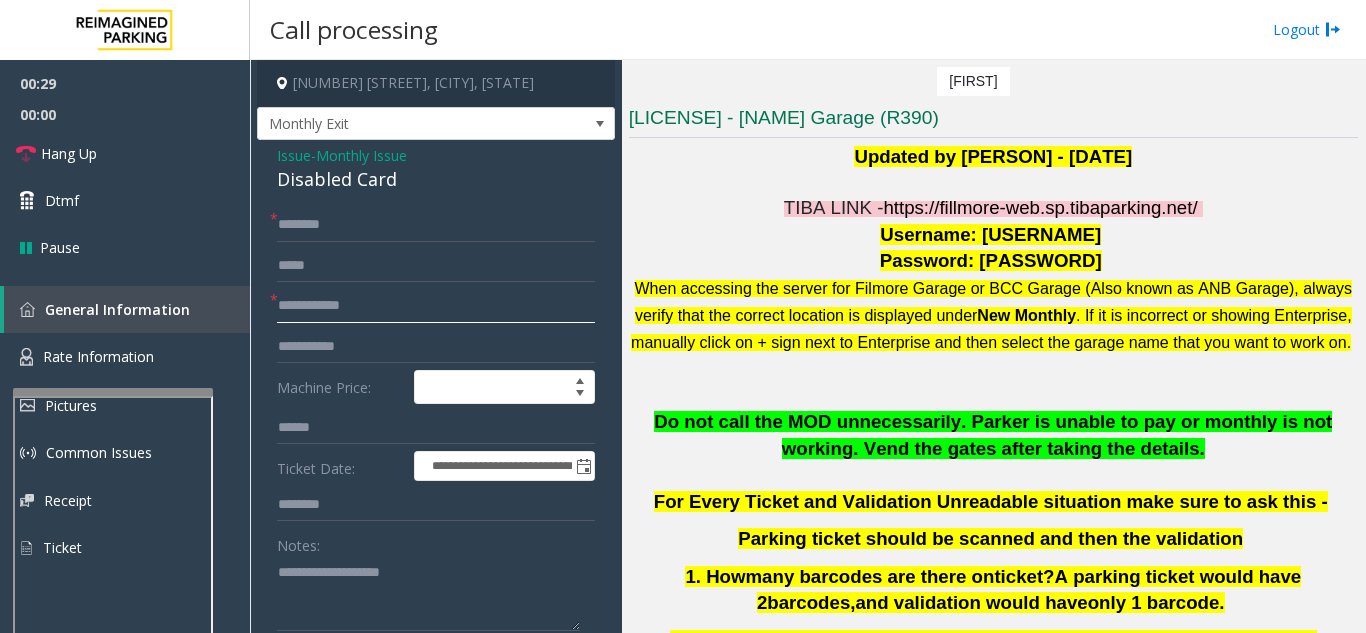 click 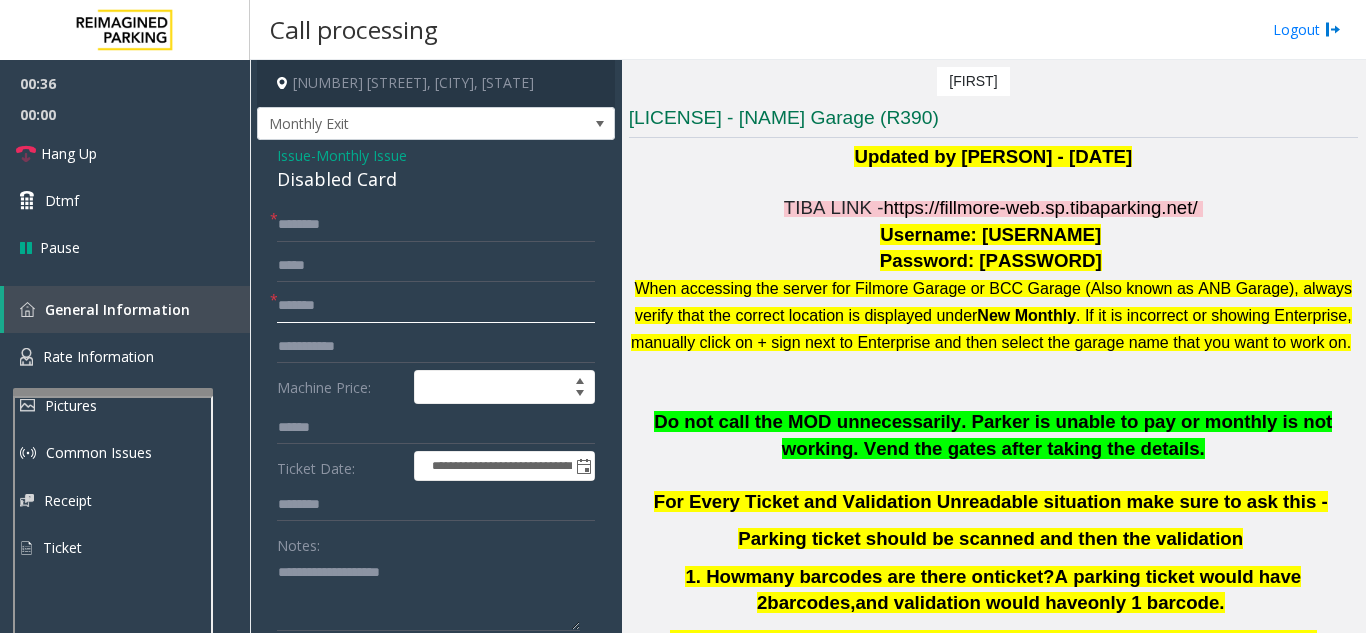type on "*******" 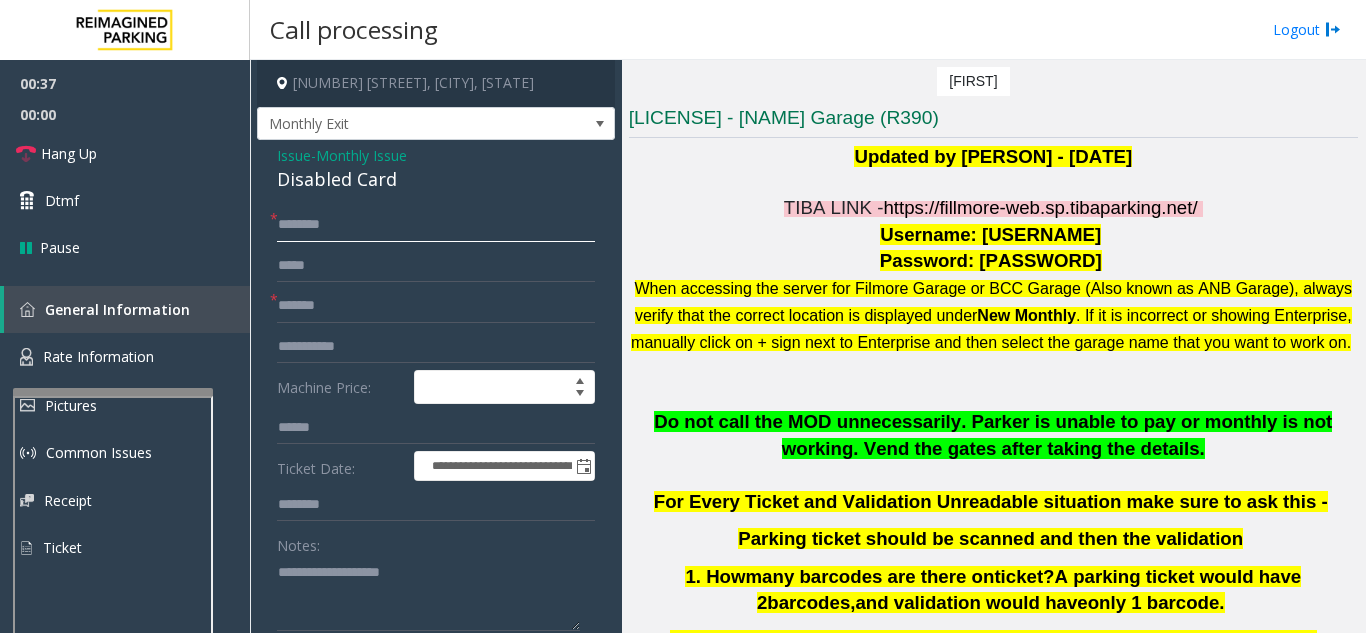 click 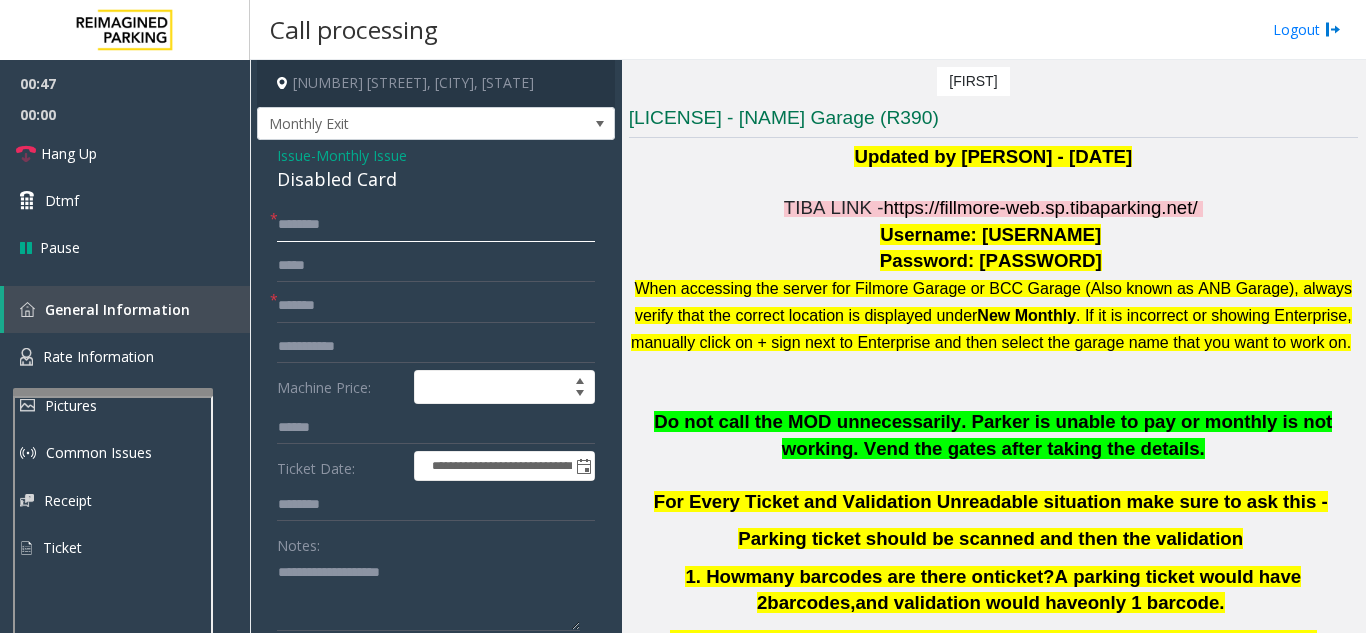 click 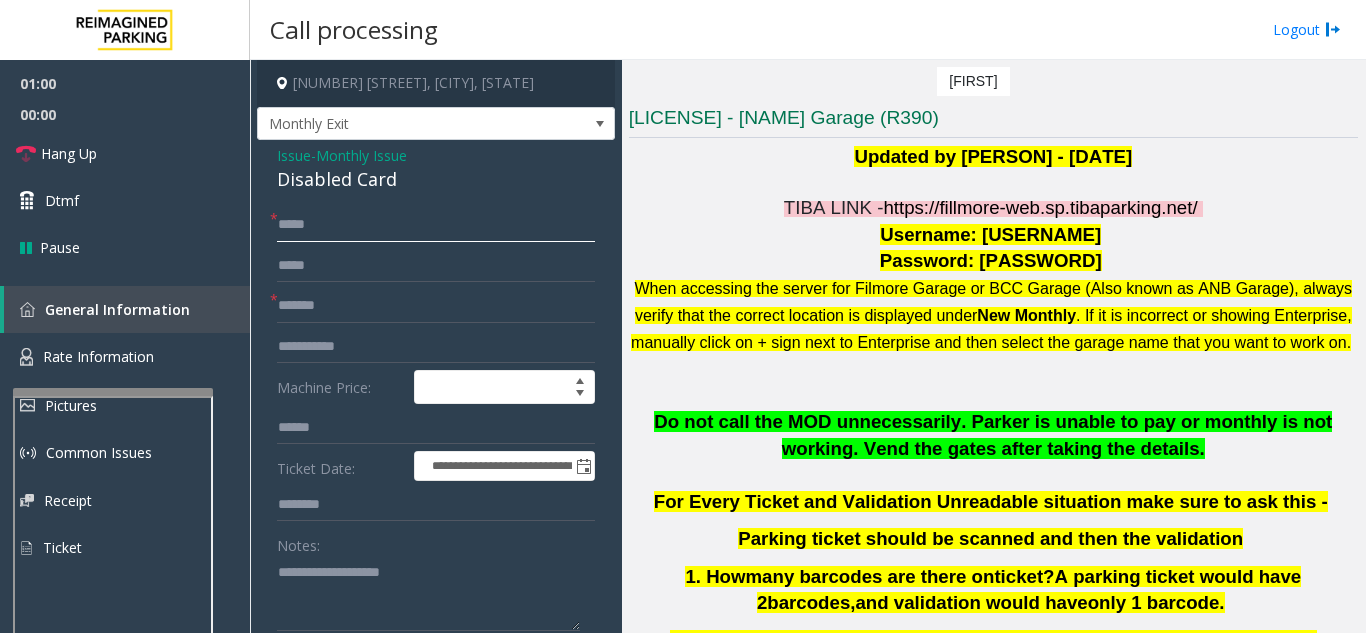 scroll, scrollTop: 100, scrollLeft: 0, axis: vertical 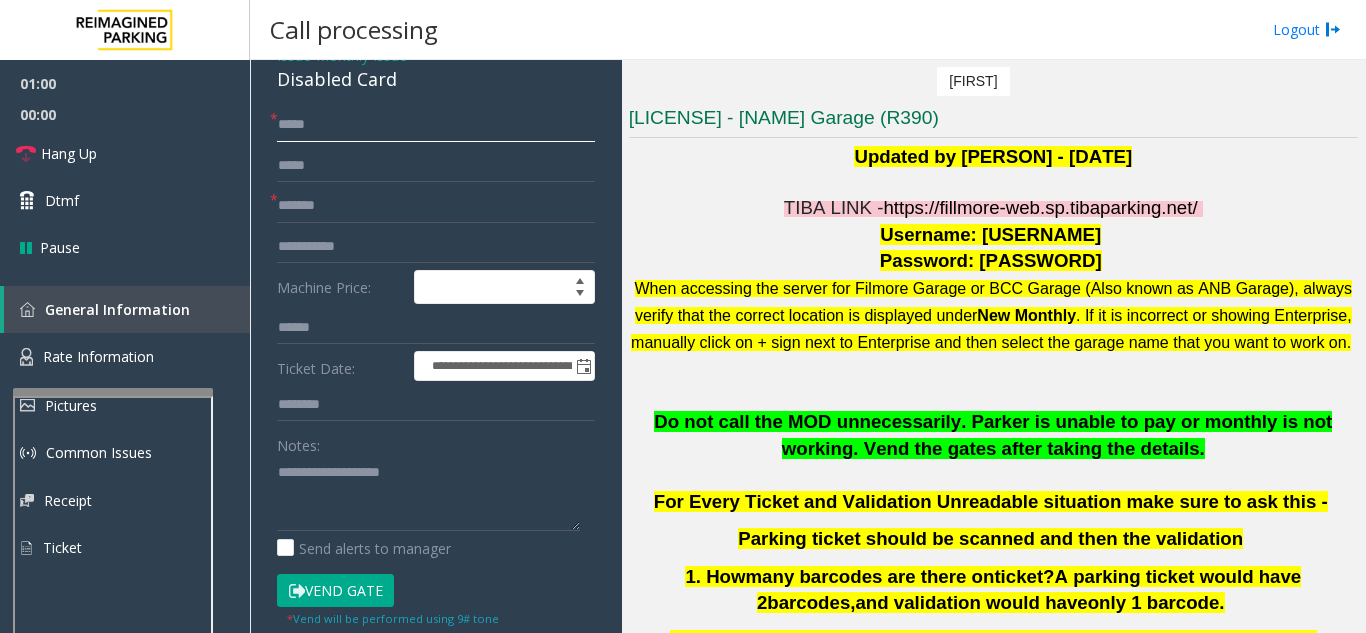 type on "*****" 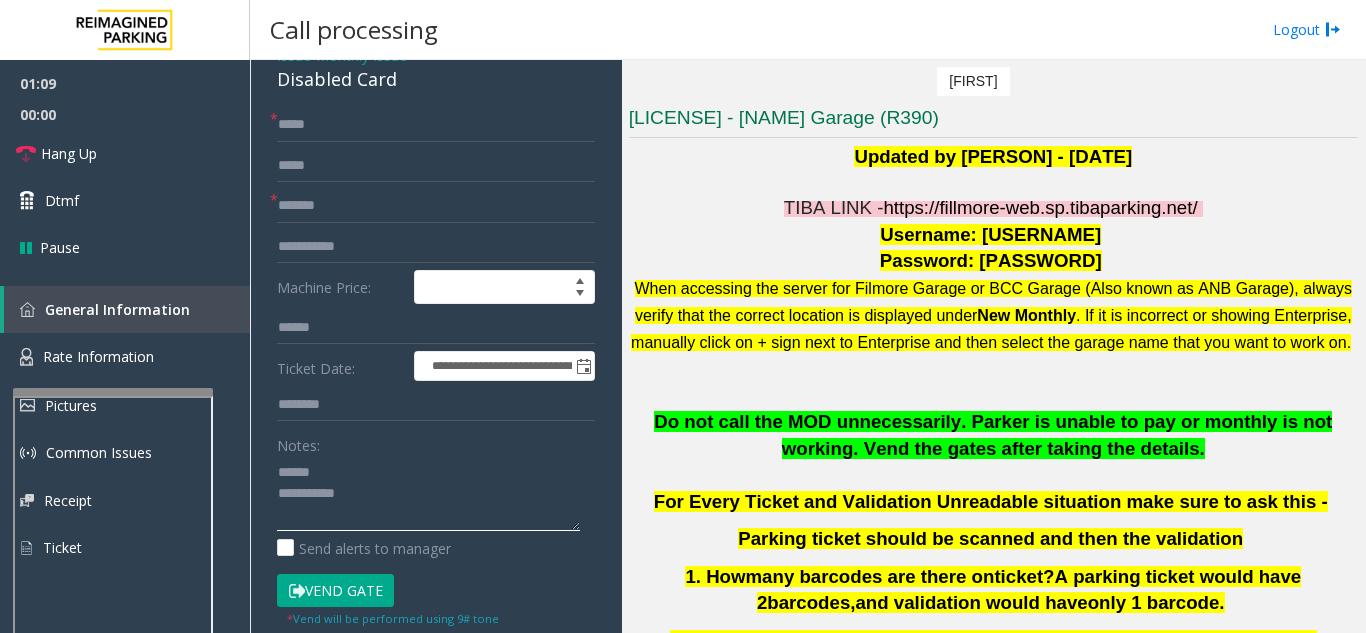 click 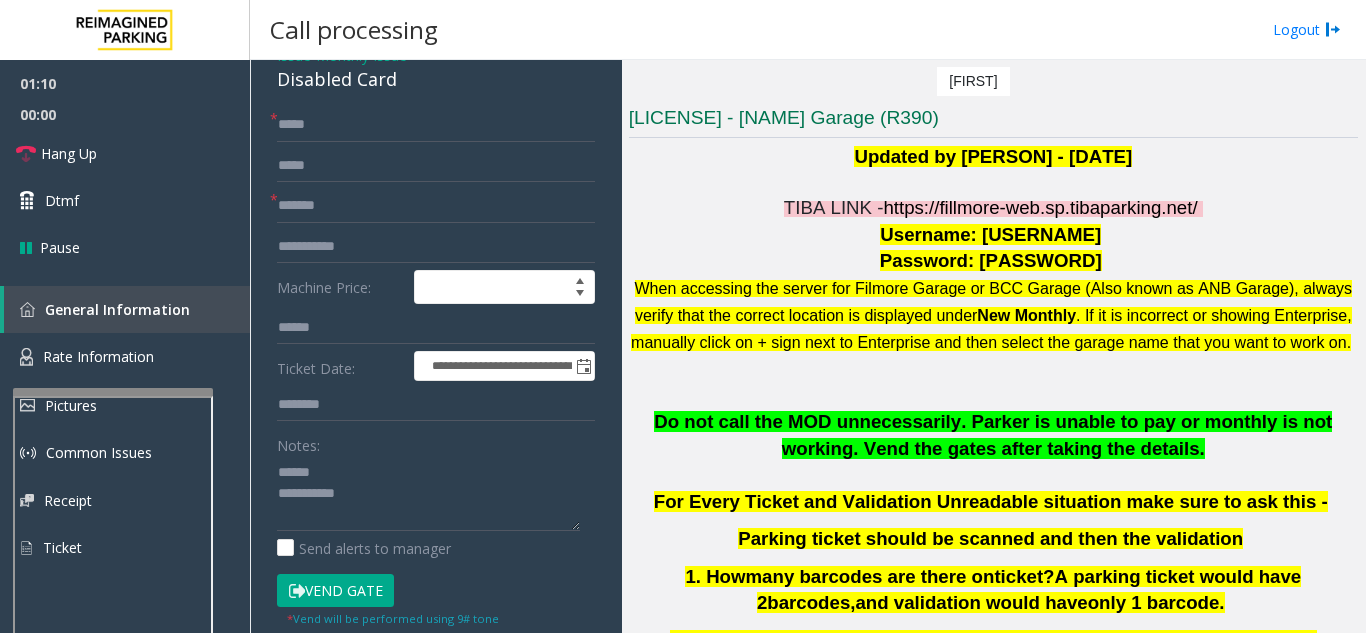 click on "Vend Gate" 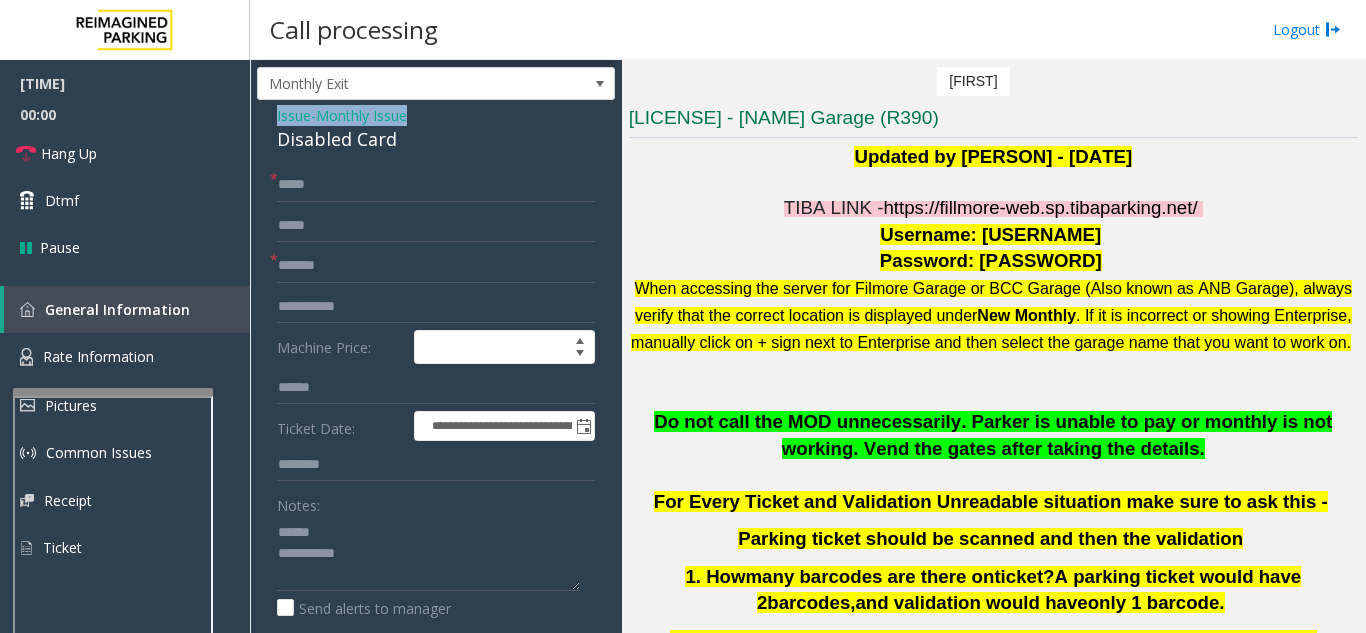 scroll, scrollTop: 37, scrollLeft: 0, axis: vertical 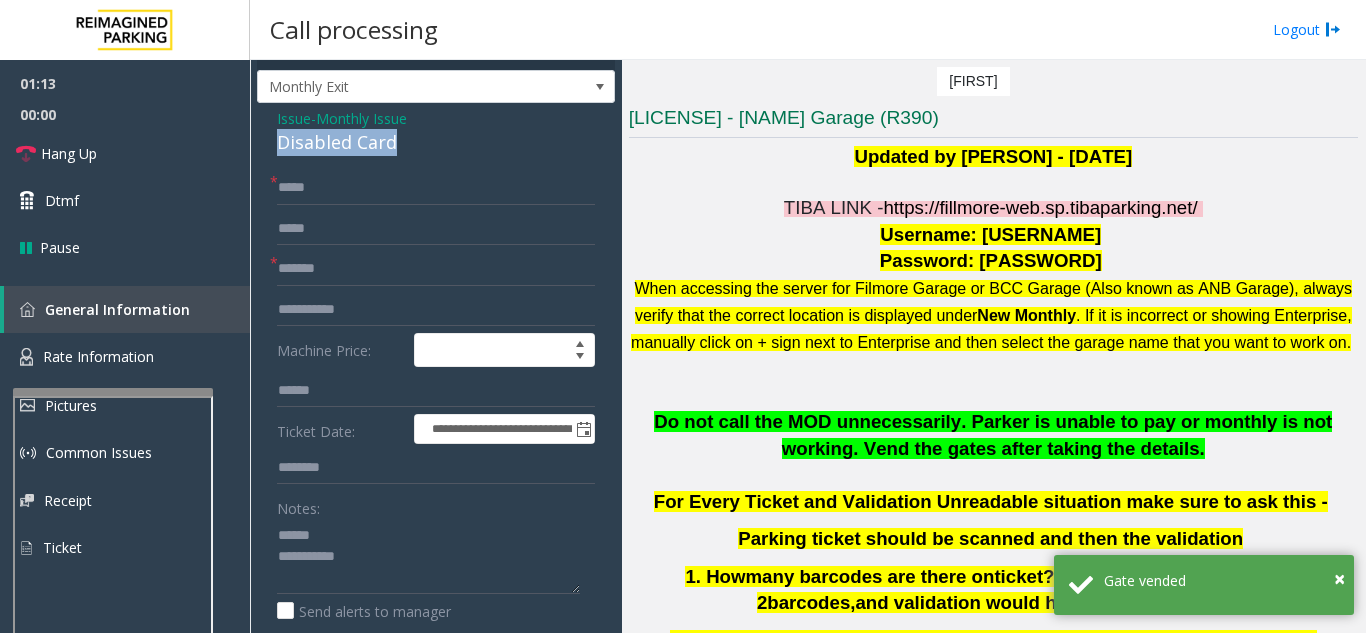 drag, startPoint x: 271, startPoint y: 83, endPoint x: 357, endPoint y: 137, distance: 101.54802 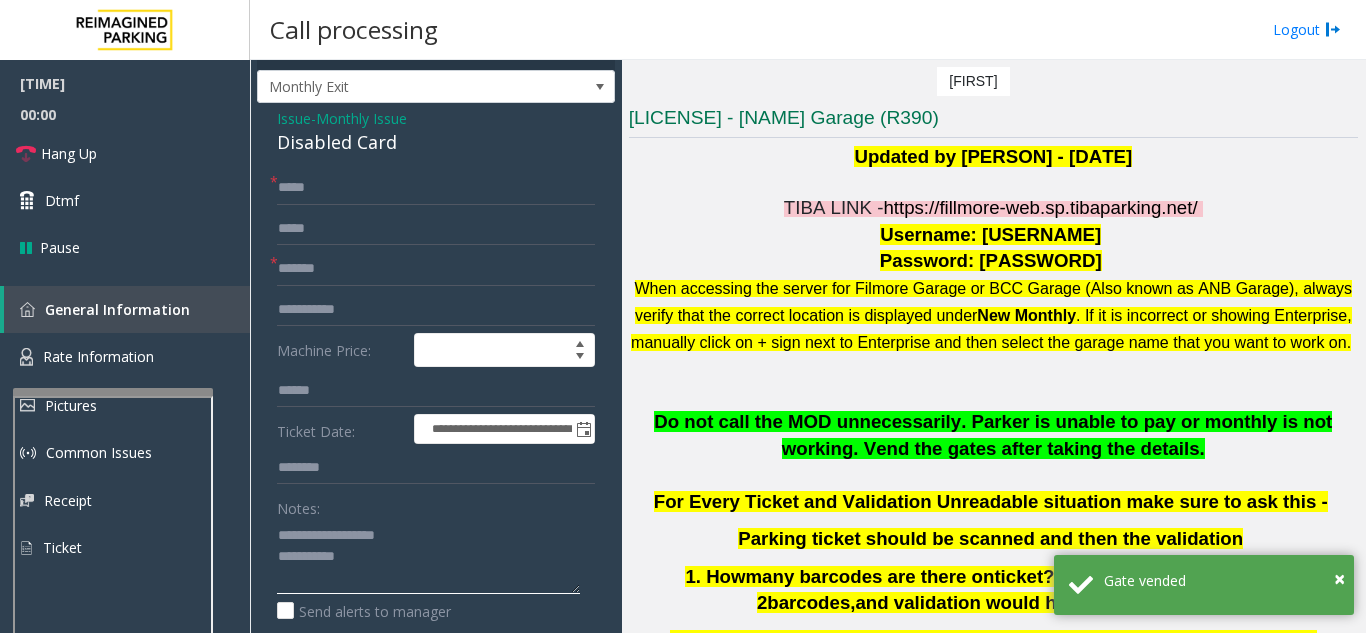 click 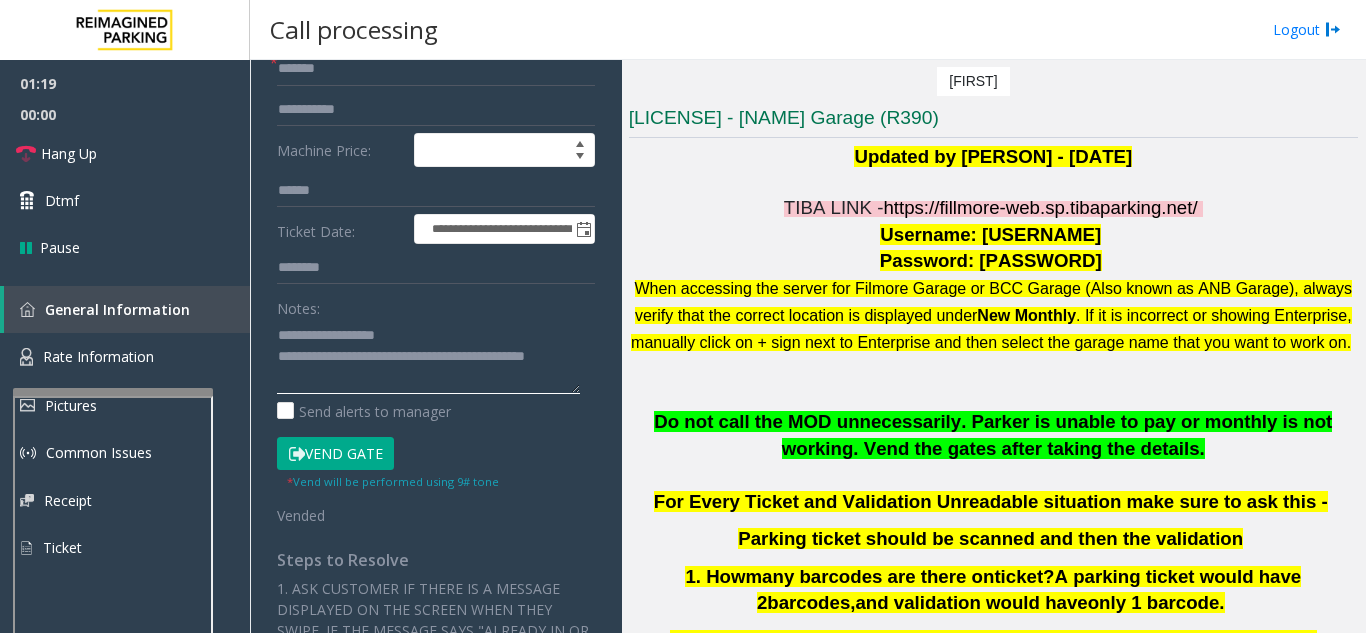type on "**********" 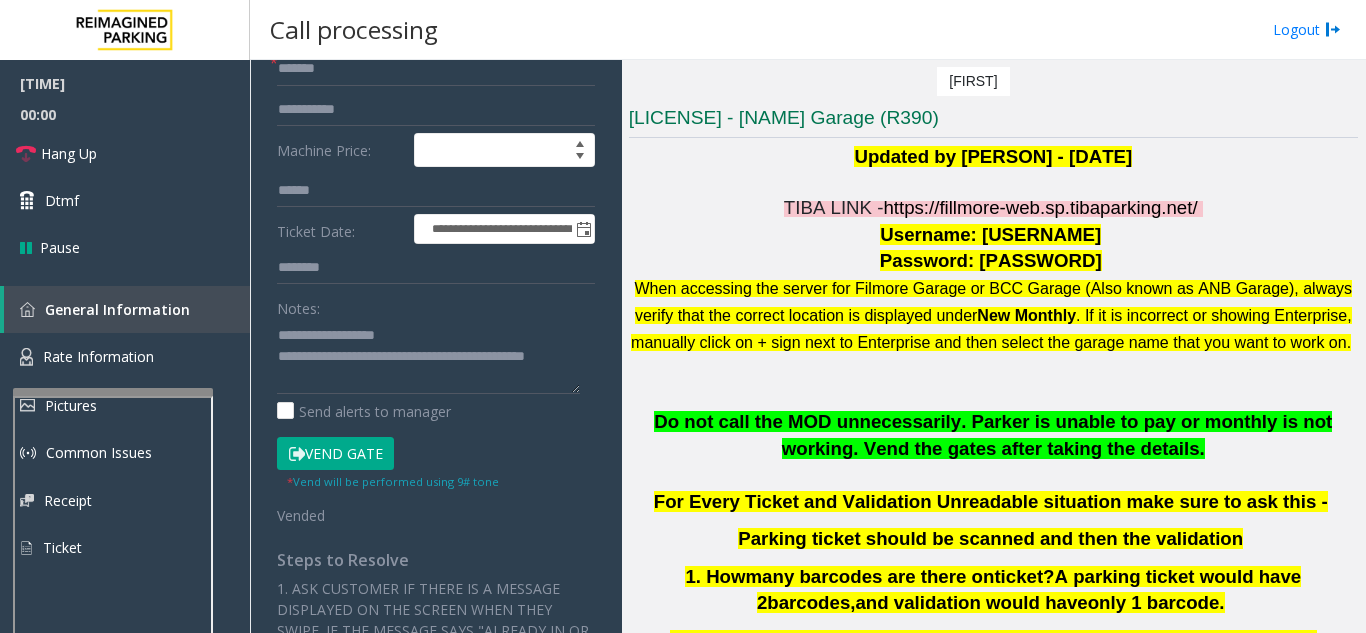 click on "Notes:" 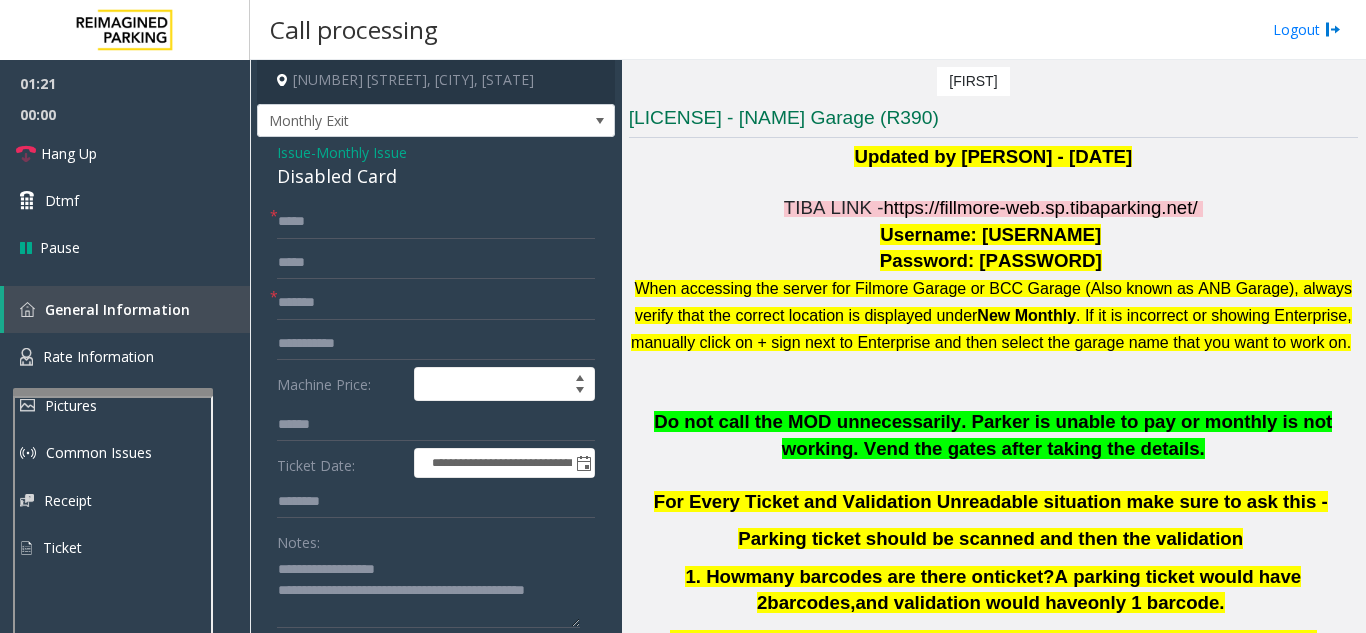 scroll, scrollTop: 0, scrollLeft: 0, axis: both 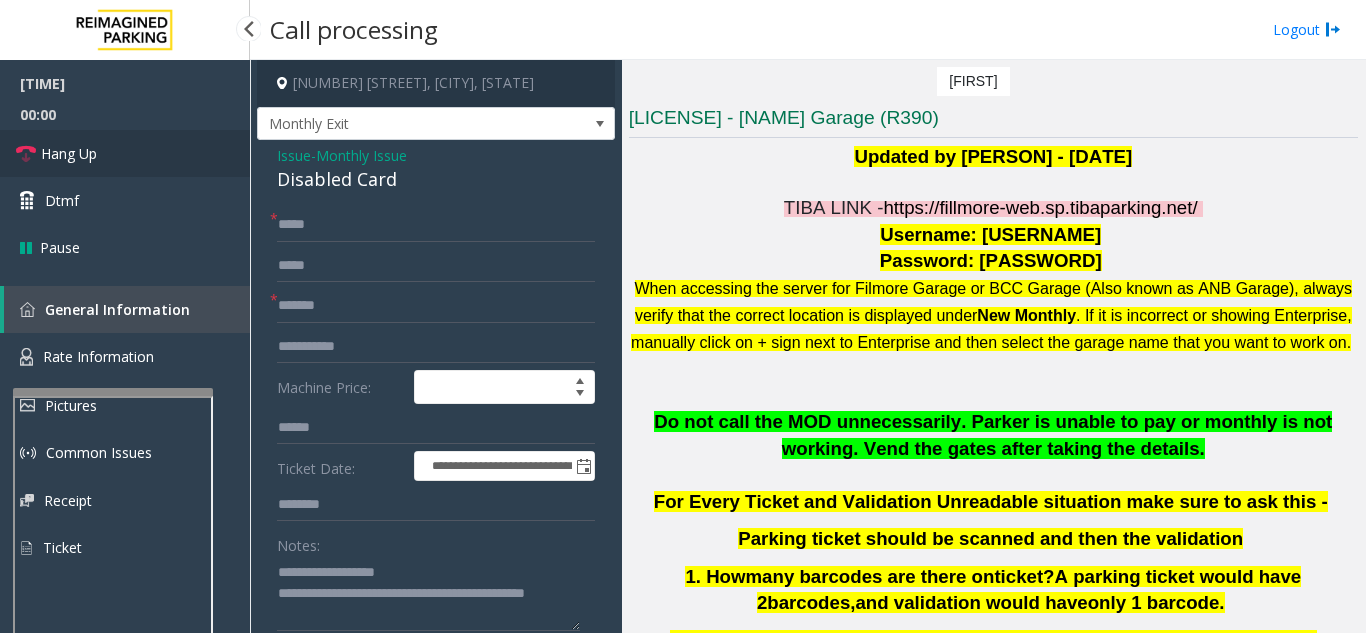 click on "Hang Up" at bounding box center [125, 153] 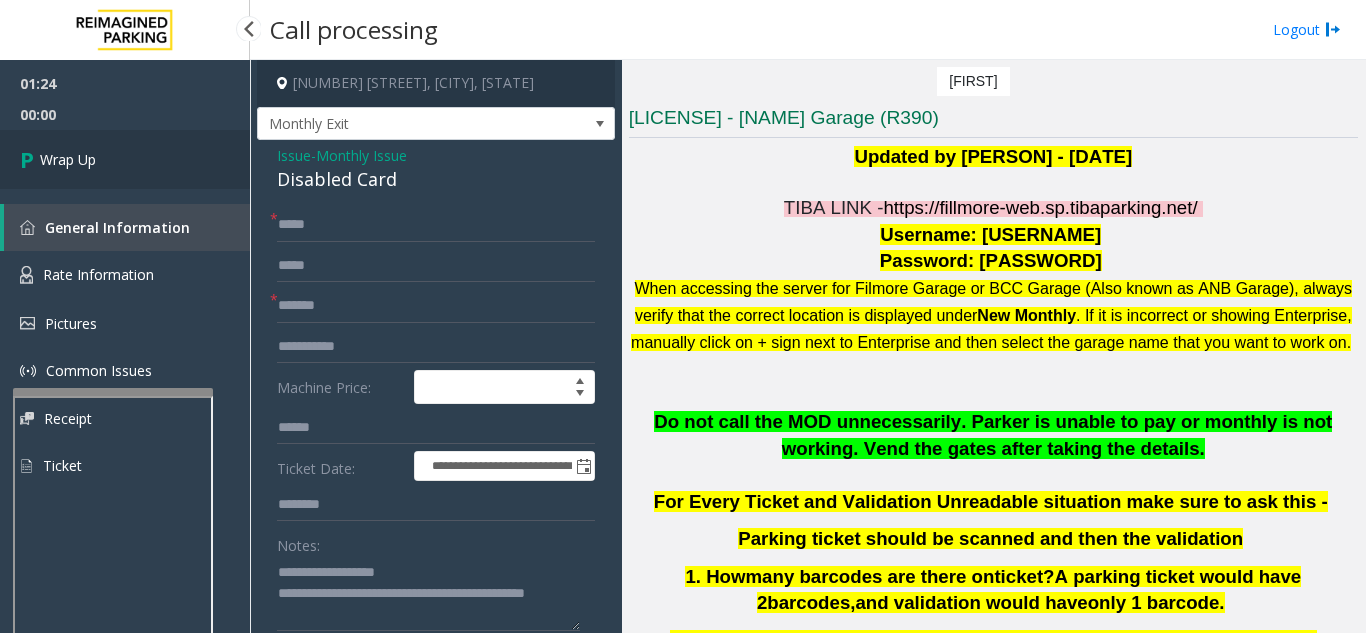 click on "Wrap Up" at bounding box center [125, 159] 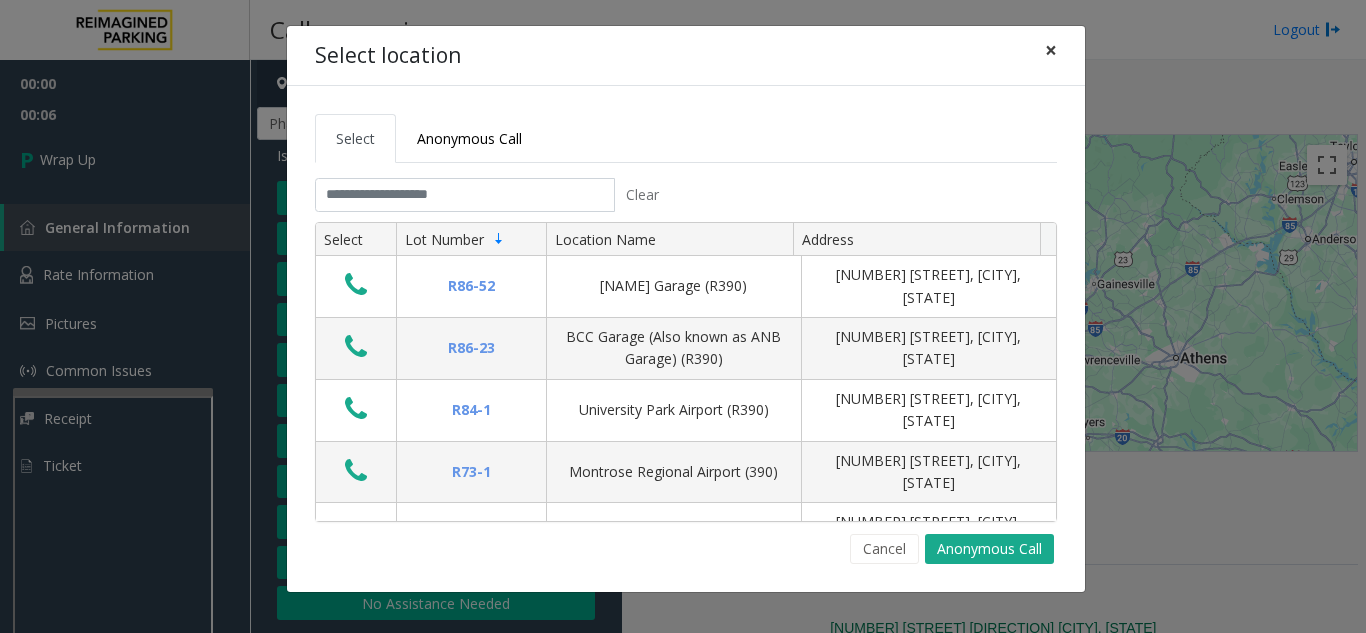 click on "×" 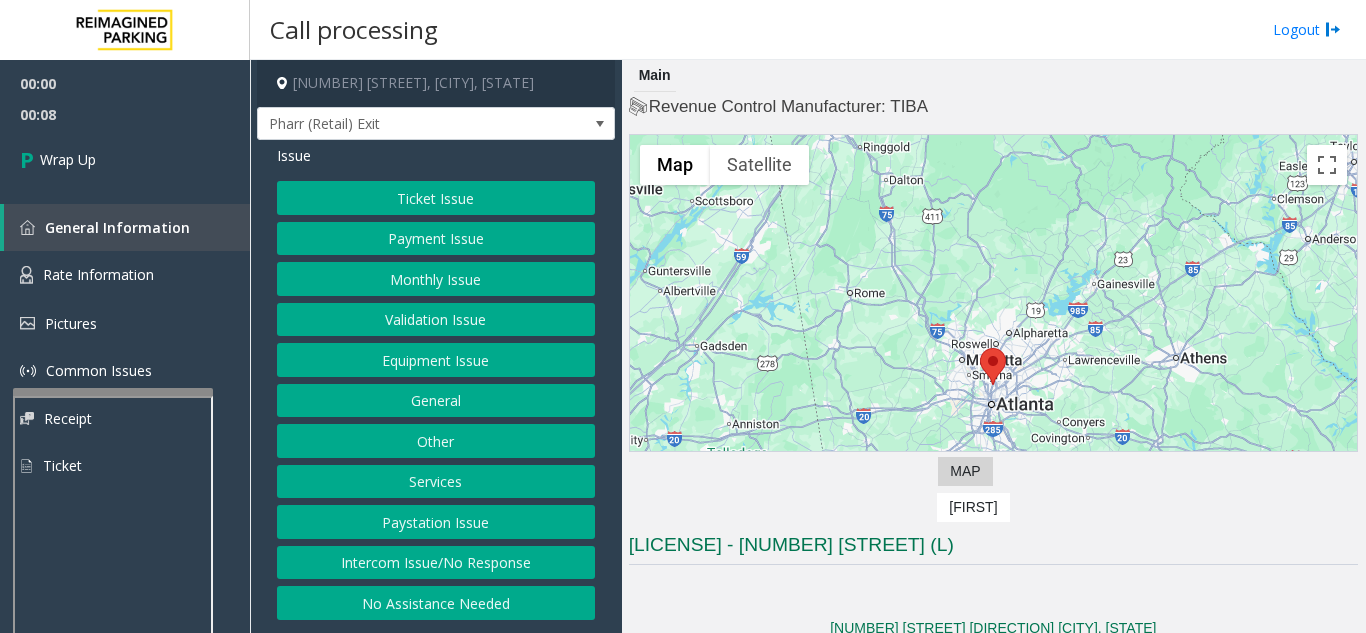 click on "Intercom Issue/No Response" 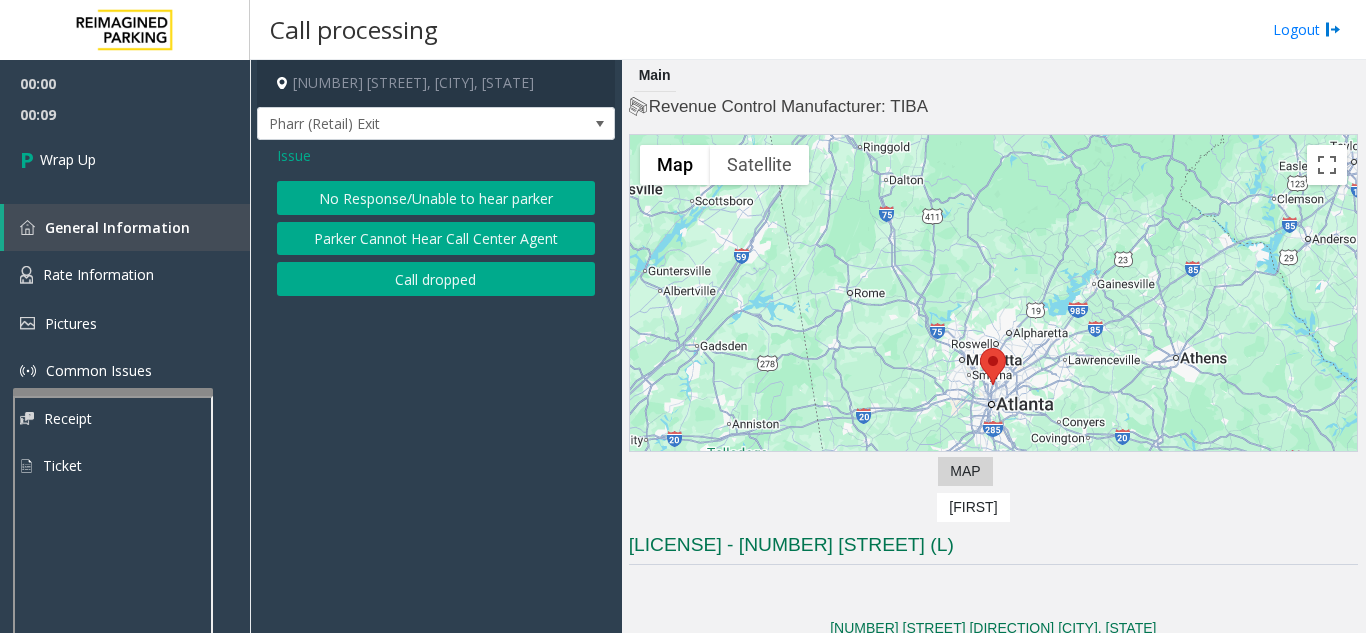 click on "Call dropped" 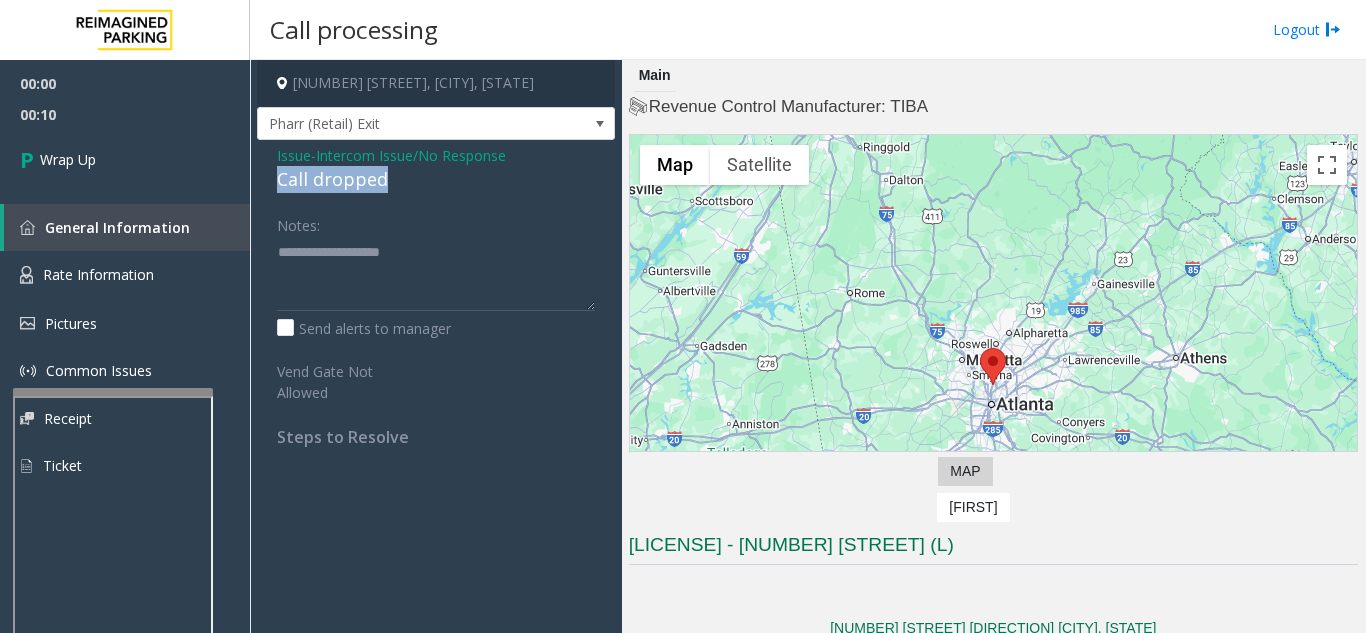 drag, startPoint x: 269, startPoint y: 178, endPoint x: 401, endPoint y: 187, distance: 132.30646 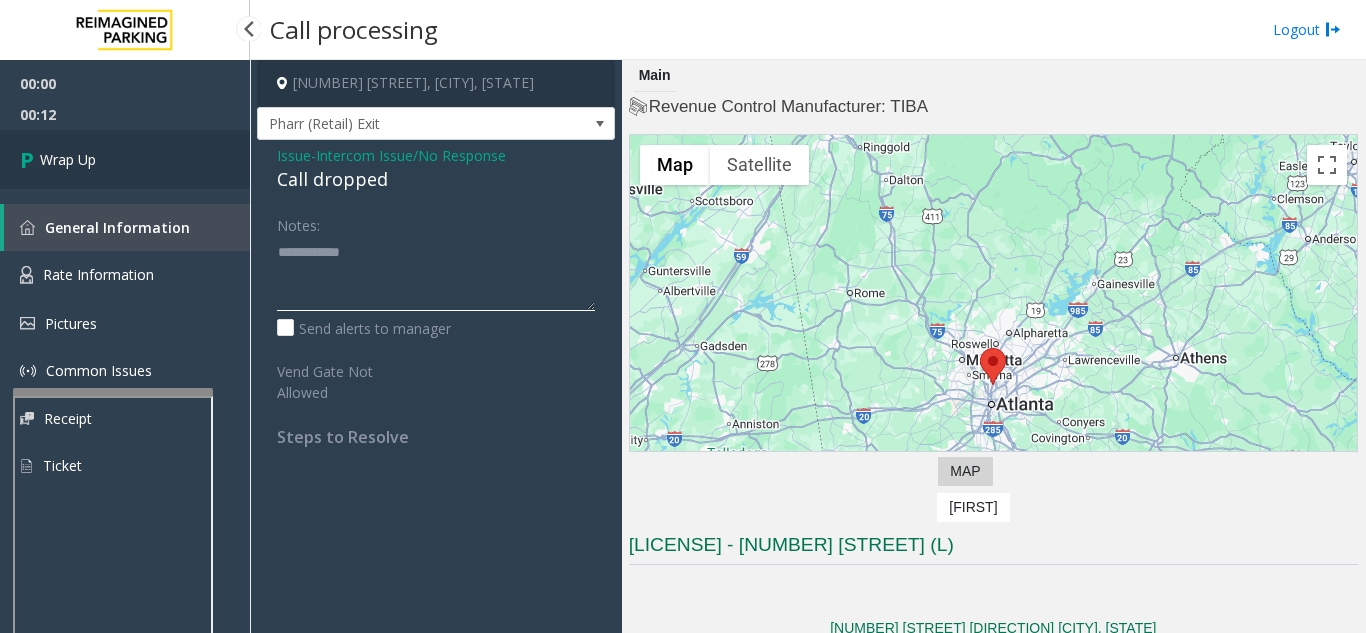 type on "**********" 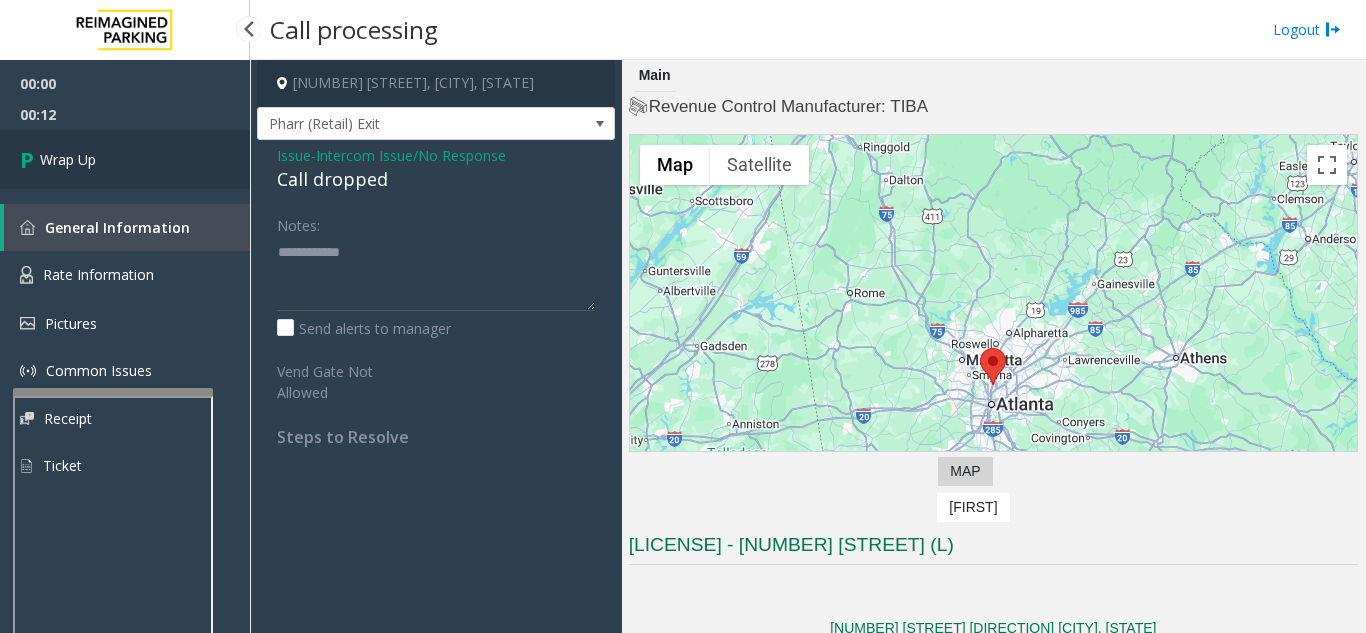 click on "Wrap Up" at bounding box center (125, 159) 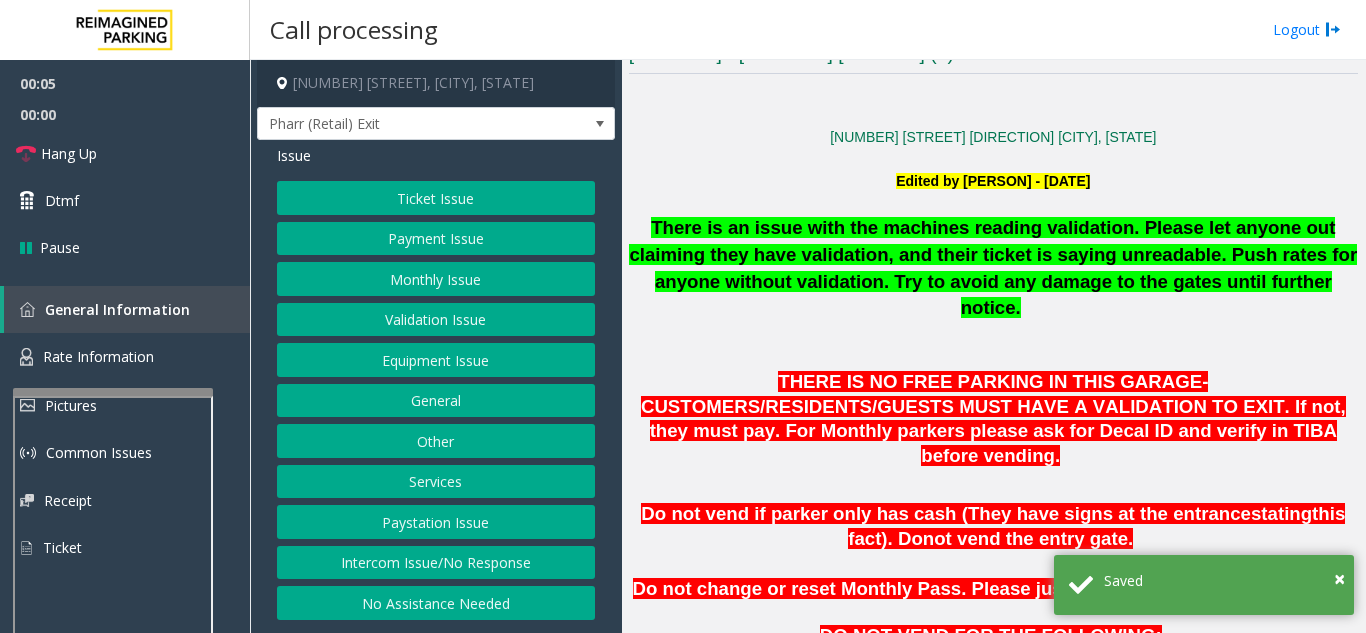 scroll, scrollTop: 500, scrollLeft: 0, axis: vertical 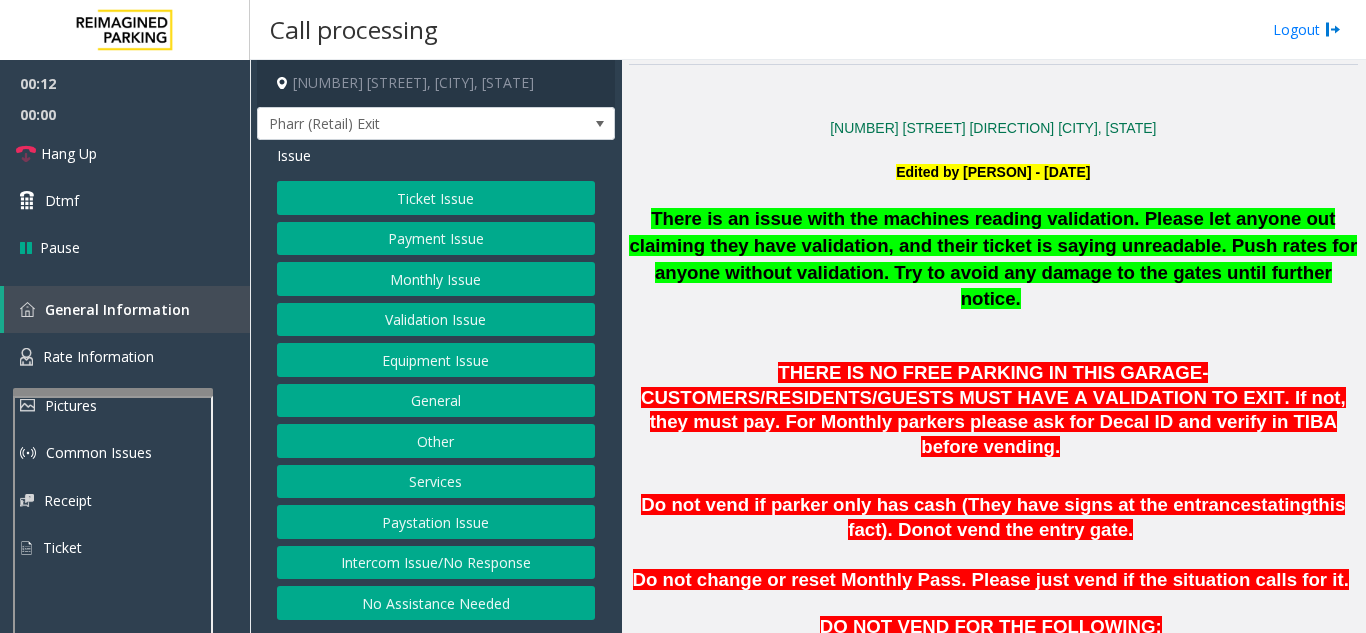 click on "Intercom Issue/No Response" 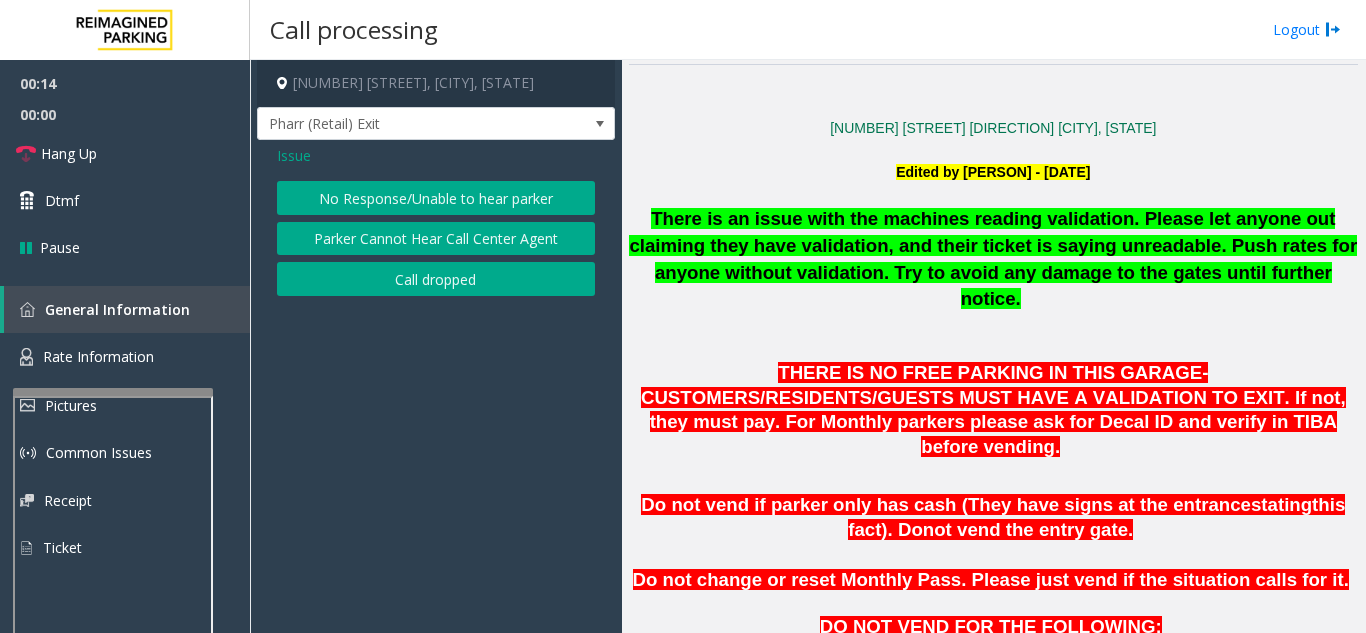 click on "No Response/Unable to hear parker" 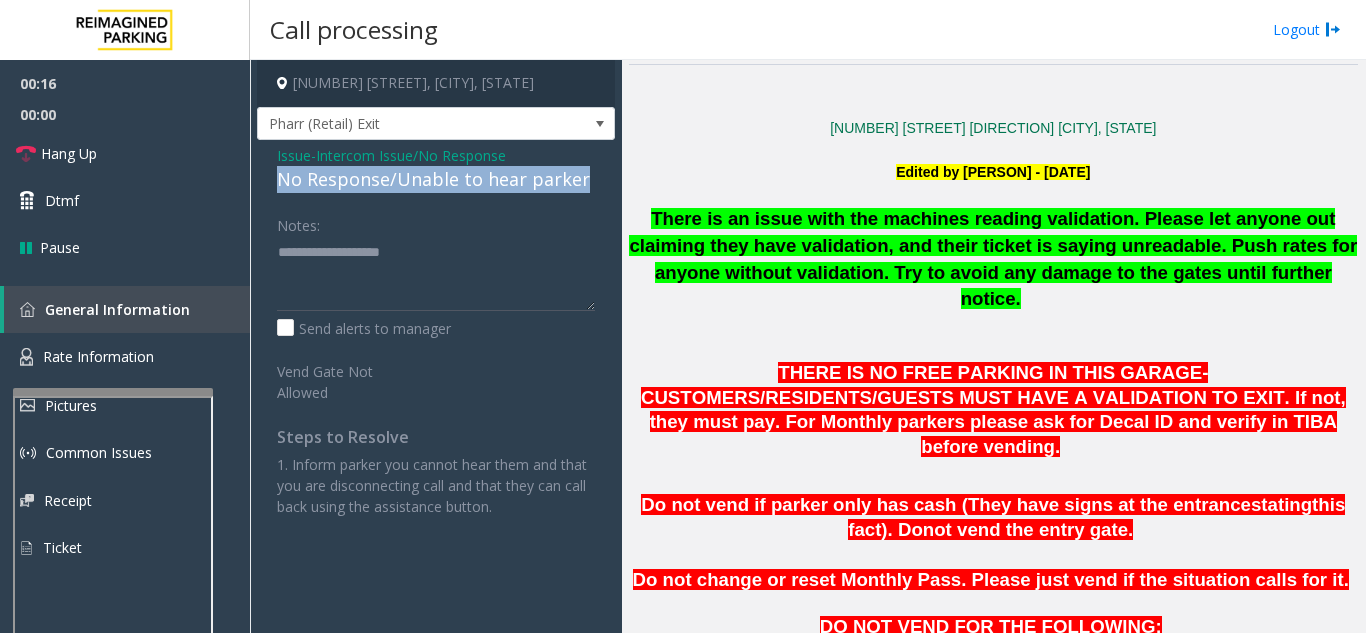 drag, startPoint x: 274, startPoint y: 178, endPoint x: 583, endPoint y: 181, distance: 309.01456 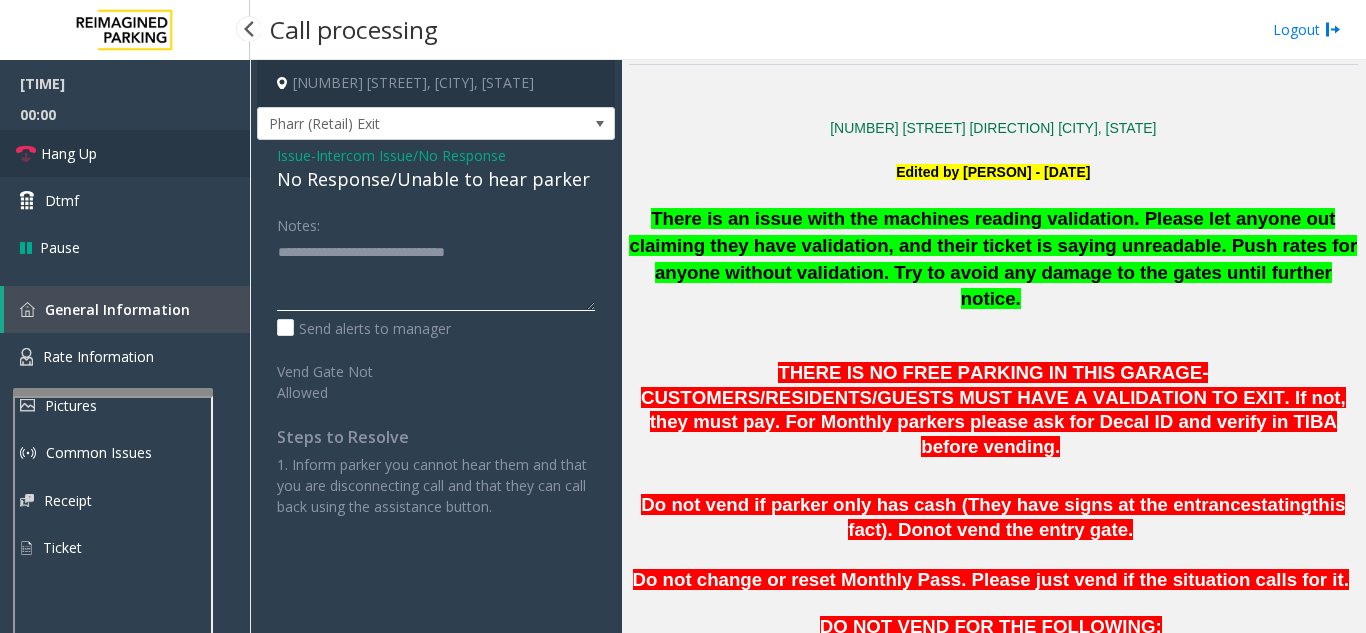 type on "**********" 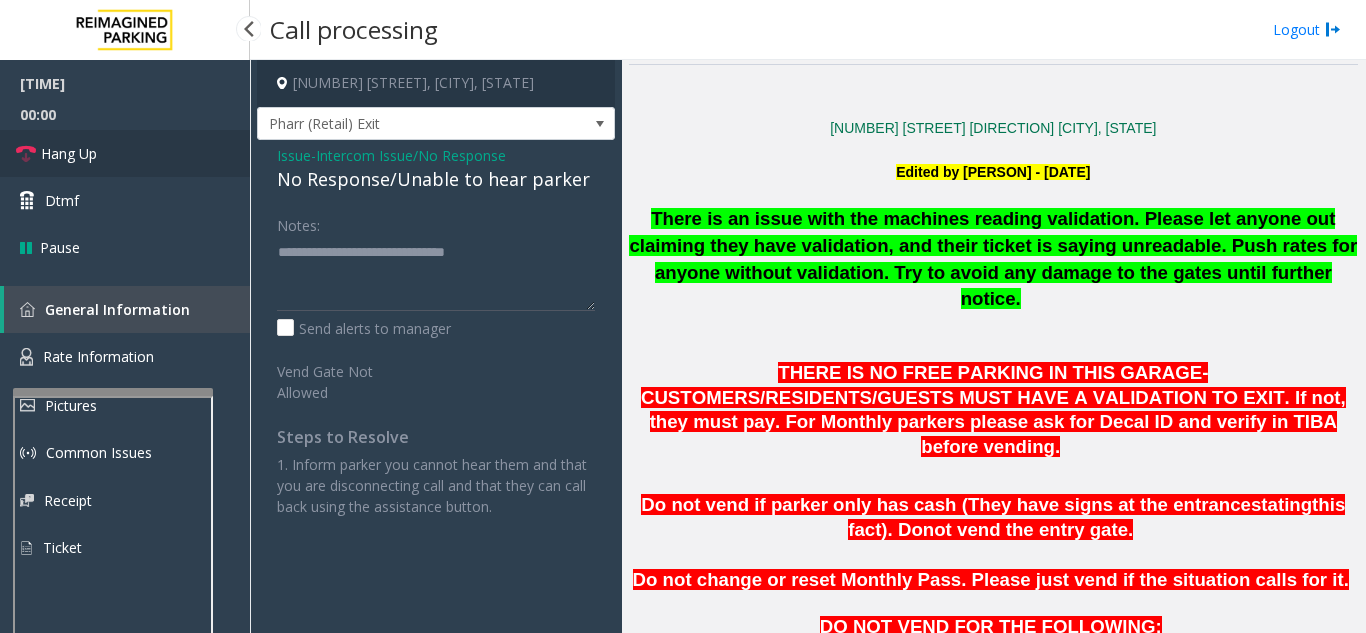 click on "Hang Up" at bounding box center [125, 153] 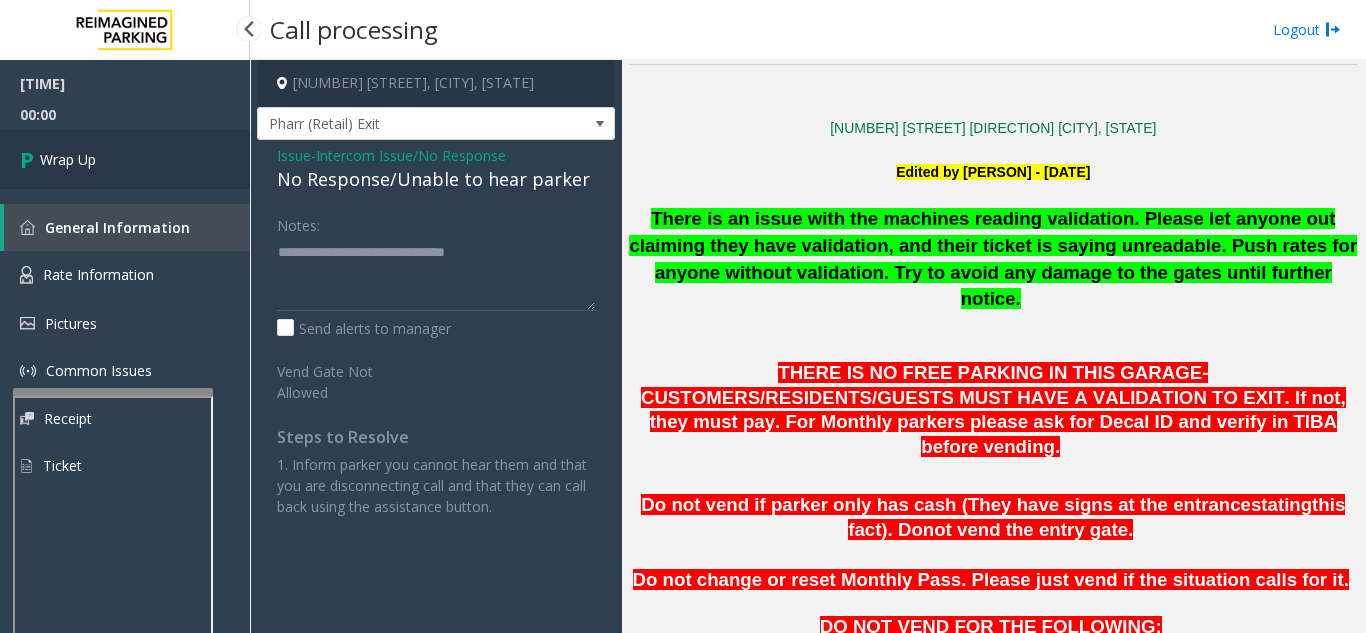 click on "Wrap Up" at bounding box center (125, 159) 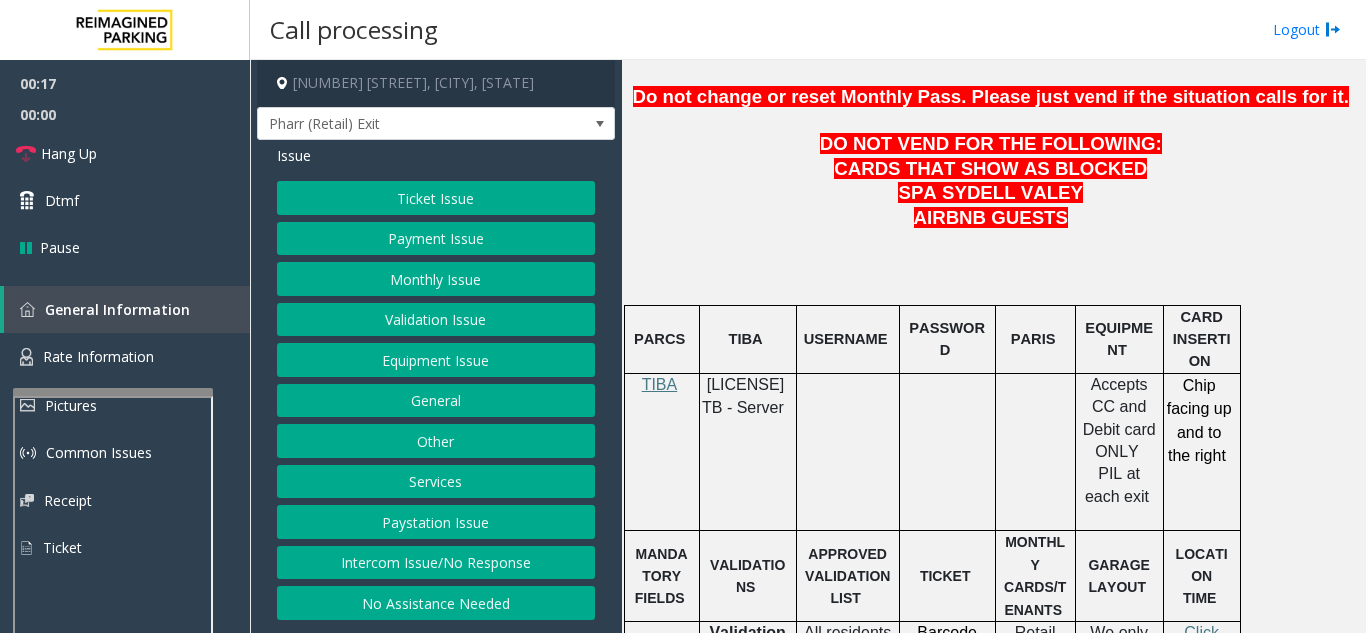 scroll, scrollTop: 1000, scrollLeft: 0, axis: vertical 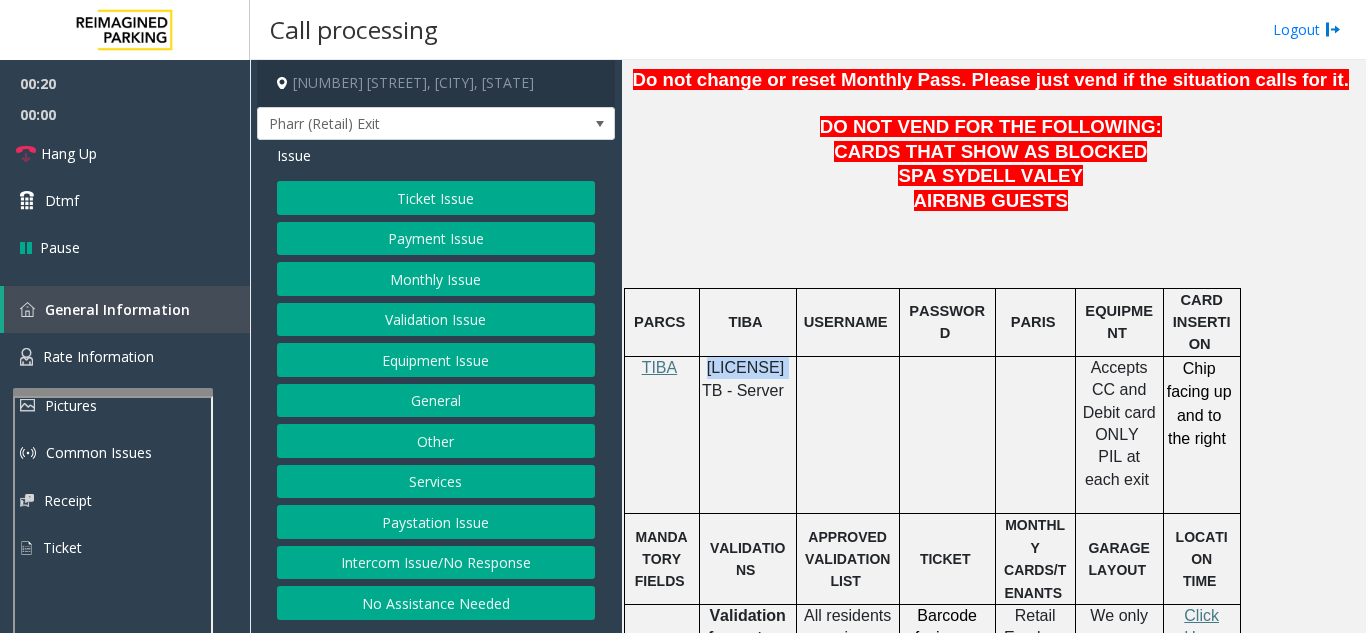 drag, startPoint x: 771, startPoint y: 305, endPoint x: 711, endPoint y: 287, distance: 62.641838 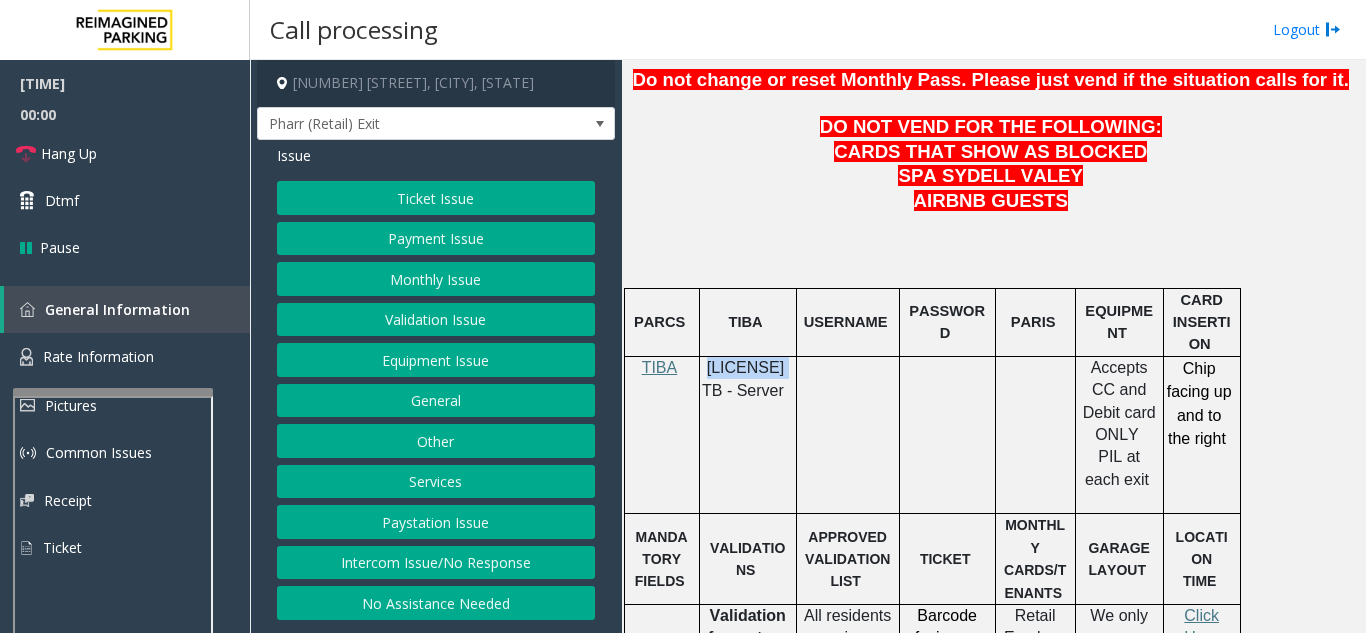copy on "[CODE]" 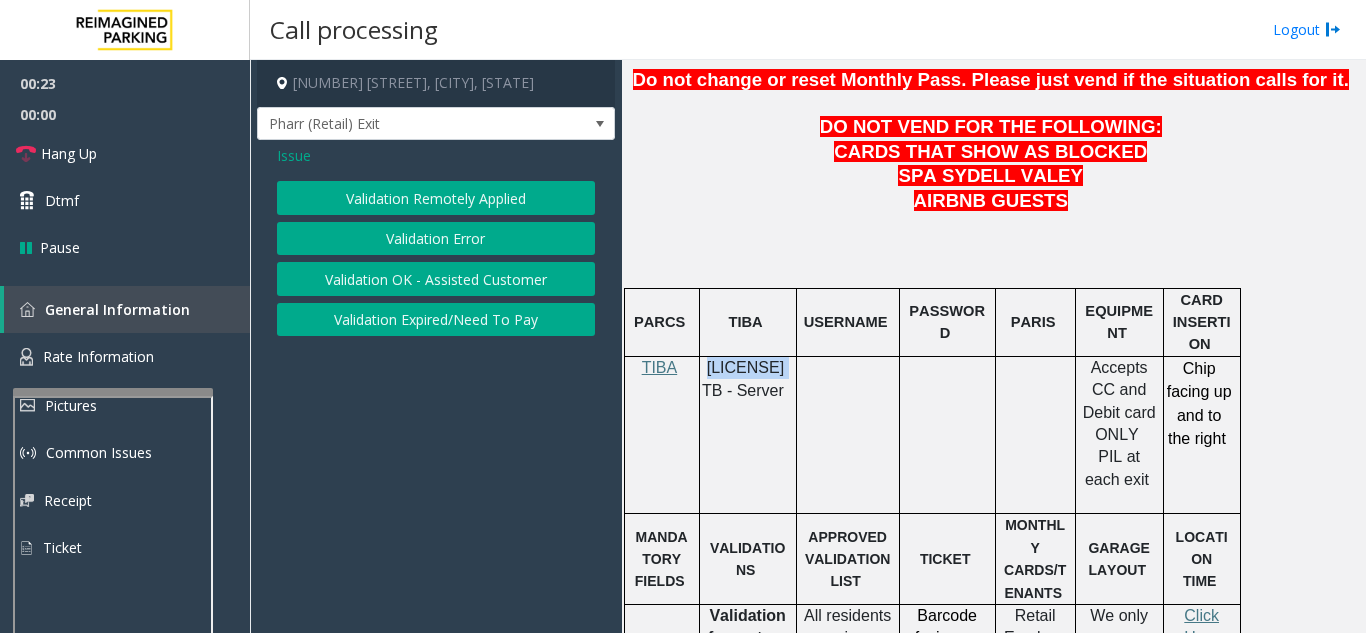 click on "Validation Error" 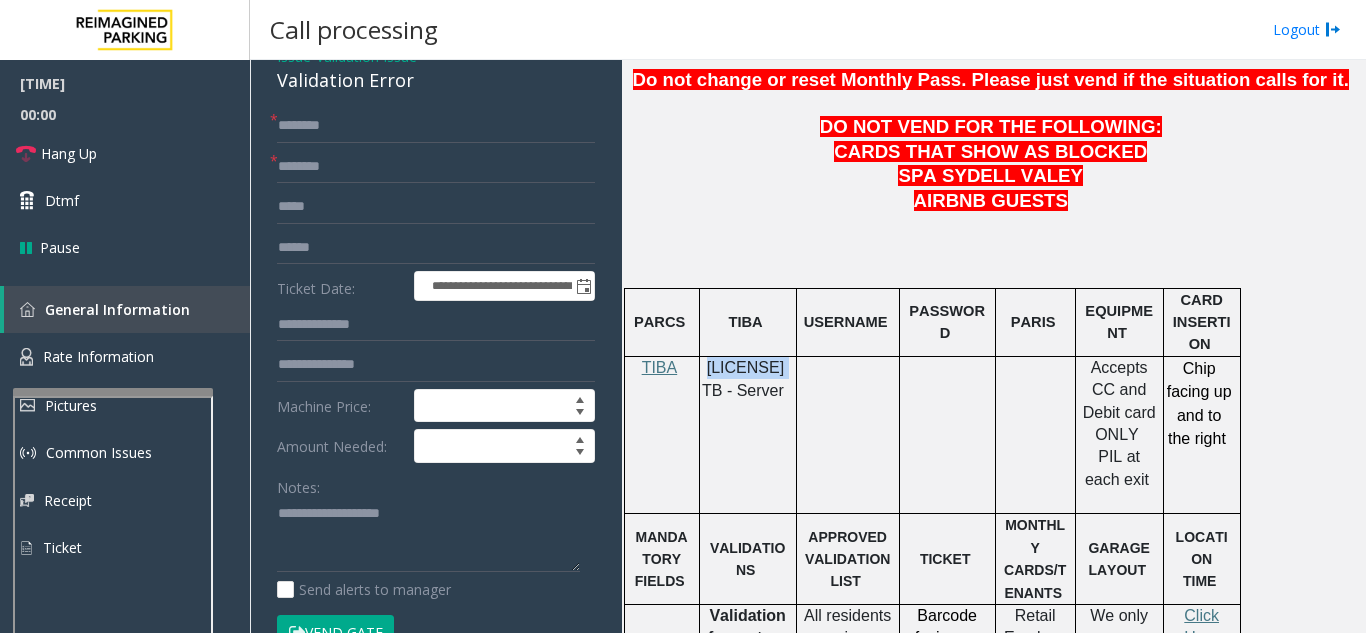 scroll, scrollTop: 100, scrollLeft: 0, axis: vertical 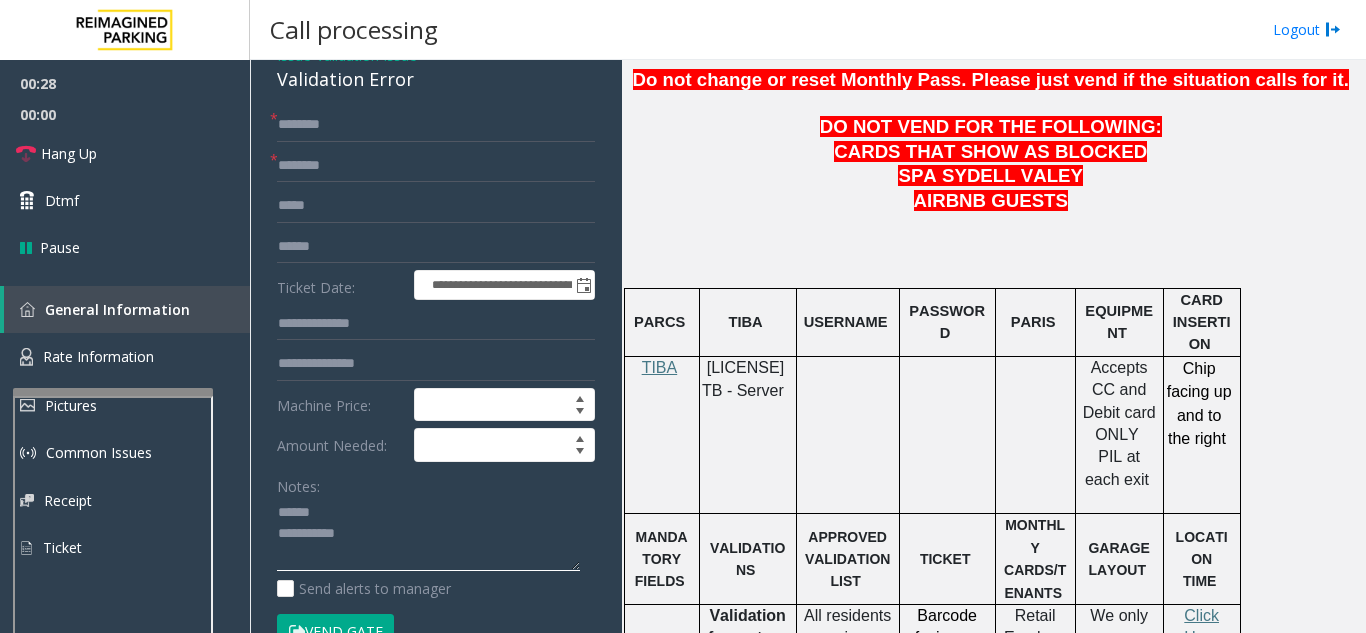 click 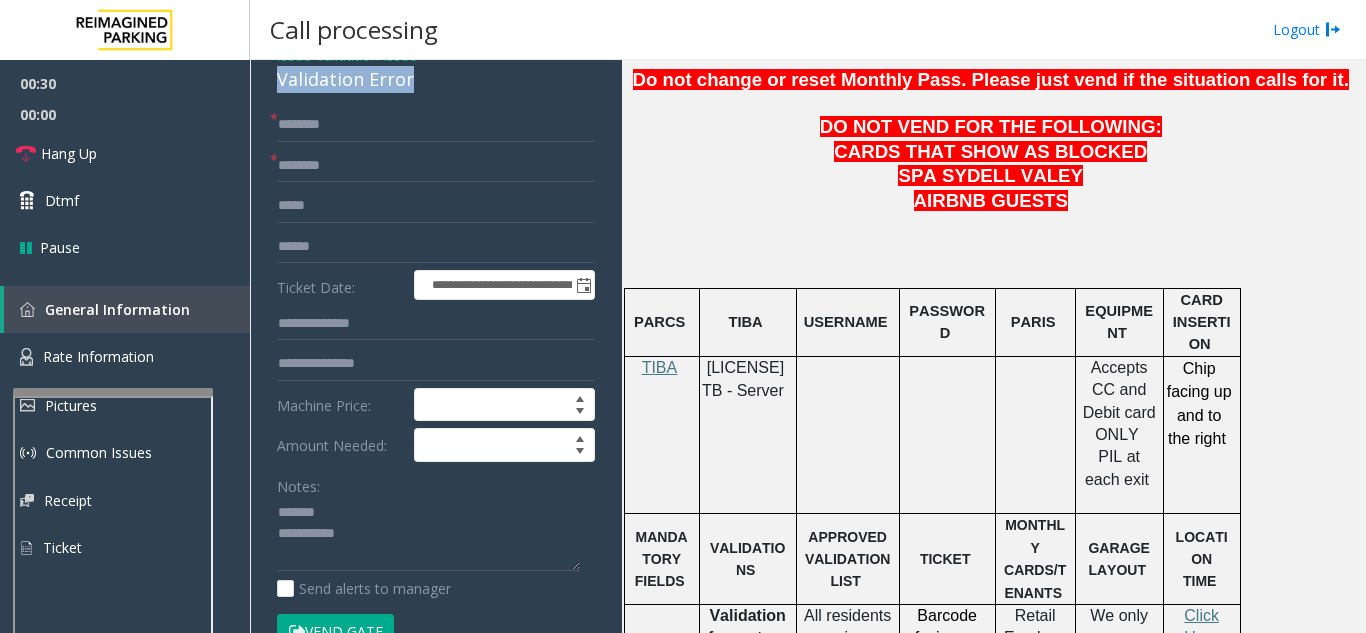 drag, startPoint x: 269, startPoint y: 89, endPoint x: 416, endPoint y: 98, distance: 147.27525 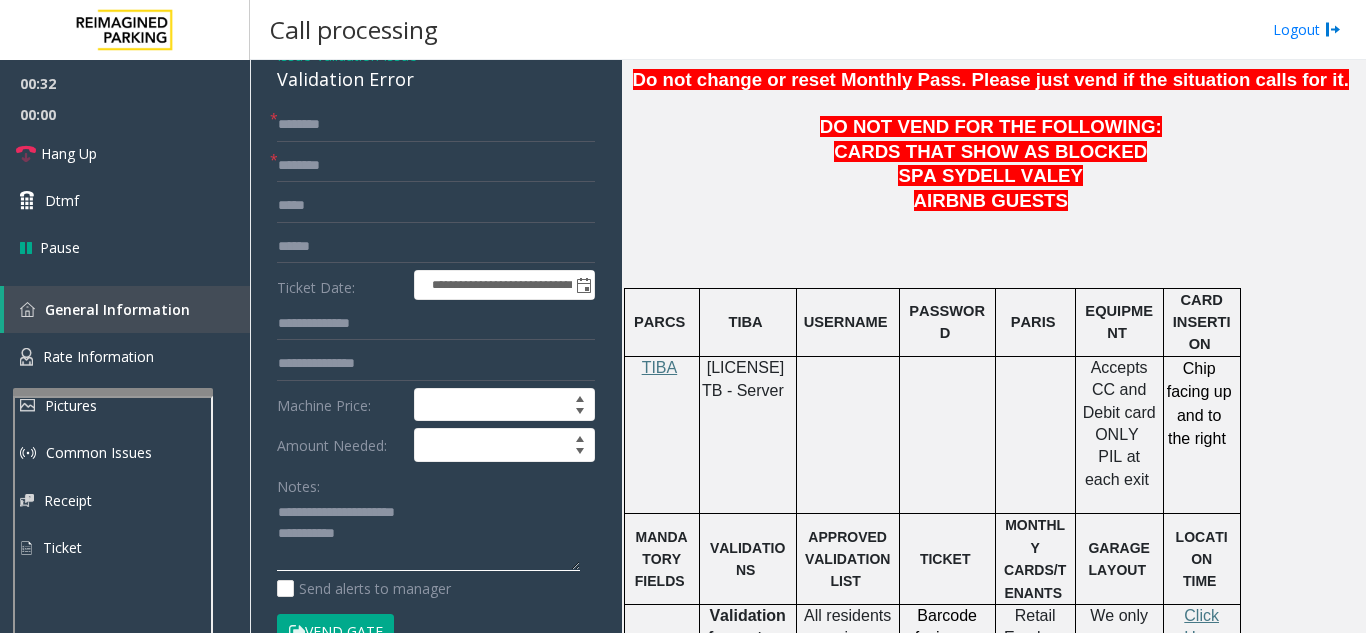 click 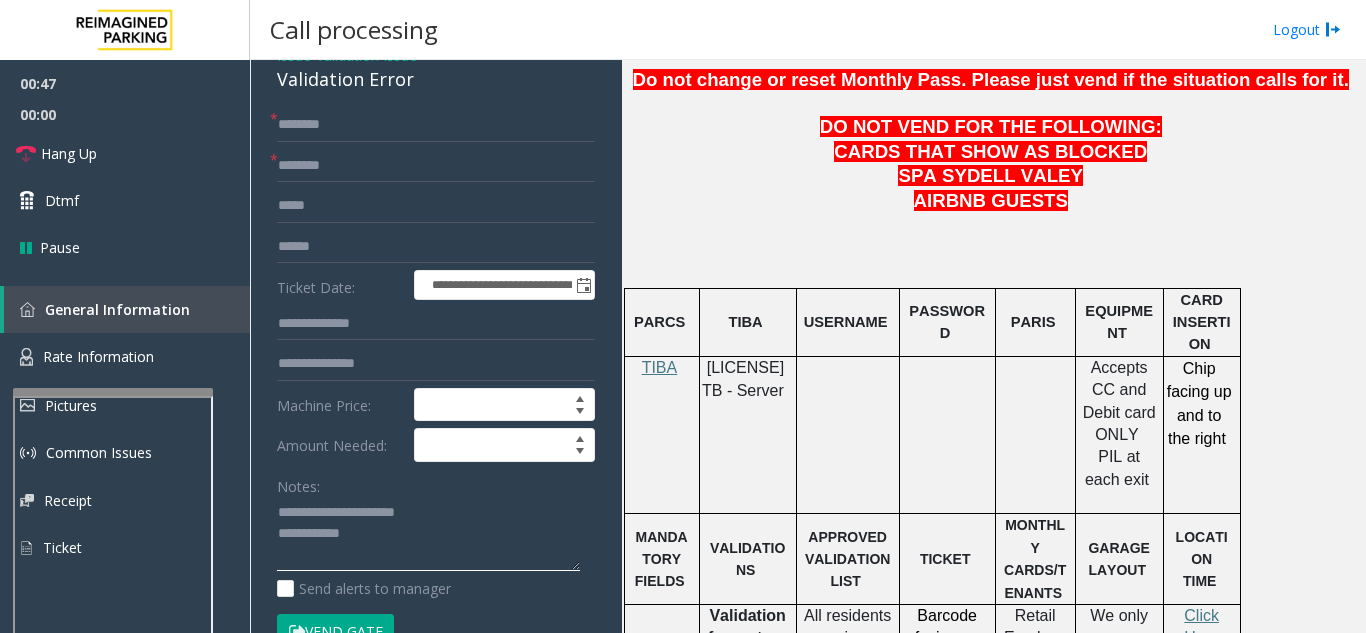type on "**********" 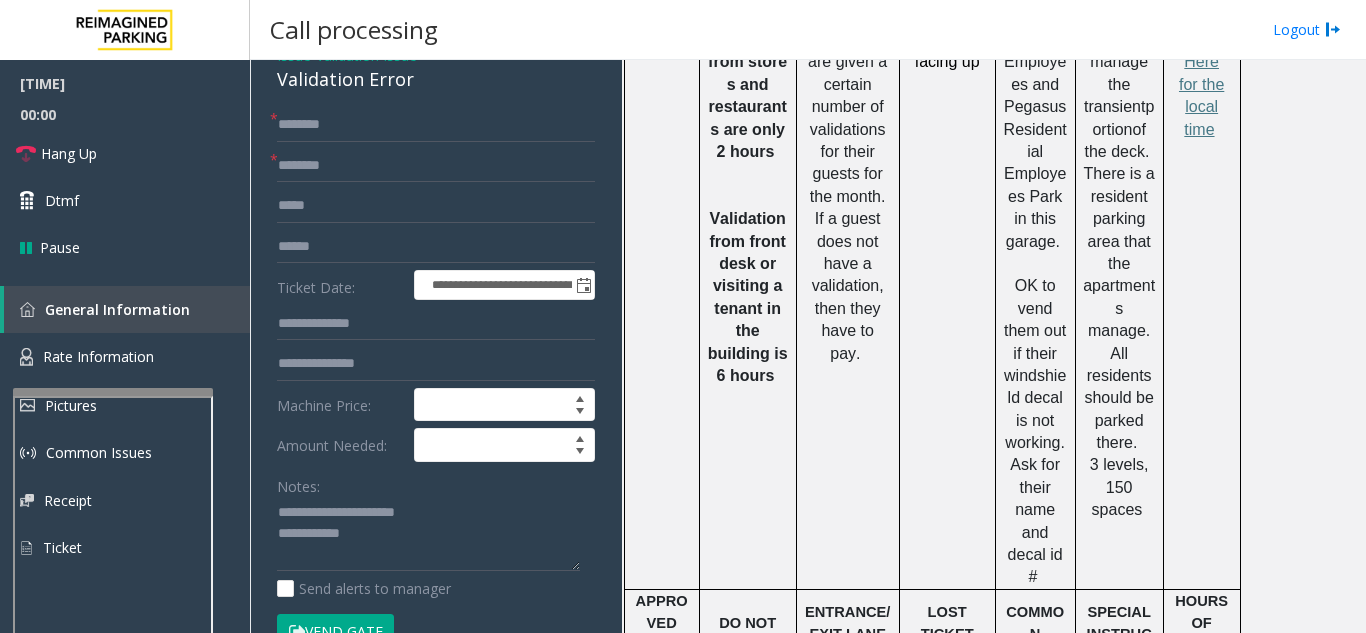 scroll, scrollTop: 1600, scrollLeft: 0, axis: vertical 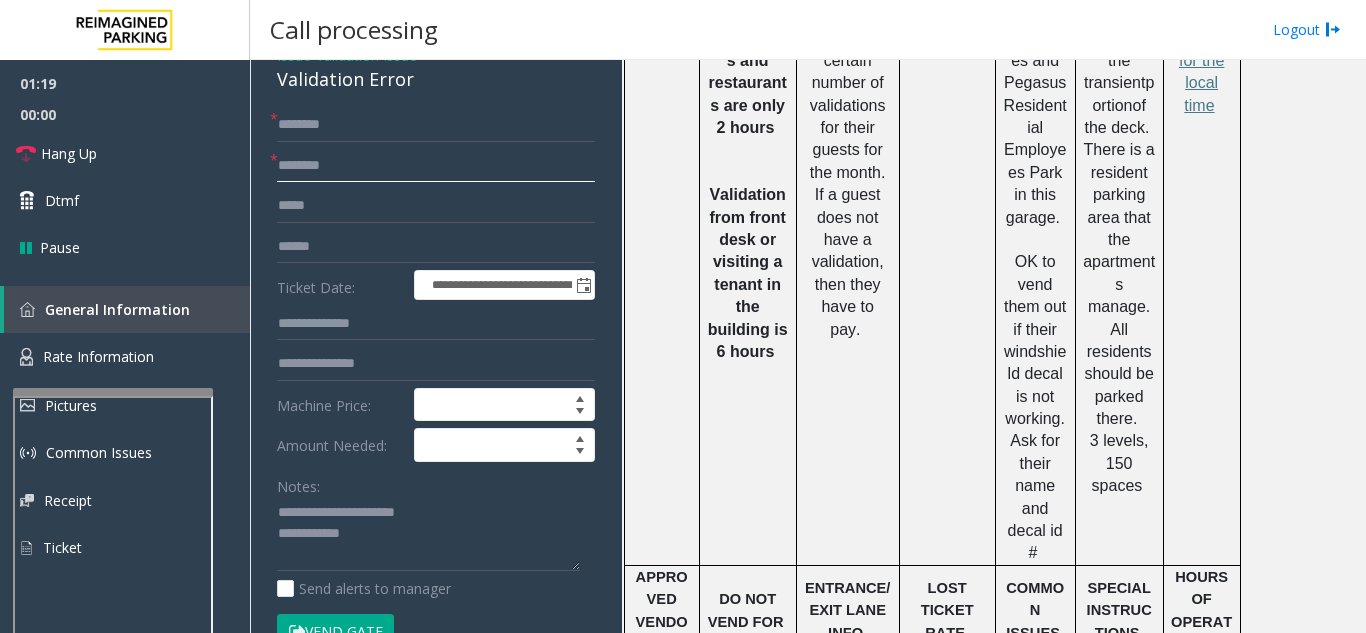 click 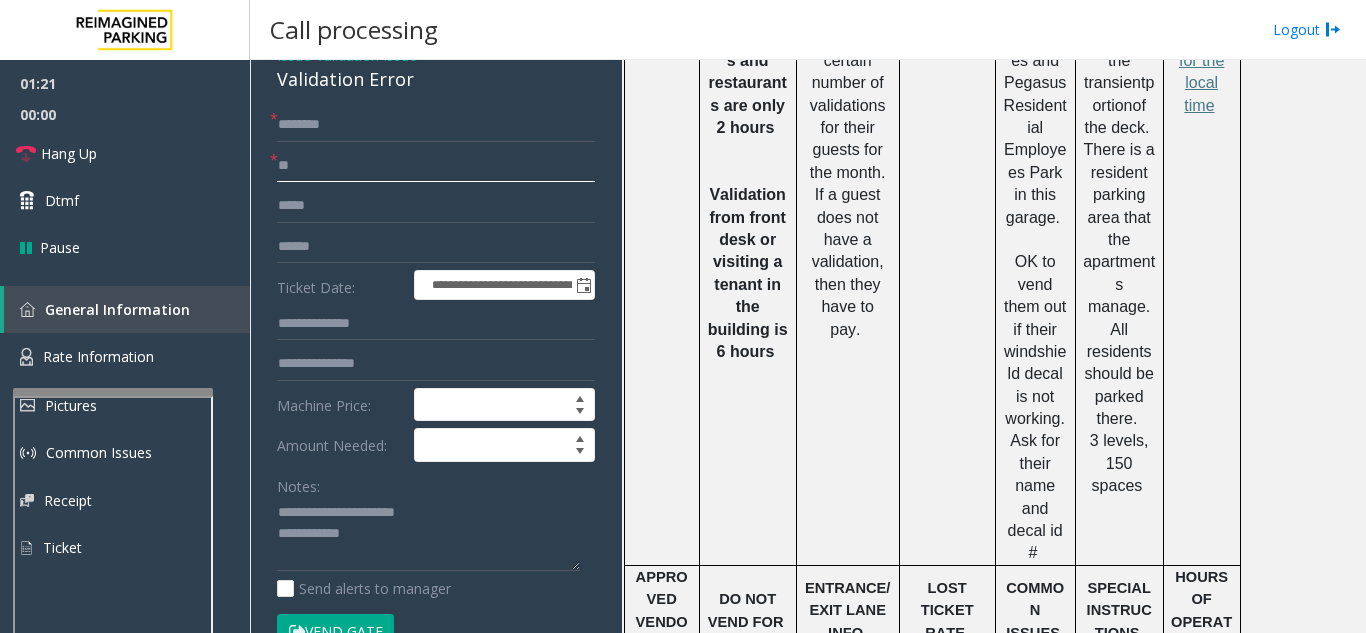 type on "**" 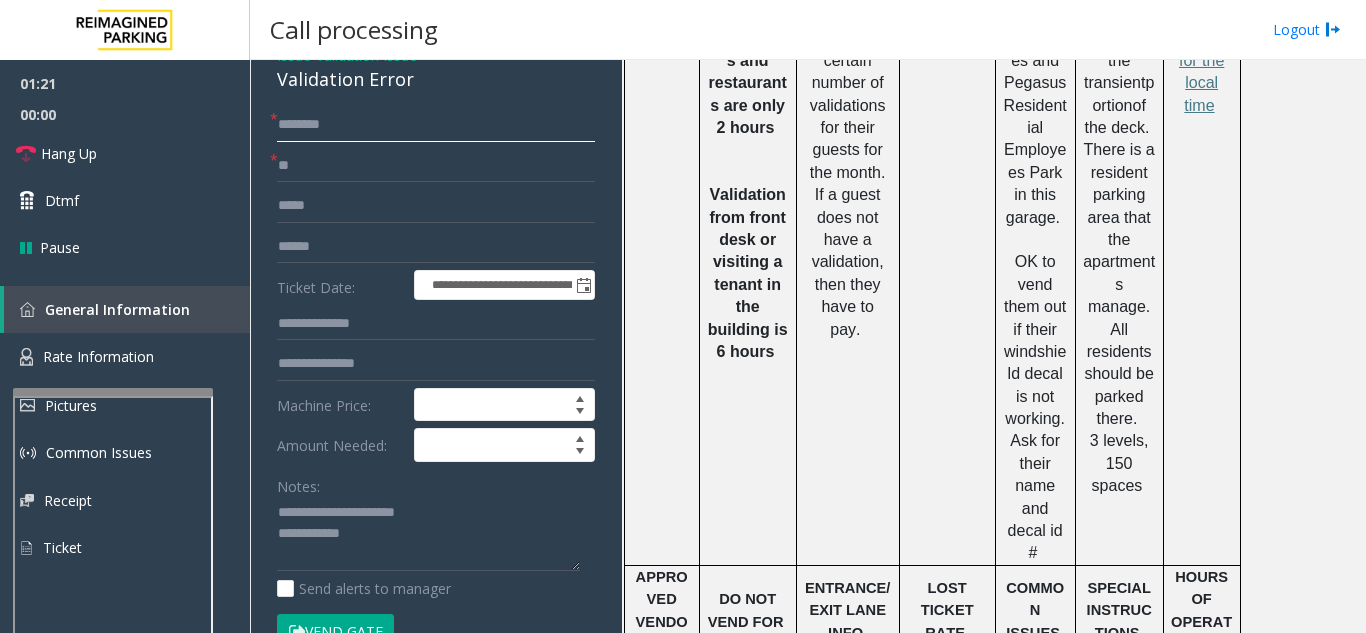 click 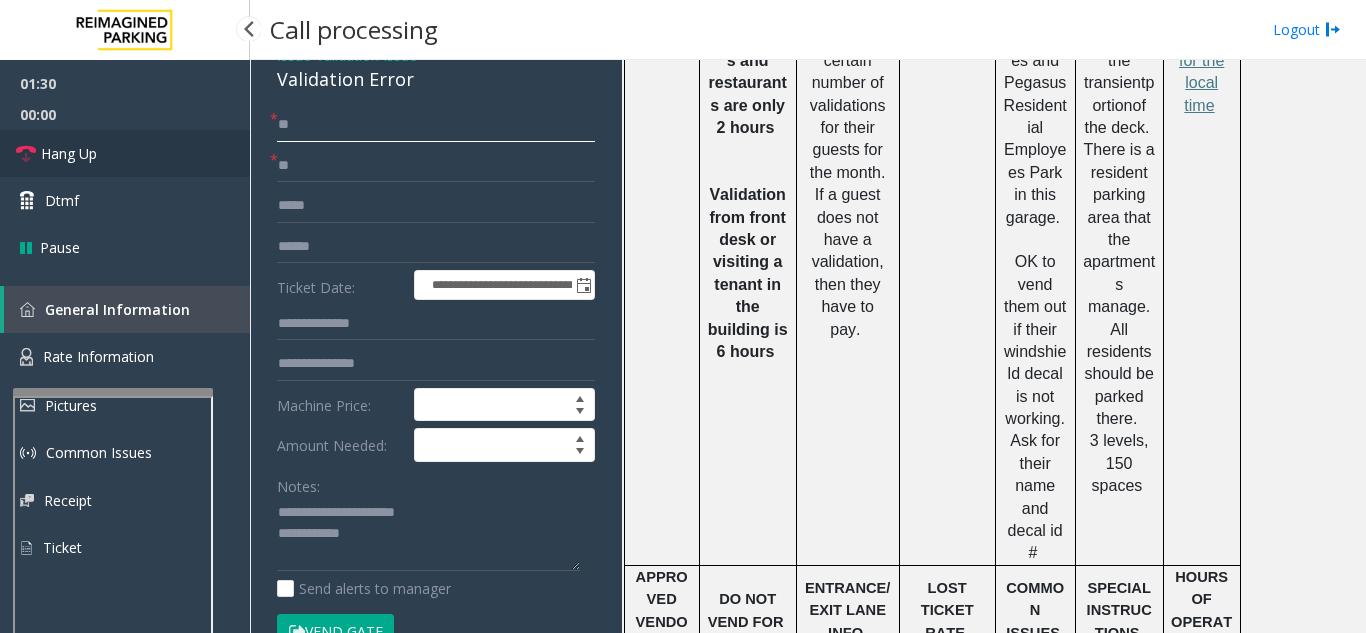 type on "**" 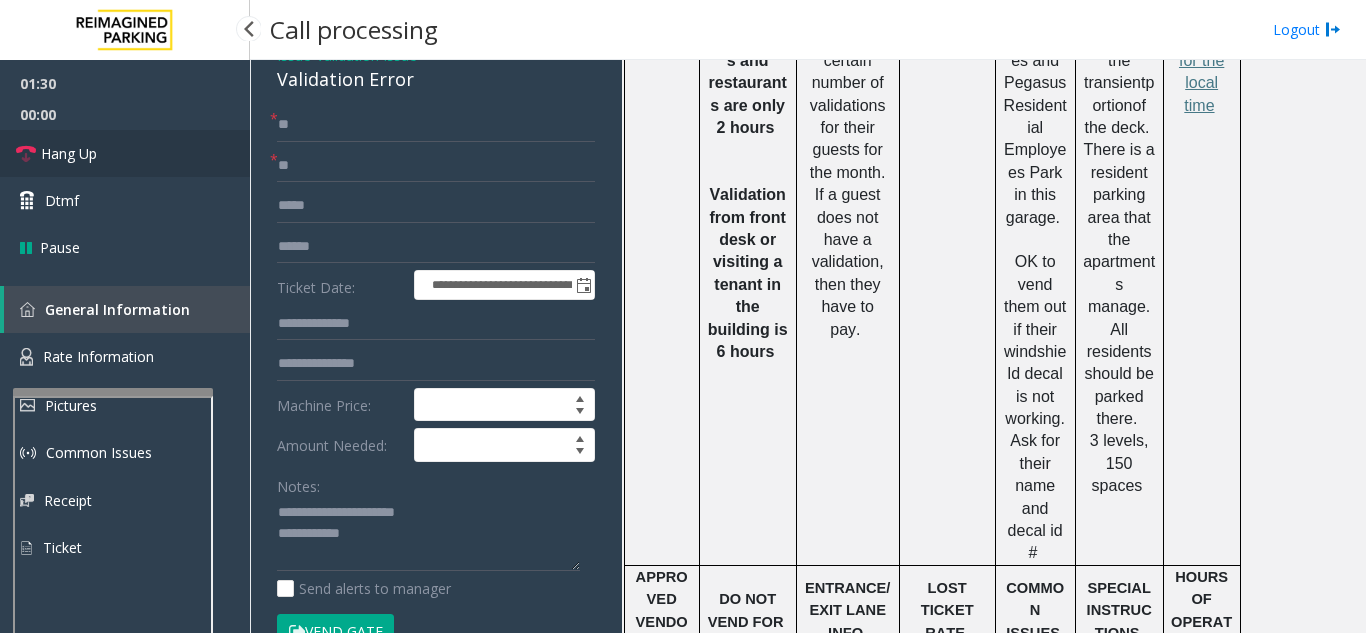 click on "Hang Up" at bounding box center (125, 153) 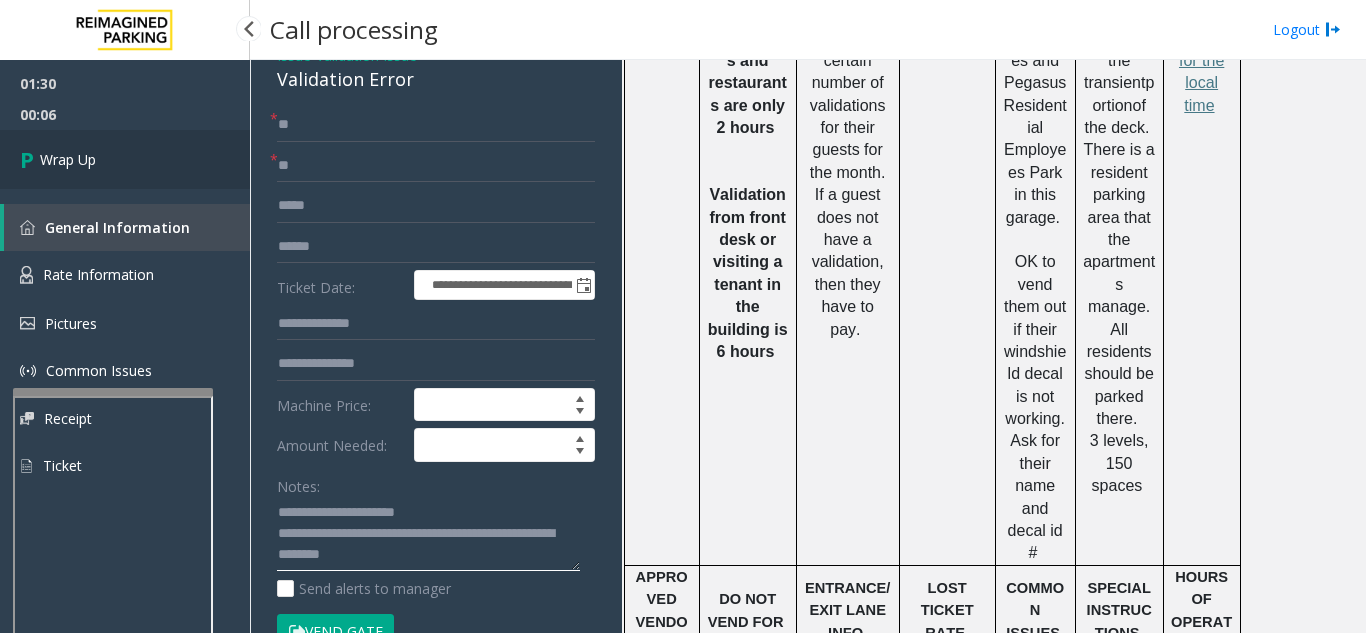type on "**********" 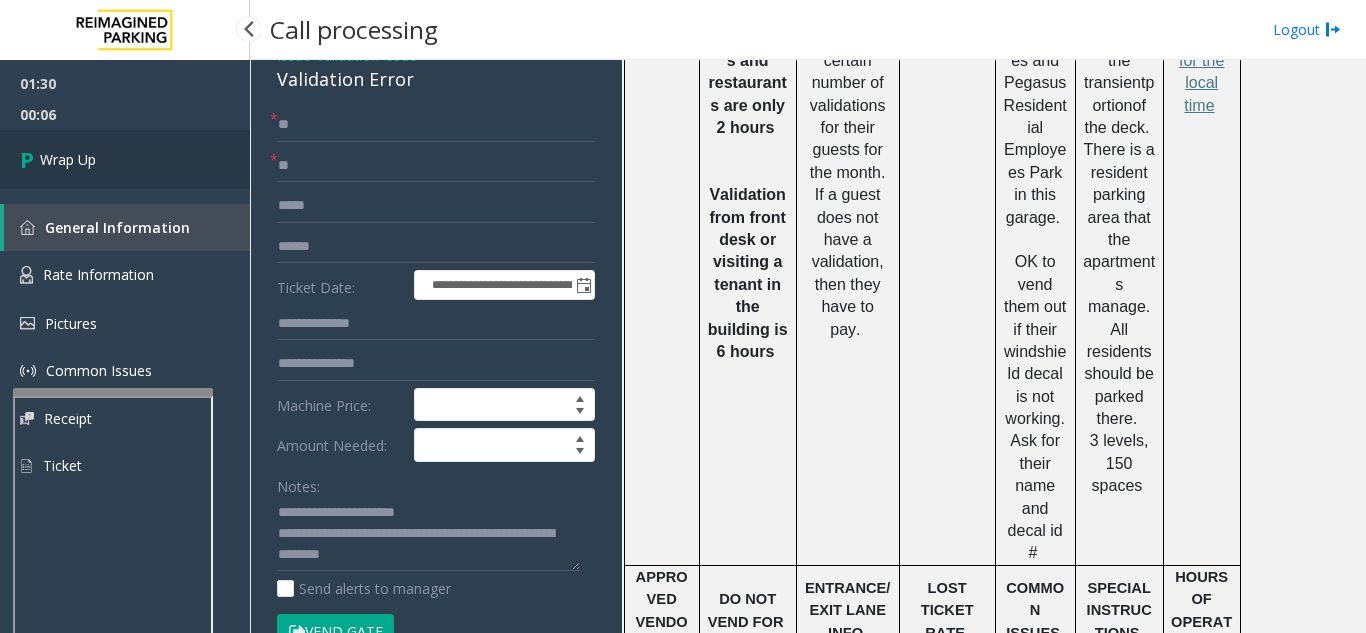 click on "Wrap Up" at bounding box center [125, 159] 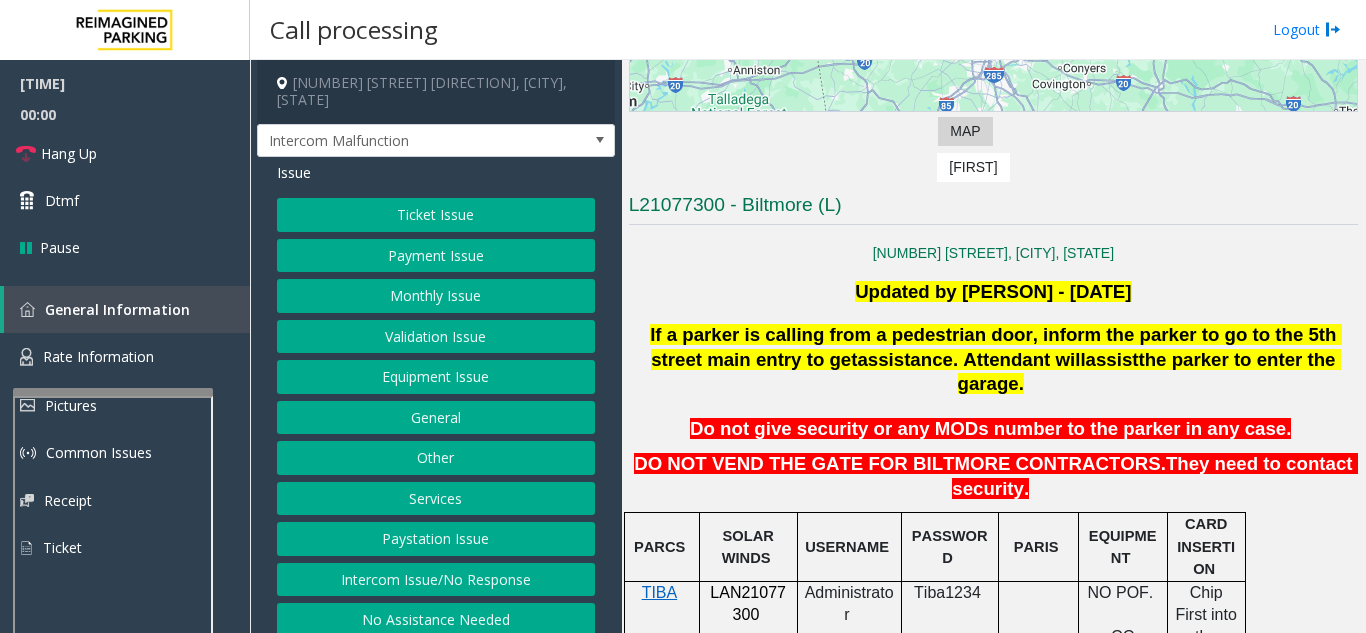 scroll, scrollTop: 400, scrollLeft: 0, axis: vertical 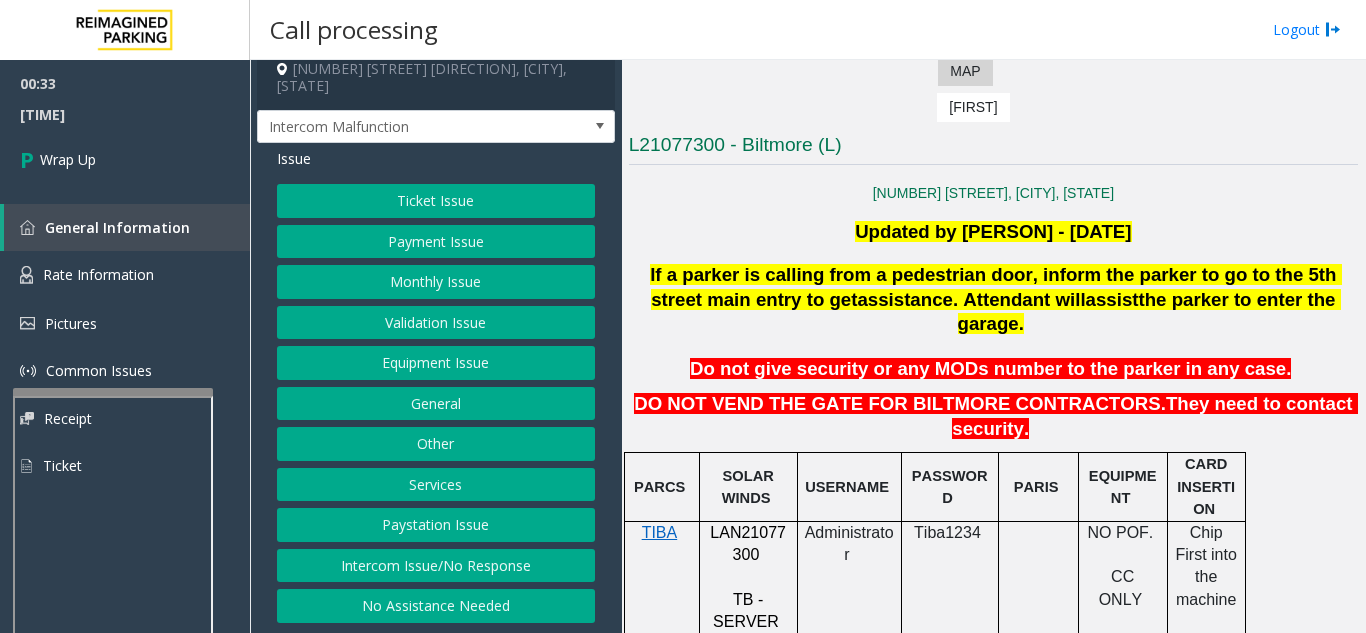 click on "No Assistance Needed" 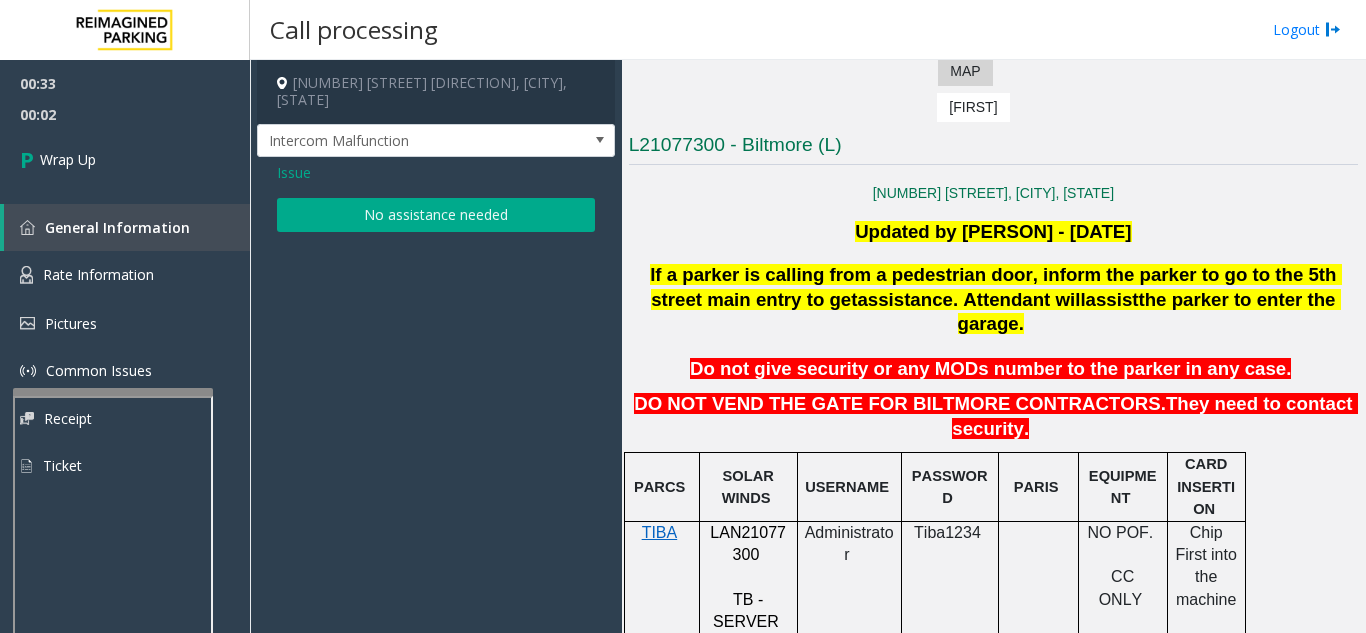 click on "Issue  No assistance needed" 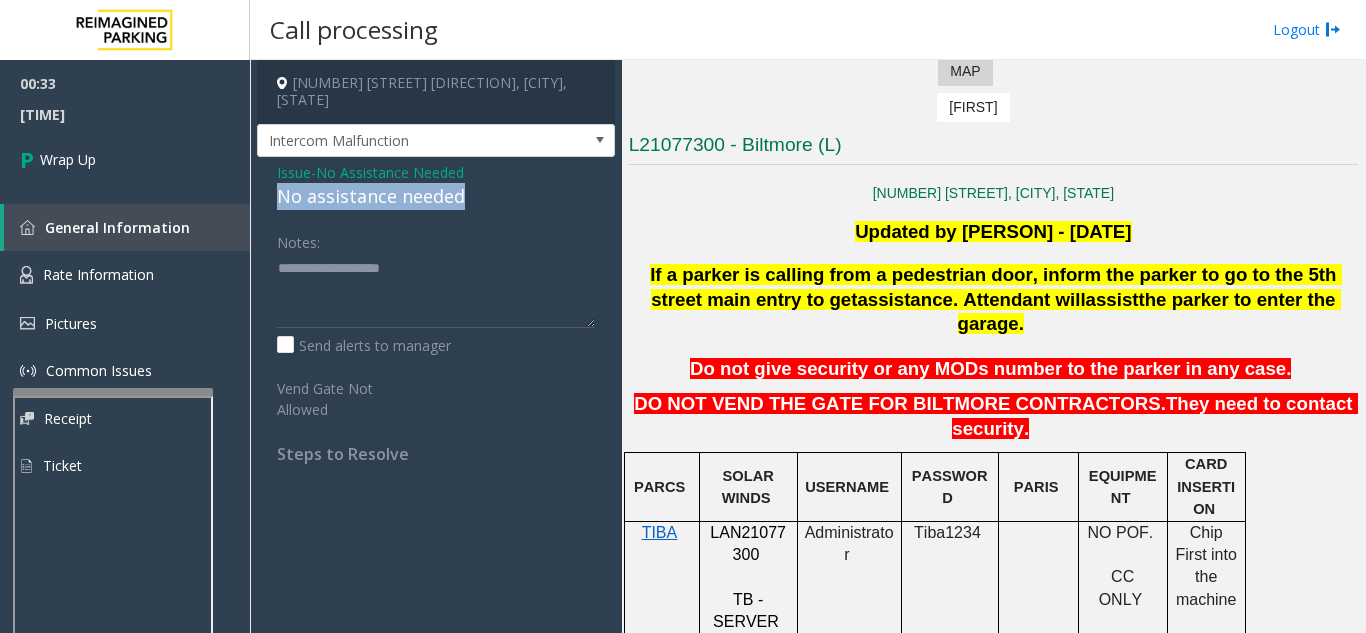 drag, startPoint x: 271, startPoint y: 196, endPoint x: 472, endPoint y: 206, distance: 201.2486 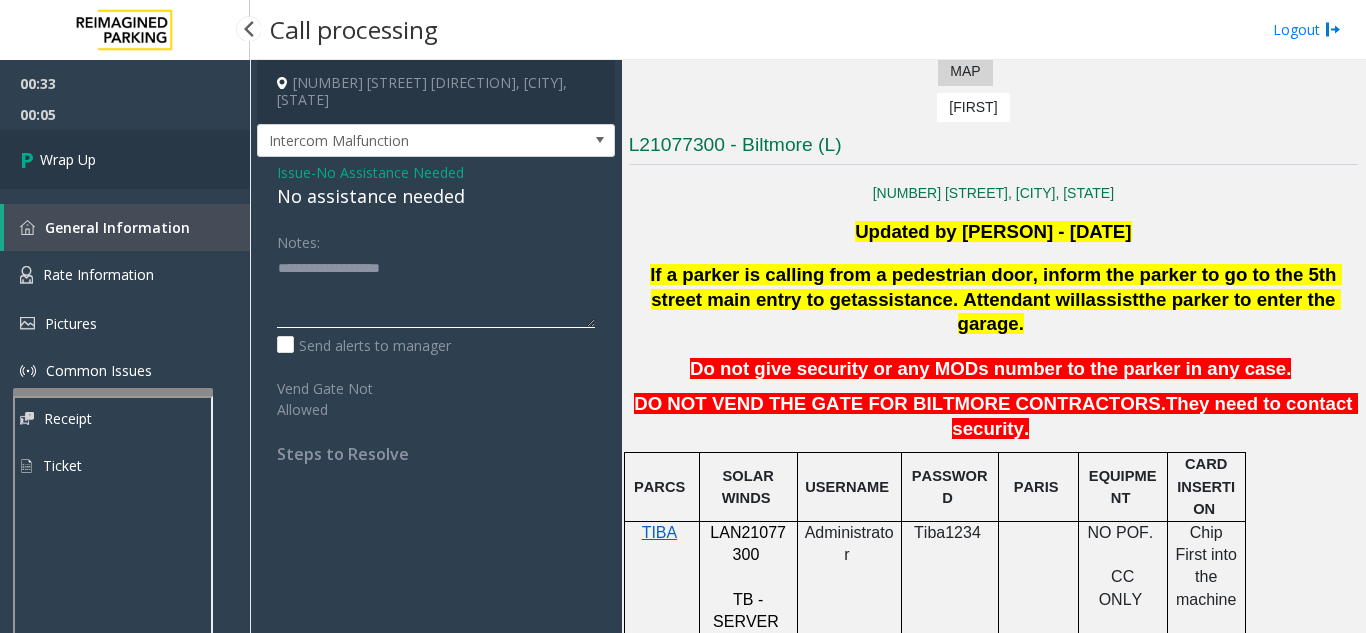 type on "**********" 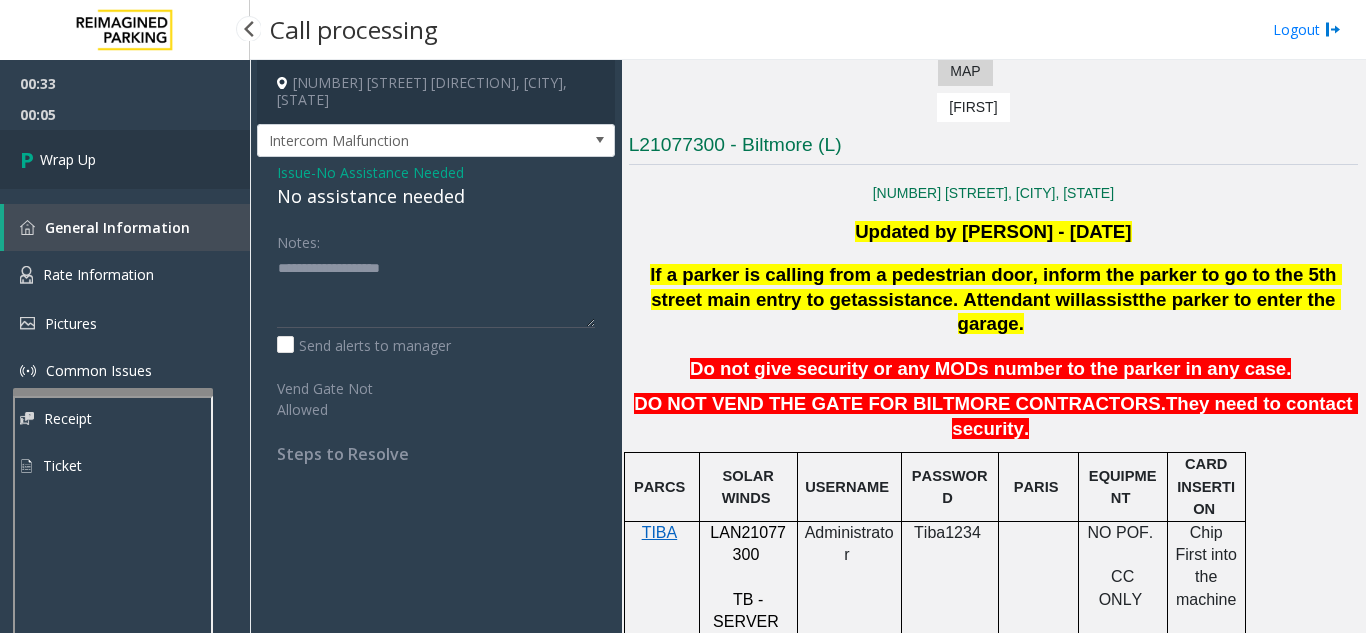 click on "Wrap Up" at bounding box center (125, 159) 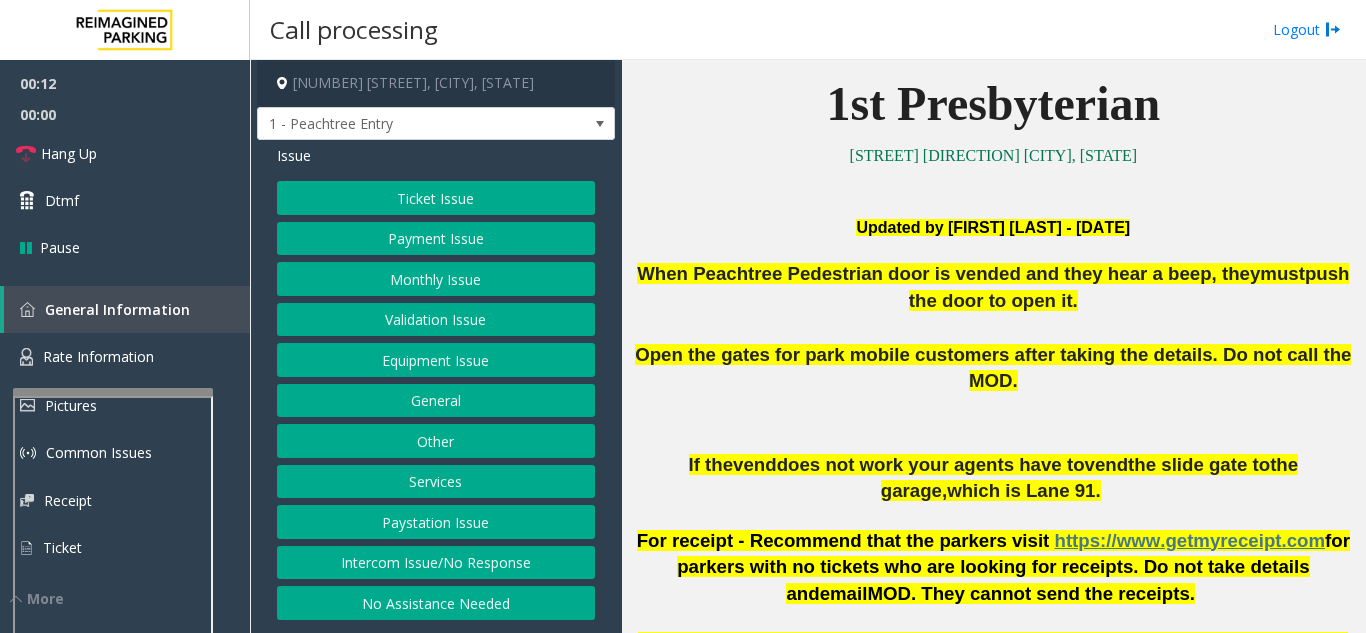 scroll, scrollTop: 600, scrollLeft: 0, axis: vertical 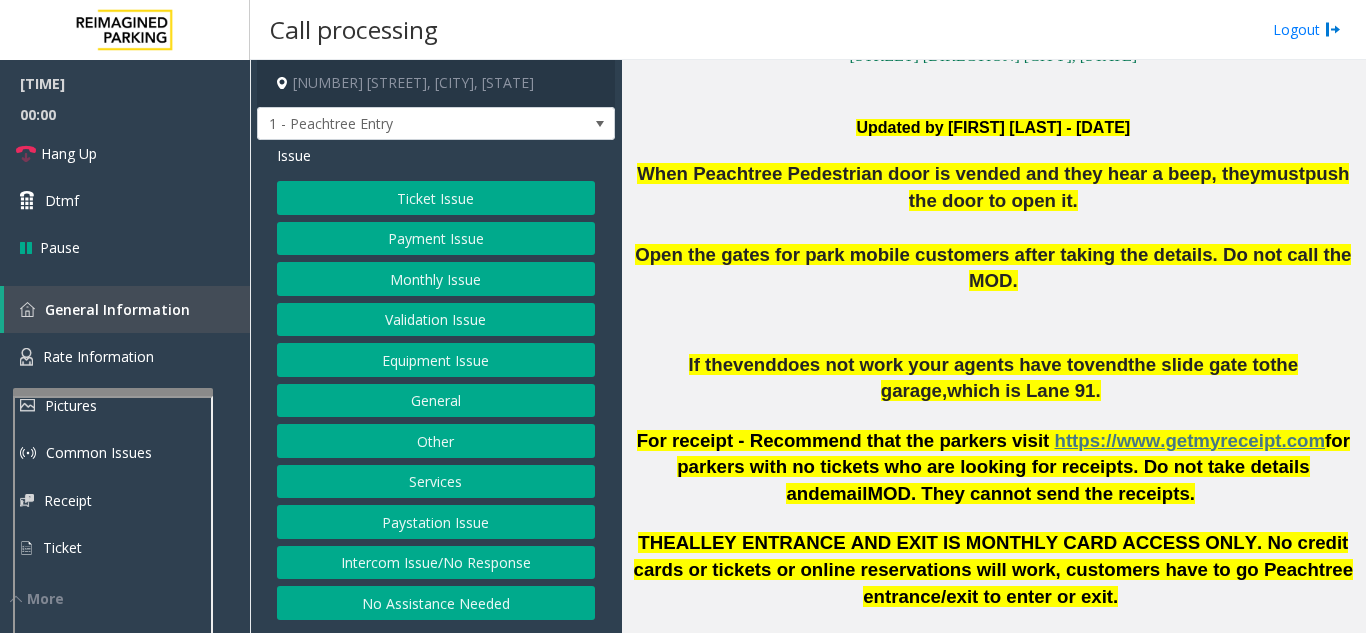 click on "Intercom Issue/No Response" 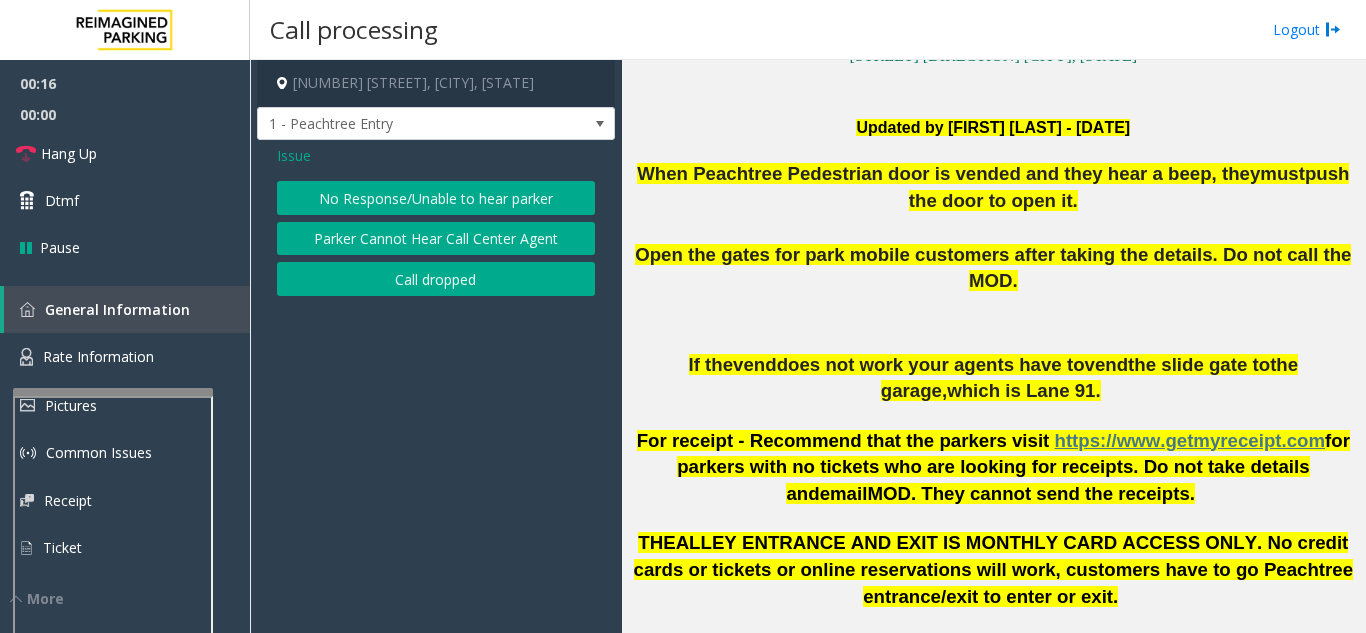 click on "No Response/Unable to hear parker" 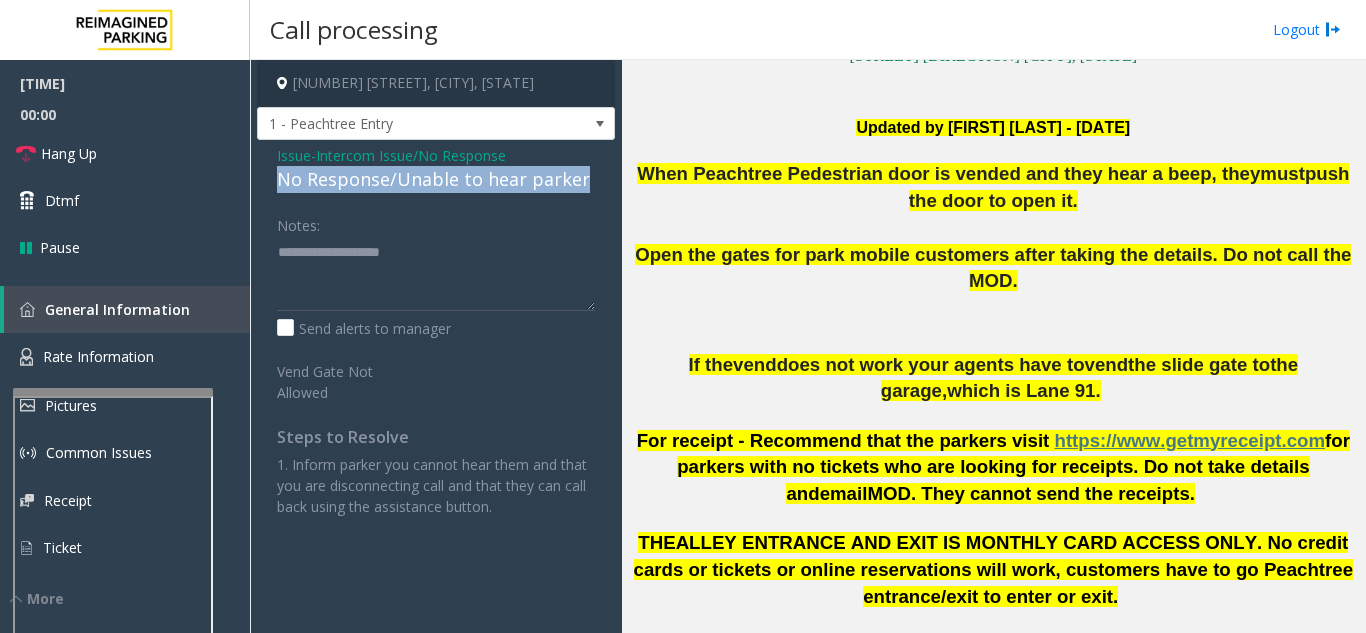 drag, startPoint x: 270, startPoint y: 178, endPoint x: 603, endPoint y: 175, distance: 333.01352 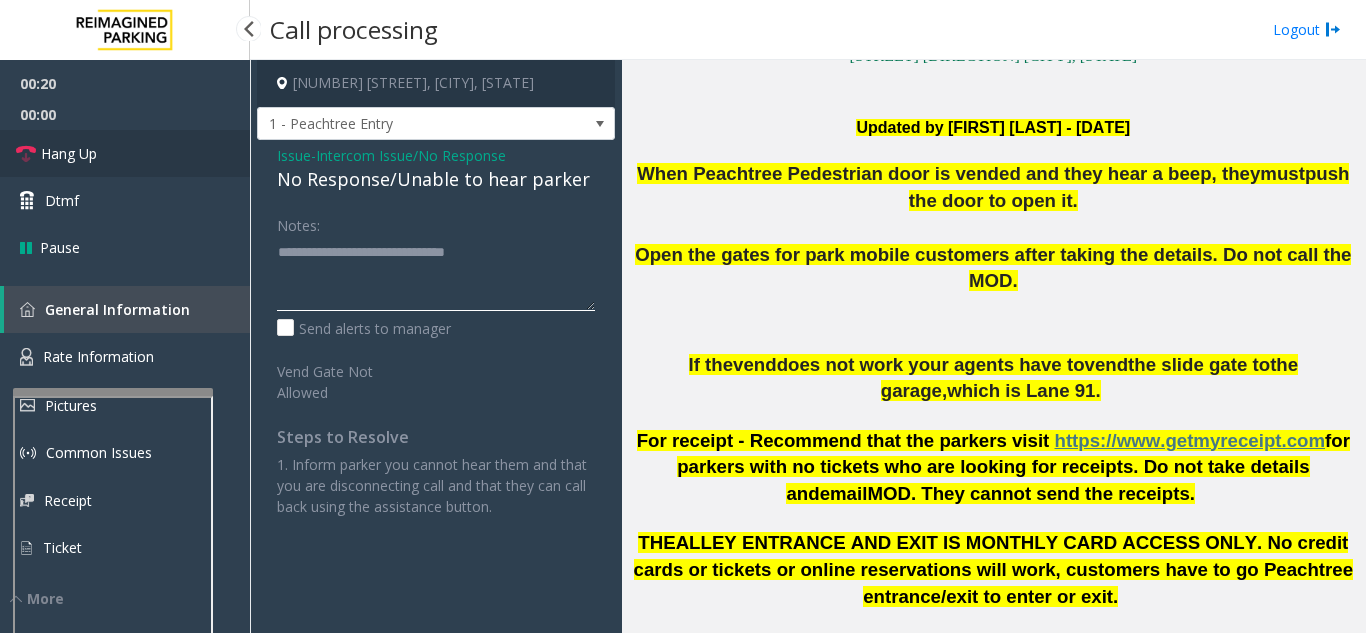 type on "**********" 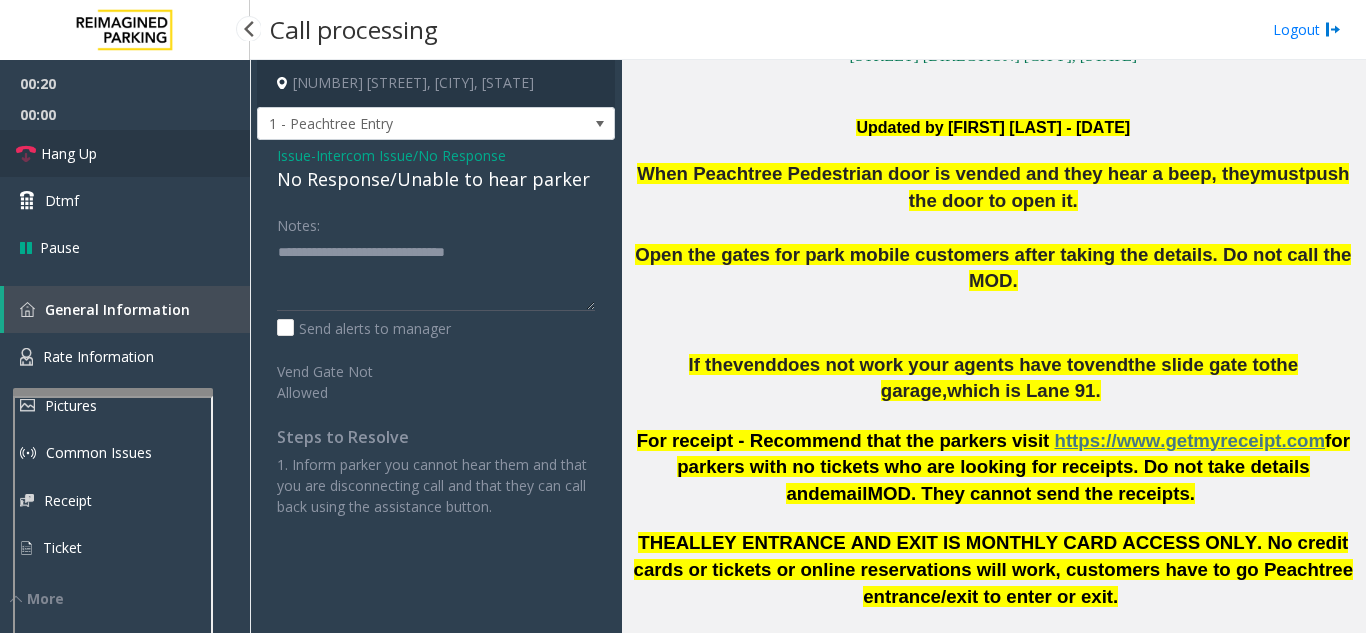 click on "Hang Up" at bounding box center (125, 153) 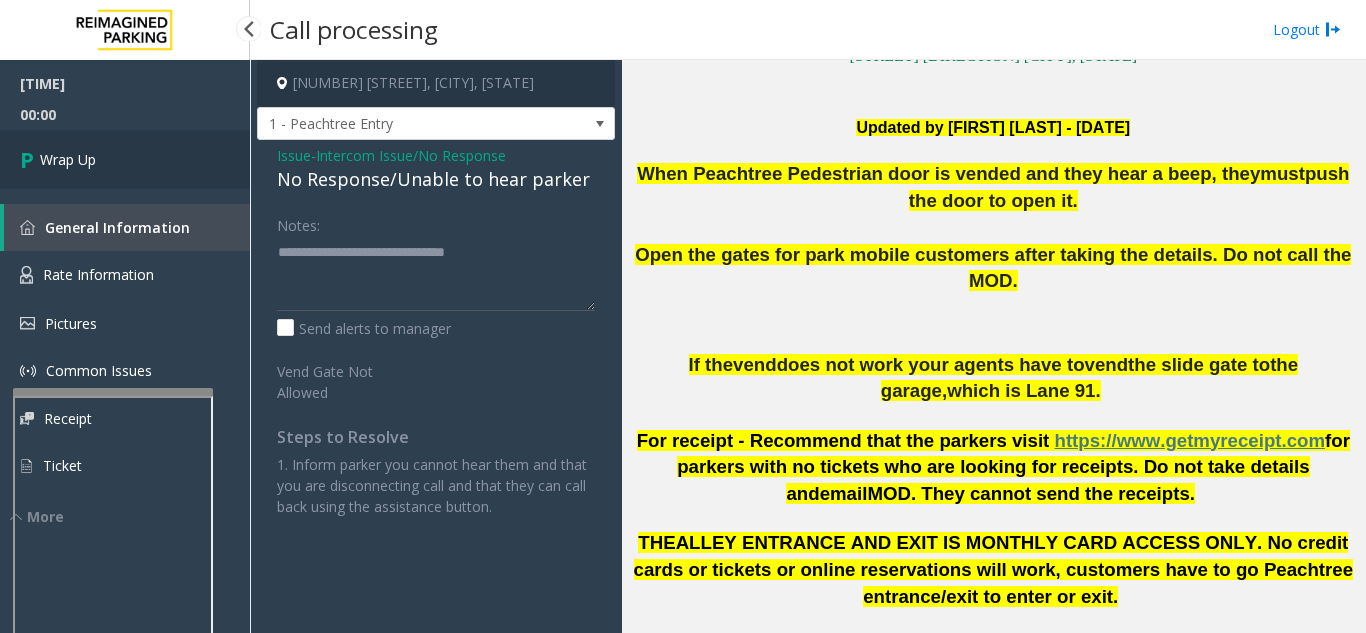 click on "Wrap Up" at bounding box center [125, 159] 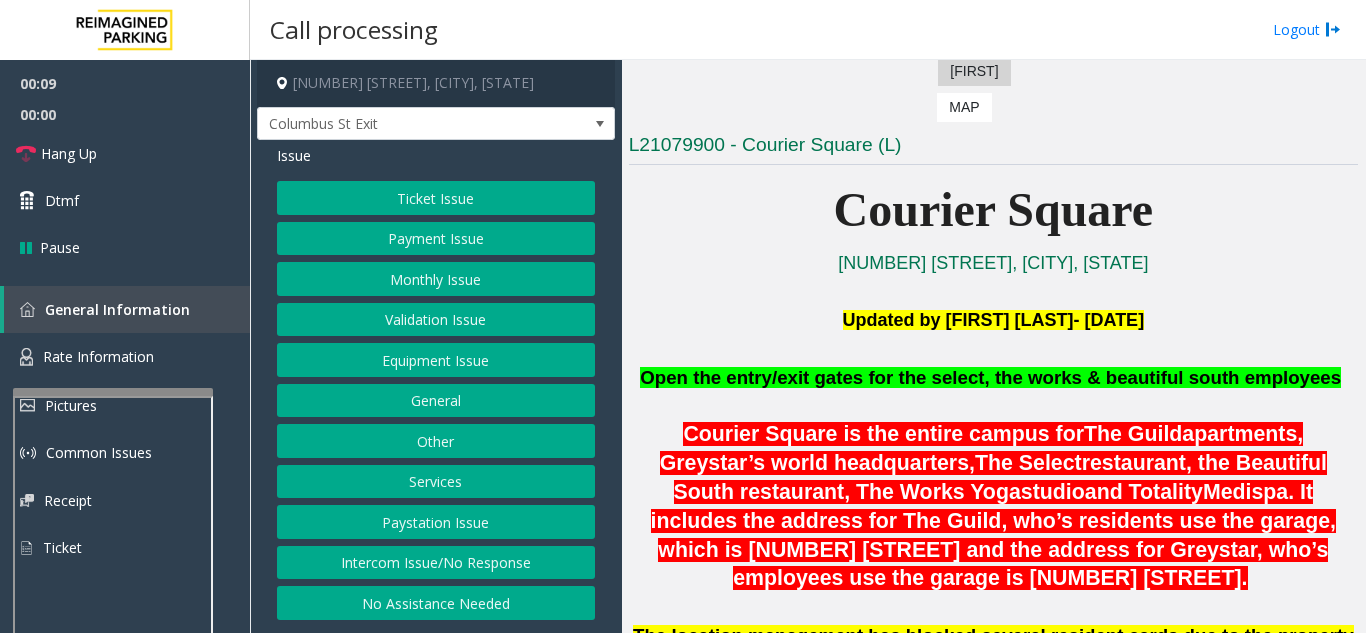 scroll, scrollTop: 500, scrollLeft: 0, axis: vertical 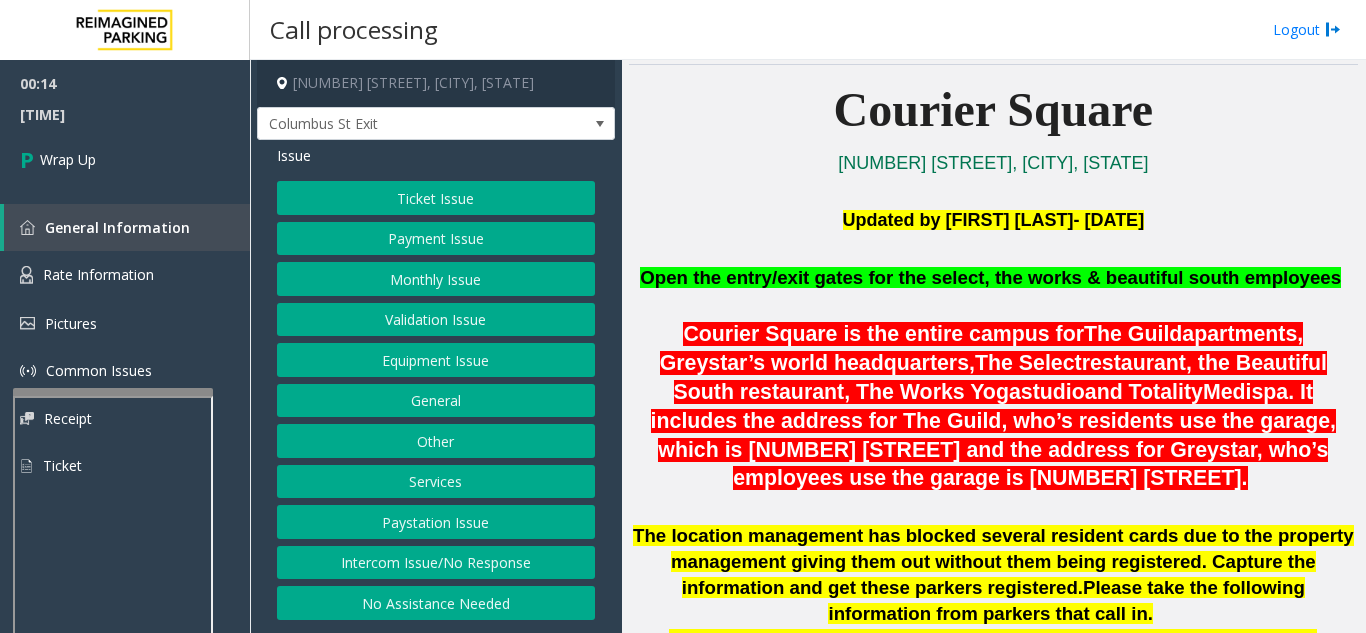 click on "Equipment Issue" 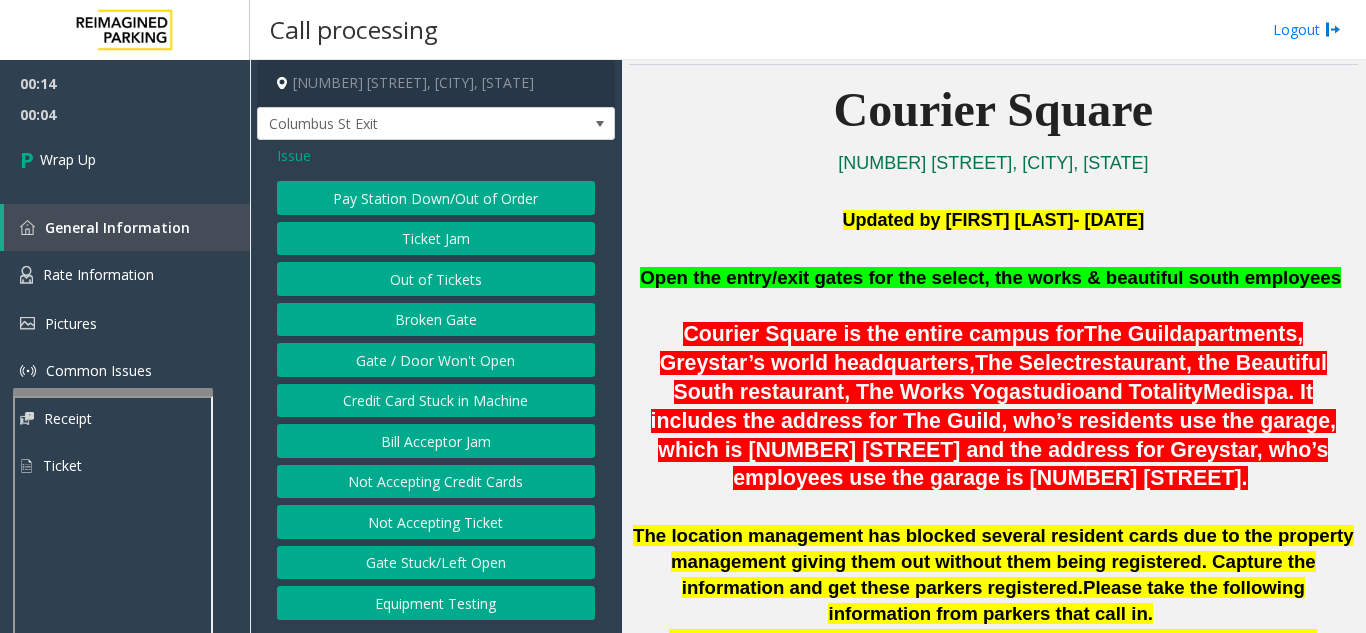 click on "Gate / Door Won't Open" 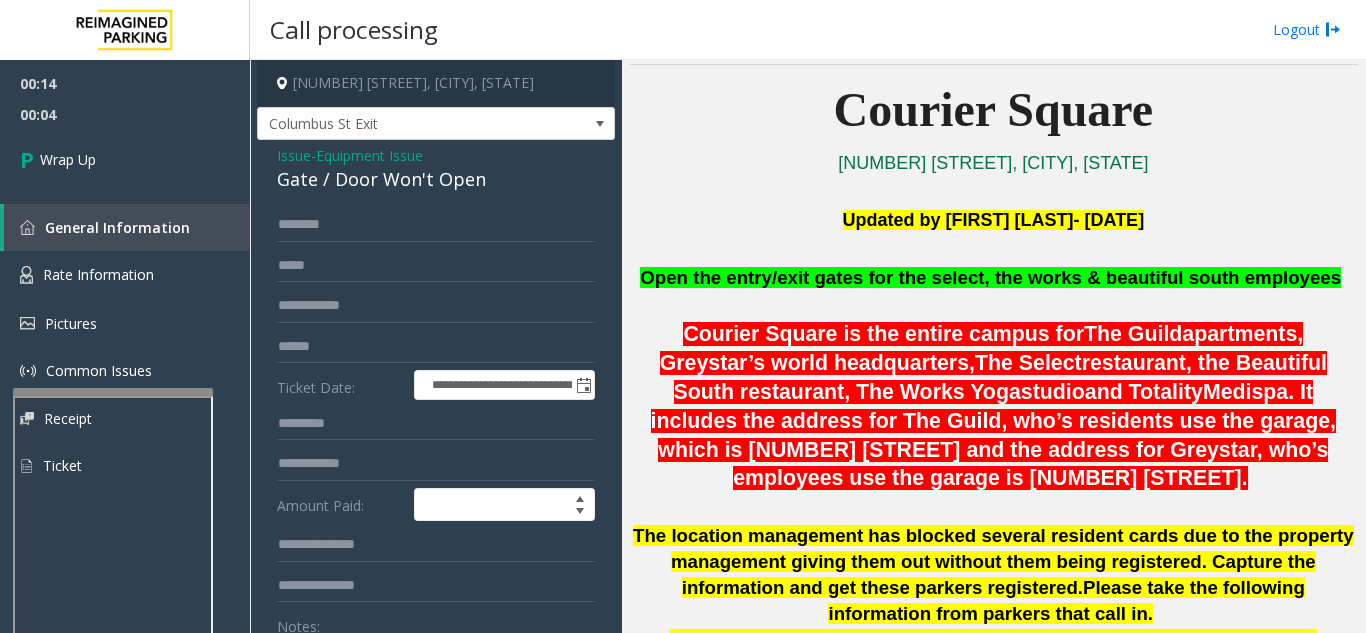 scroll, scrollTop: 100, scrollLeft: 0, axis: vertical 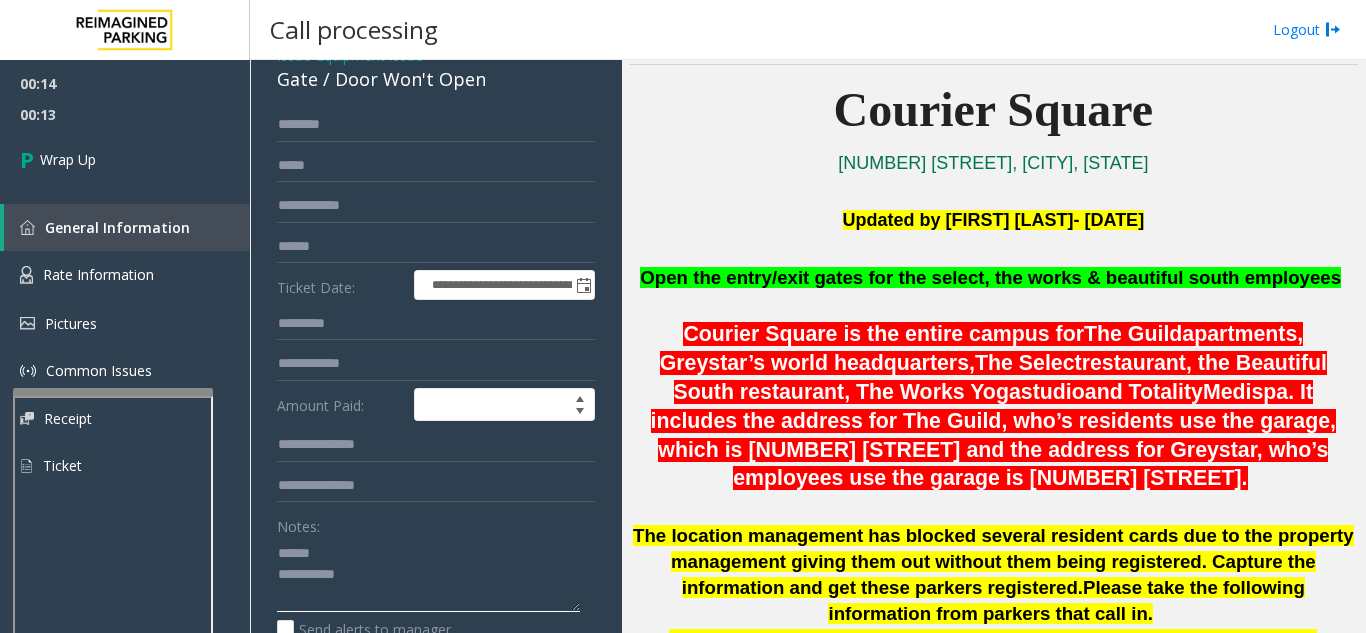 click 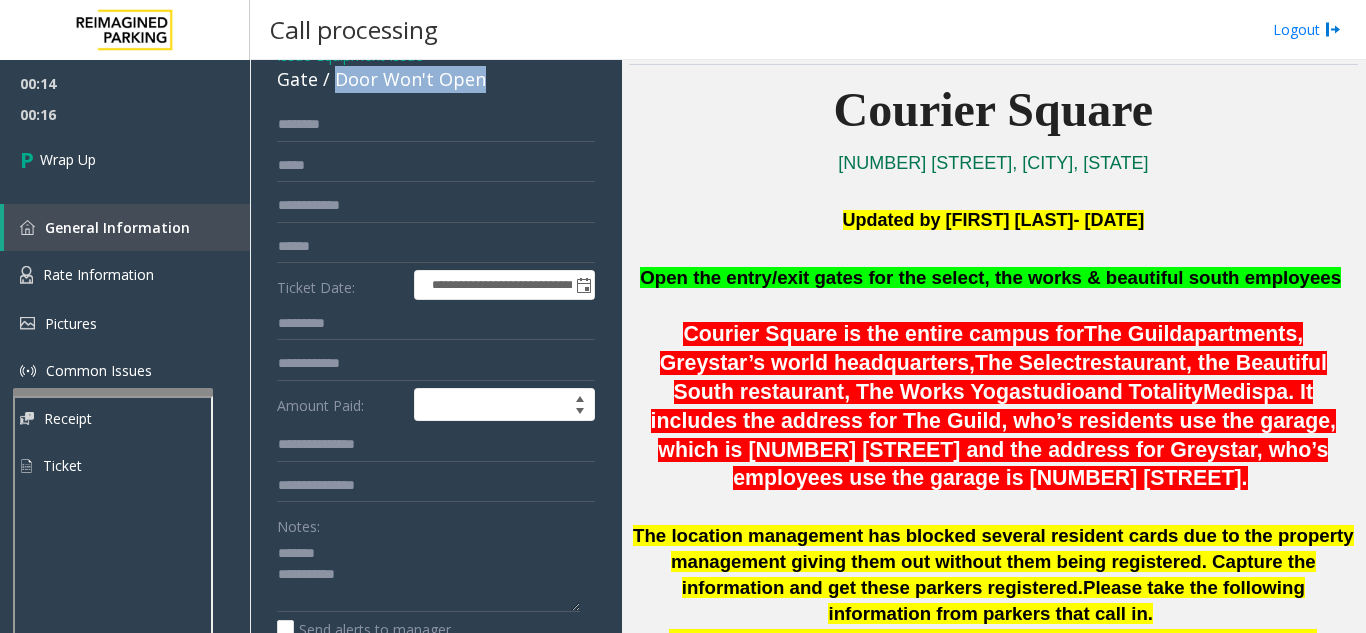 drag, startPoint x: 332, startPoint y: 79, endPoint x: 487, endPoint y: 87, distance: 155.20631 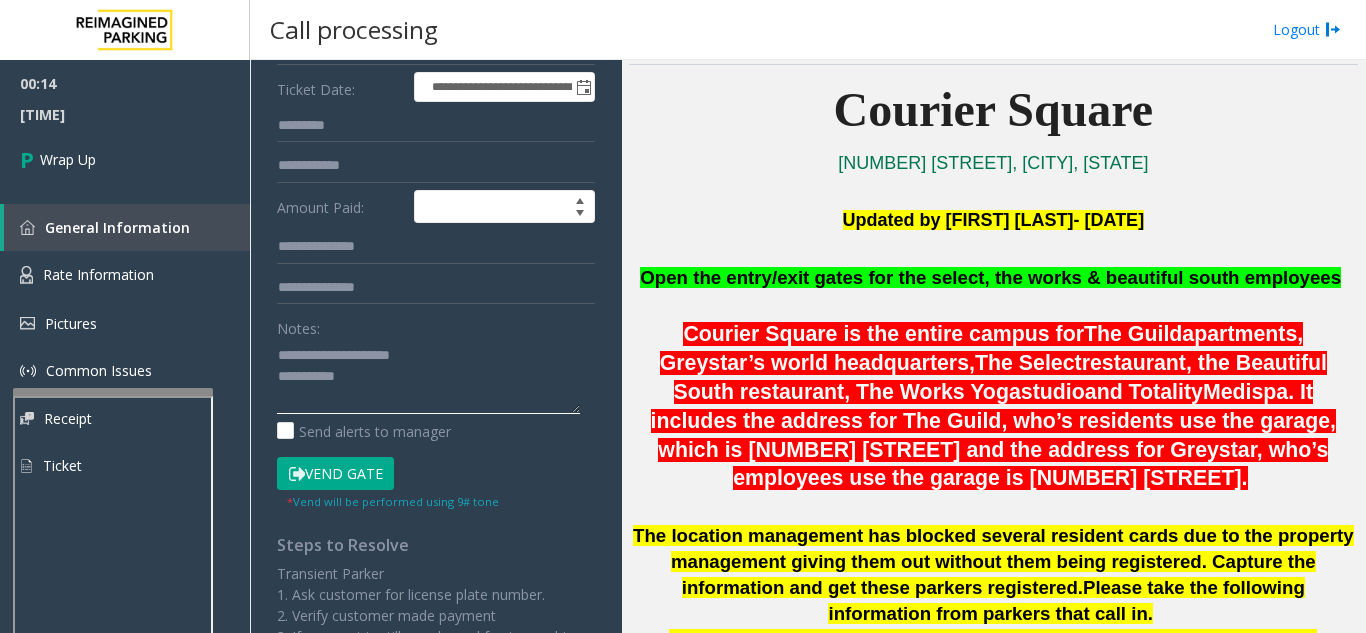 scroll, scrollTop: 300, scrollLeft: 0, axis: vertical 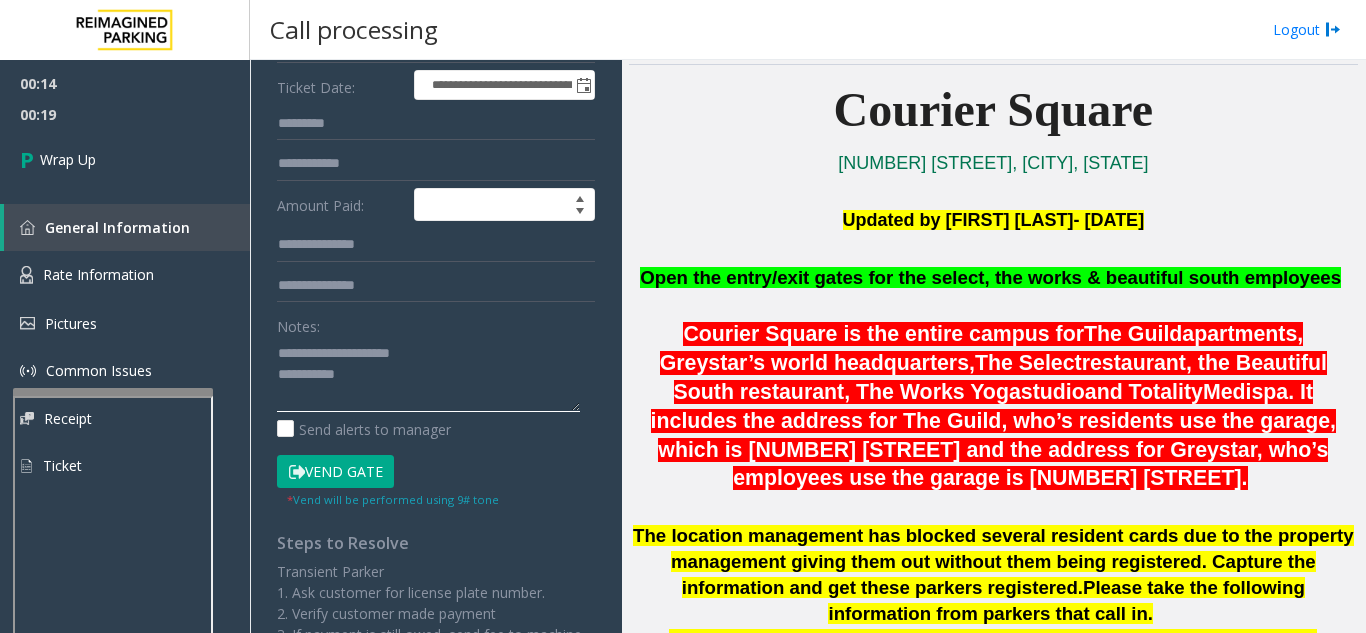 click 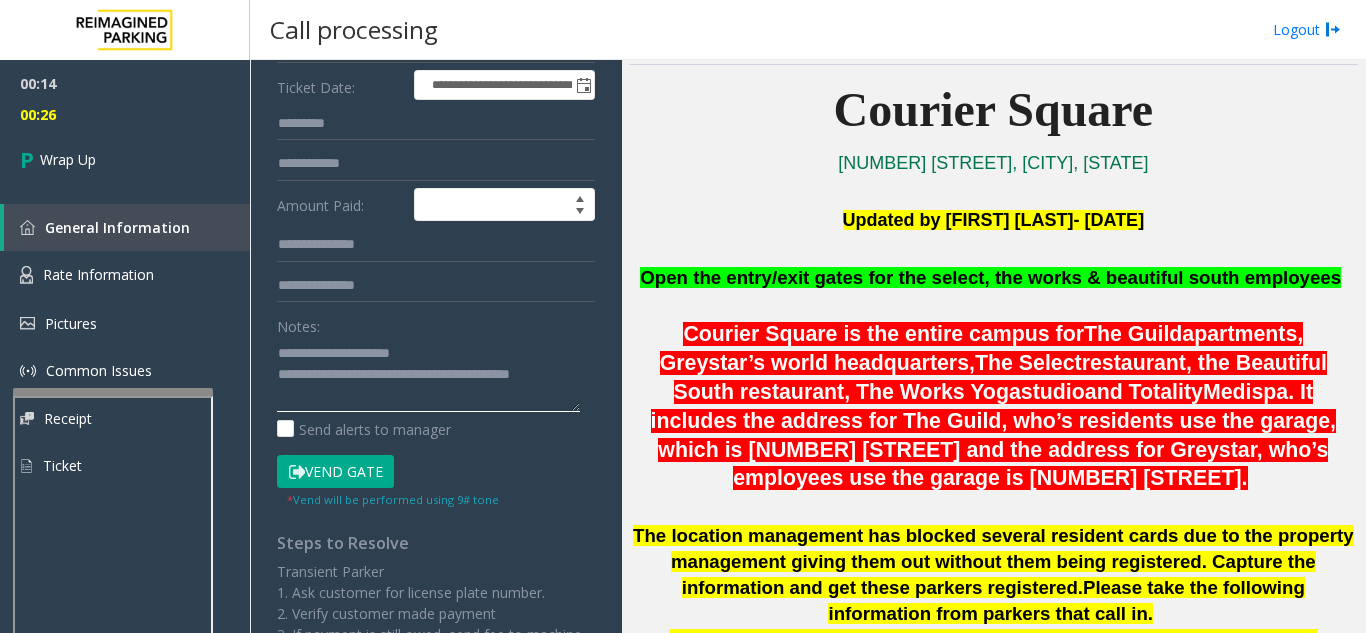 click 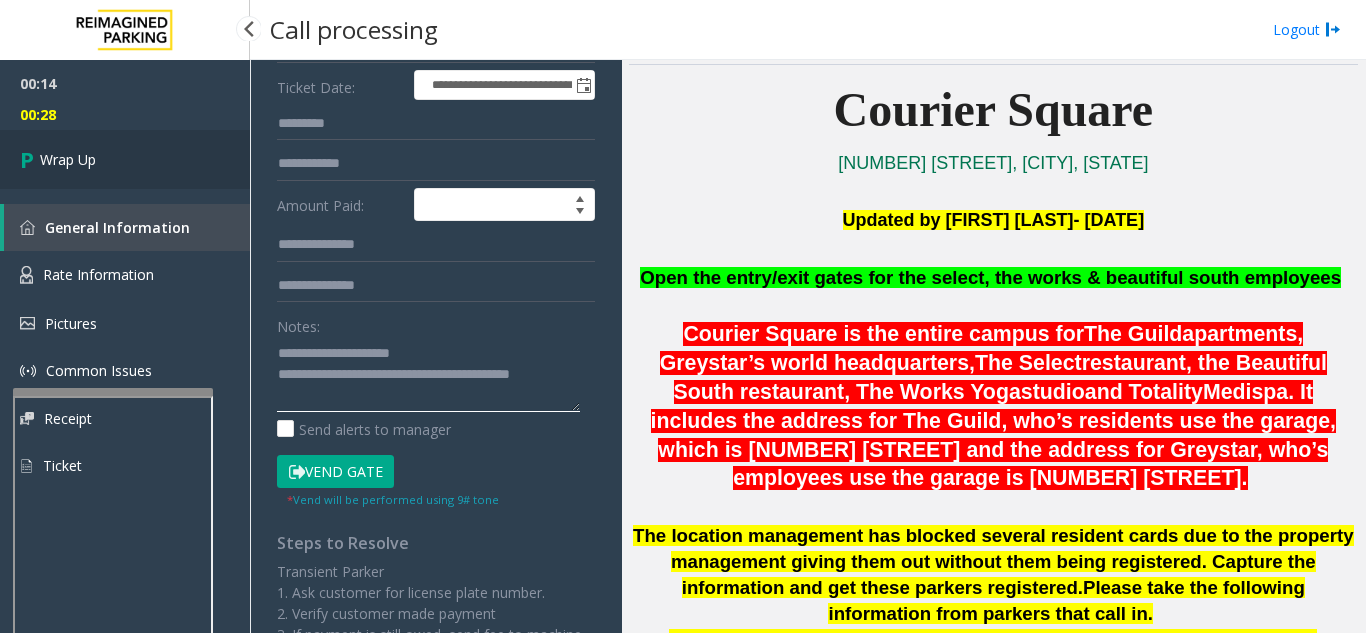 type on "**********" 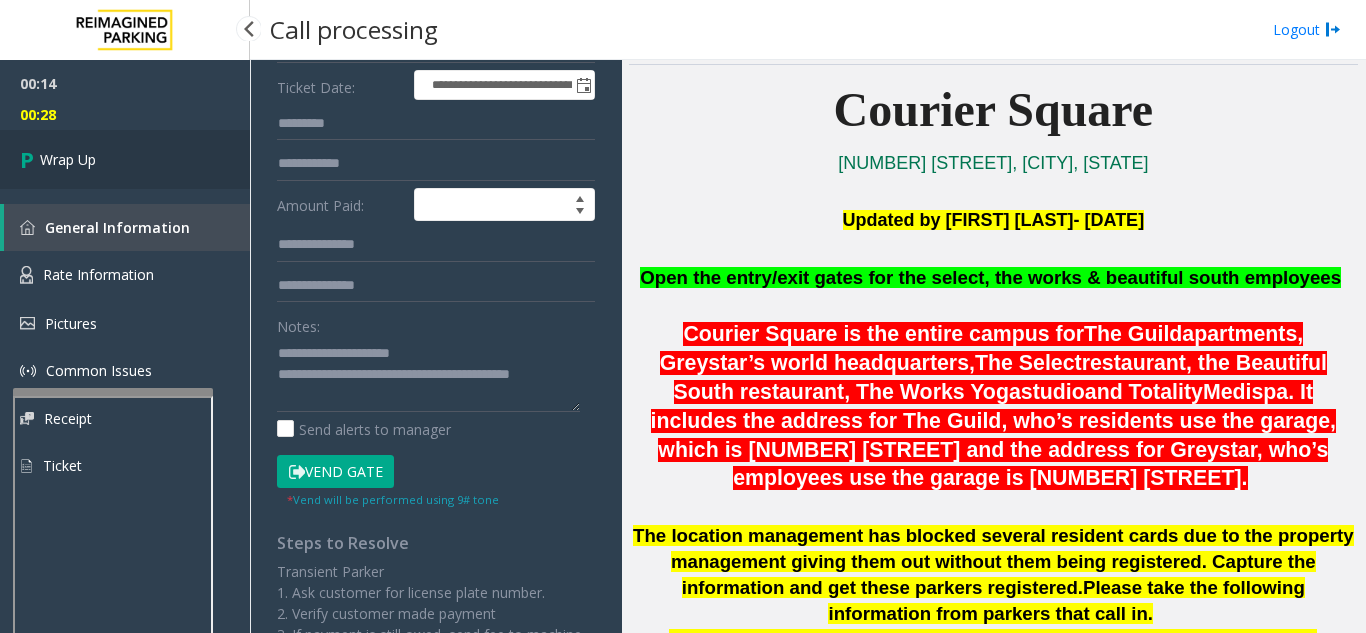 click on "Wrap Up" at bounding box center (125, 159) 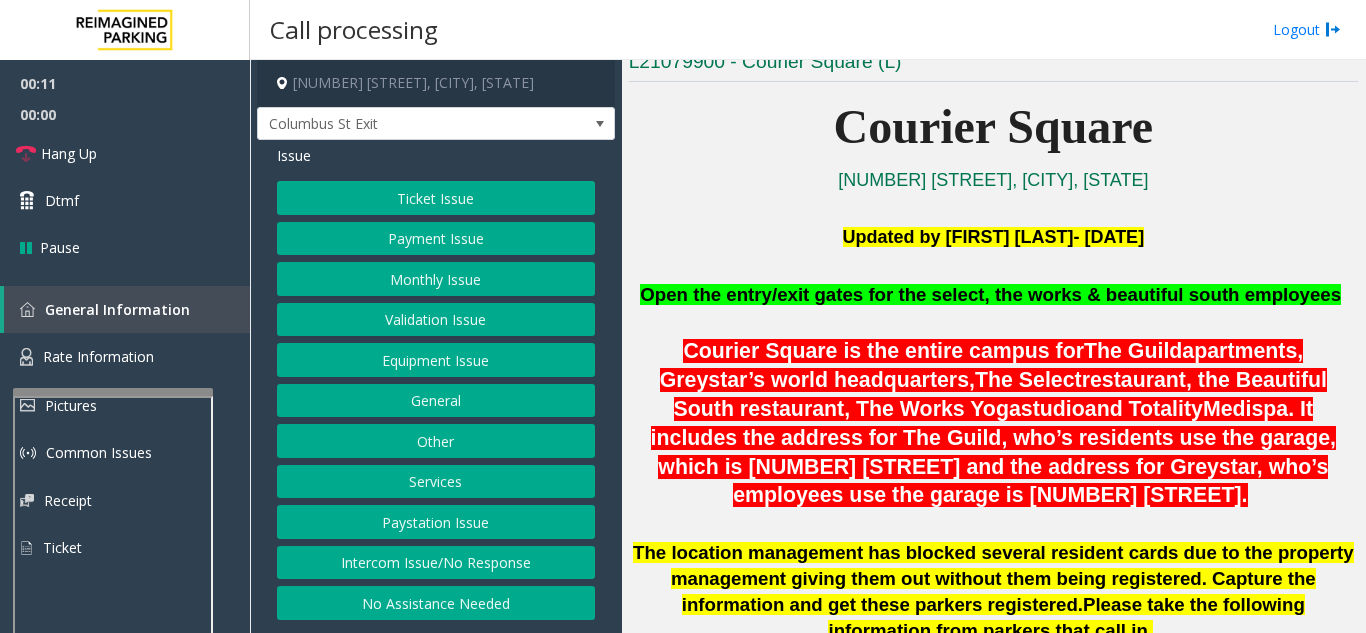 scroll, scrollTop: 500, scrollLeft: 0, axis: vertical 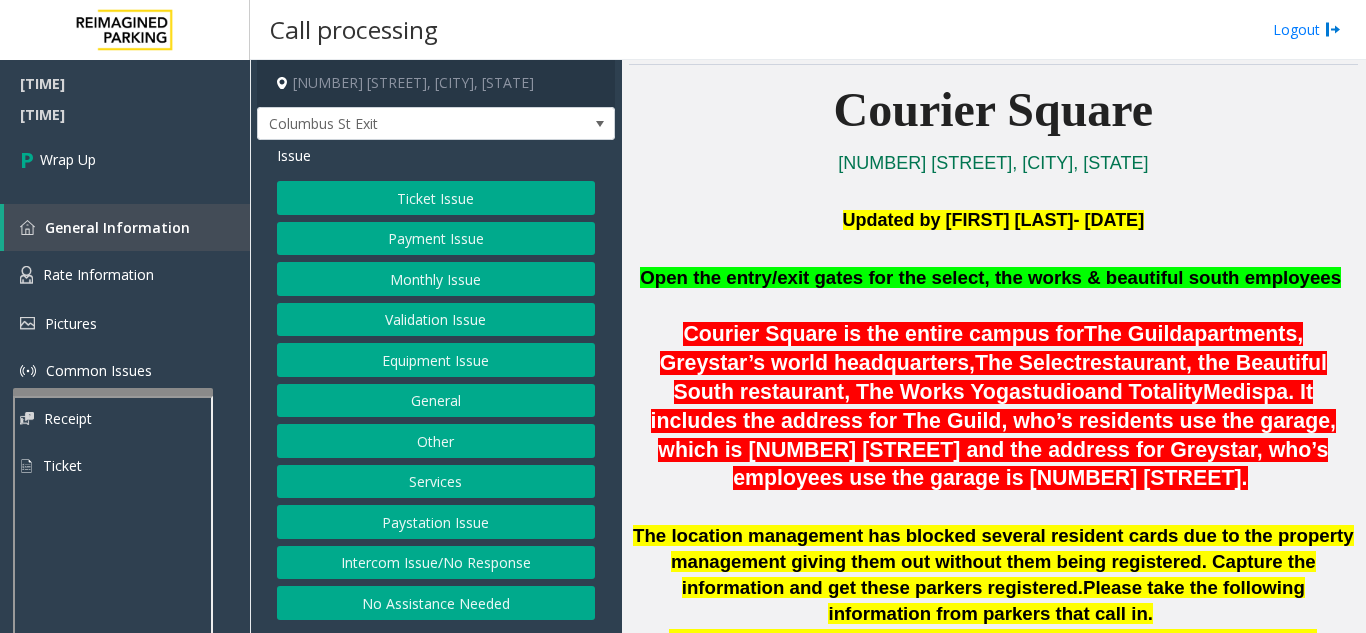 click on "Equipment Issue" 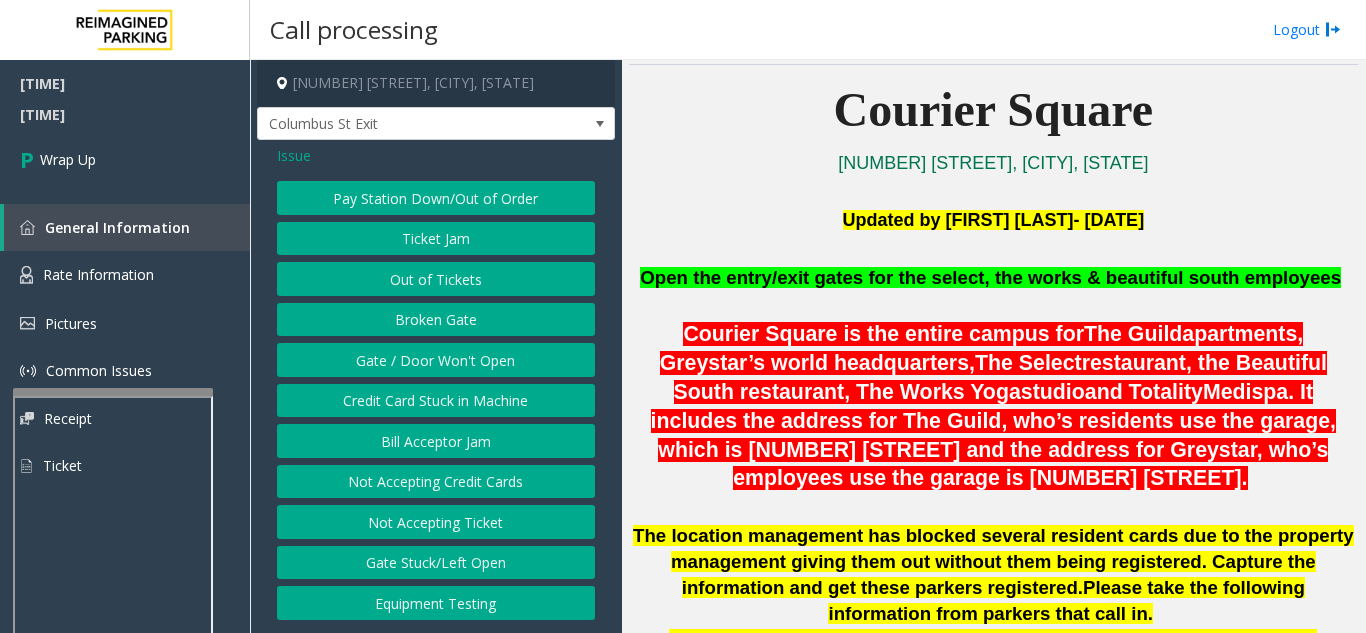 click on "Gate / Door Won't Open" 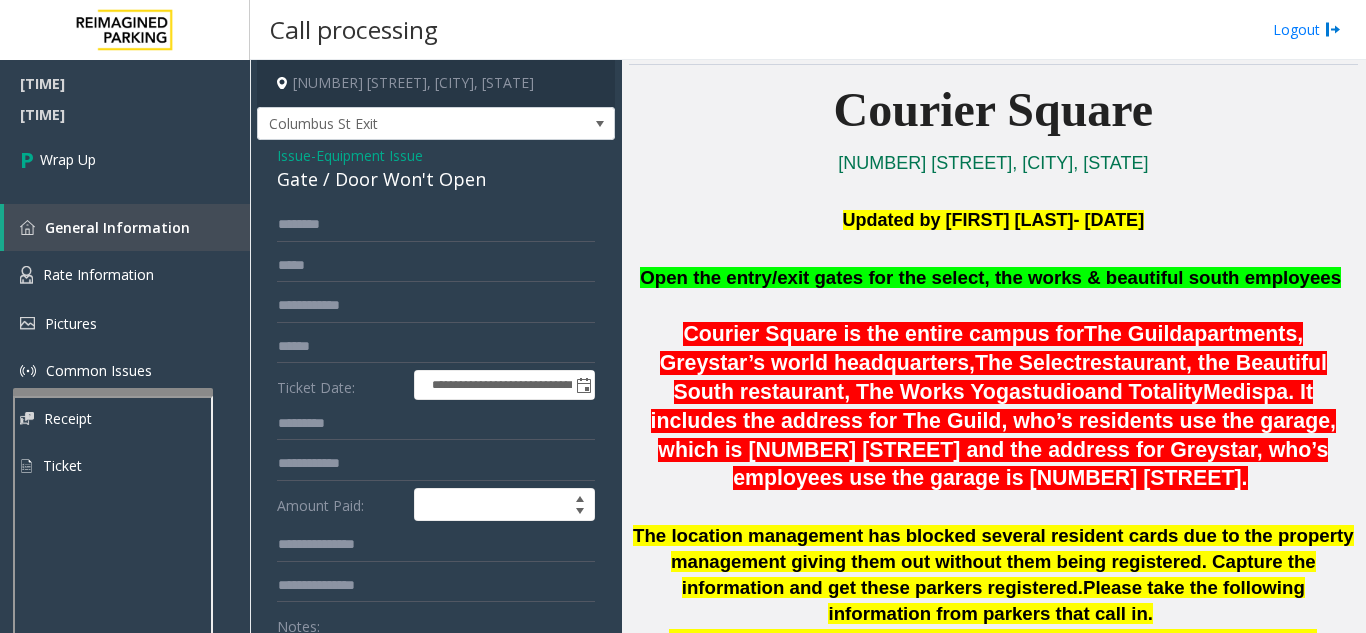 scroll, scrollTop: 100, scrollLeft: 0, axis: vertical 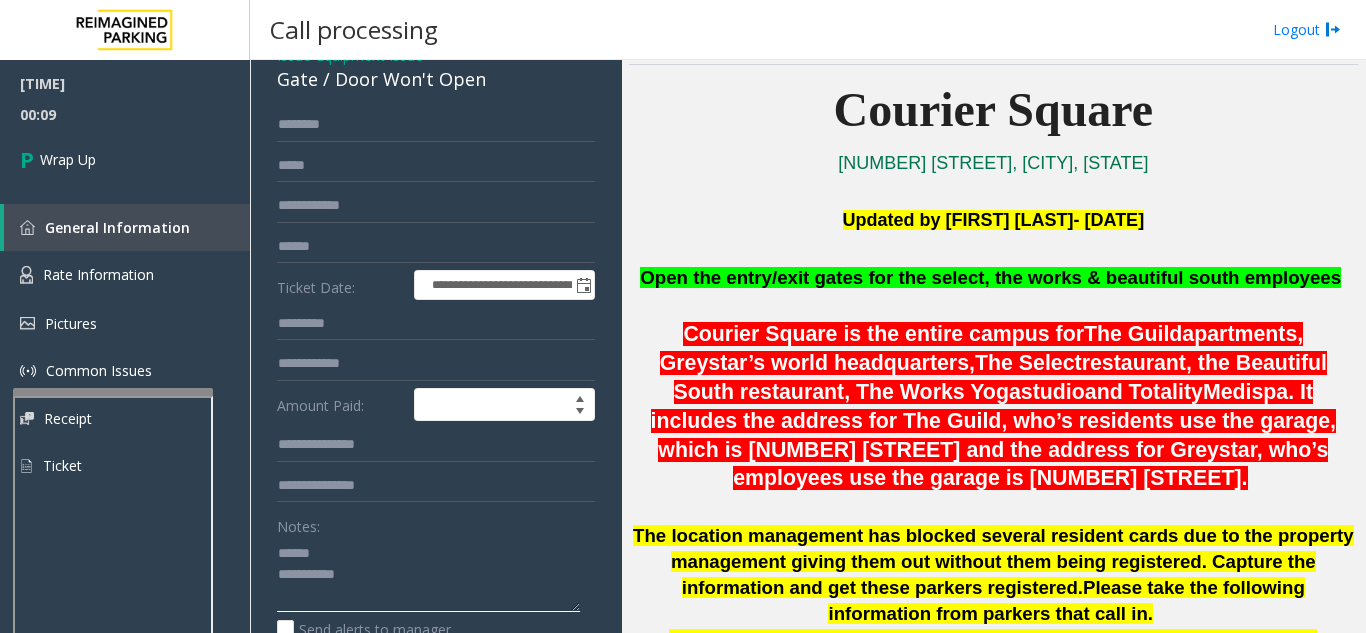 click 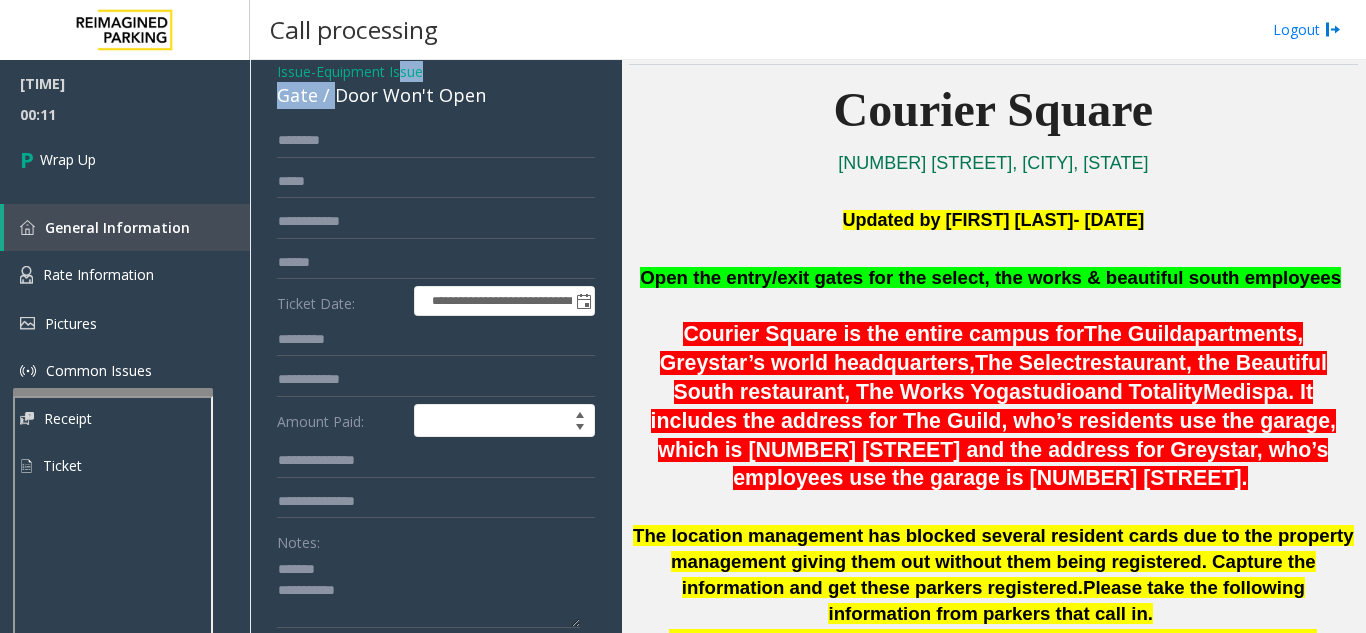 scroll, scrollTop: 78, scrollLeft: 0, axis: vertical 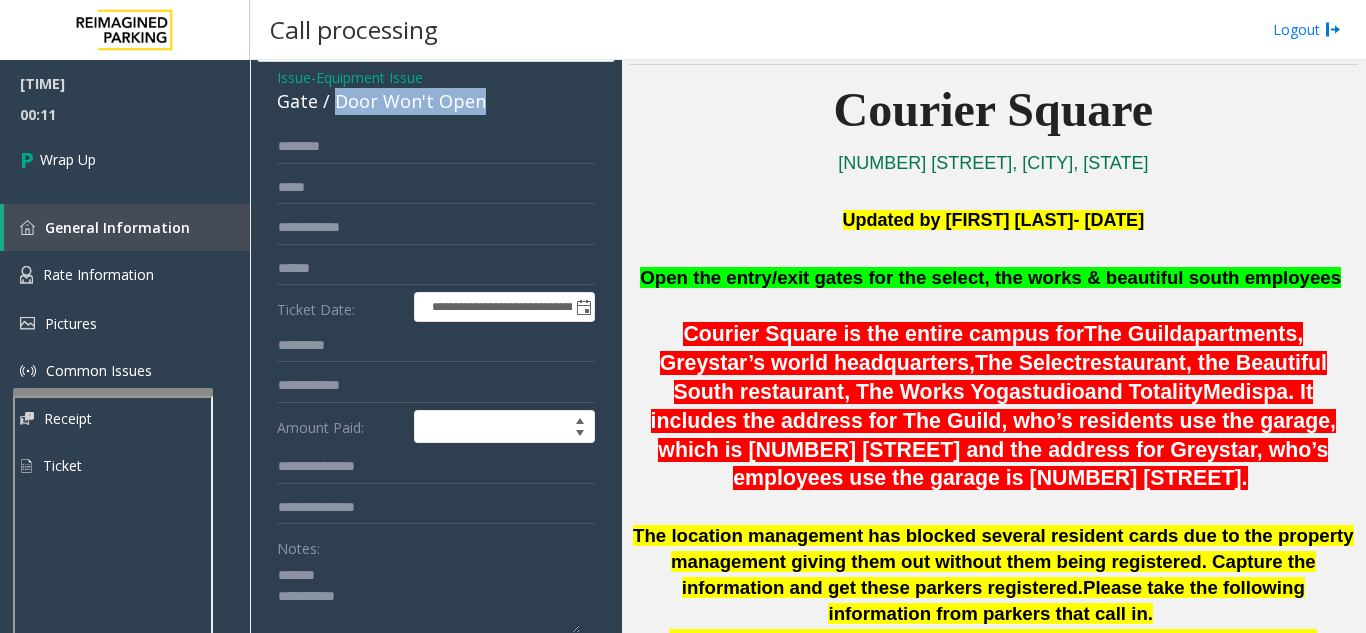 drag, startPoint x: 333, startPoint y: 76, endPoint x: 495, endPoint y: 104, distance: 164.40195 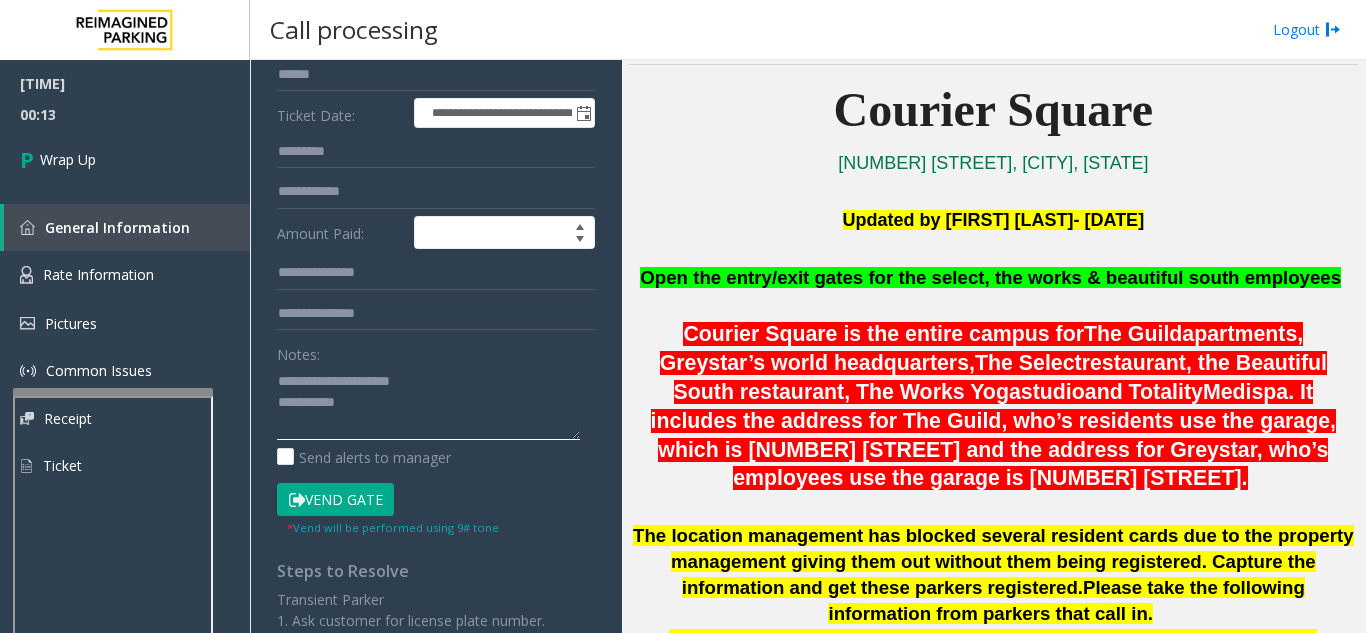 scroll, scrollTop: 278, scrollLeft: 0, axis: vertical 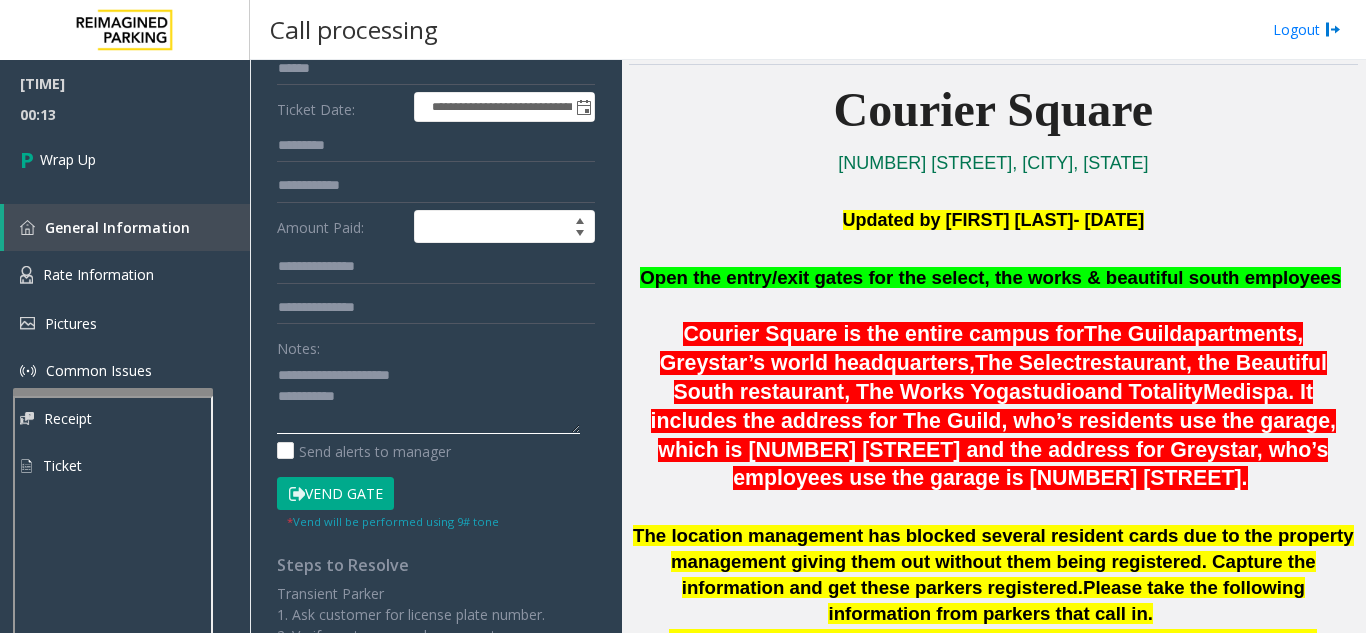 click 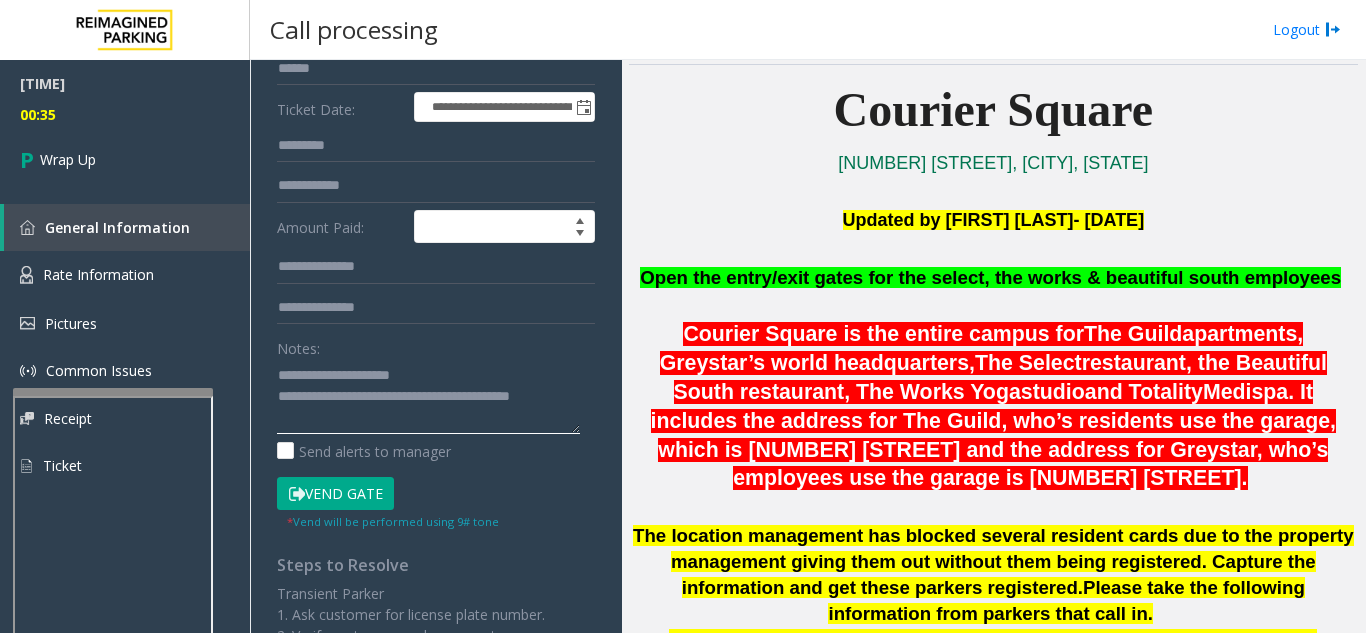 click 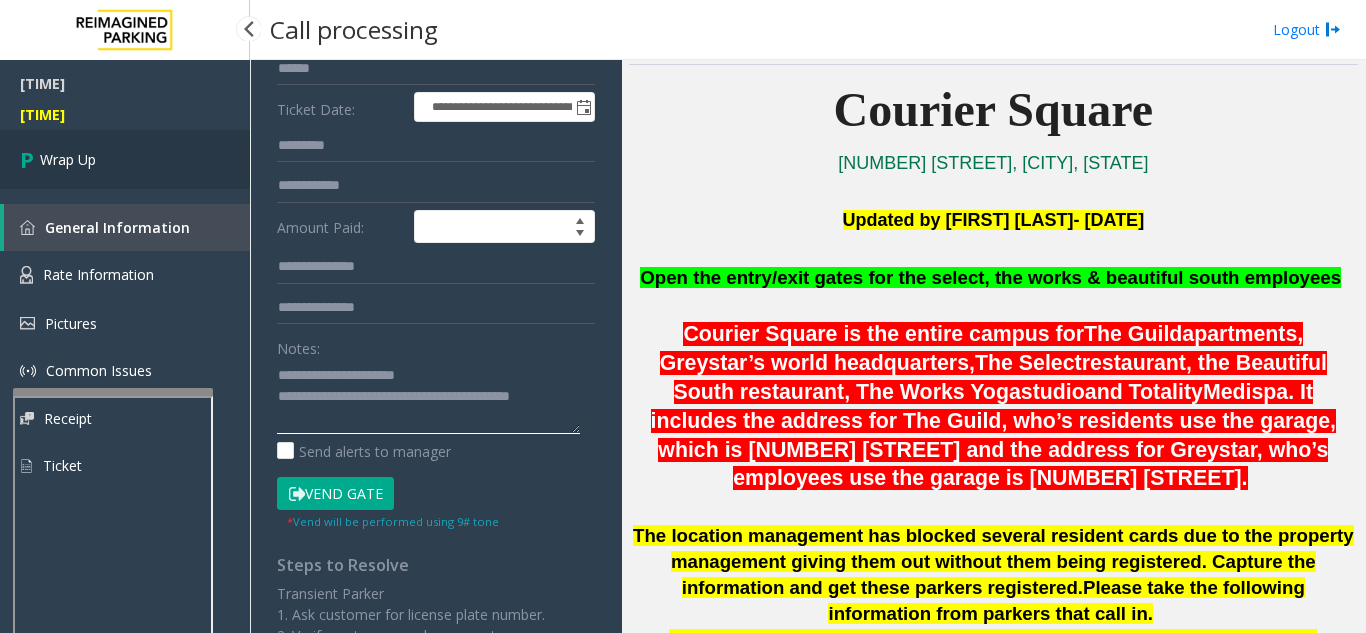 type on "**********" 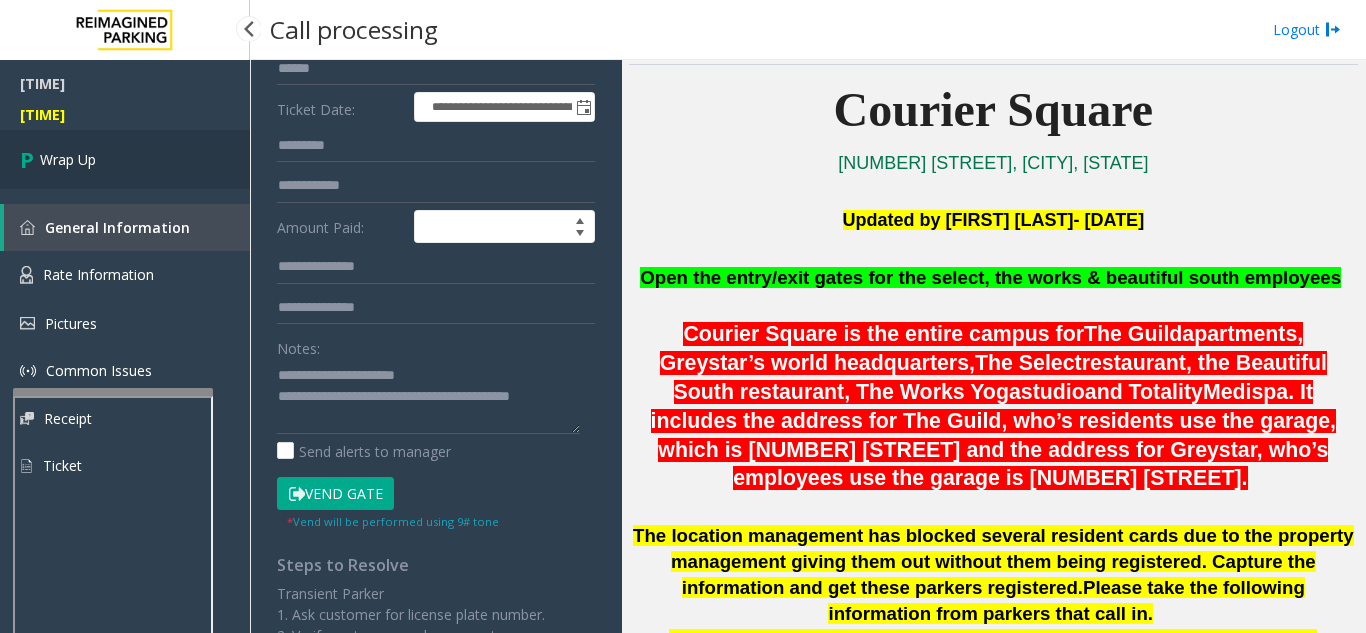click on "Wrap Up" at bounding box center (125, 159) 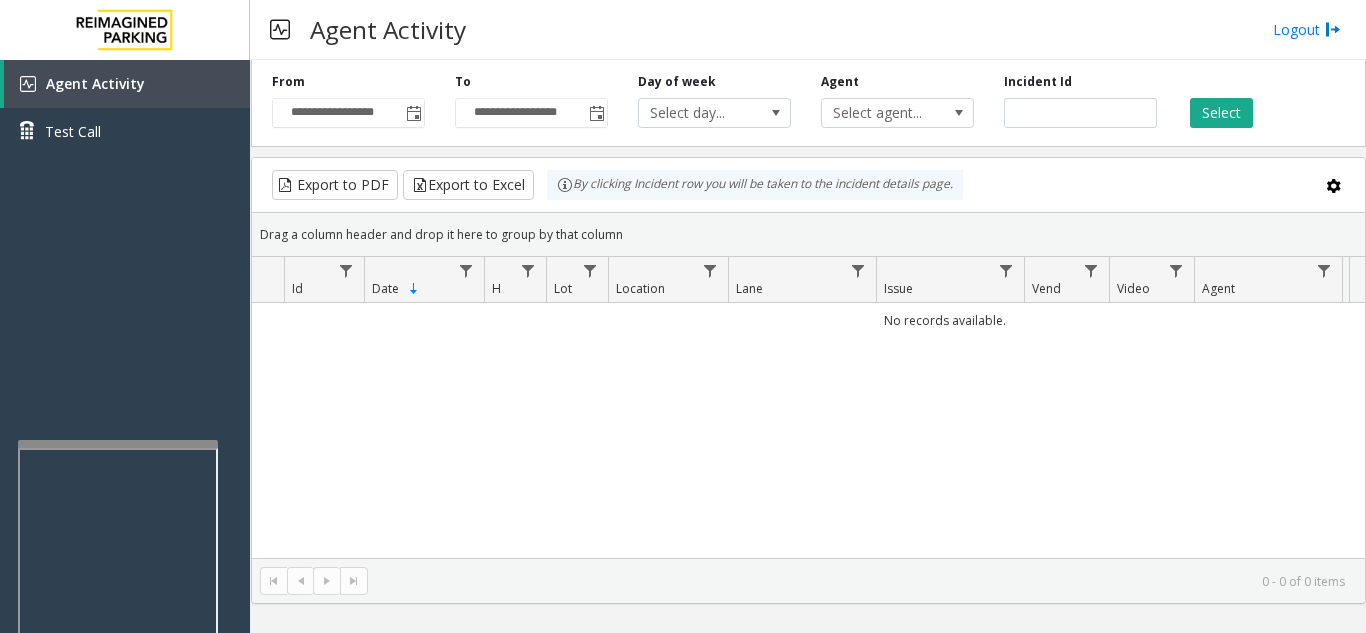 click at bounding box center [118, 444] 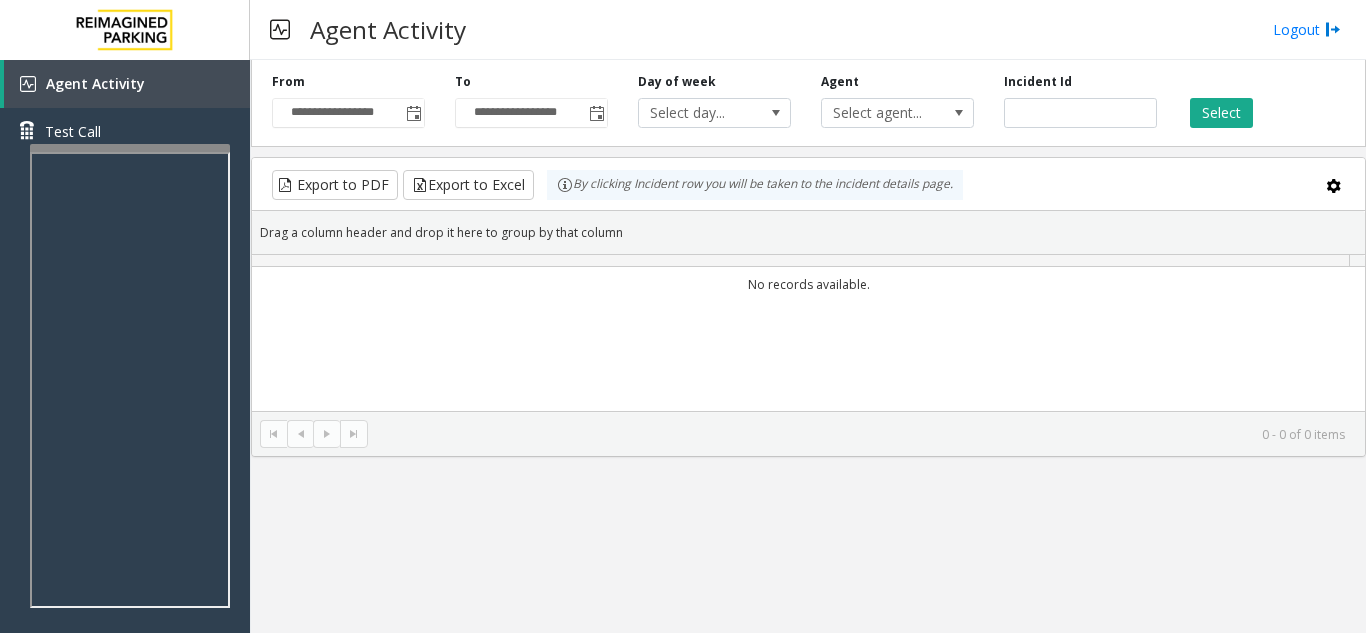 scroll, scrollTop: 0, scrollLeft: 0, axis: both 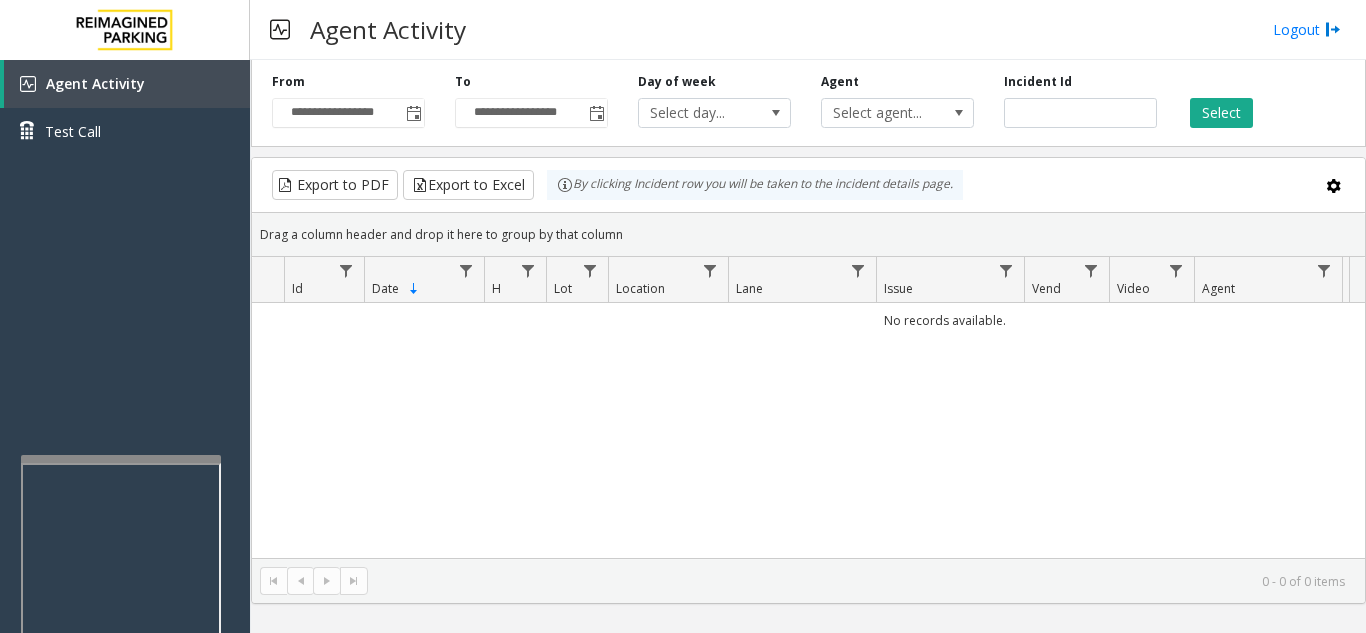 click at bounding box center (121, 459) 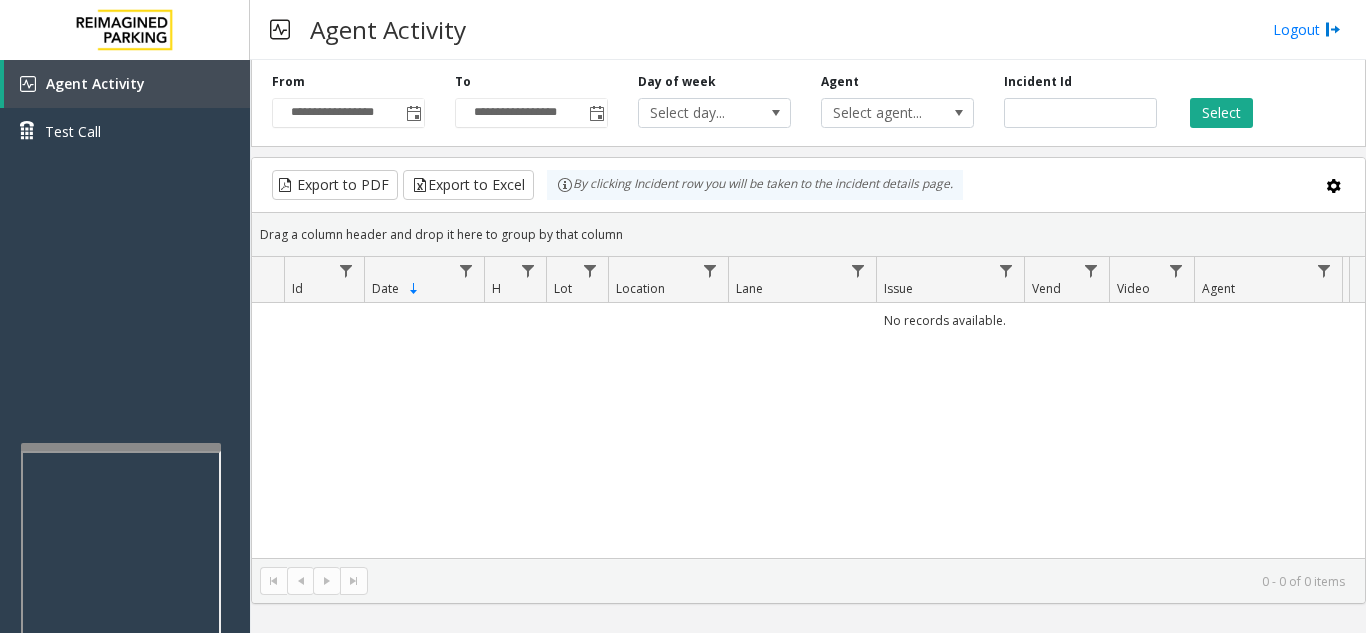 click at bounding box center [121, 447] 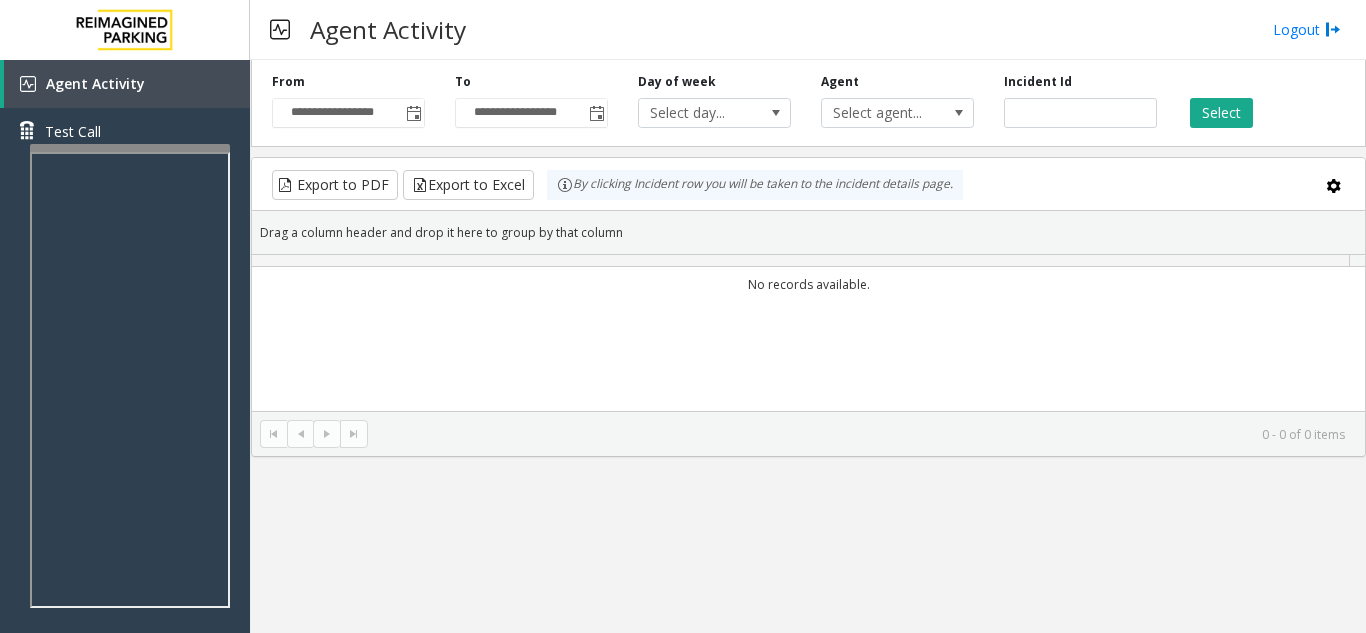 scroll, scrollTop: 0, scrollLeft: 0, axis: both 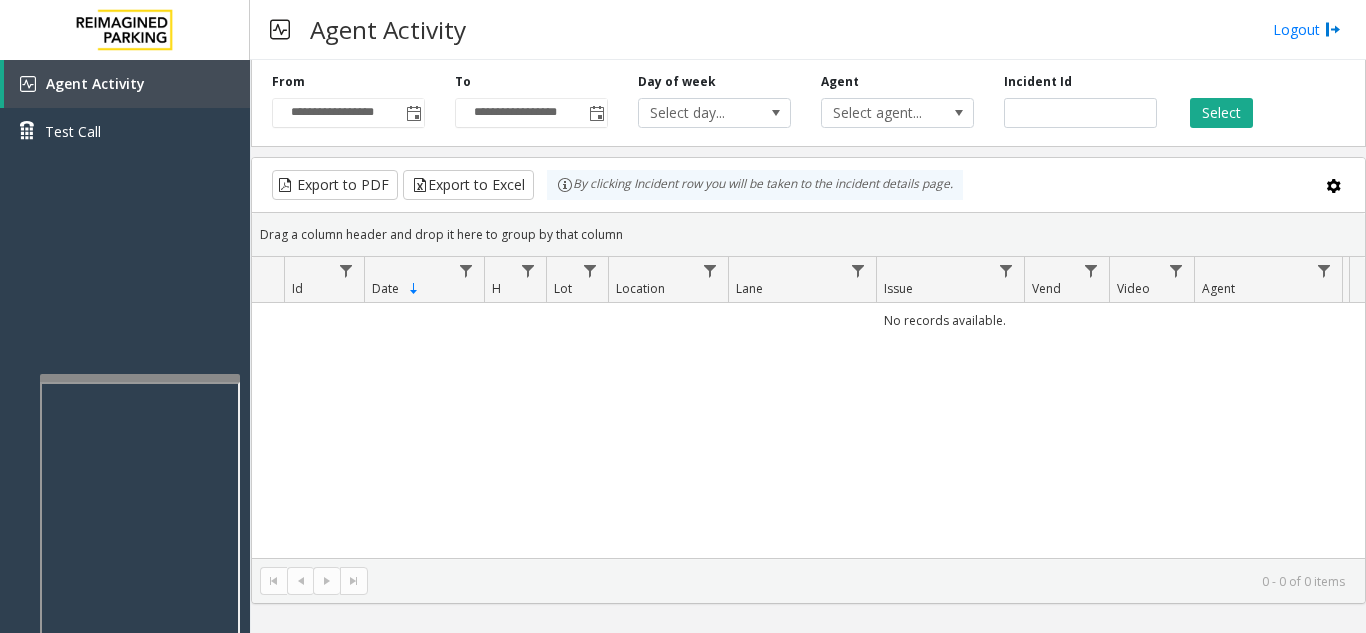 click at bounding box center [140, 608] 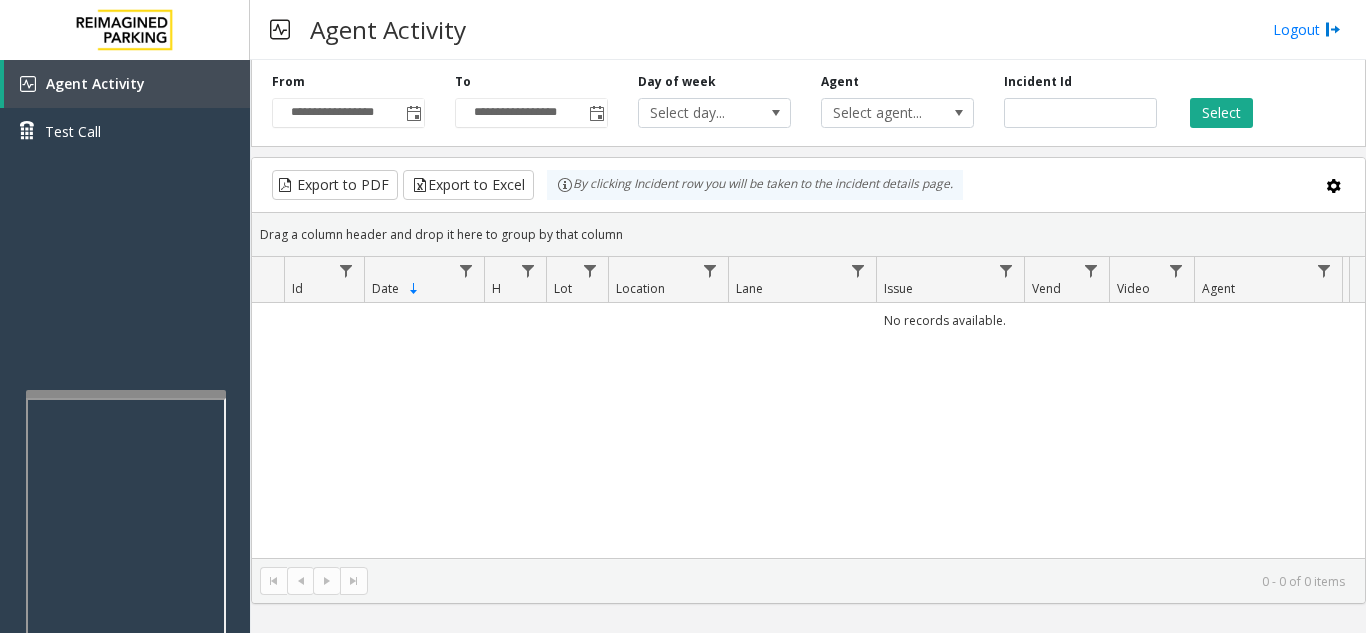click at bounding box center (126, 394) 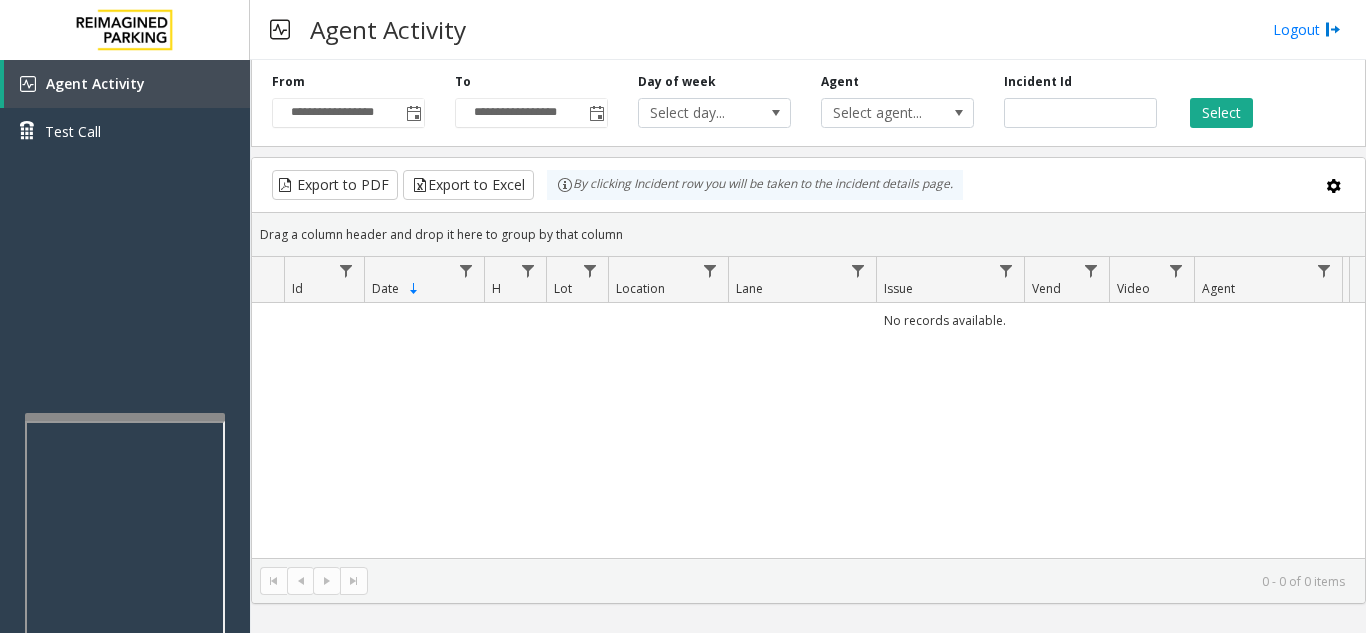 click at bounding box center [125, 417] 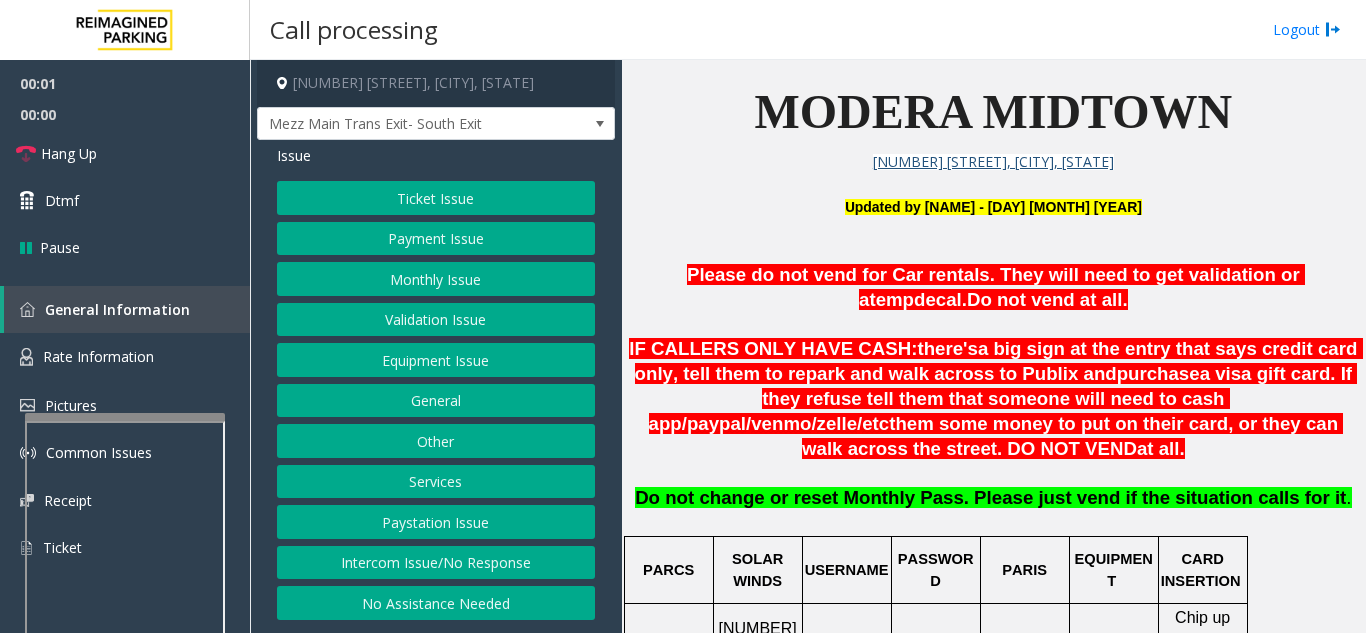 scroll, scrollTop: 700, scrollLeft: 0, axis: vertical 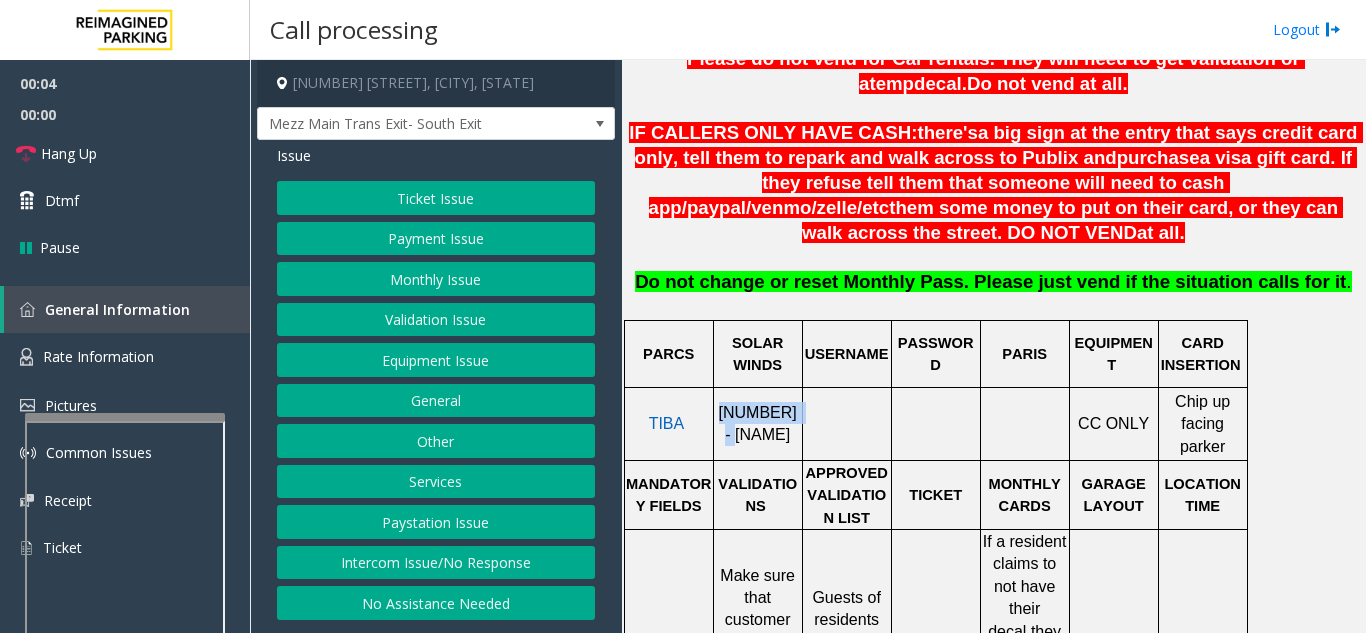 drag, startPoint x: 725, startPoint y: 404, endPoint x: 719, endPoint y: 386, distance: 18.973665 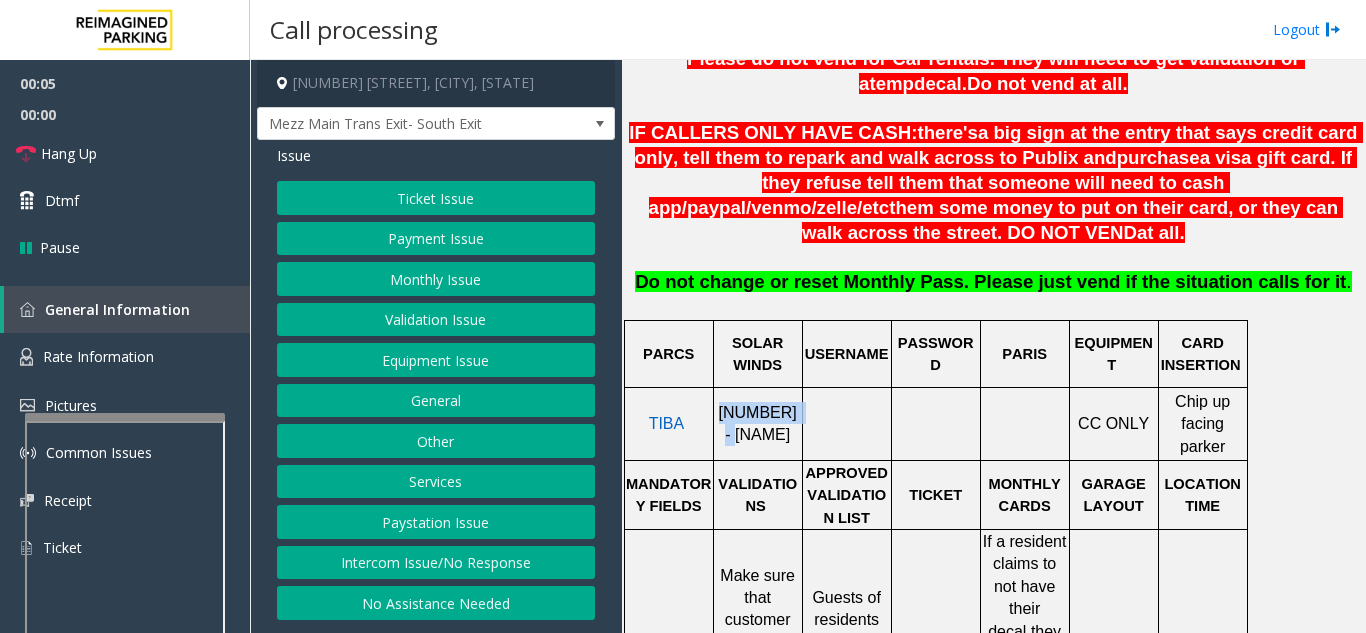 copy on "LAN20000500" 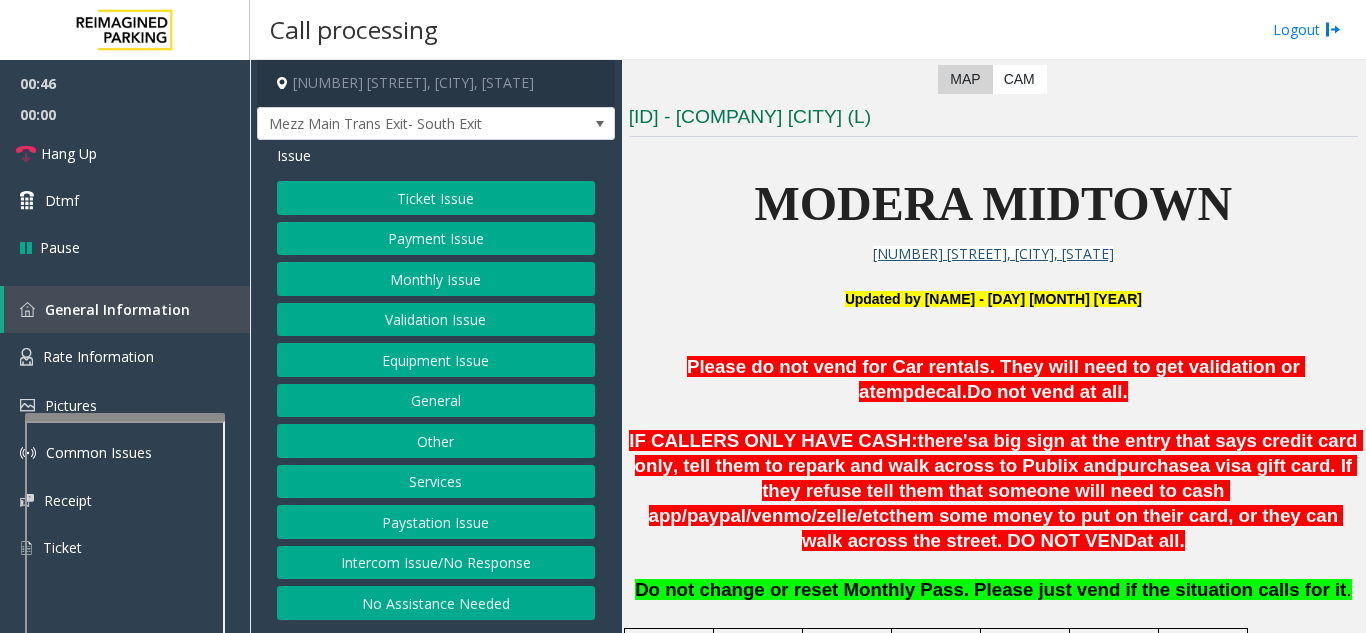 scroll, scrollTop: 500, scrollLeft: 0, axis: vertical 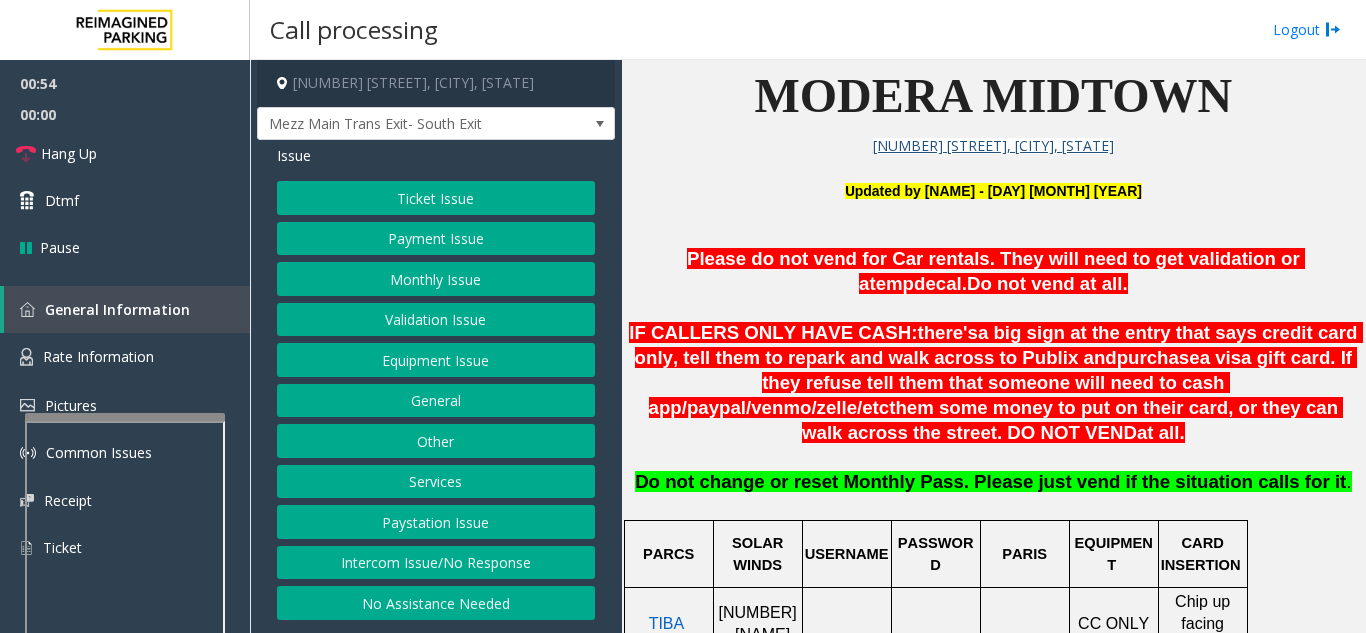 click 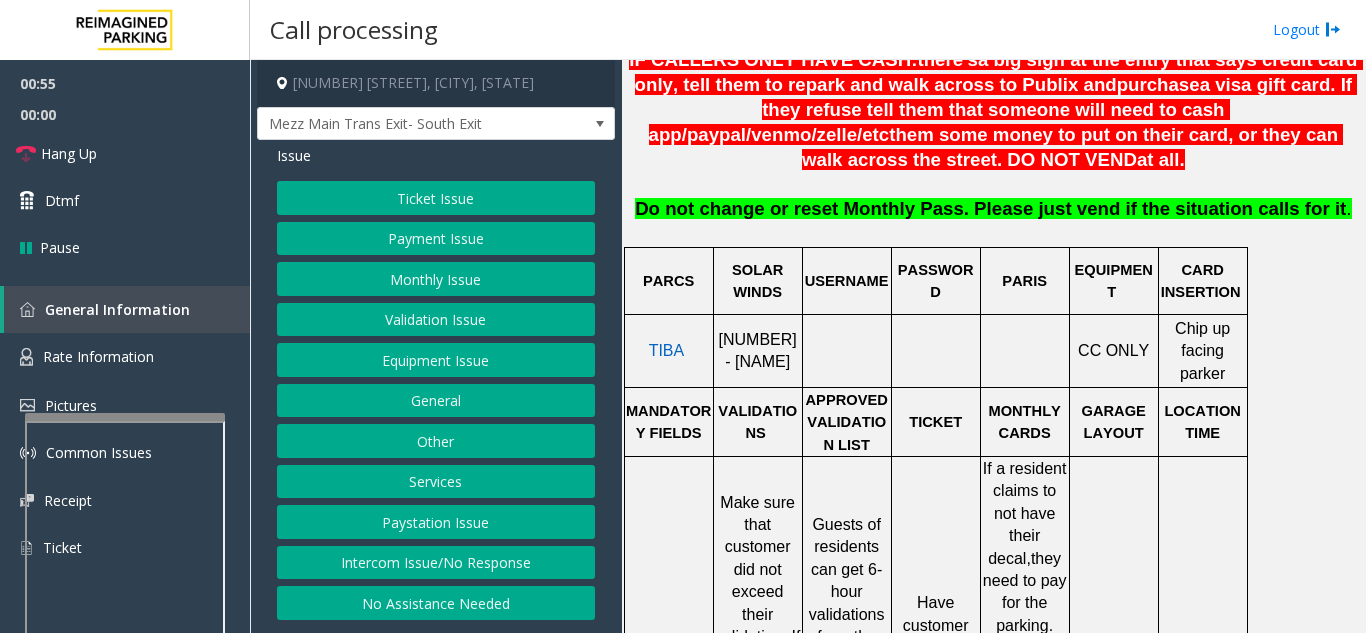 scroll, scrollTop: 800, scrollLeft: 0, axis: vertical 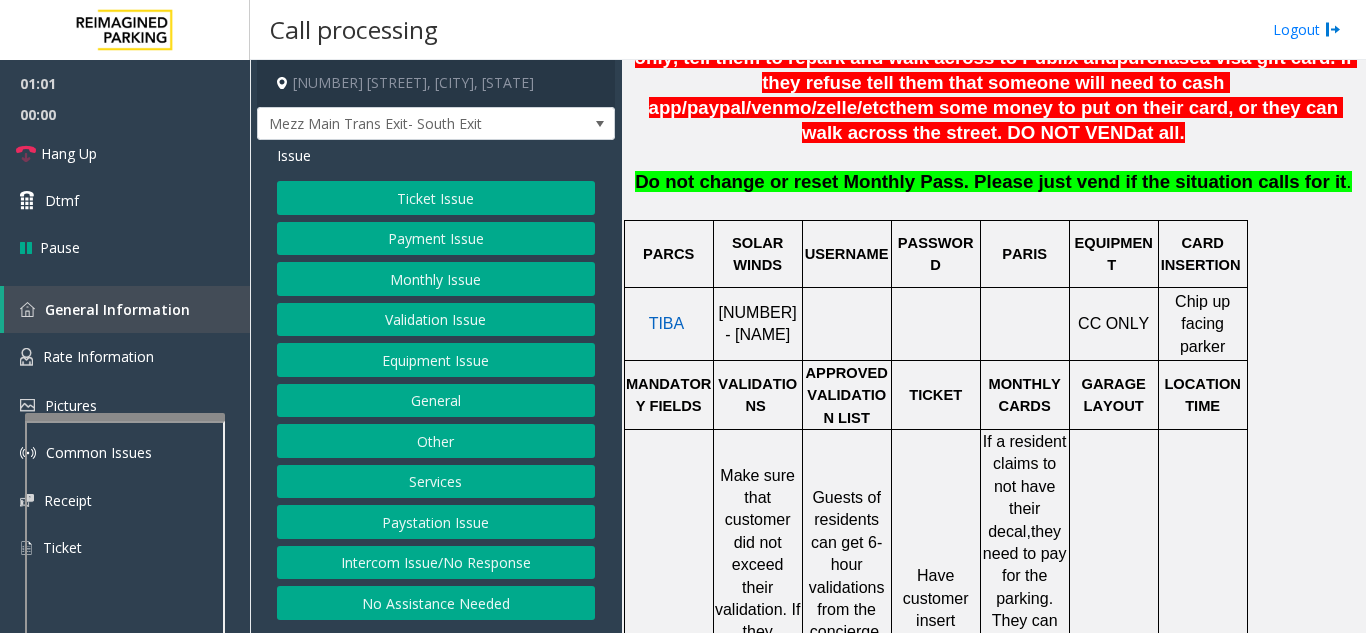 click on "Equipment Issue" 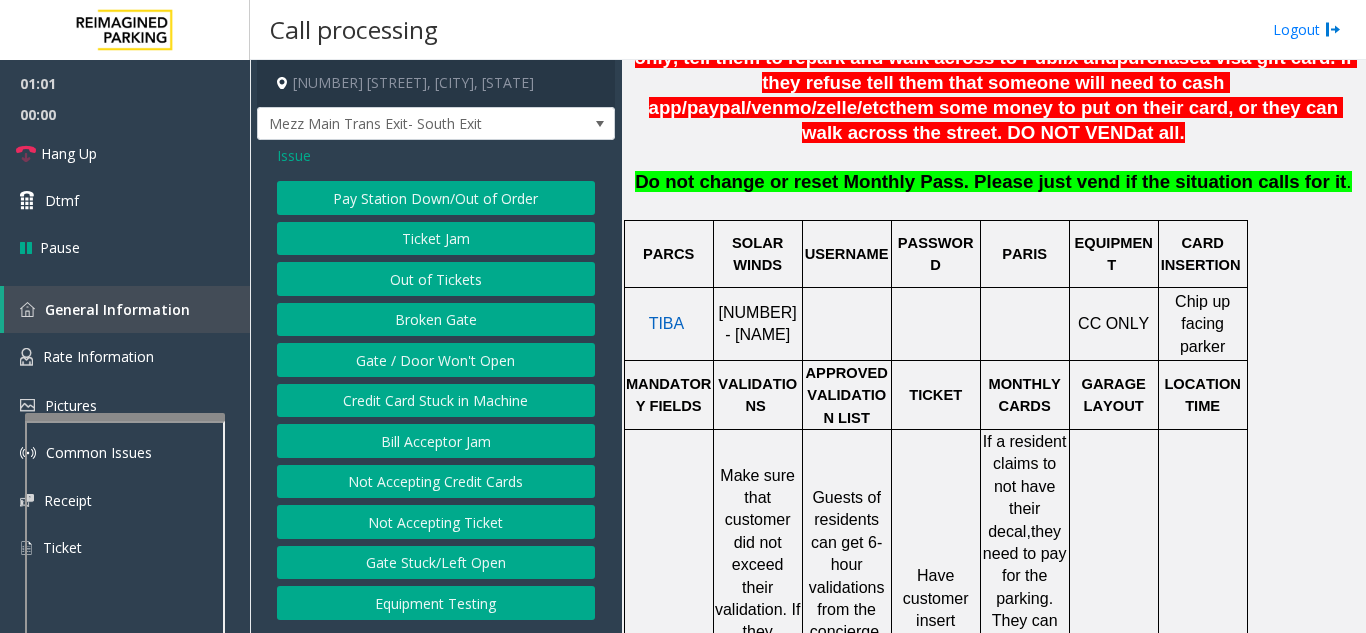 click on "Gate / Door Won't Open" 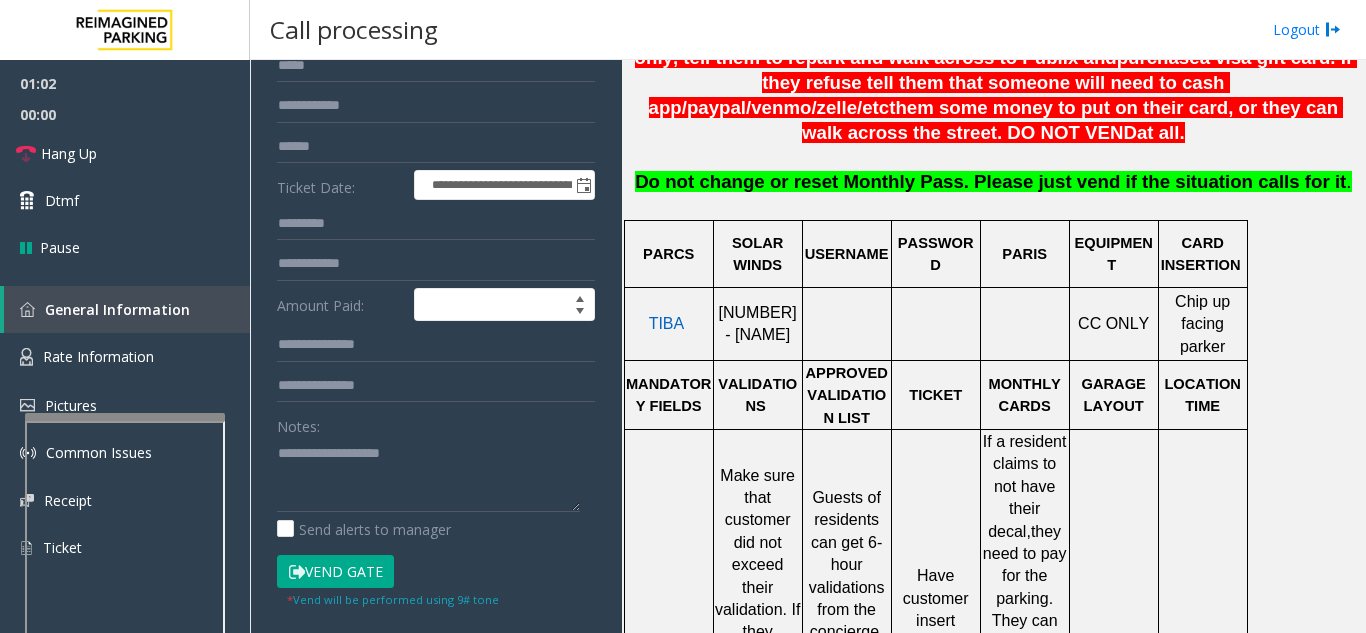 scroll, scrollTop: 100, scrollLeft: 0, axis: vertical 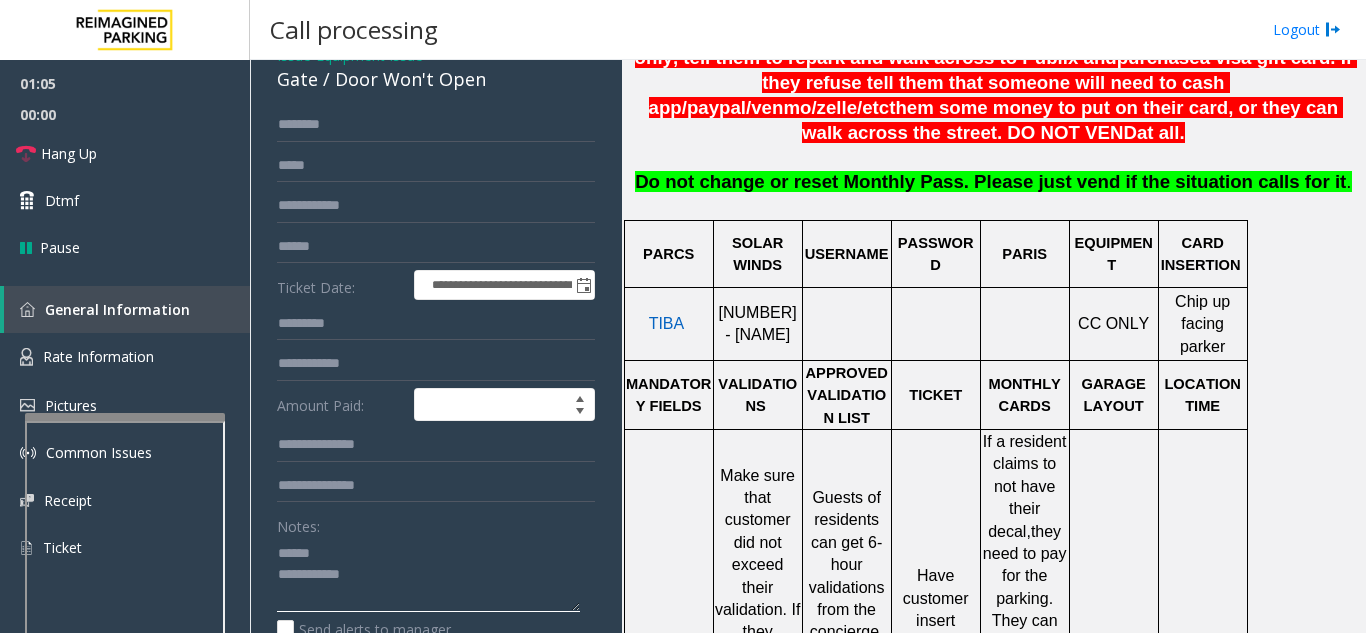 click 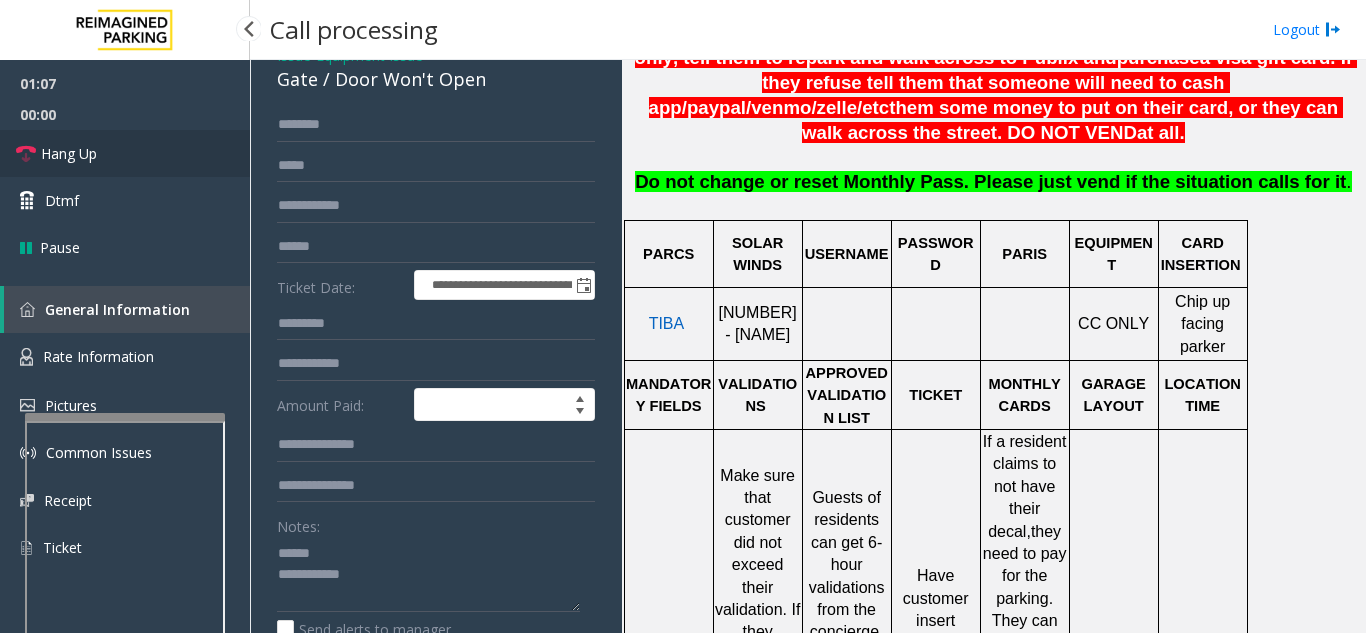 click on "Hang Up" at bounding box center (125, 153) 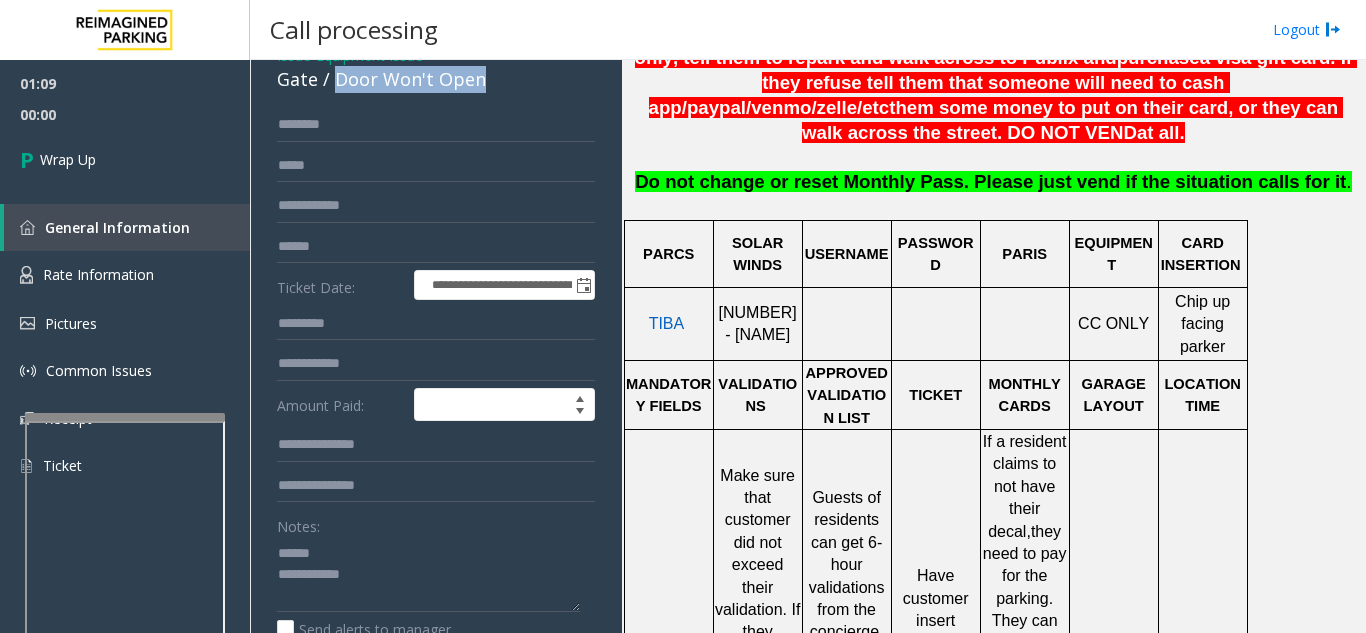 drag, startPoint x: 331, startPoint y: 79, endPoint x: 496, endPoint y: 84, distance: 165.07574 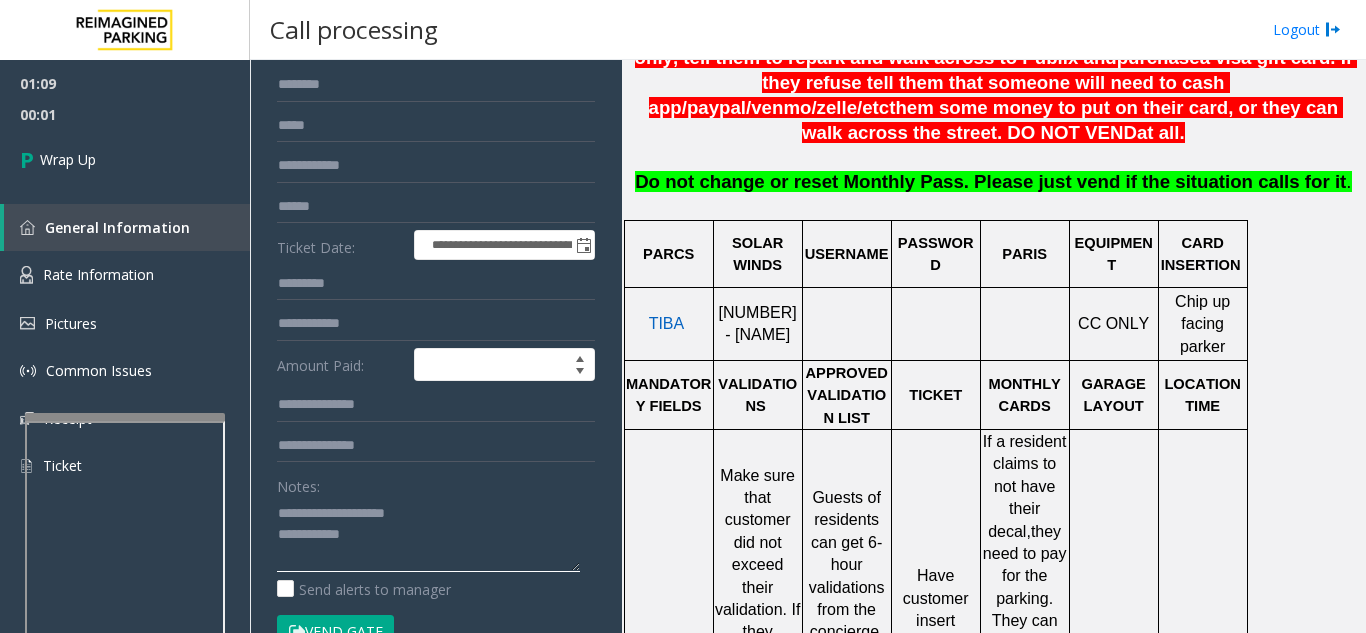 scroll, scrollTop: 200, scrollLeft: 0, axis: vertical 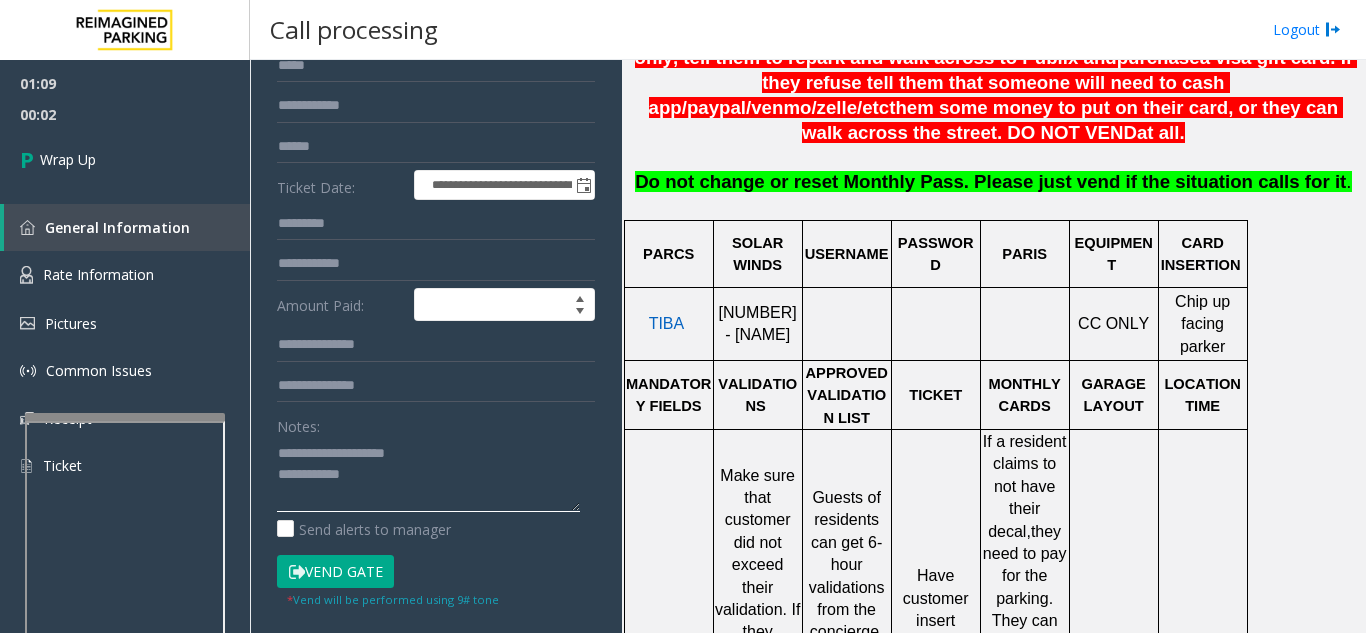 click 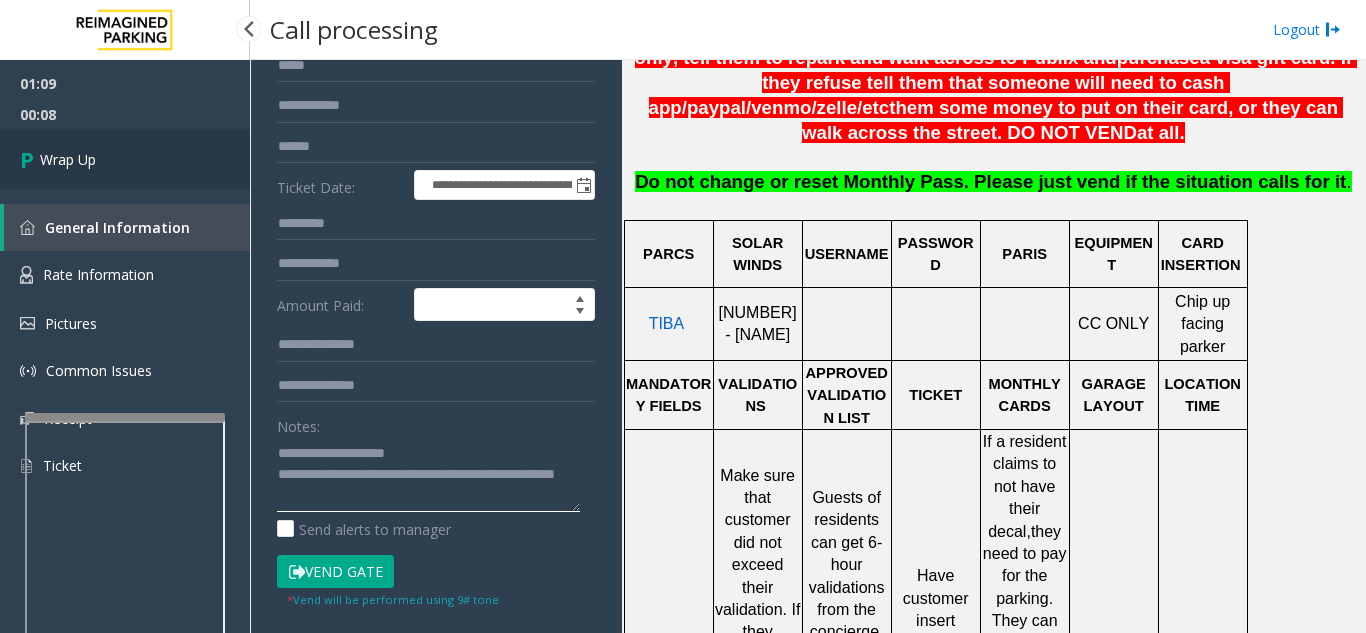 type on "**********" 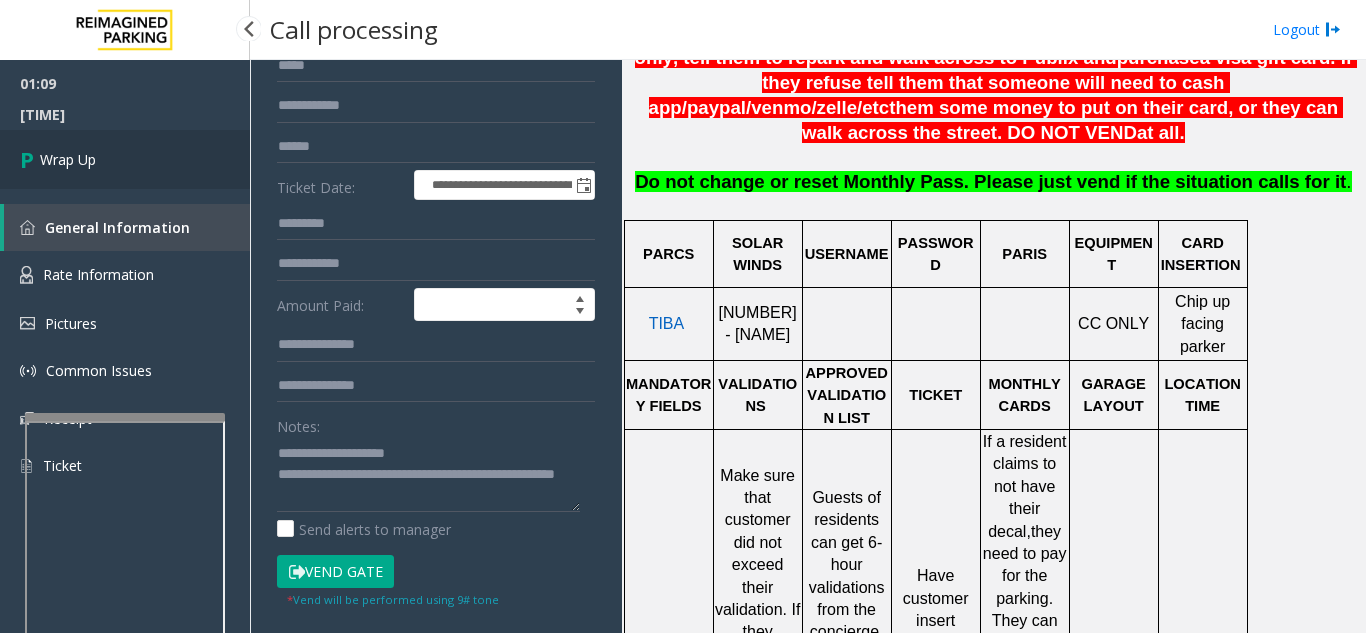 click on "Wrap Up" at bounding box center [68, 159] 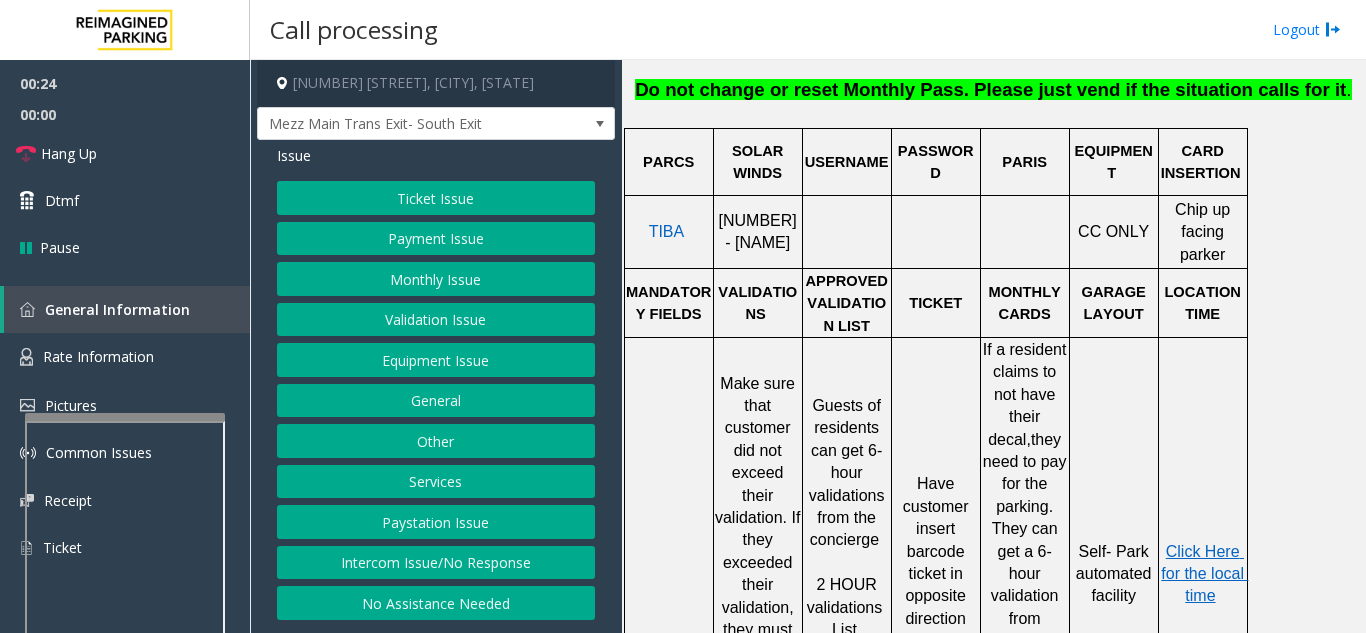 scroll, scrollTop: 900, scrollLeft: 0, axis: vertical 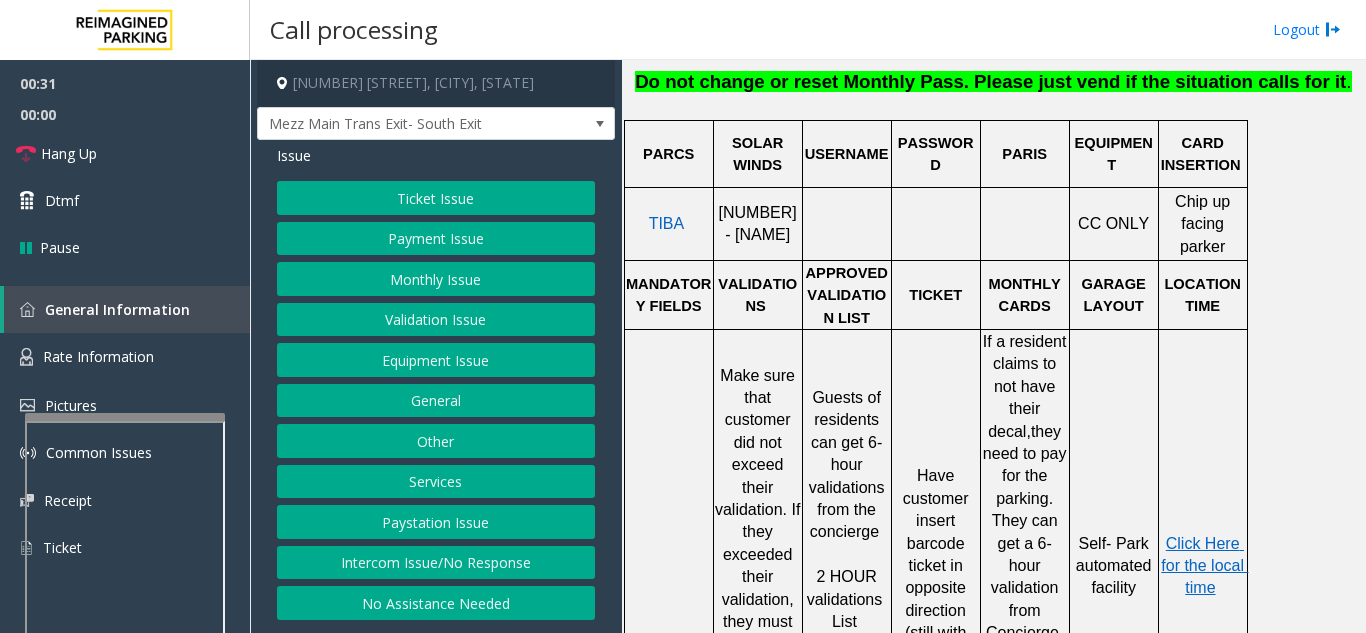 click on "Validation Issue" 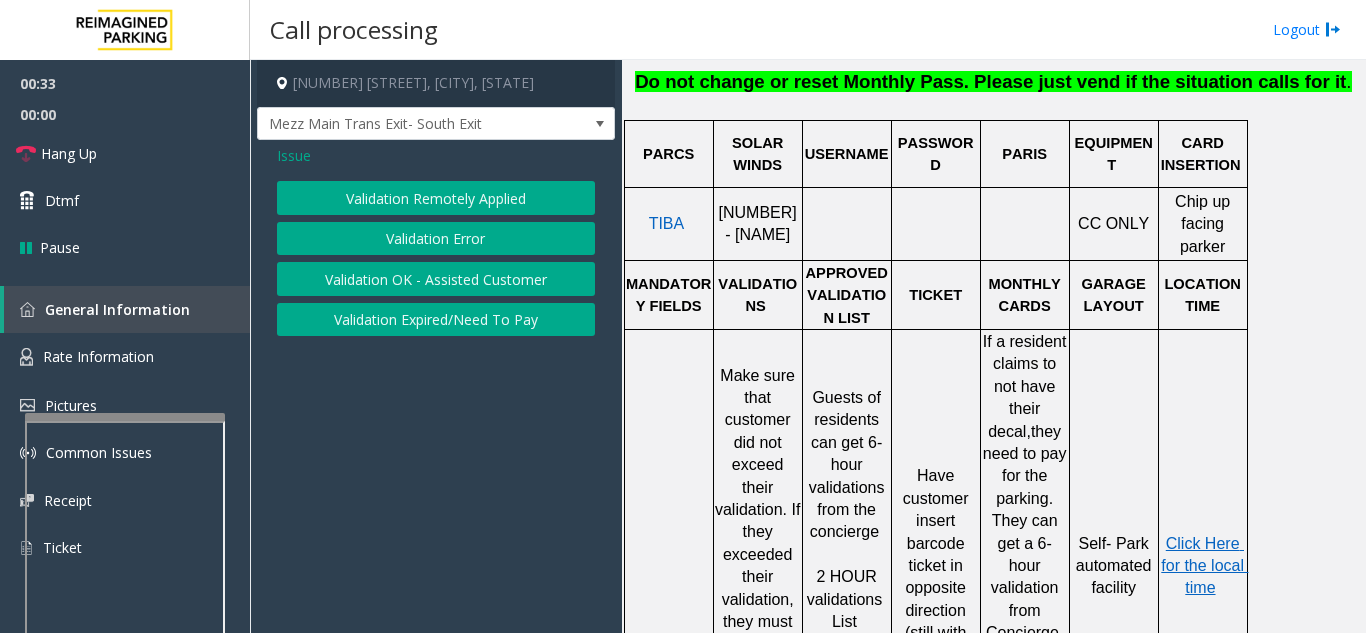 click on "Validation Error" 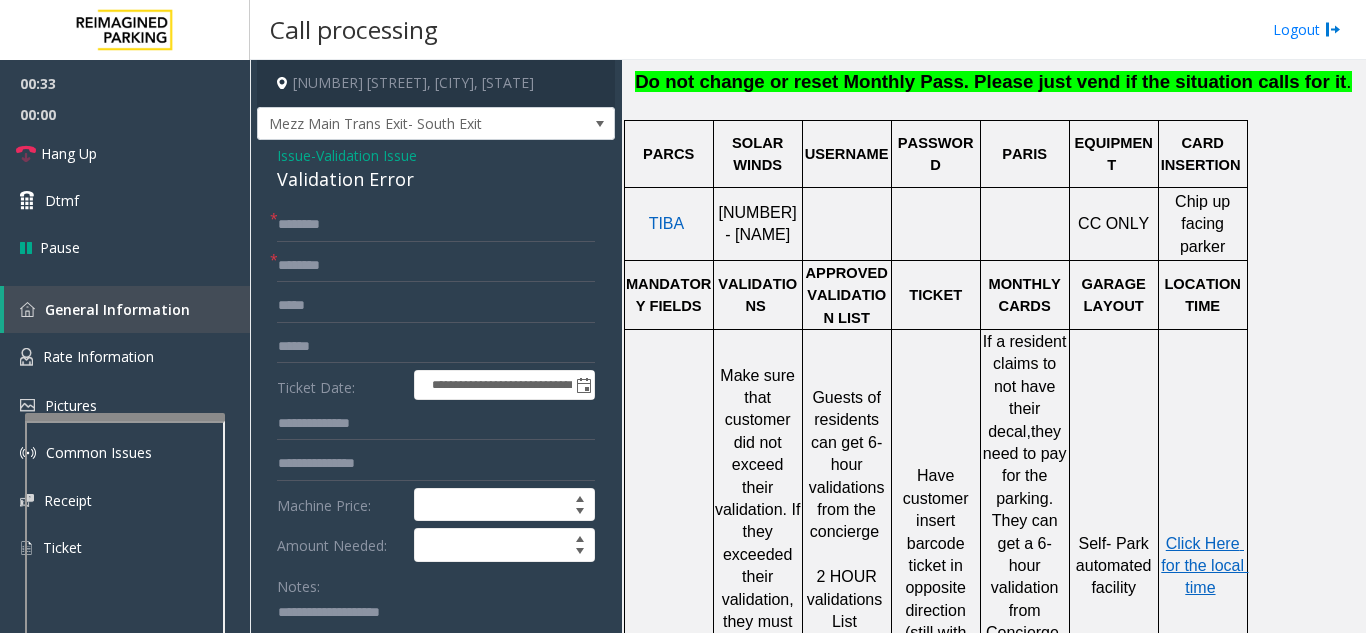 scroll, scrollTop: 100, scrollLeft: 0, axis: vertical 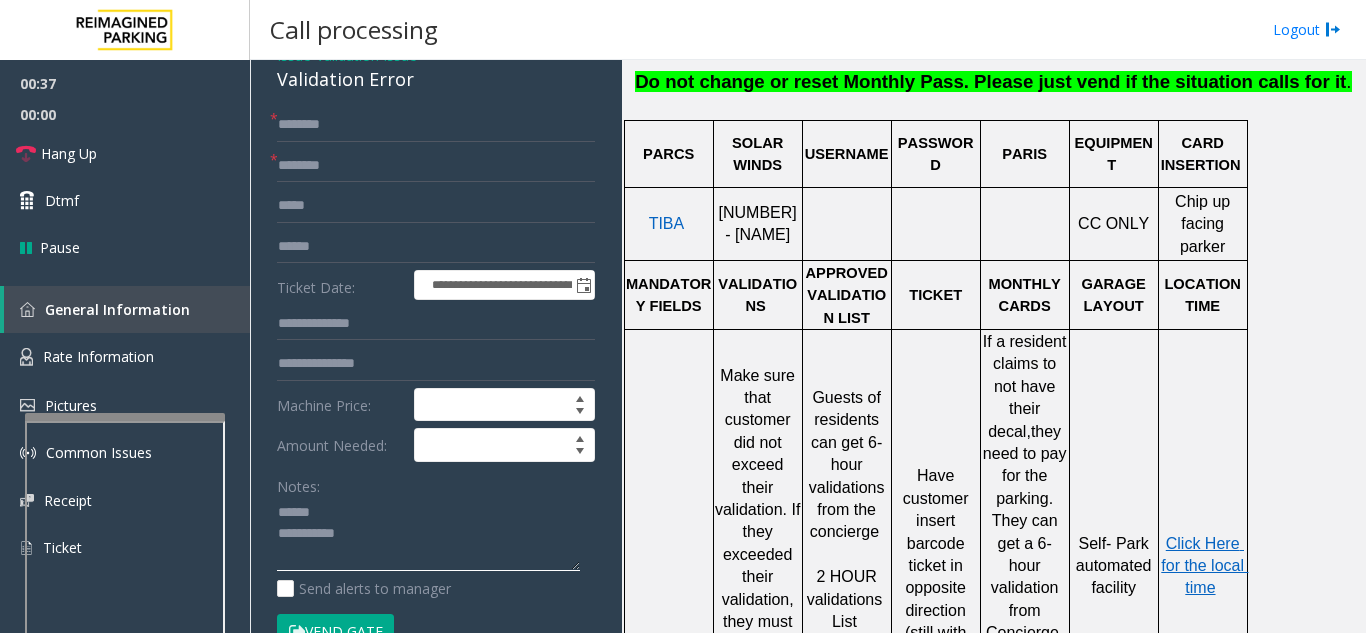 click 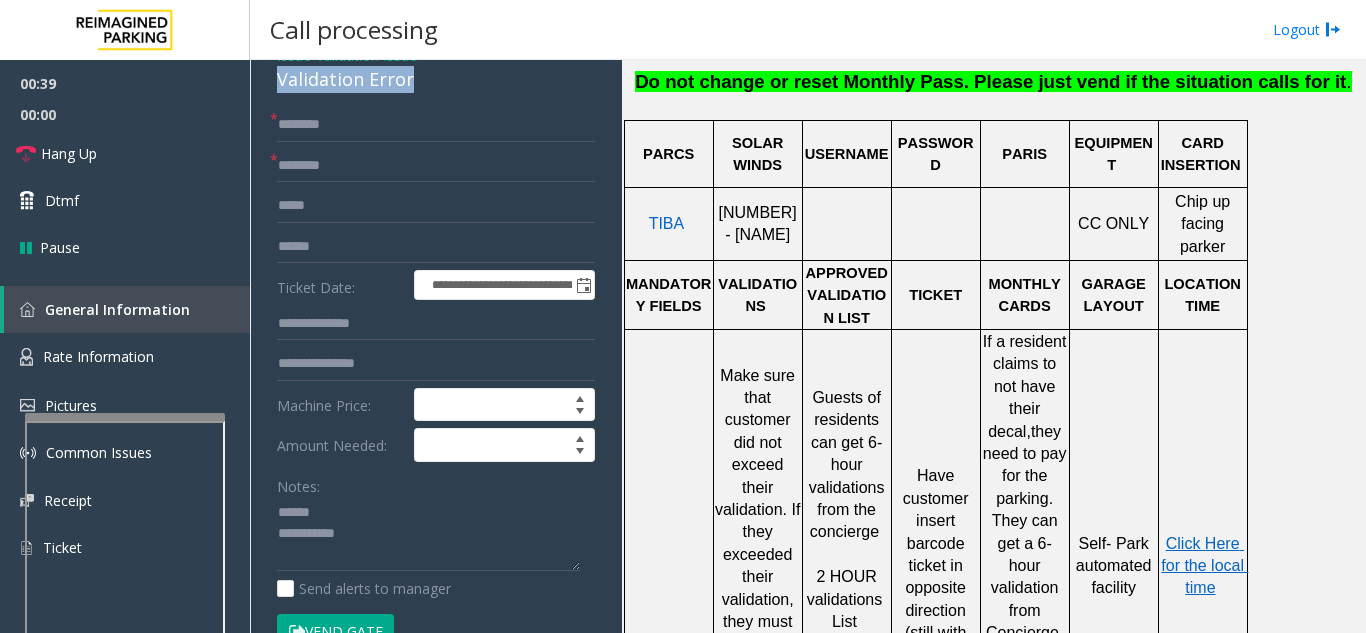 drag, startPoint x: 272, startPoint y: 83, endPoint x: 440, endPoint y: 83, distance: 168 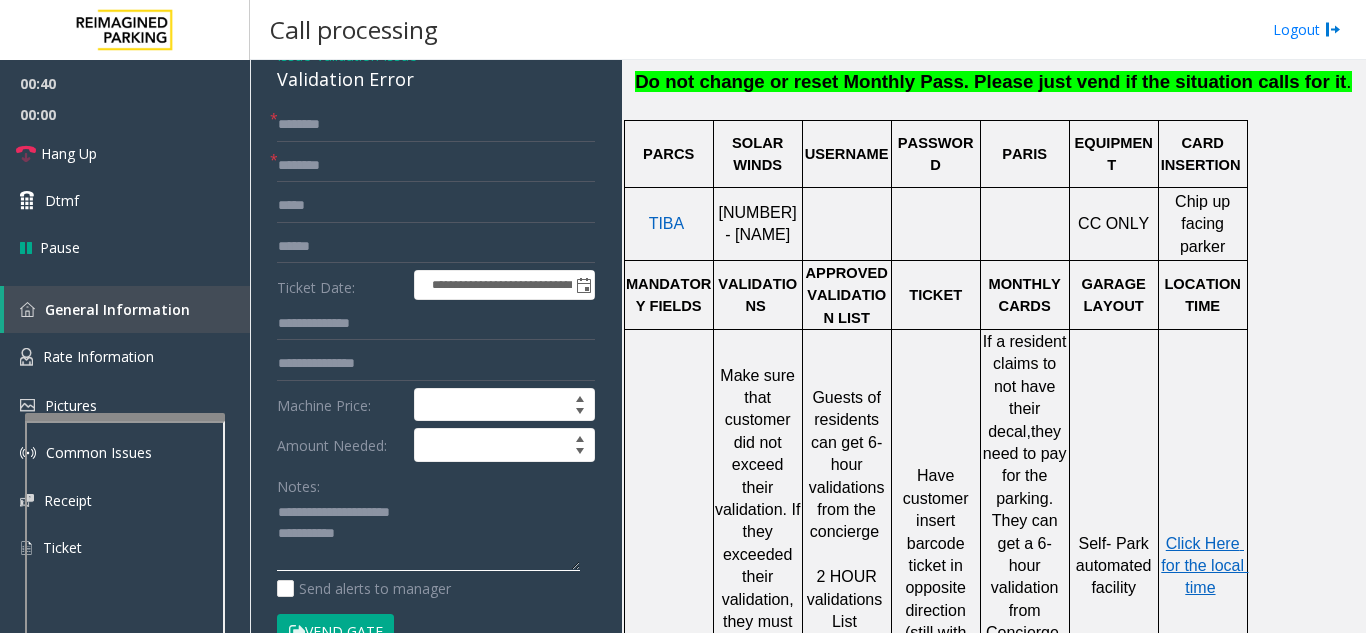 click 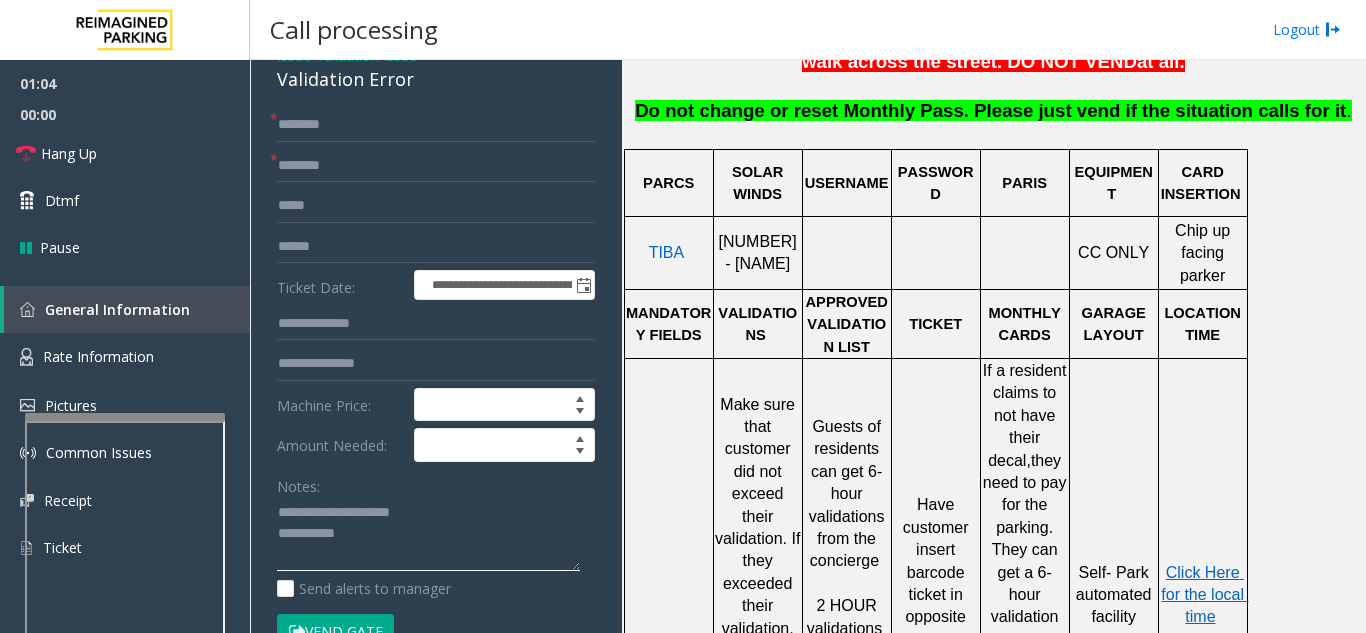 scroll, scrollTop: 800, scrollLeft: 0, axis: vertical 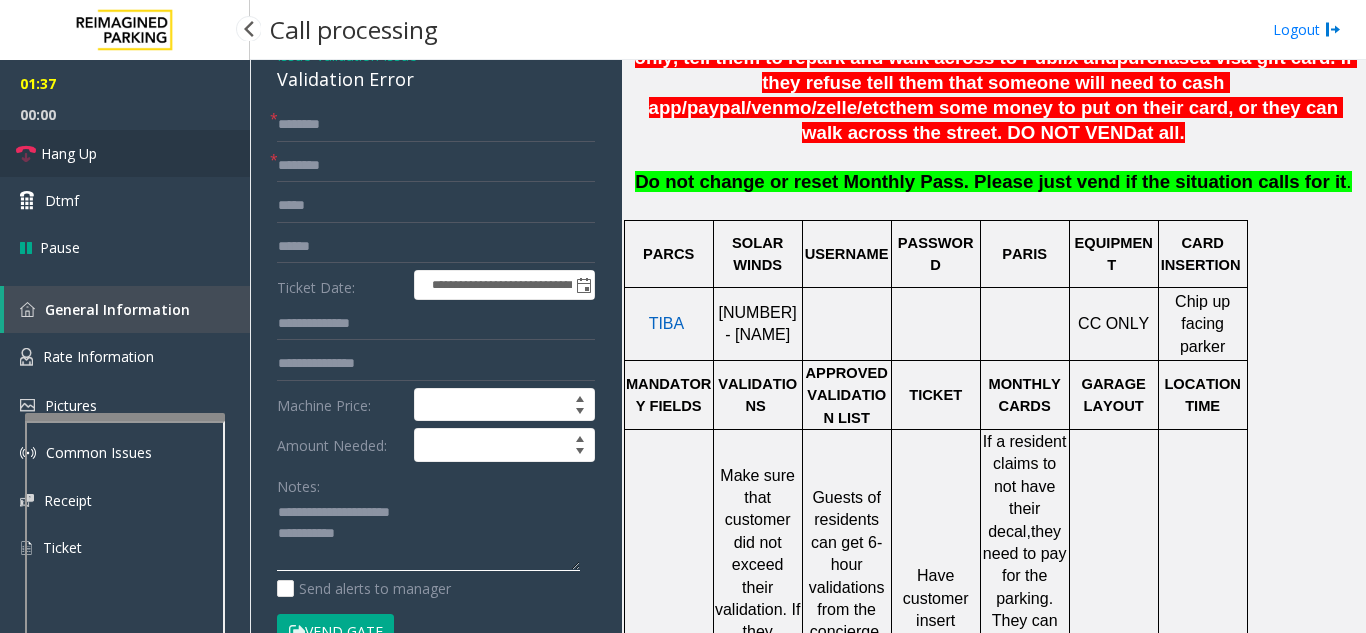 type on "**********" 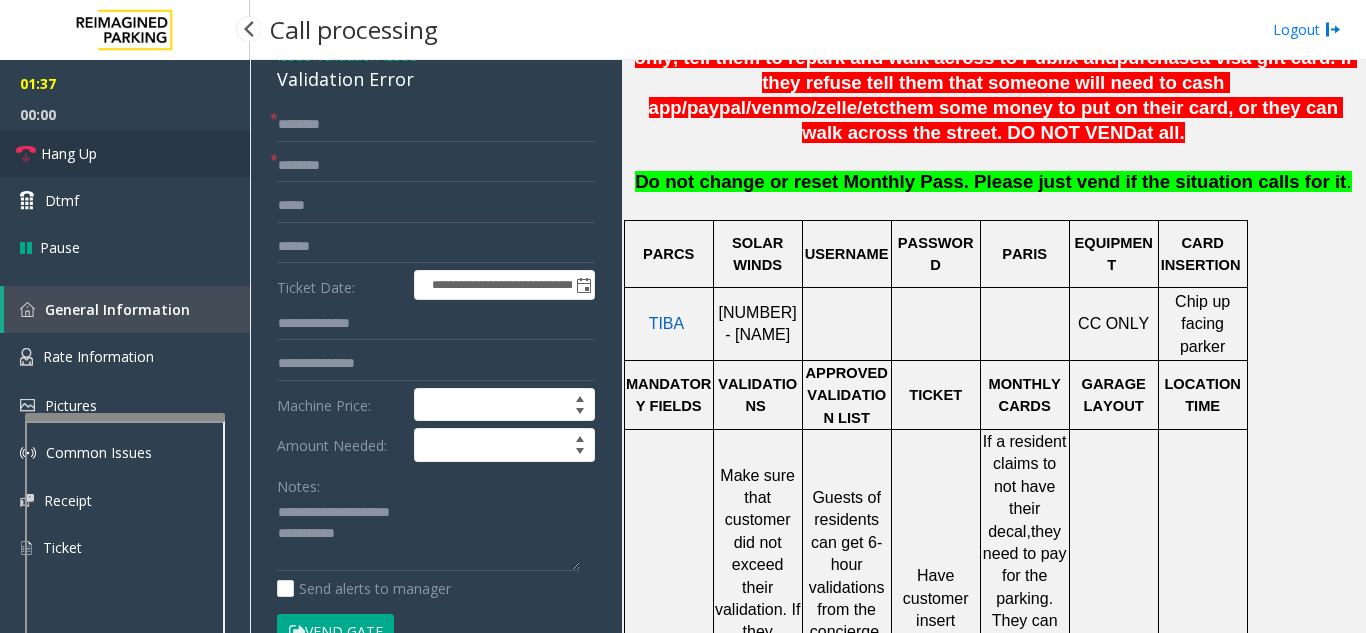 click on "Hang Up" at bounding box center [69, 153] 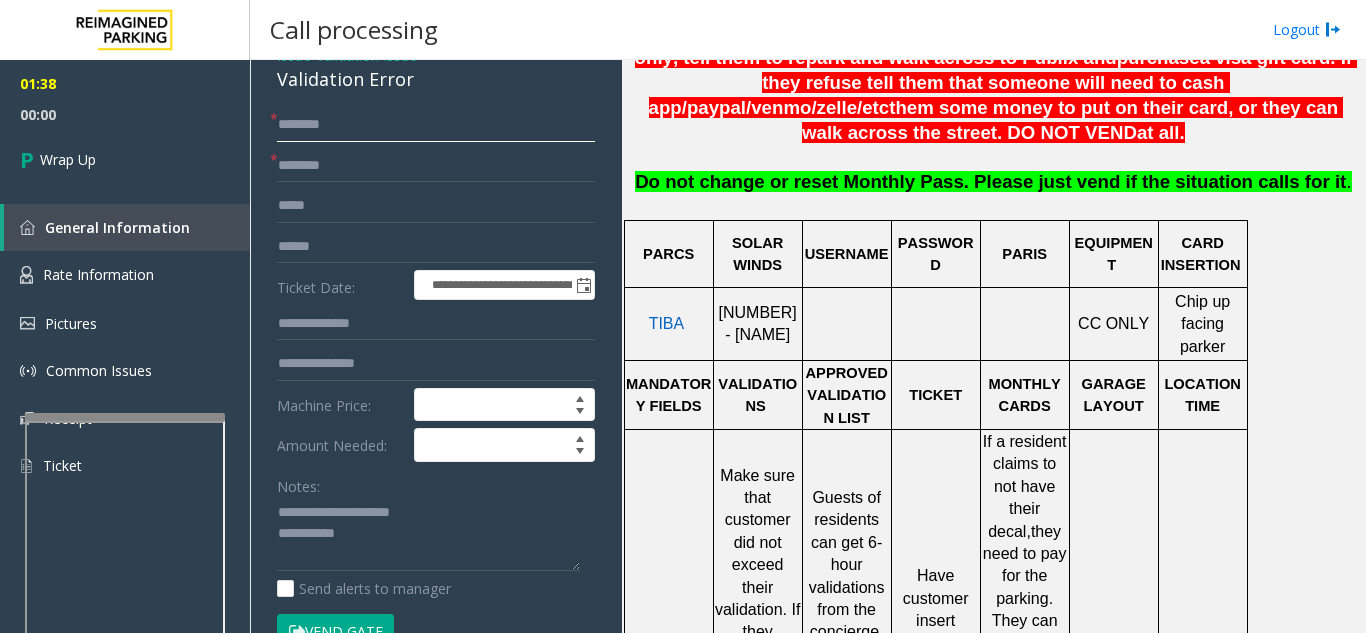 click 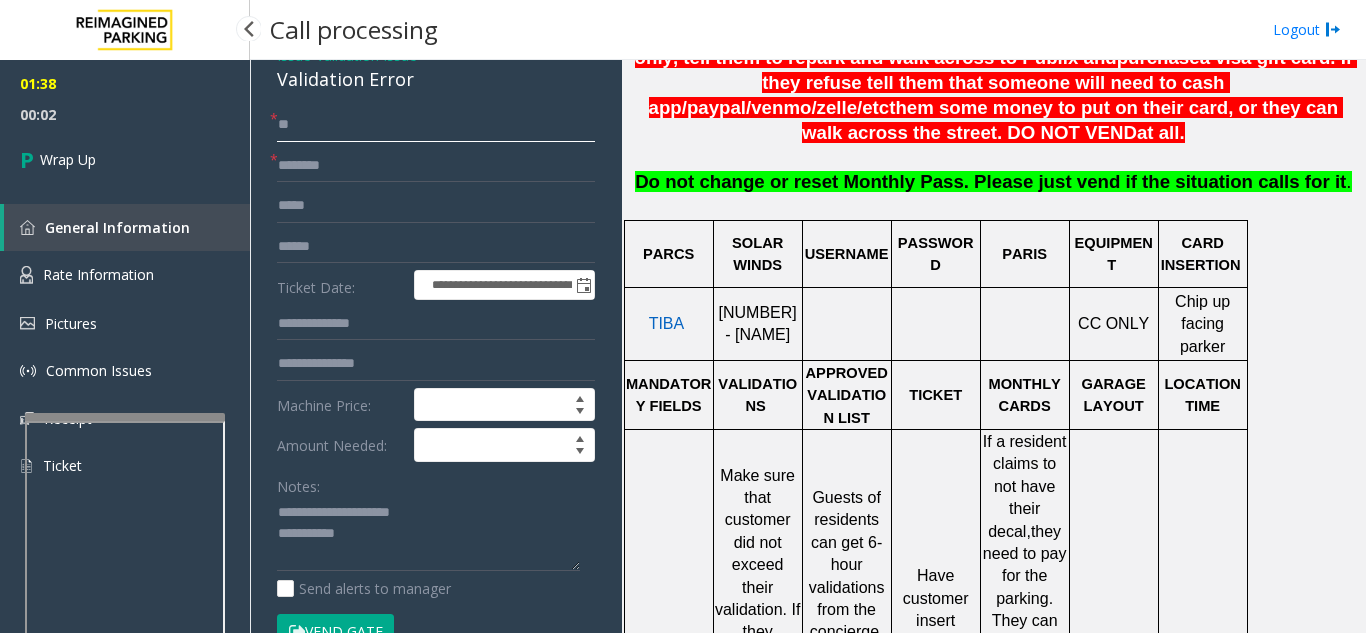 type on "**" 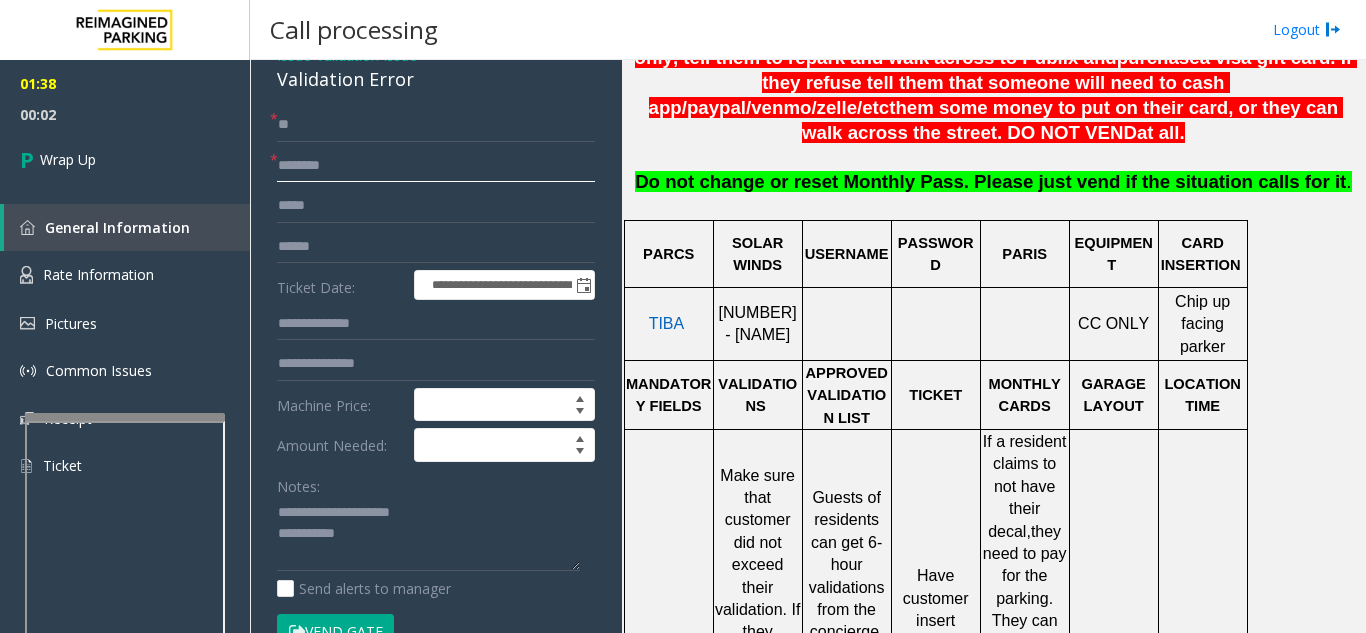 click 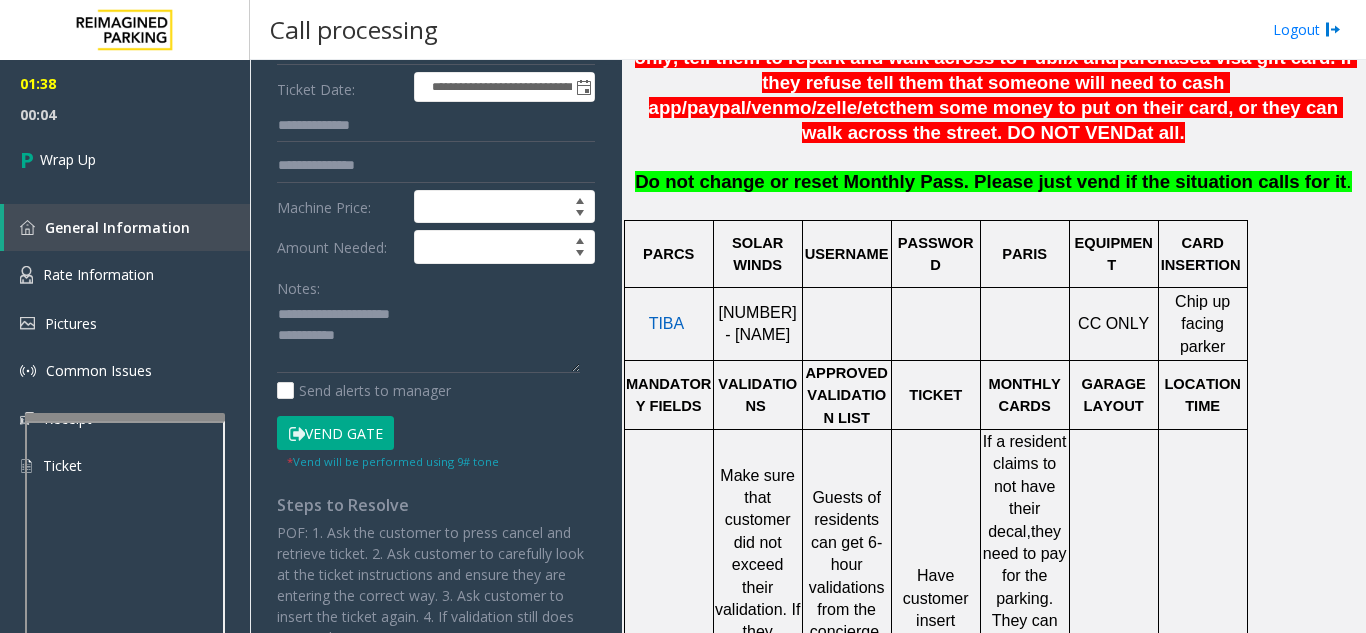 scroll, scrollTop: 300, scrollLeft: 0, axis: vertical 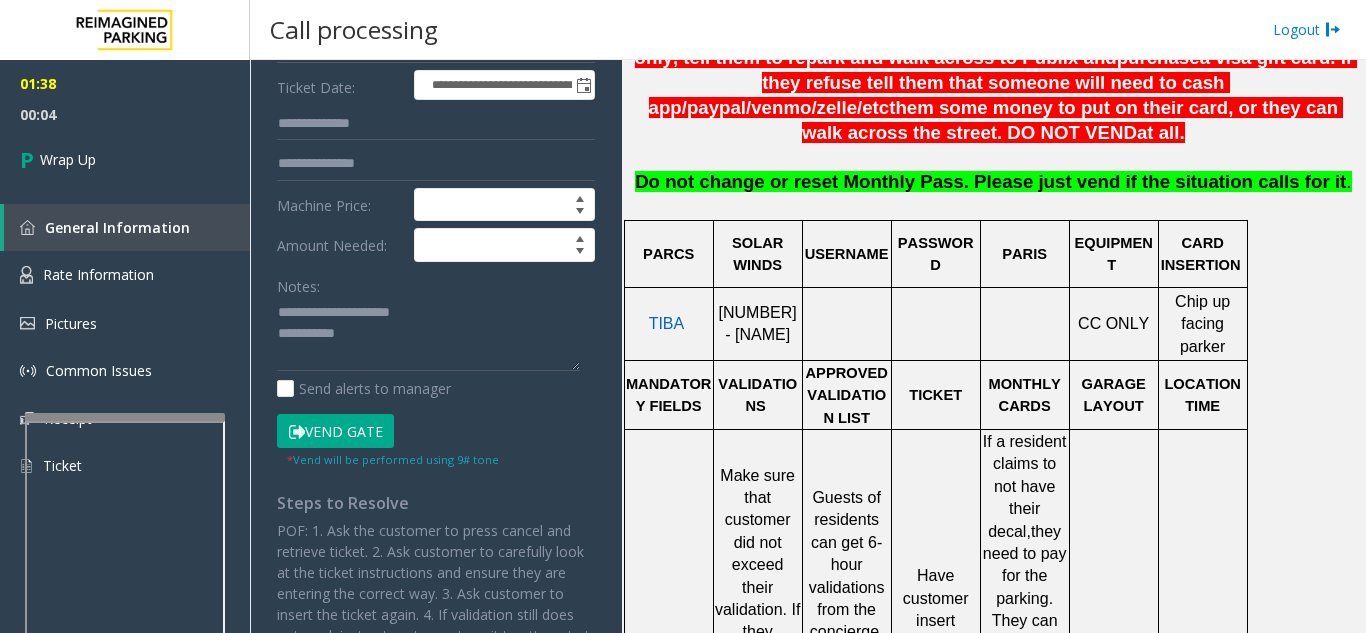 type on "**" 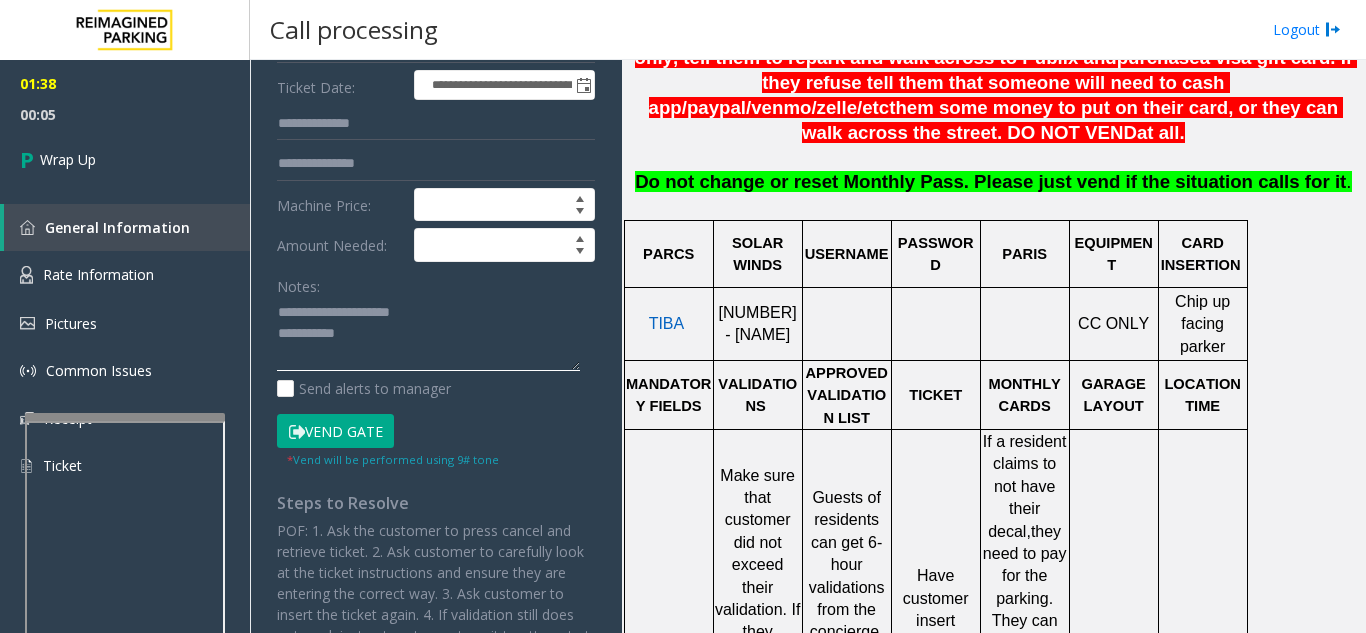 click 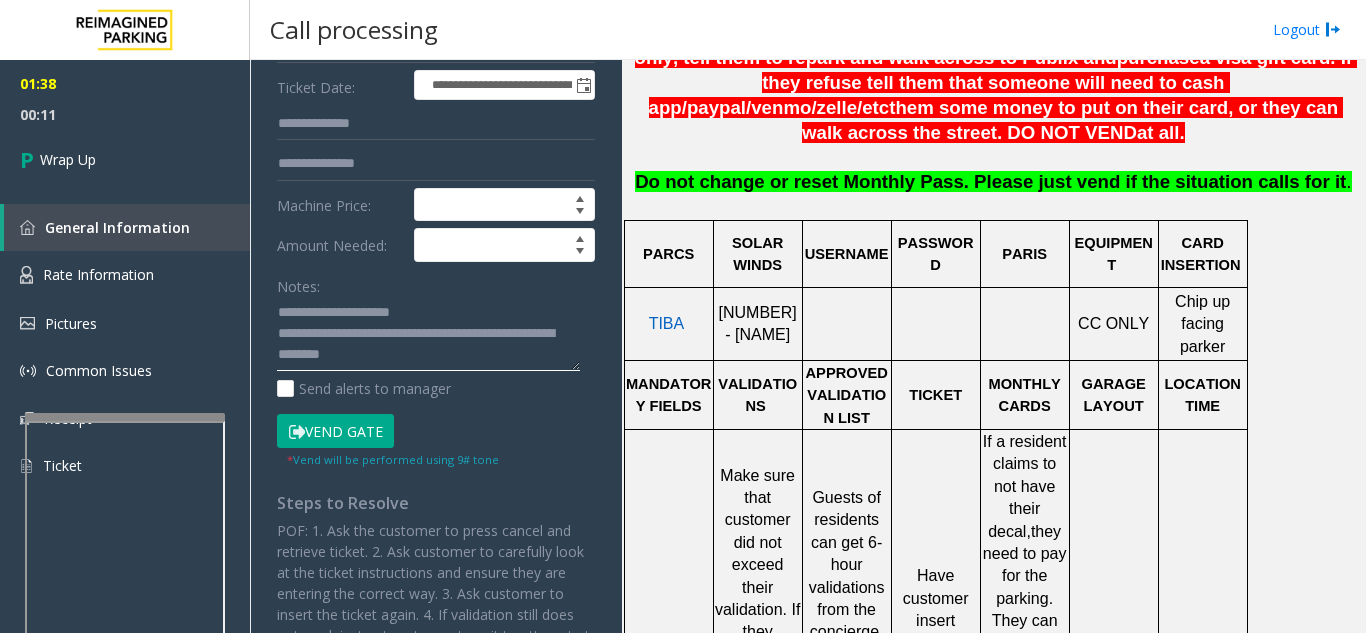 click 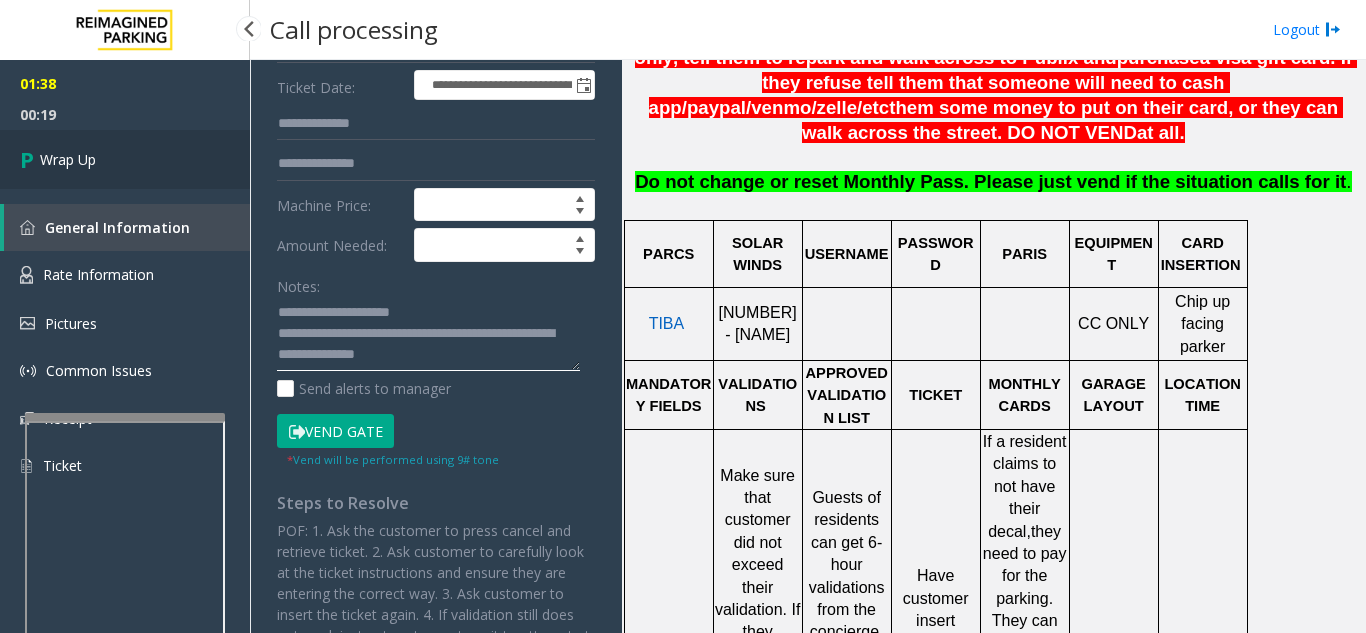 type on "**********" 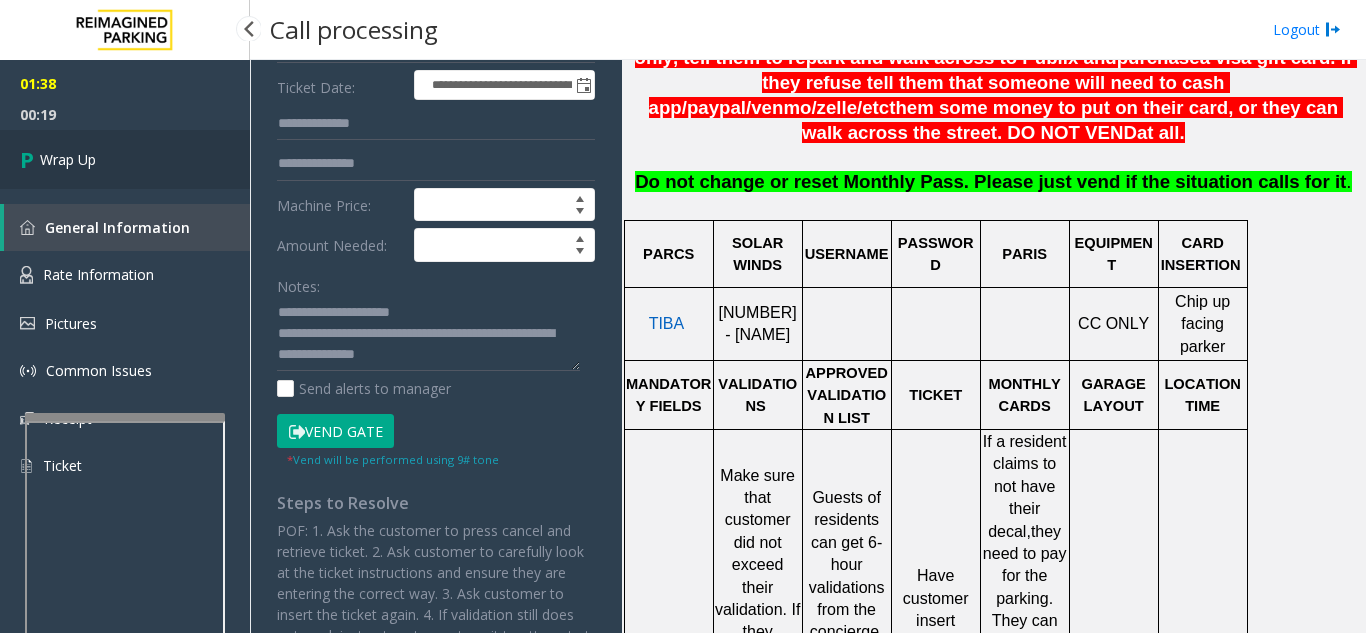 click on "Wrap Up" at bounding box center [125, 159] 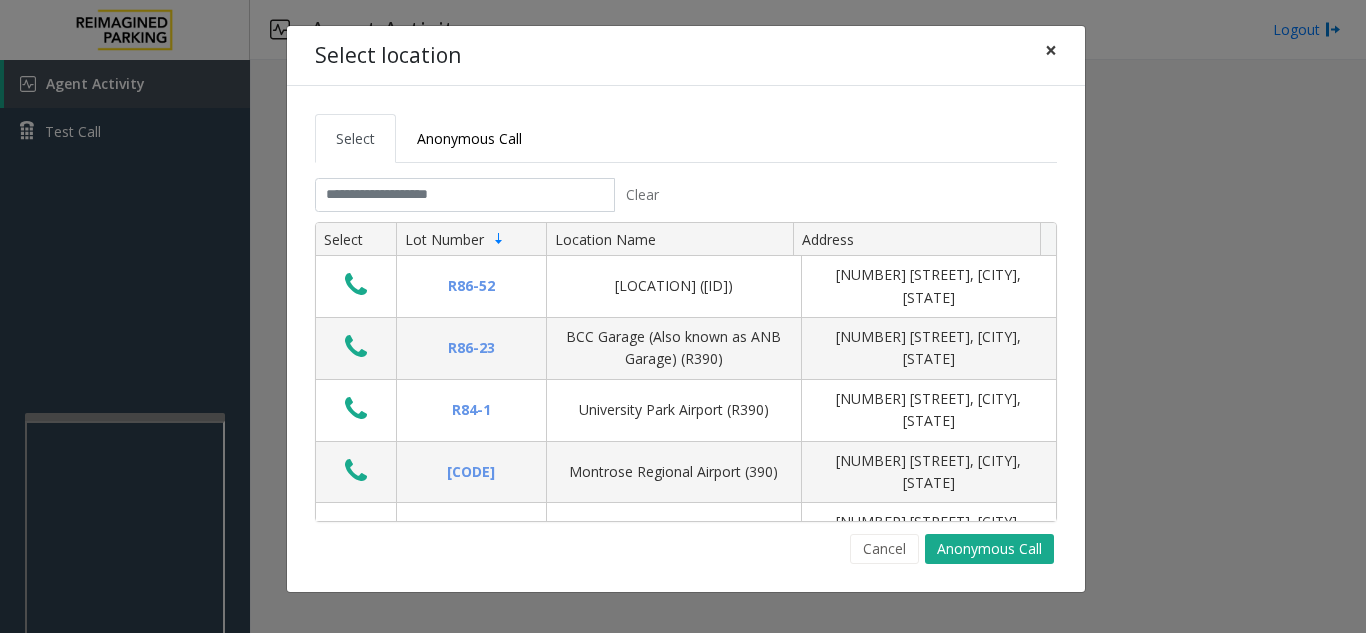 click on "×" 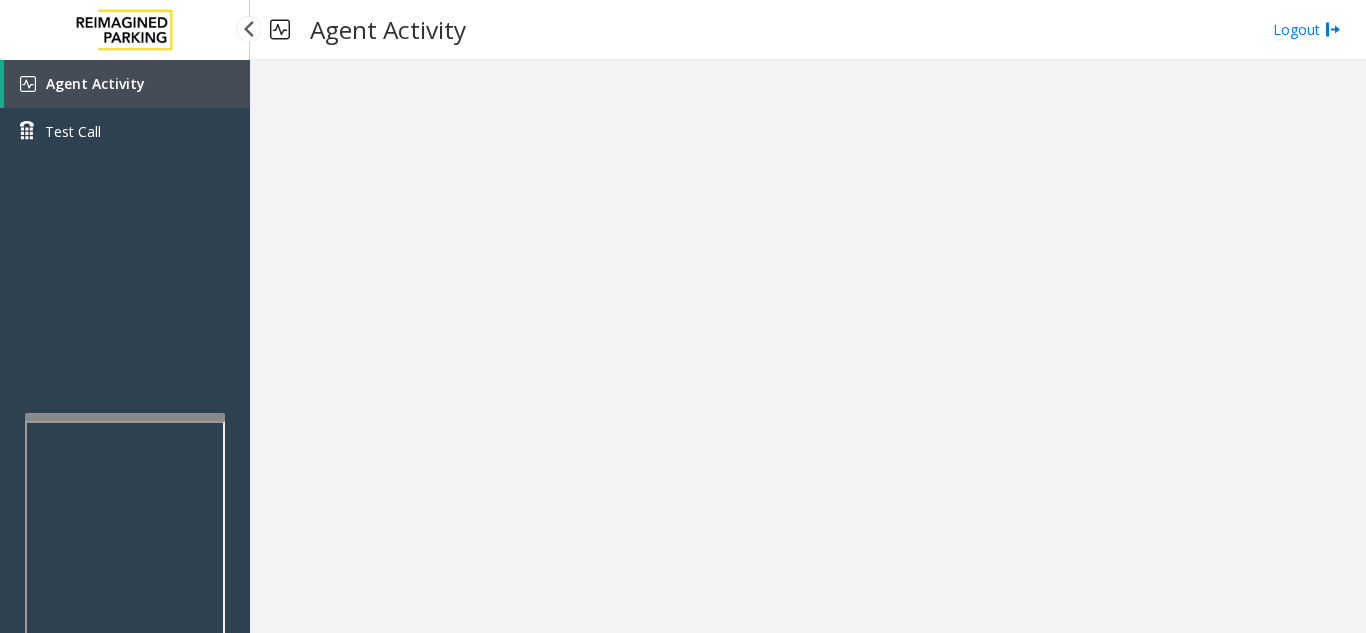 click on "Agent Activity" at bounding box center (127, 84) 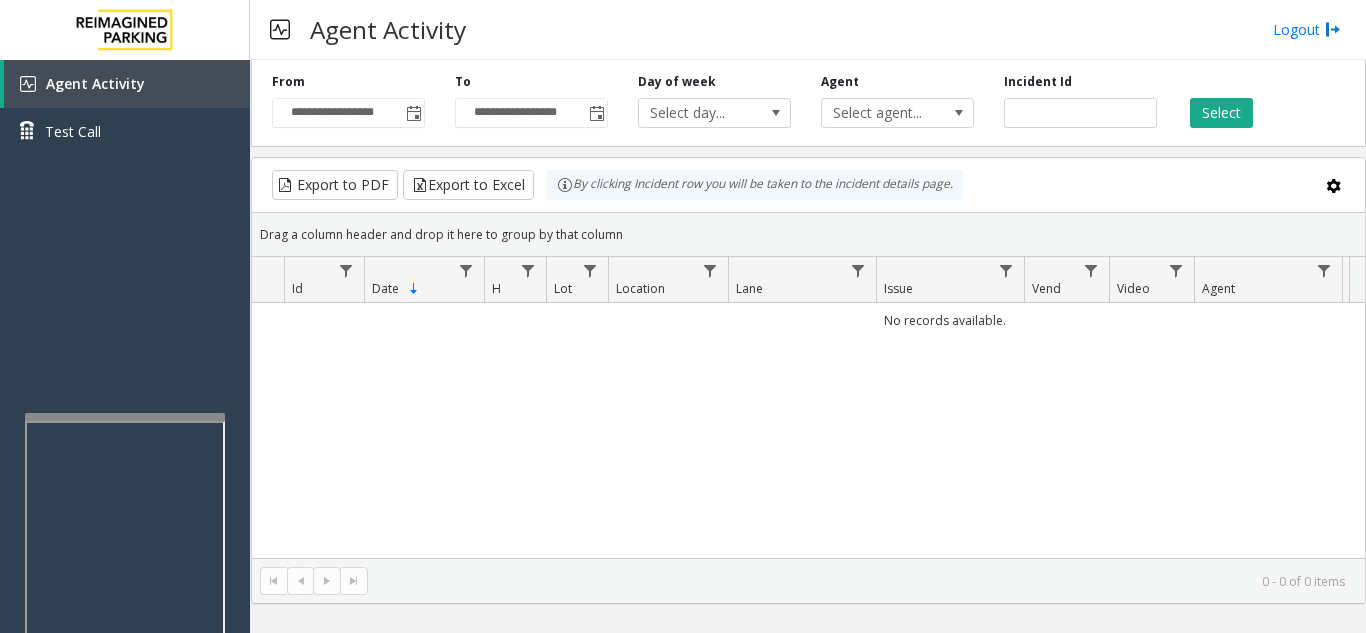 click on "No records available." 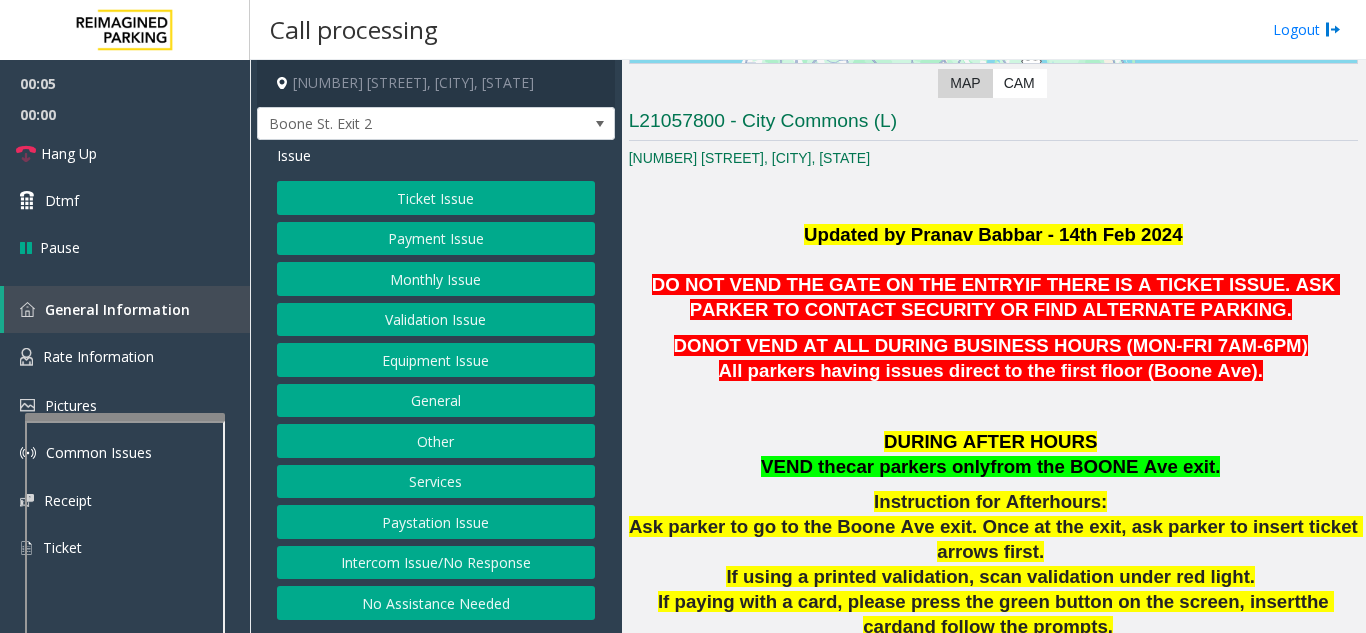 scroll, scrollTop: 400, scrollLeft: 0, axis: vertical 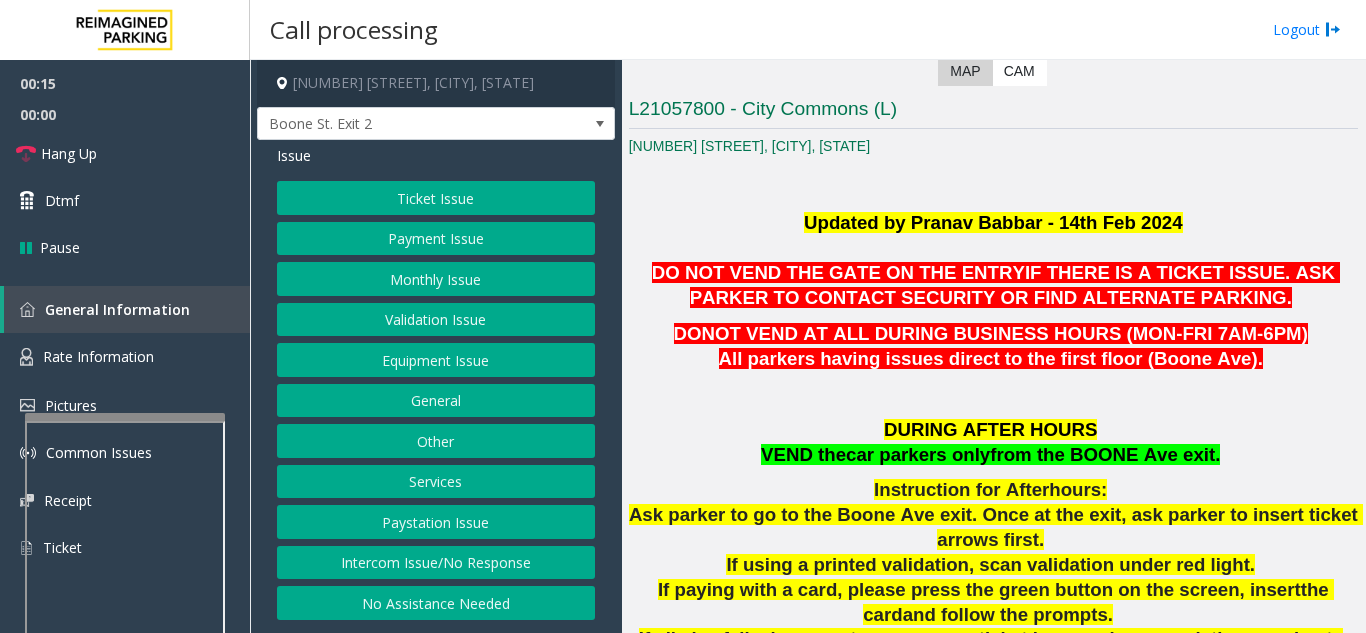 click on "Intercom Issue/No Response" 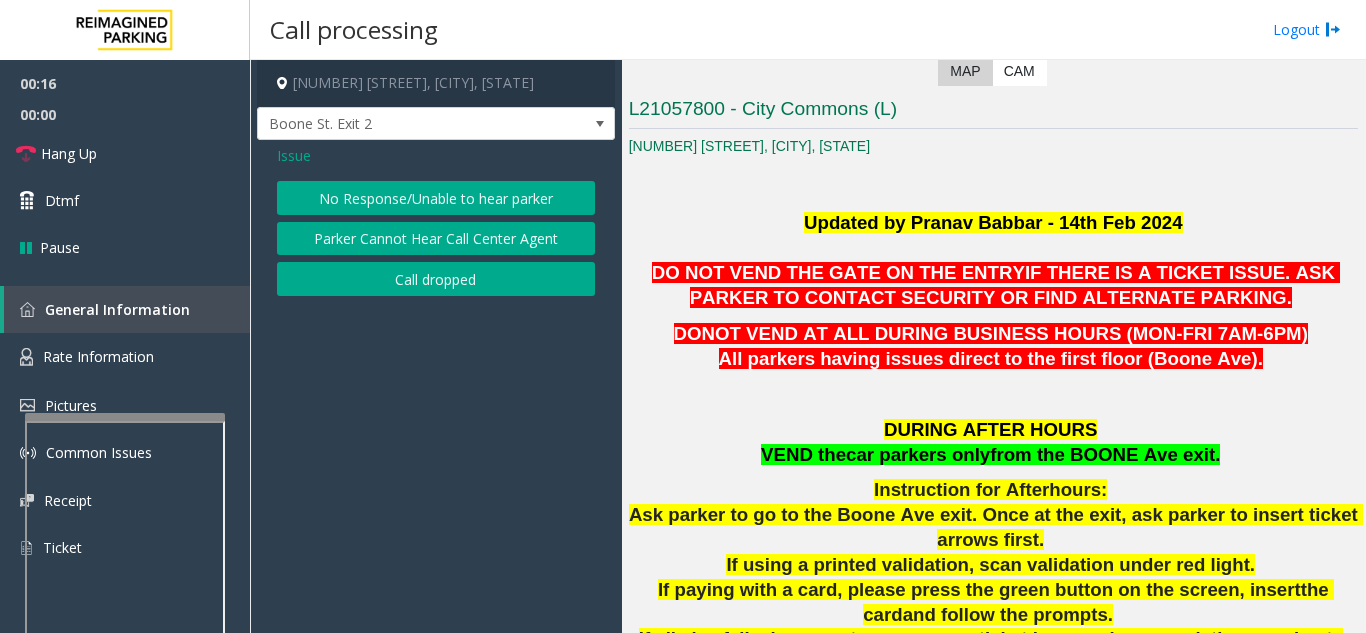 click on "No Response/Unable to hear parker" 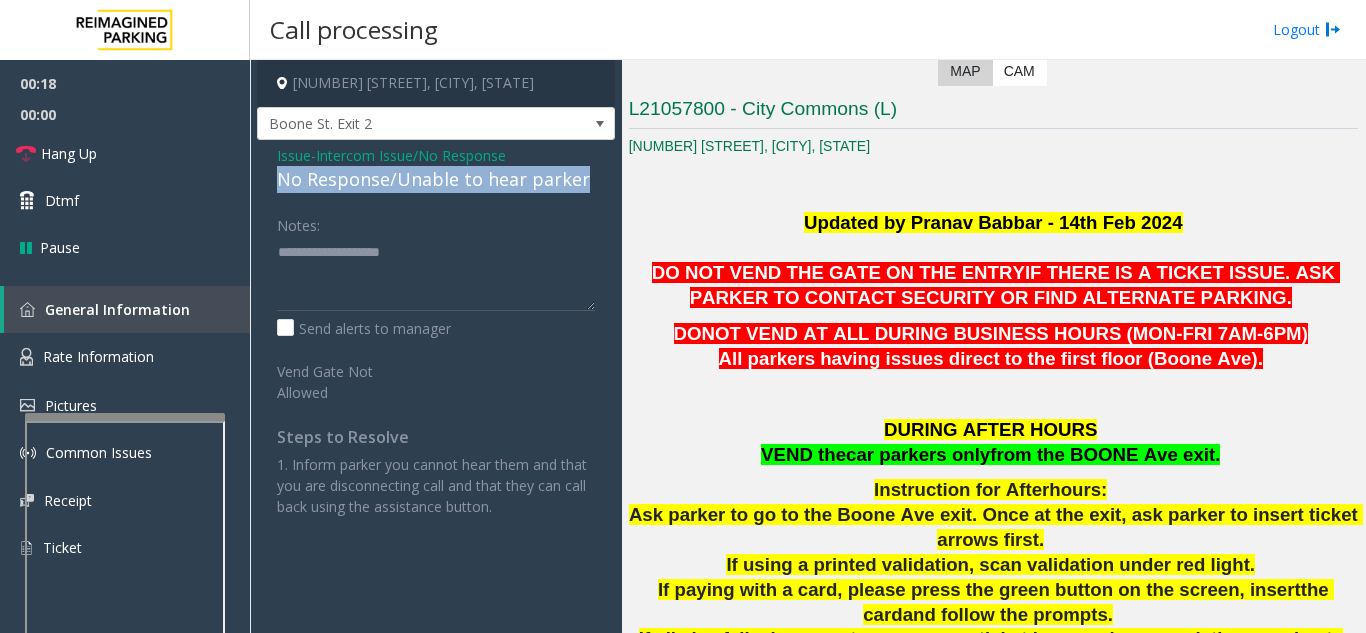 drag, startPoint x: 313, startPoint y: 180, endPoint x: 581, endPoint y: 175, distance: 268.04663 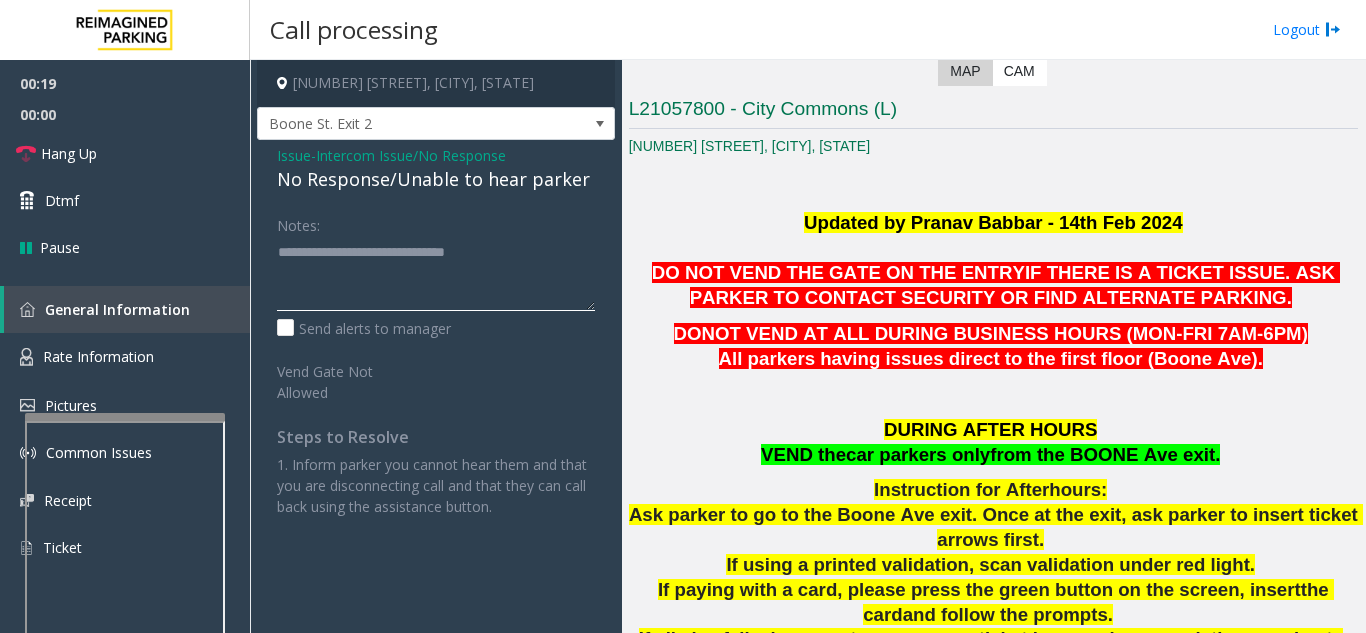 click 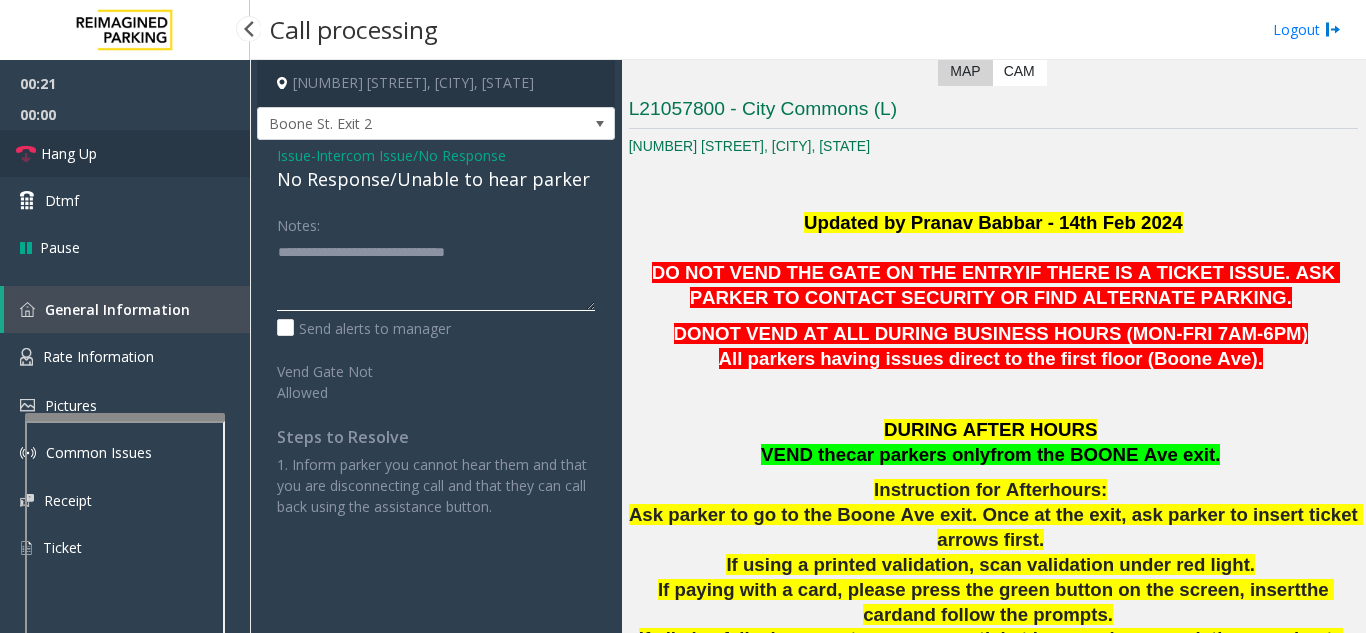 type on "**********" 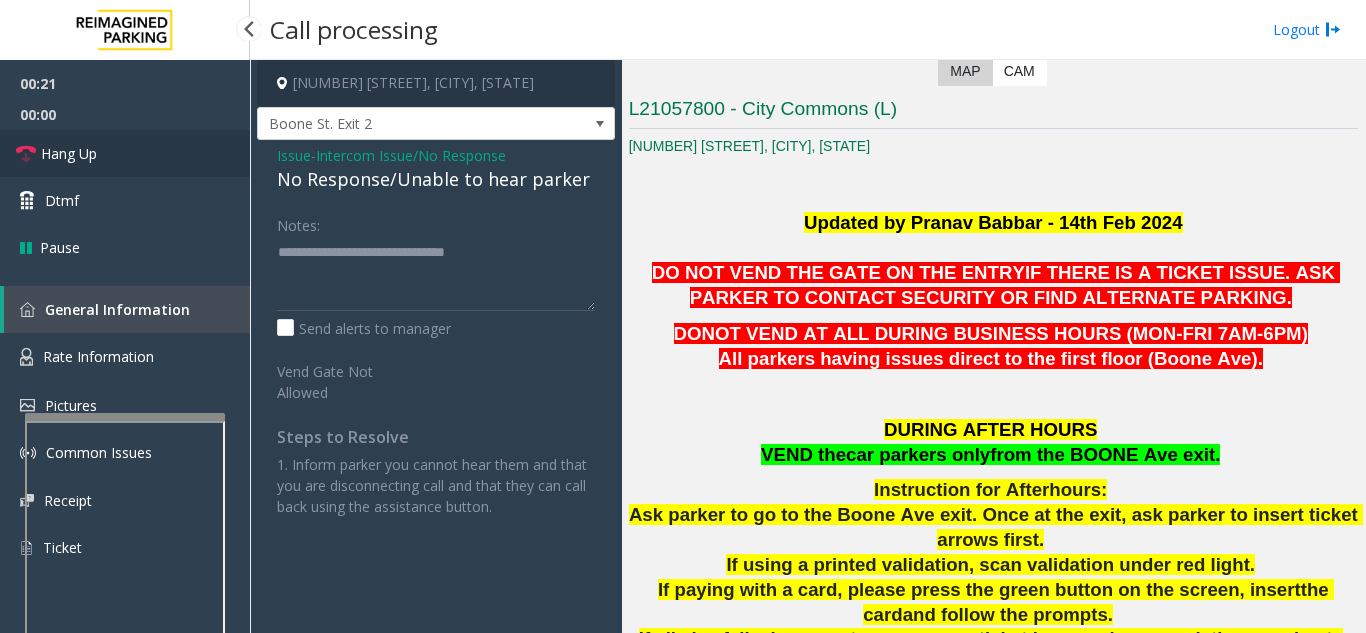 click on "Hang Up" at bounding box center (125, 153) 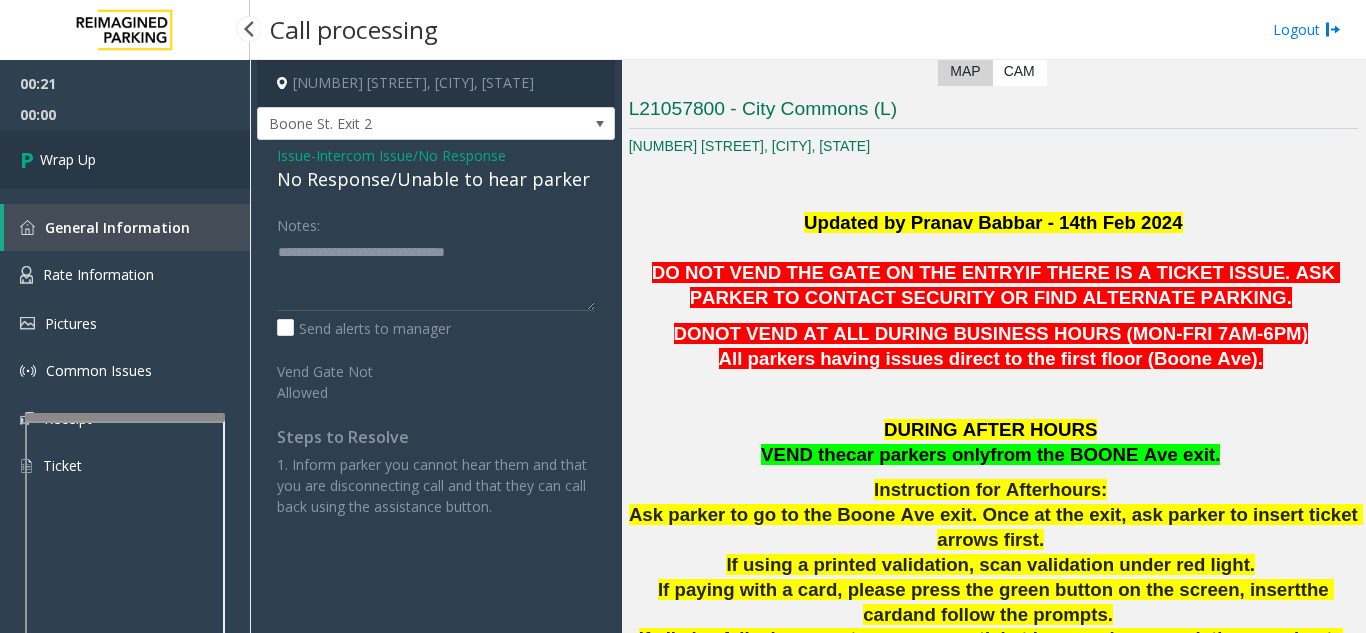 click on "Wrap Up" at bounding box center (125, 159) 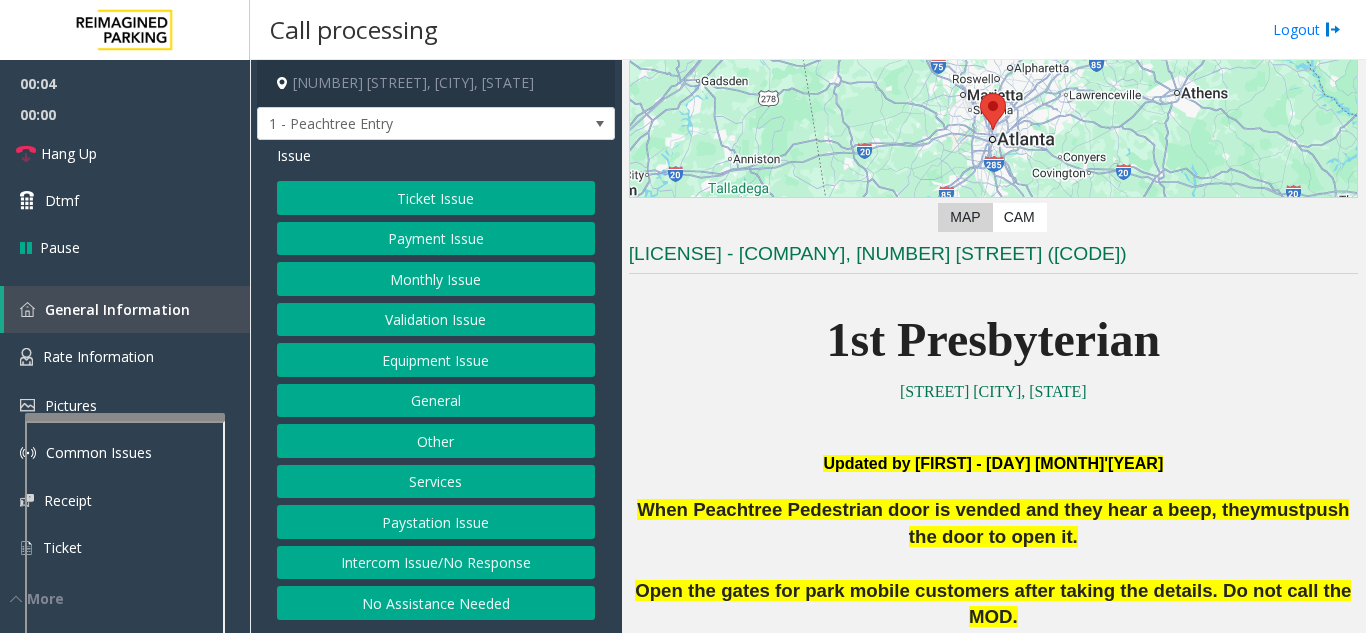 scroll, scrollTop: 300, scrollLeft: 0, axis: vertical 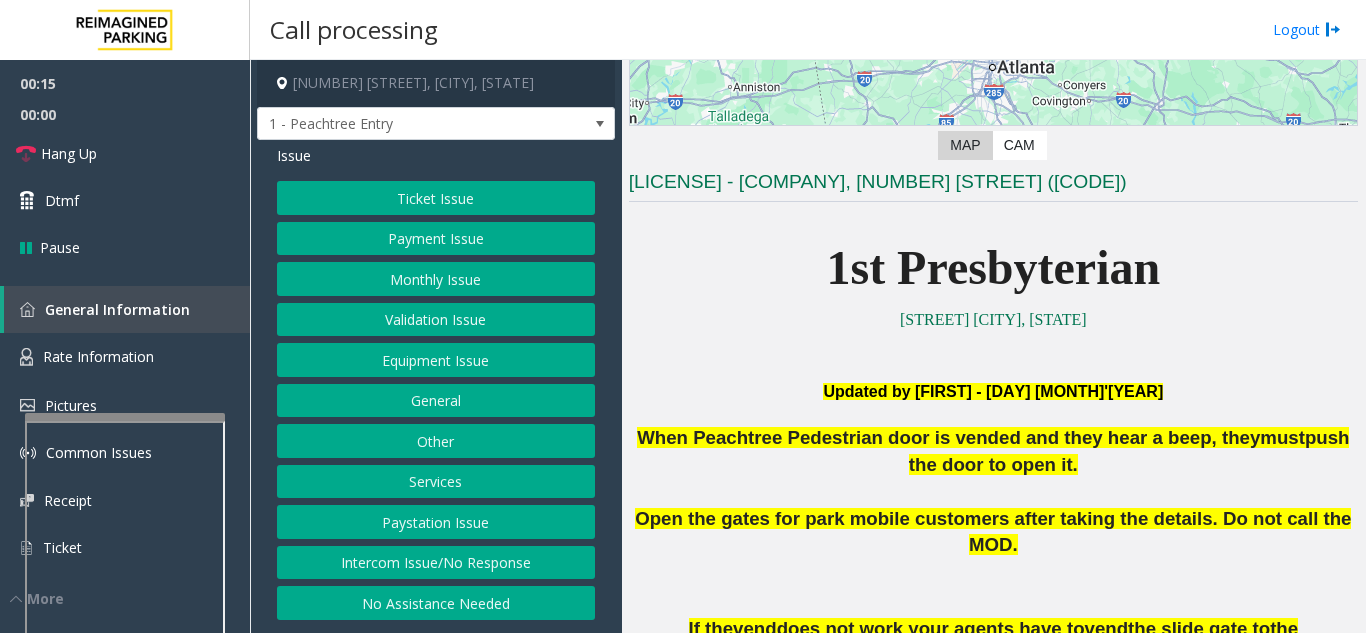 click on "Intercom Issue/No Response" 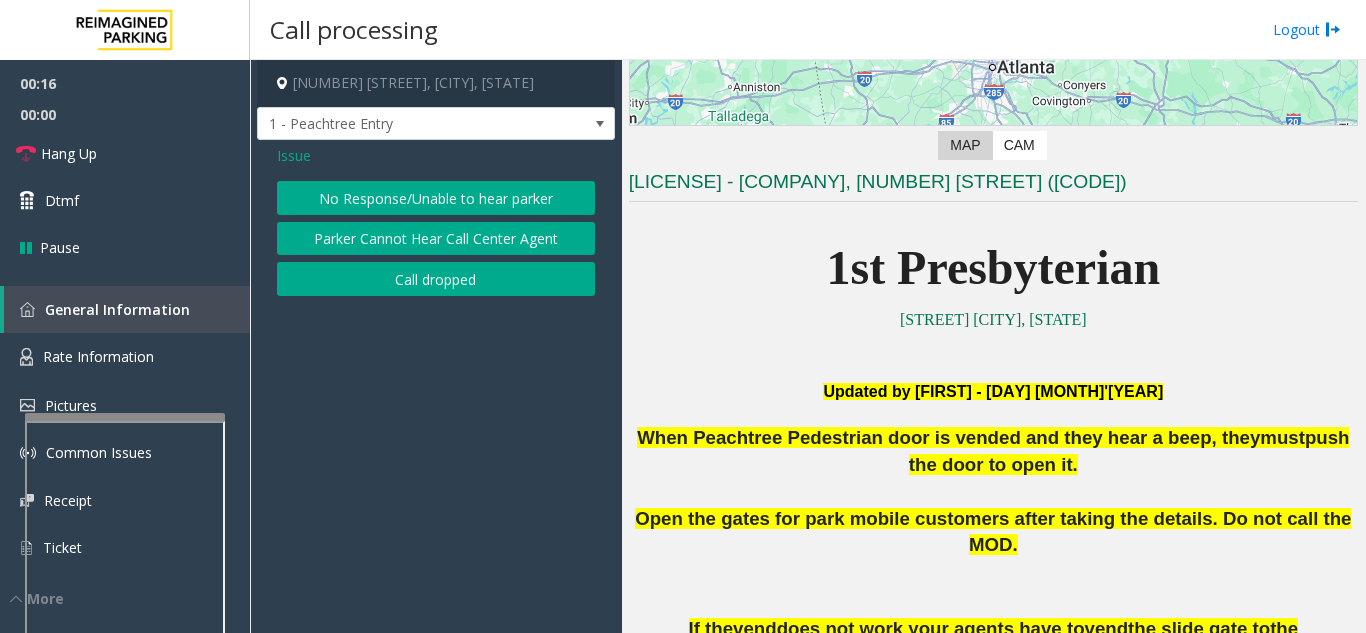 click on "No Response/Unable to hear parker" 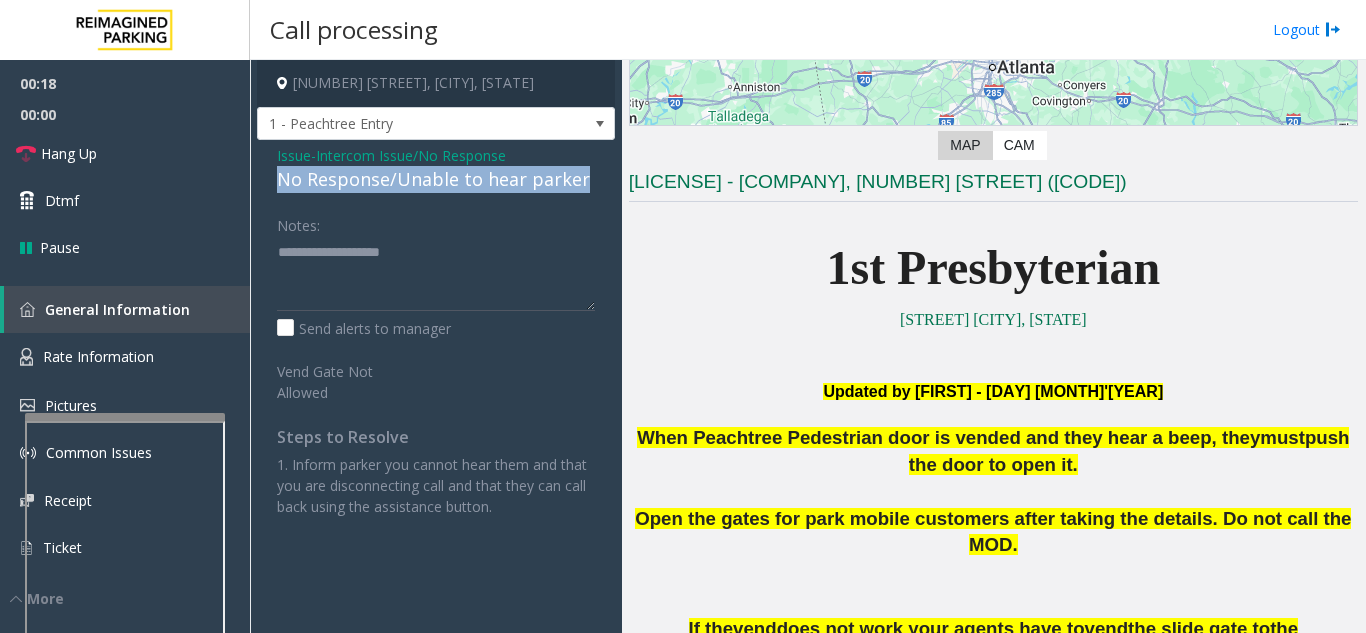 drag, startPoint x: 273, startPoint y: 185, endPoint x: 592, endPoint y: 190, distance: 319.03918 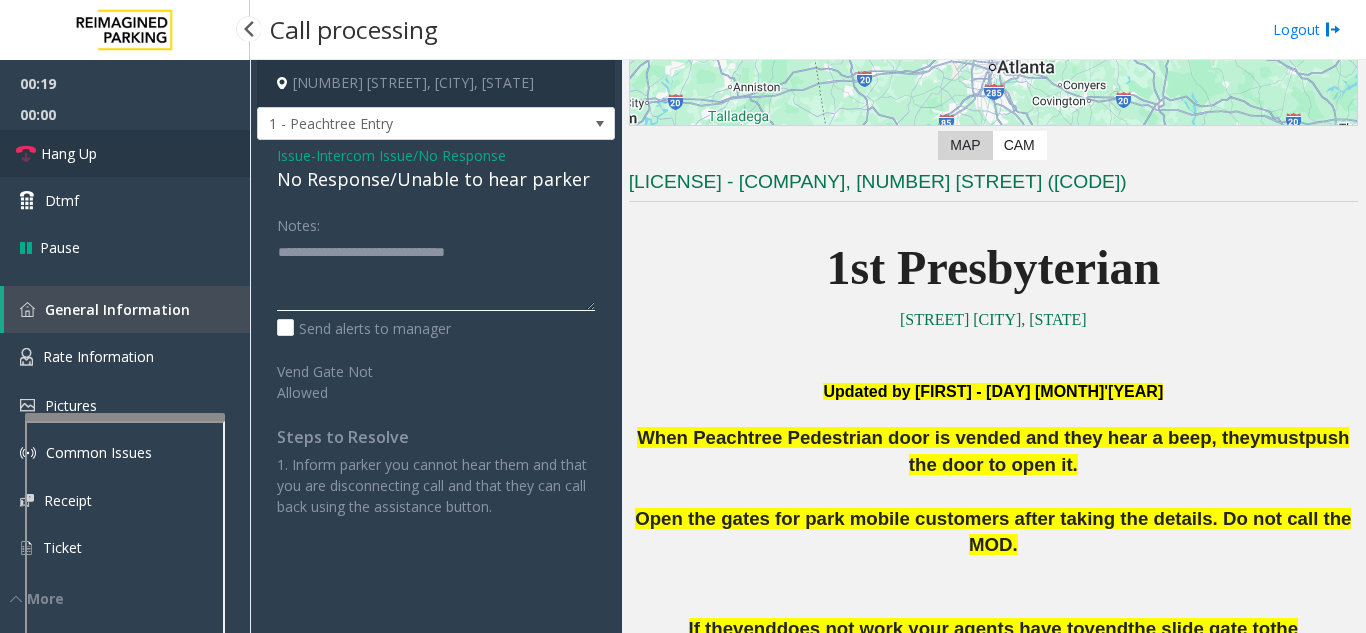 type on "**********" 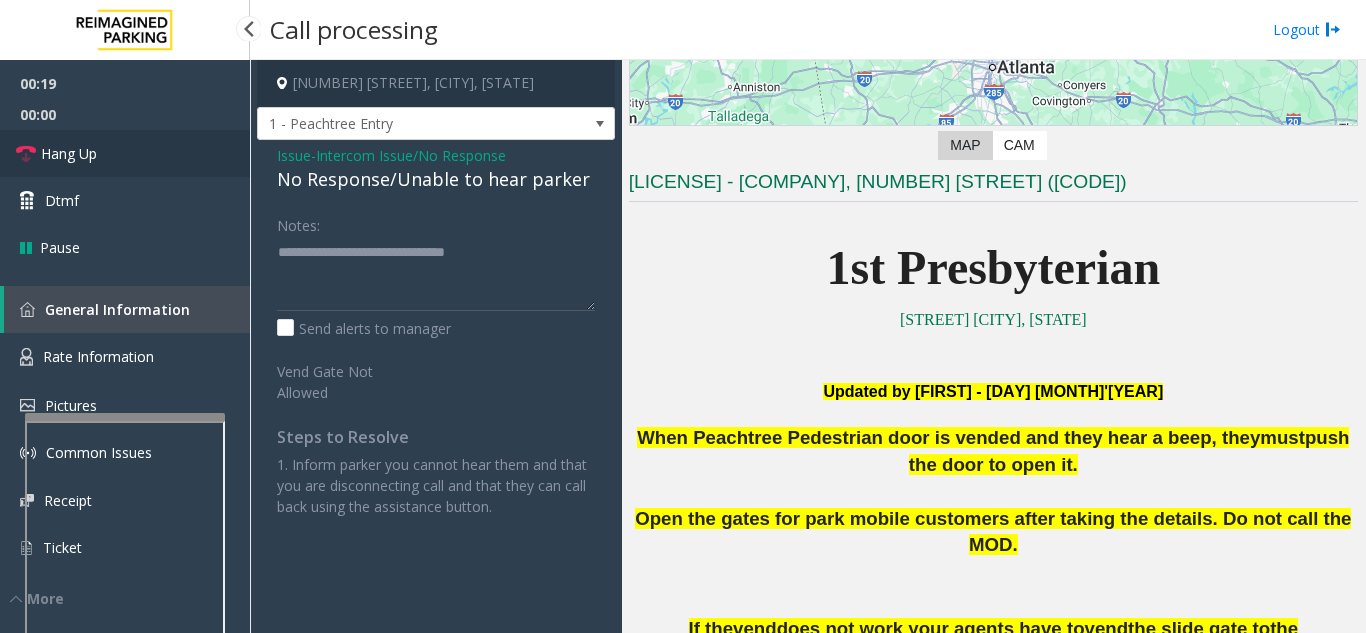 click on "Hang Up" at bounding box center (125, 153) 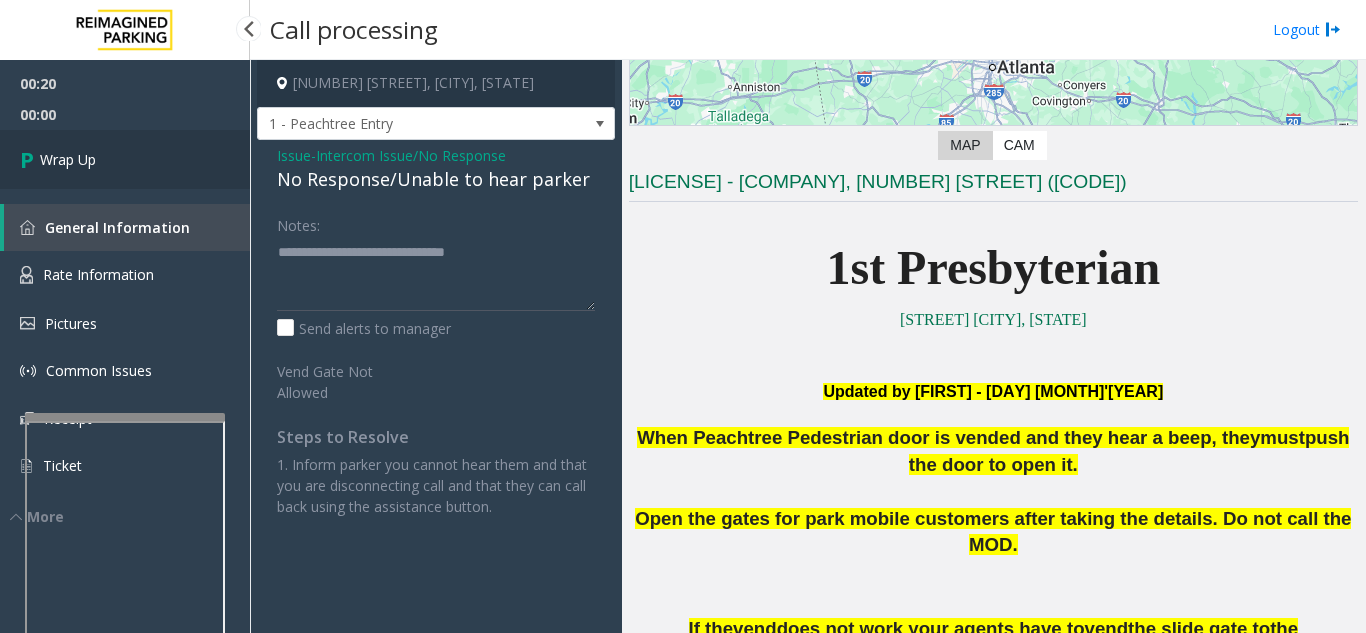 click on "Wrap Up" at bounding box center (125, 159) 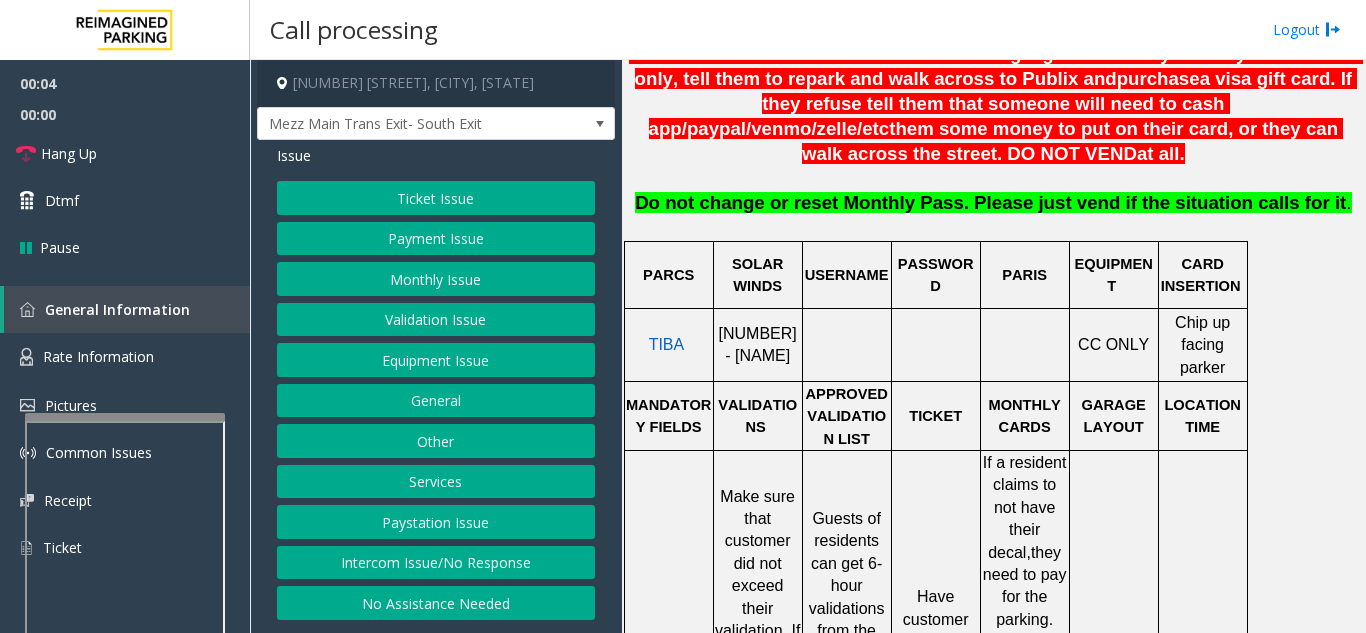 scroll, scrollTop: 800, scrollLeft: 0, axis: vertical 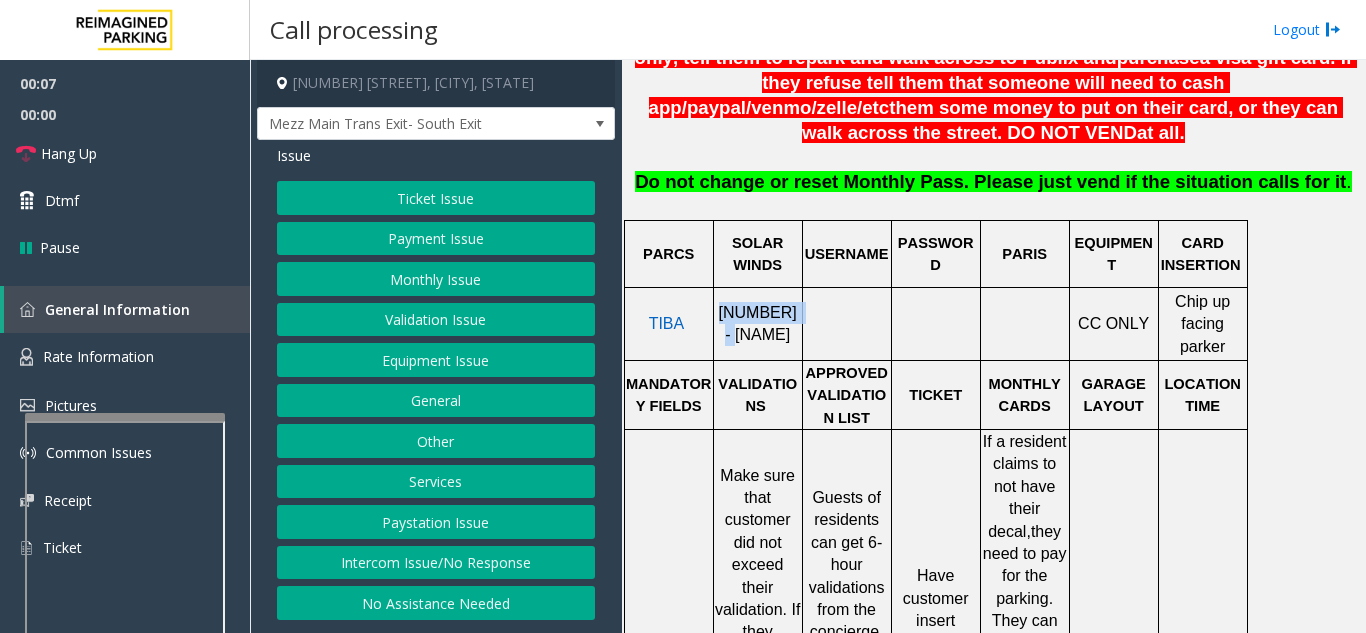 drag, startPoint x: 725, startPoint y: 300, endPoint x: 717, endPoint y: 285, distance: 17 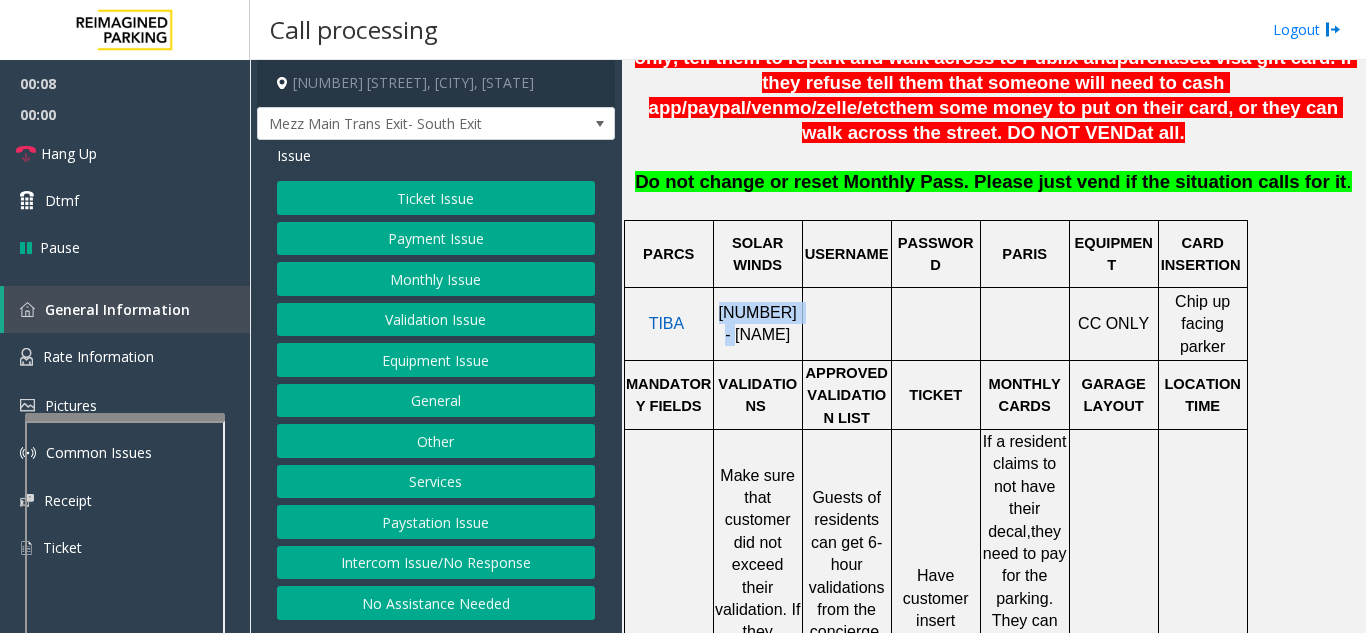 copy on "LAN20000500" 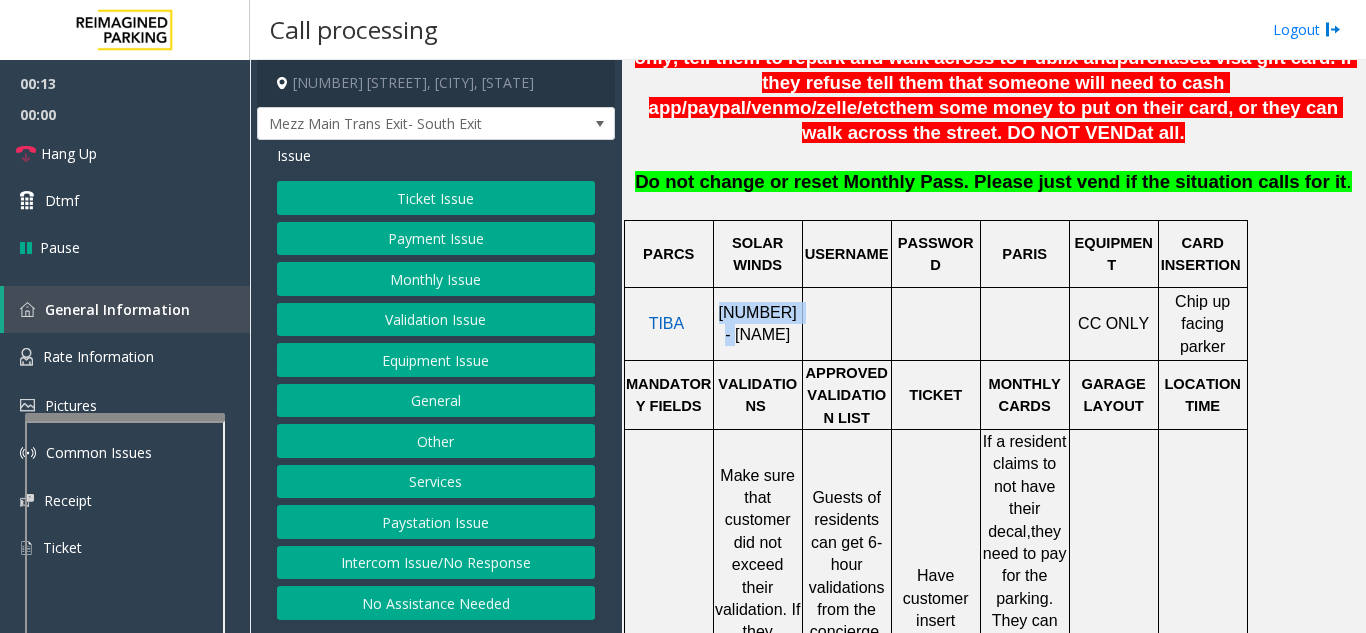 click on "Intercom Issue/No Response" 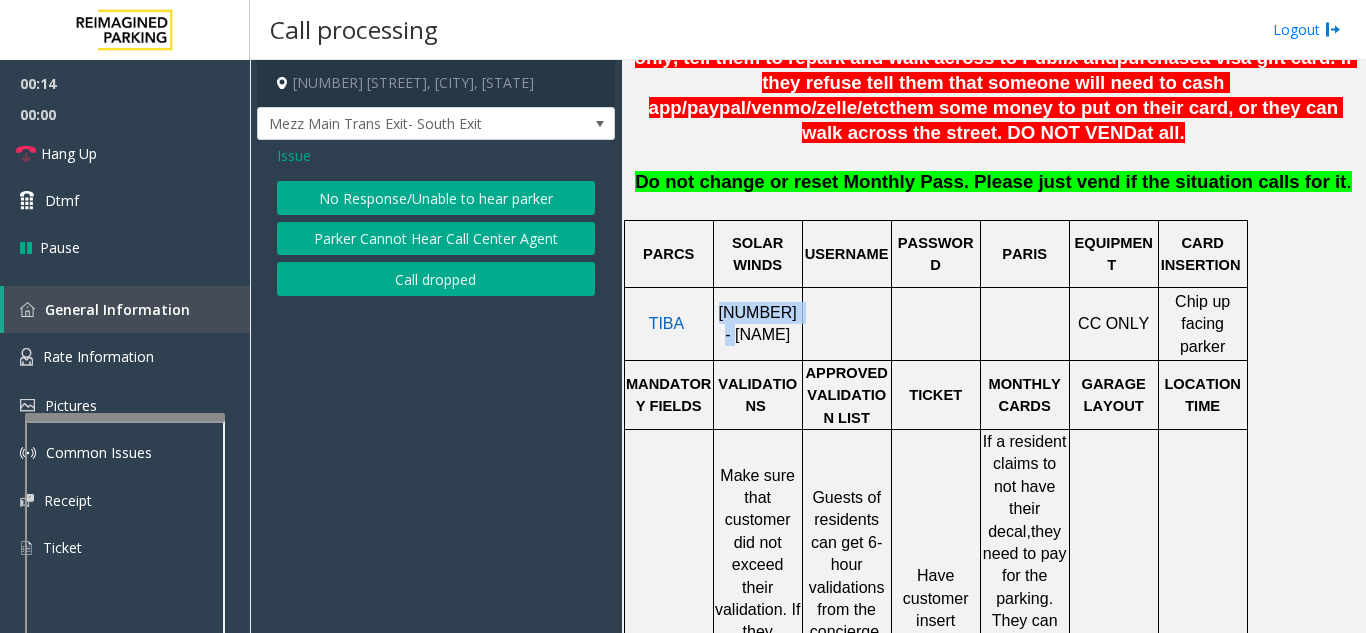 click on "No Response/Unable to hear parker" 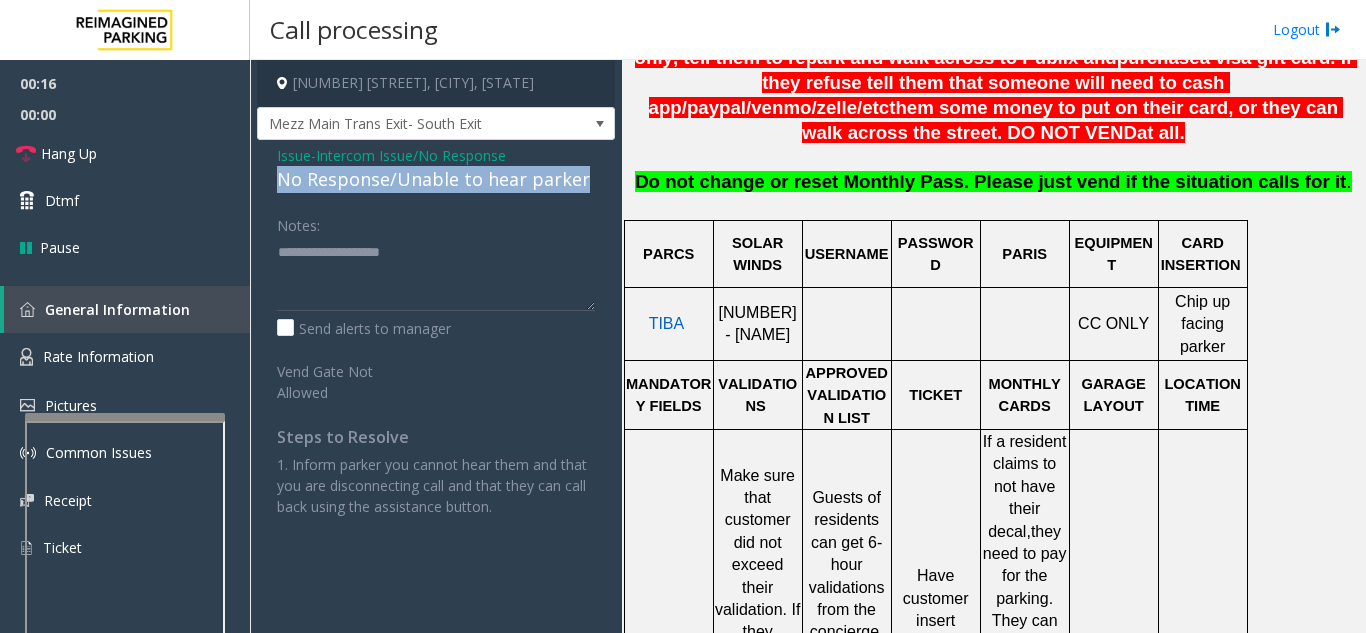 drag, startPoint x: 276, startPoint y: 177, endPoint x: 562, endPoint y: 185, distance: 286.11188 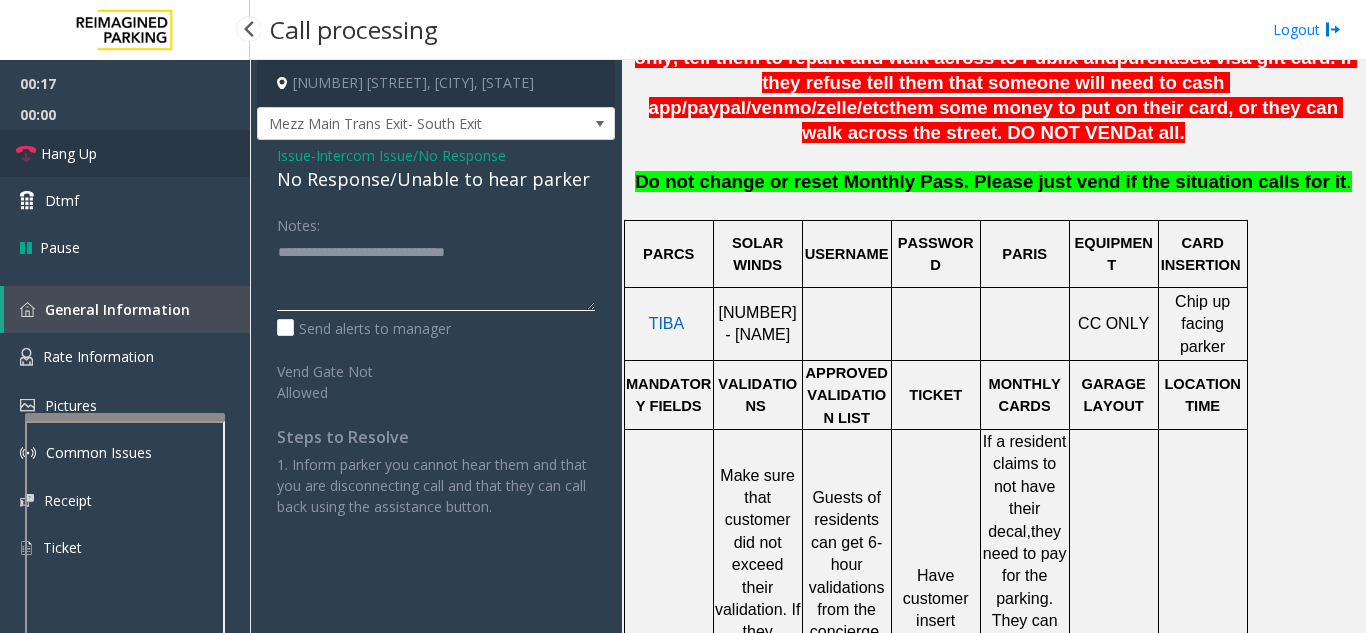 type on "**********" 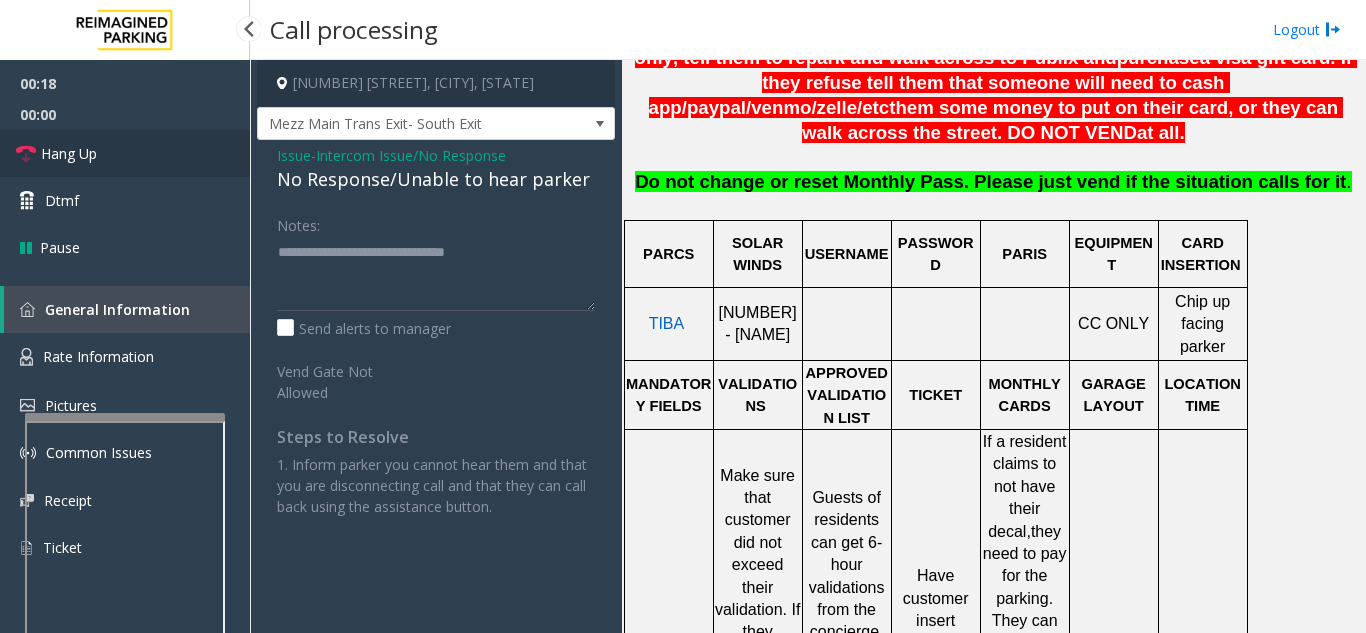 click on "Hang Up" at bounding box center (125, 153) 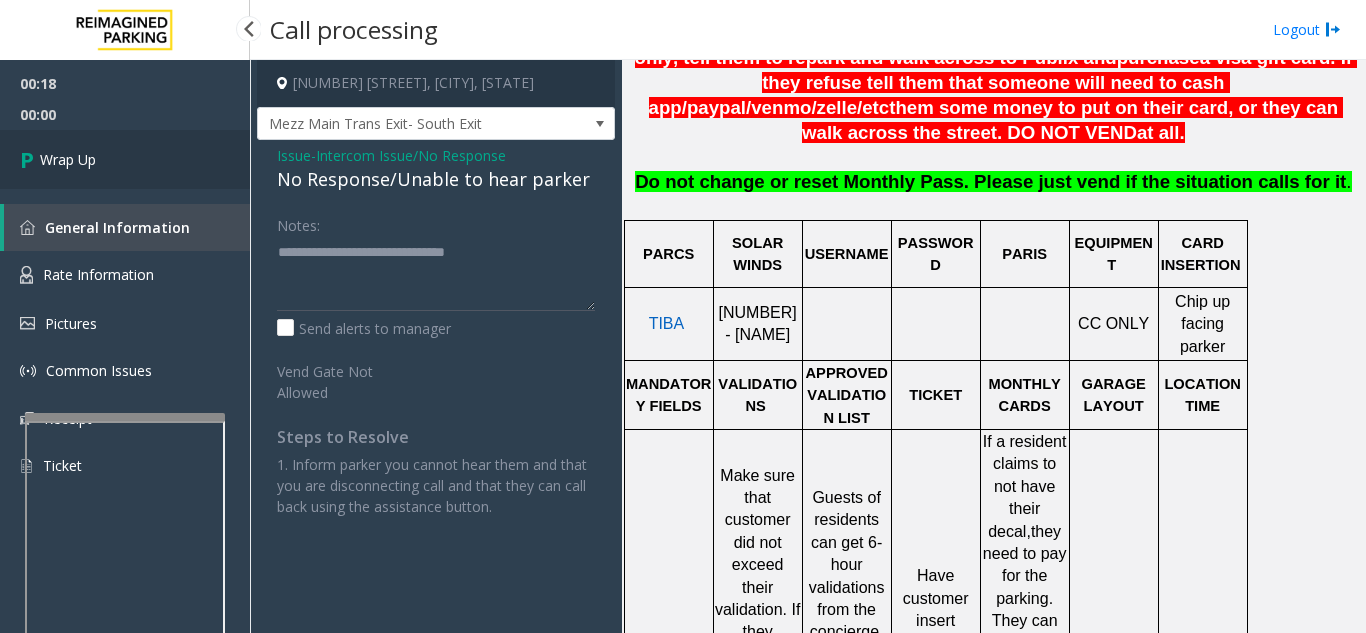 click on "Wrap Up" at bounding box center [125, 159] 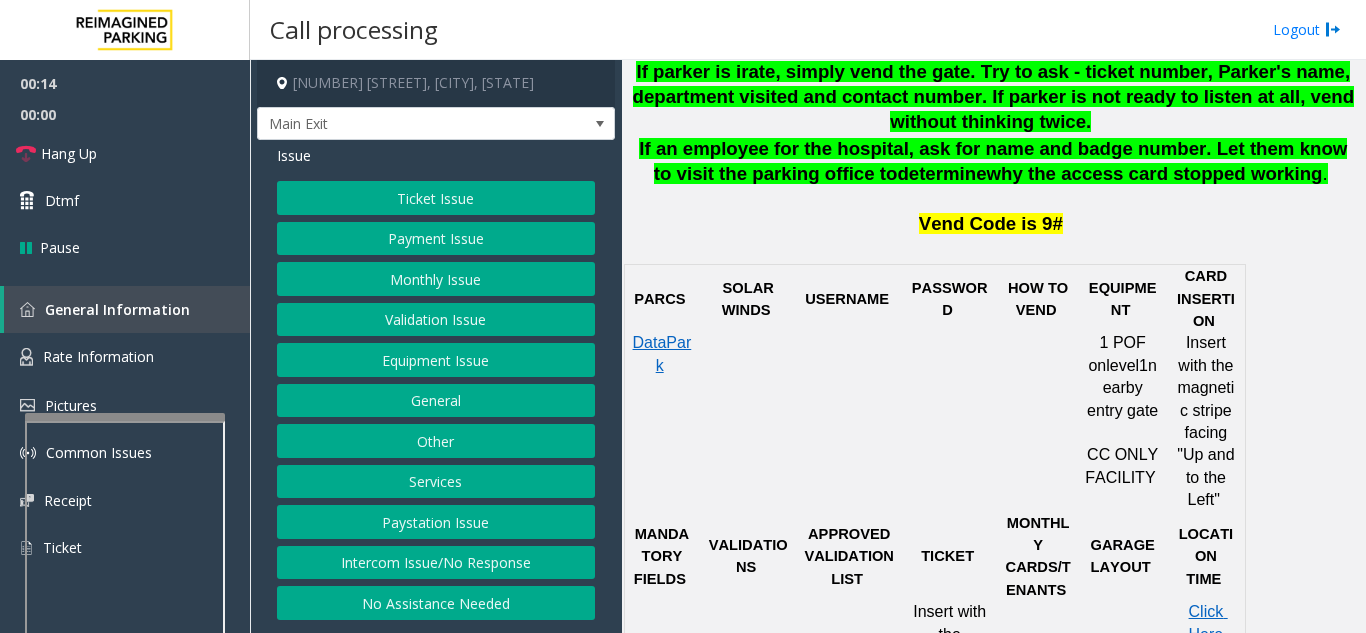 scroll, scrollTop: 1200, scrollLeft: 0, axis: vertical 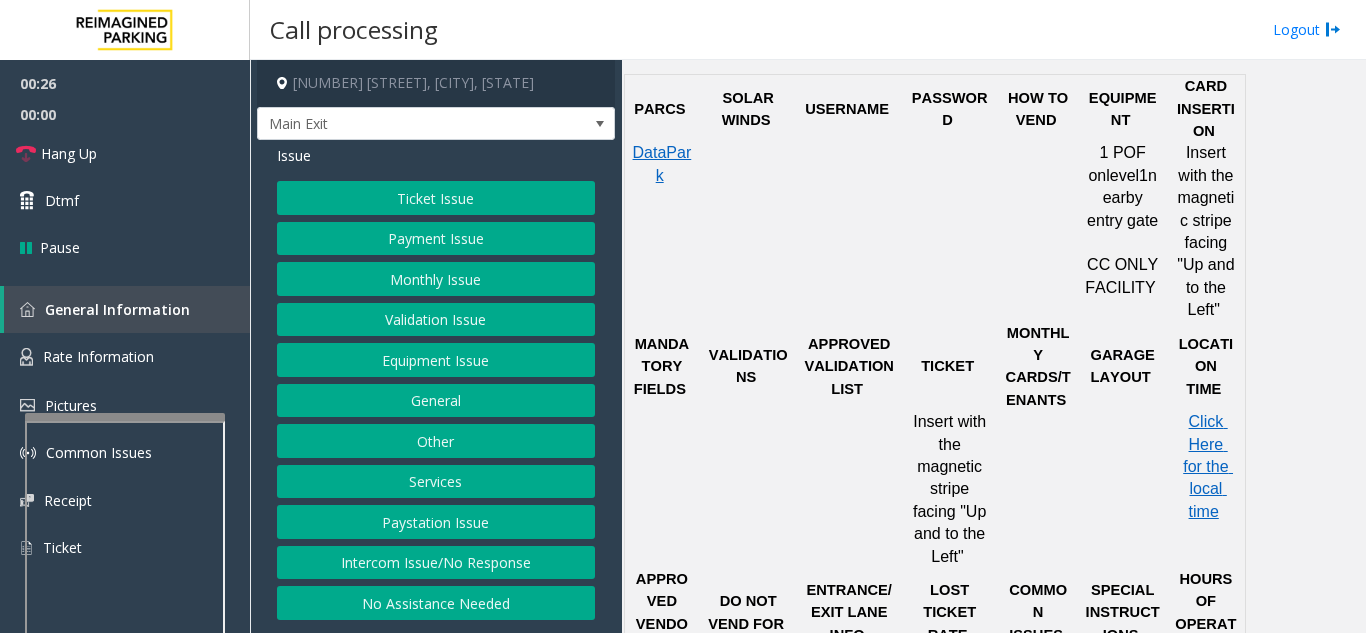 click on "Ticket Issue" 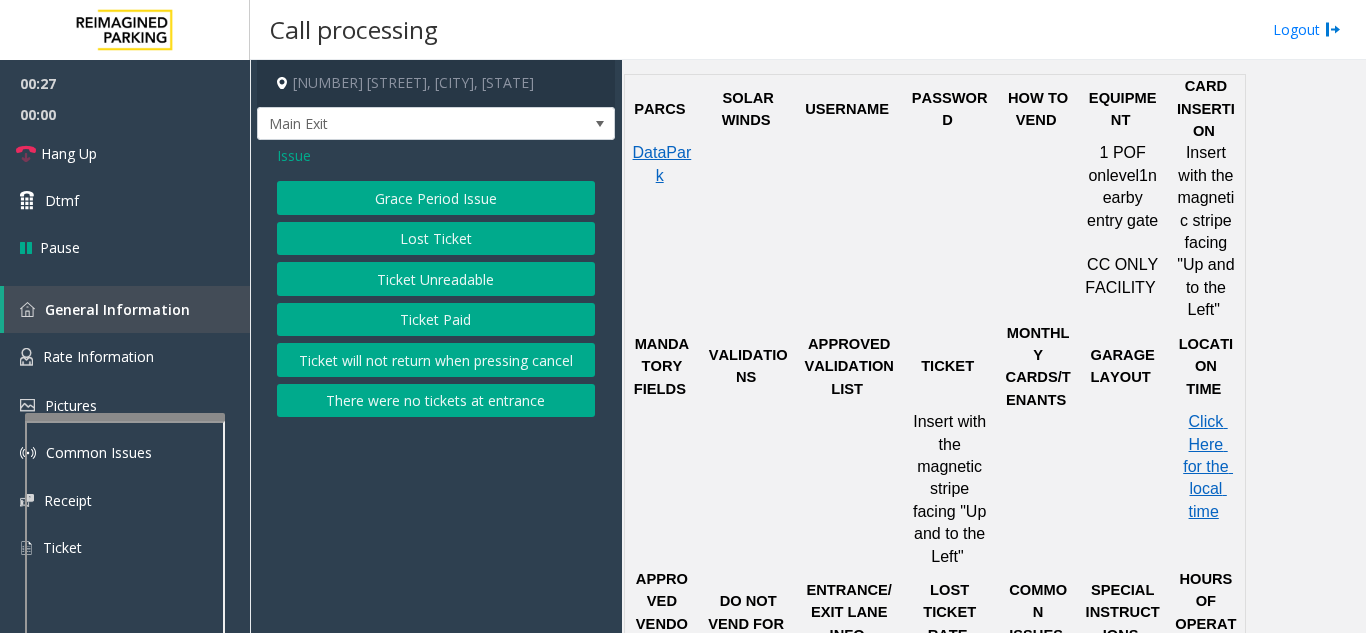 click on "Grace Period Issue Lost Ticket Ticket Unreadable Ticket Paid Ticket will not return when pressing cancel There were no tickets at entrance" 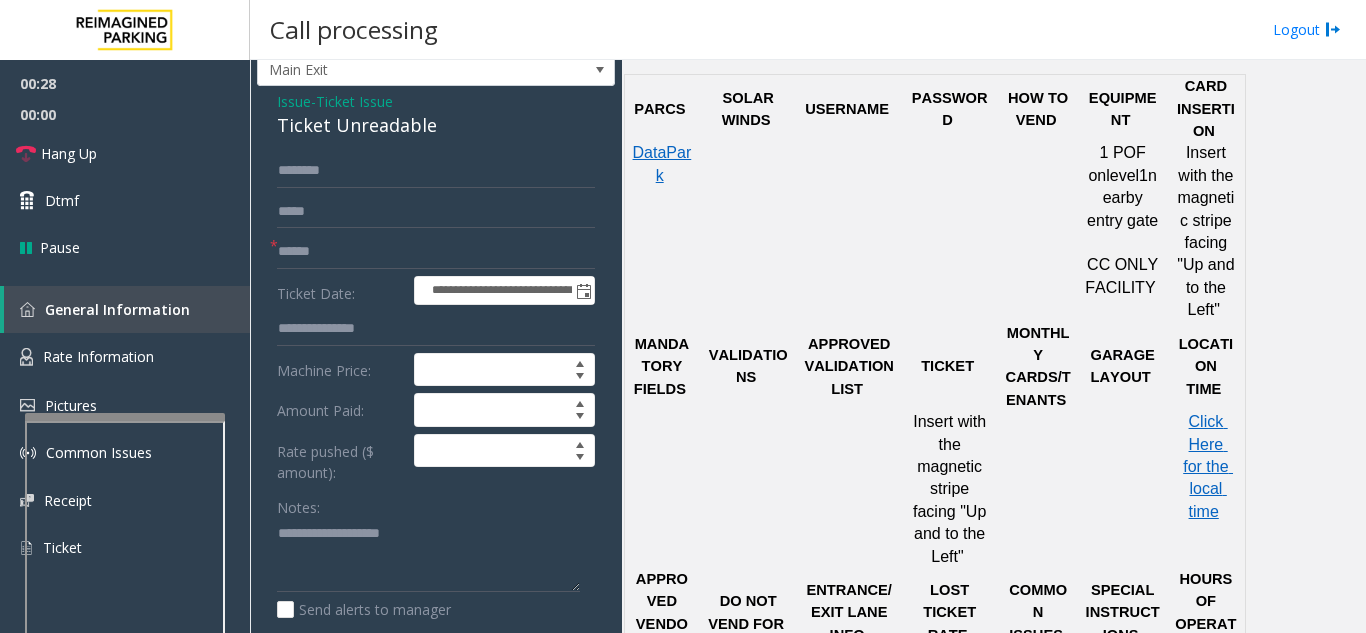 scroll, scrollTop: 100, scrollLeft: 0, axis: vertical 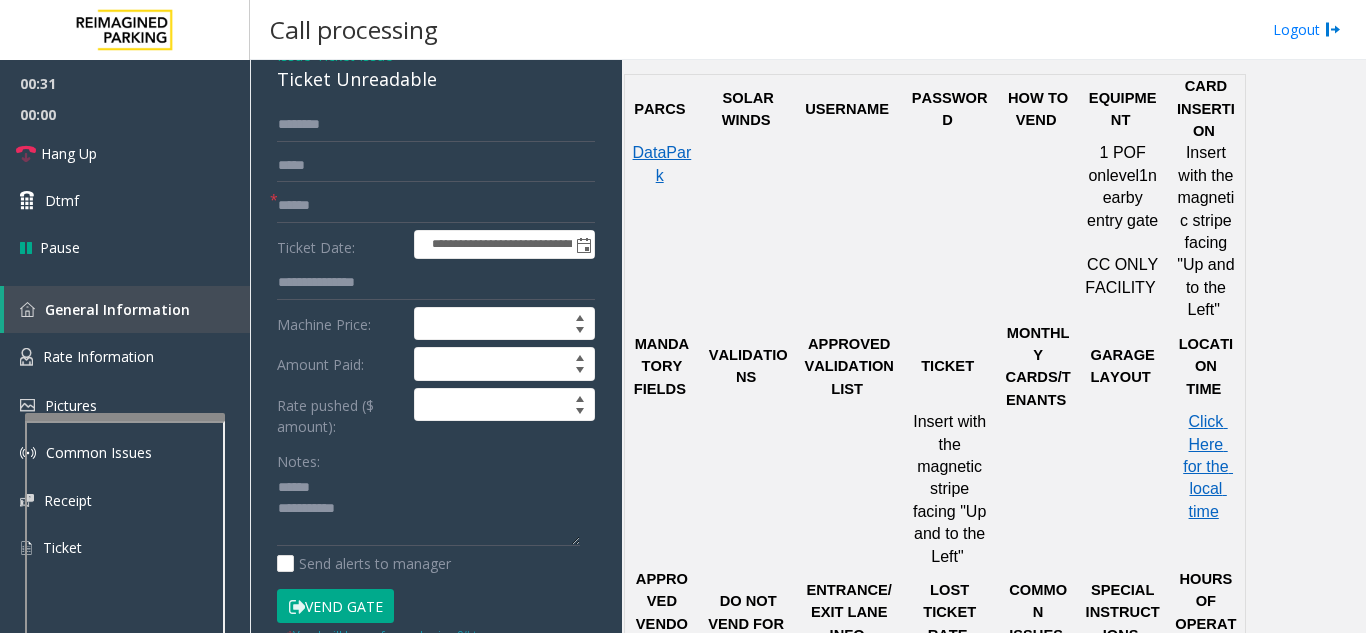 click on "Notes:" 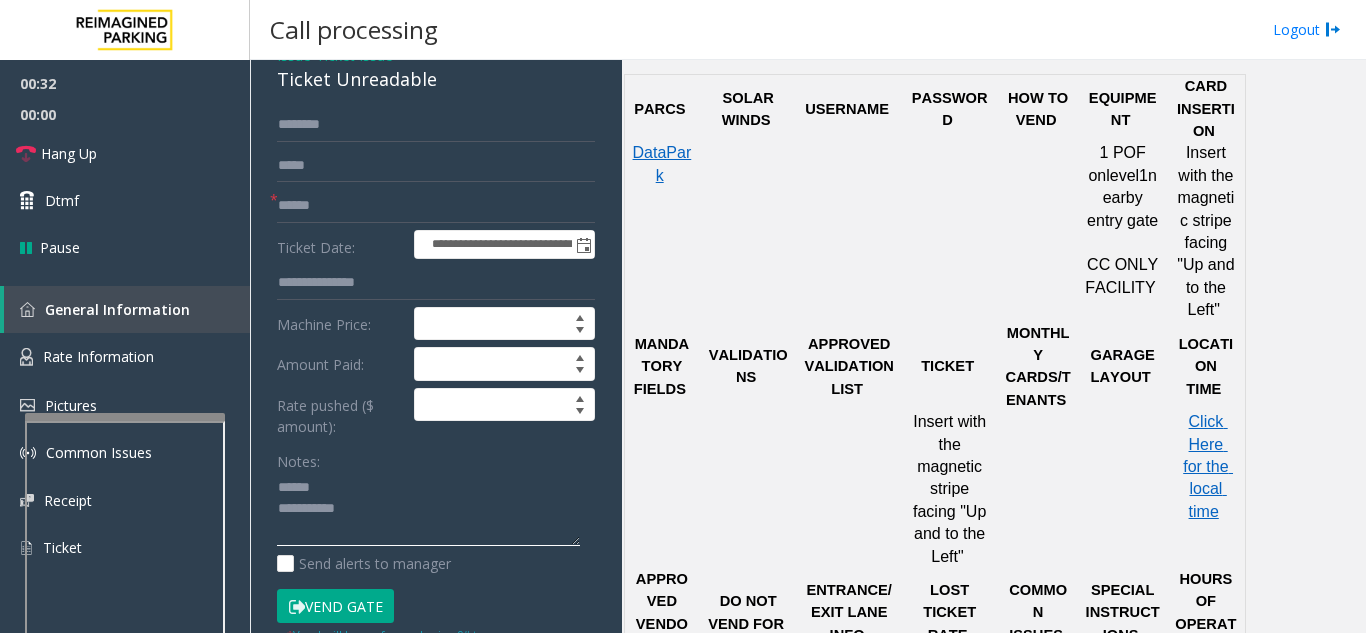 click 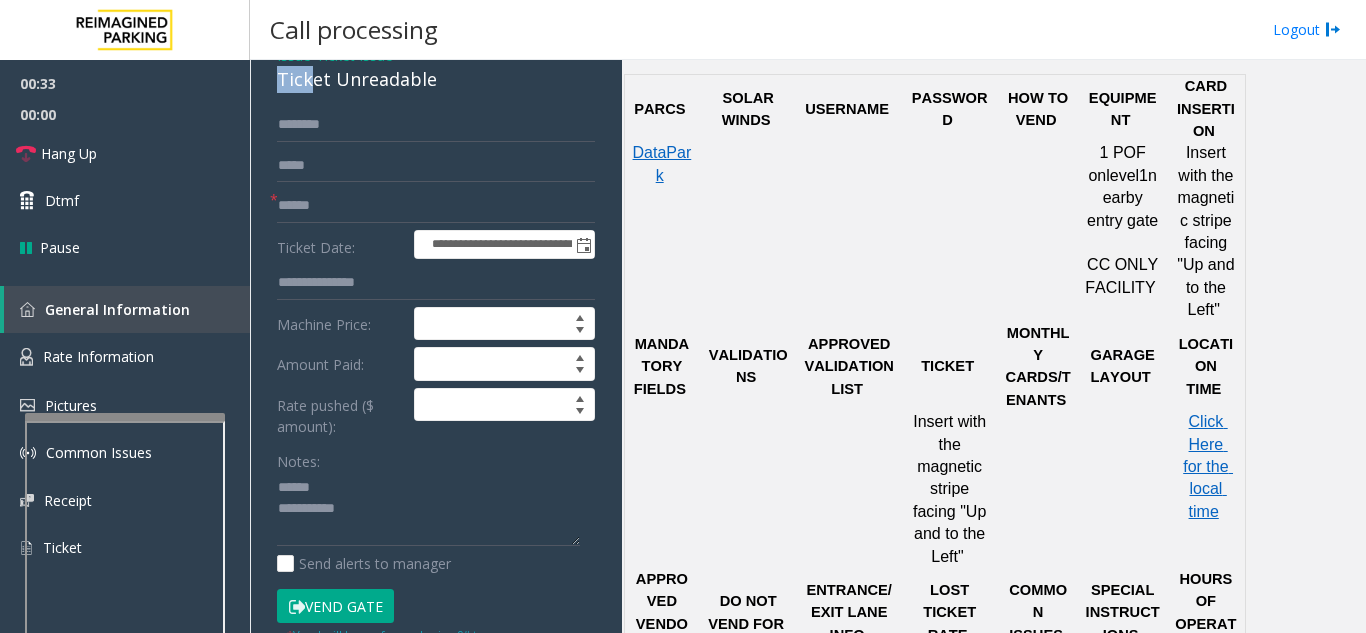 scroll, scrollTop: 99, scrollLeft: 0, axis: vertical 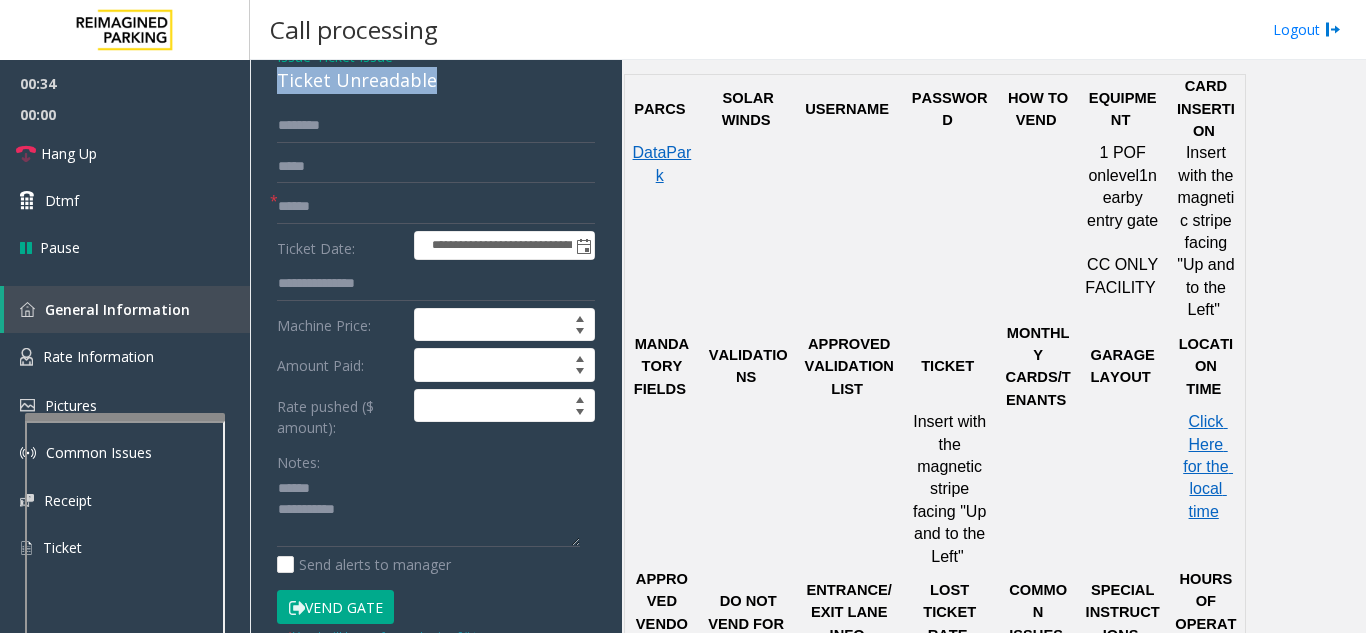 drag, startPoint x: 272, startPoint y: 75, endPoint x: 454, endPoint y: 91, distance: 182.70195 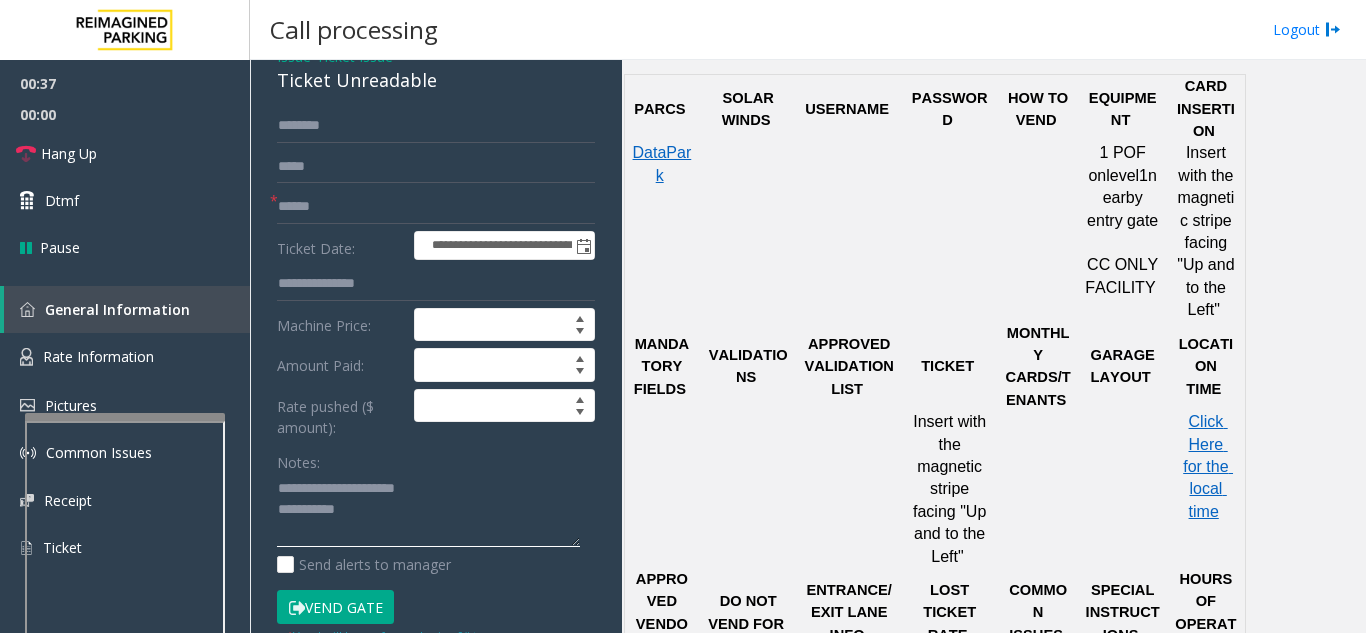 click 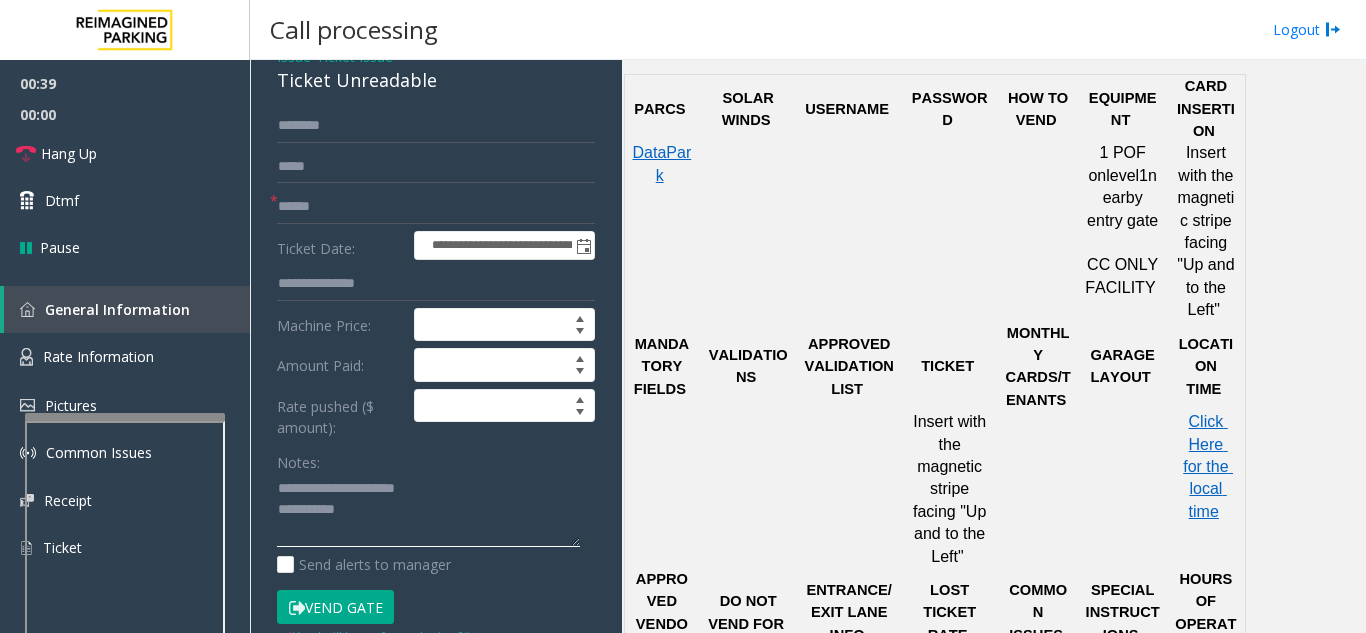 type on "**********" 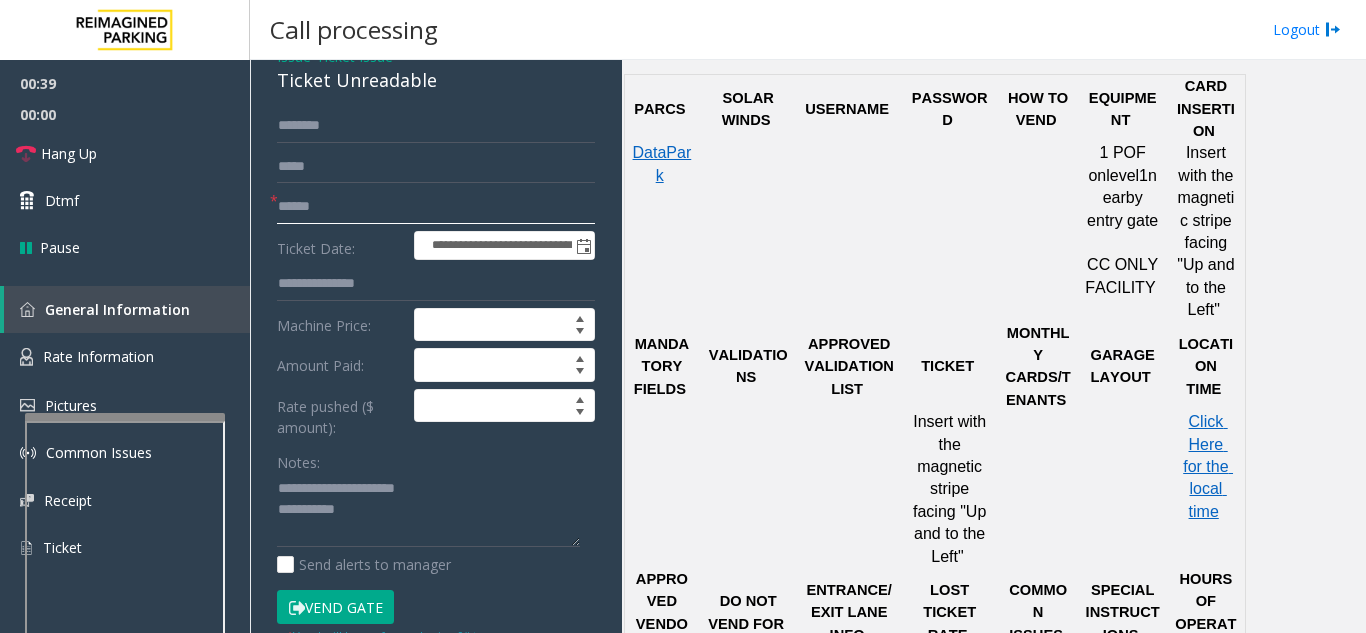 click 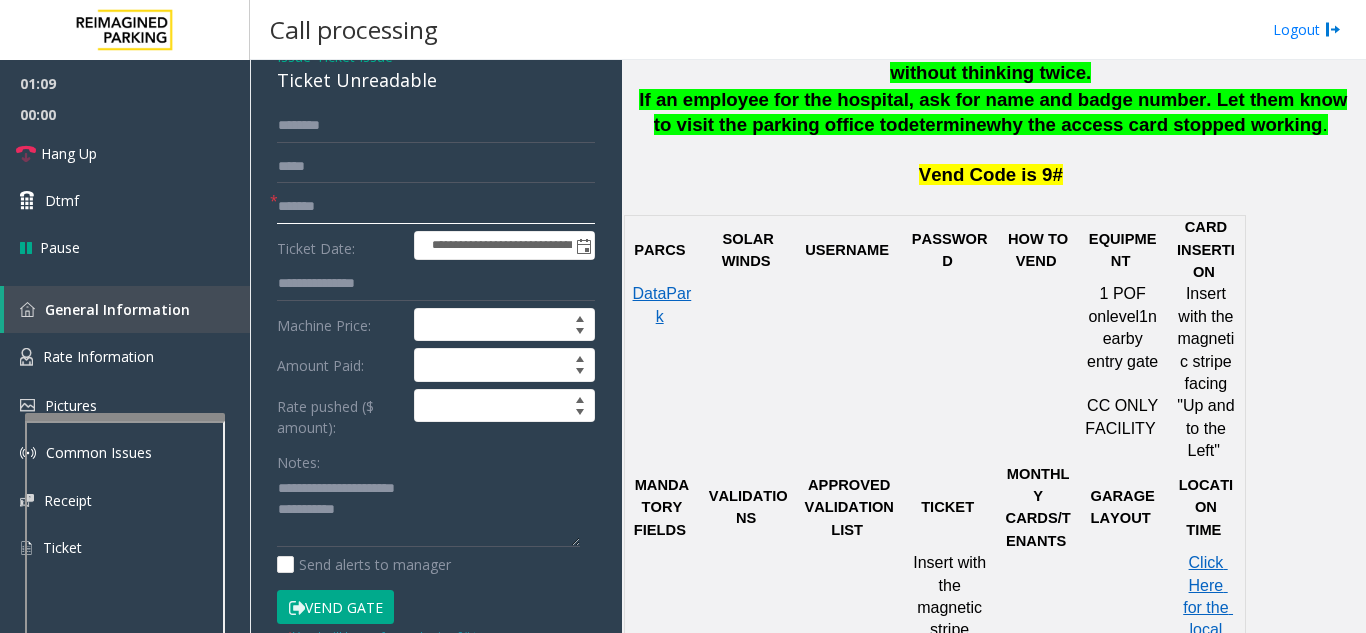 scroll, scrollTop: 700, scrollLeft: 0, axis: vertical 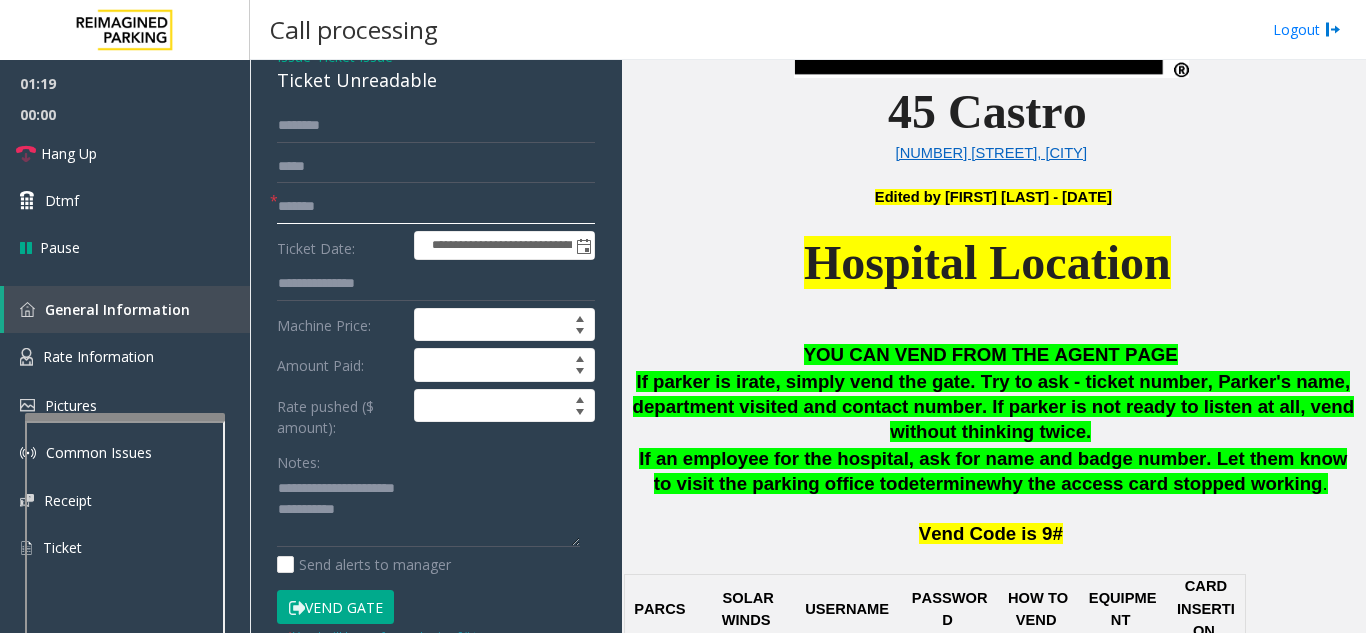 type on "*******" 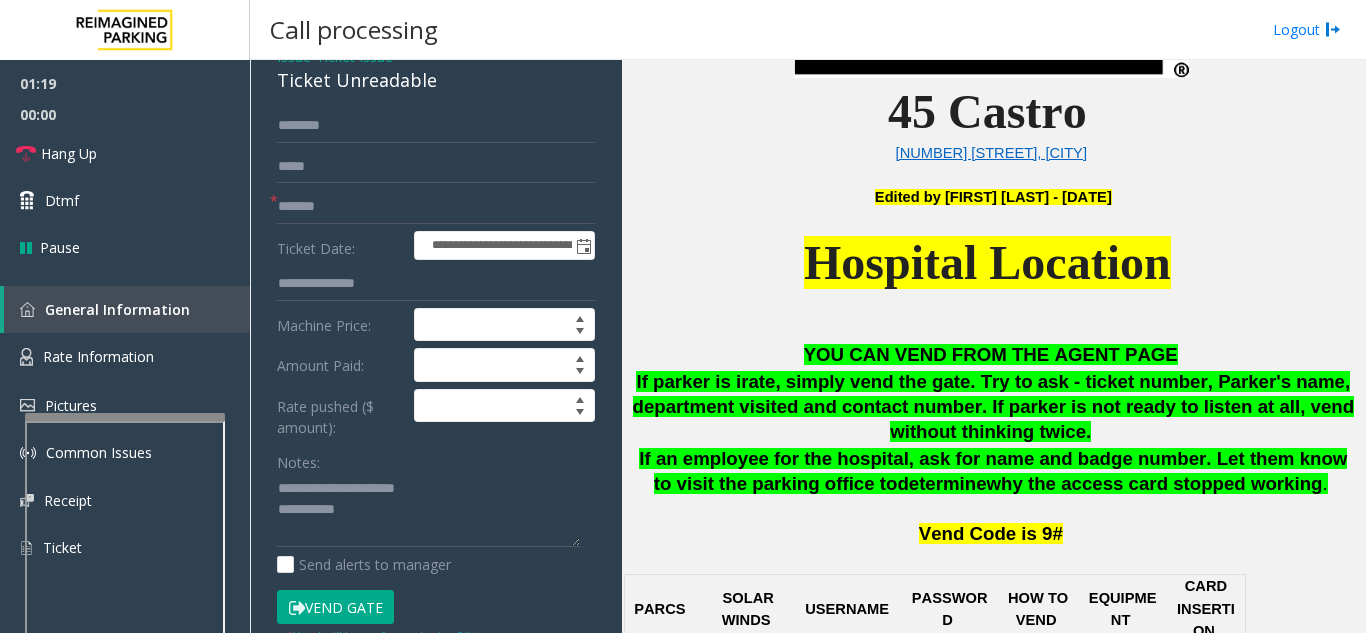 click on "Vend Gate" 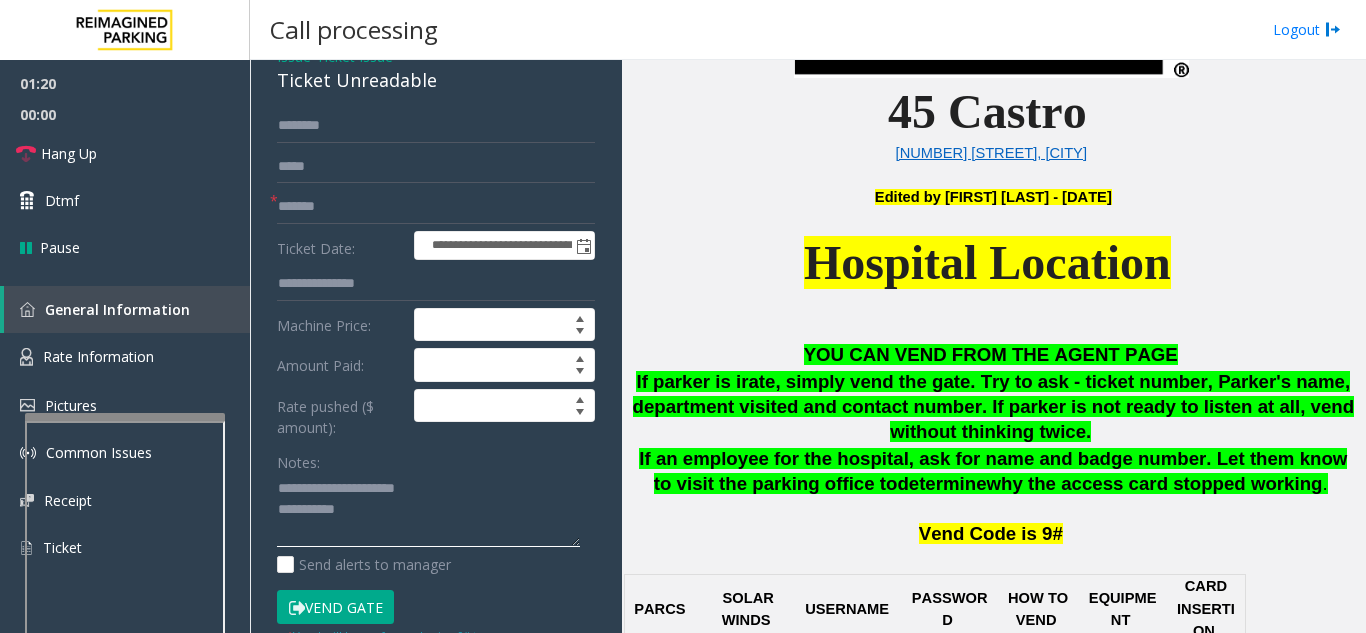 click 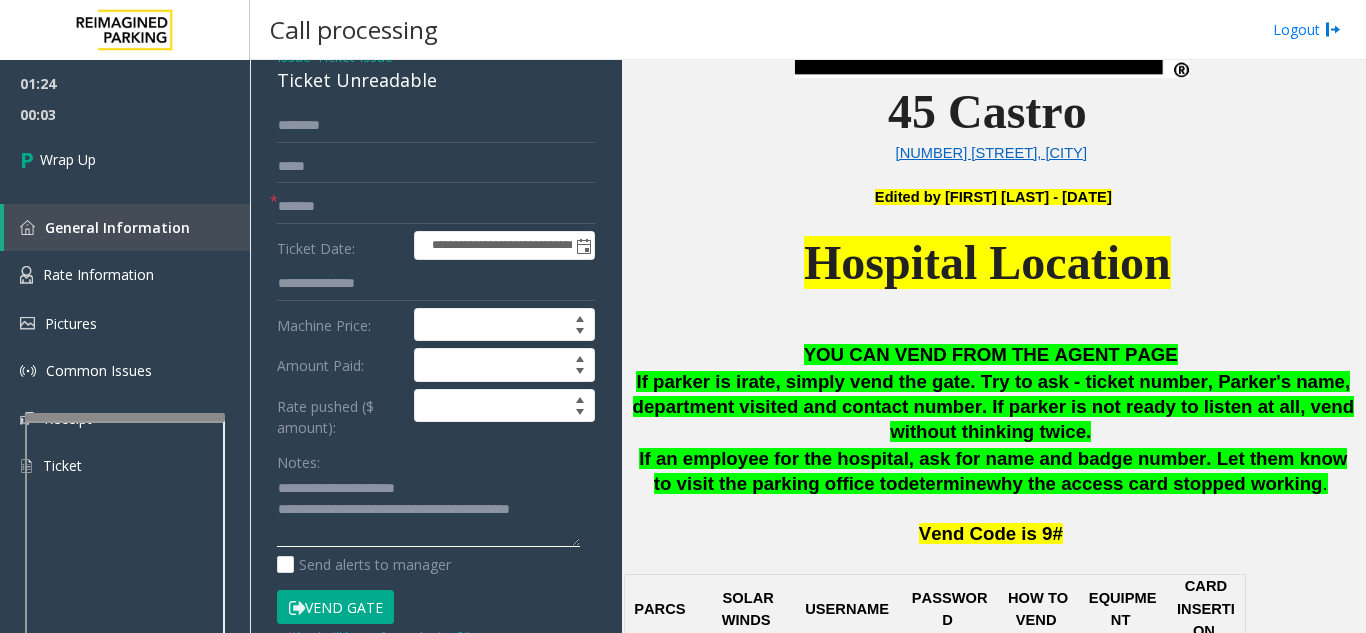 type on "**********" 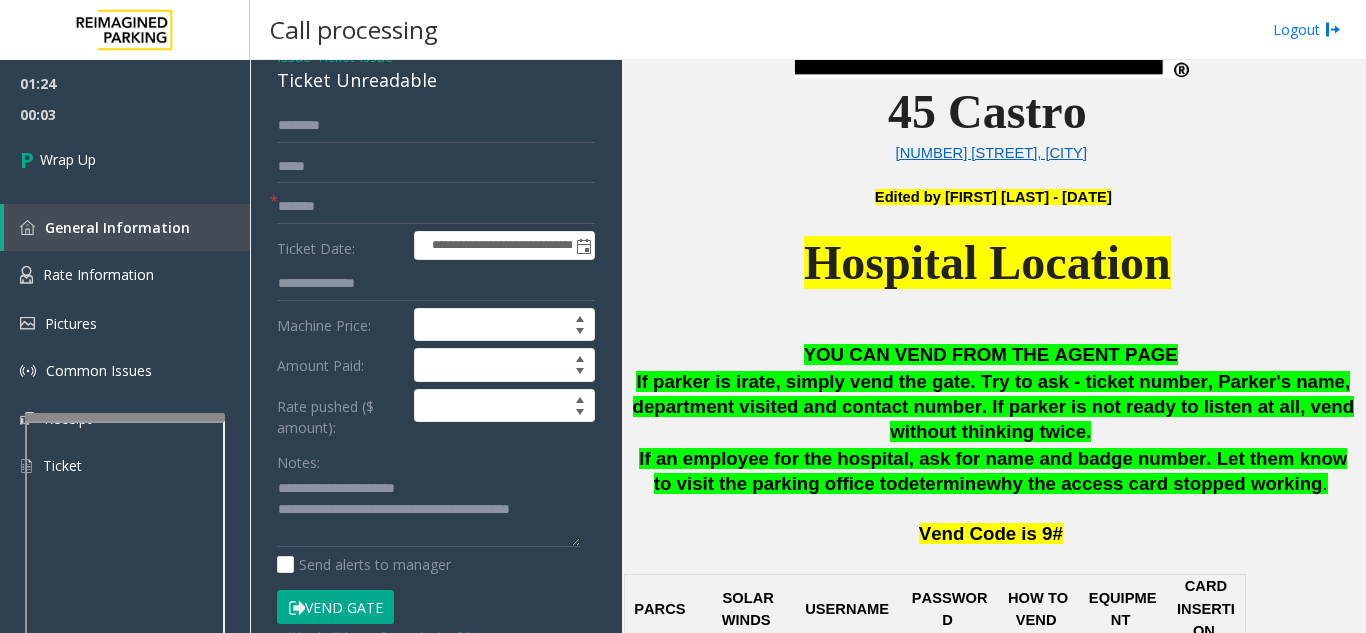 click on "Notes:" 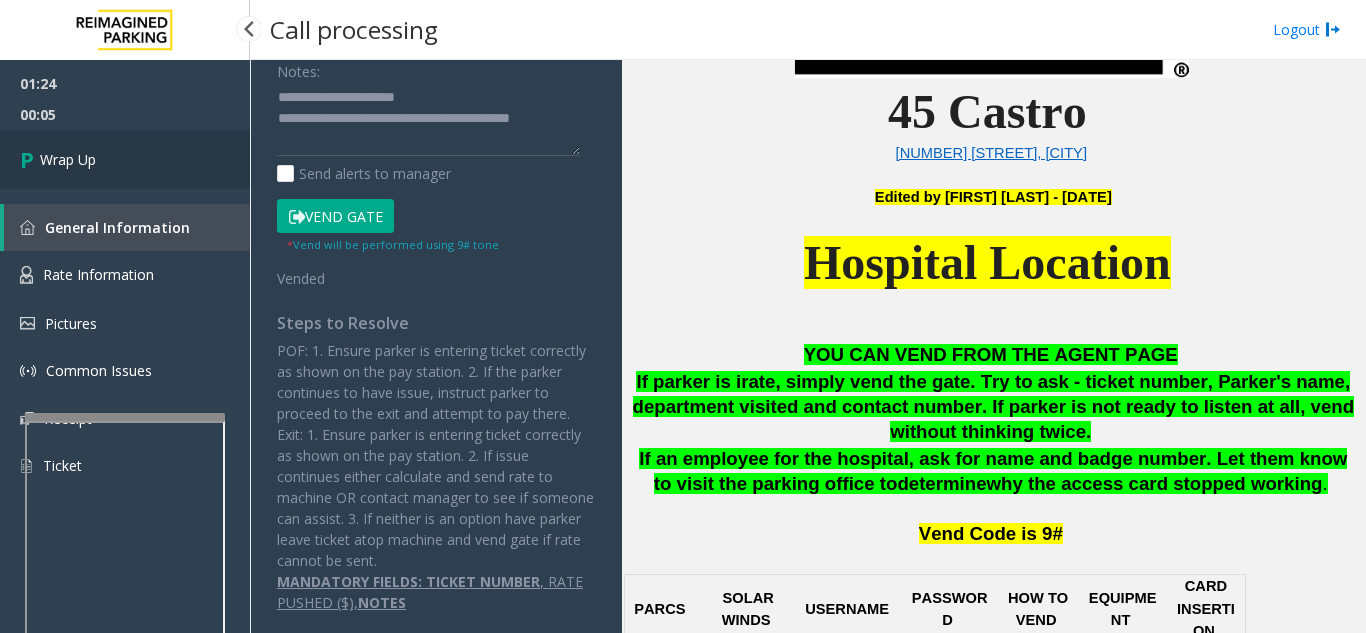 click on "Wrap Up" at bounding box center [125, 159] 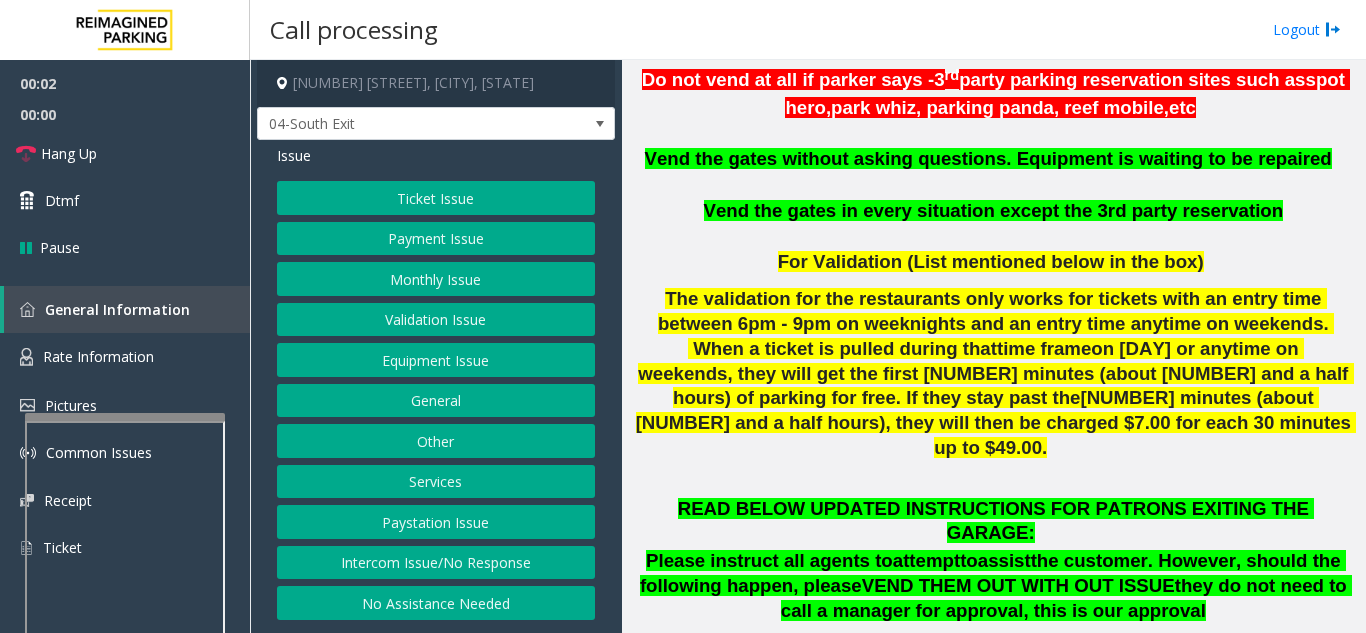 scroll, scrollTop: 600, scrollLeft: 0, axis: vertical 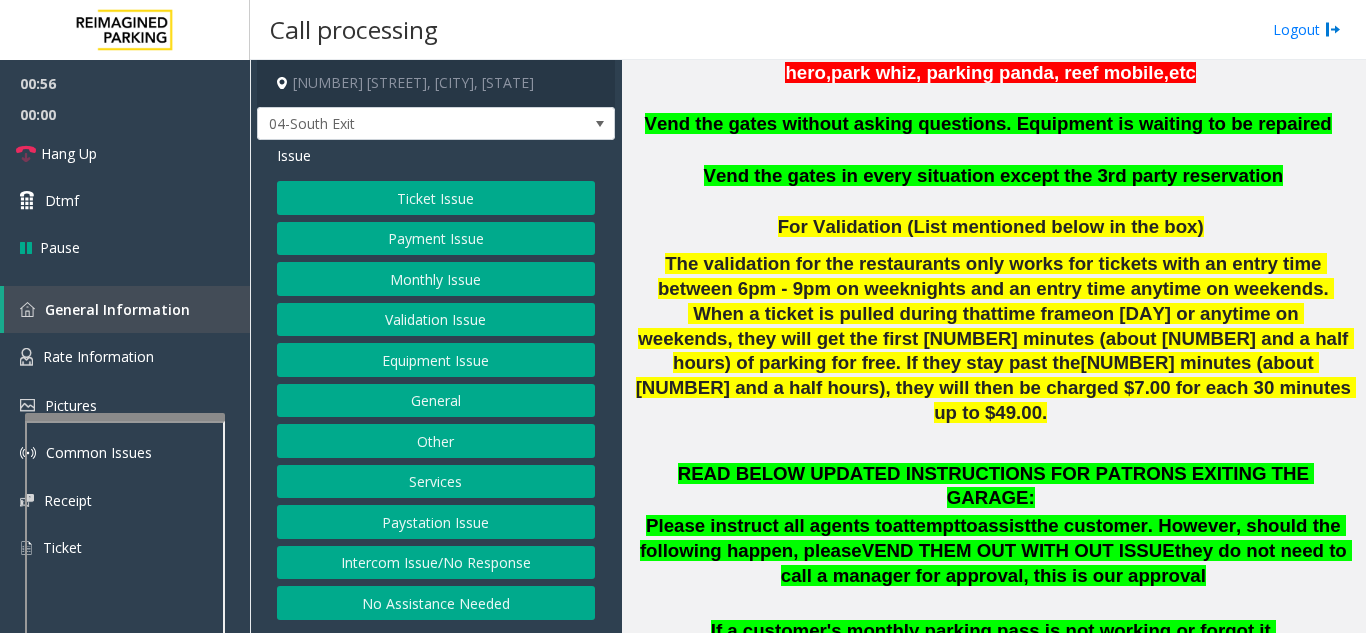 click on "Equipment Issue" 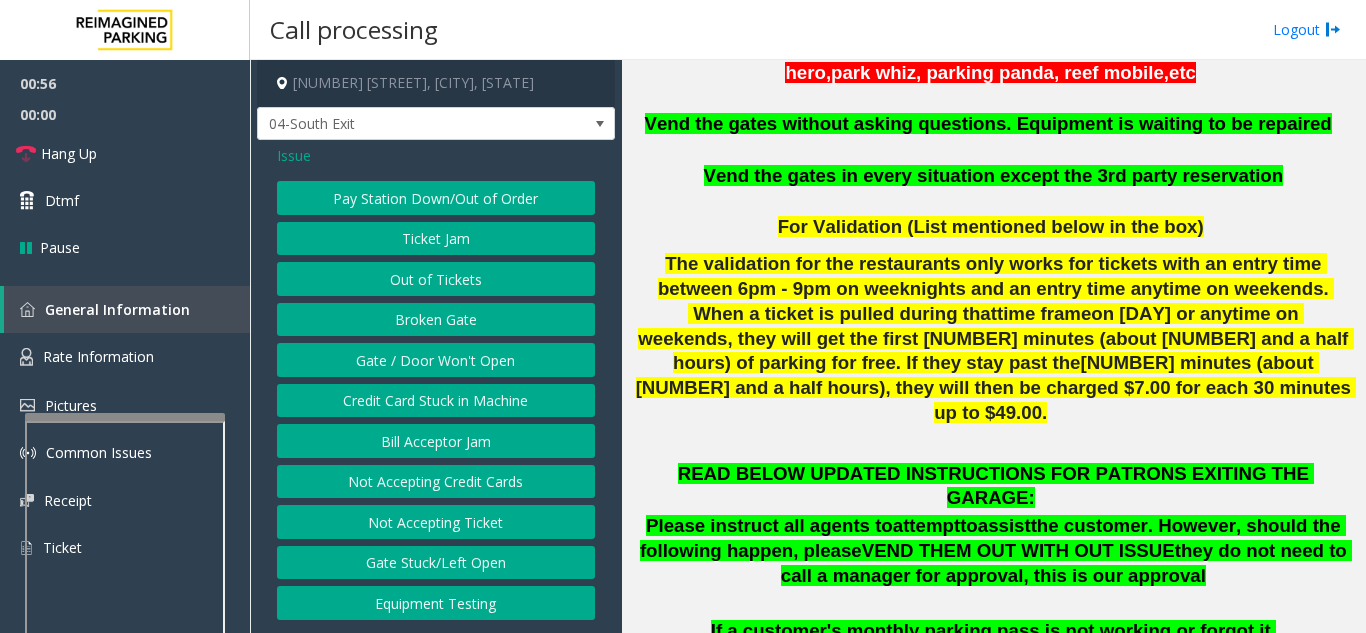 click on "Gate / Door Won't Open" 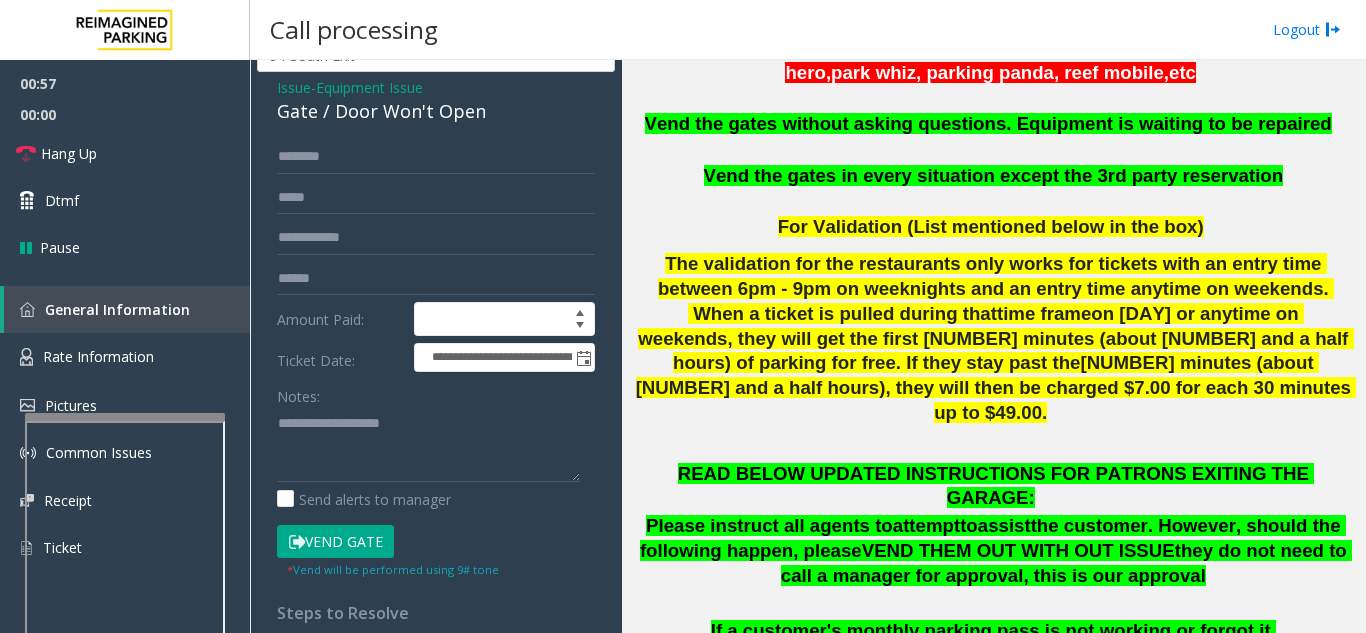 scroll, scrollTop: 100, scrollLeft: 0, axis: vertical 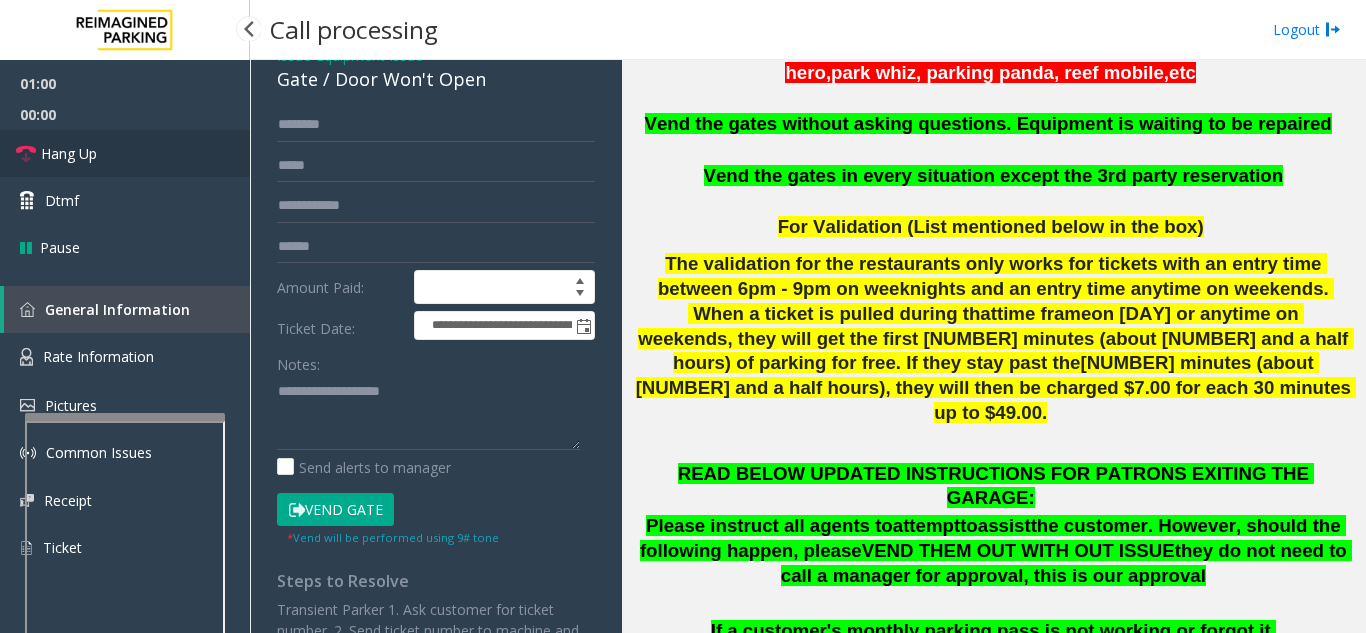 click on "Hang Up" at bounding box center [69, 153] 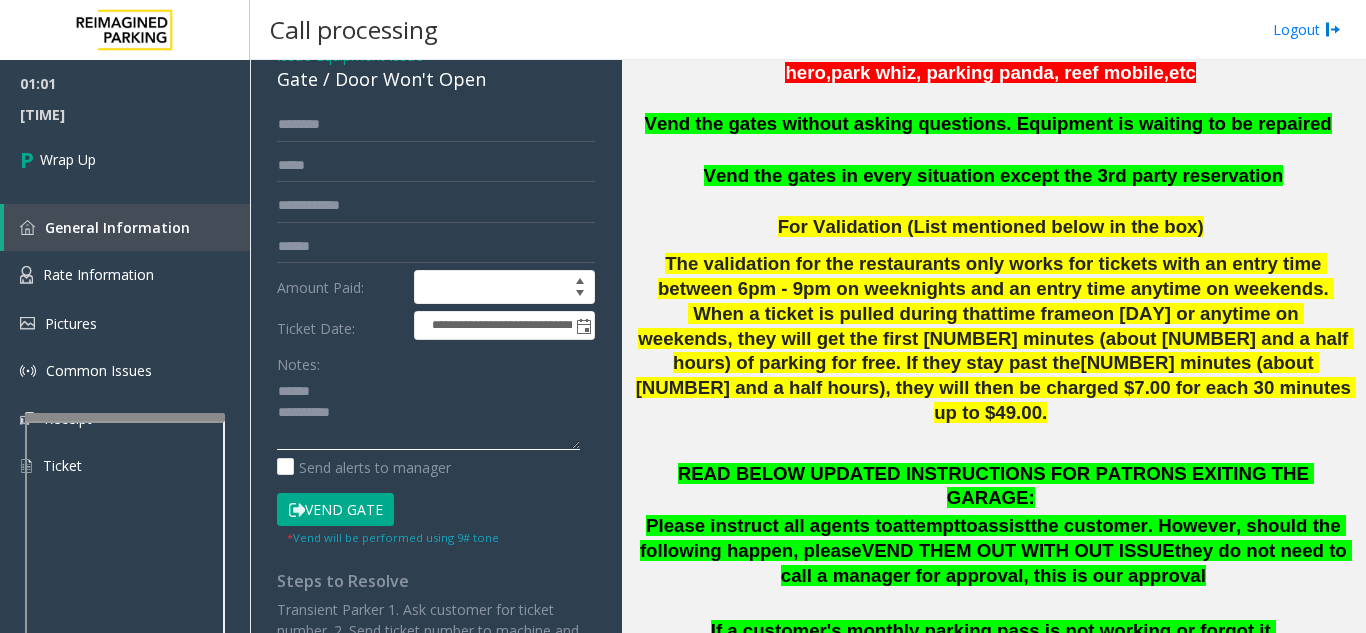 click 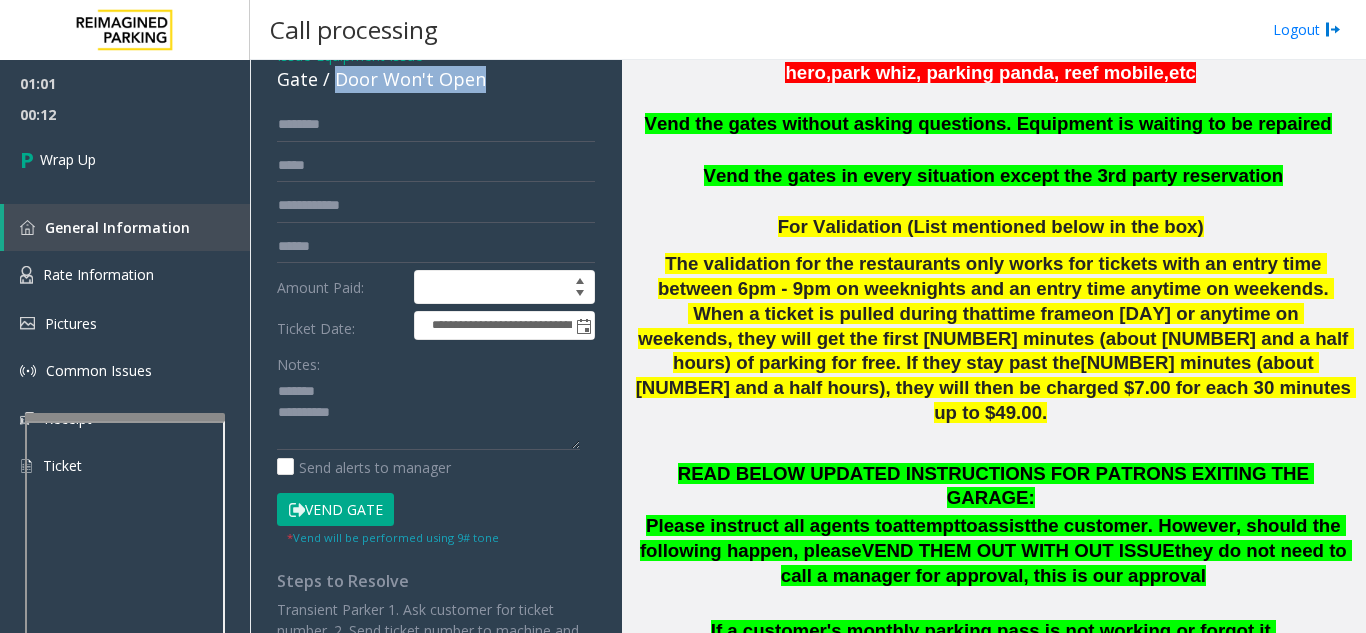 drag, startPoint x: 337, startPoint y: 80, endPoint x: 510, endPoint y: 80, distance: 173 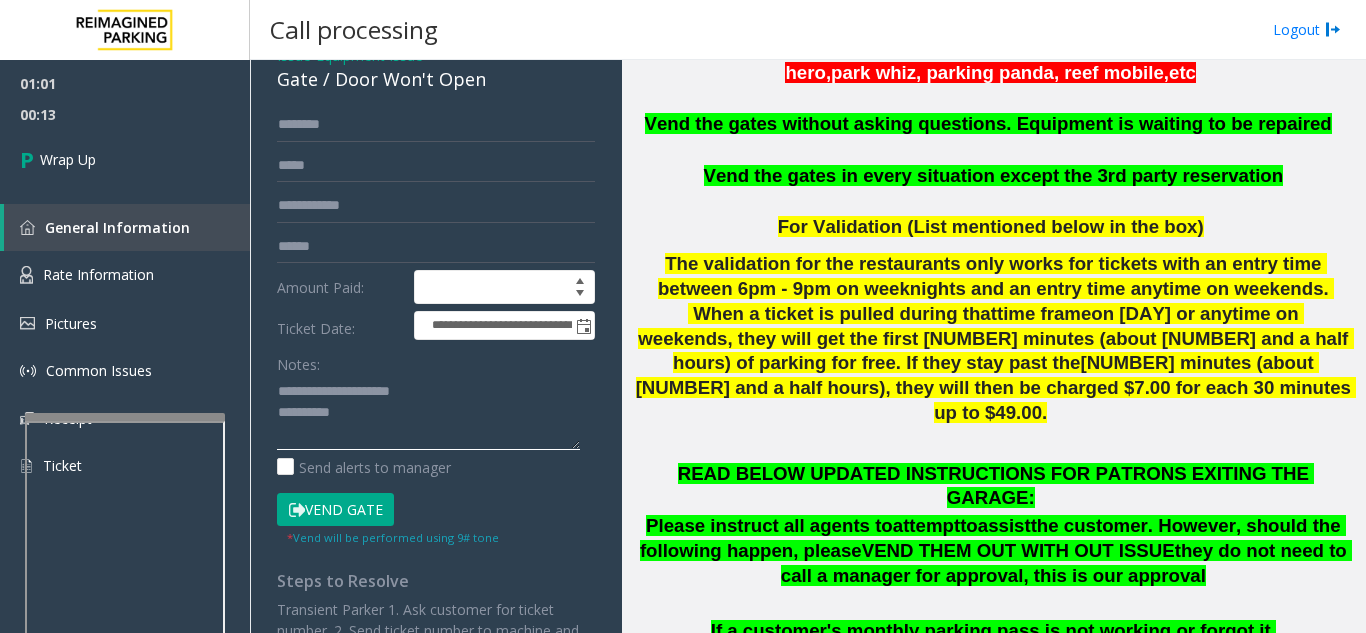 click 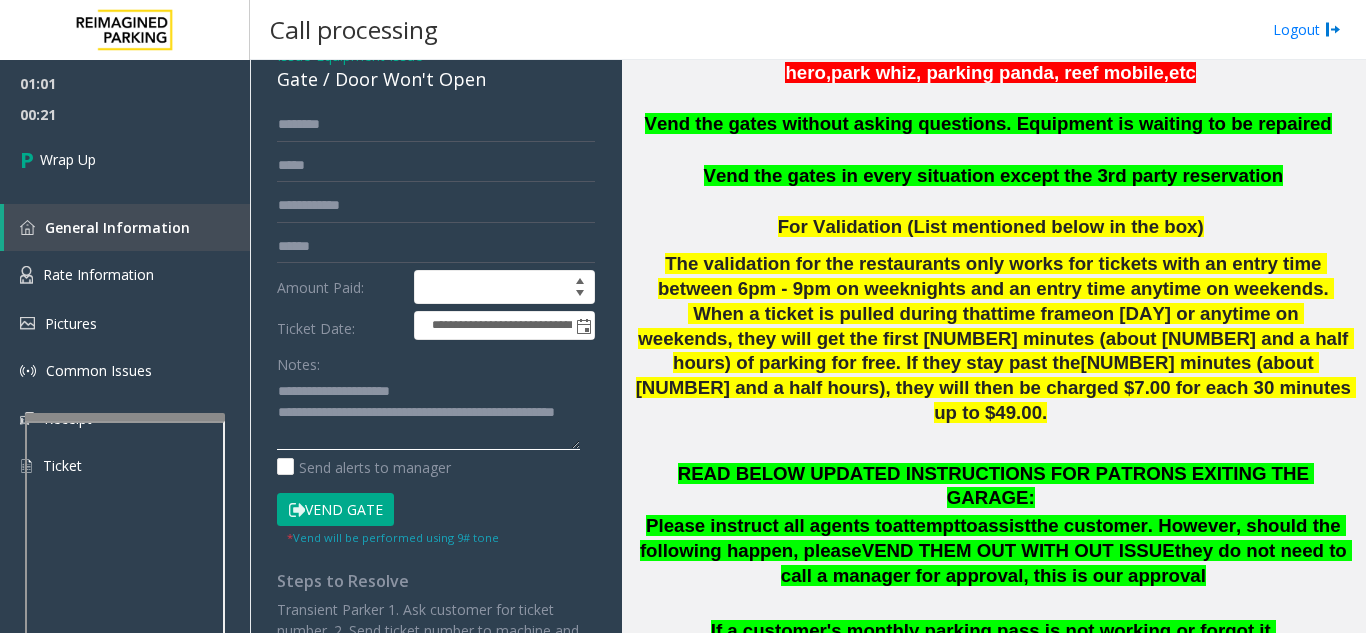 click 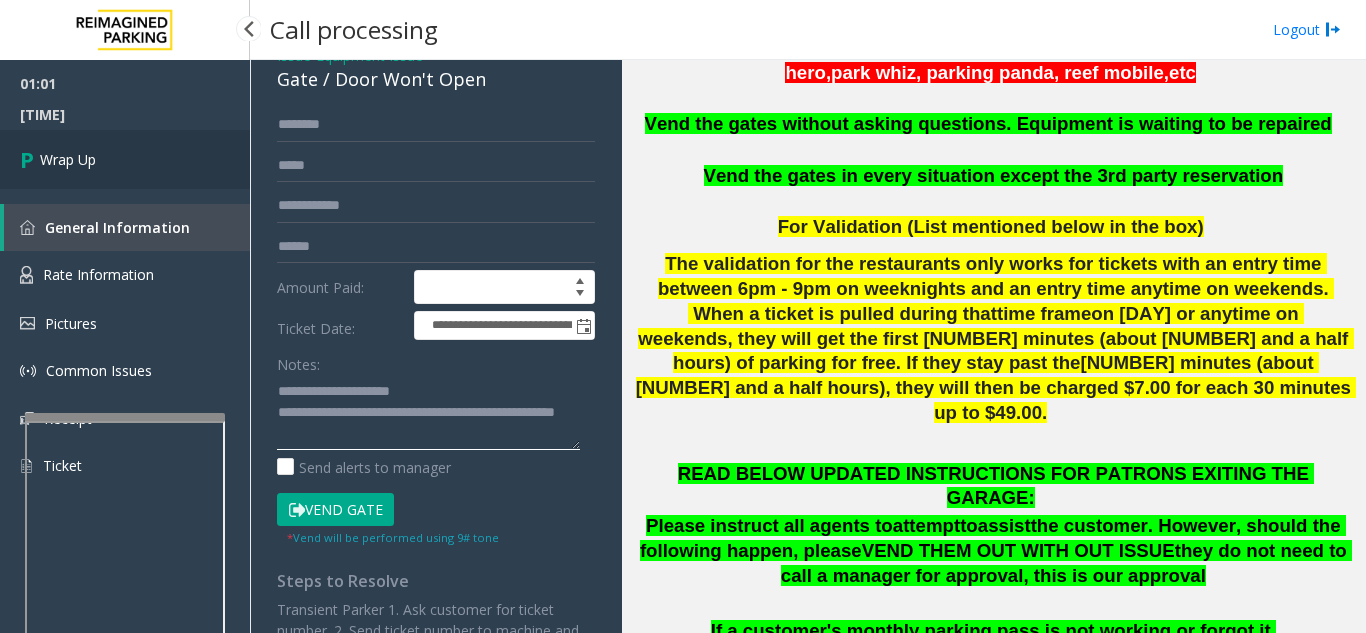 type on "**********" 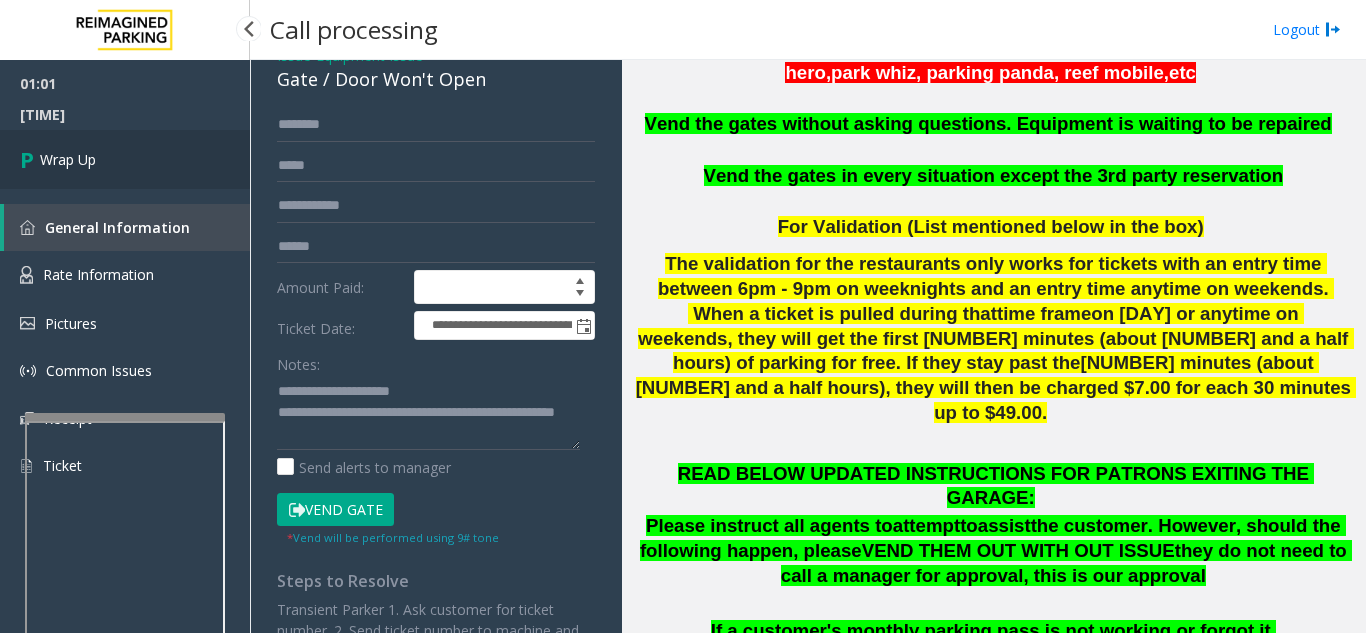 click on "Wrap Up" at bounding box center (125, 159) 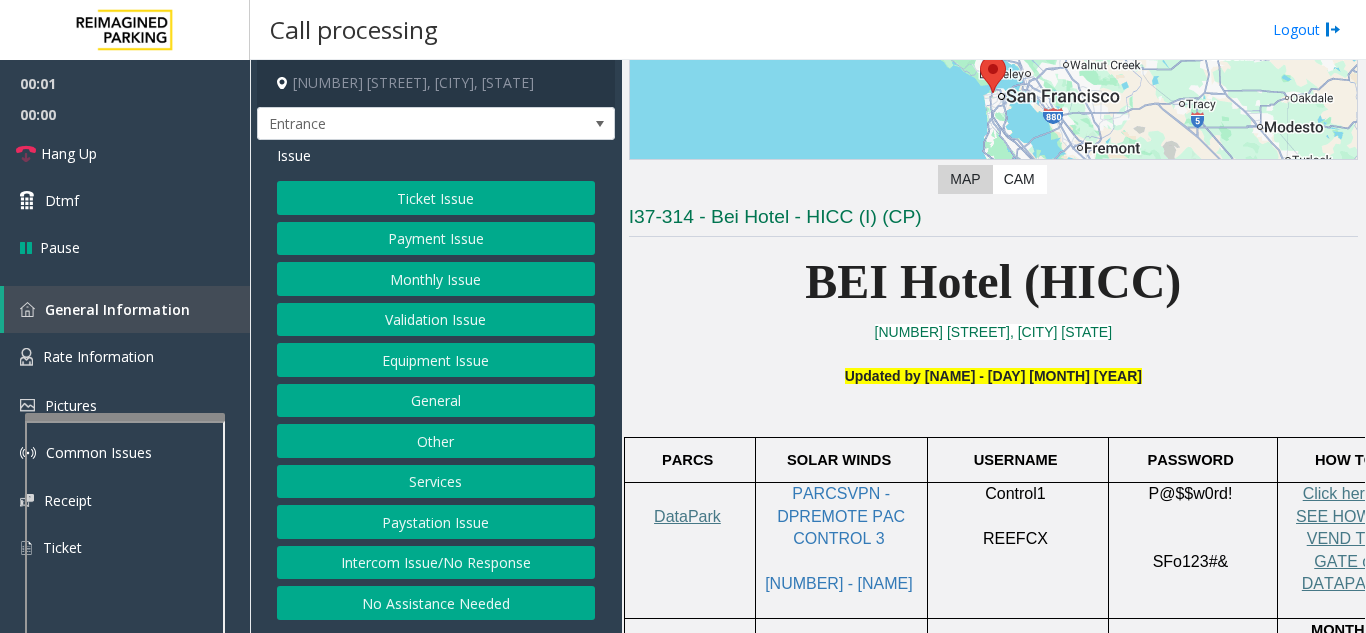 scroll, scrollTop: 400, scrollLeft: 0, axis: vertical 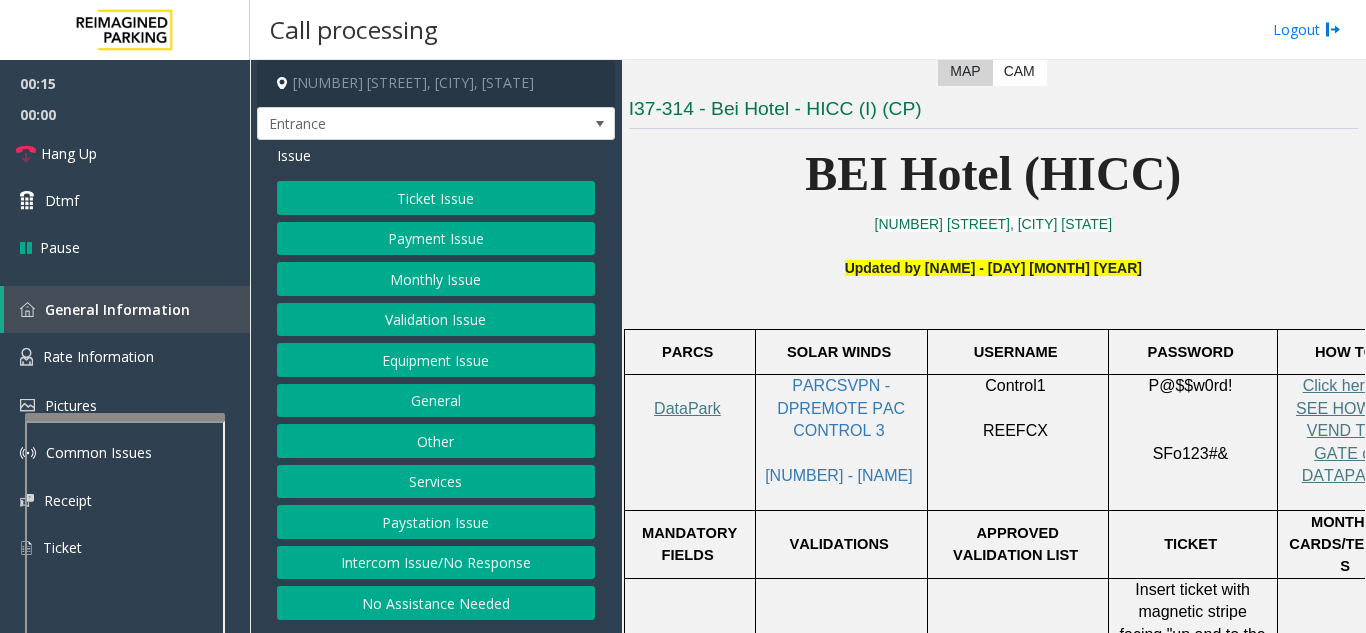 click on "Intercom Issue/No Response" 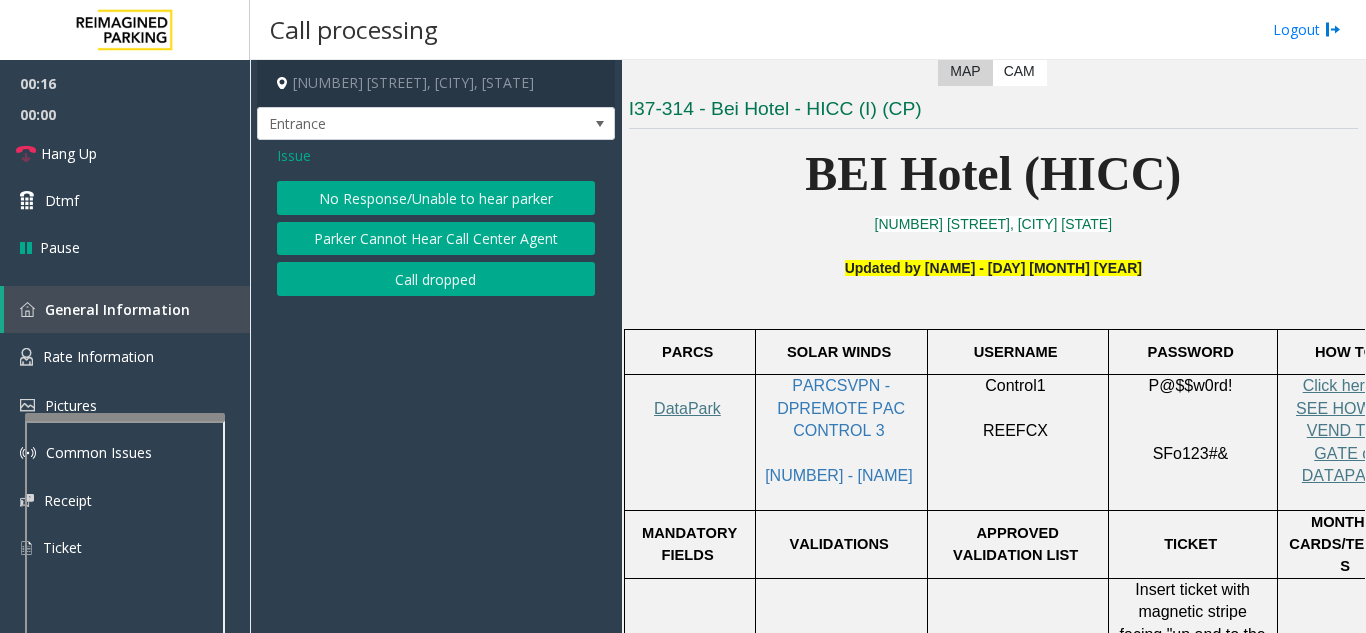 click on "No Response/Unable to hear parker" 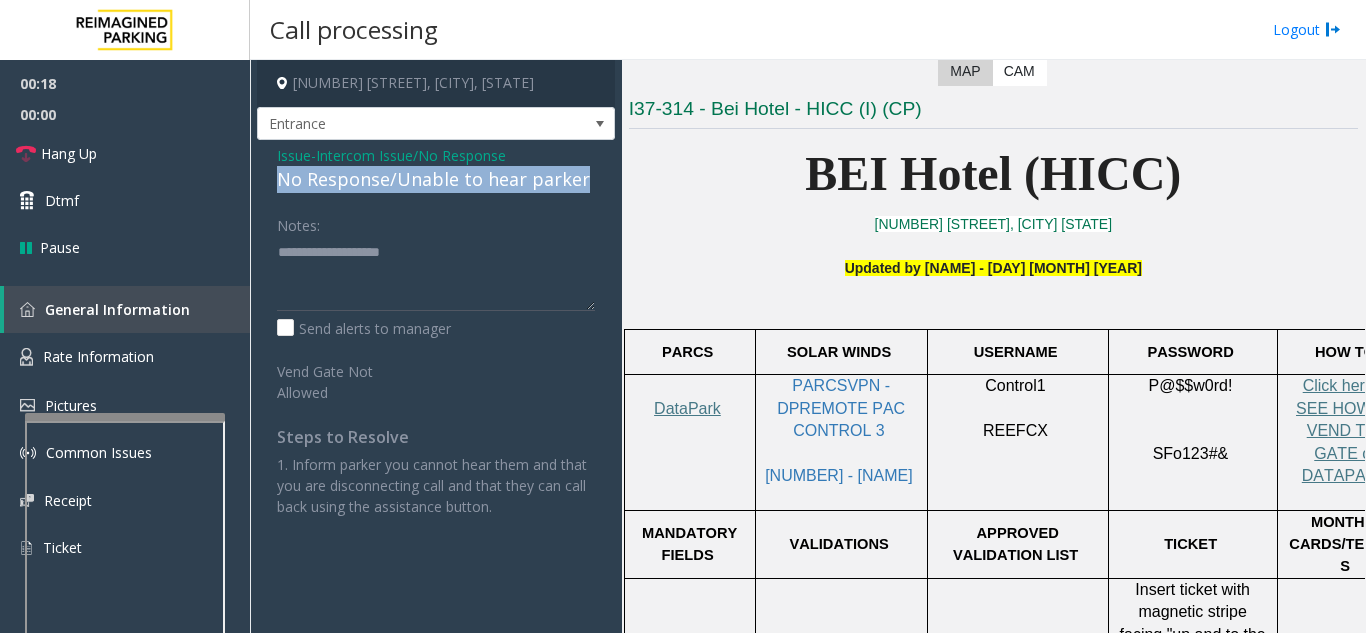 drag, startPoint x: 270, startPoint y: 186, endPoint x: 609, endPoint y: 175, distance: 339.1784 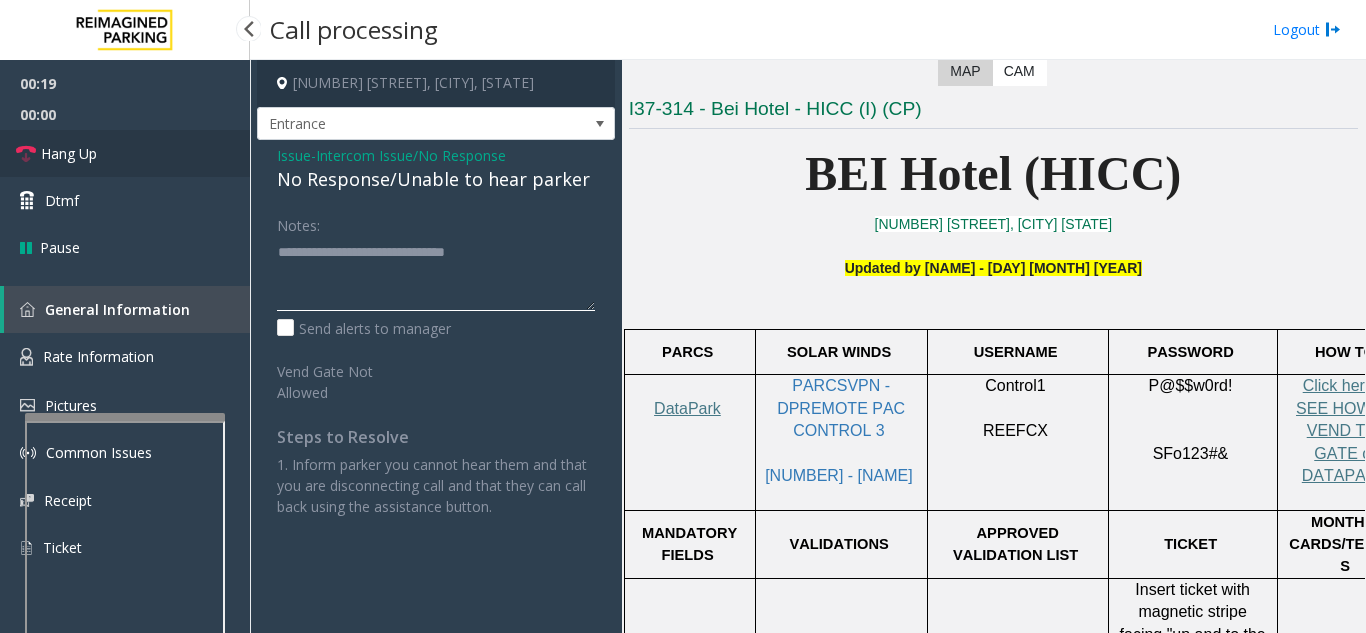 type on "**********" 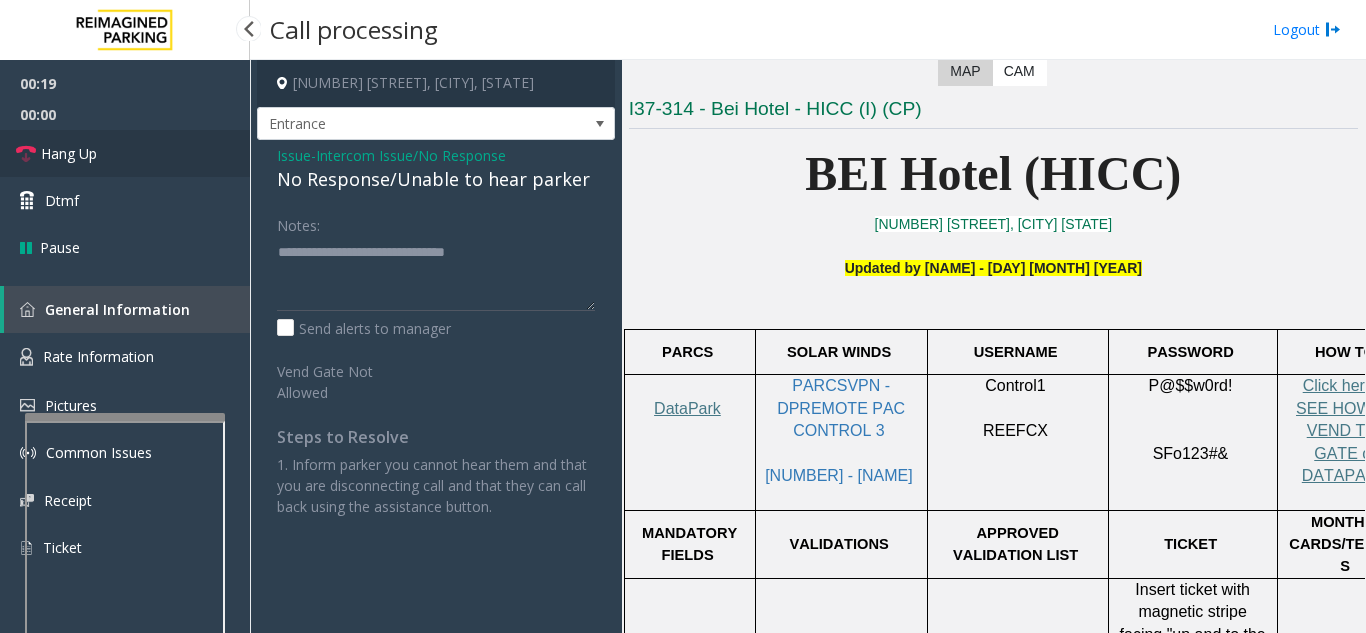 click on "Hang Up" at bounding box center (125, 153) 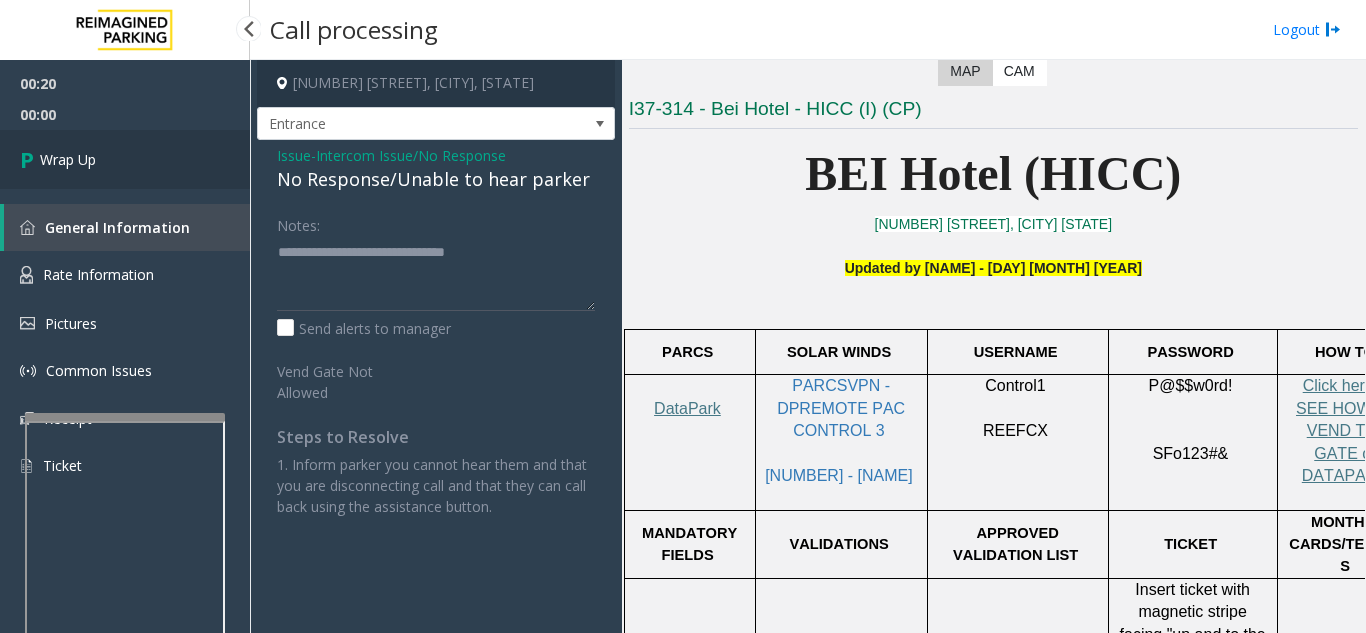 click on "Wrap Up" at bounding box center (125, 159) 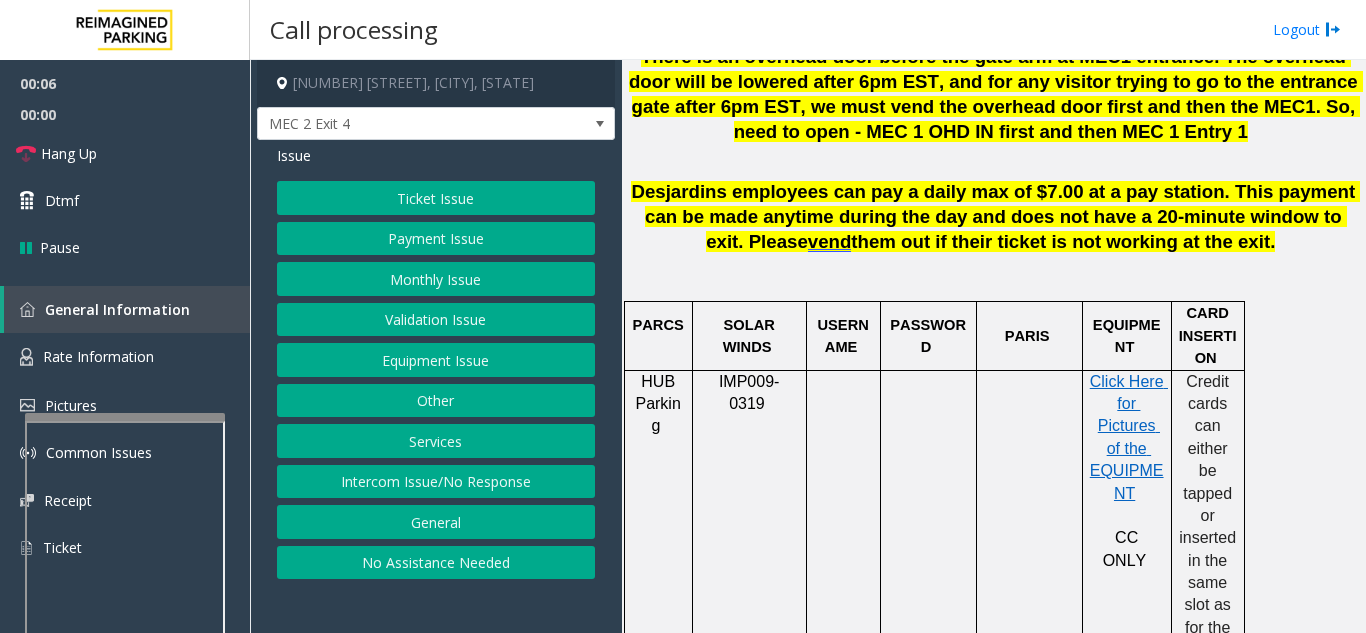 scroll, scrollTop: 1000, scrollLeft: 0, axis: vertical 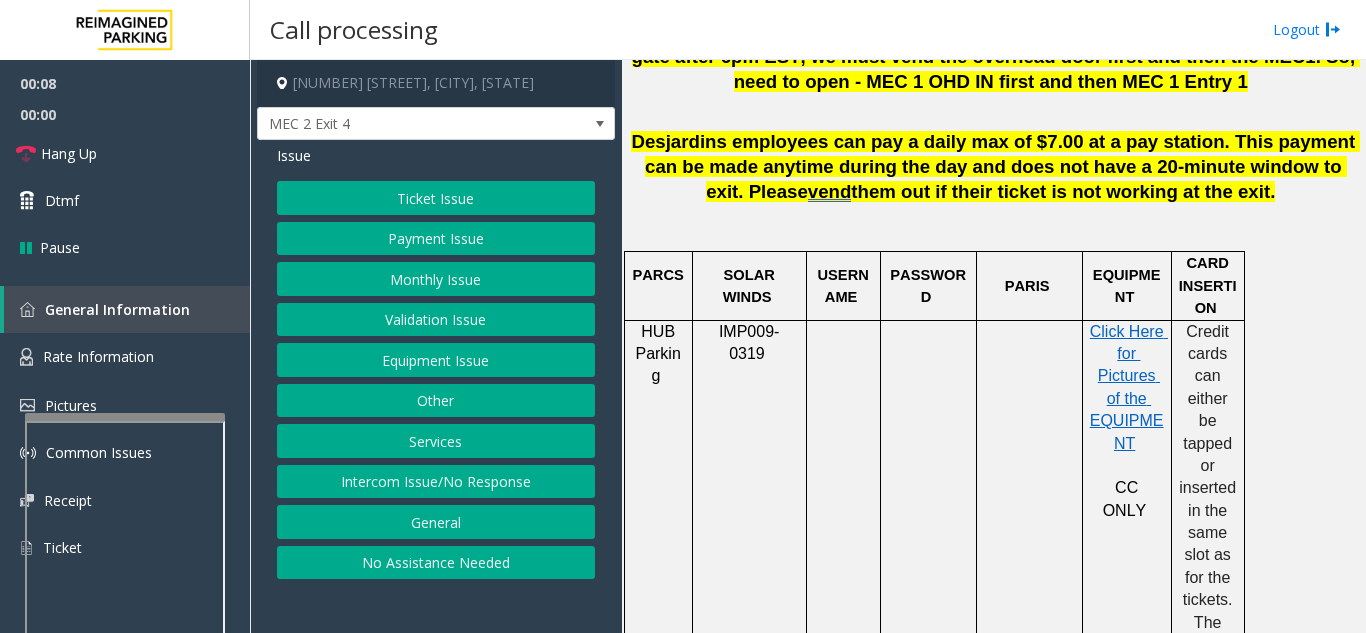 click on "Equipment Issue" 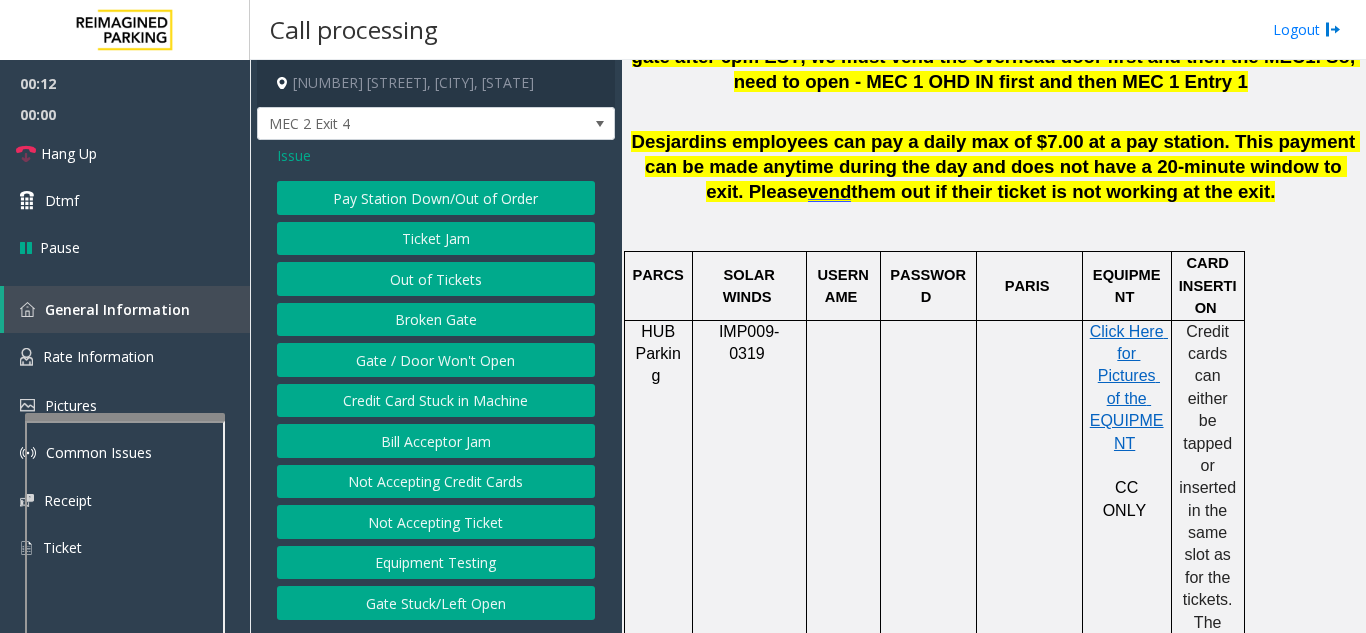click on "Gate / Door Won't Open" 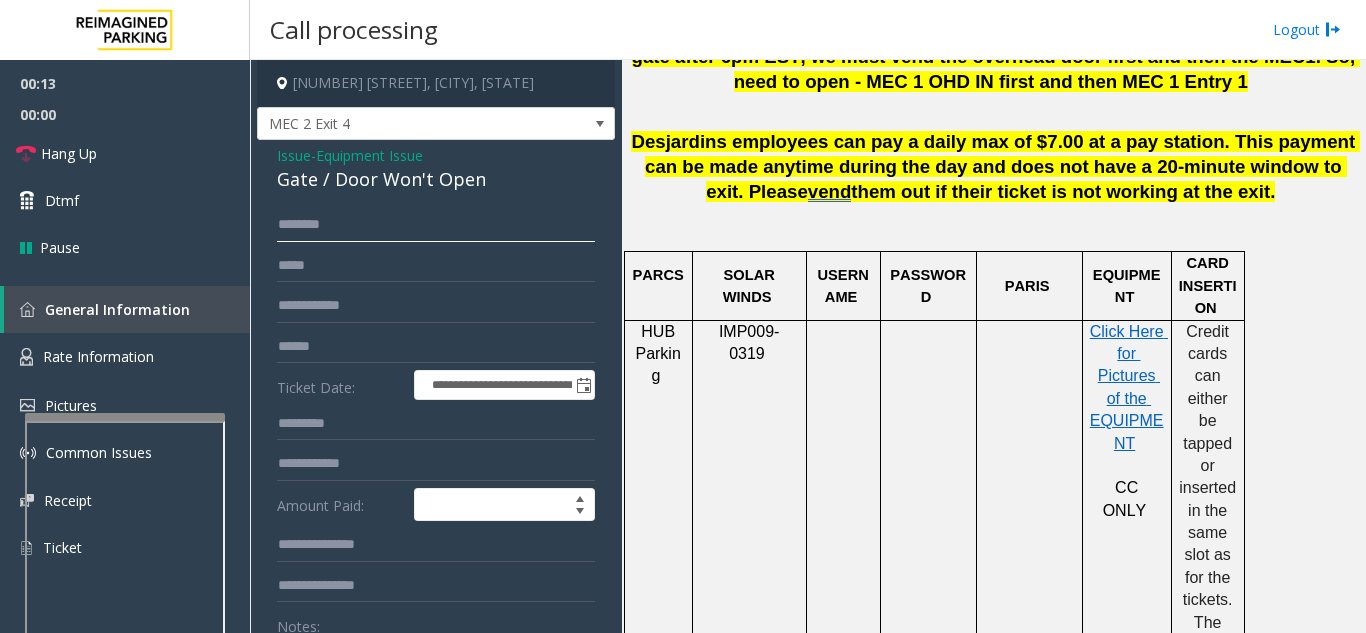 click 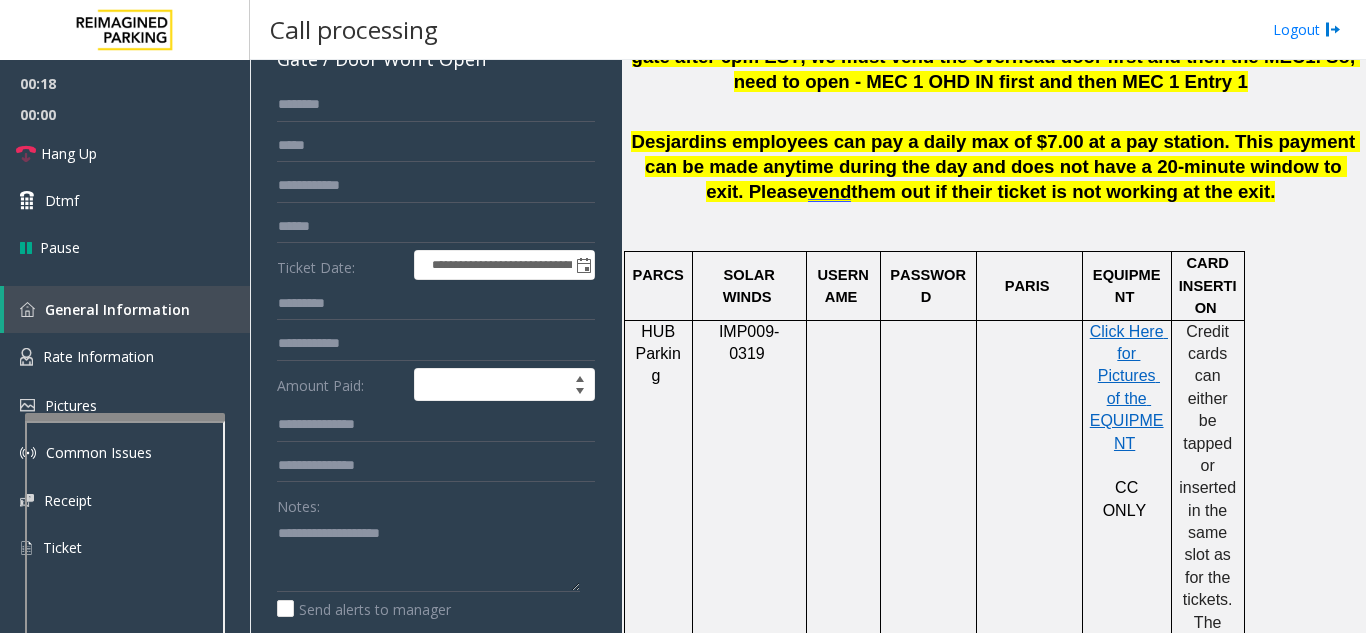 scroll, scrollTop: 203, scrollLeft: 0, axis: vertical 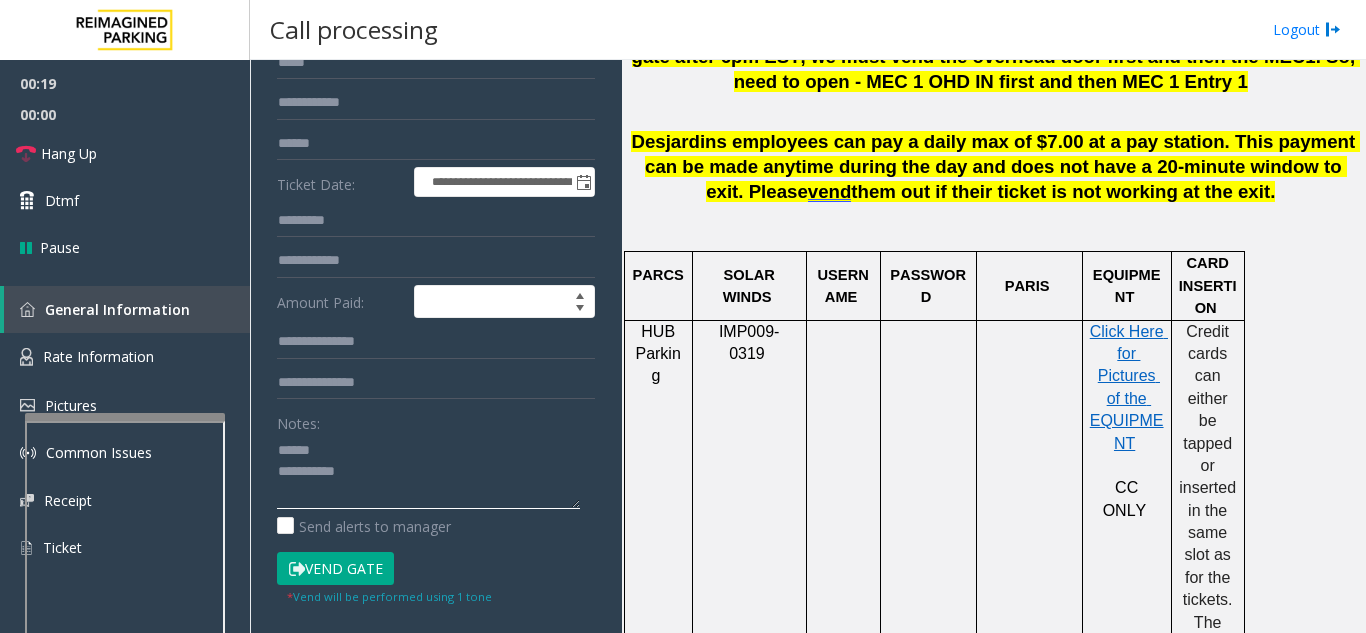 click 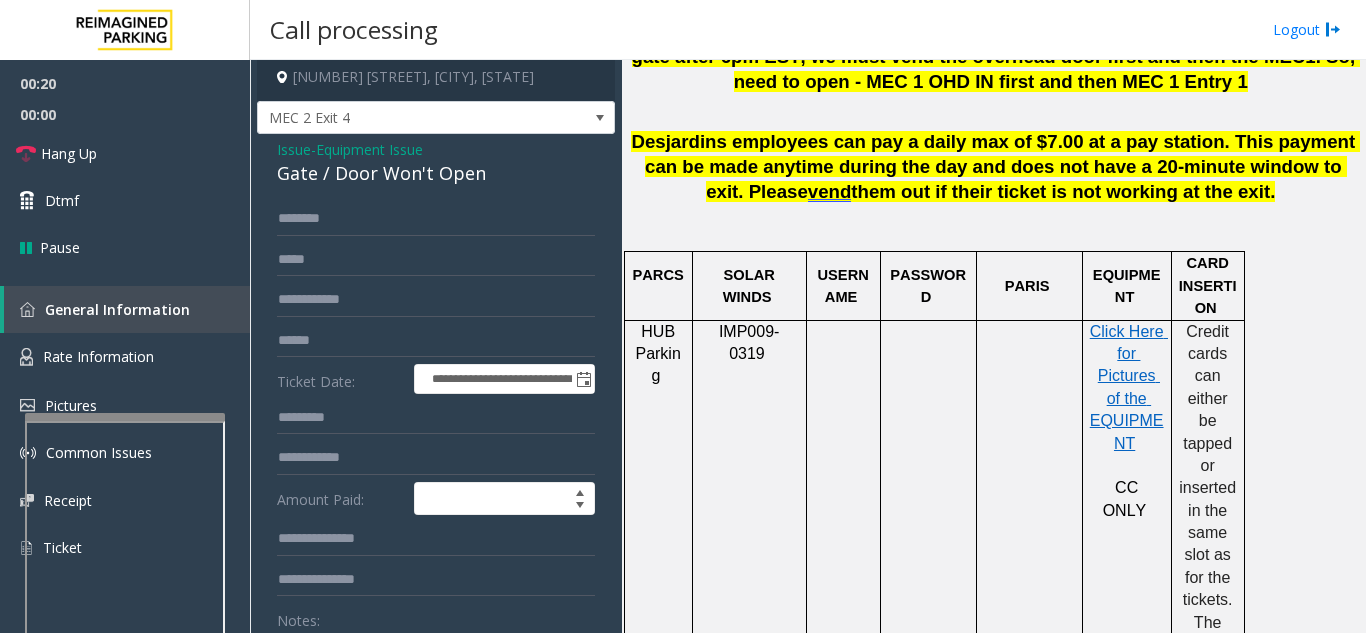 scroll, scrollTop: 0, scrollLeft: 0, axis: both 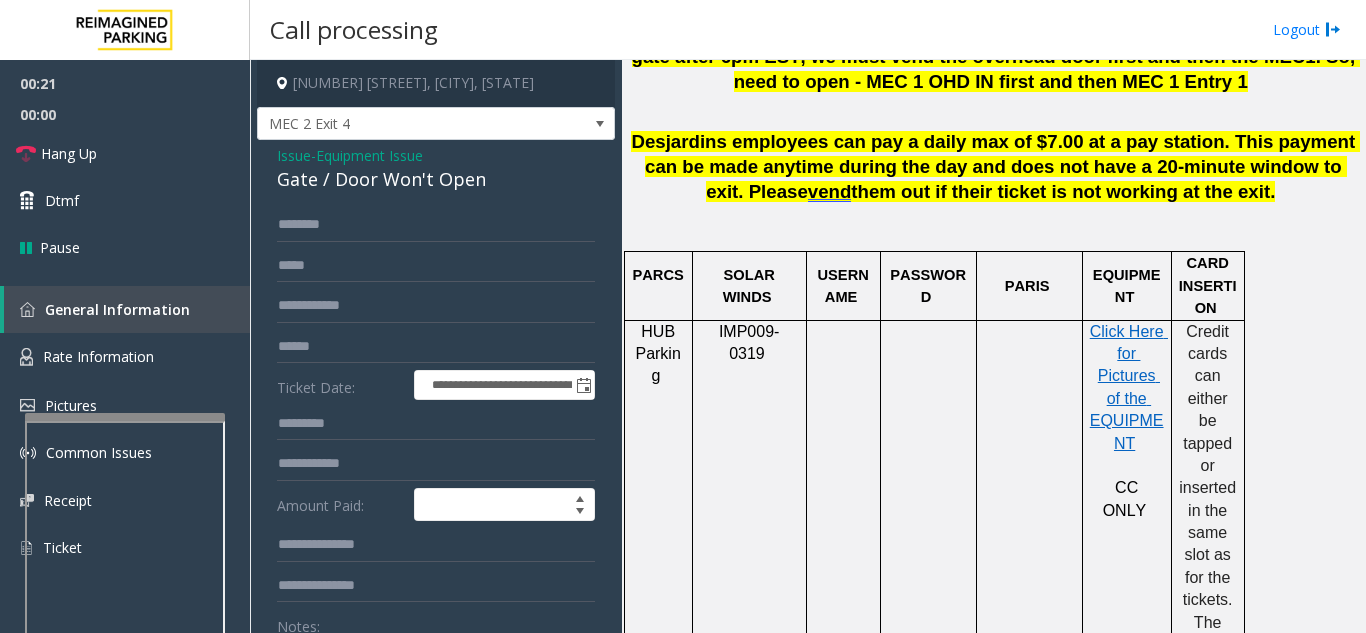 type on "**********" 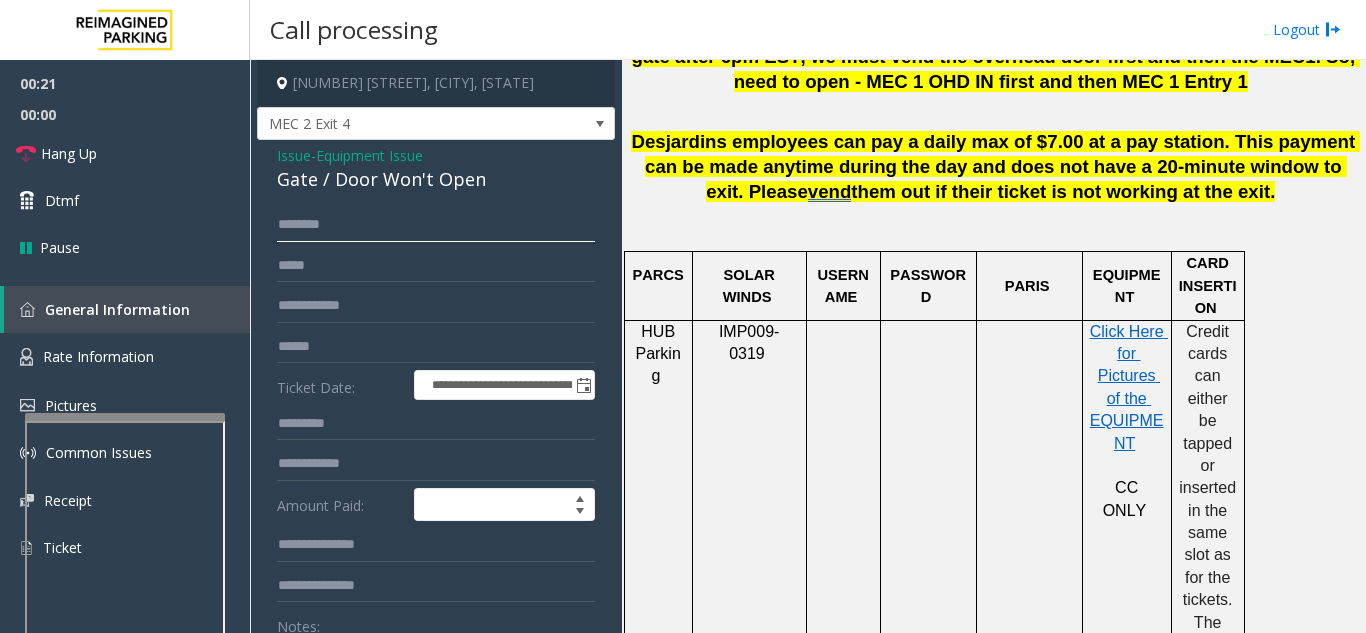 click 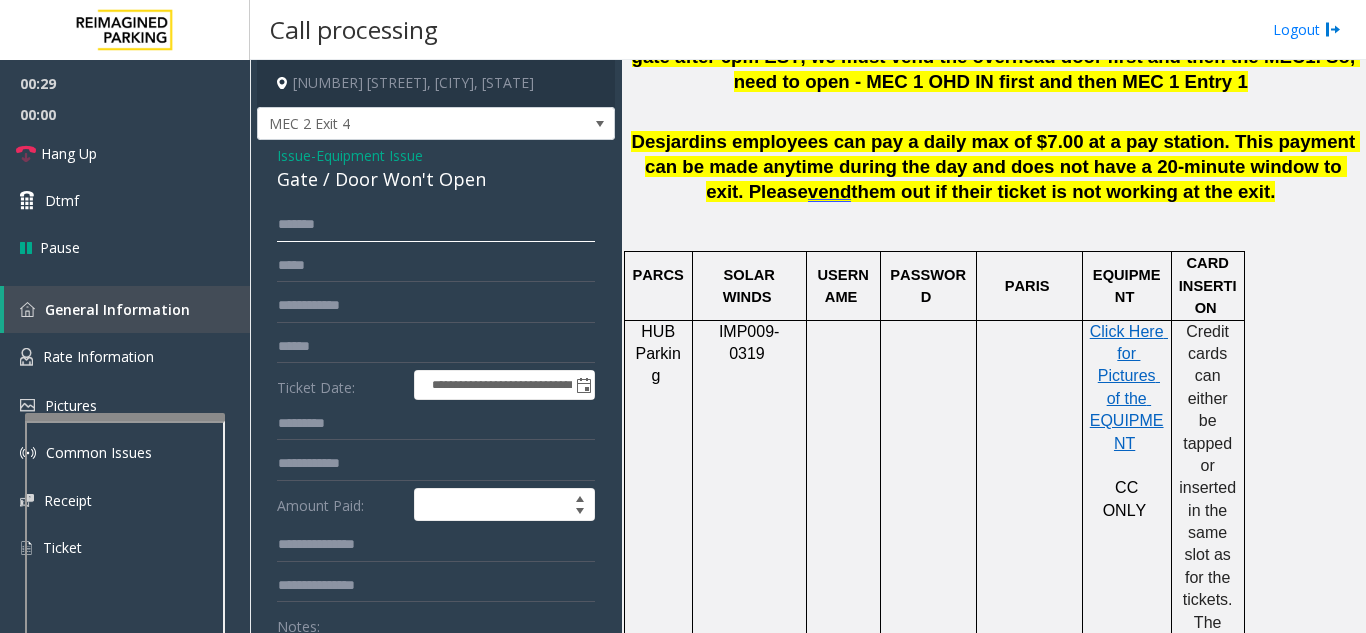 type on "******" 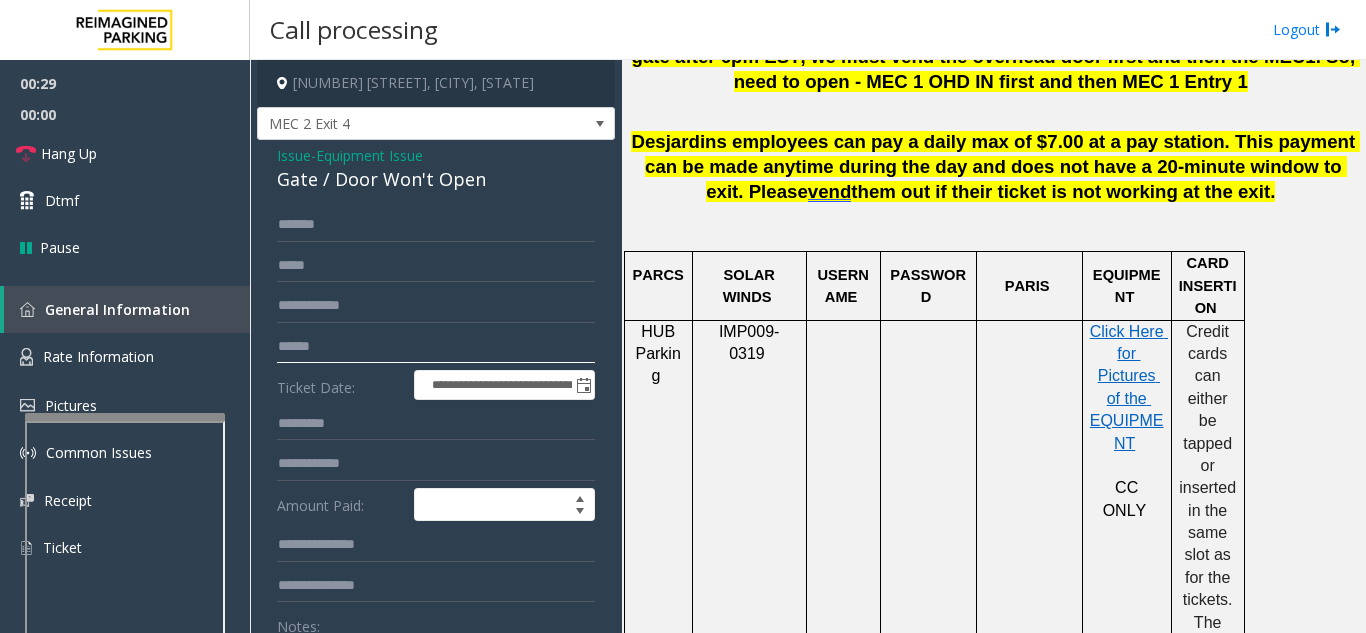 click 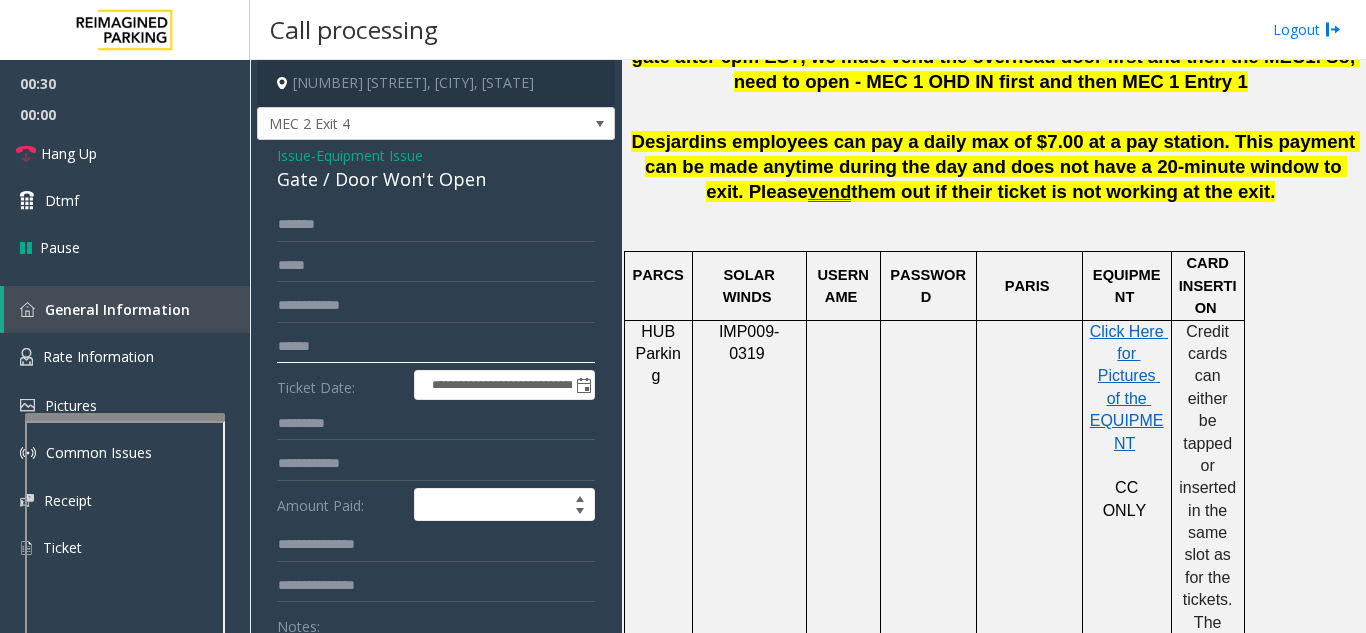 scroll, scrollTop: 100, scrollLeft: 0, axis: vertical 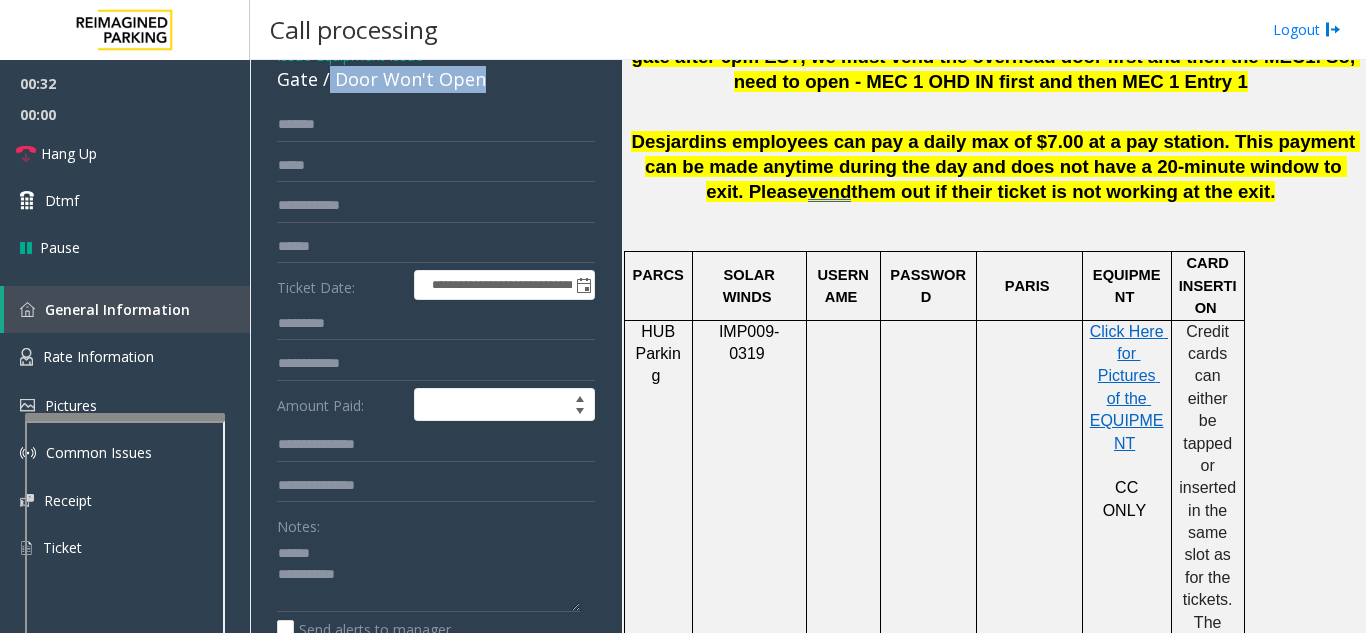 drag, startPoint x: 330, startPoint y: 81, endPoint x: 498, endPoint y: 80, distance: 168.00298 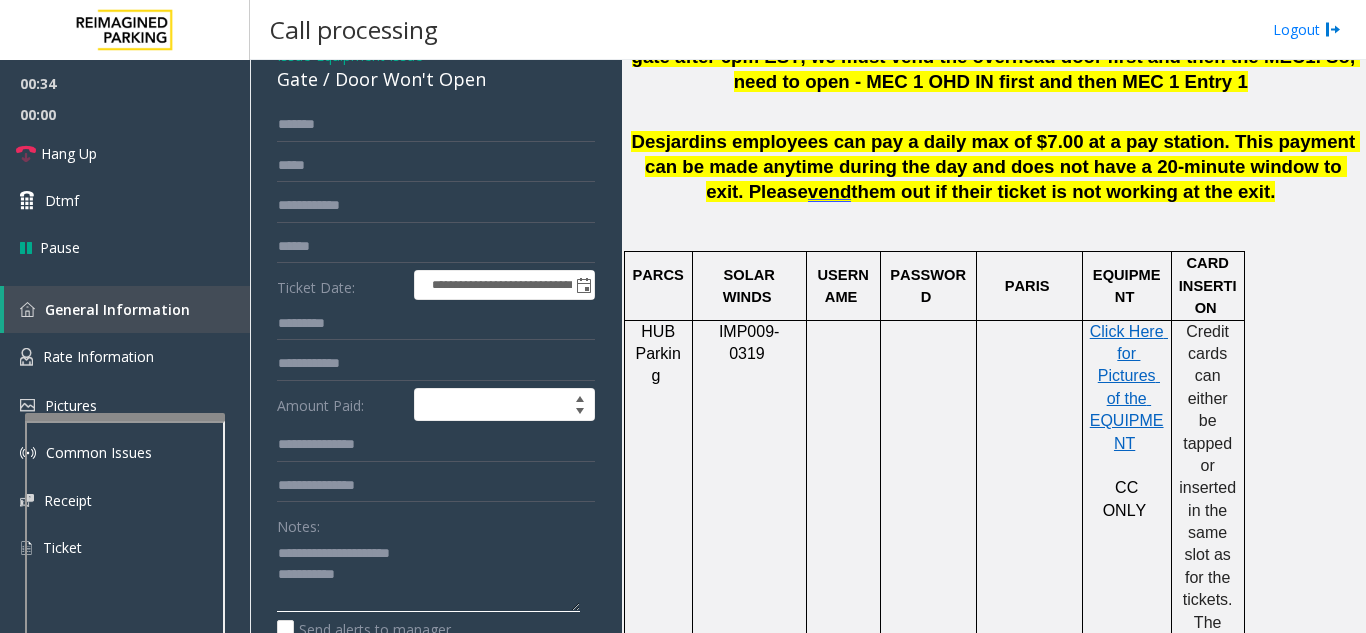 click 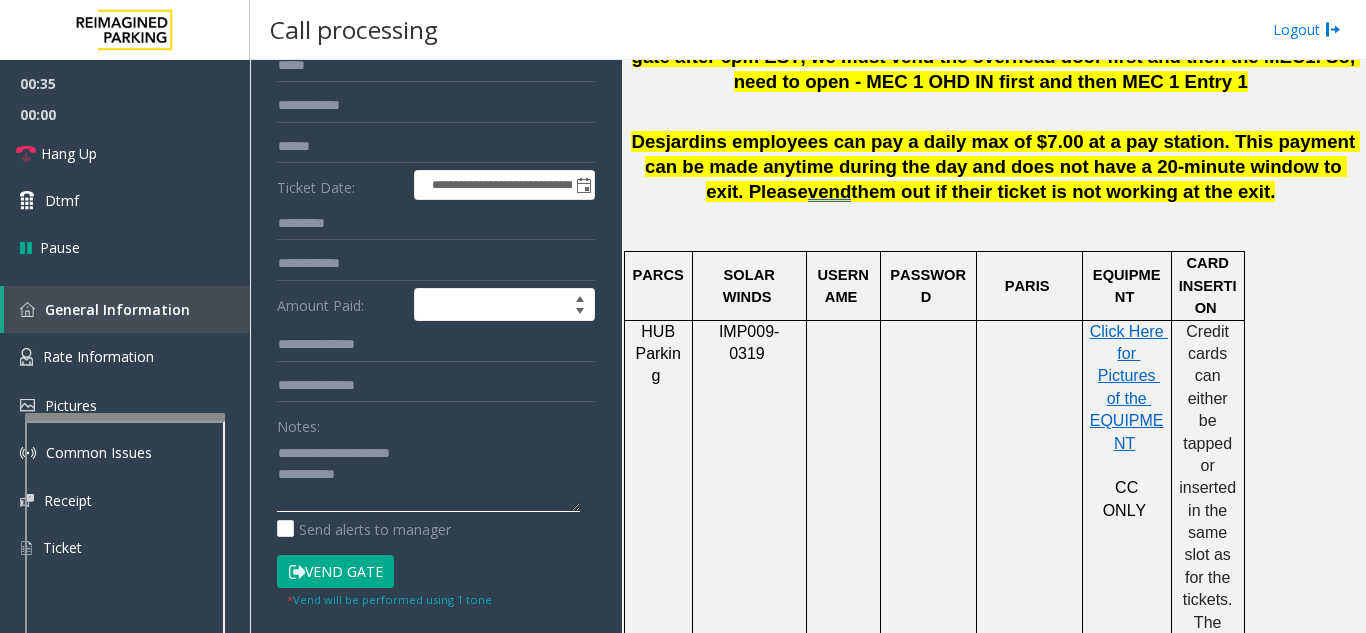 scroll, scrollTop: 300, scrollLeft: 0, axis: vertical 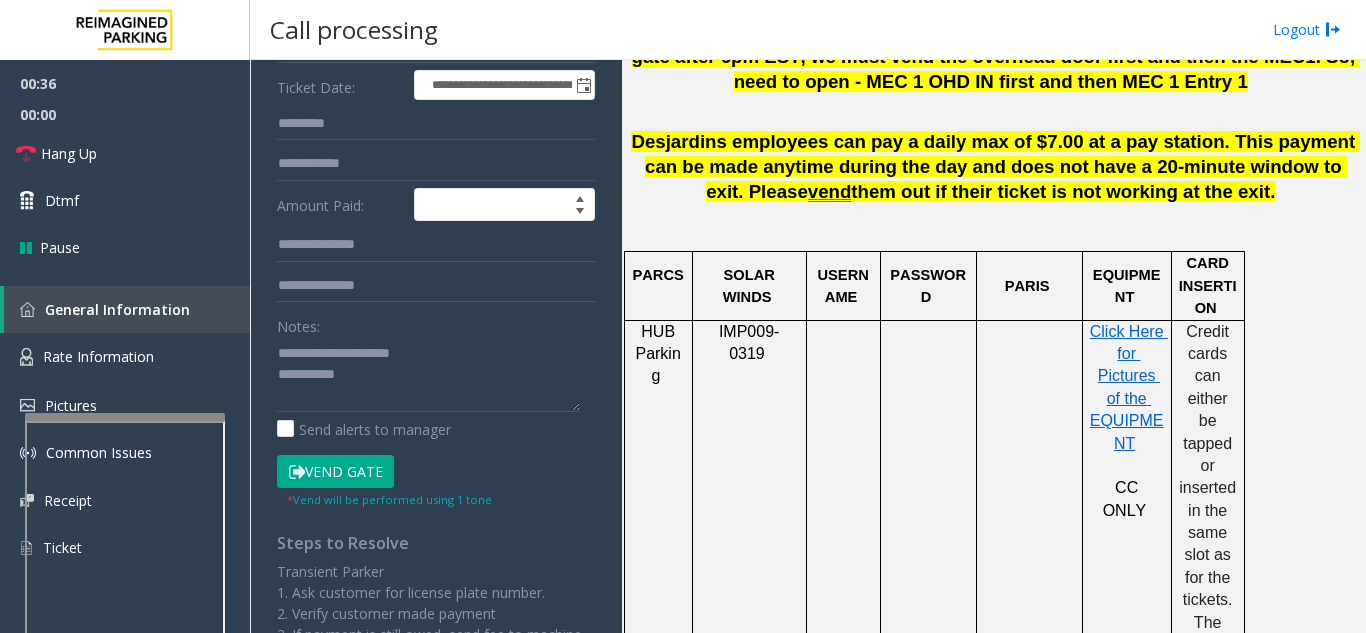 click on "Vend Gate" 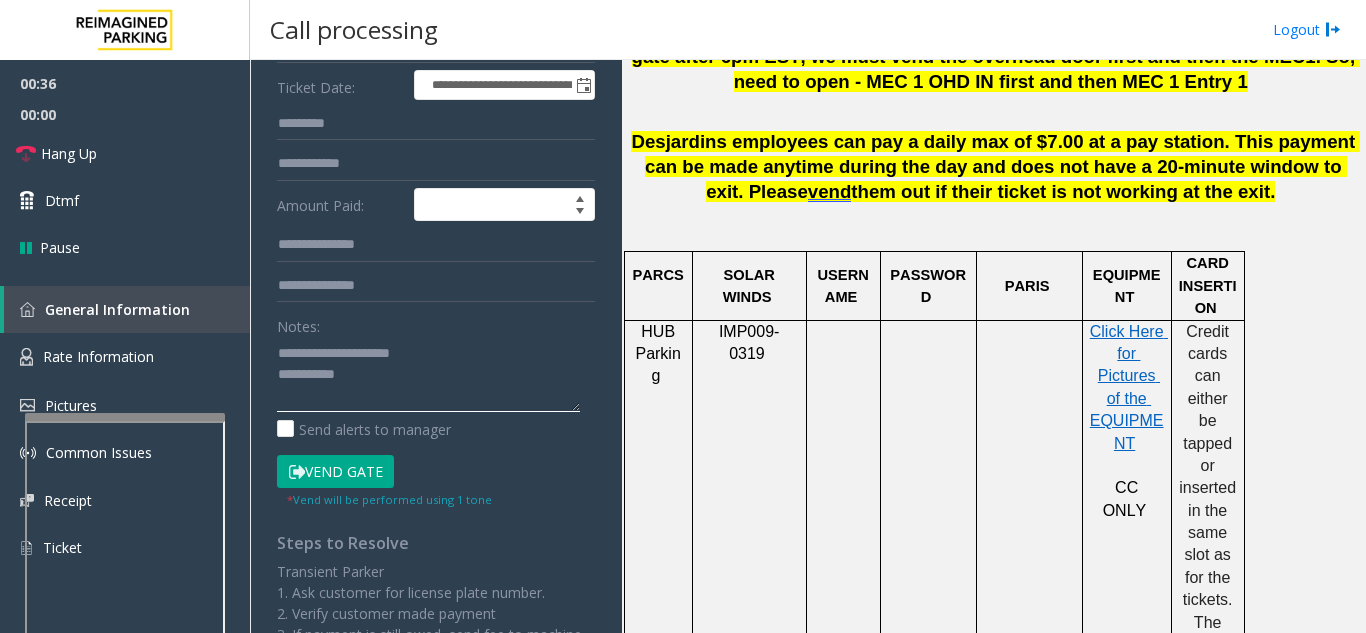 click 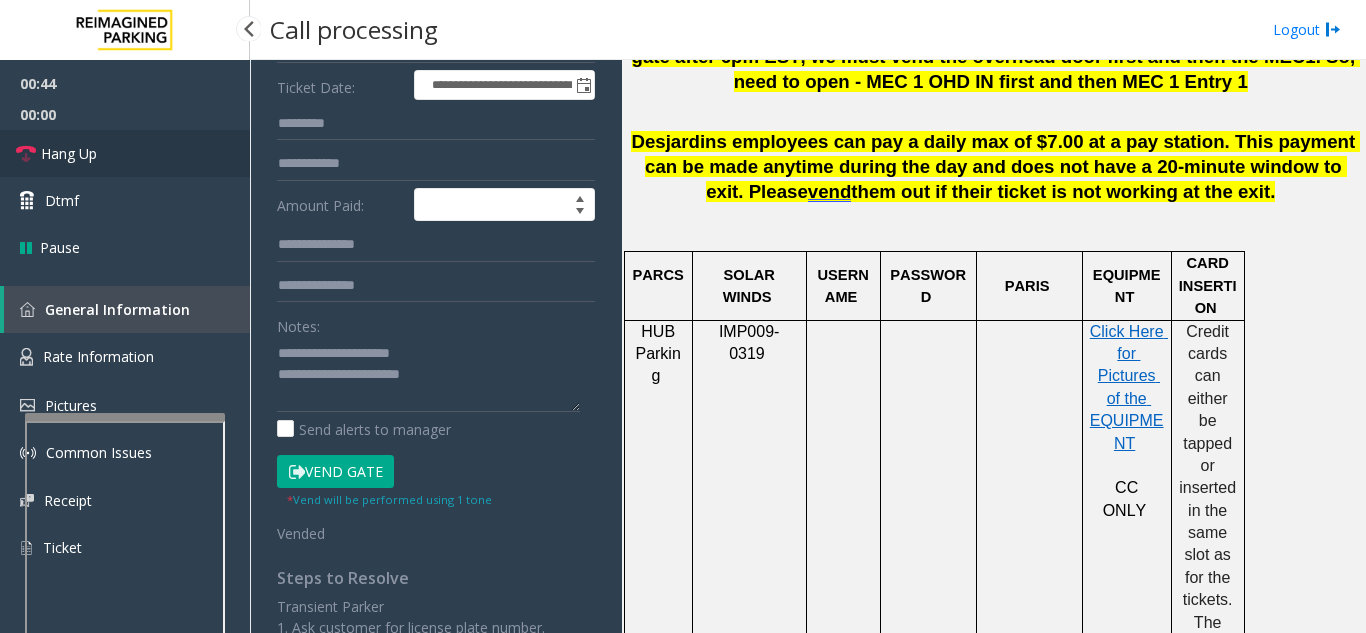 click on "Hang Up" at bounding box center (125, 153) 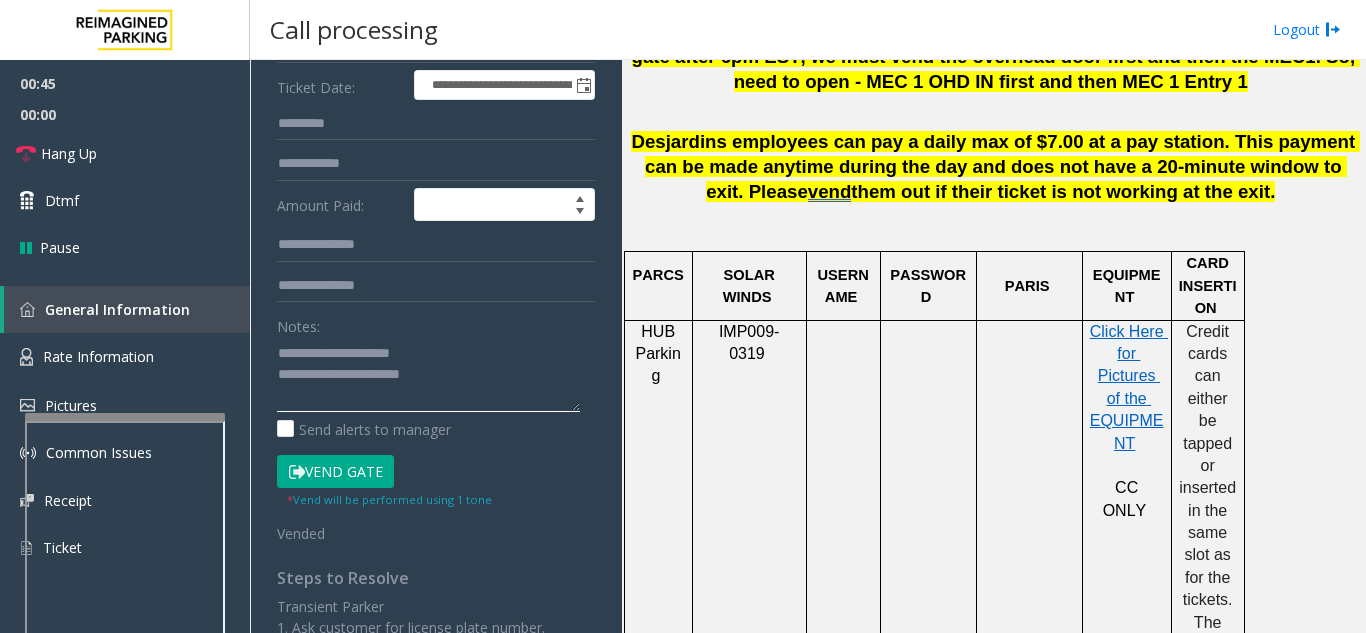 click 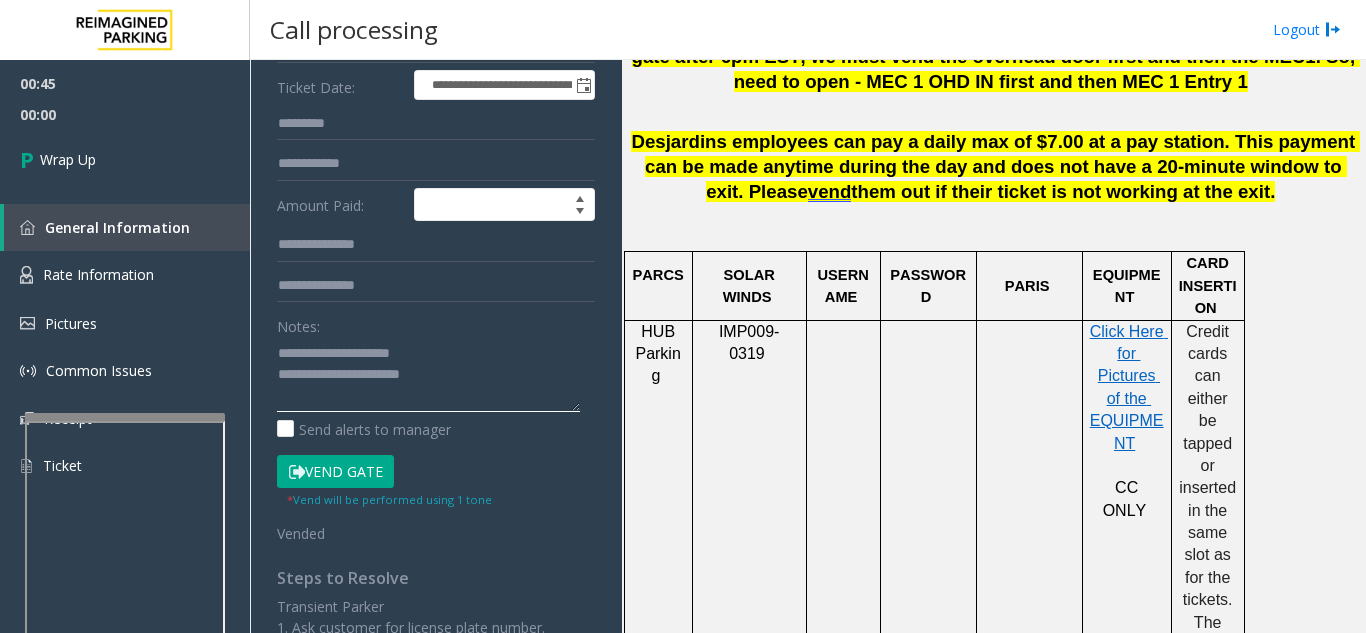click 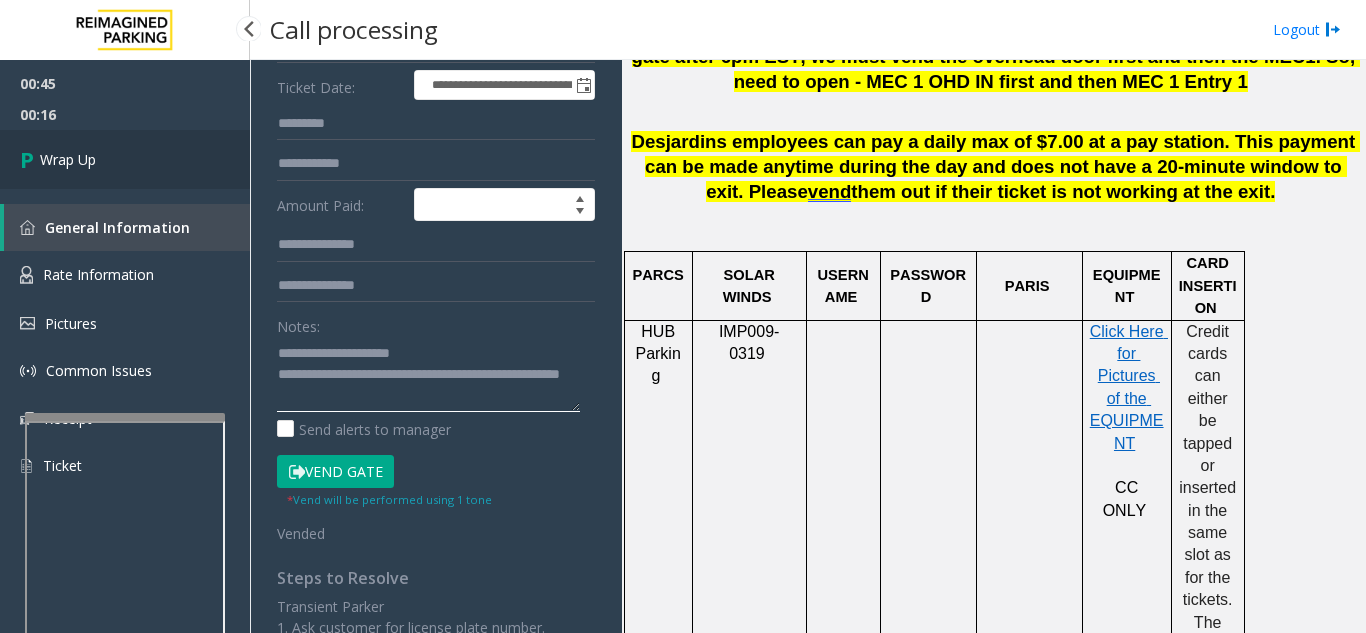 type on "**********" 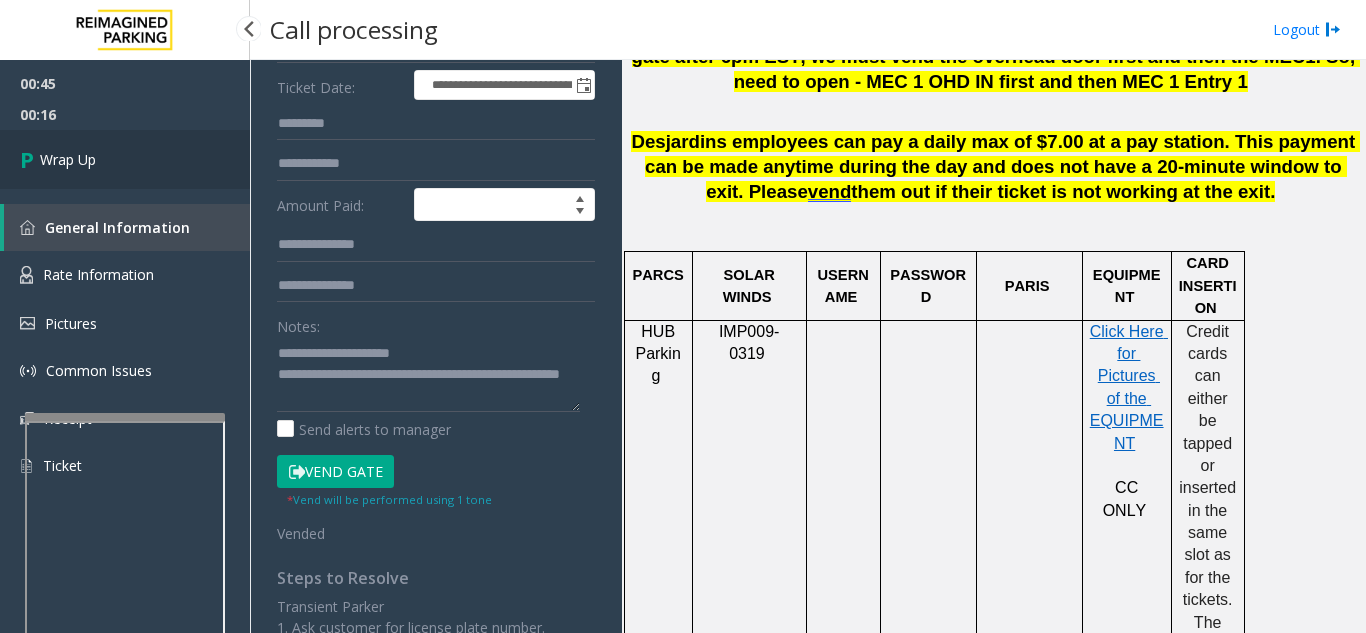 click on "Wrap Up" at bounding box center (125, 159) 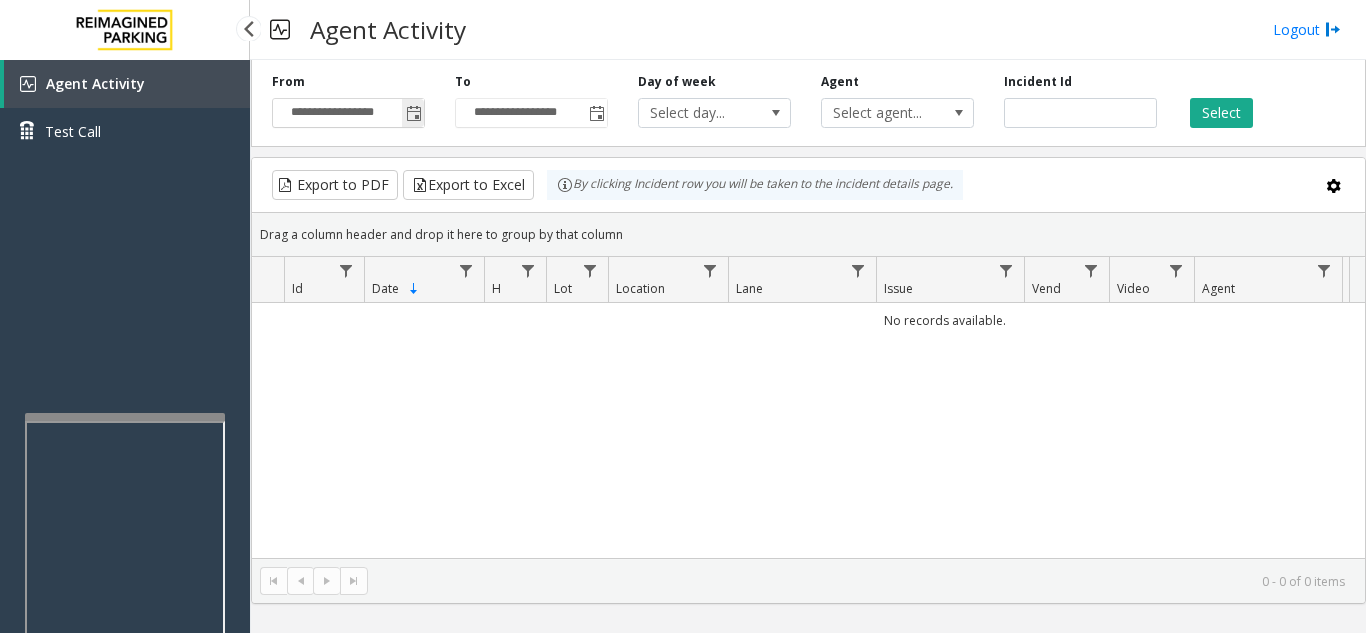 click 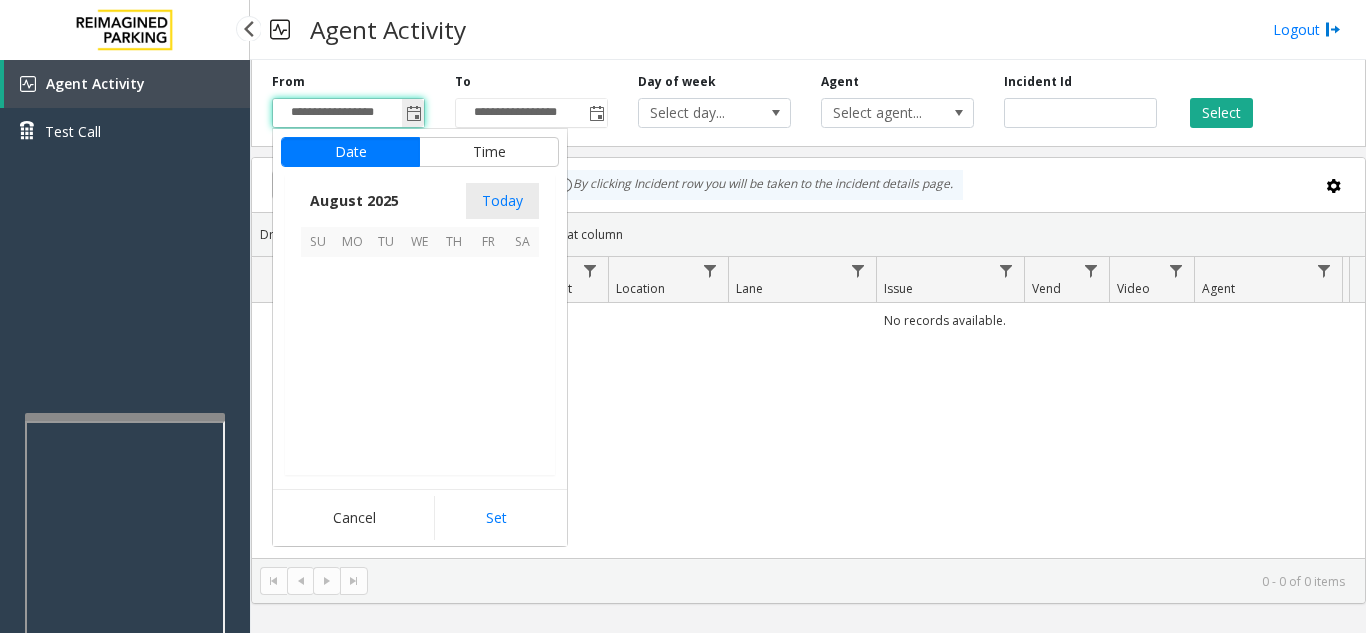 scroll, scrollTop: 358666, scrollLeft: 0, axis: vertical 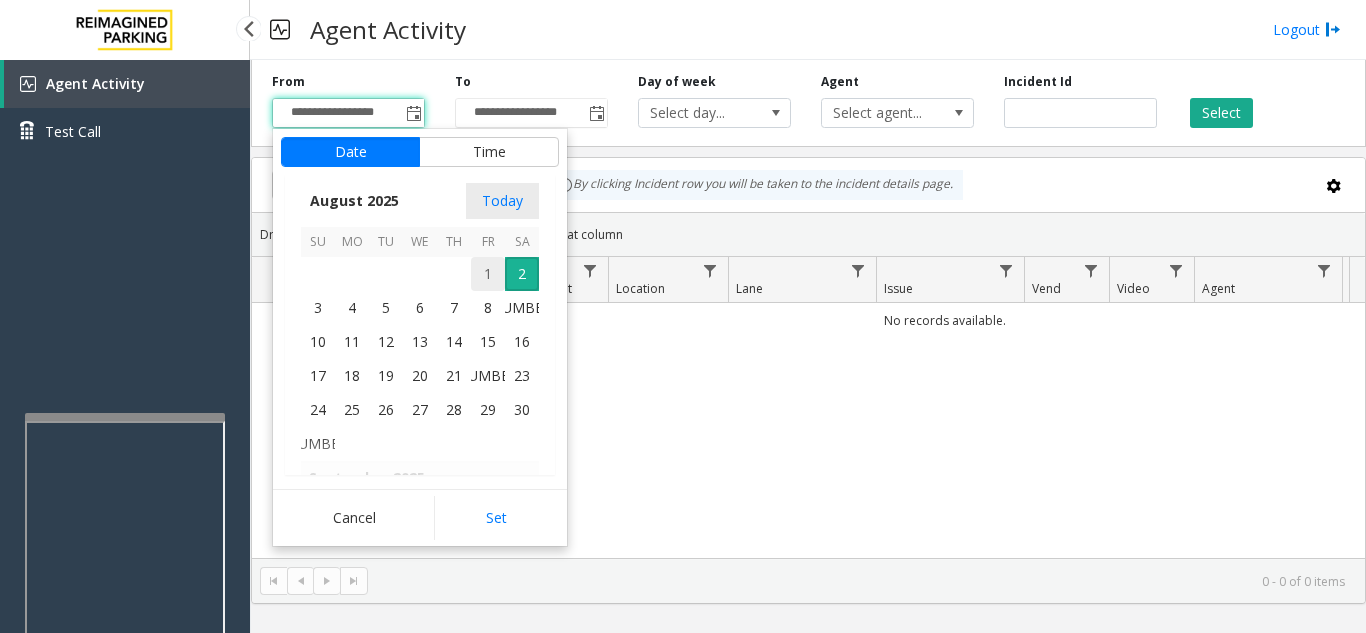 click on "1" at bounding box center [488, 274] 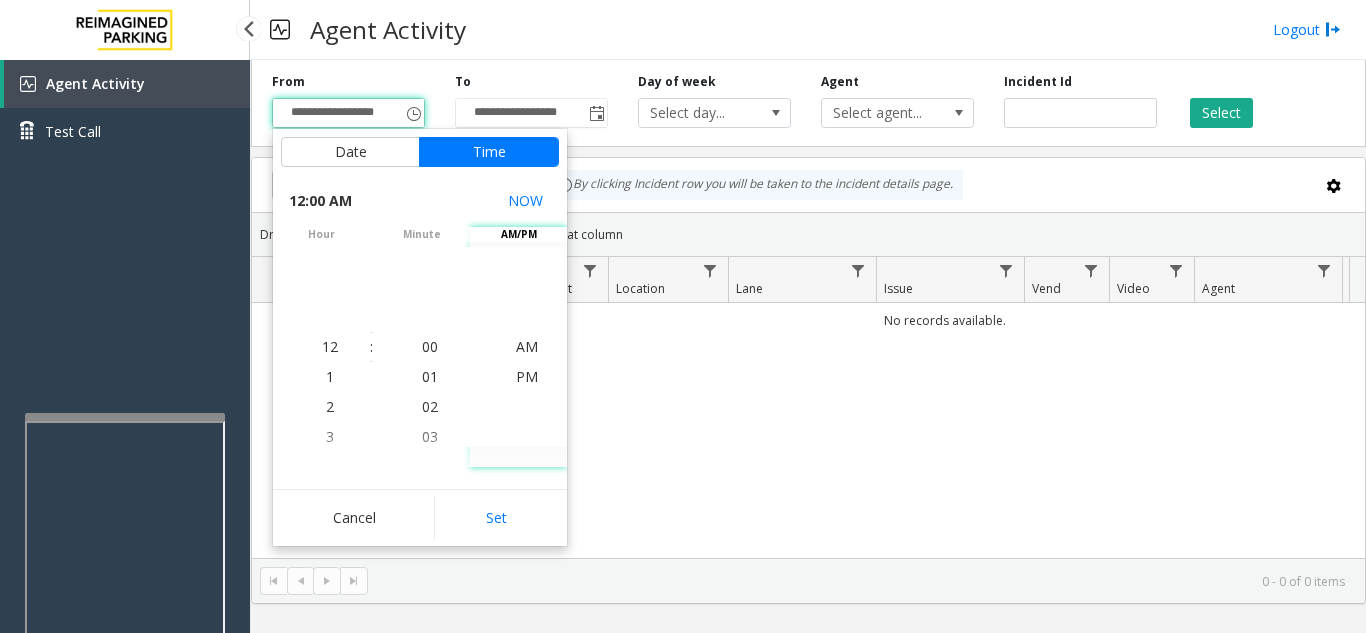 drag, startPoint x: 492, startPoint y: 510, endPoint x: 668, endPoint y: 458, distance: 183.52112 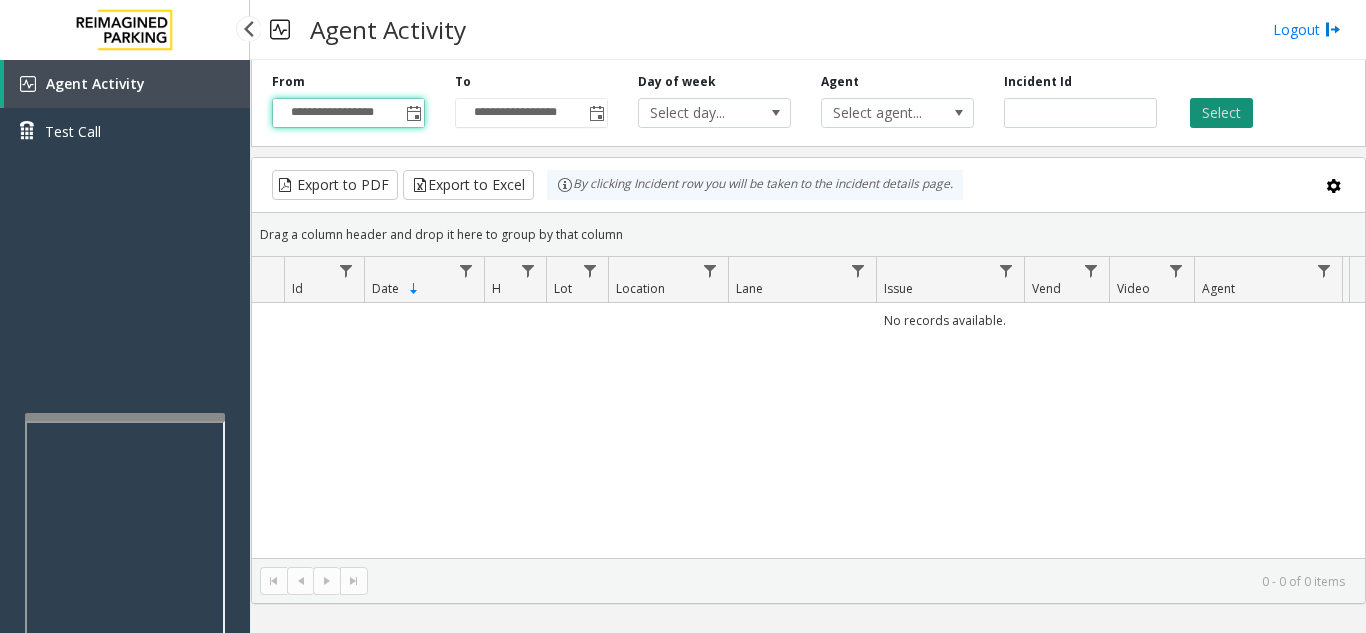 click on "Select" 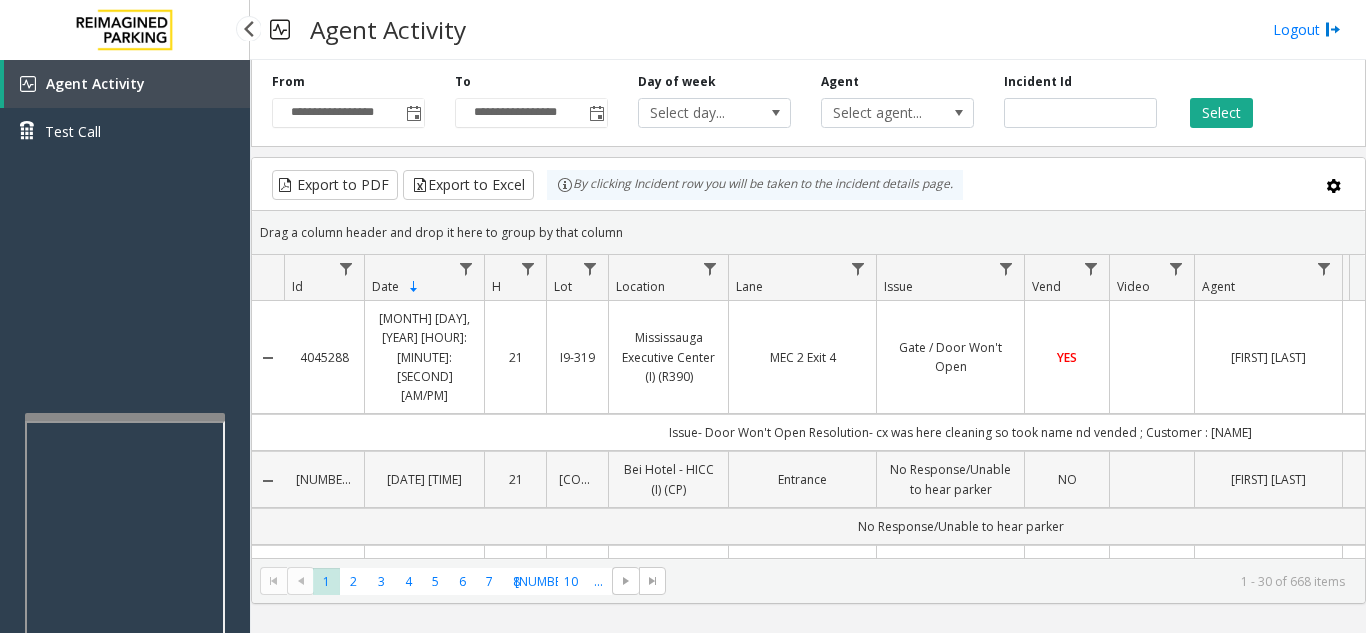 scroll, scrollTop: 100, scrollLeft: 0, axis: vertical 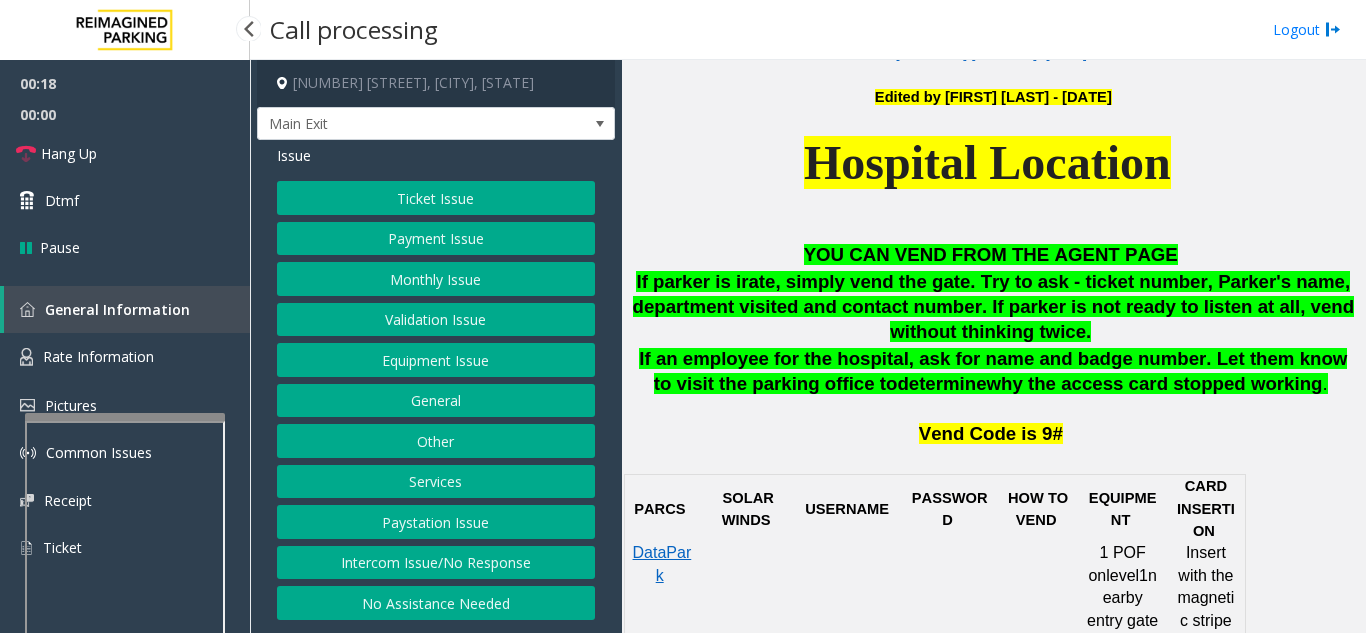 click on "Ticket Issue" 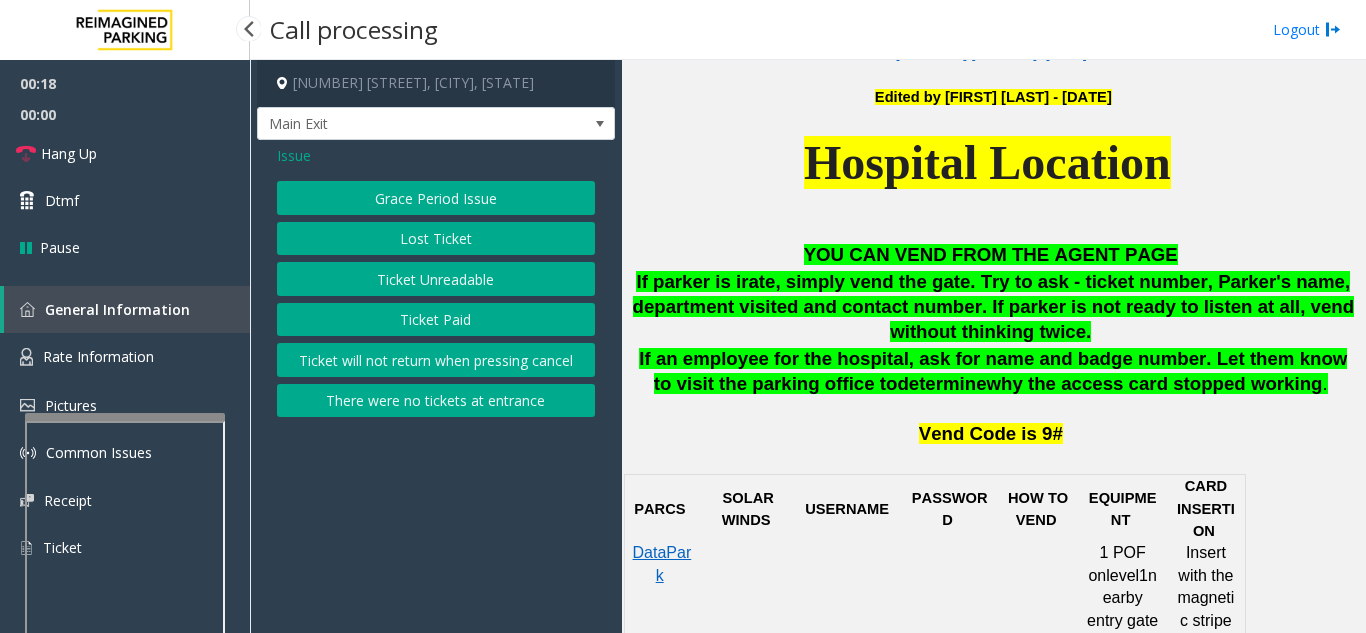 click on "Ticket Unreadable" 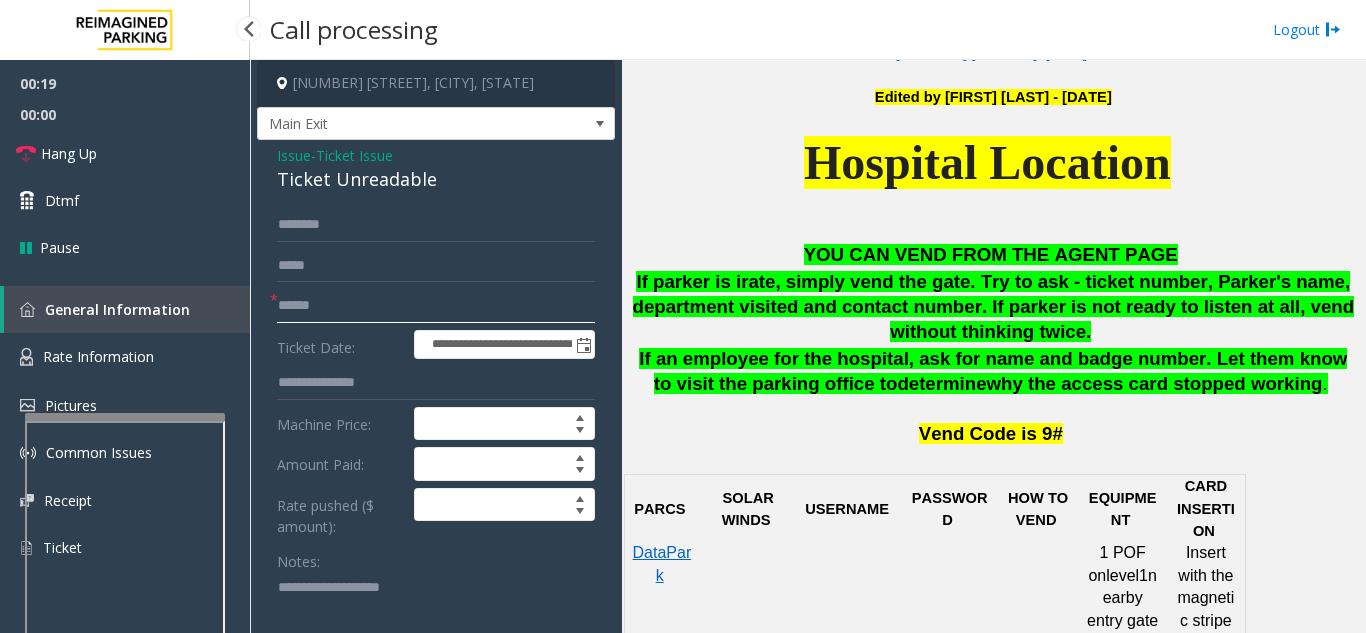 click 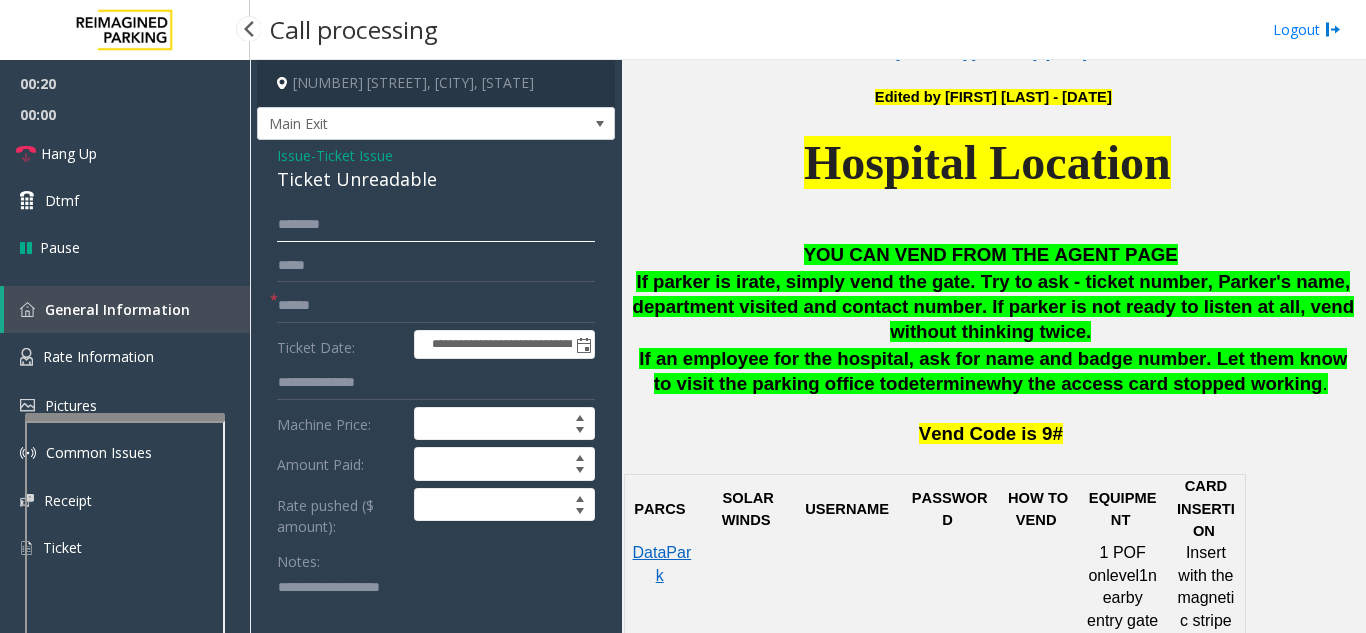 click 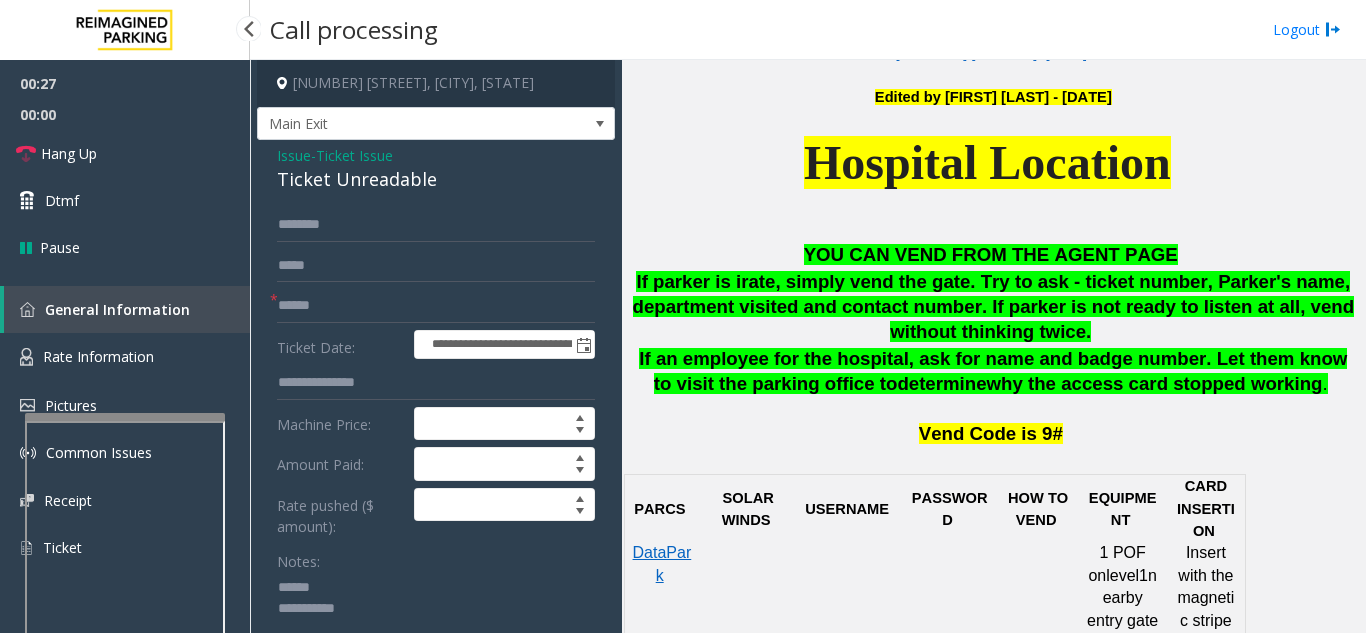 click on "Notes:" 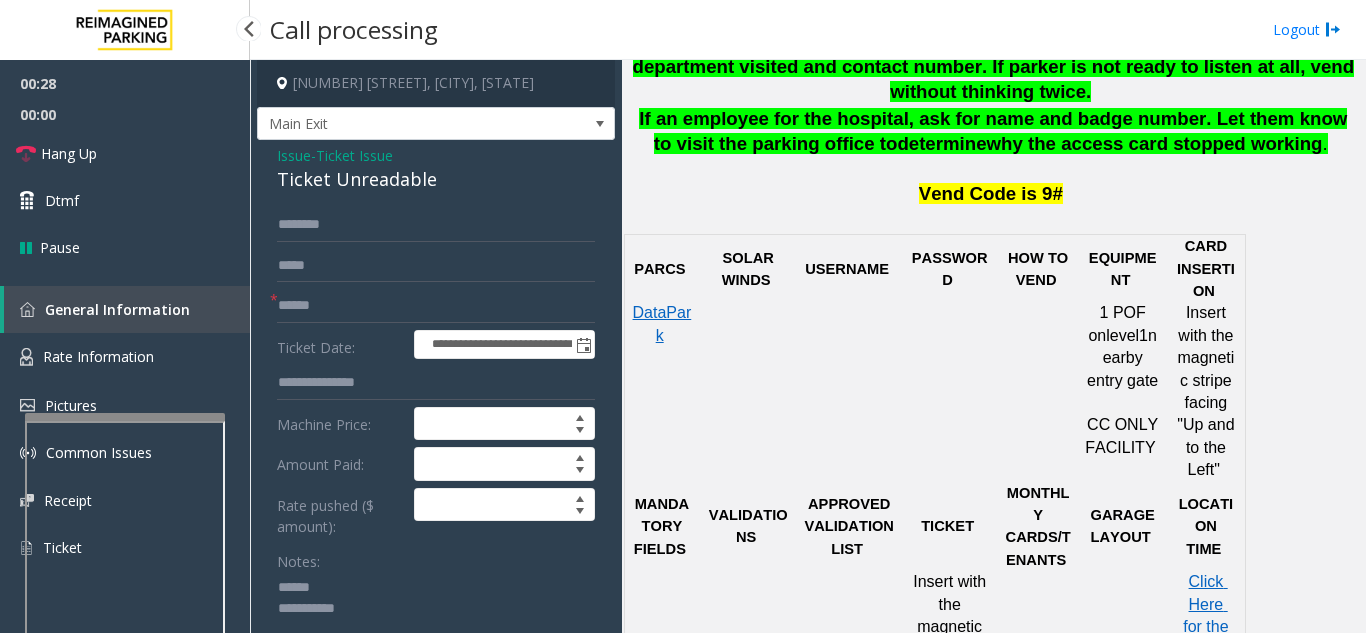scroll, scrollTop: 1100, scrollLeft: 0, axis: vertical 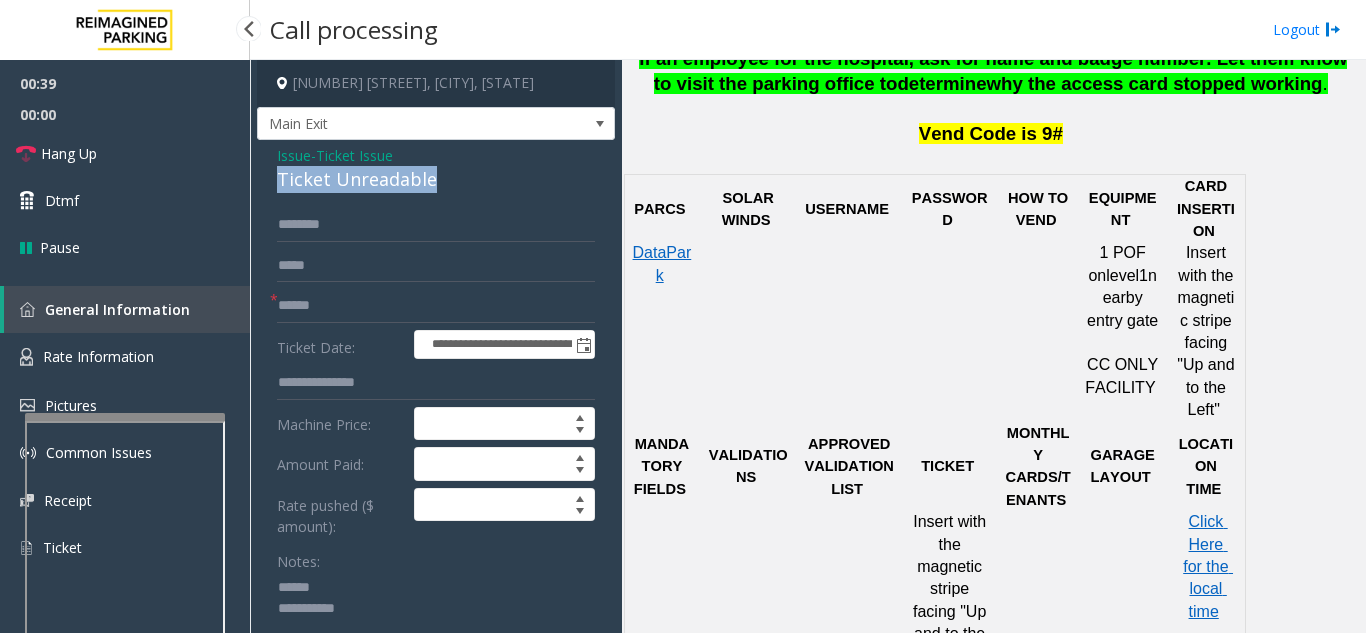drag, startPoint x: 270, startPoint y: 181, endPoint x: 479, endPoint y: 173, distance: 209.15306 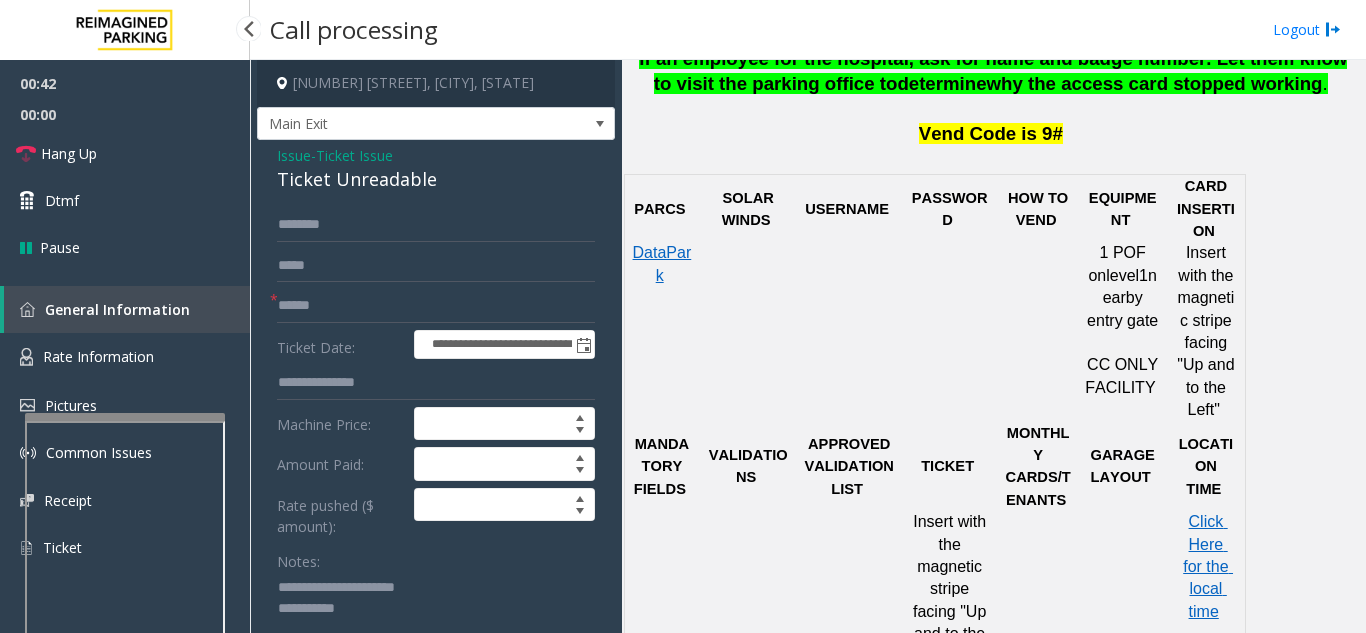 type on "**********" 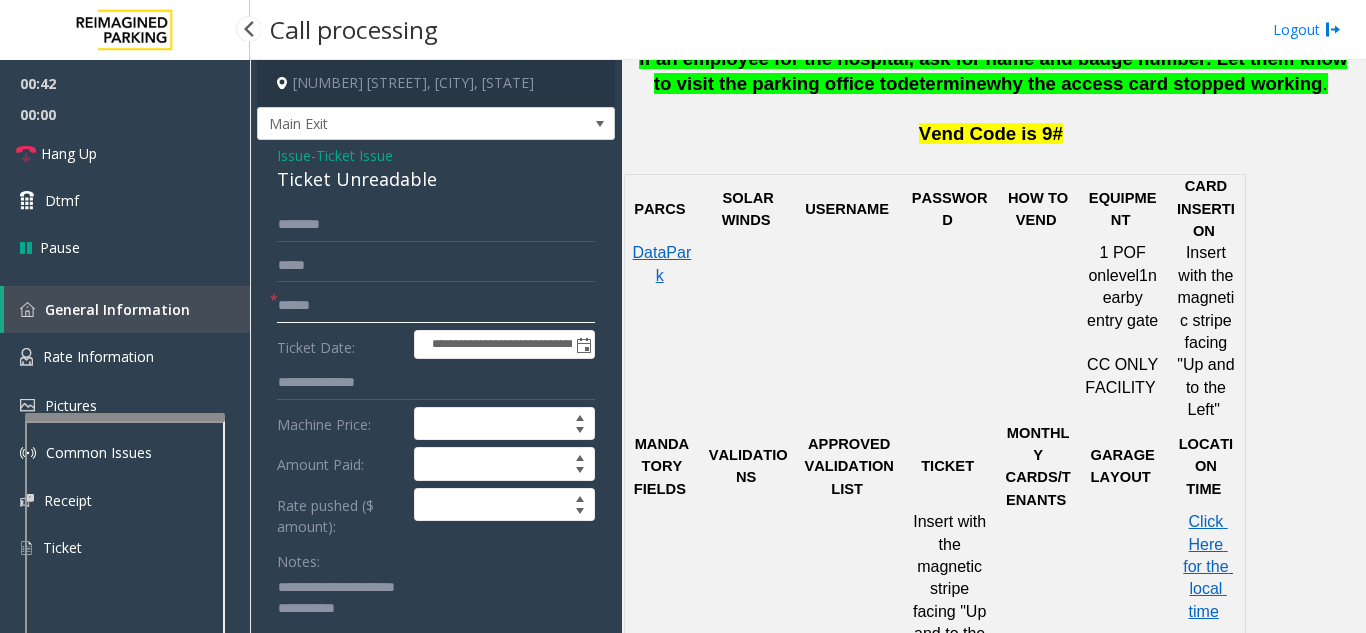 click 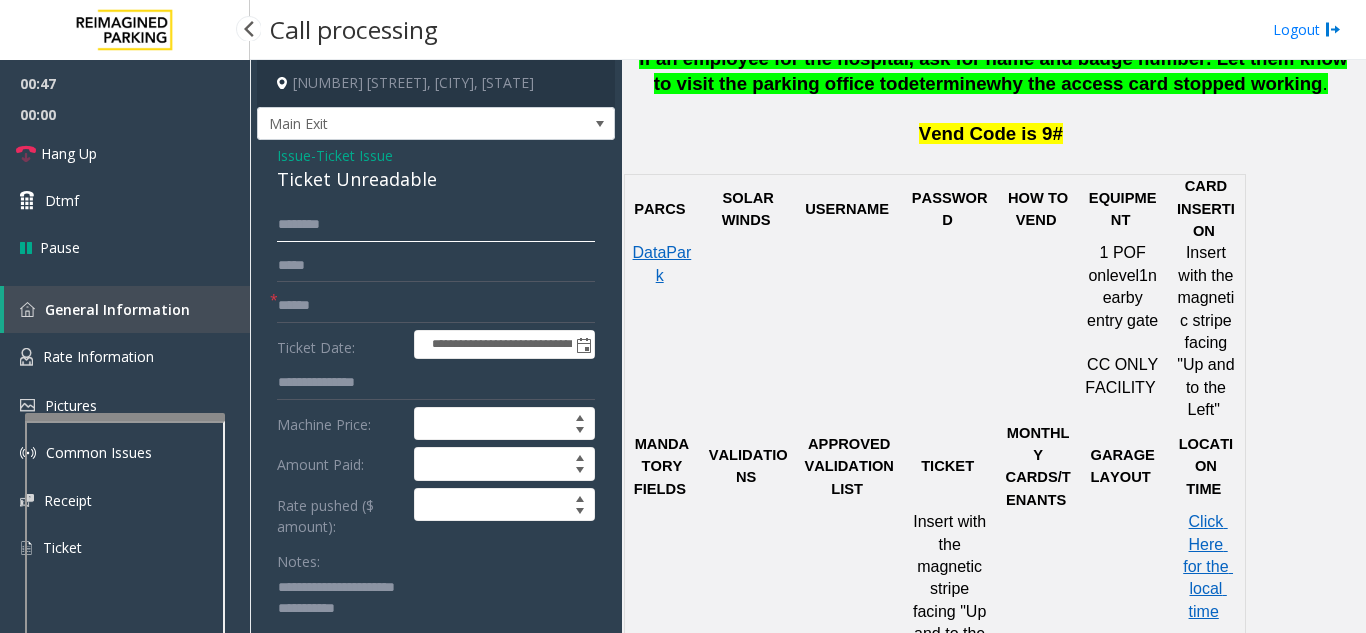 click 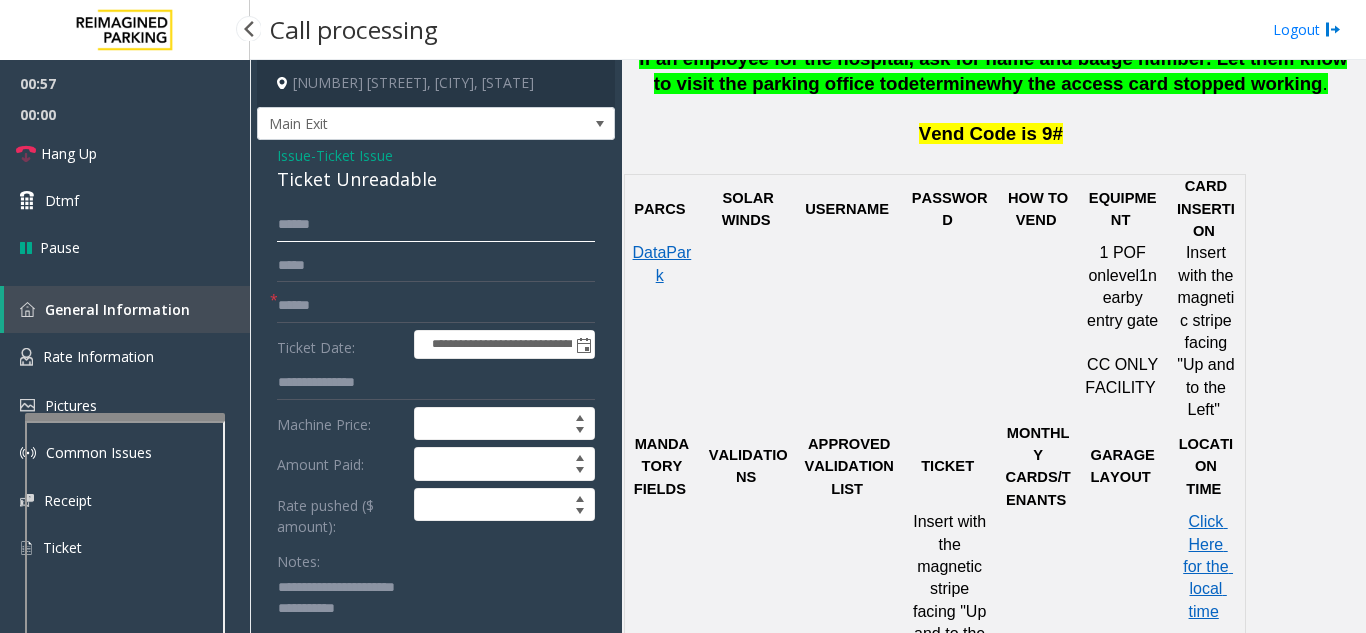 type on "*****" 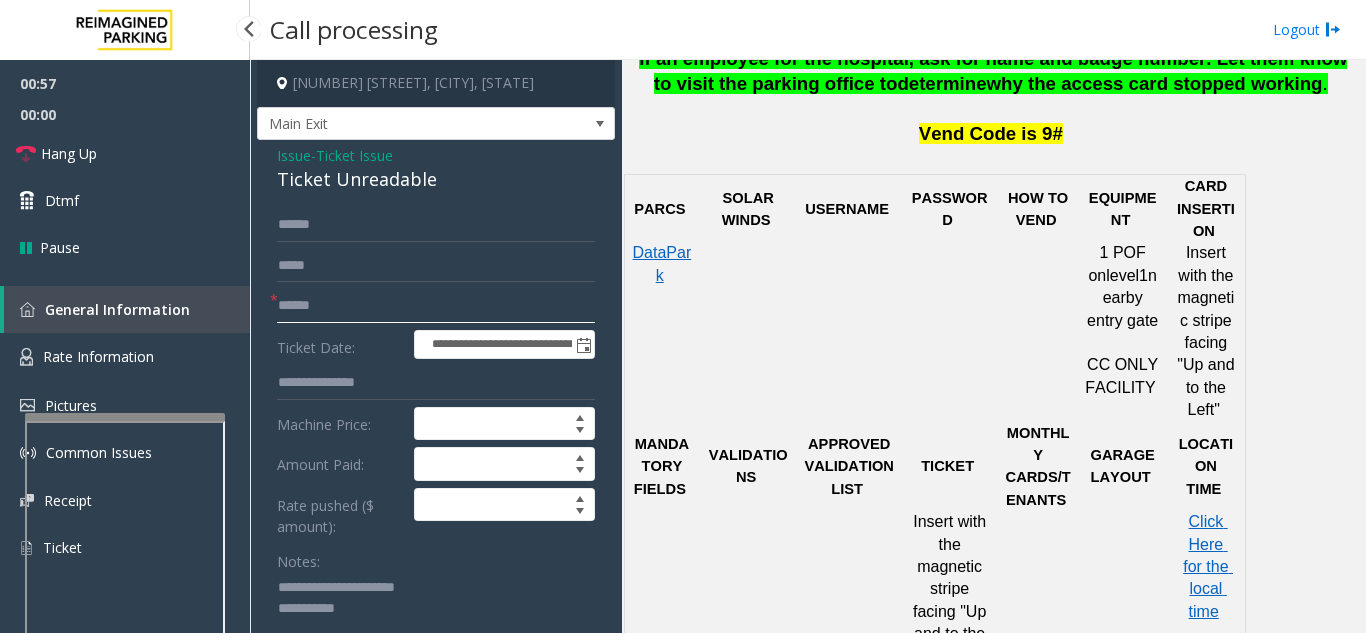 click 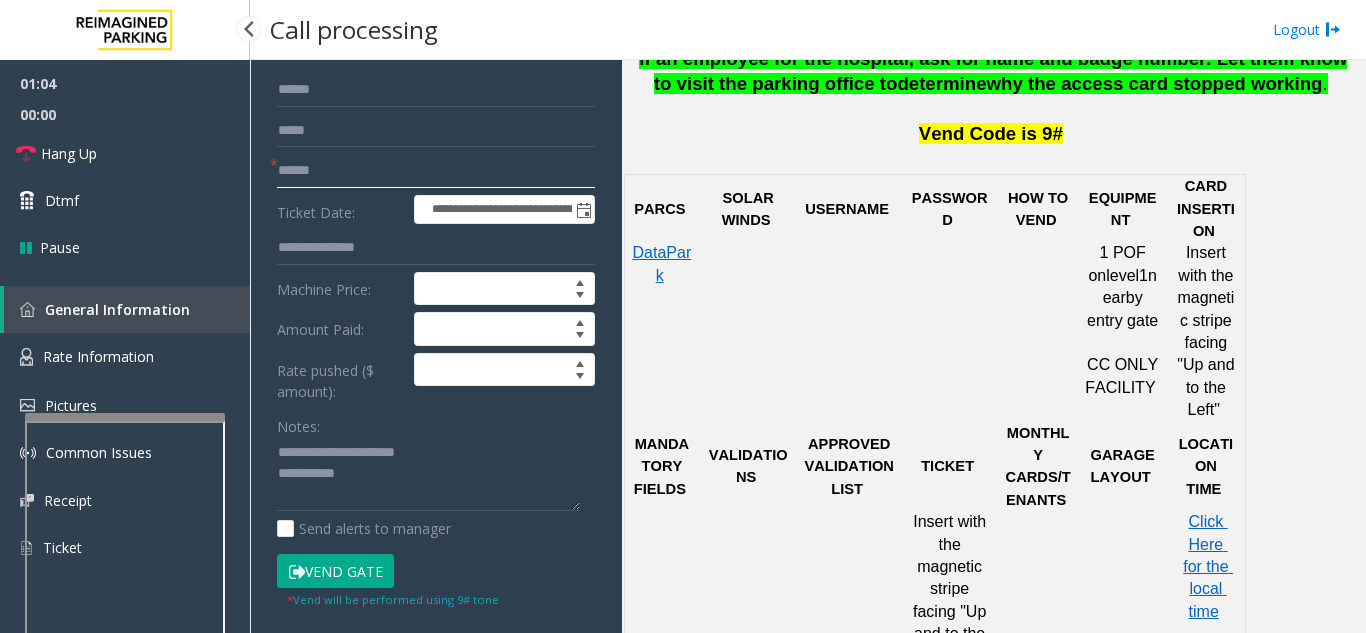 scroll, scrollTop: 100, scrollLeft: 0, axis: vertical 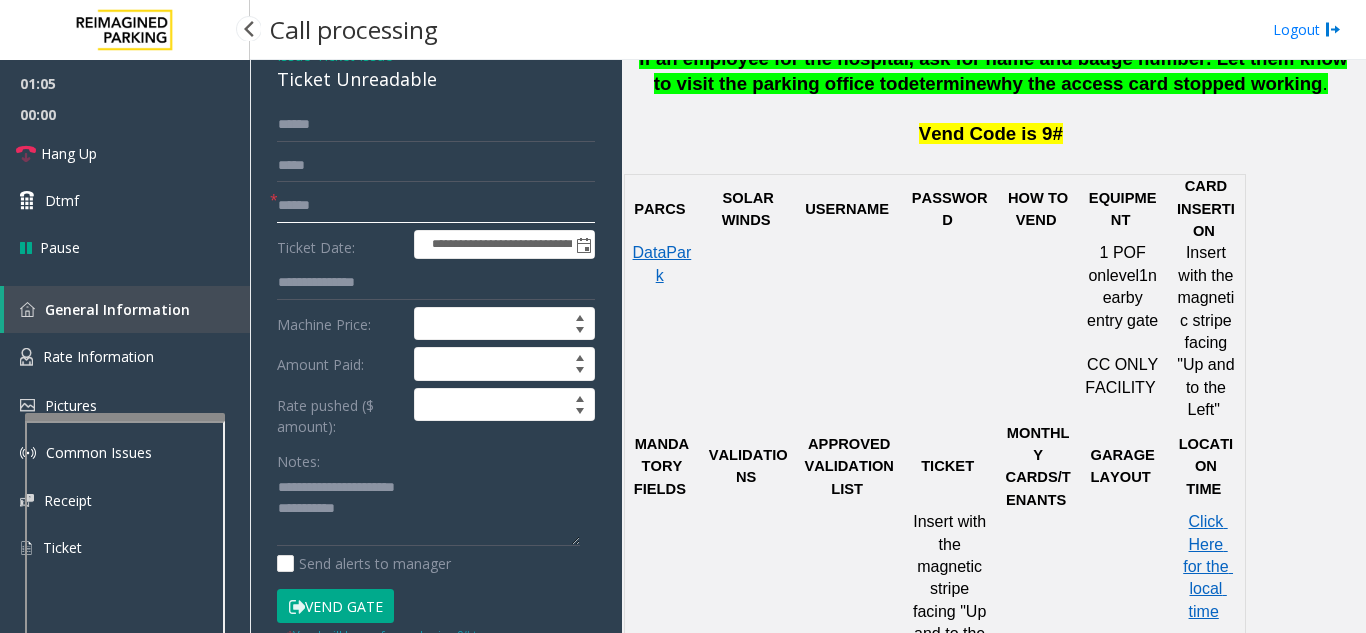 type on "******" 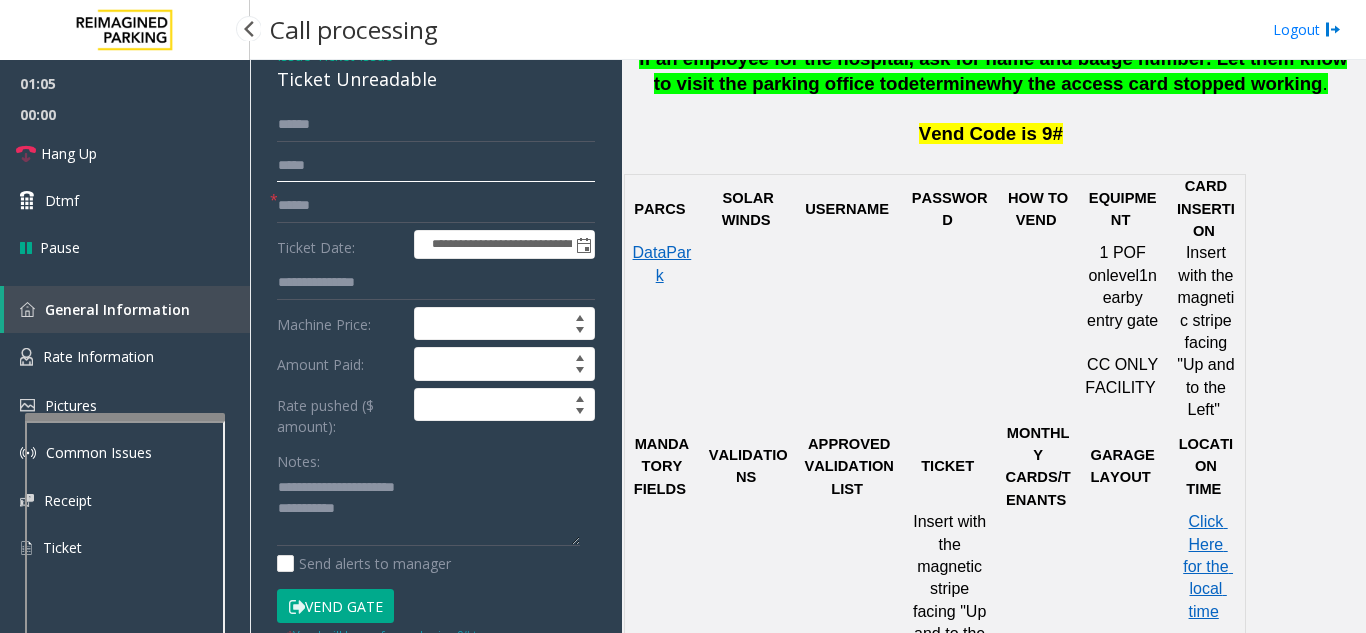 click 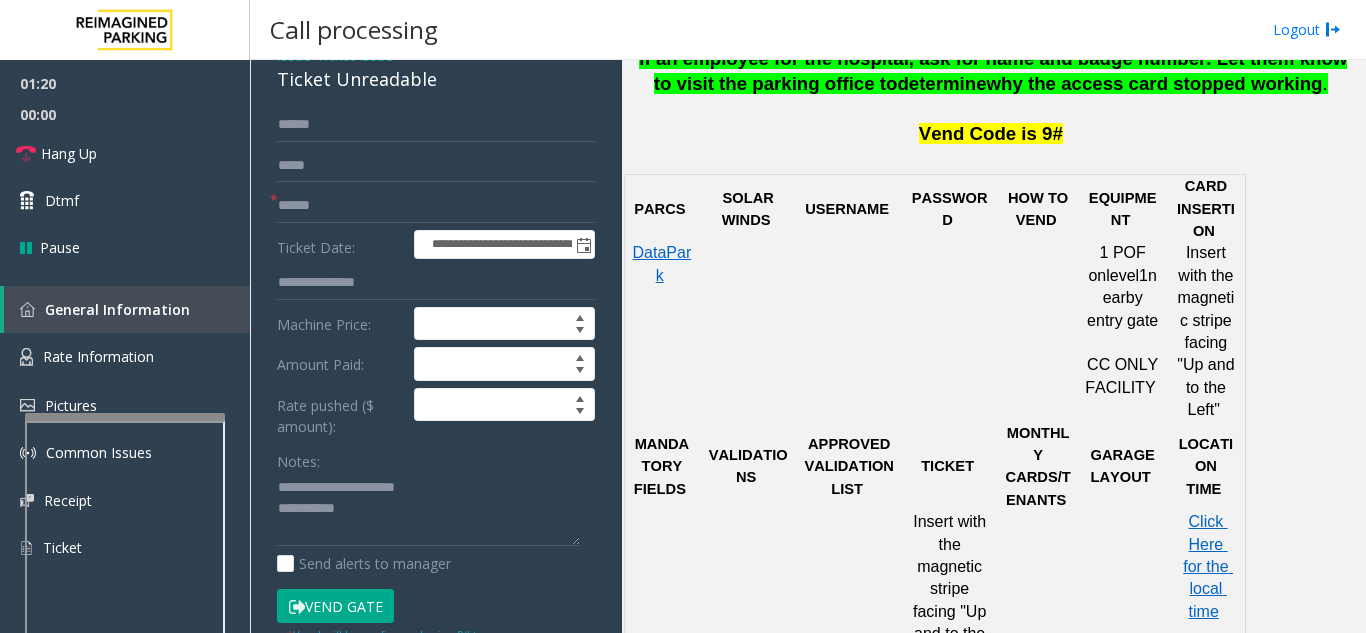 click on "Vend Gate" 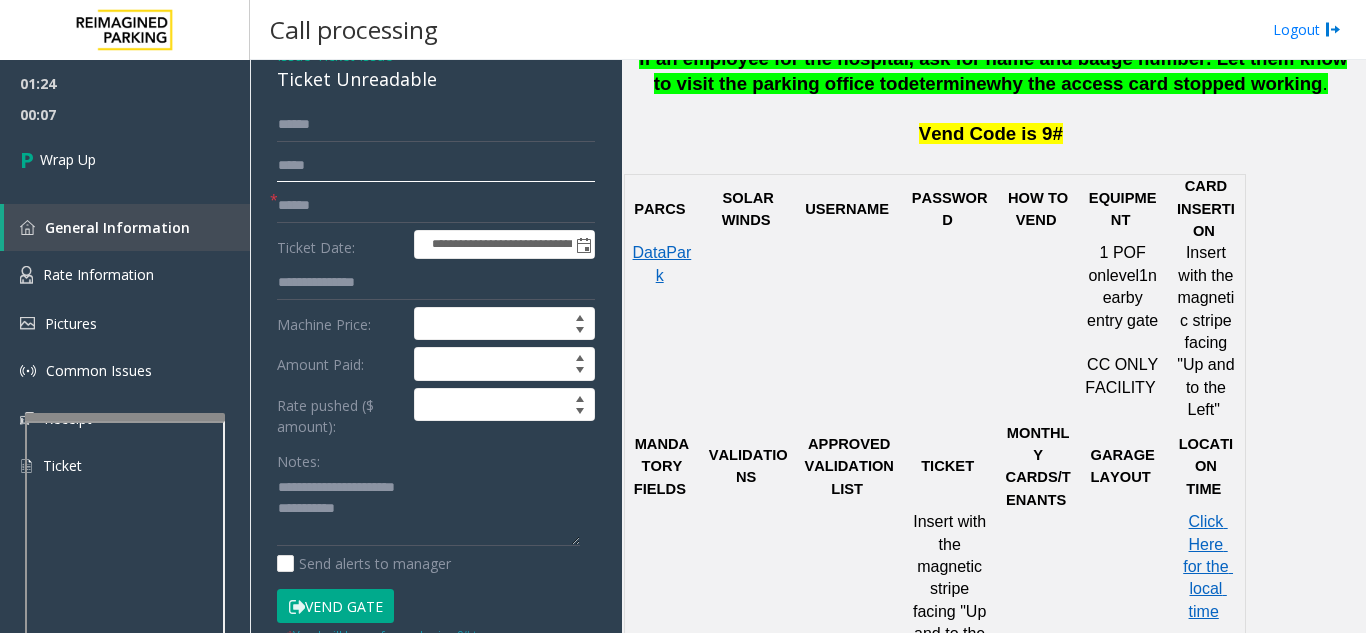 click 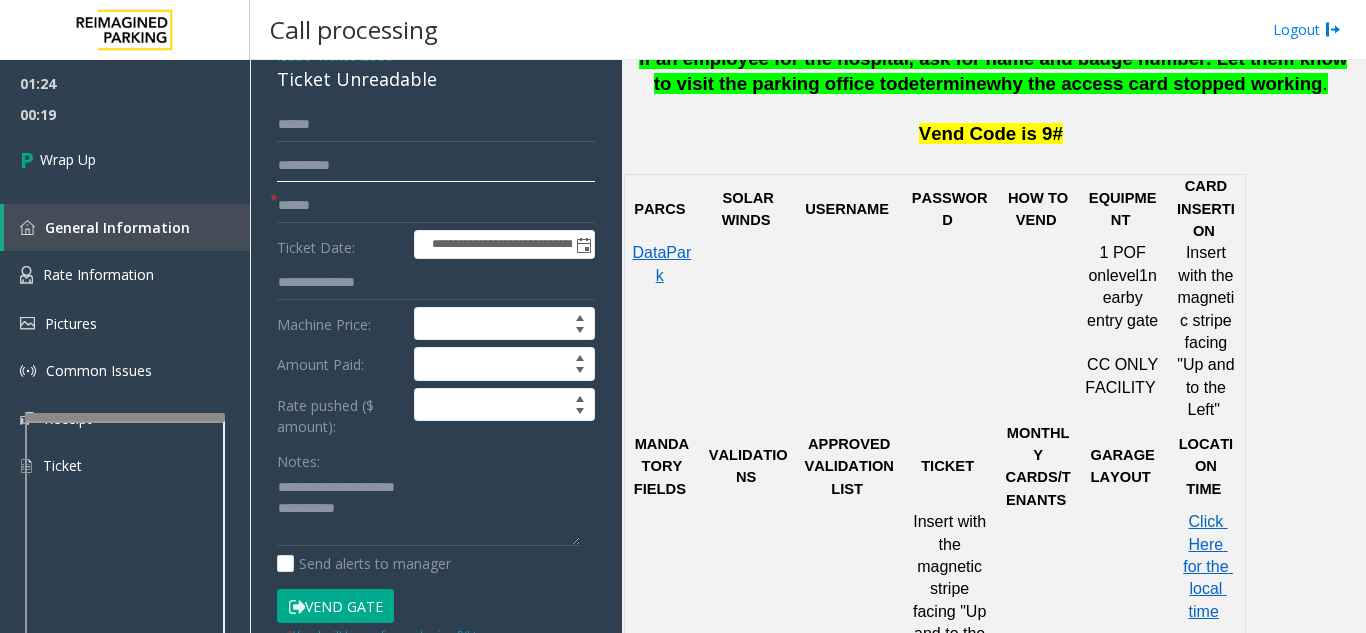 type on "**********" 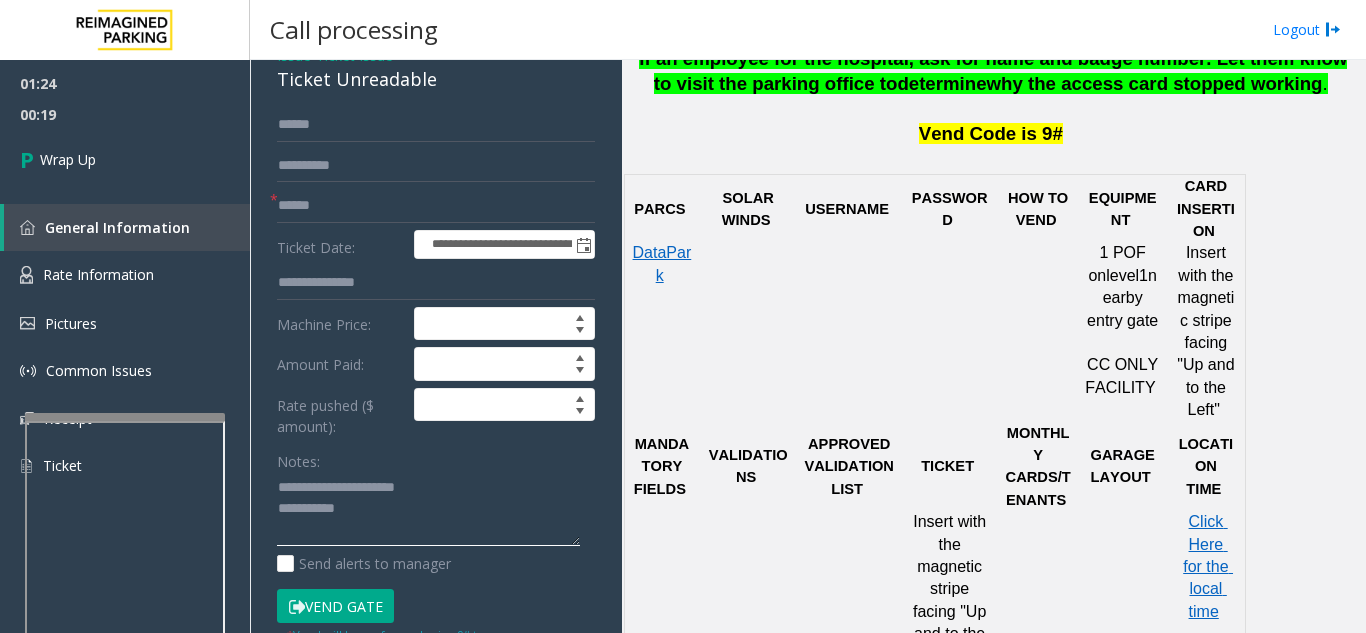 click 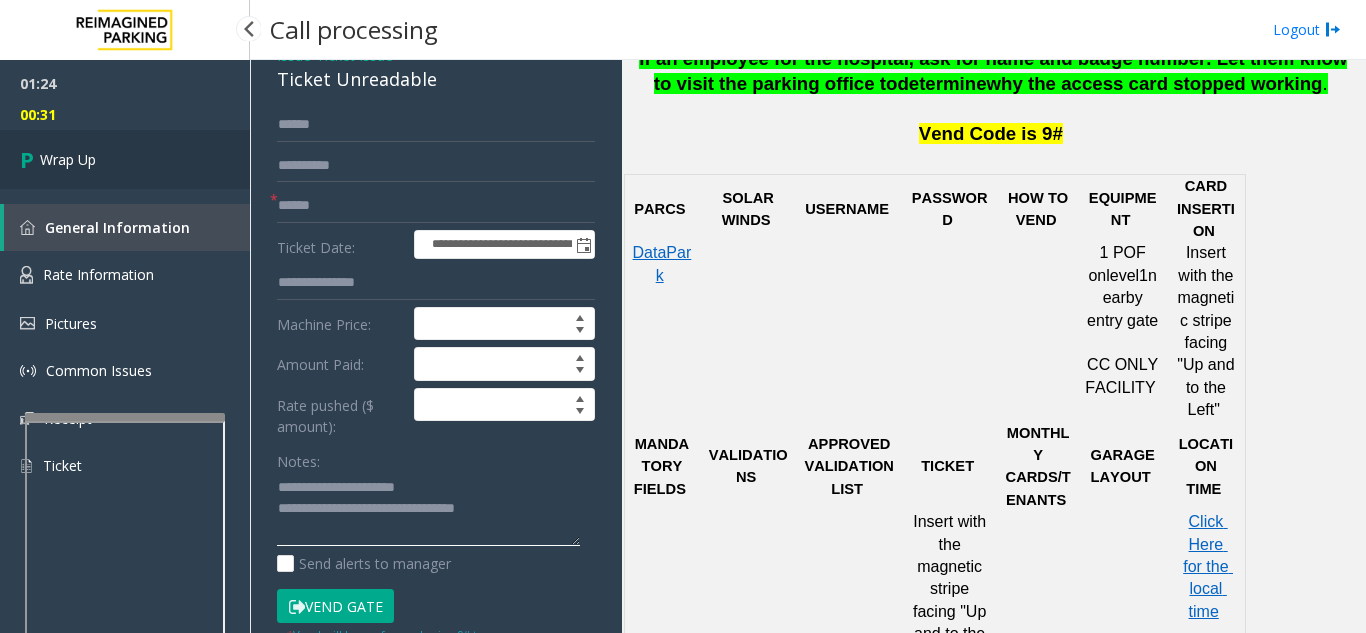 type on "**********" 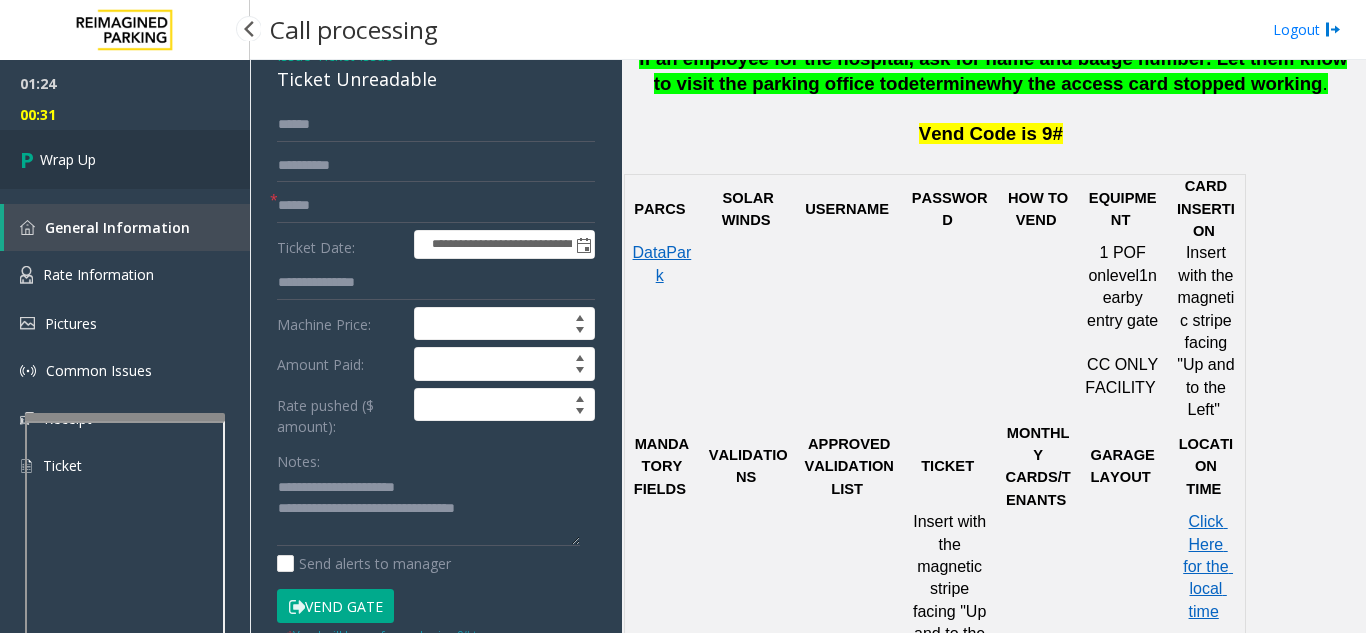 click on "Wrap Up" at bounding box center (125, 159) 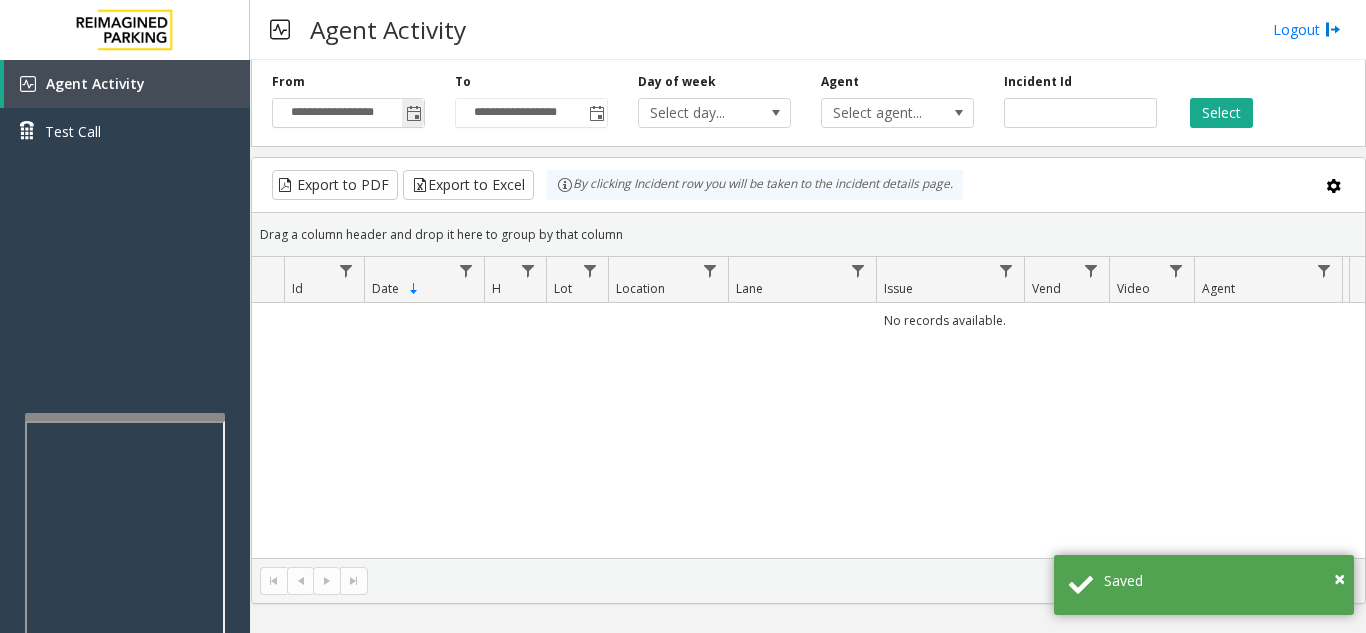 click 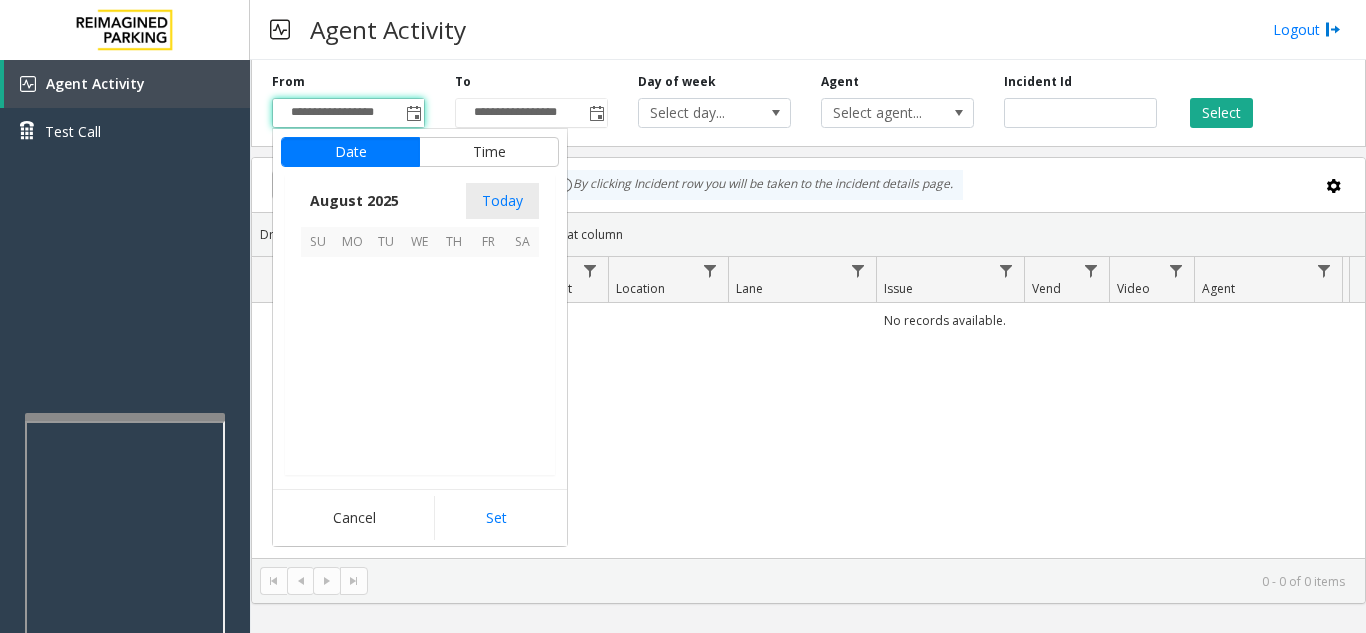 scroll, scrollTop: 358666, scrollLeft: 0, axis: vertical 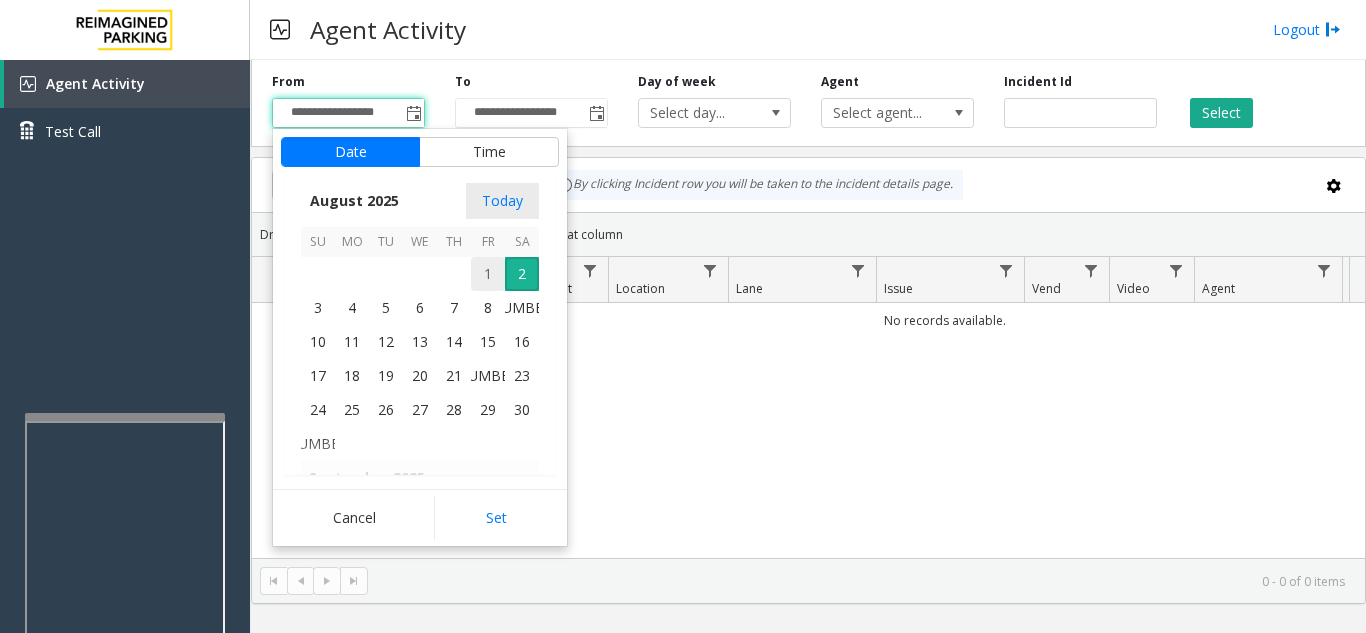 click on "1" at bounding box center (488, 274) 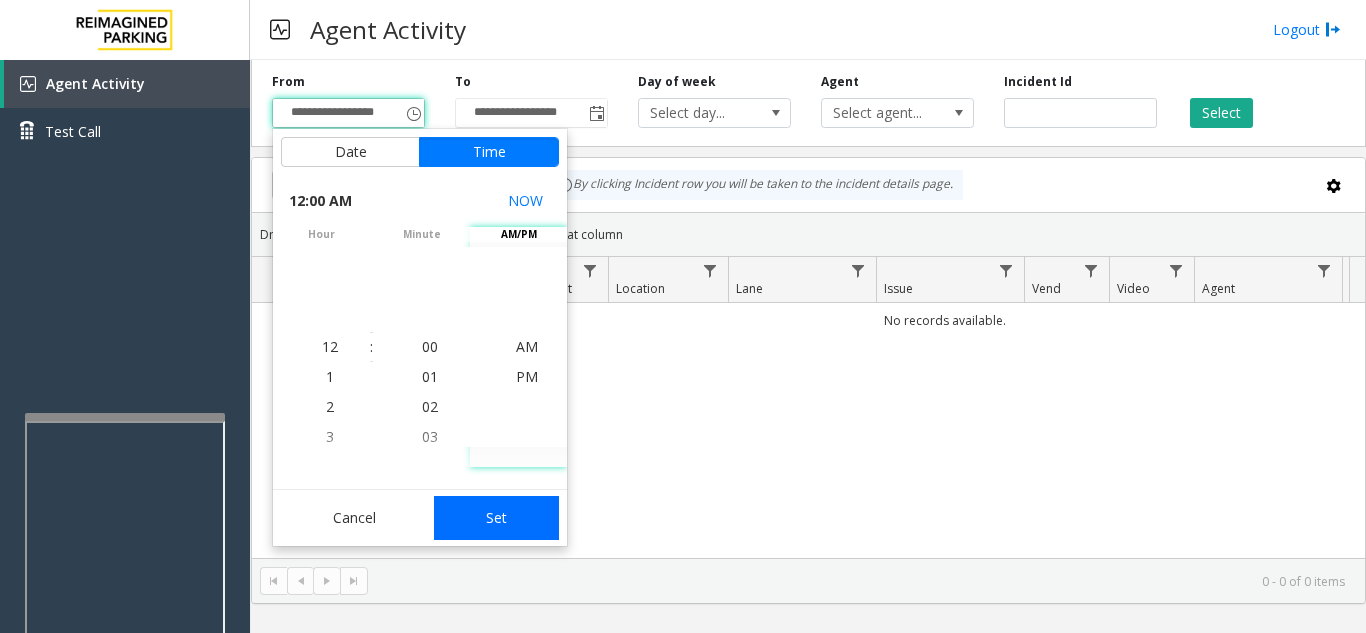 click on "Set" 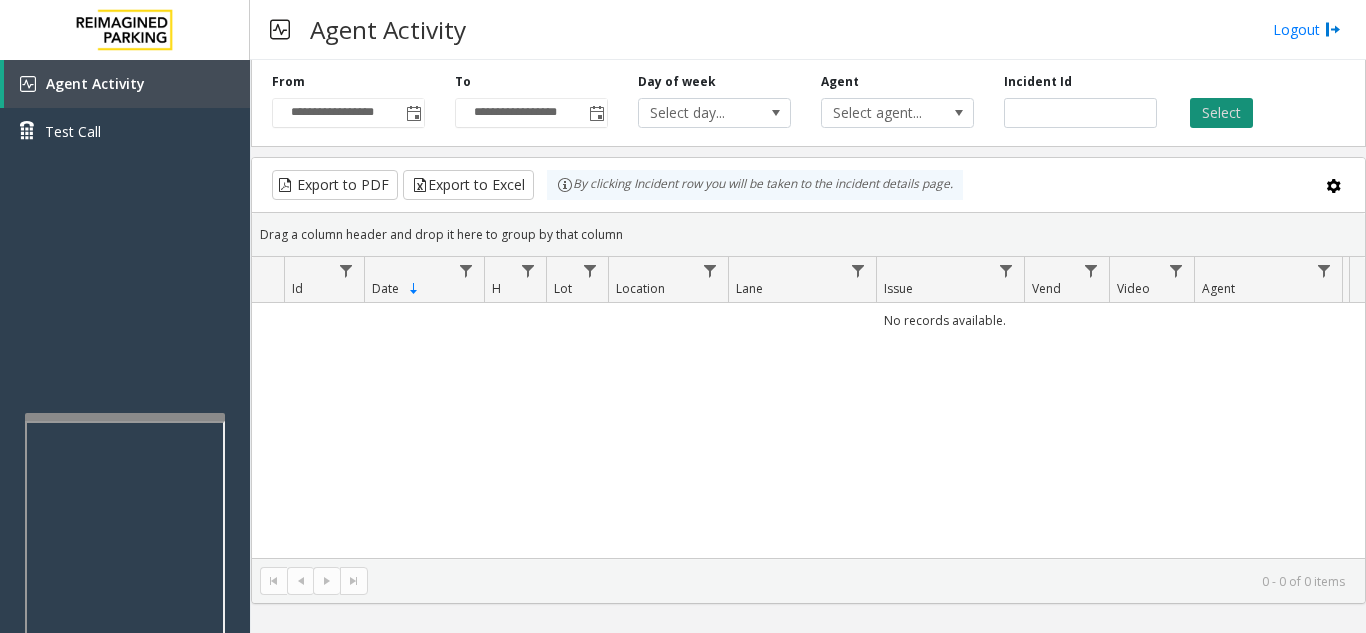 click on "Select" 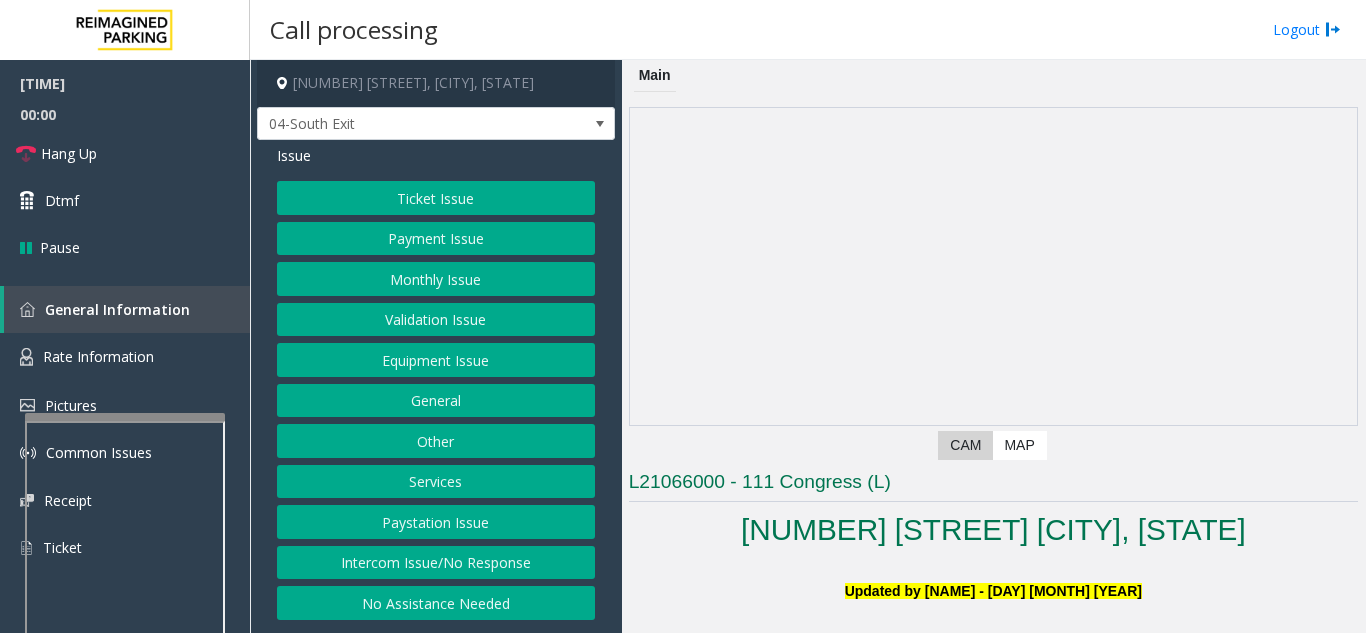 click on "Ticket Issue" 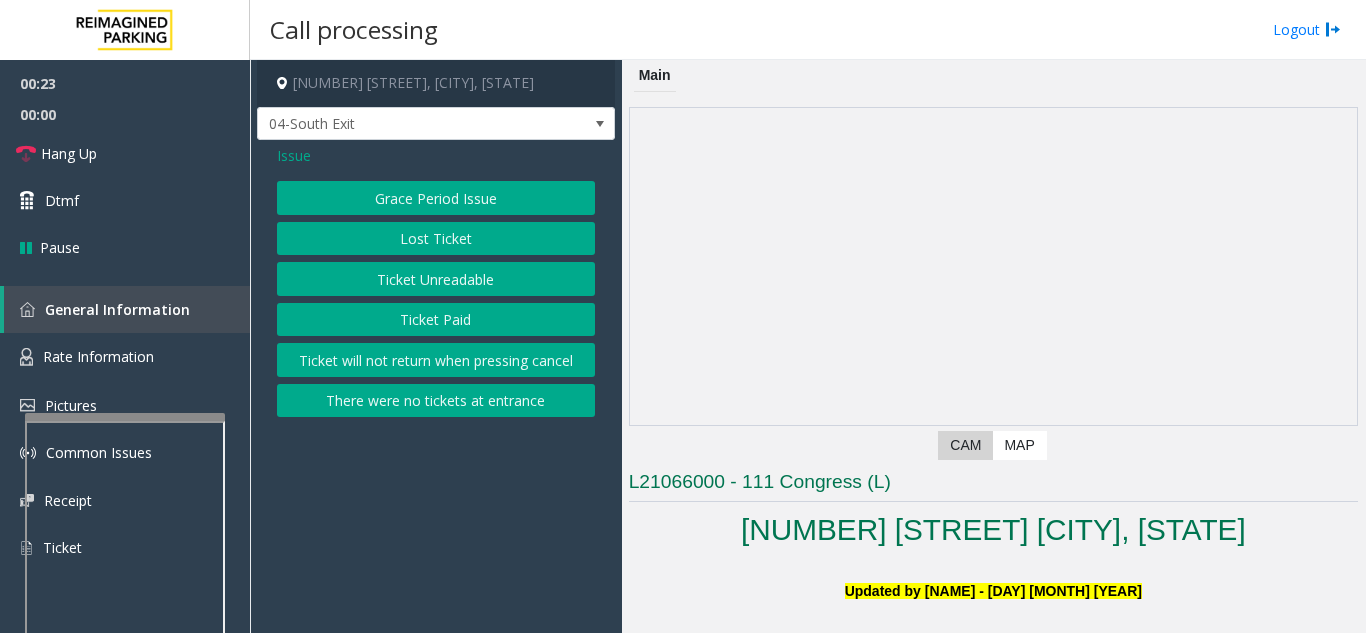 click on "There were no tickets at entrance" 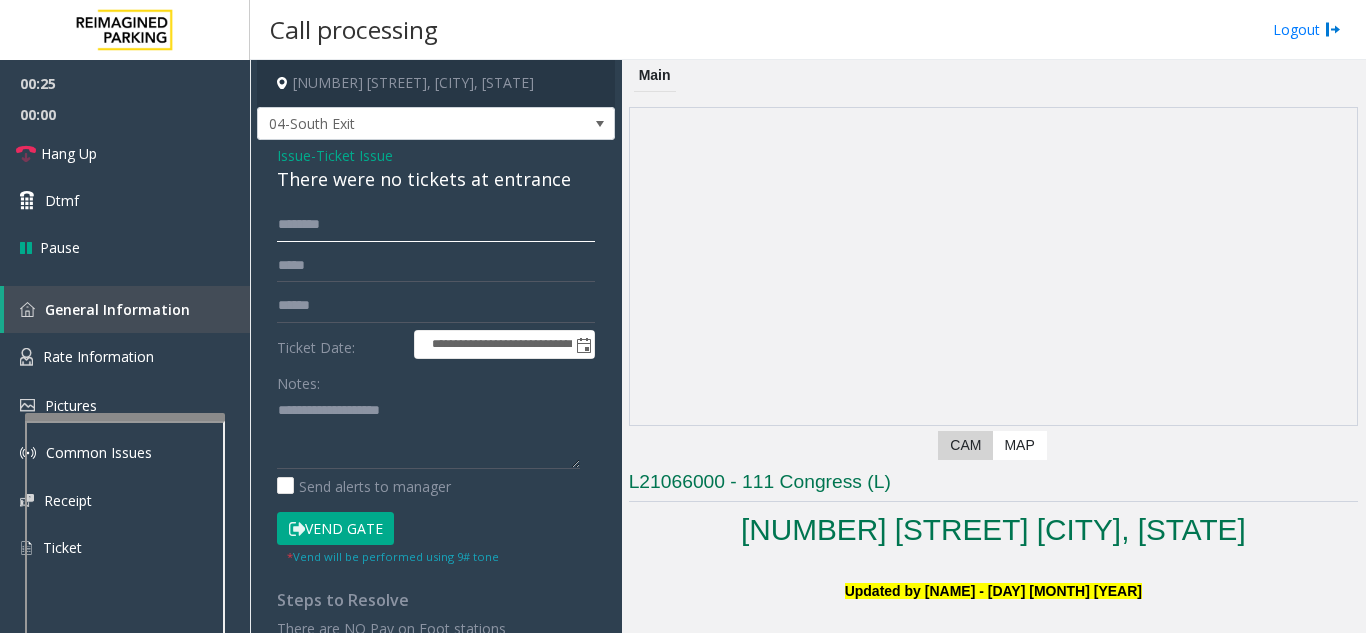 click 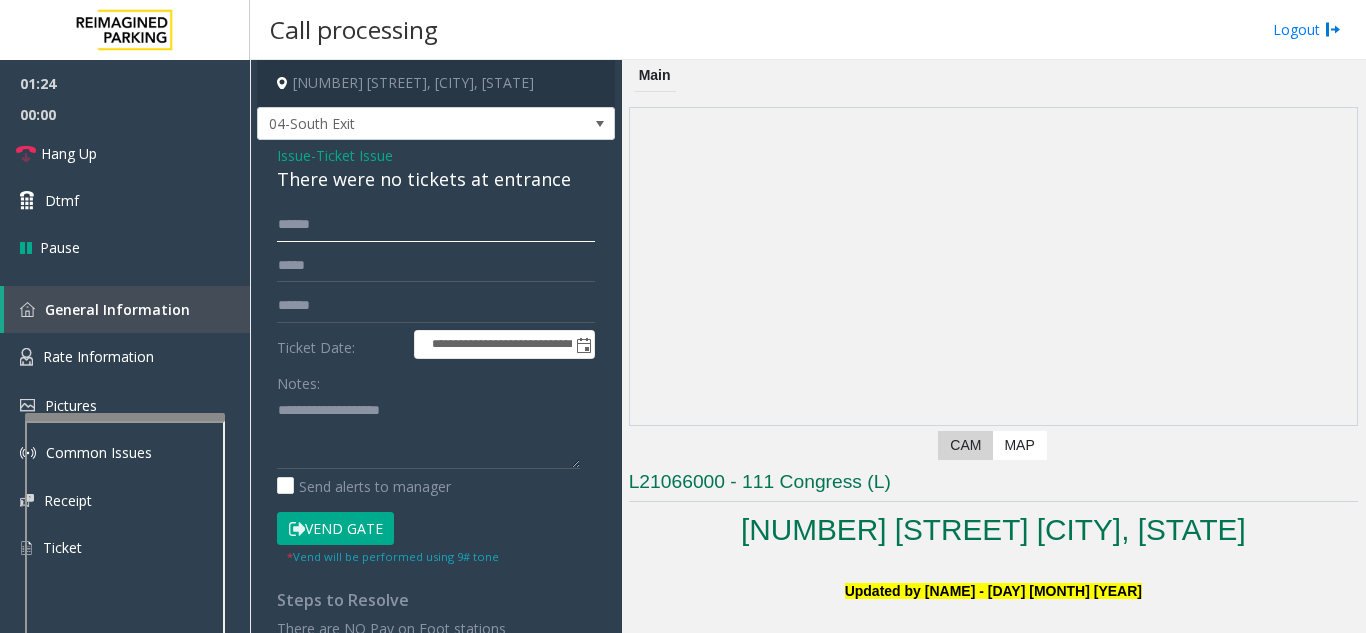type on "*****" 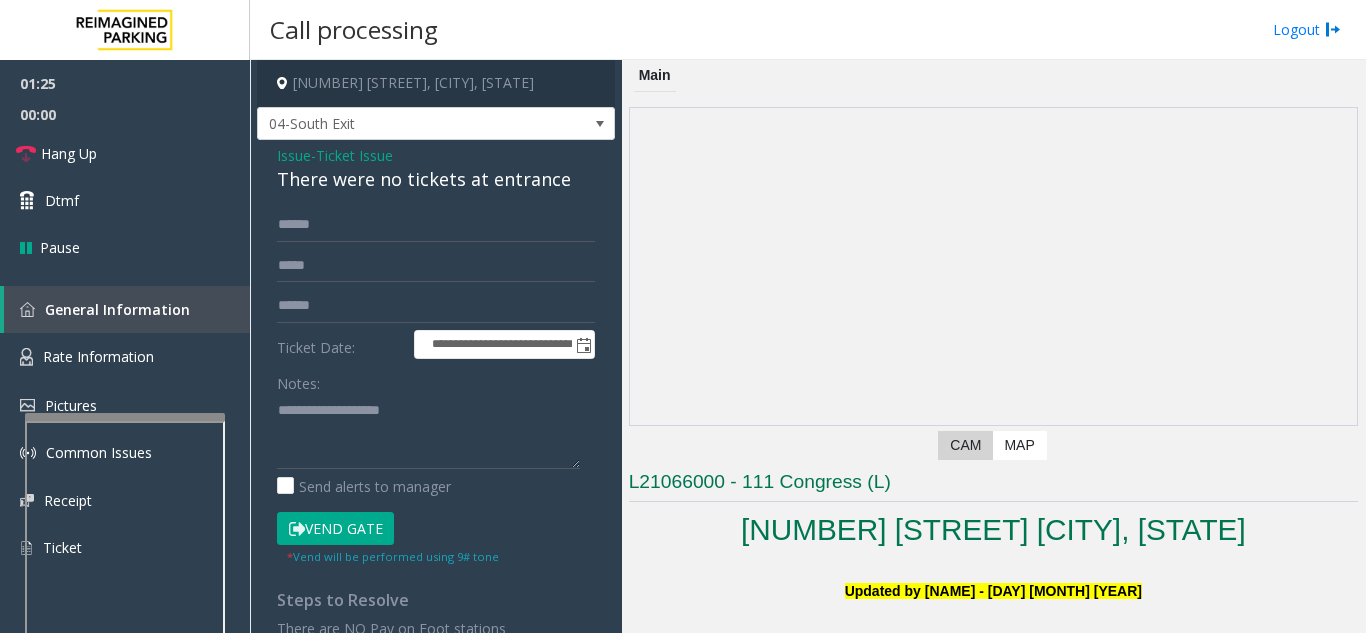 click on "Vend Gate" 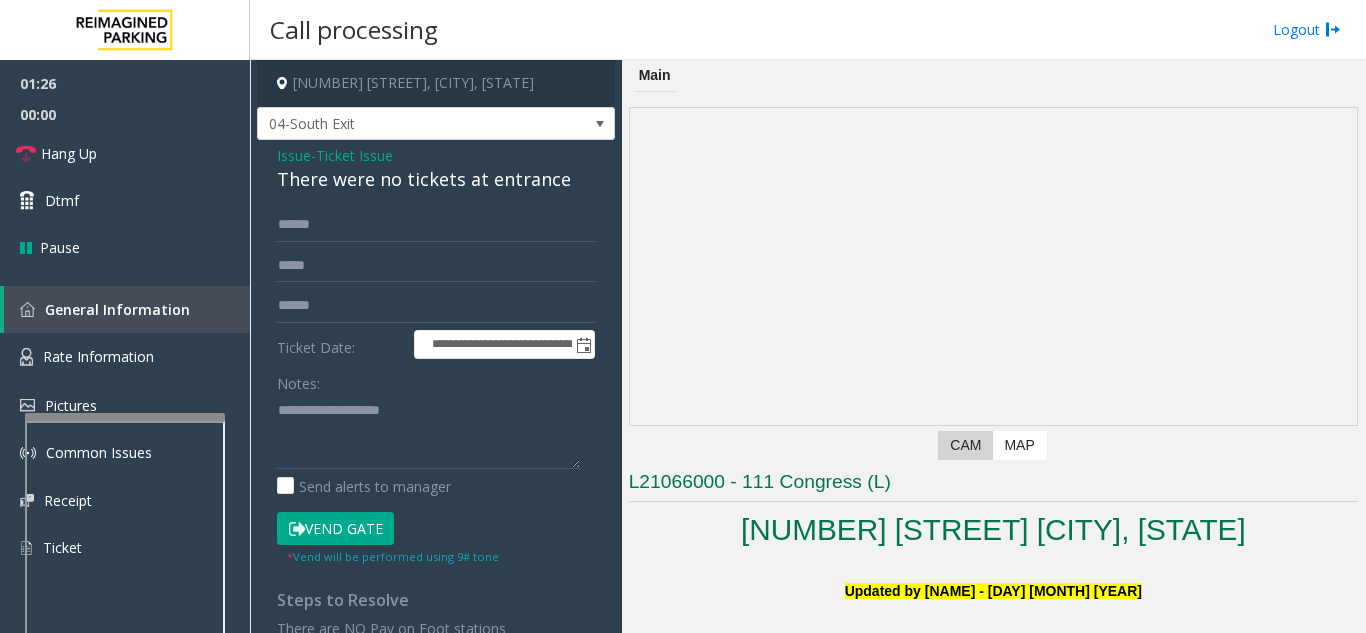 click on "Vend Gate" 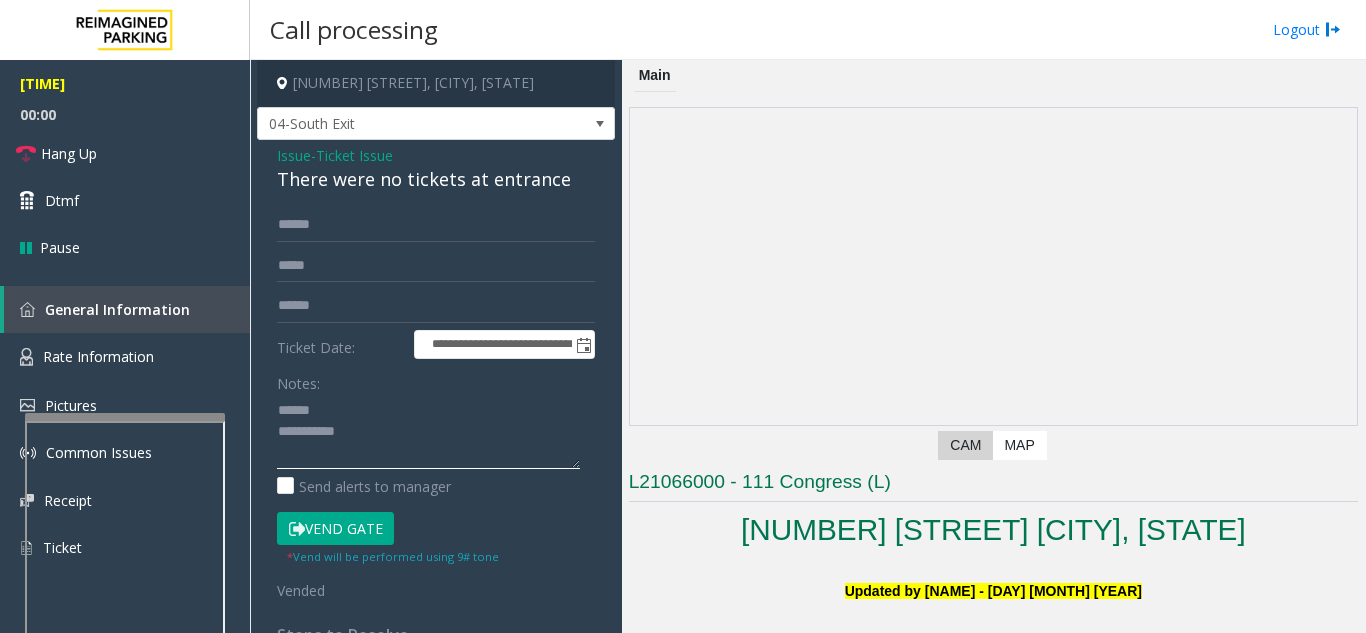 click 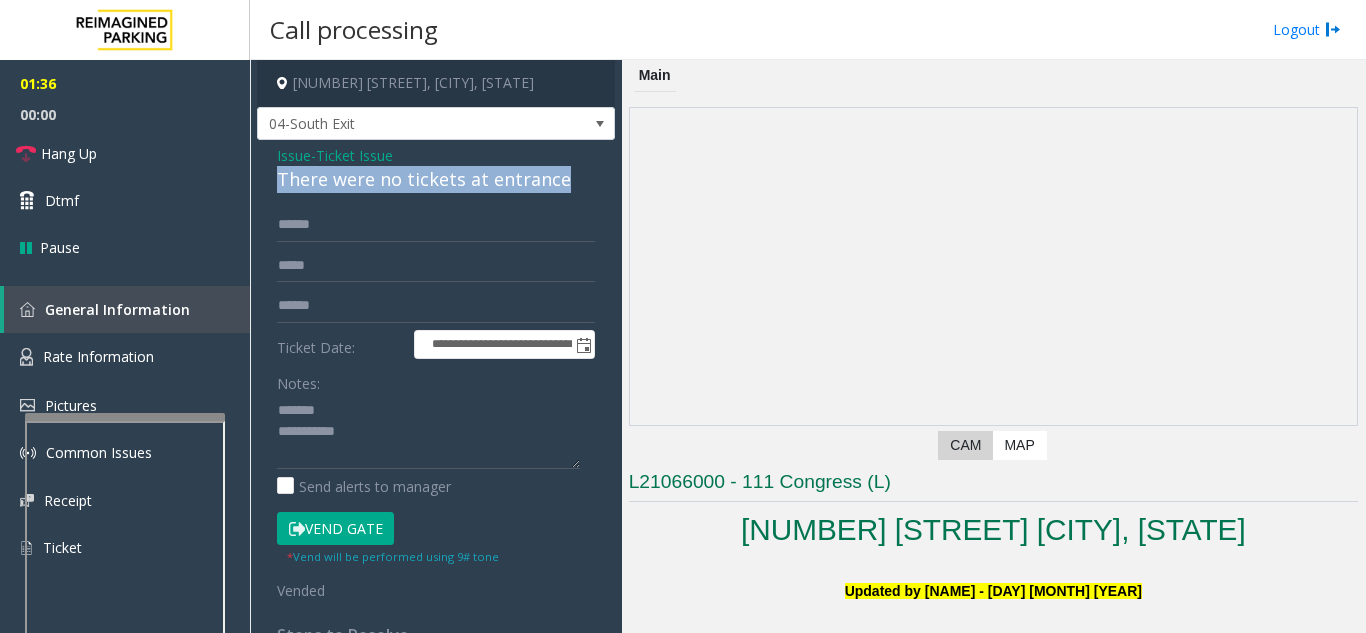 drag, startPoint x: 282, startPoint y: 177, endPoint x: 566, endPoint y: 186, distance: 284.14258 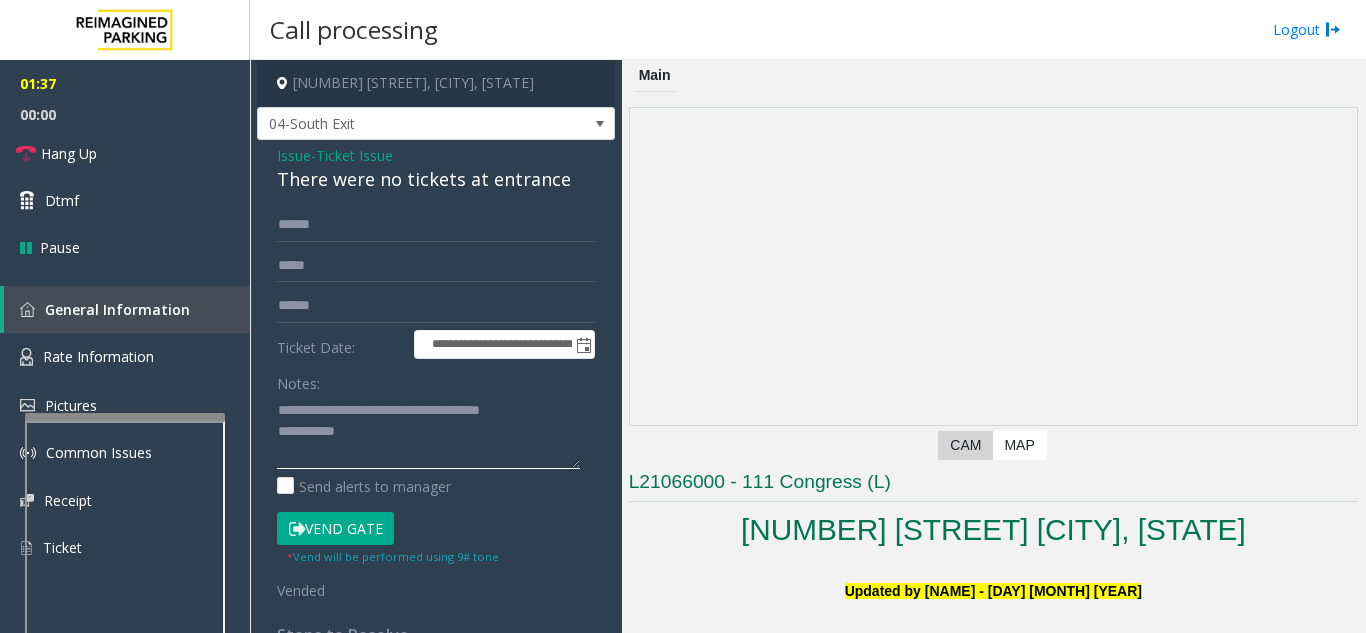 click 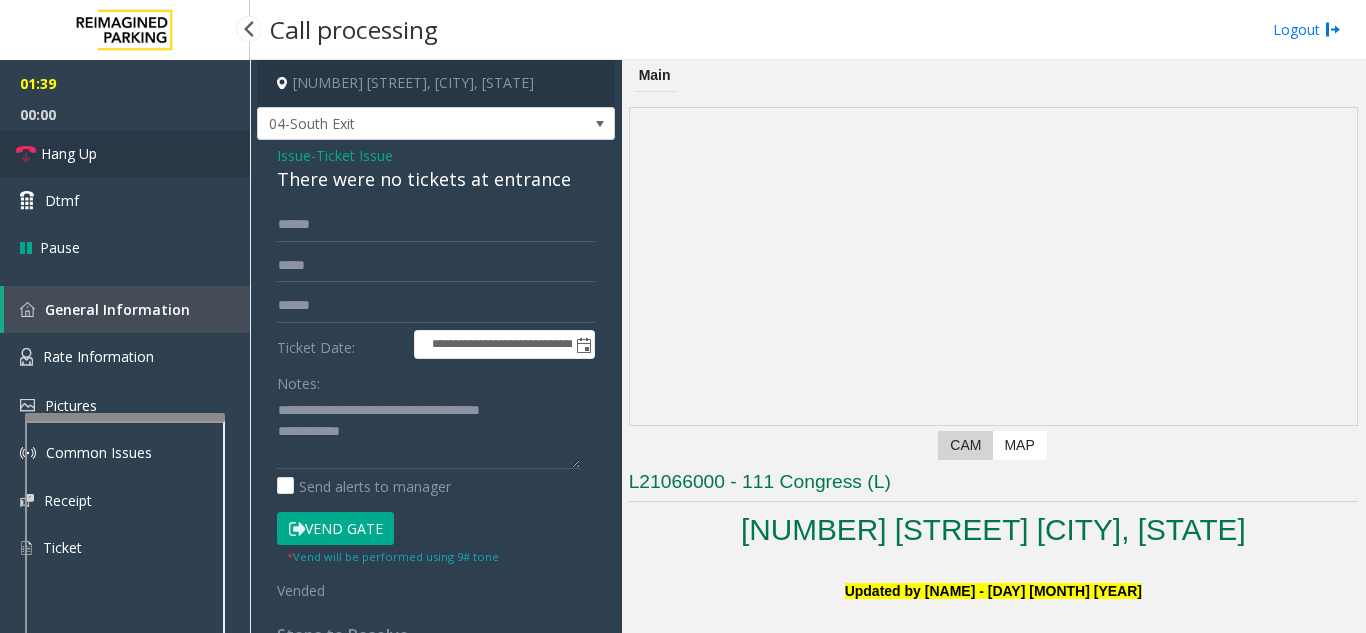 click on "Hang Up" at bounding box center (125, 153) 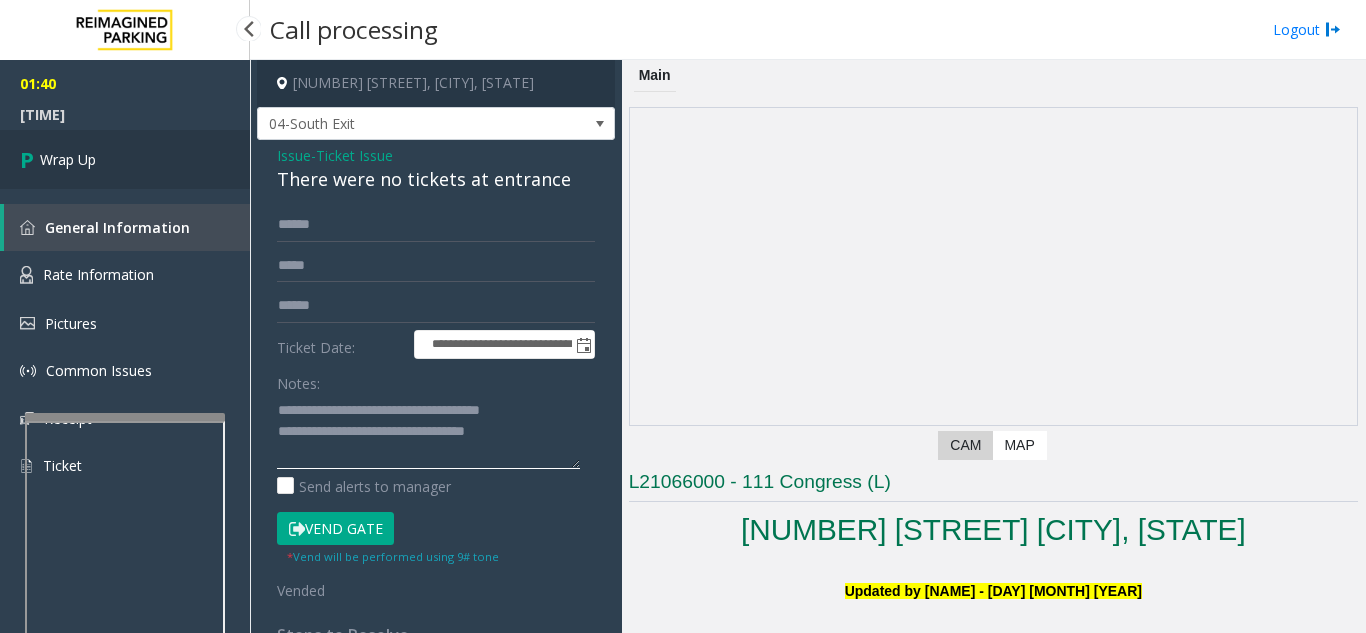 type on "**********" 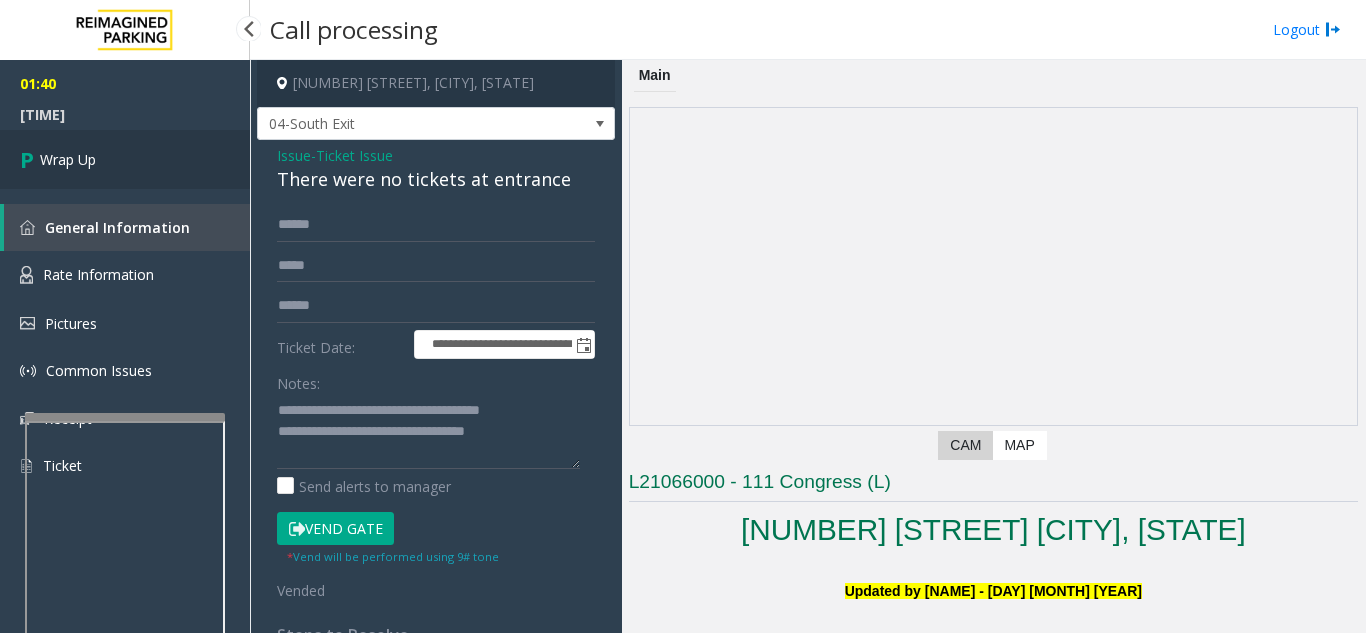 click on "Wrap Up" at bounding box center [68, 159] 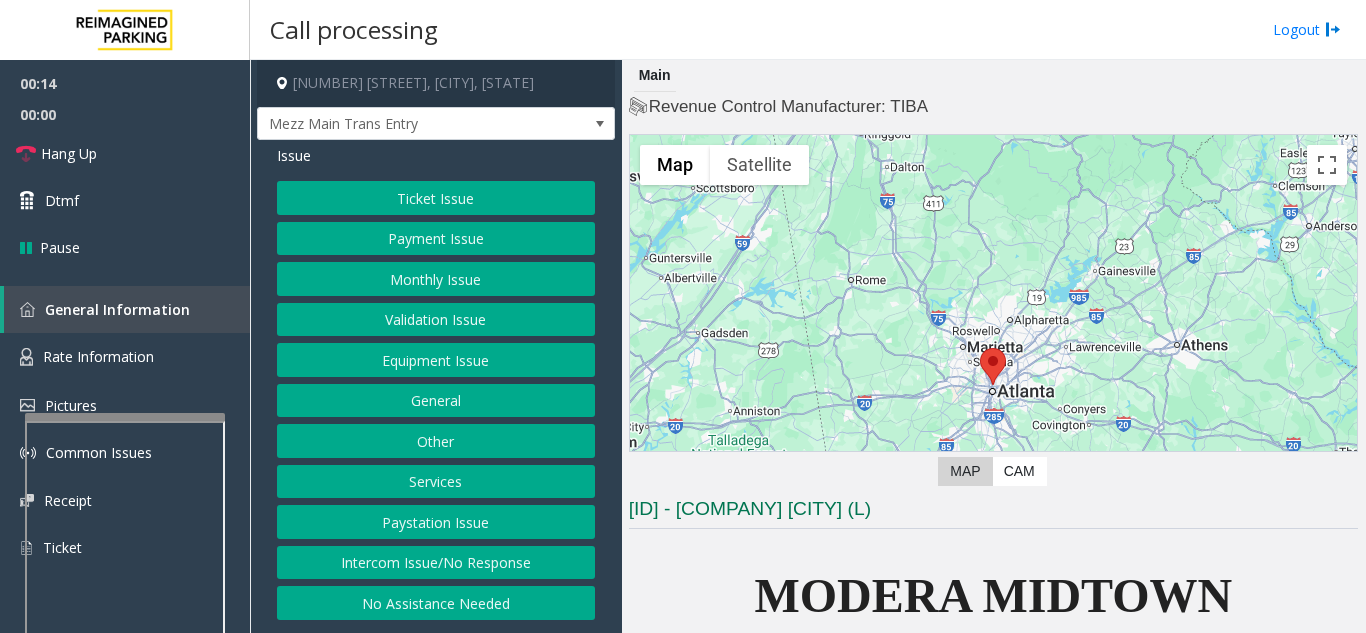 click on "Intercom Issue/No Response" 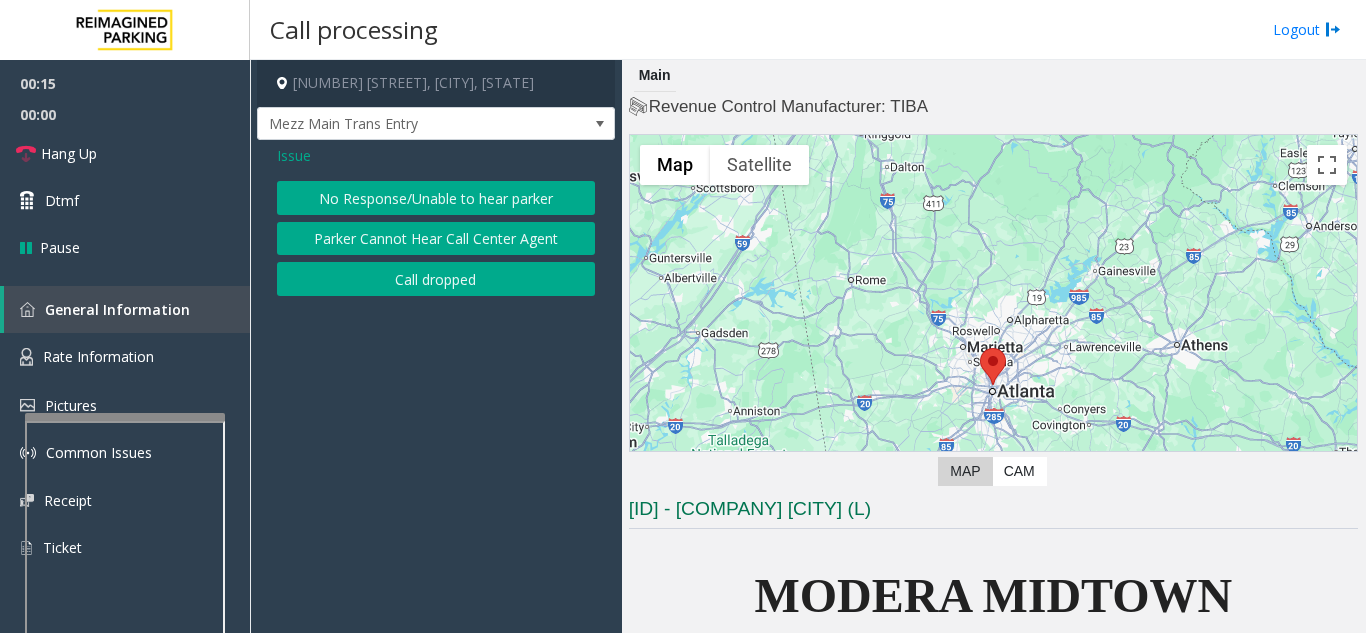 click on "No Response/Unable to hear parker" 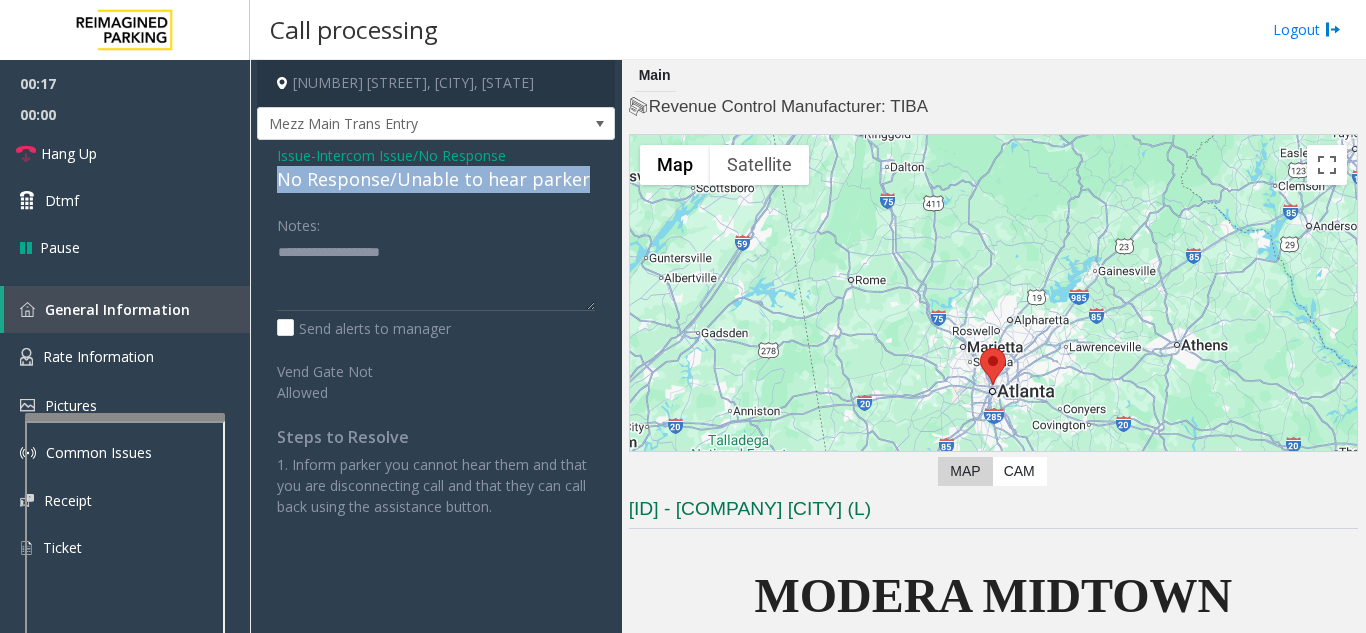 drag, startPoint x: 269, startPoint y: 179, endPoint x: 597, endPoint y: 172, distance: 328.07468 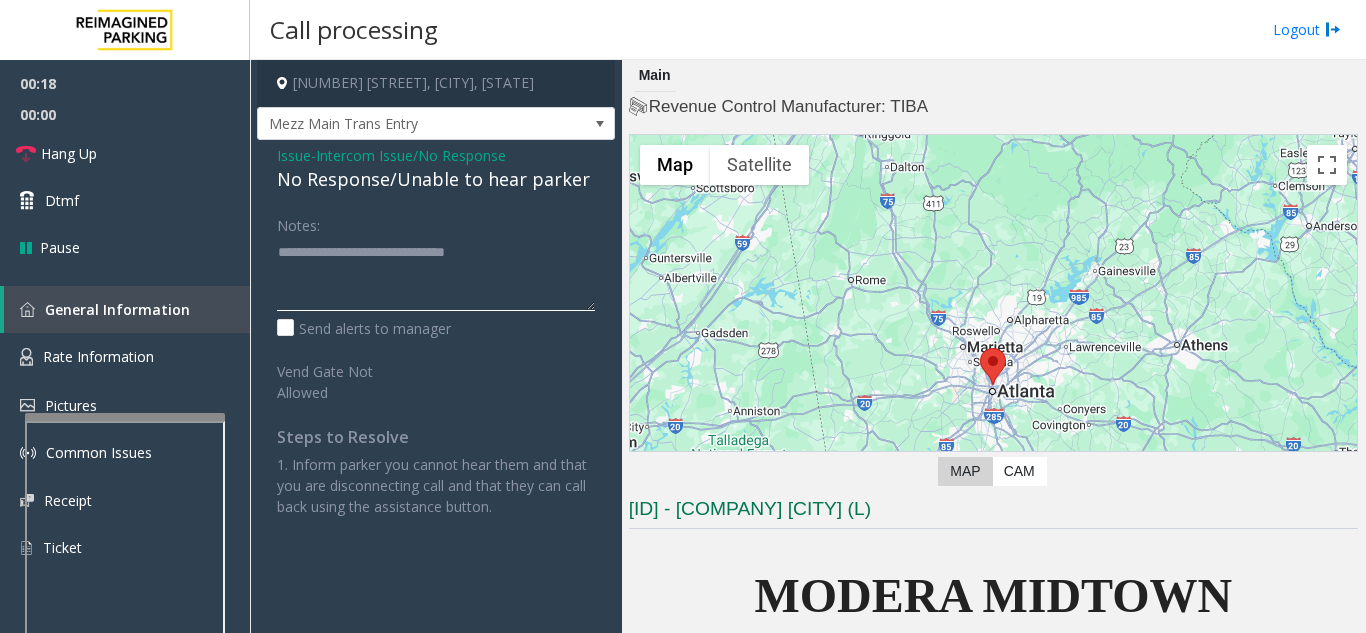 type on "**********" 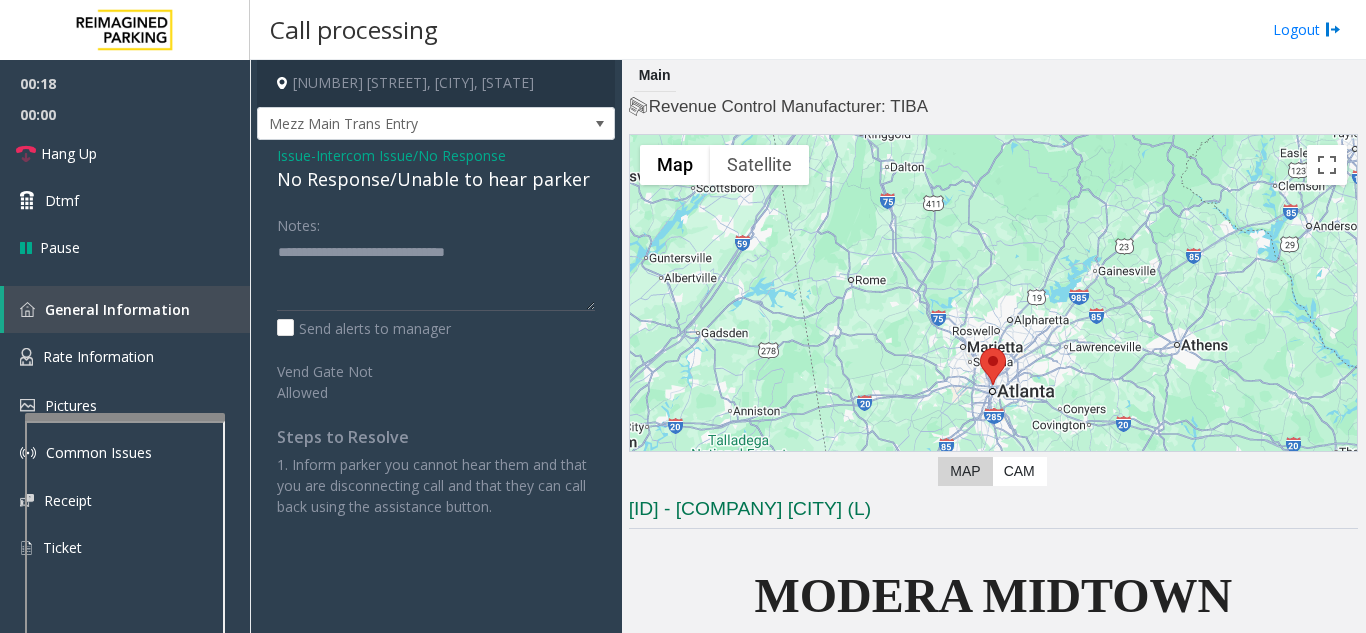 click on "Notes:" 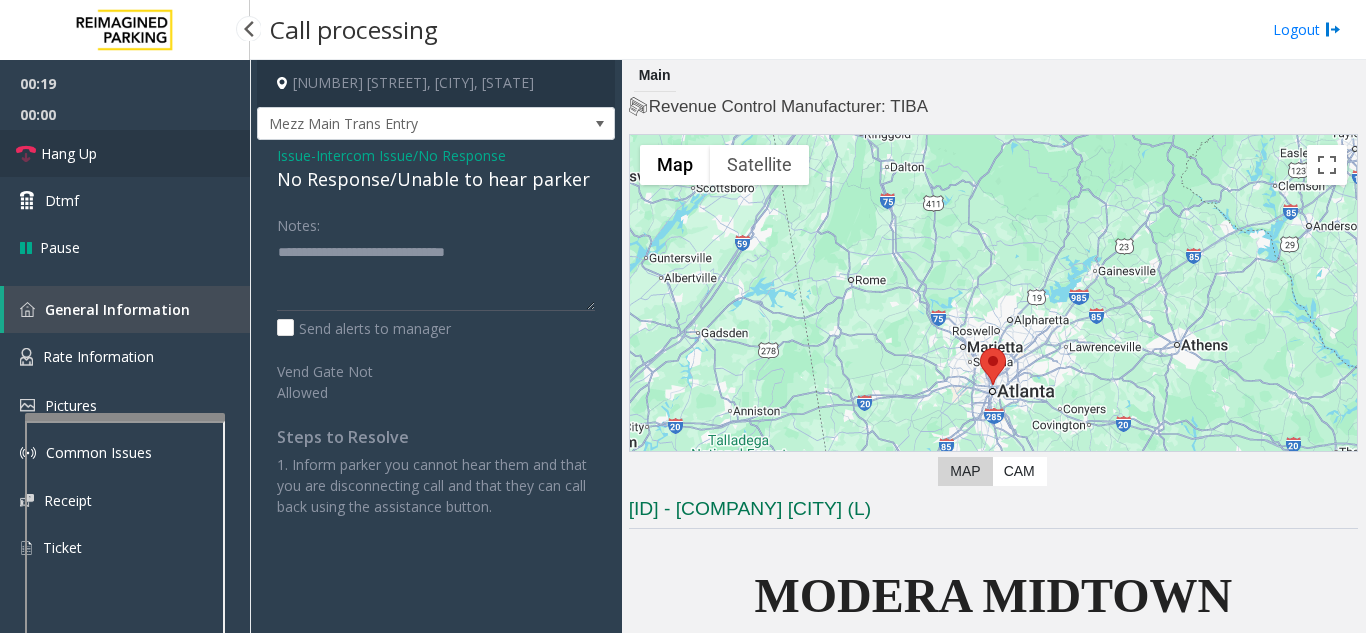 click on "Hang Up" at bounding box center (125, 153) 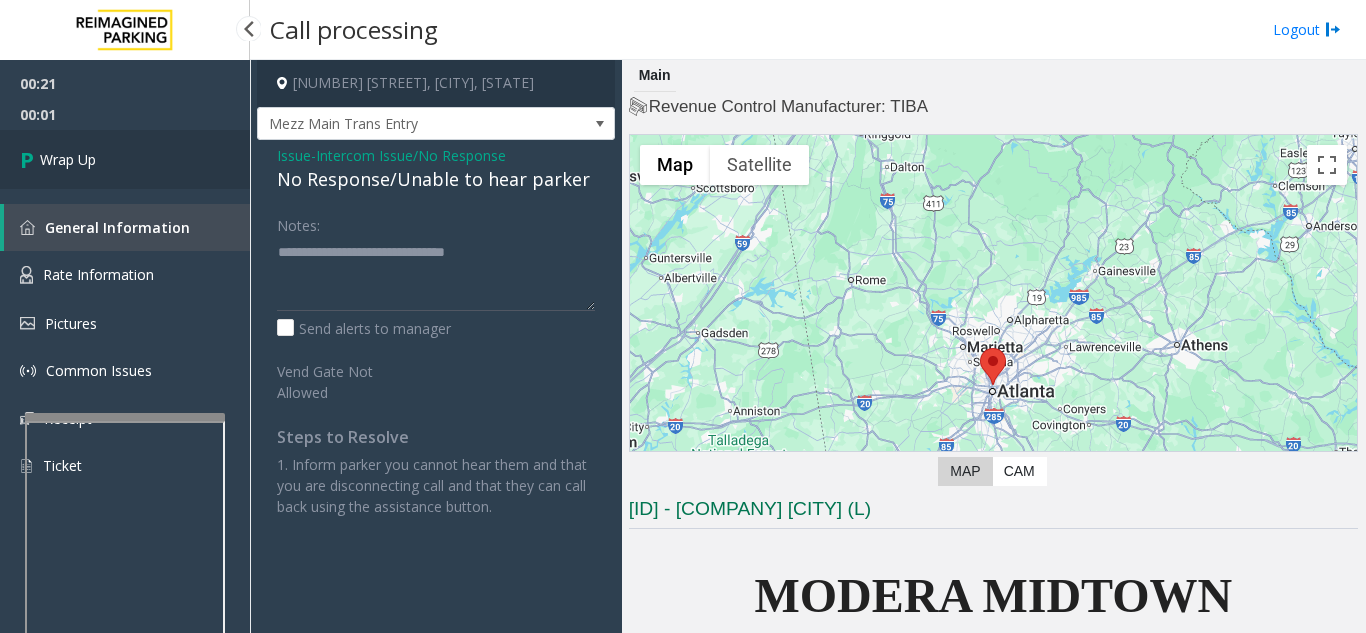 click on "Wrap Up" at bounding box center [125, 159] 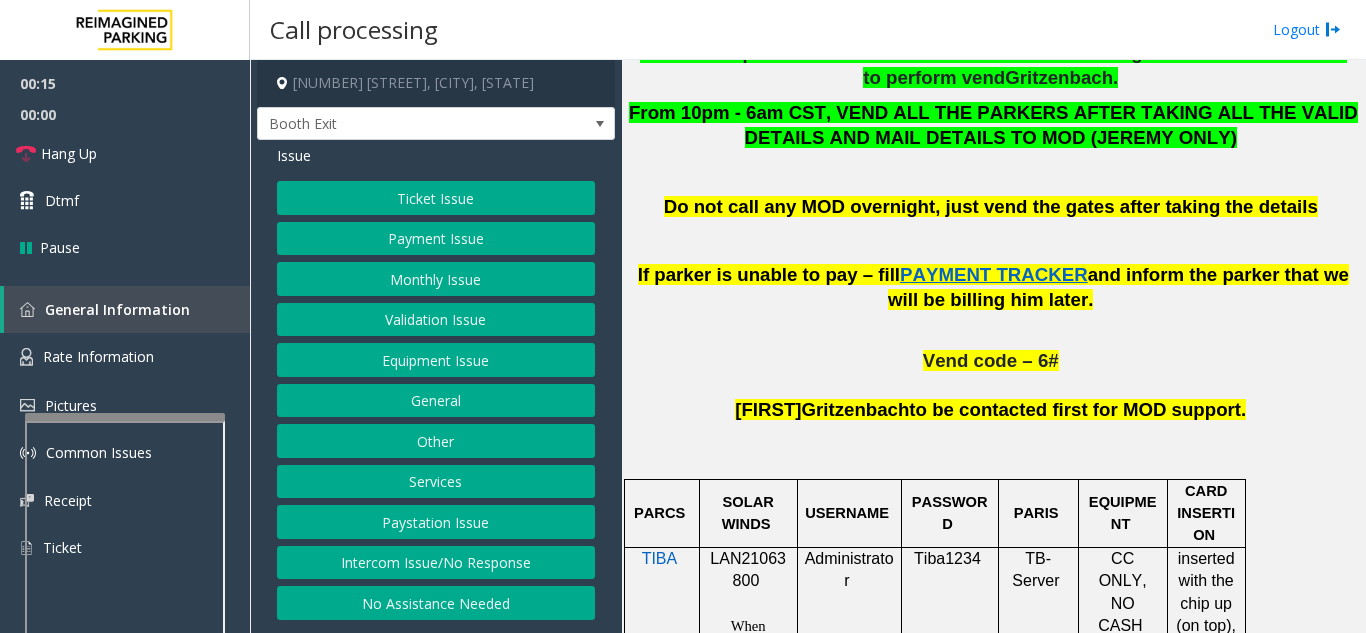 scroll, scrollTop: 1100, scrollLeft: 0, axis: vertical 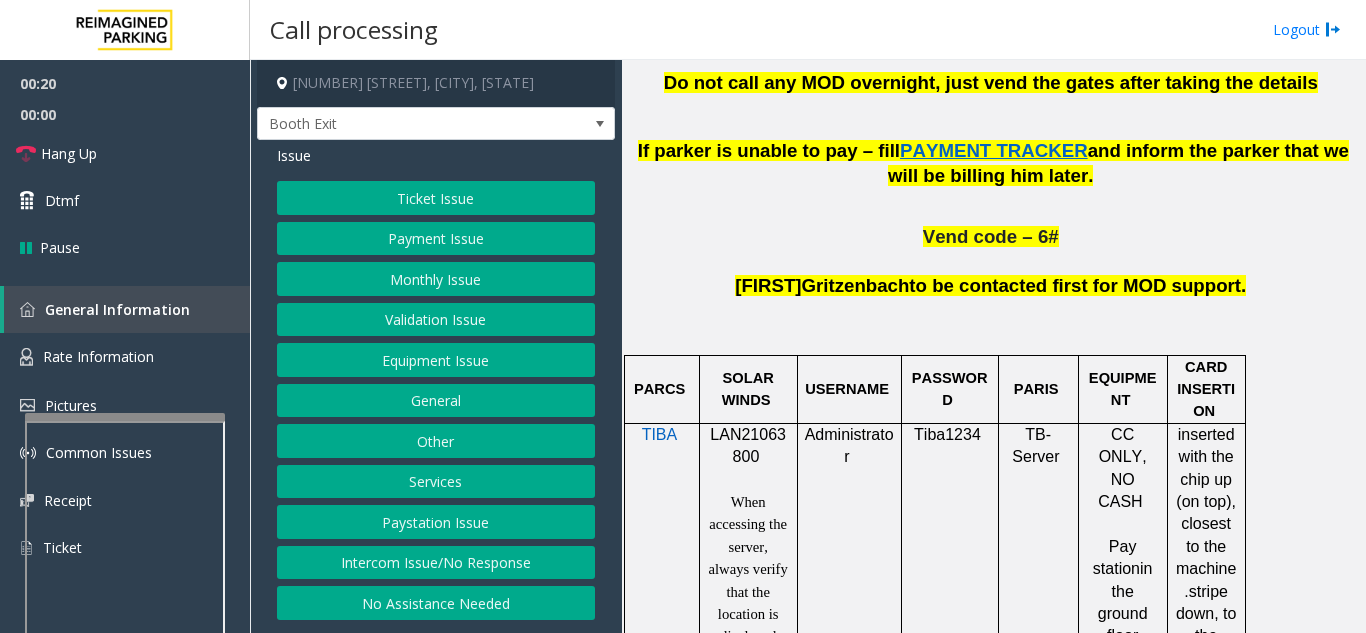 click on "Intercom Issue/No Response" 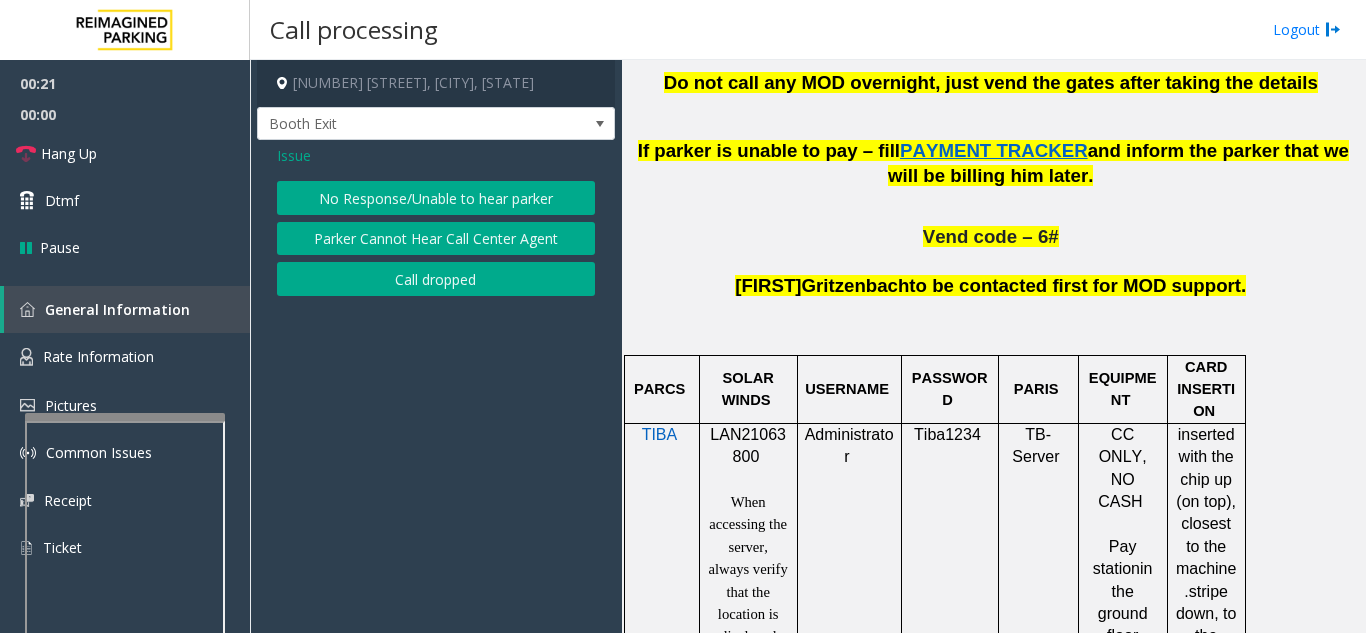 click on "No Response/Unable to hear parker" 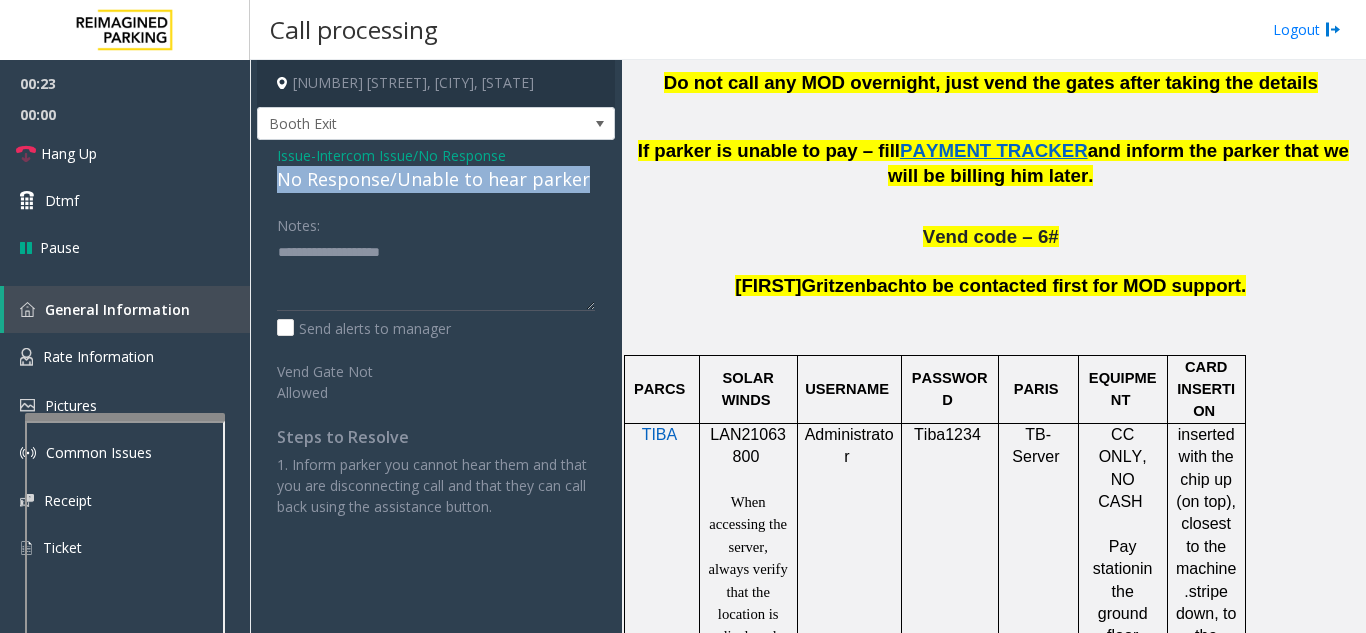 drag, startPoint x: 298, startPoint y: 178, endPoint x: 618, endPoint y: 186, distance: 320.09998 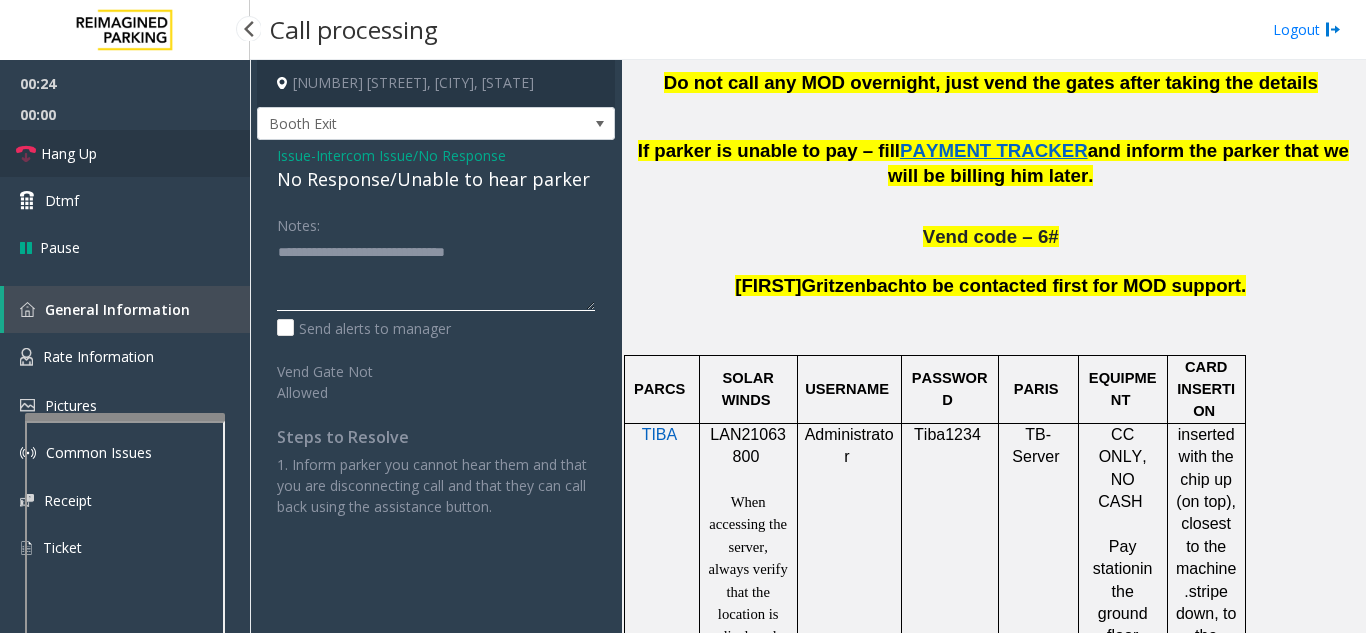 type on "**********" 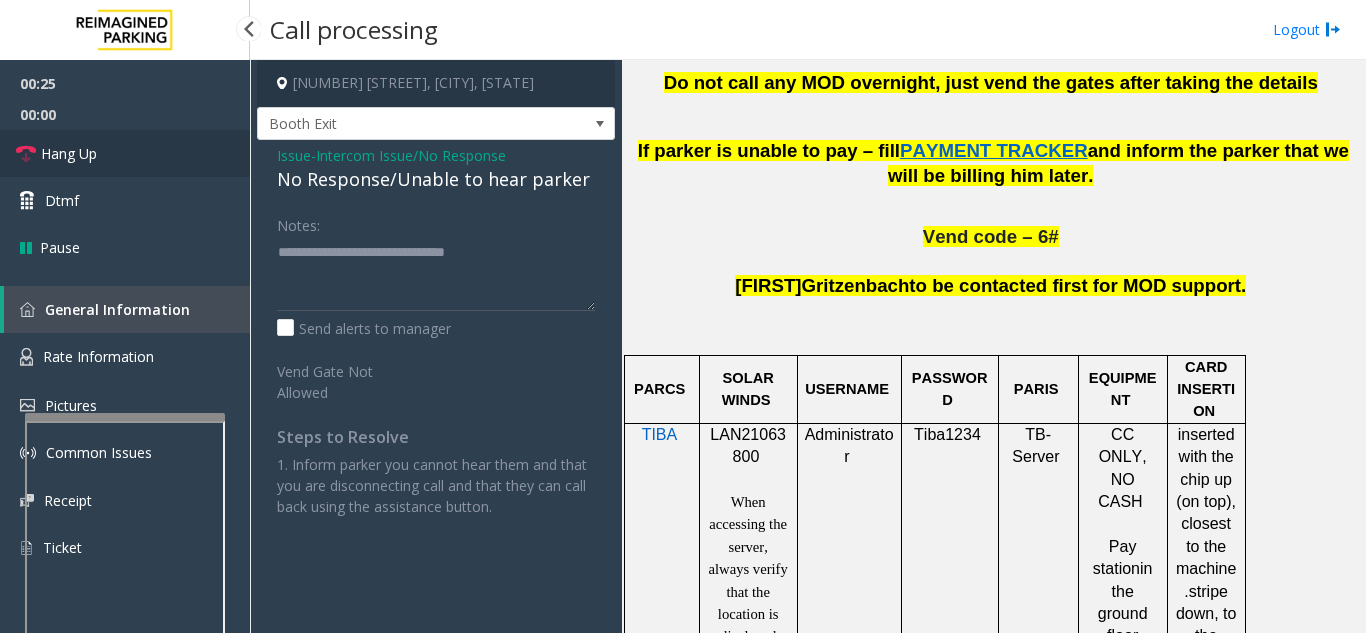 click on "Hang Up" at bounding box center (125, 153) 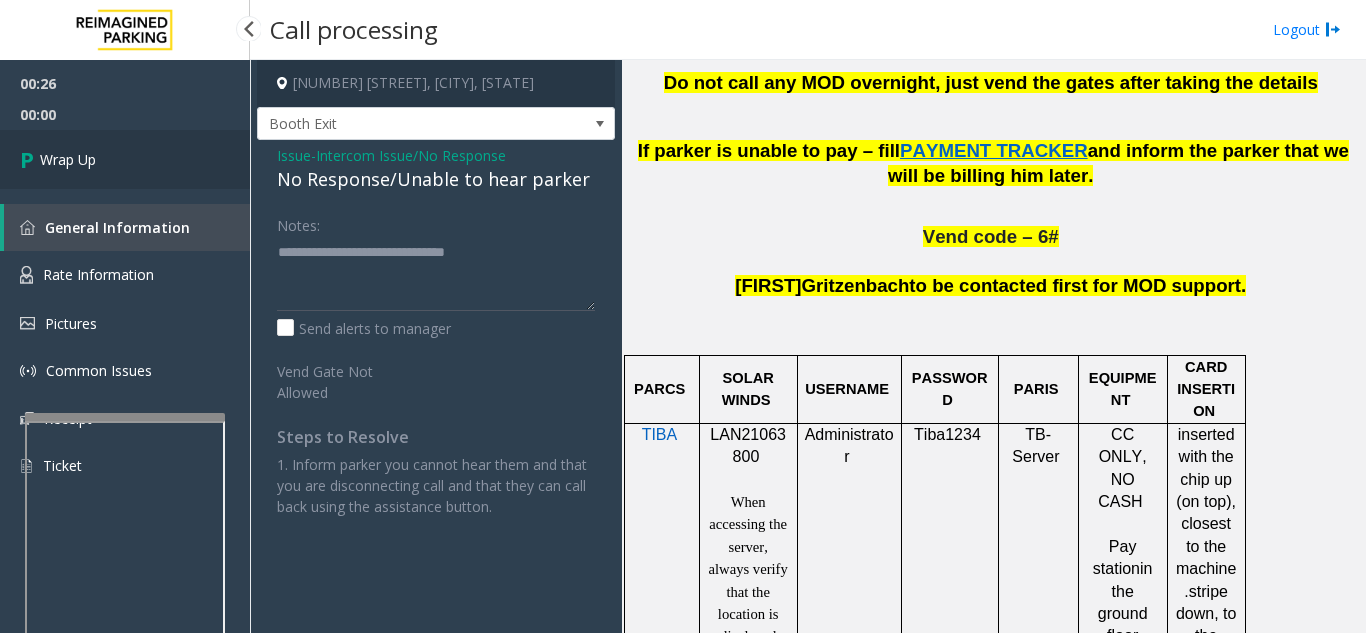 click on "Wrap Up" at bounding box center (125, 159) 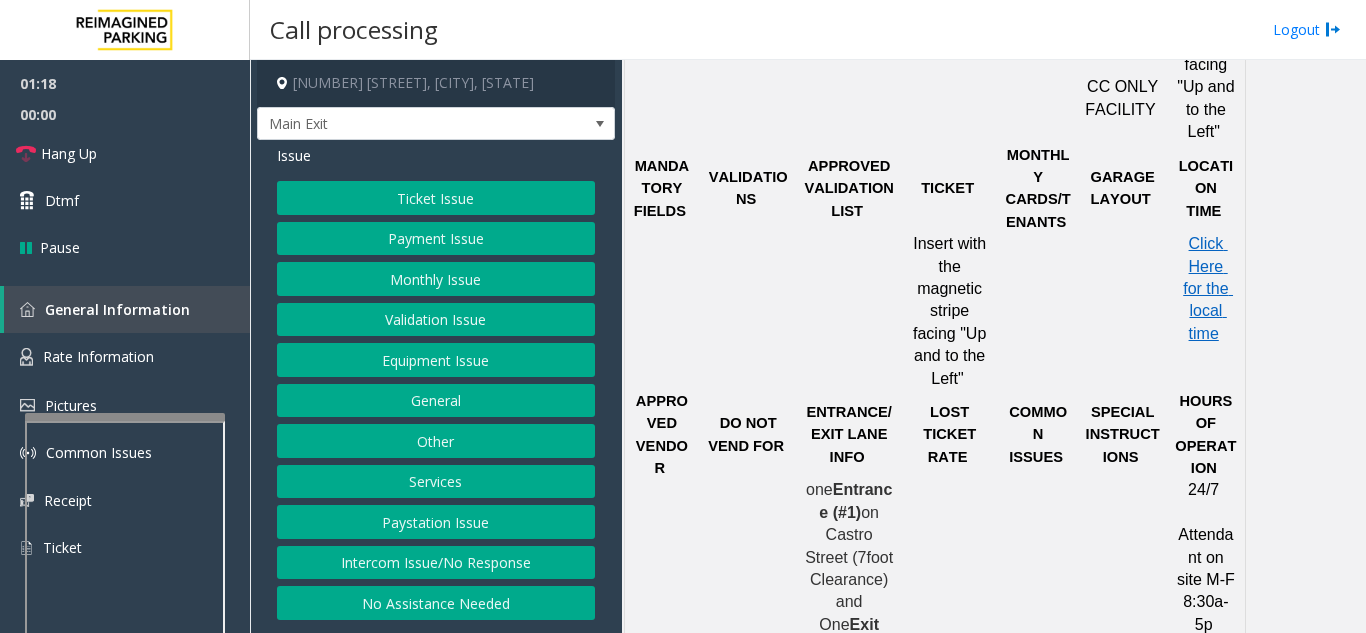 scroll, scrollTop: 1400, scrollLeft: 0, axis: vertical 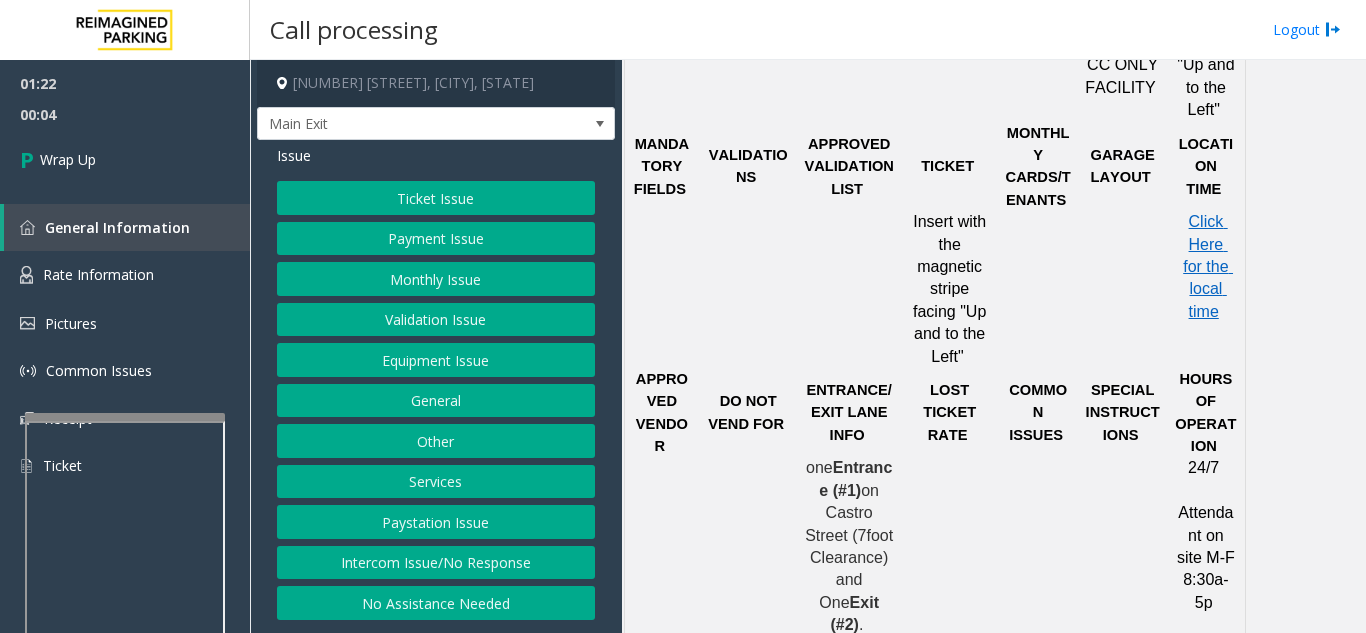 click on "Equipment Issue" 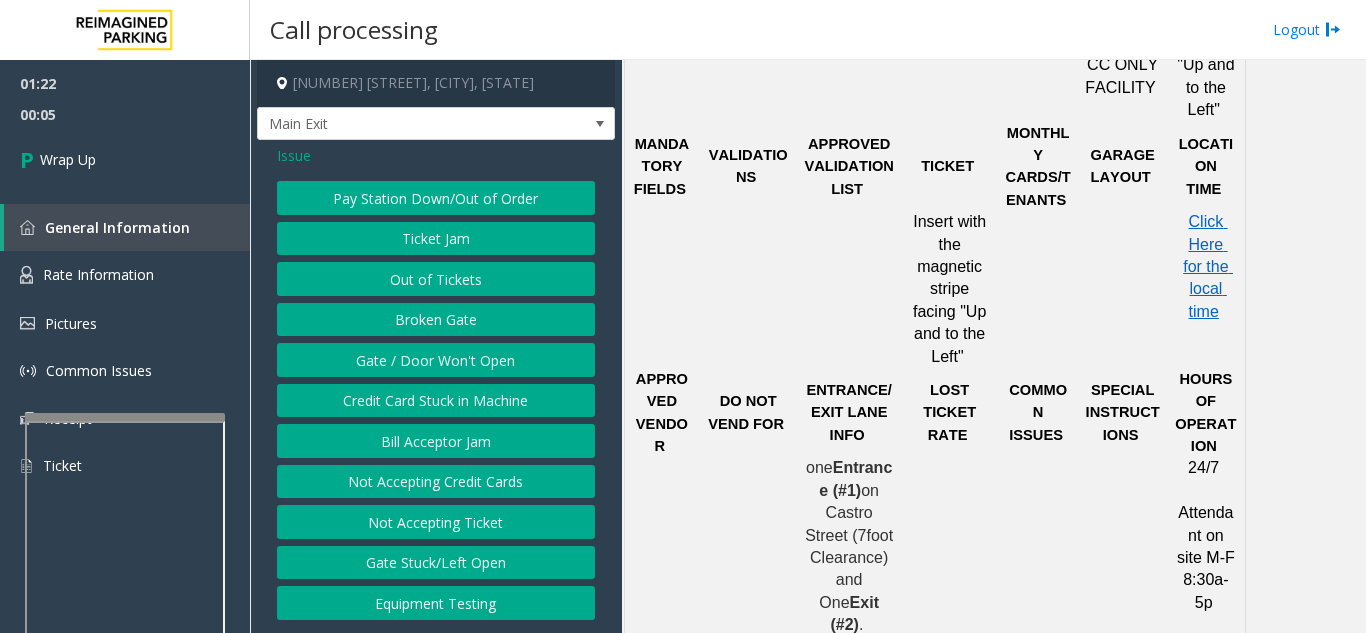 click on "Gate / Door Won't Open" 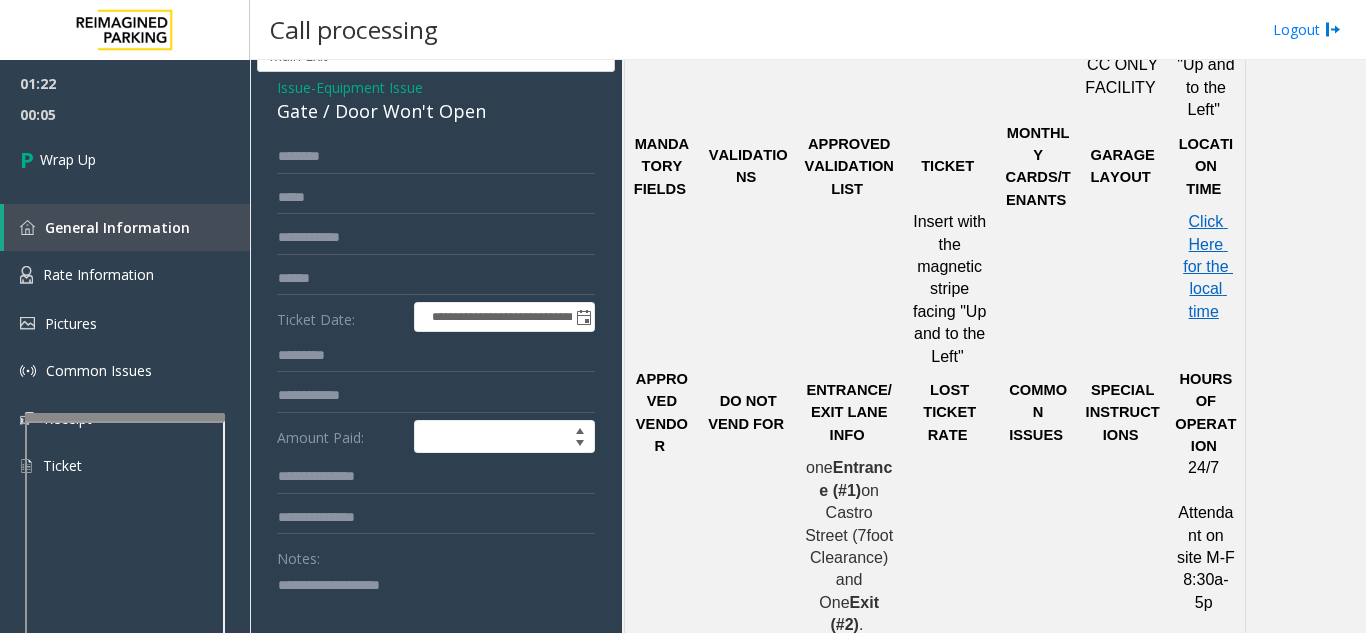 scroll, scrollTop: 100, scrollLeft: 0, axis: vertical 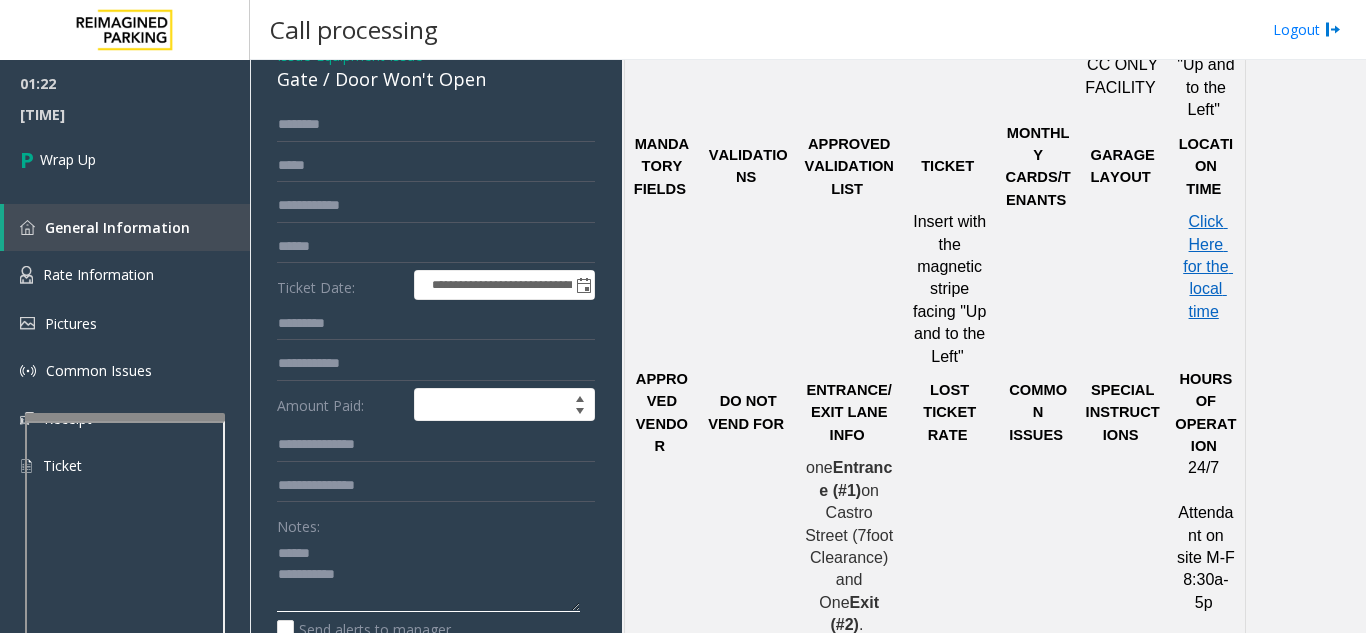 click 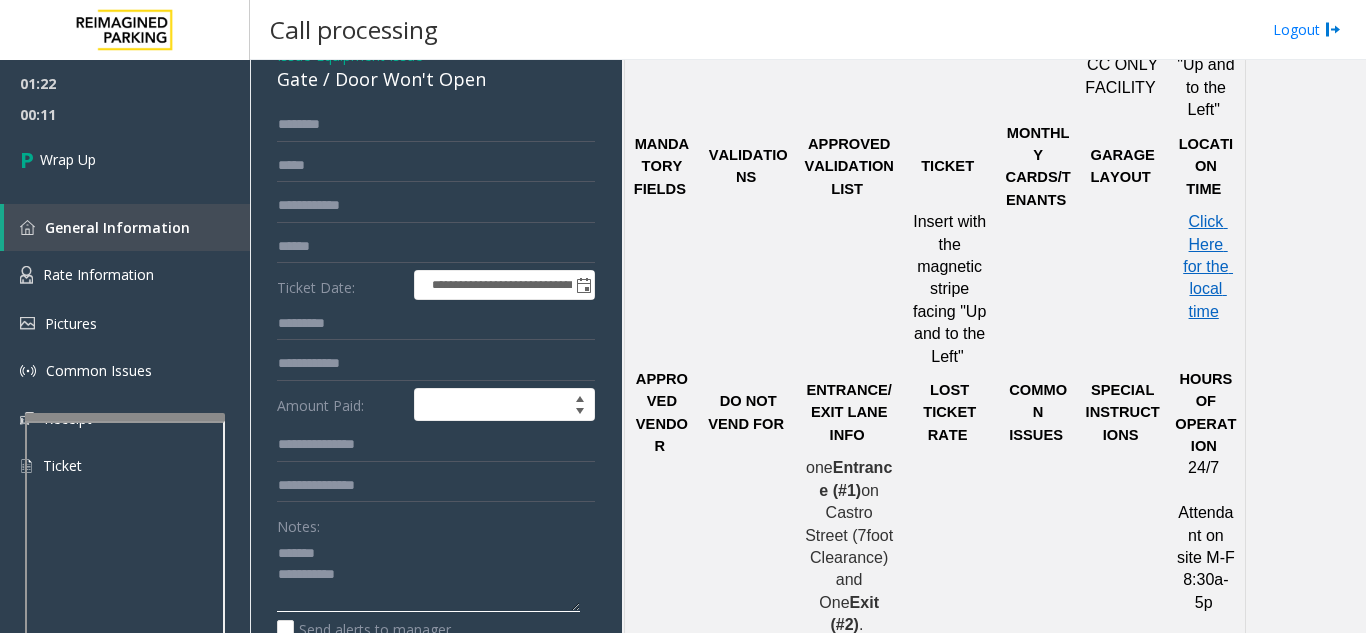scroll, scrollTop: 0, scrollLeft: 0, axis: both 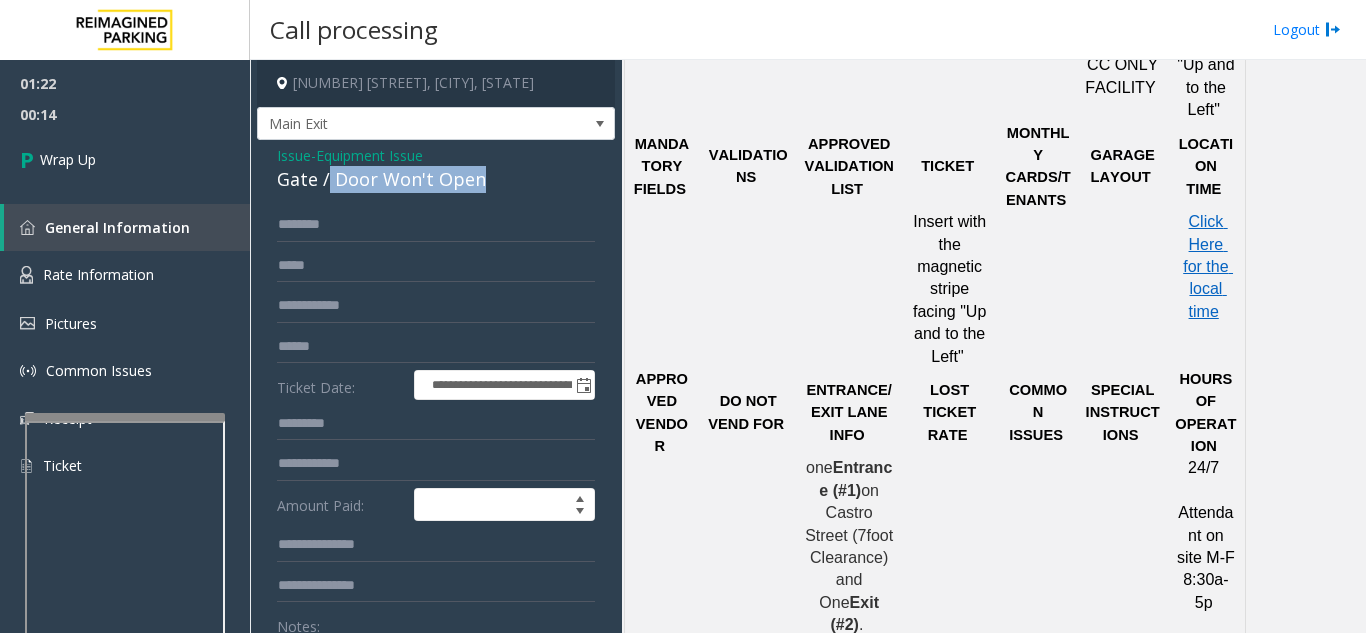drag, startPoint x: 329, startPoint y: 174, endPoint x: 488, endPoint y: 179, distance: 159.0786 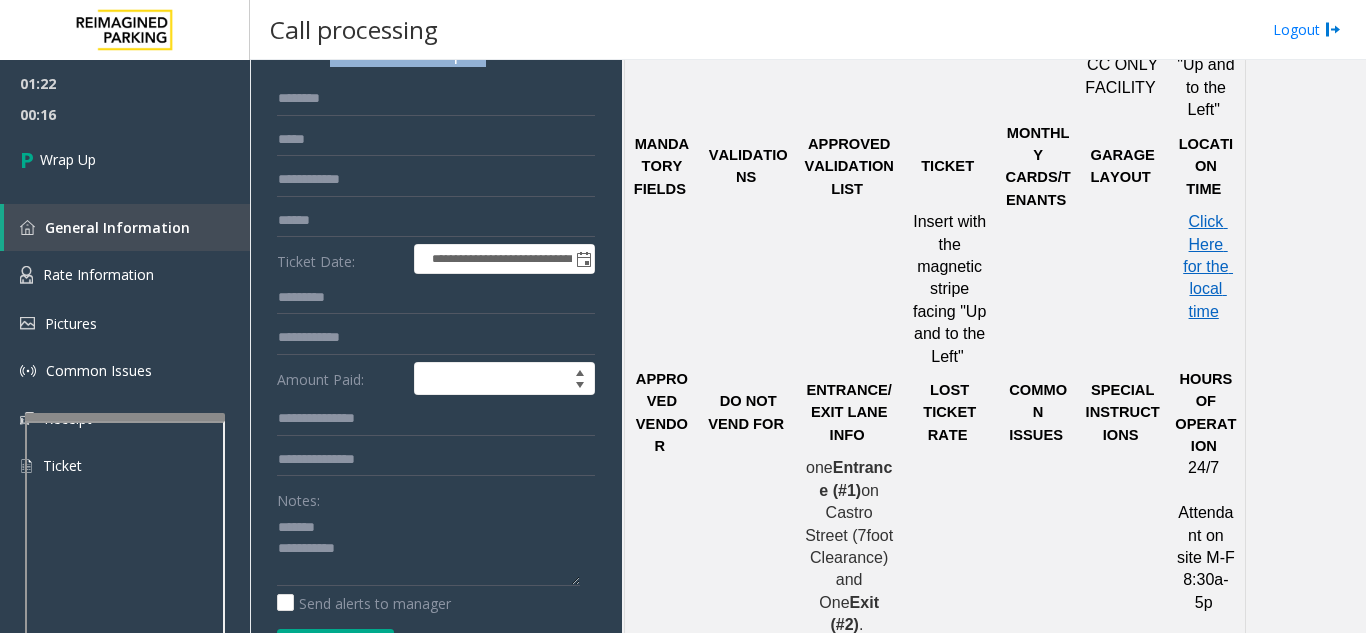 scroll, scrollTop: 137, scrollLeft: 0, axis: vertical 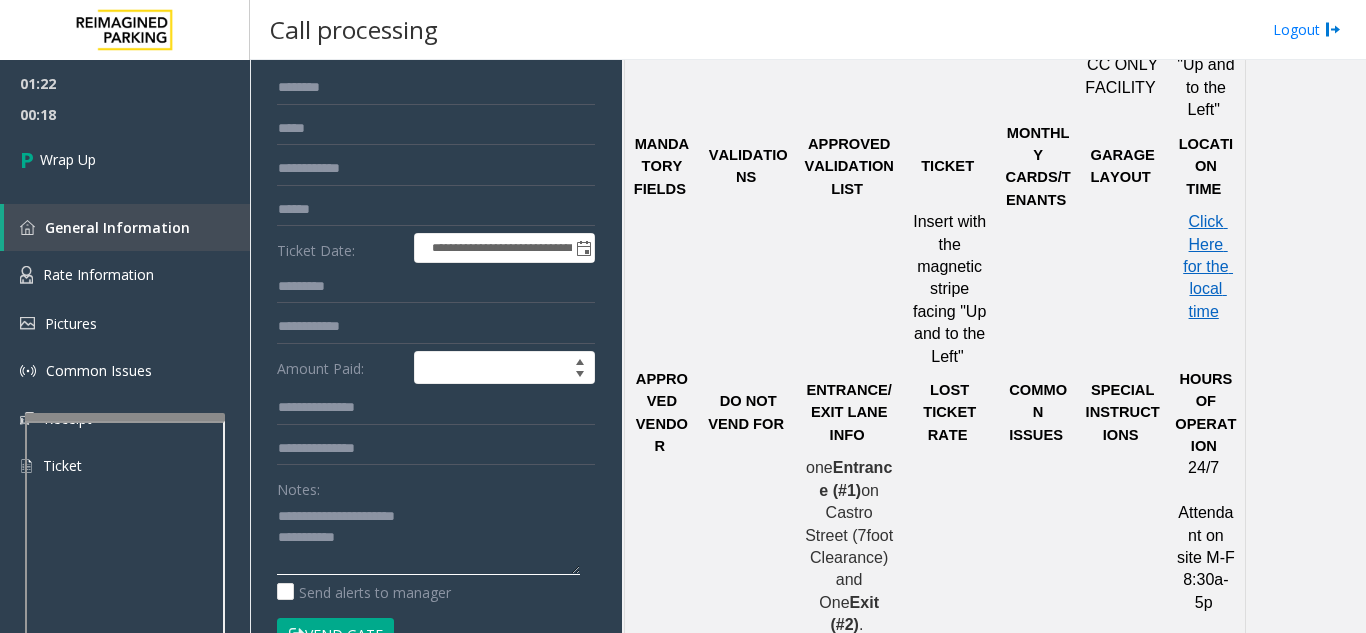 click 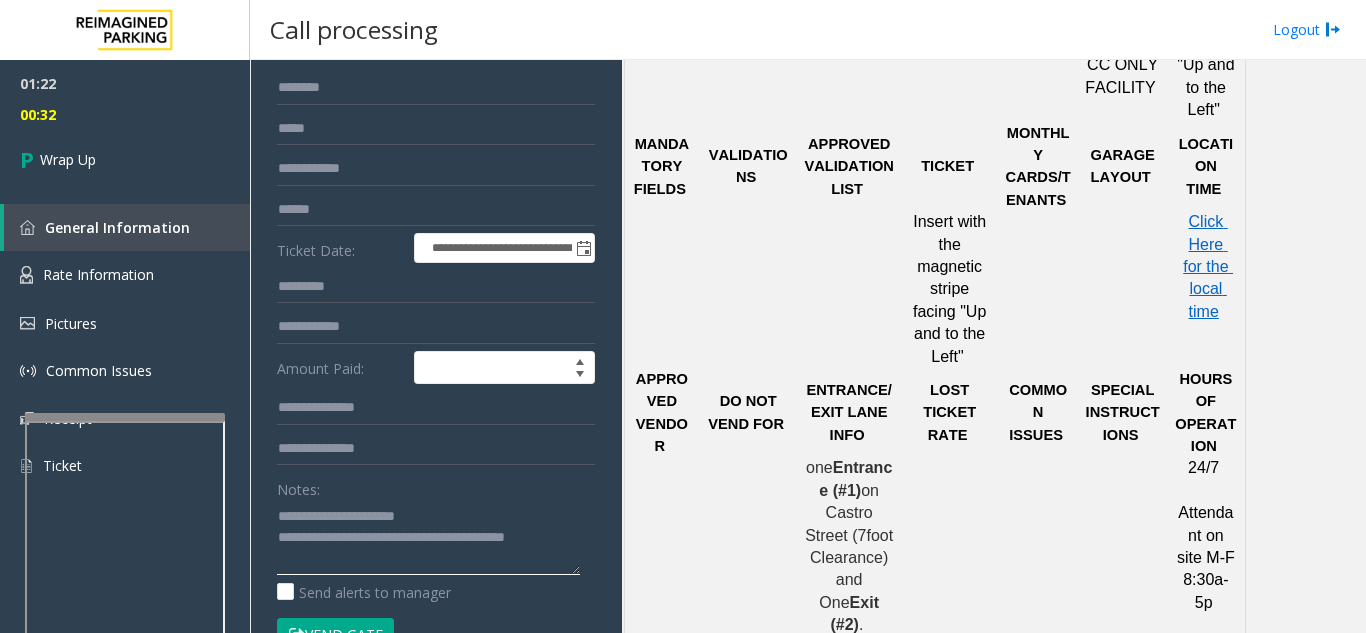 type on "**********" 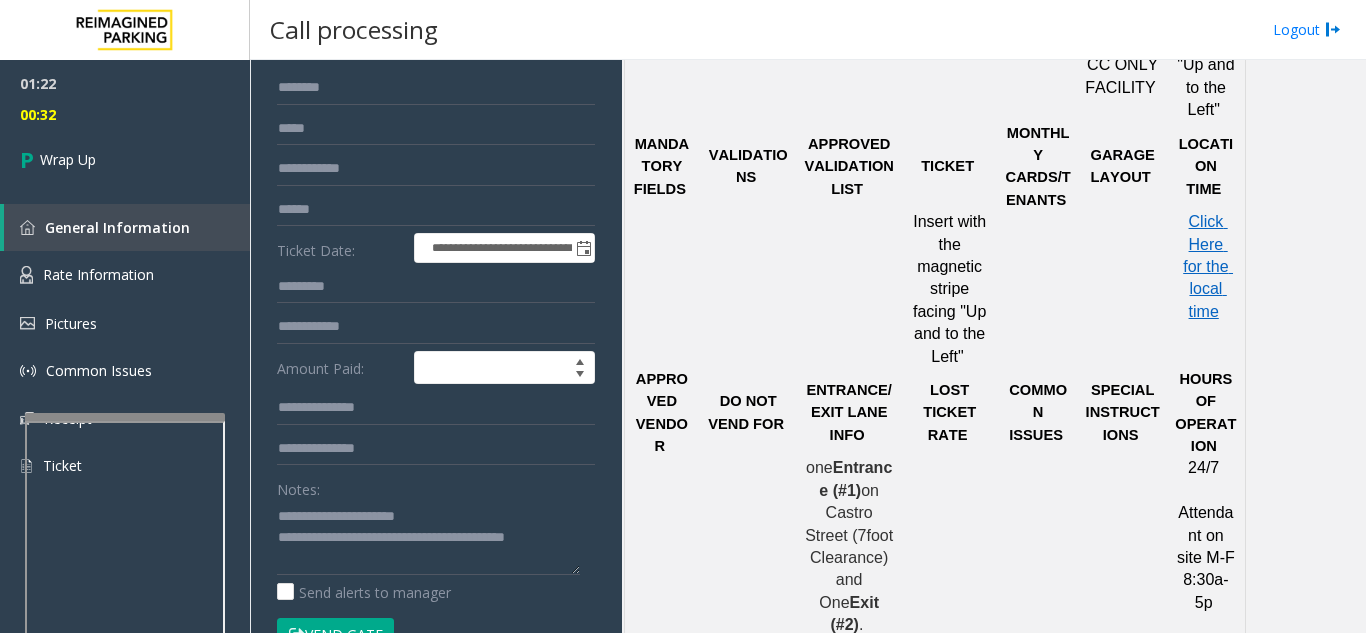 click on "Notes:" 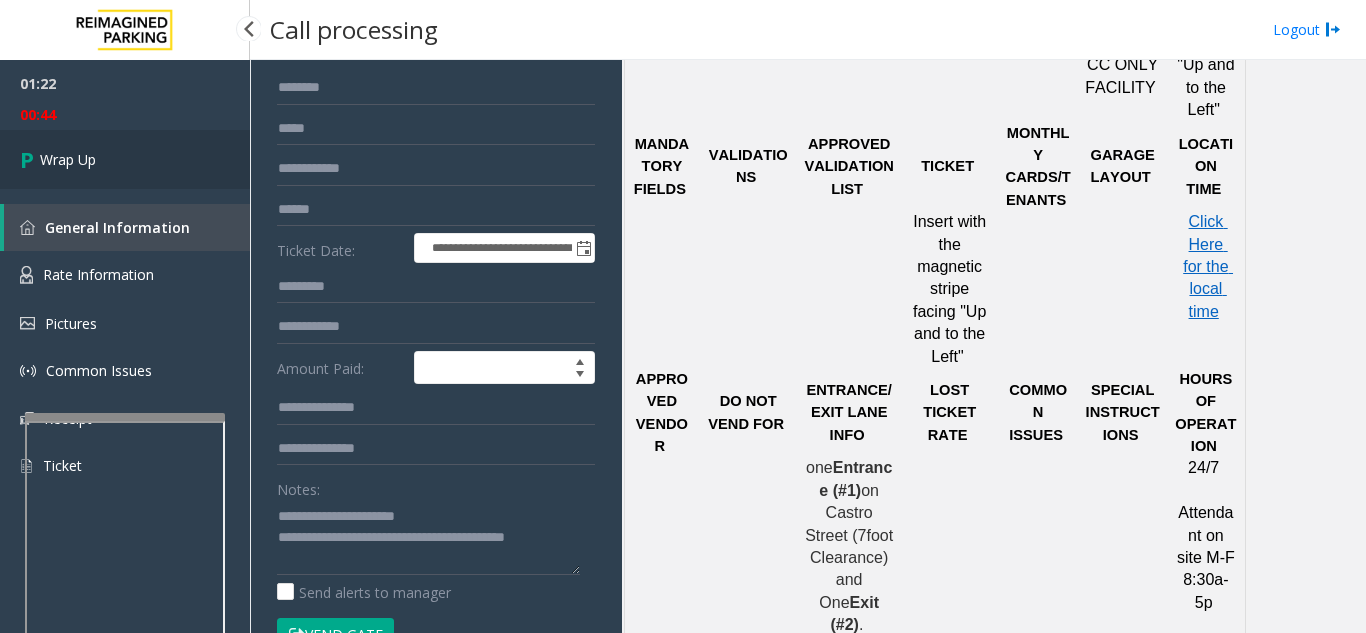 click on "Wrap Up" at bounding box center [125, 159] 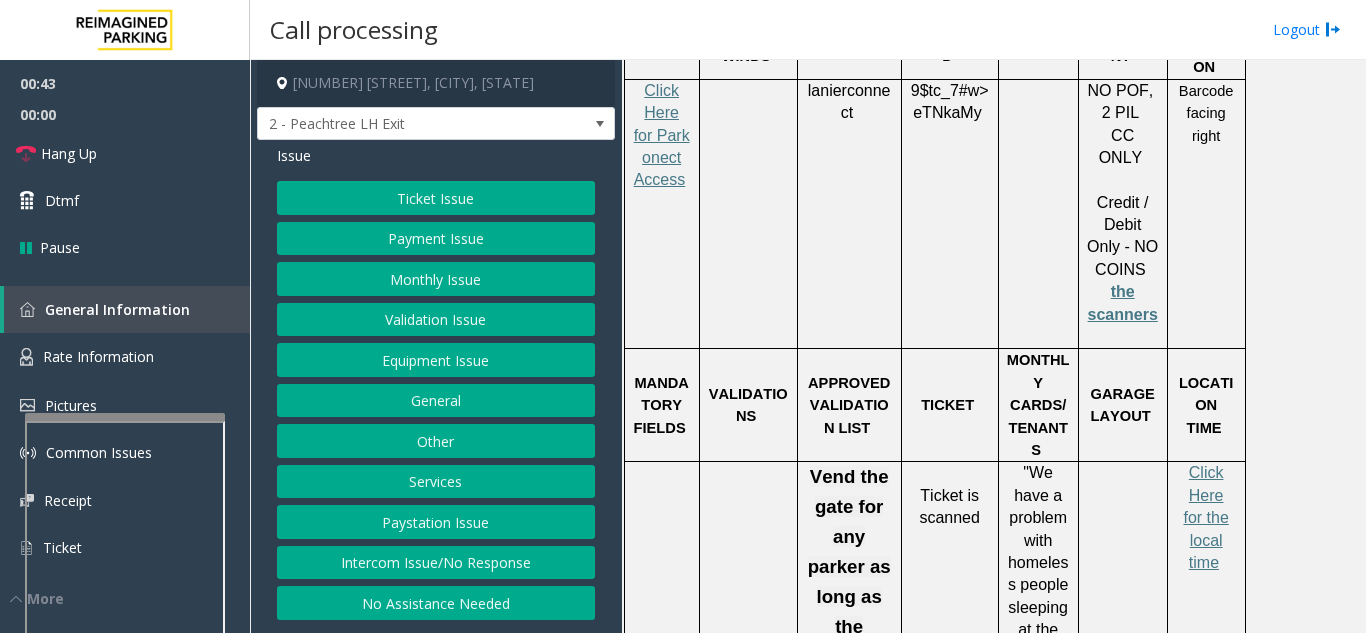 scroll, scrollTop: 3200, scrollLeft: 0, axis: vertical 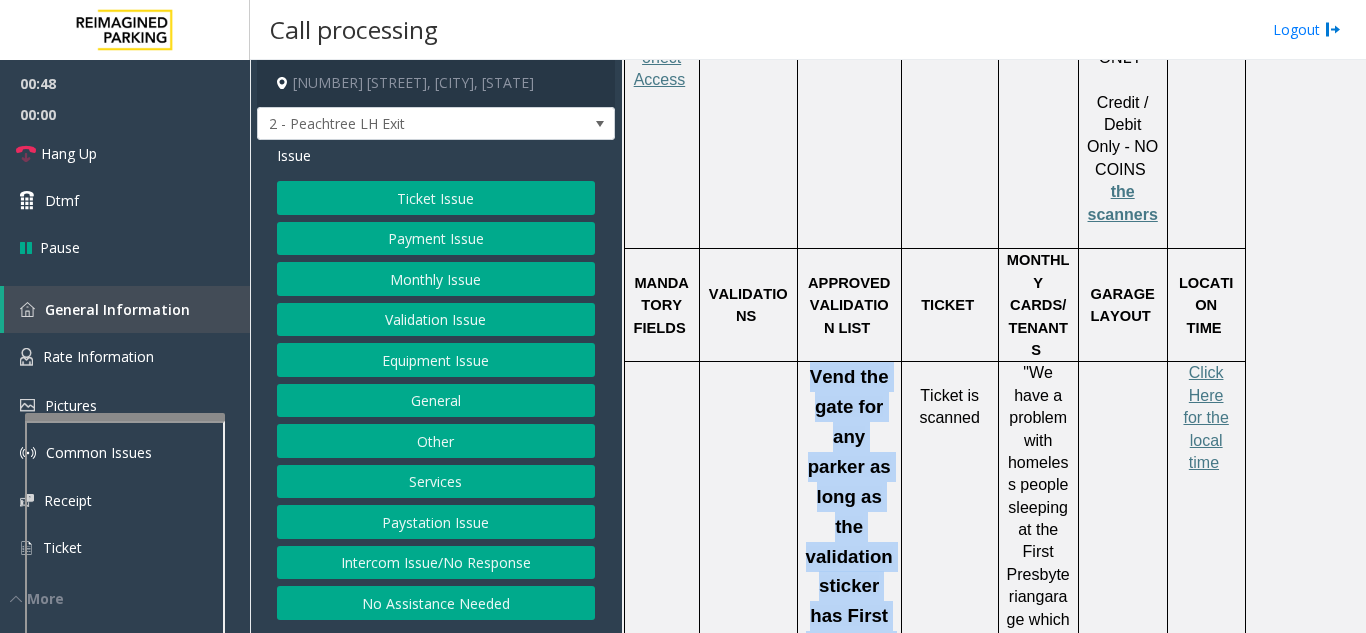 drag, startPoint x: 873, startPoint y: 489, endPoint x: 819, endPoint y: 195, distance: 298.91806 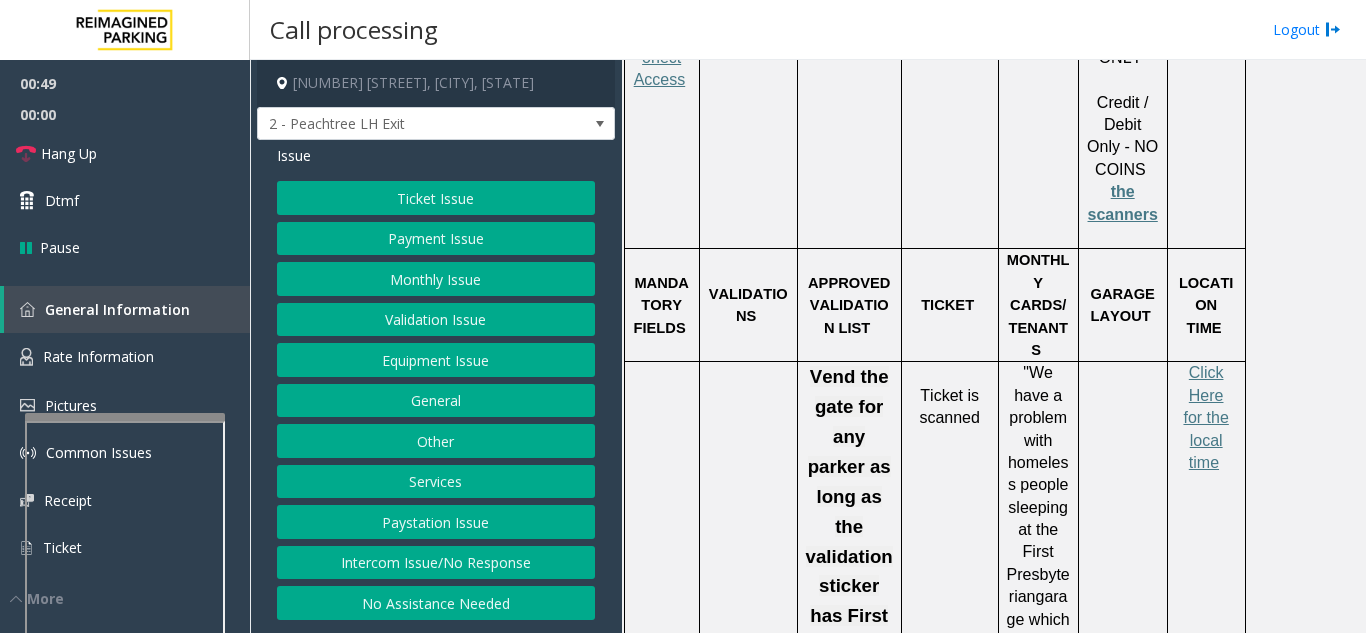 click on "Ticket is scanned" 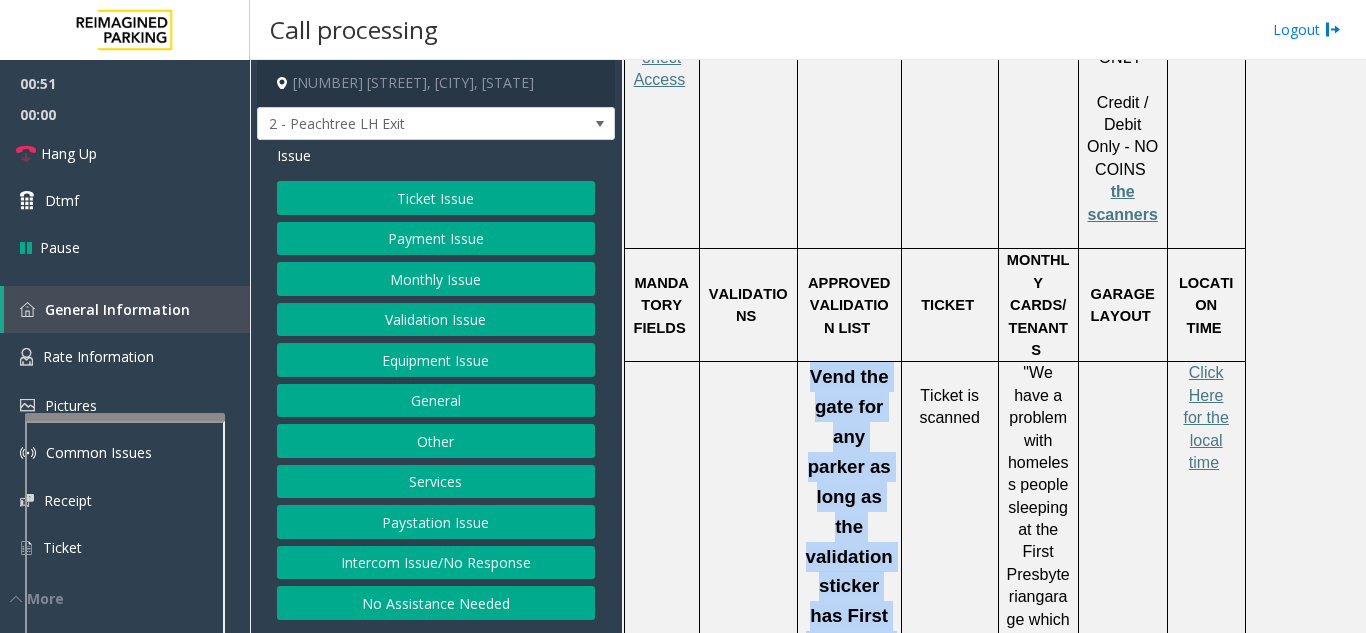 drag, startPoint x: 870, startPoint y: 489, endPoint x: 788, endPoint y: 280, distance: 224.51057 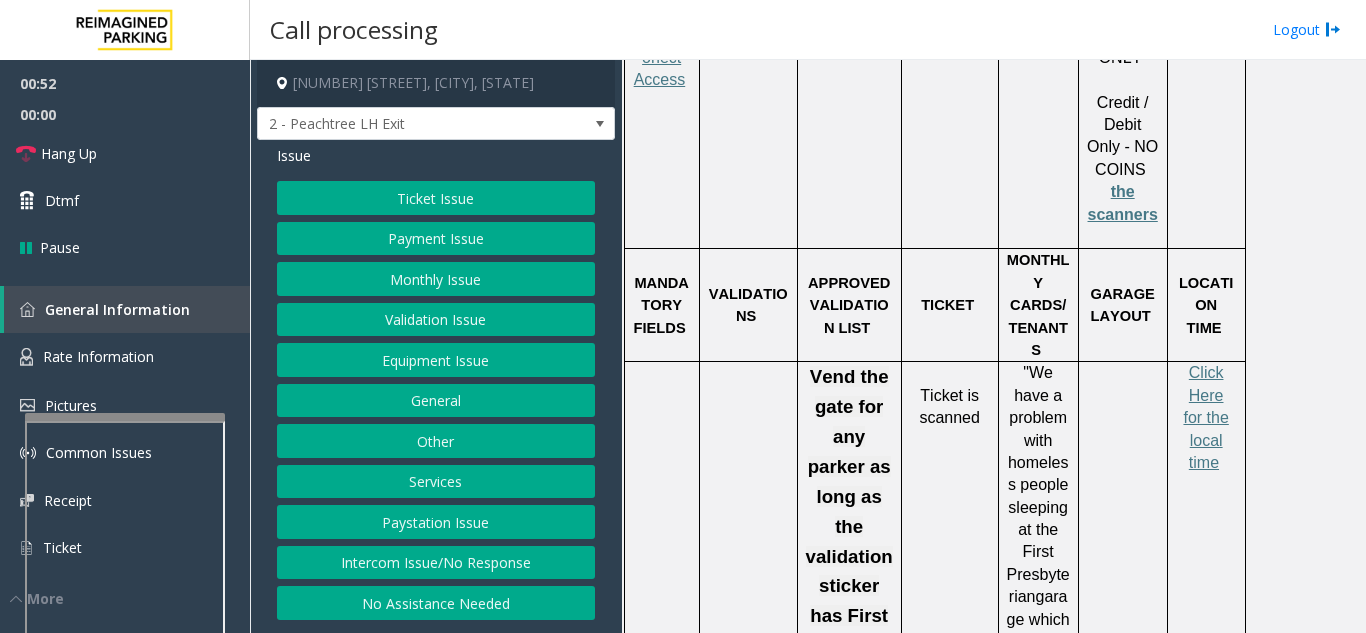 click on "Ticket is scanned" 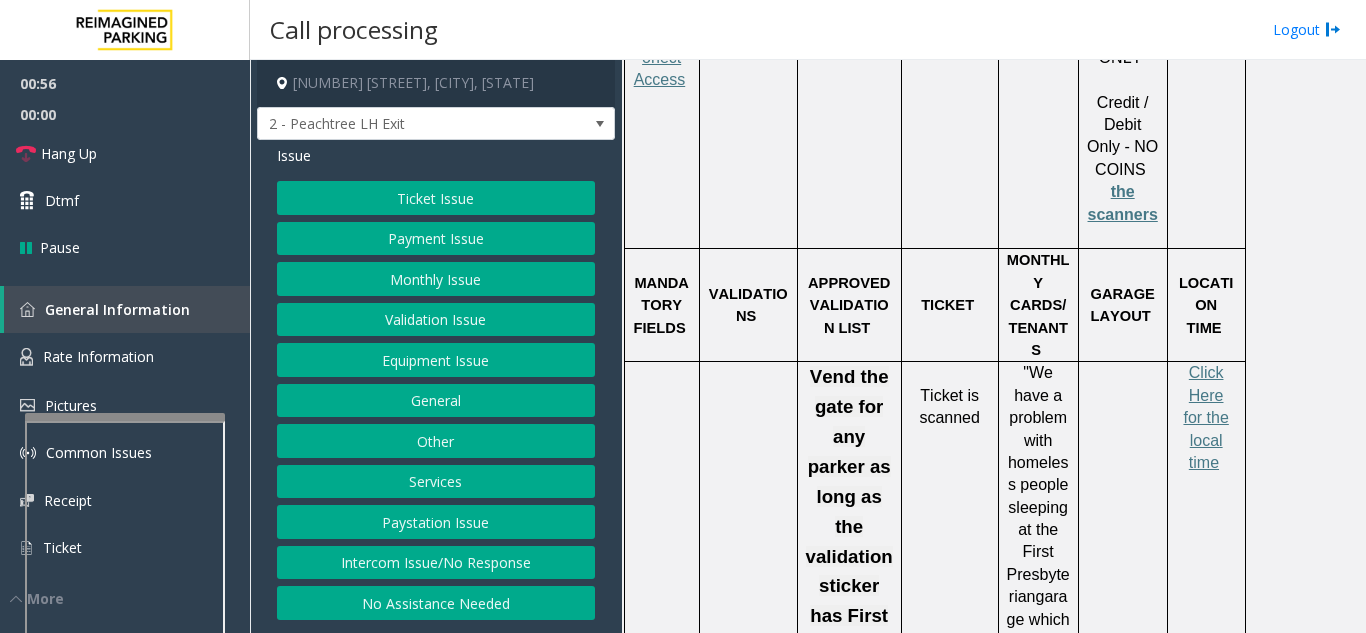 click on "Equipment Issue" 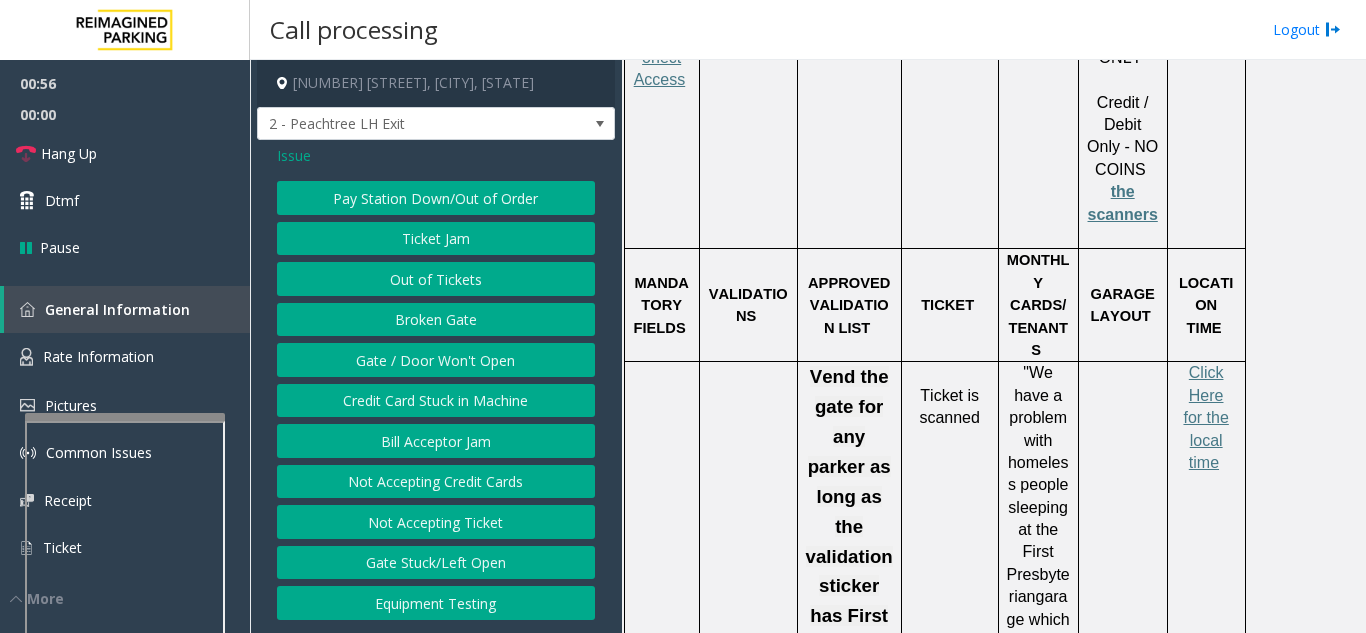 click on "Gate / Door Won't Open" 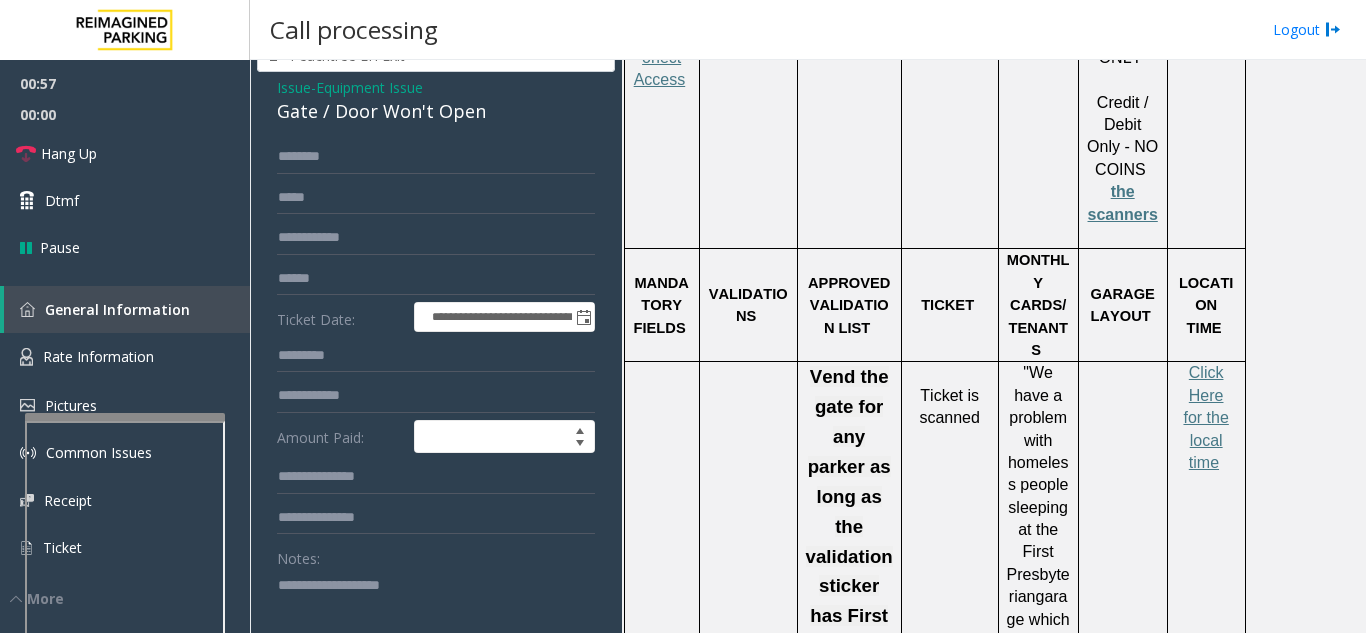 scroll, scrollTop: 100, scrollLeft: 0, axis: vertical 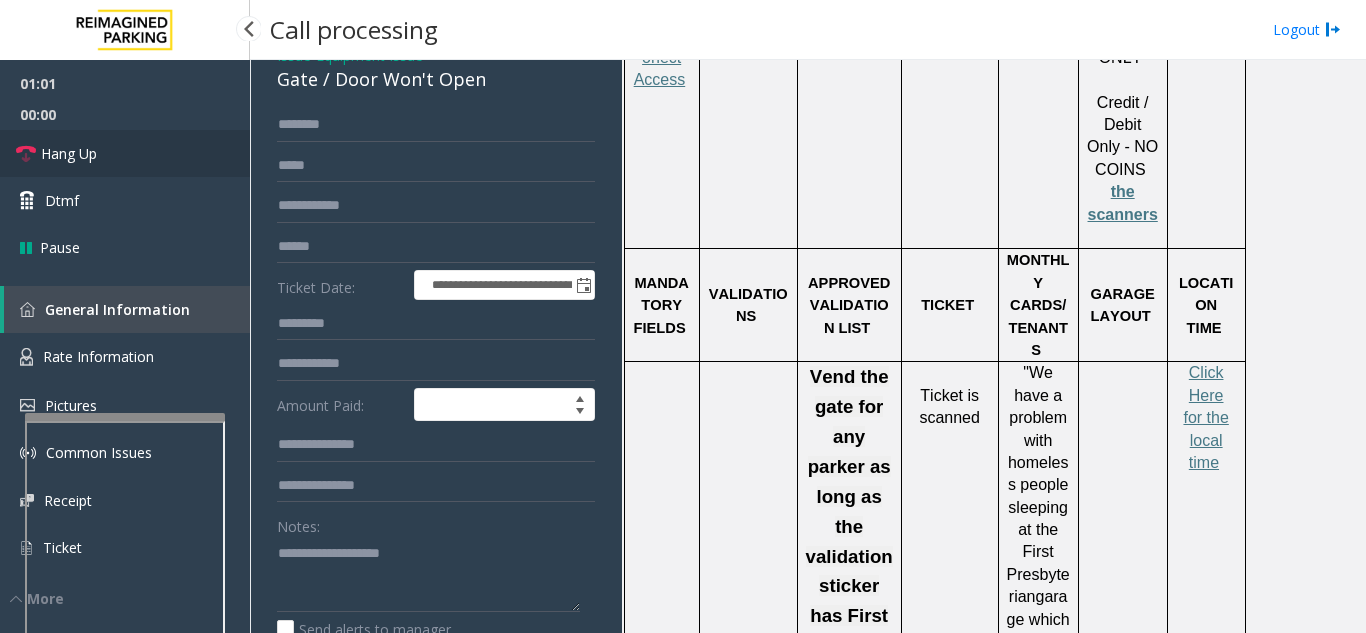 click on "Hang Up" at bounding box center (69, 153) 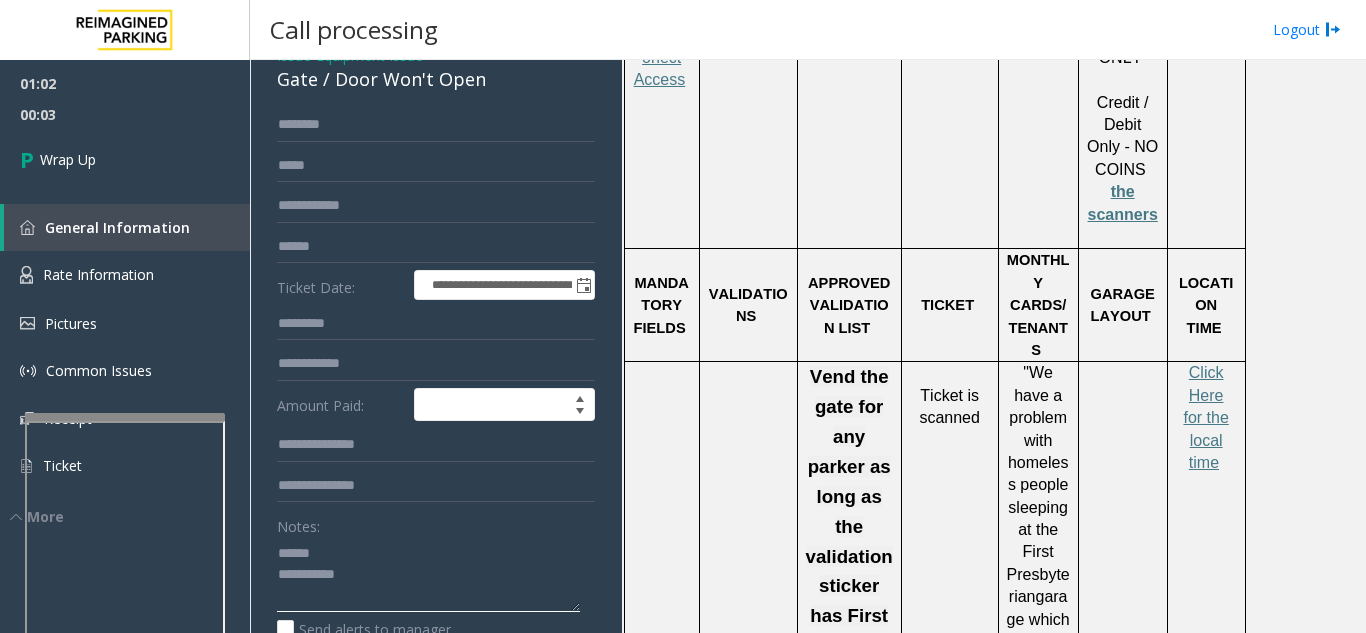 click 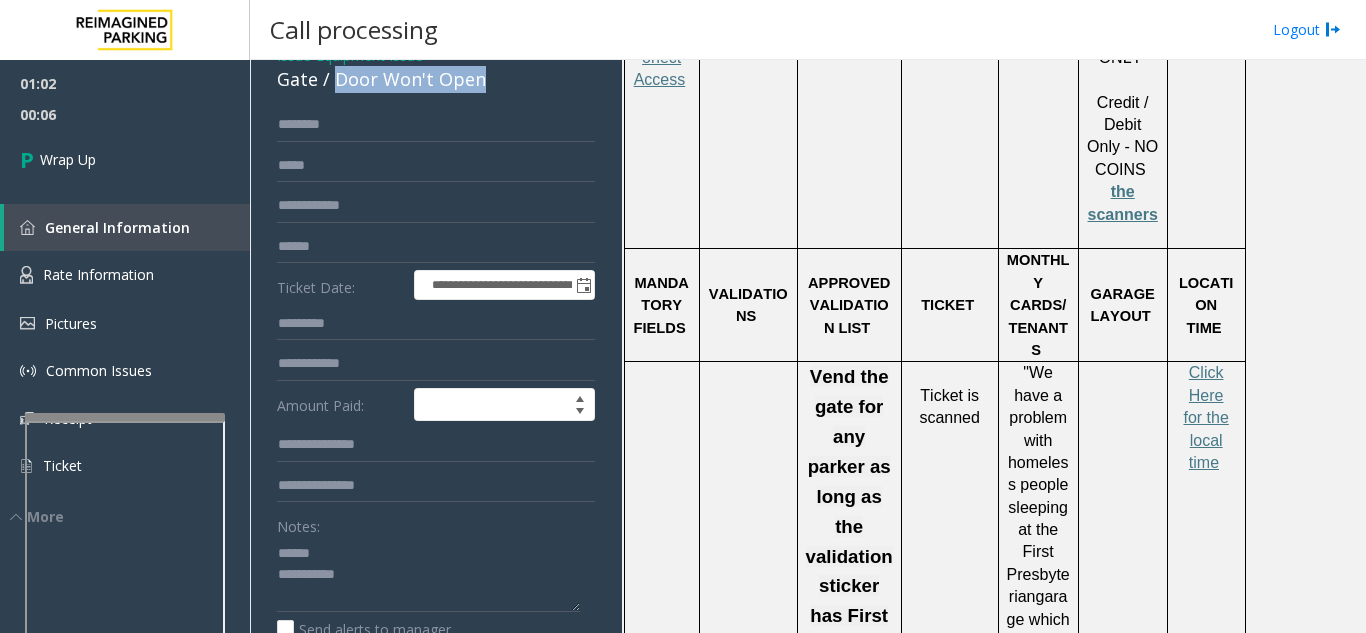 drag, startPoint x: 332, startPoint y: 99, endPoint x: 518, endPoint y: 107, distance: 186.17197 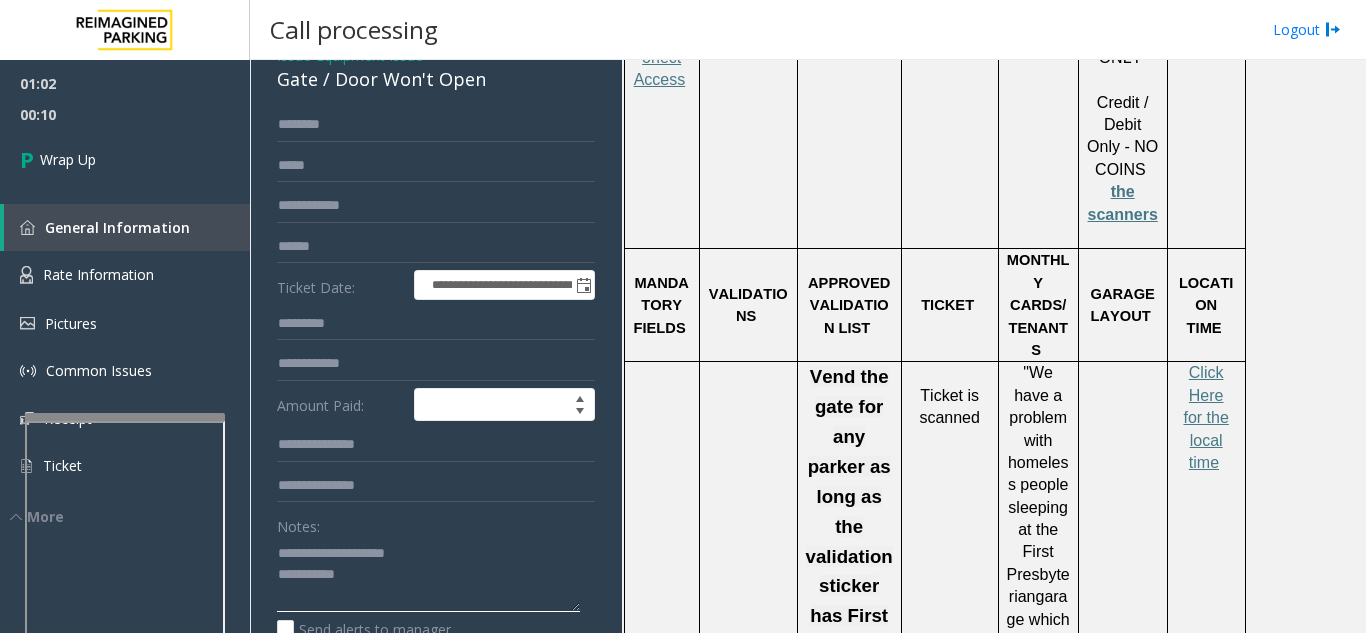 scroll, scrollTop: 300, scrollLeft: 0, axis: vertical 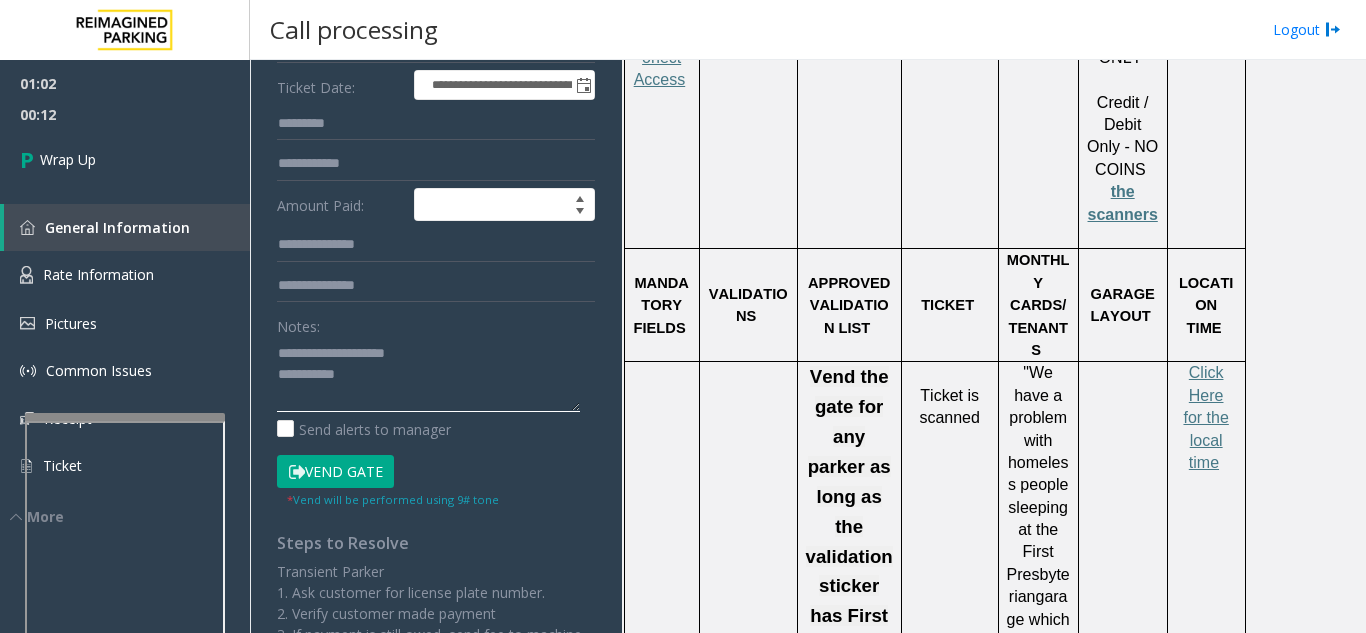 click 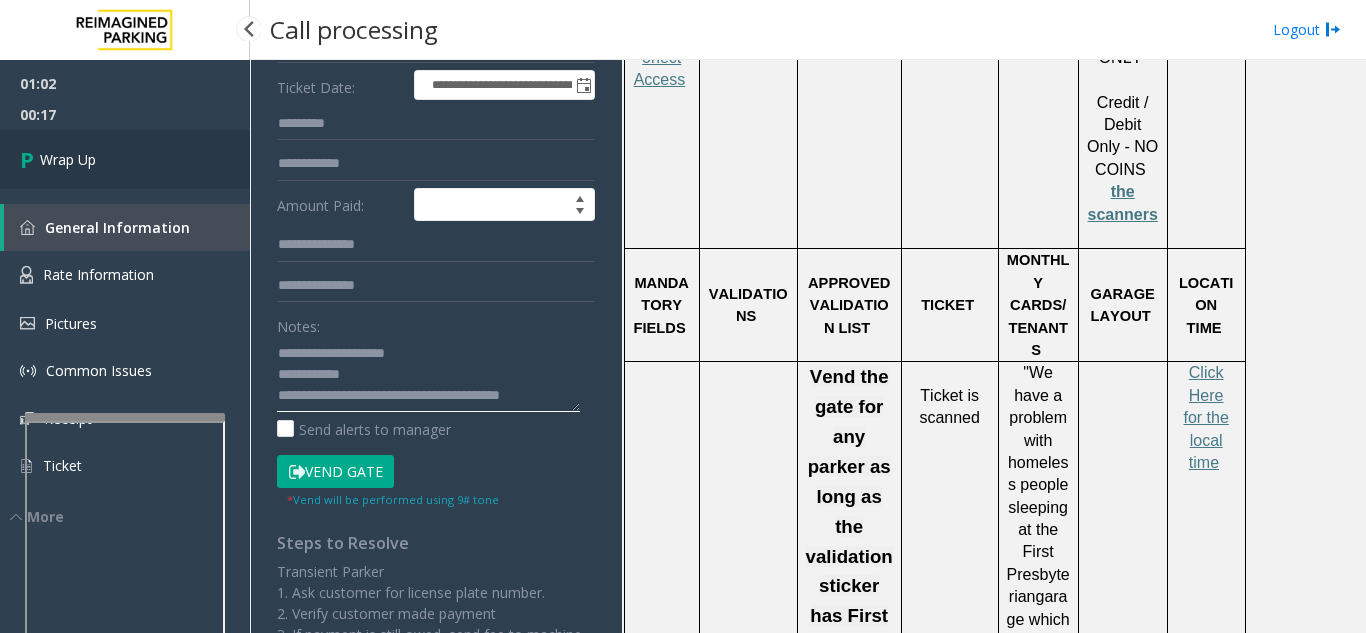 type on "**********" 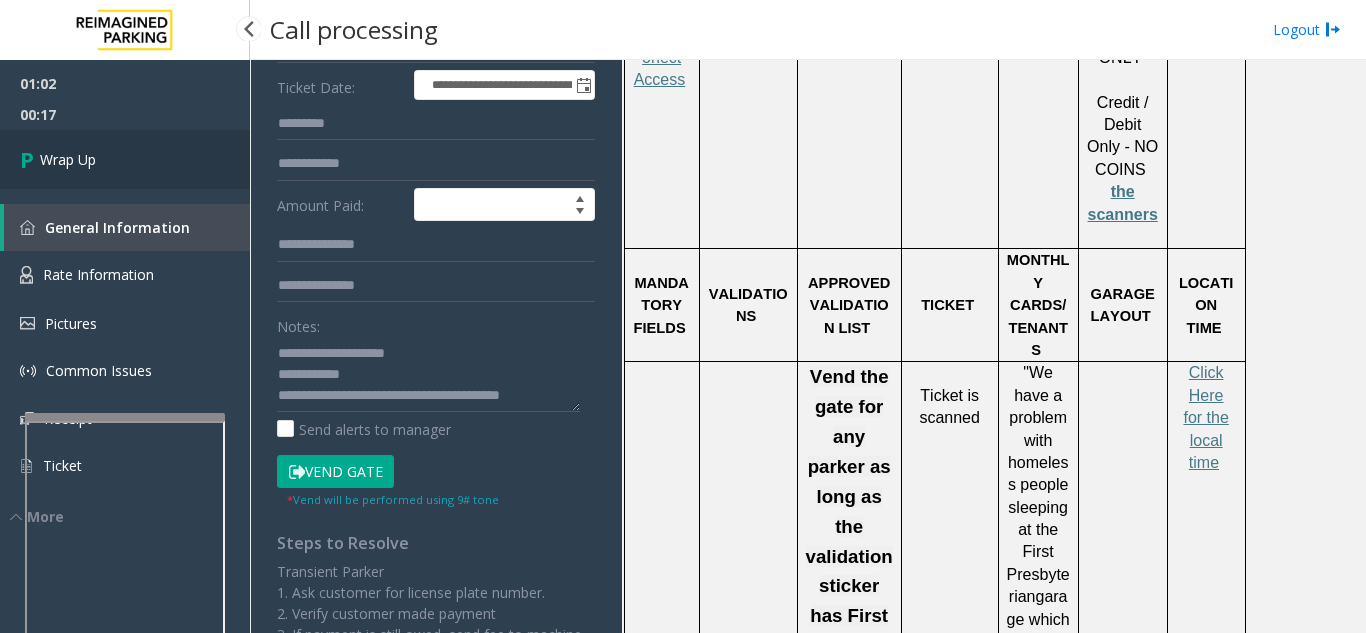click on "Wrap Up" at bounding box center [68, 159] 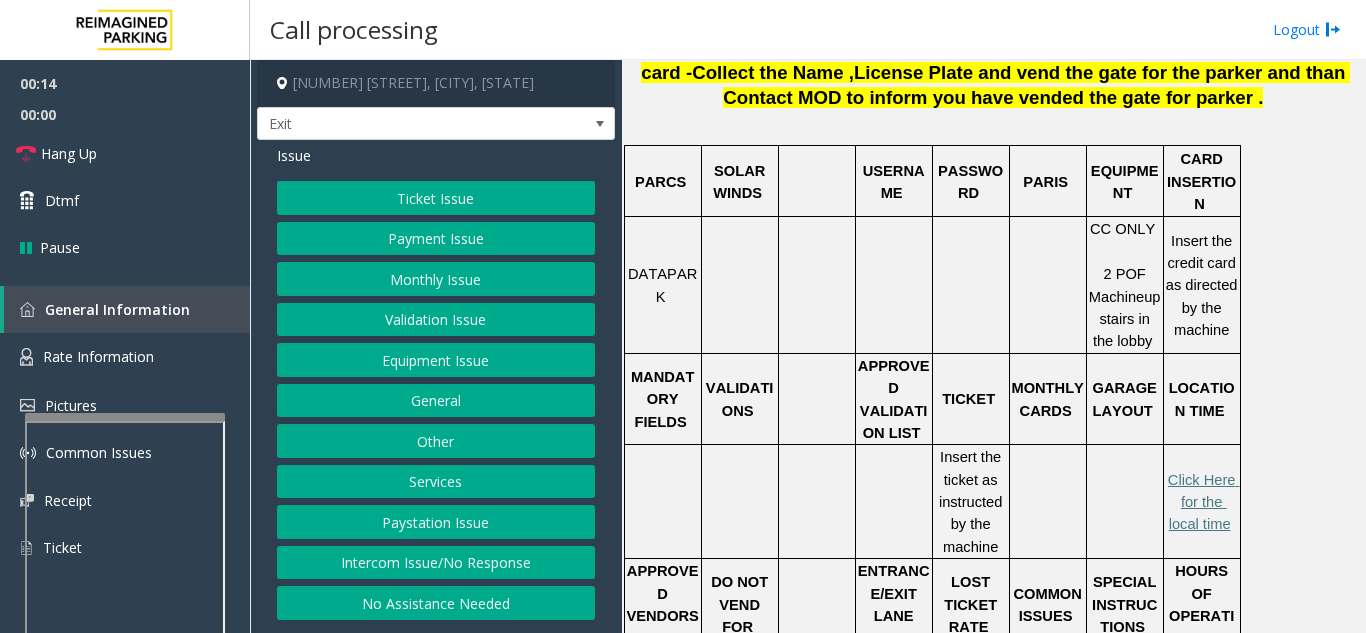 scroll, scrollTop: 700, scrollLeft: 0, axis: vertical 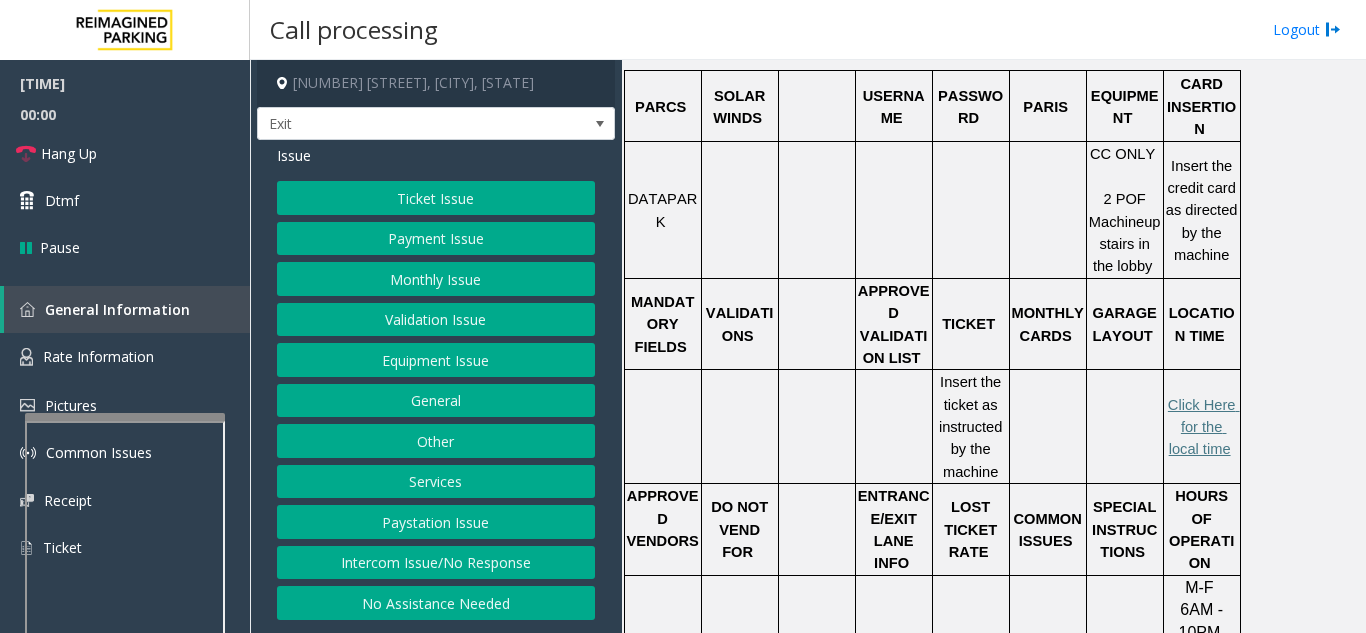 click on "Ticket Issue" 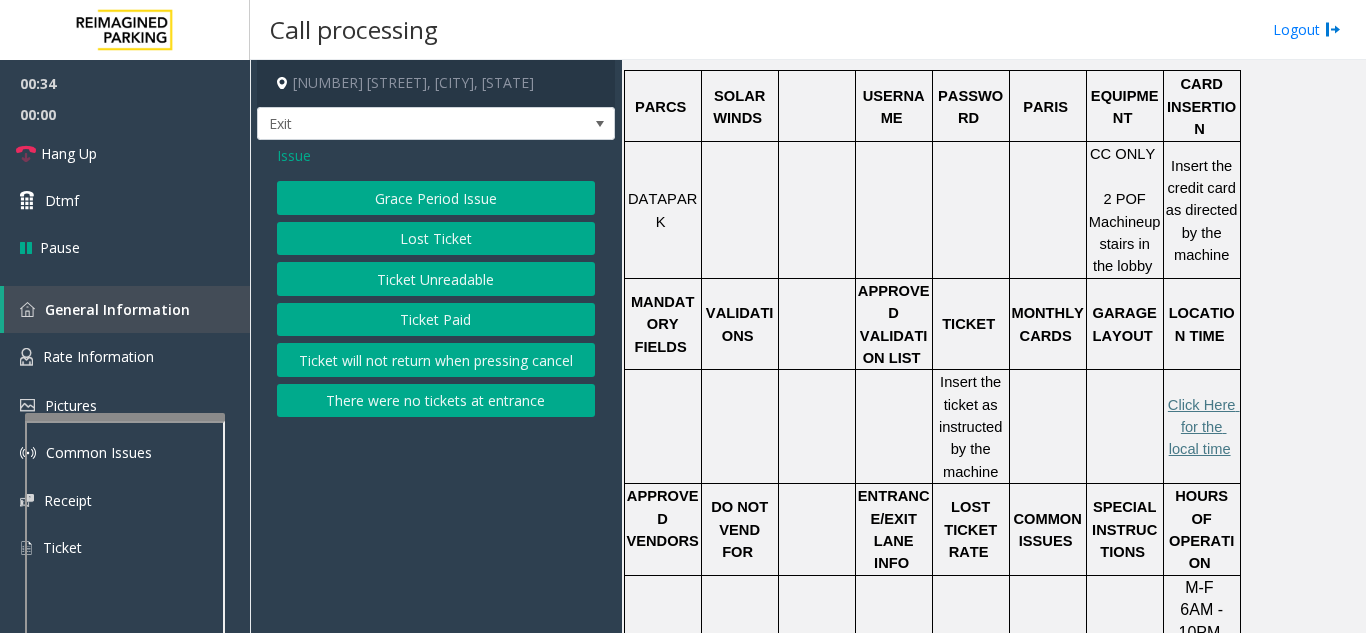 click on "Ticket Unreadable" 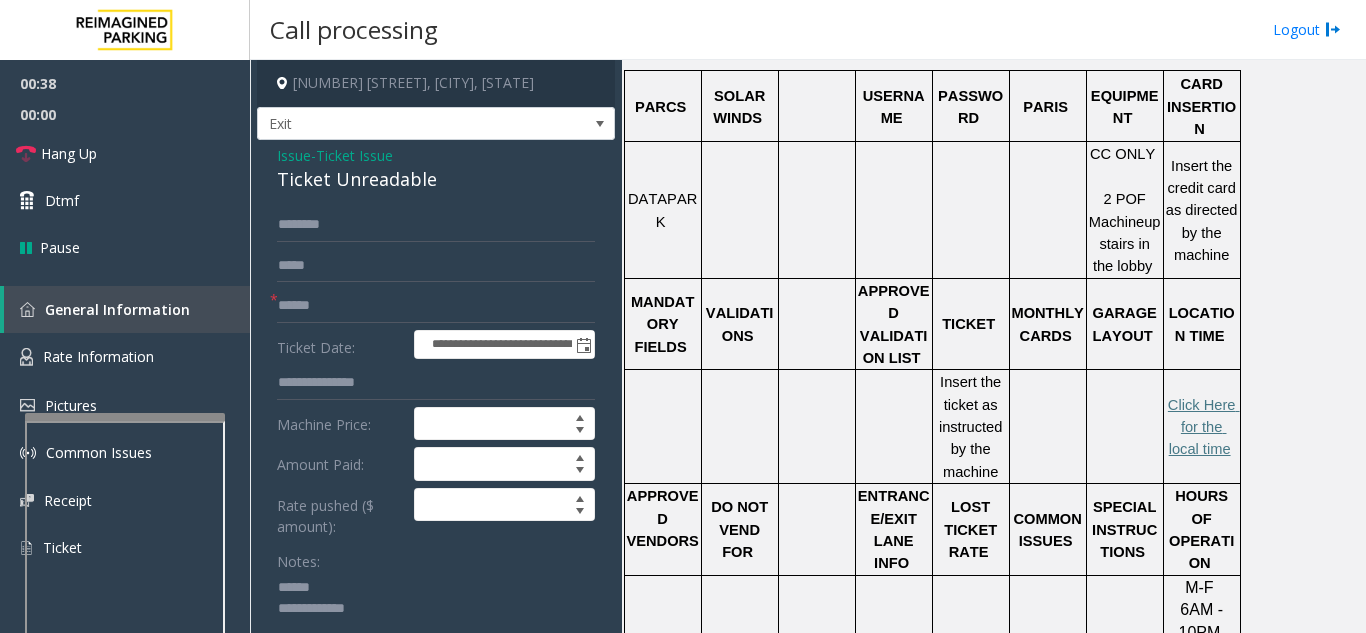 click 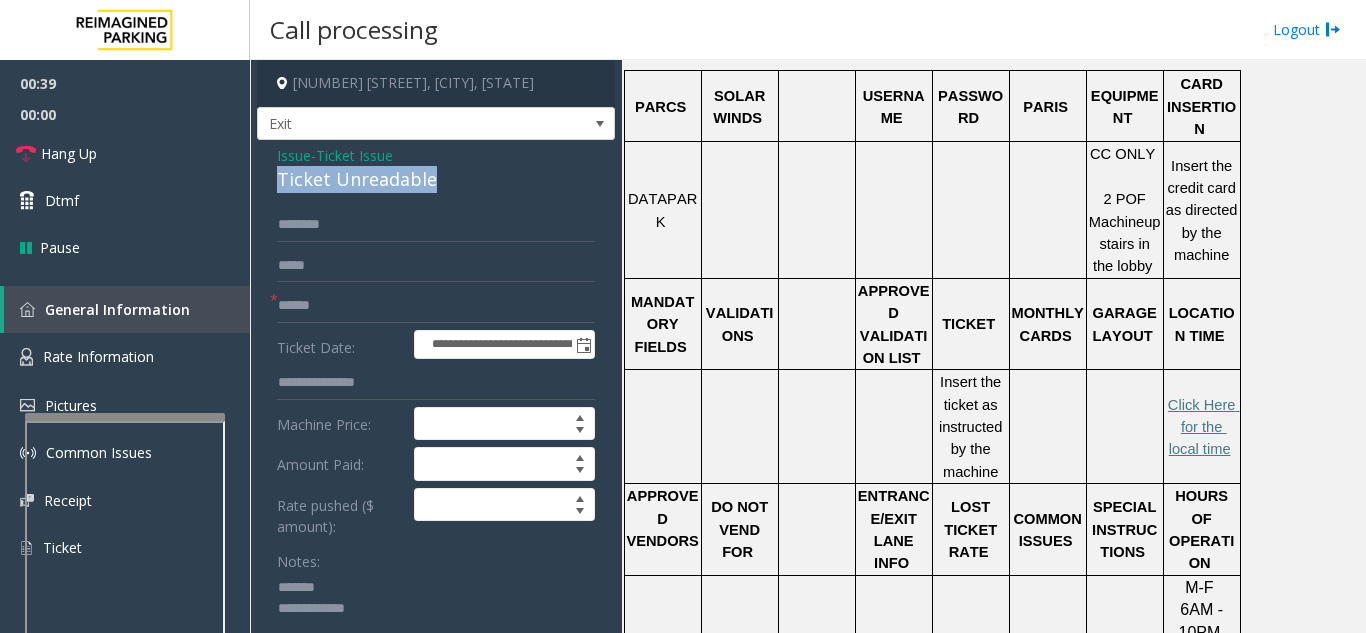 drag, startPoint x: 262, startPoint y: 181, endPoint x: 449, endPoint y: 178, distance: 187.02406 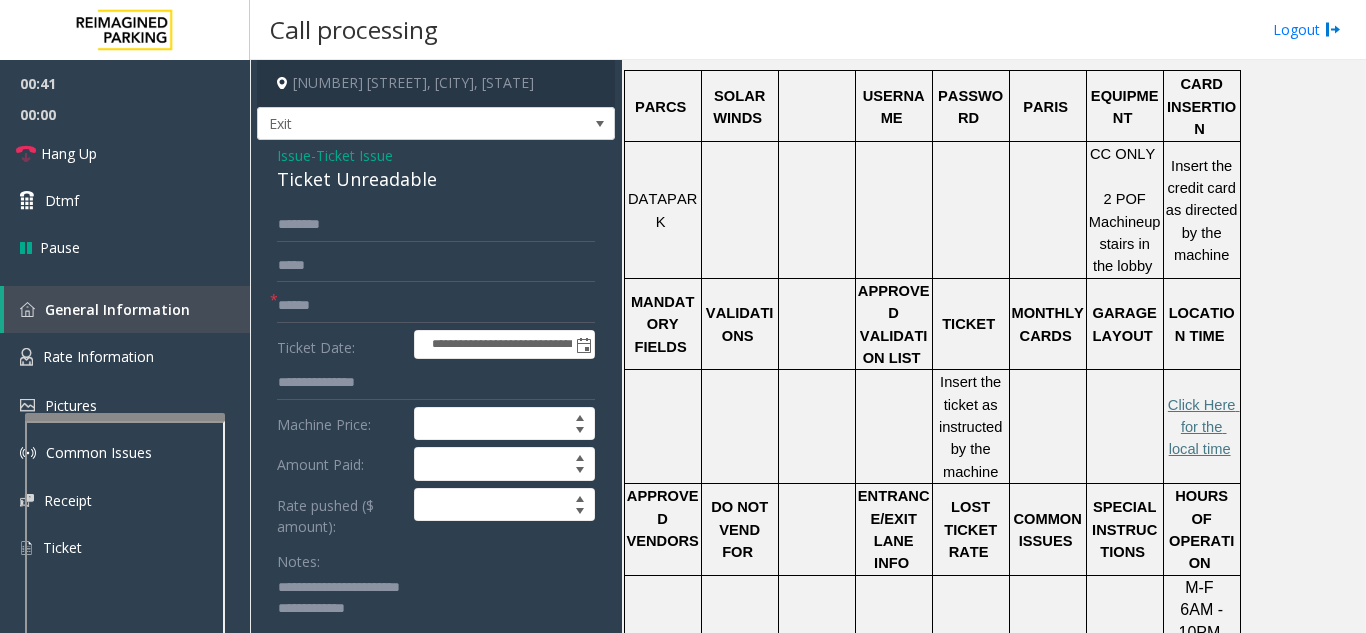 type on "**********" 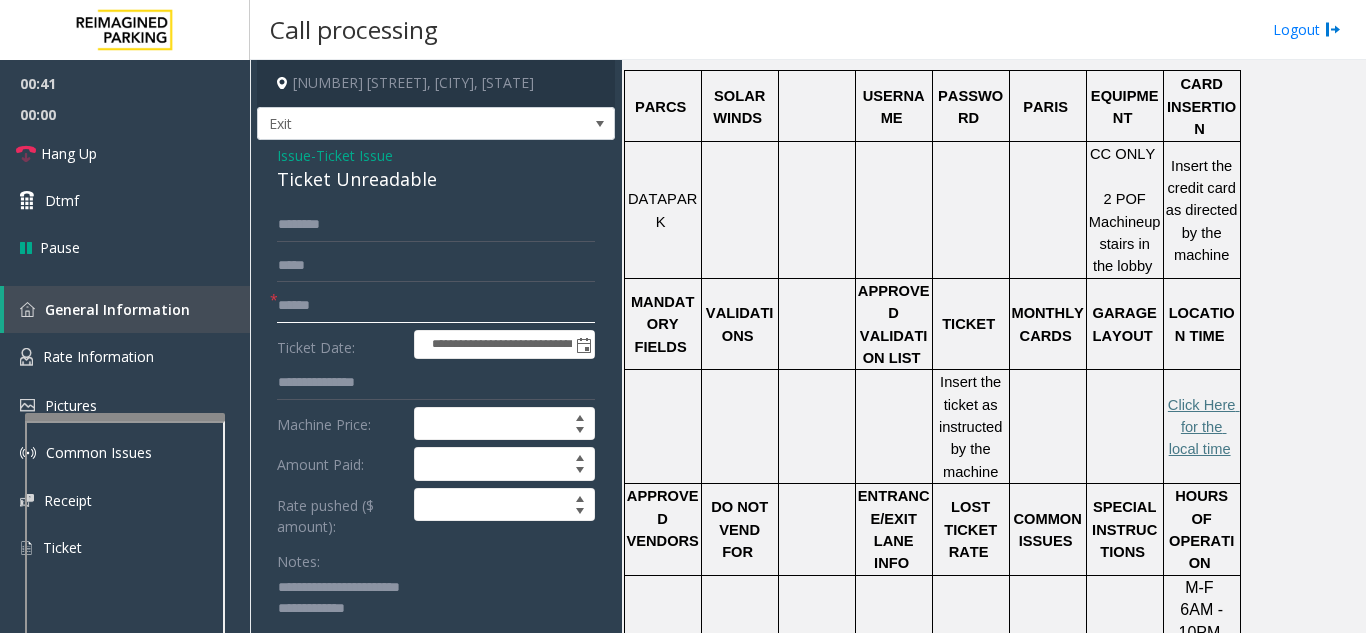 click 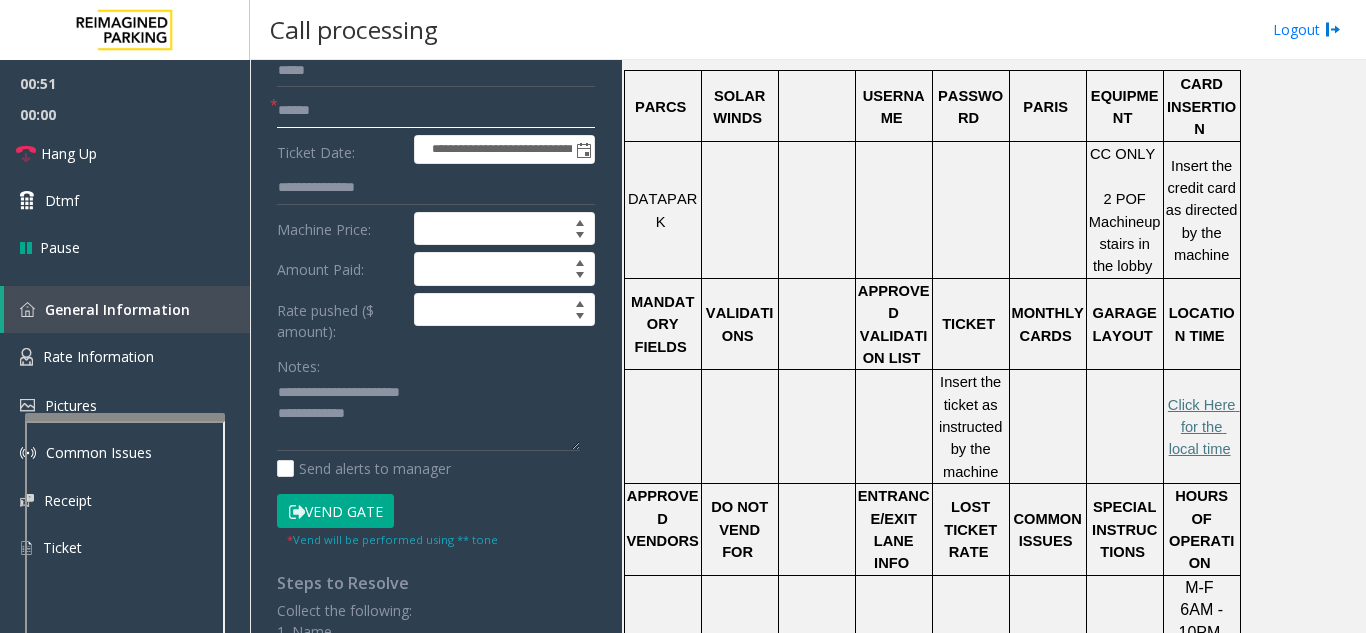 scroll, scrollTop: 300, scrollLeft: 0, axis: vertical 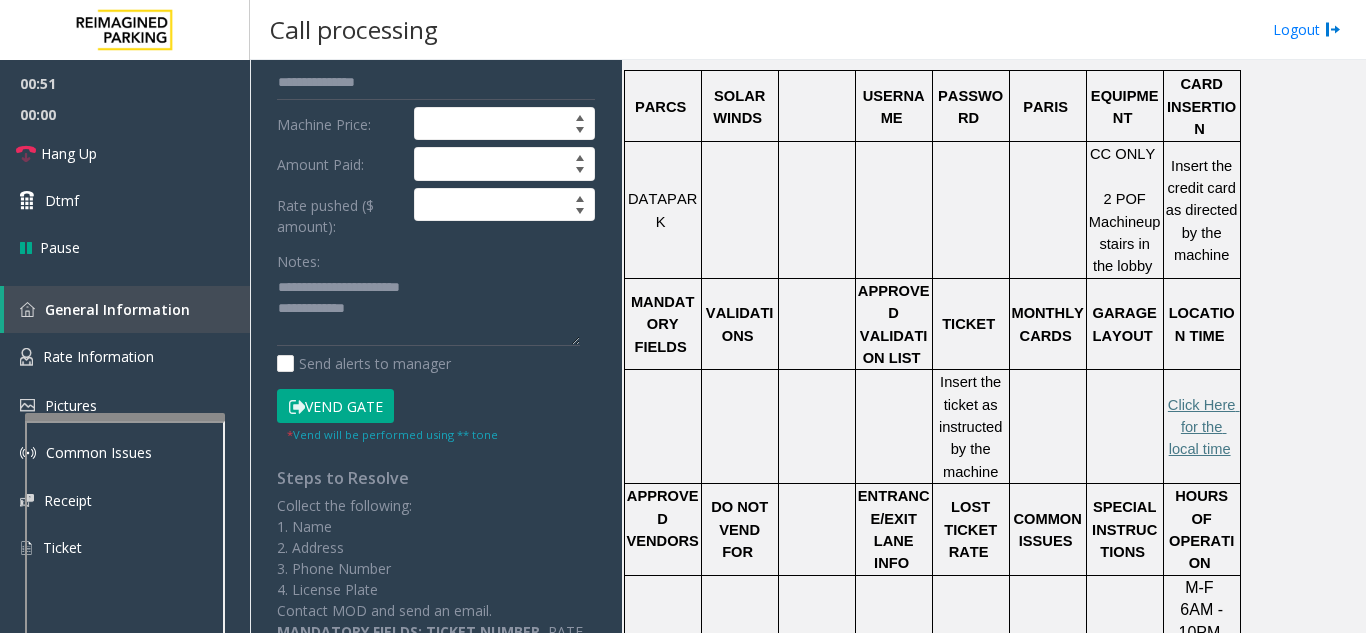 type on "******" 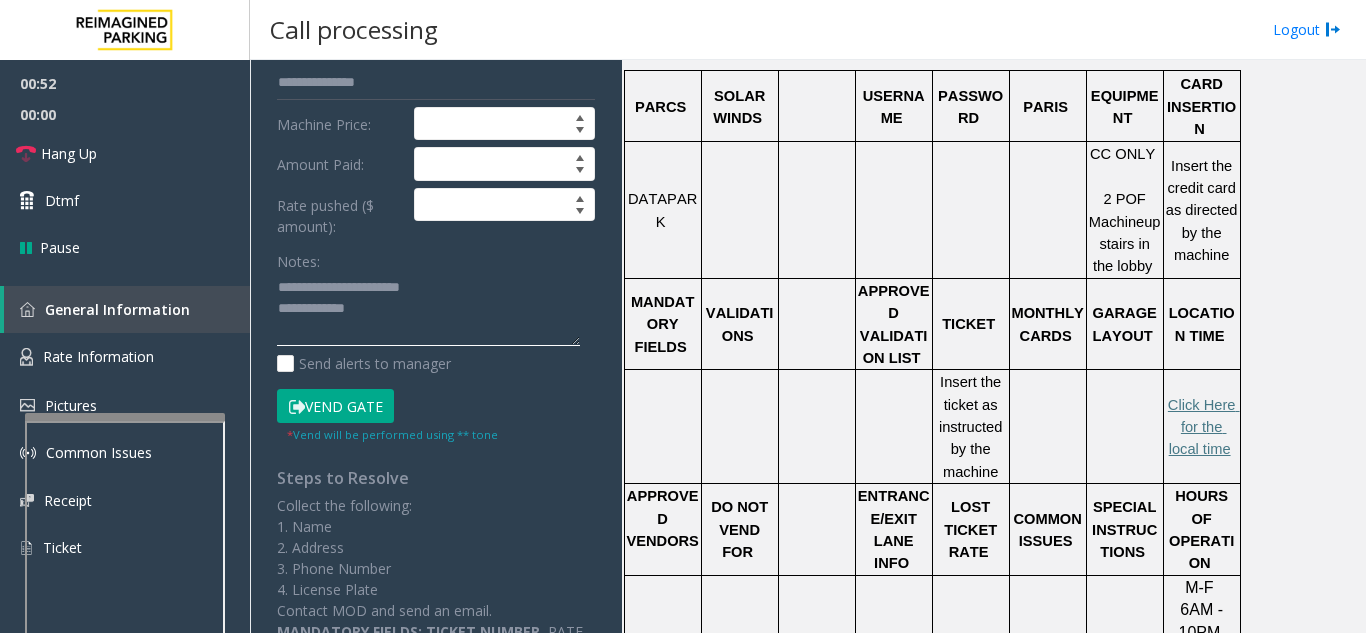 click 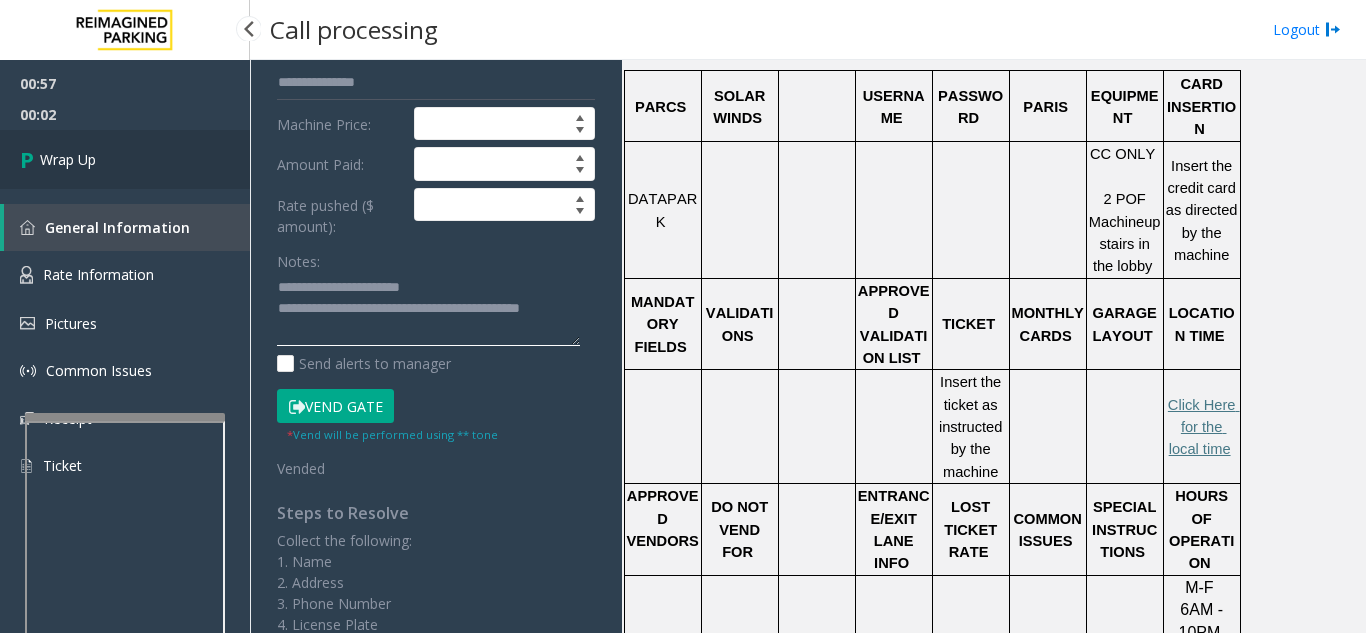 type on "**********" 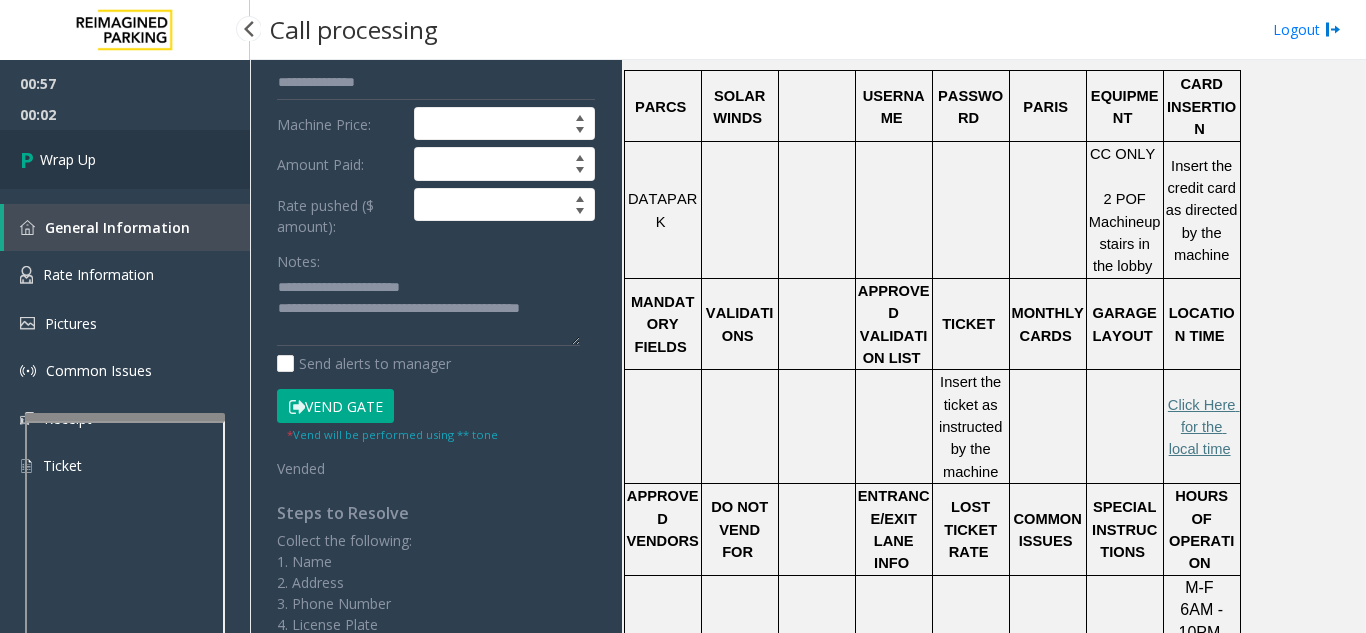 click on "Wrap Up" at bounding box center [125, 159] 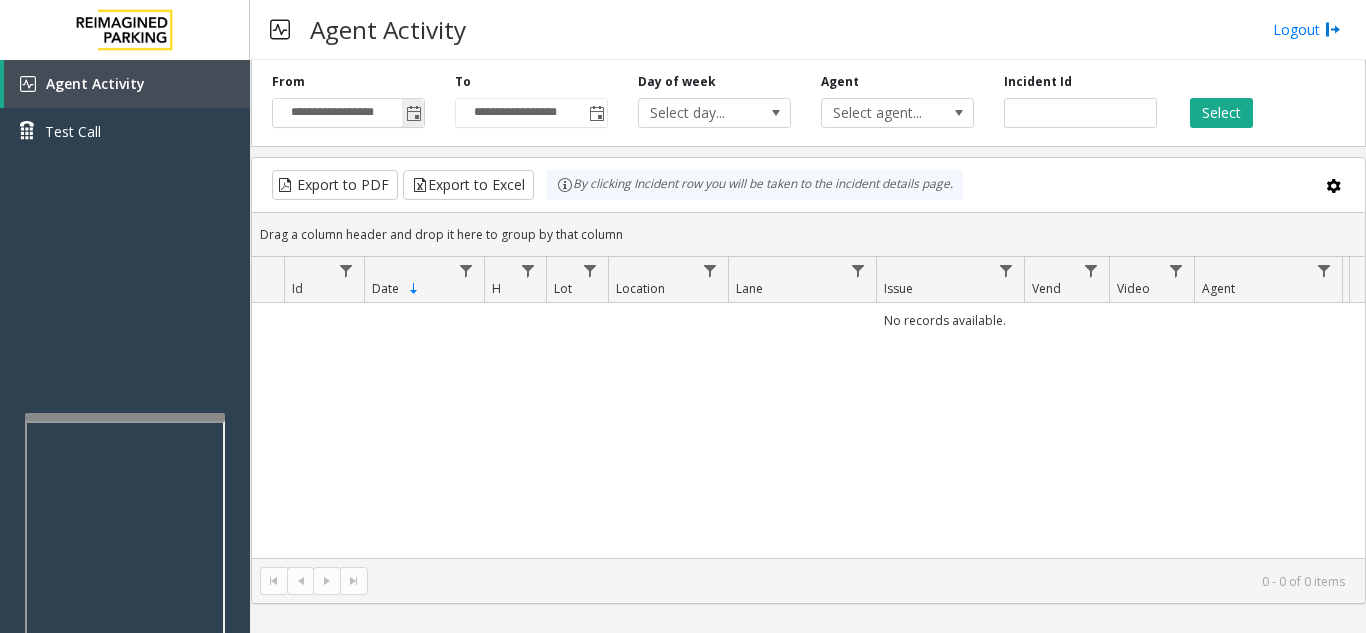 click 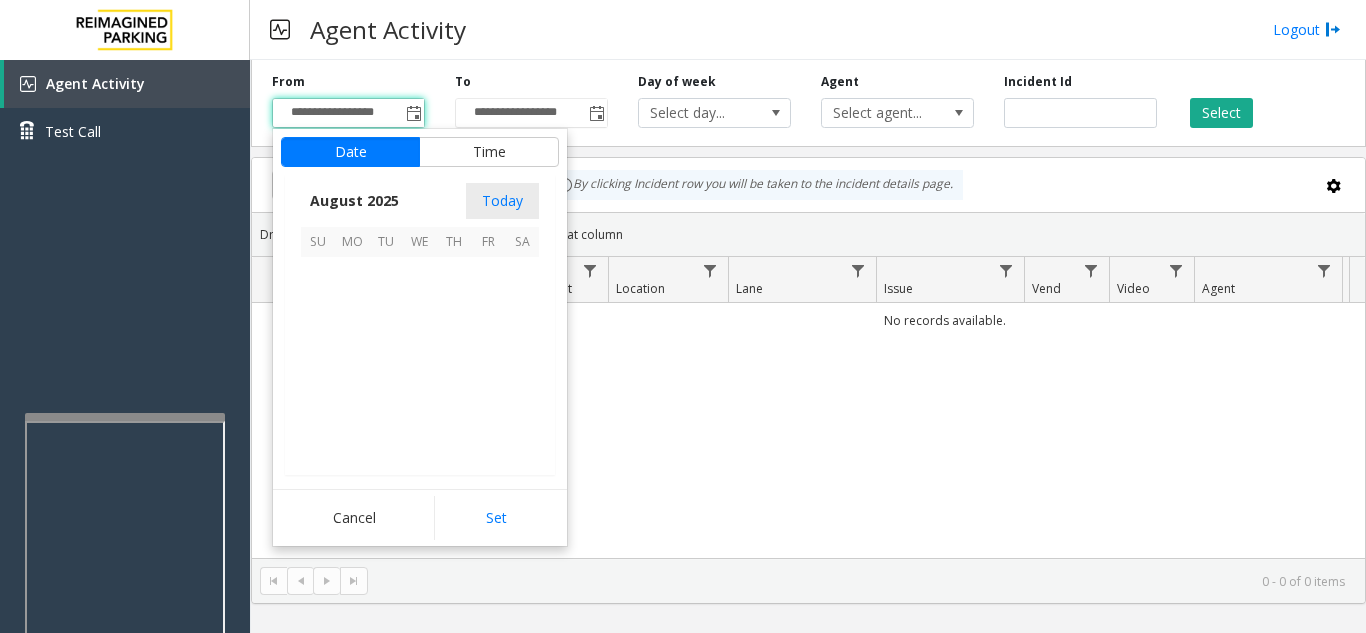 scroll, scrollTop: 358666, scrollLeft: 0, axis: vertical 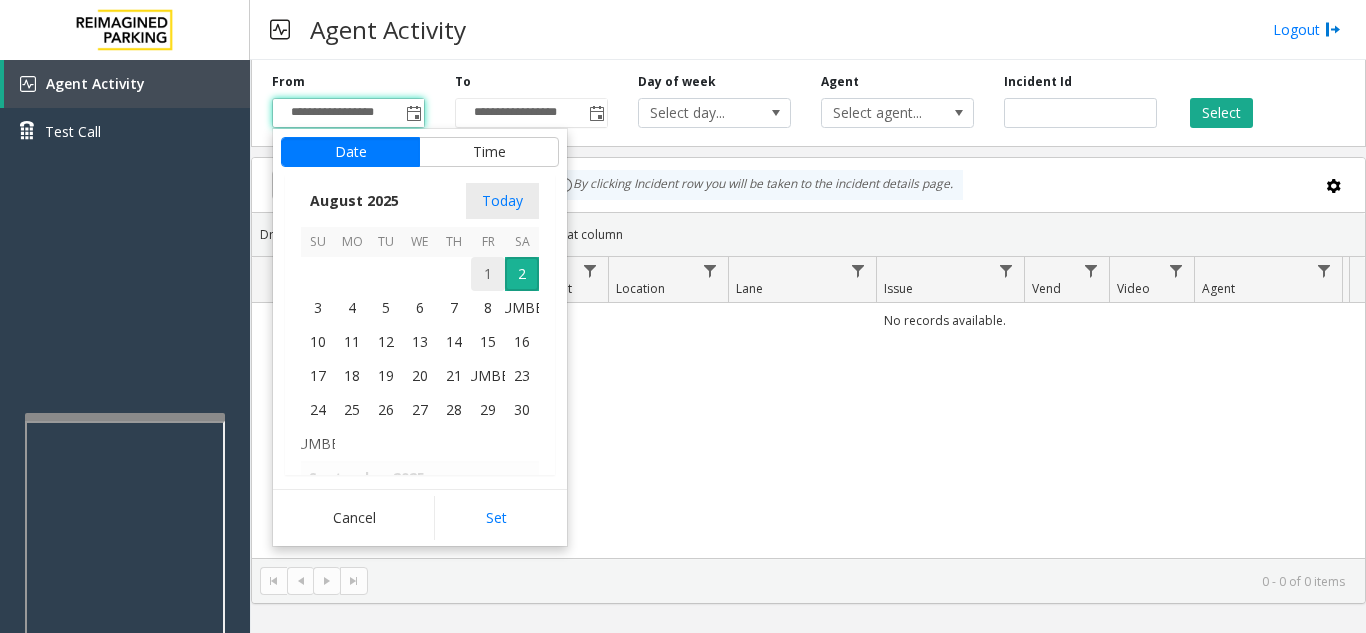 click on "1" at bounding box center [488, 274] 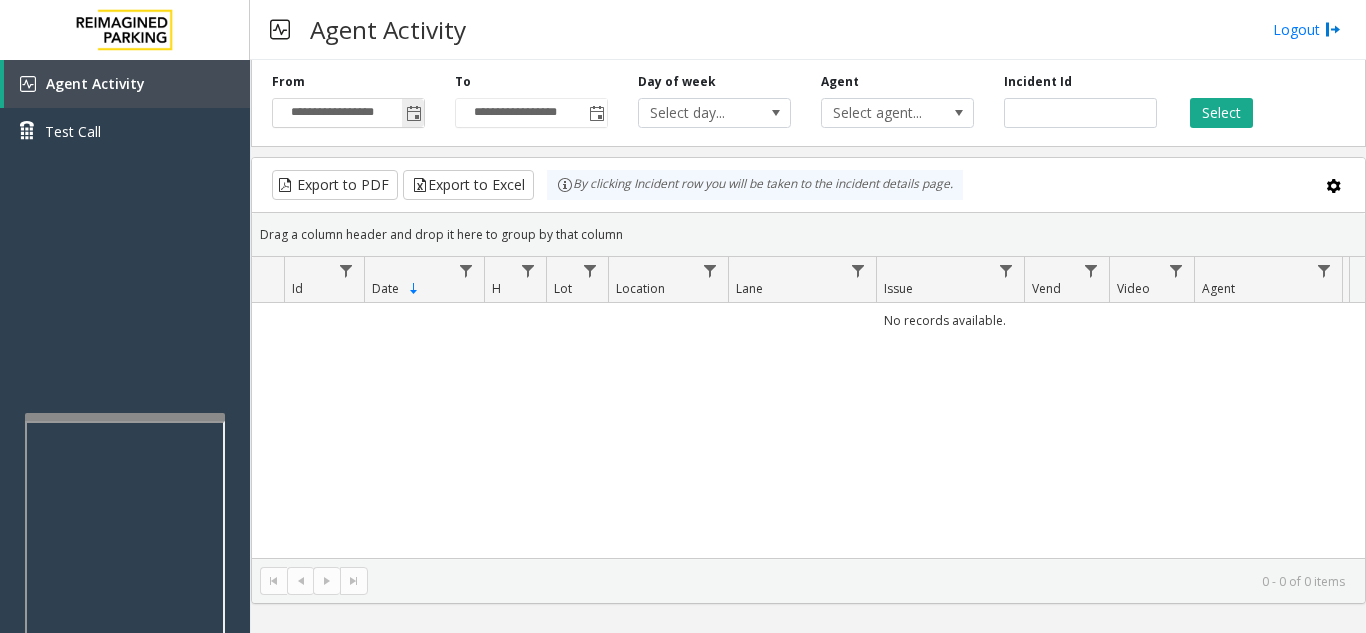 click 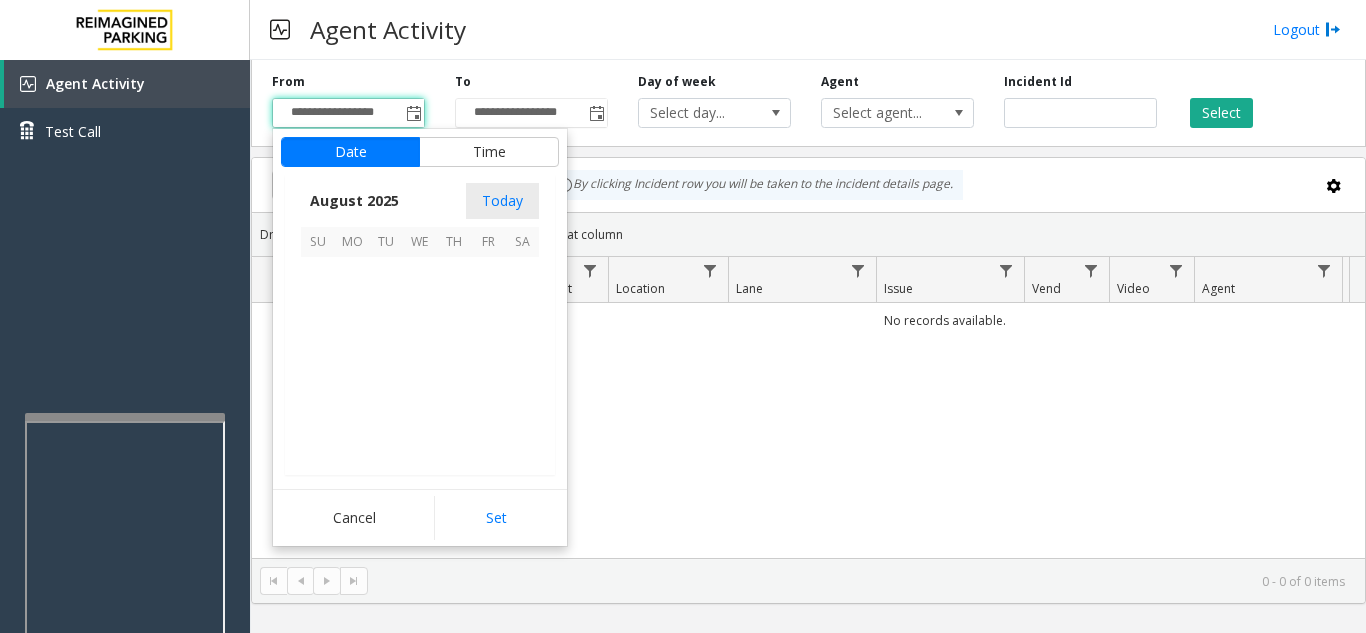 scroll, scrollTop: 358666, scrollLeft: 0, axis: vertical 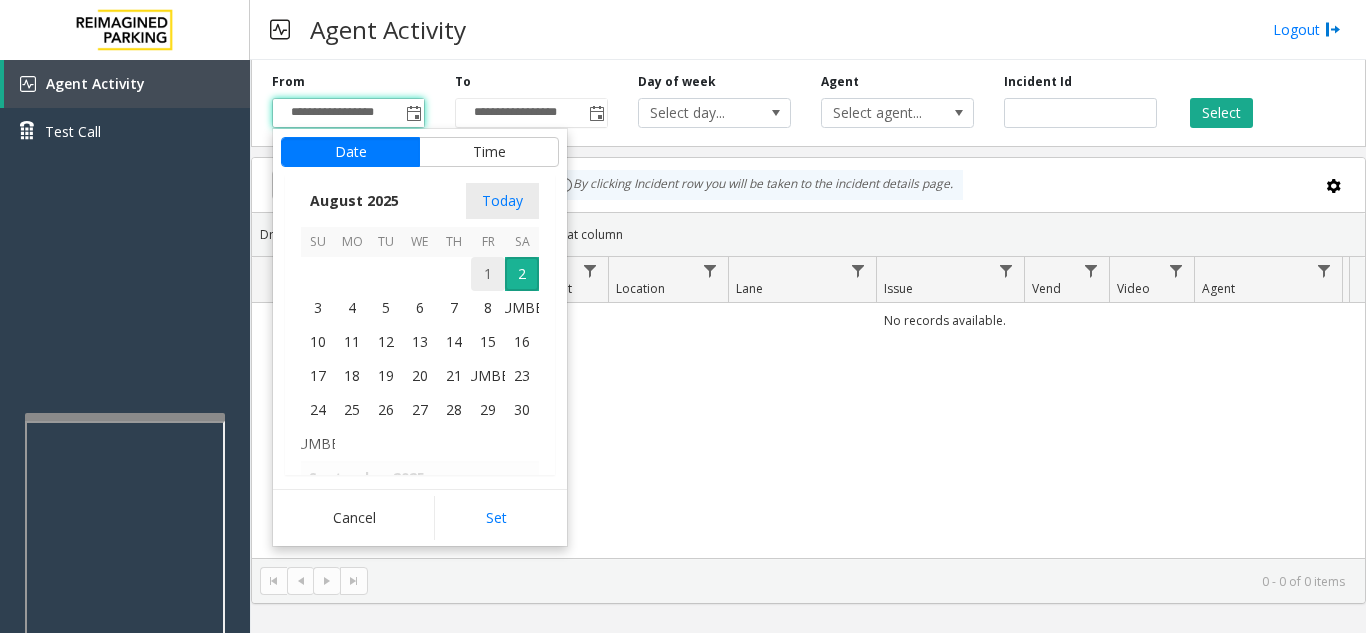 click on "1" at bounding box center [488, 274] 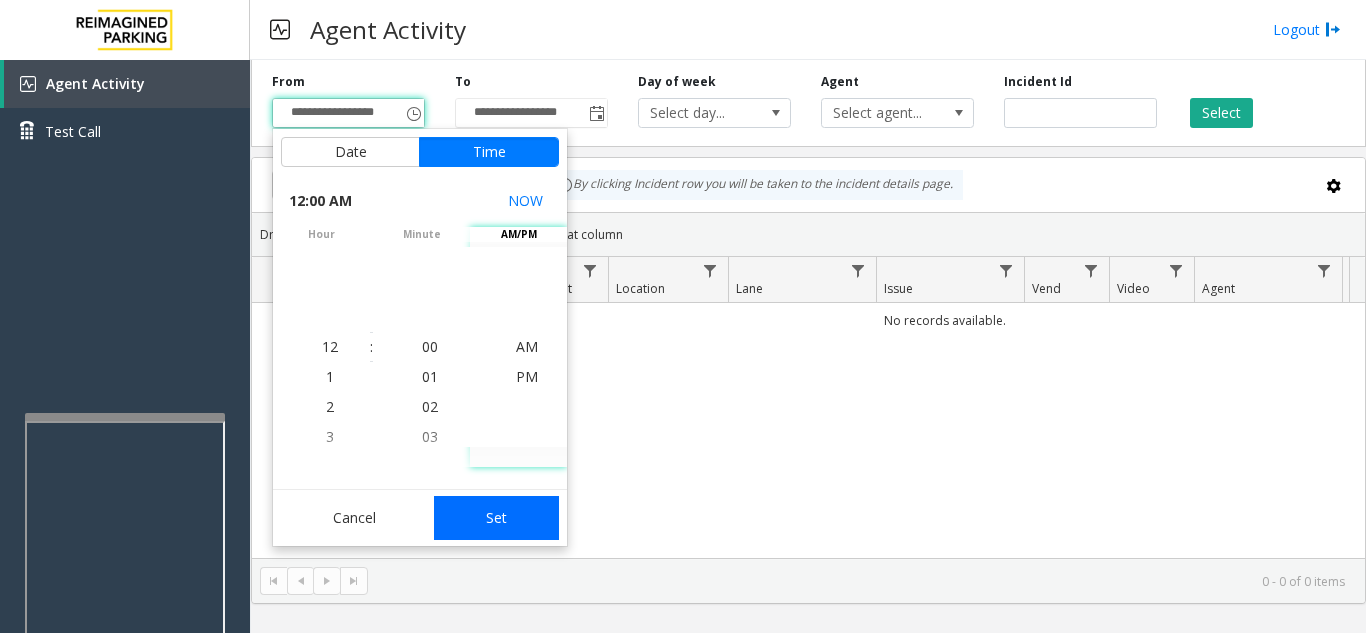 click on "Set" 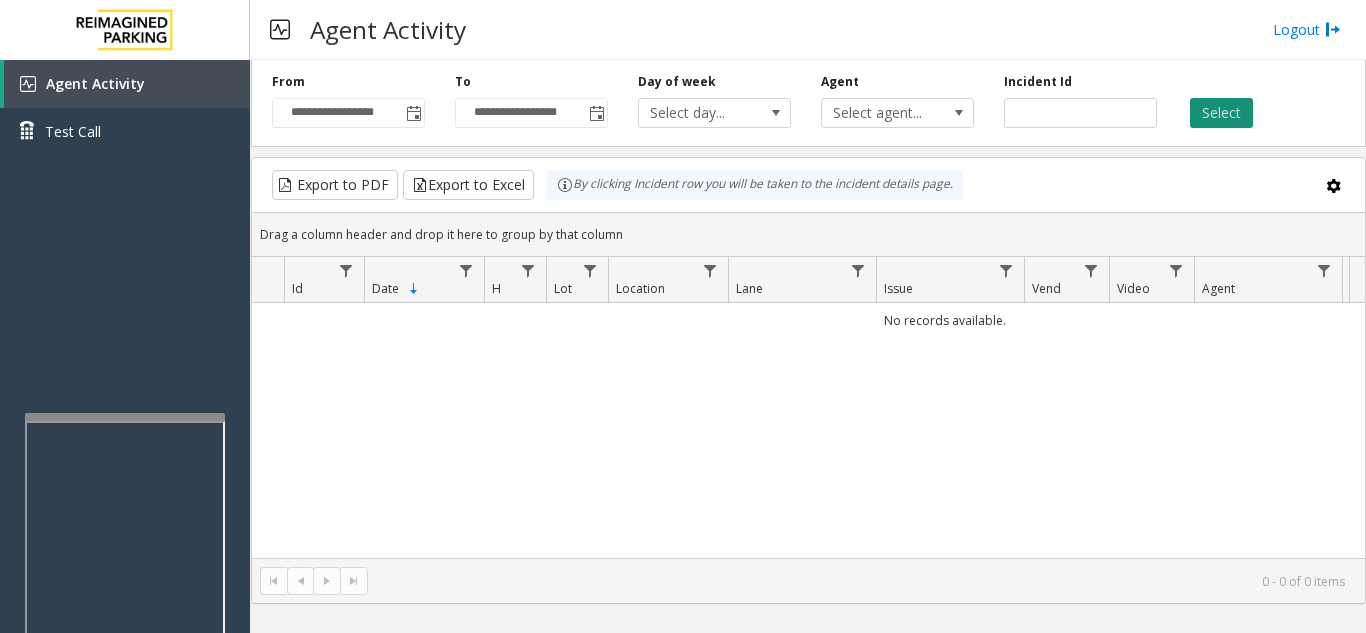 click on "Select" 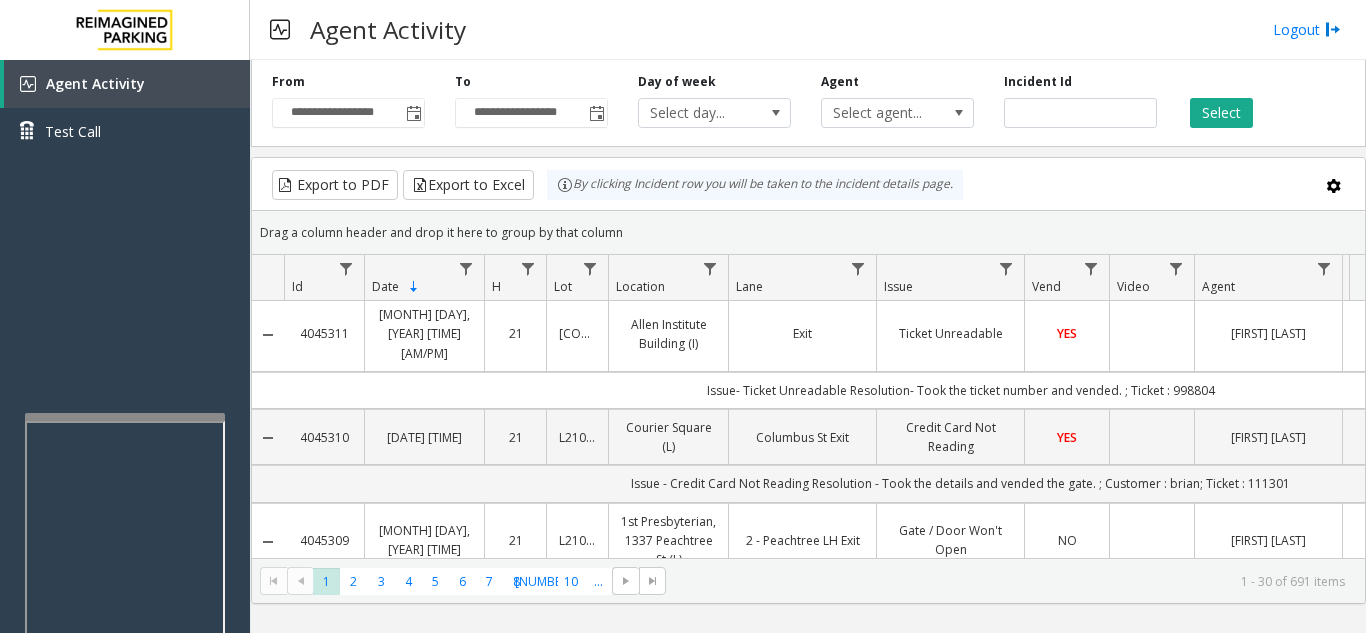 scroll, scrollTop: 0, scrollLeft: 0, axis: both 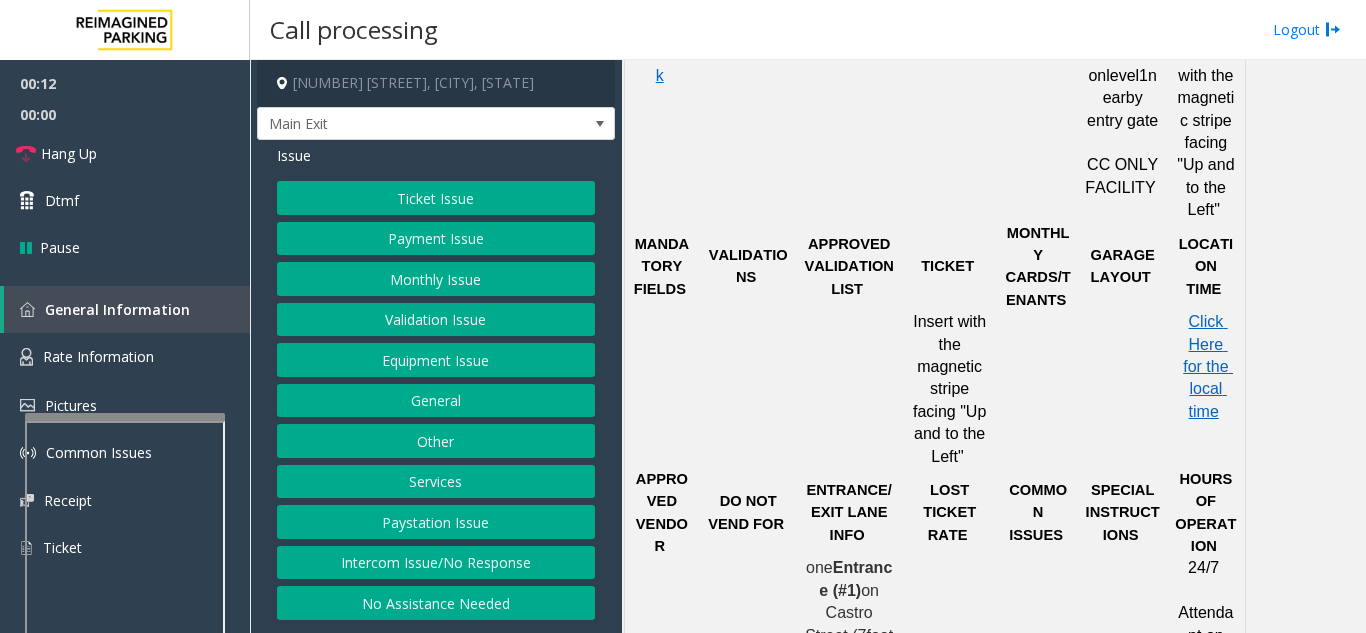 click on "Ticket Issue" 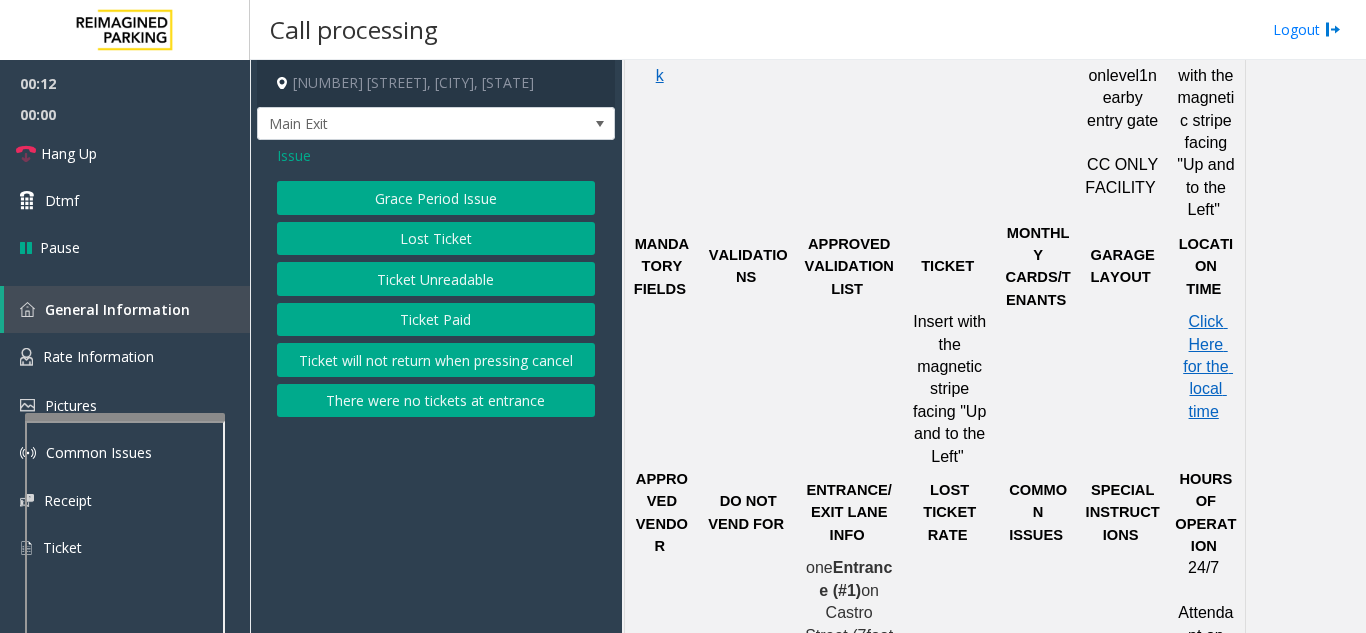 click on "Ticket Unreadable" 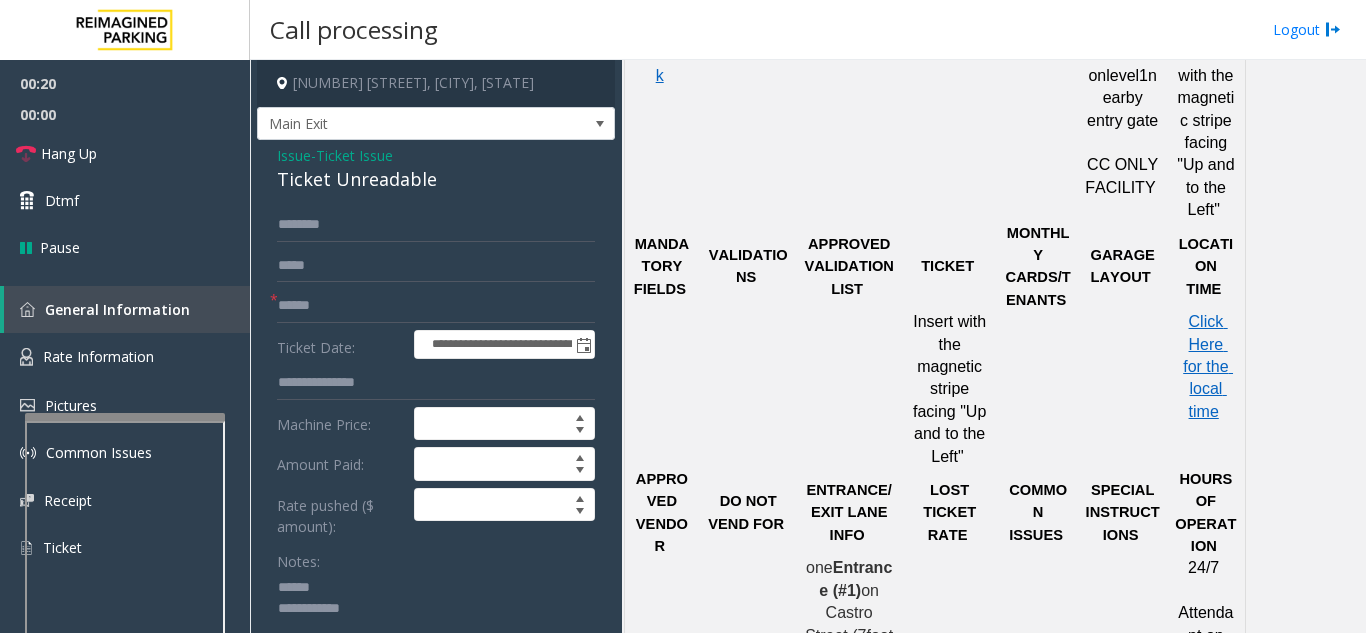 click 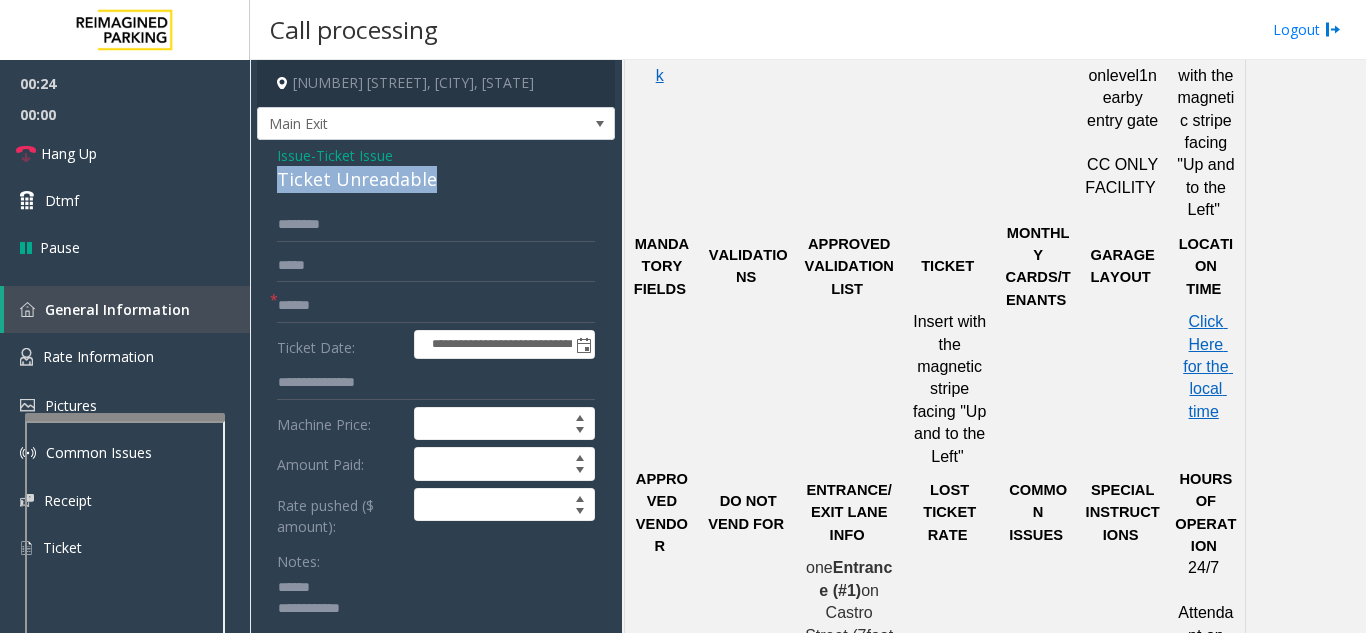 drag, startPoint x: 295, startPoint y: 177, endPoint x: 440, endPoint y: 179, distance: 145.0138 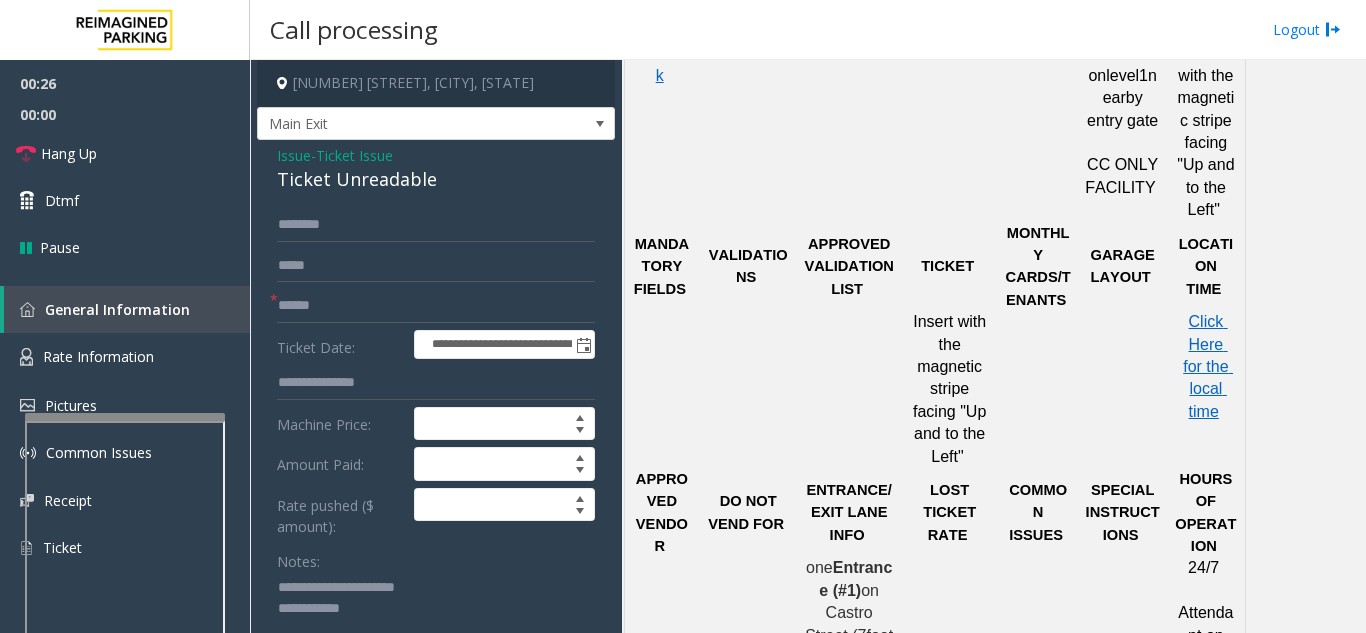 type on "**********" 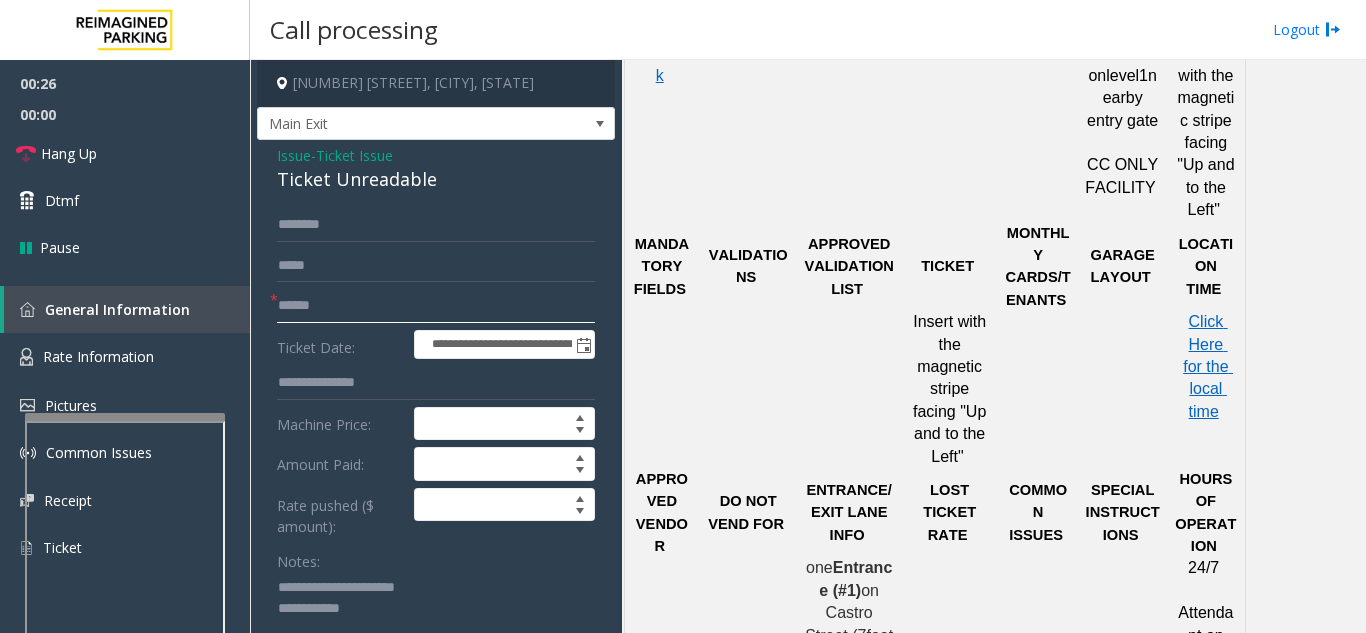 click 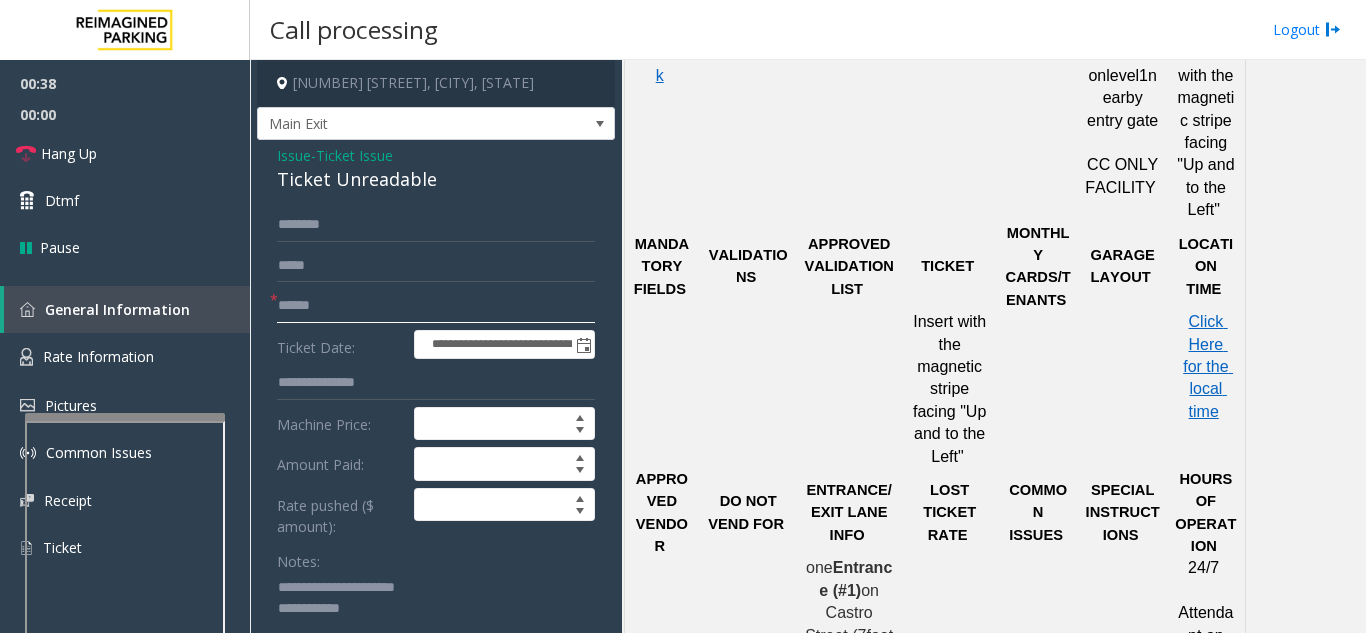 type on "******" 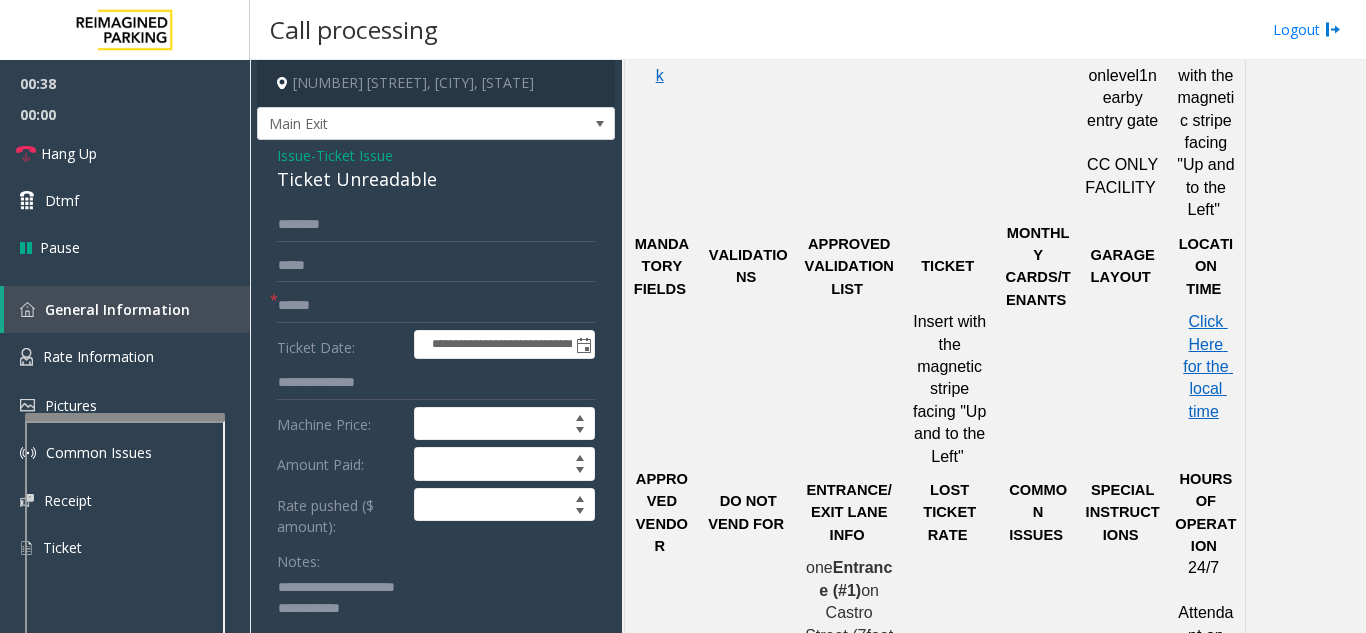 click on "**********" 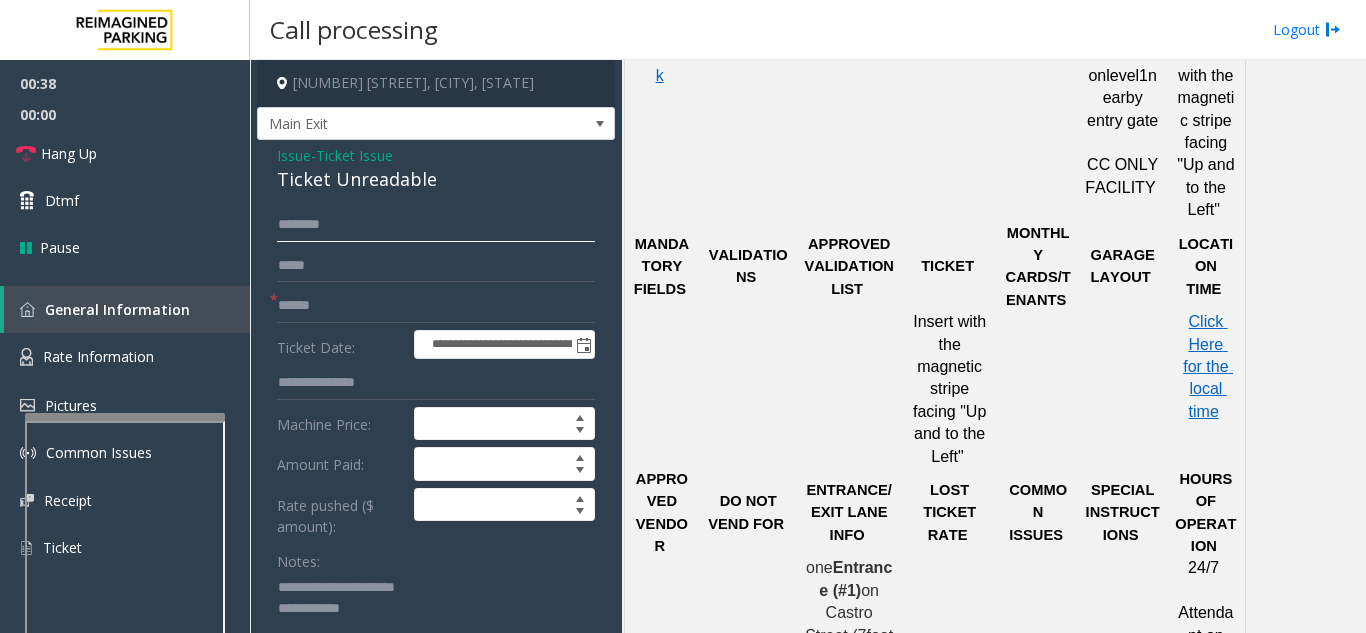 click 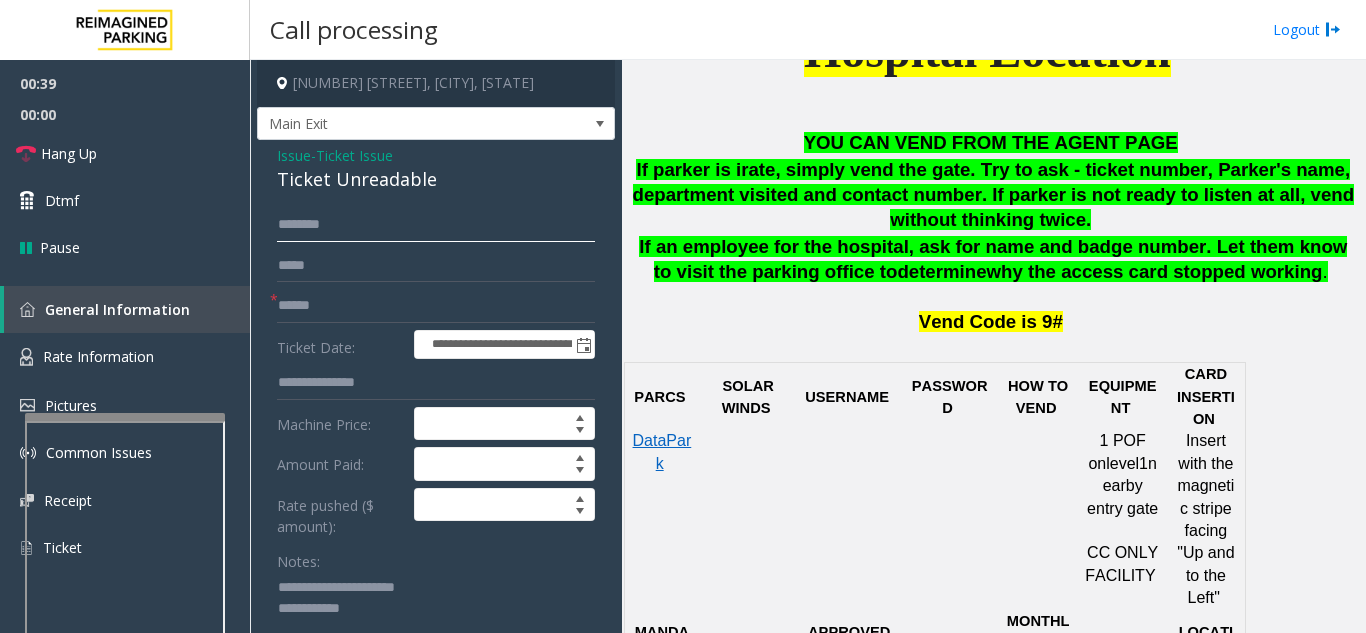 scroll, scrollTop: 900, scrollLeft: 0, axis: vertical 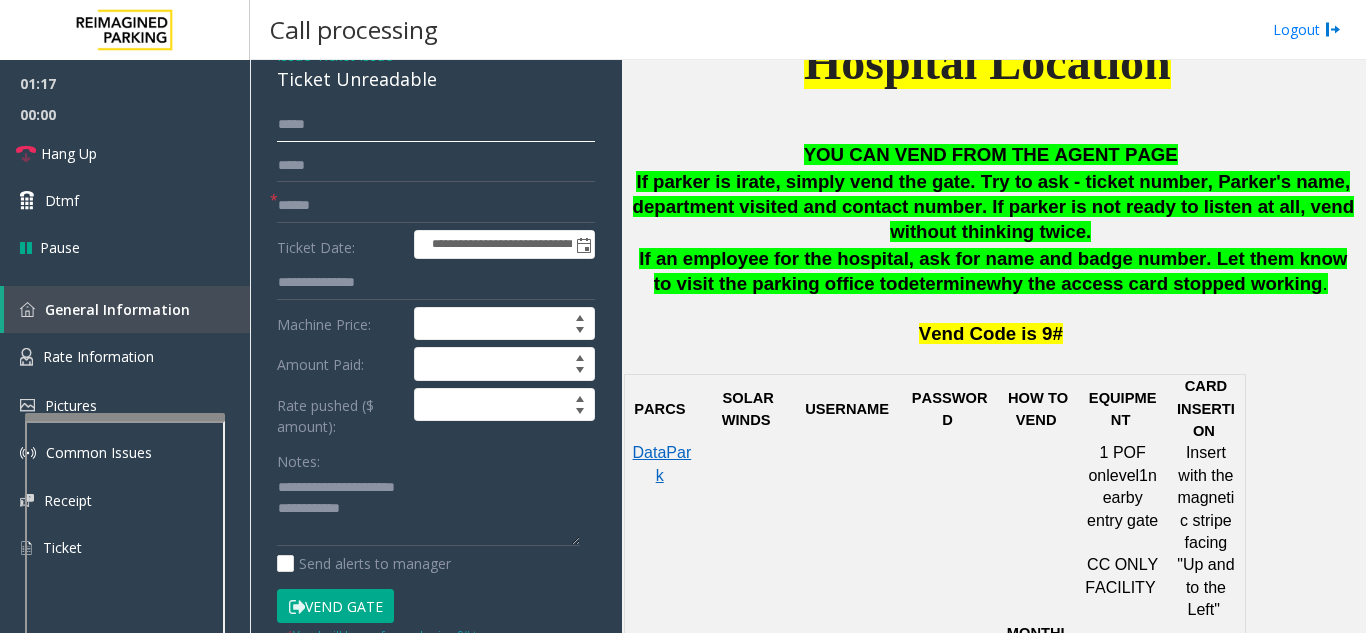 type on "****" 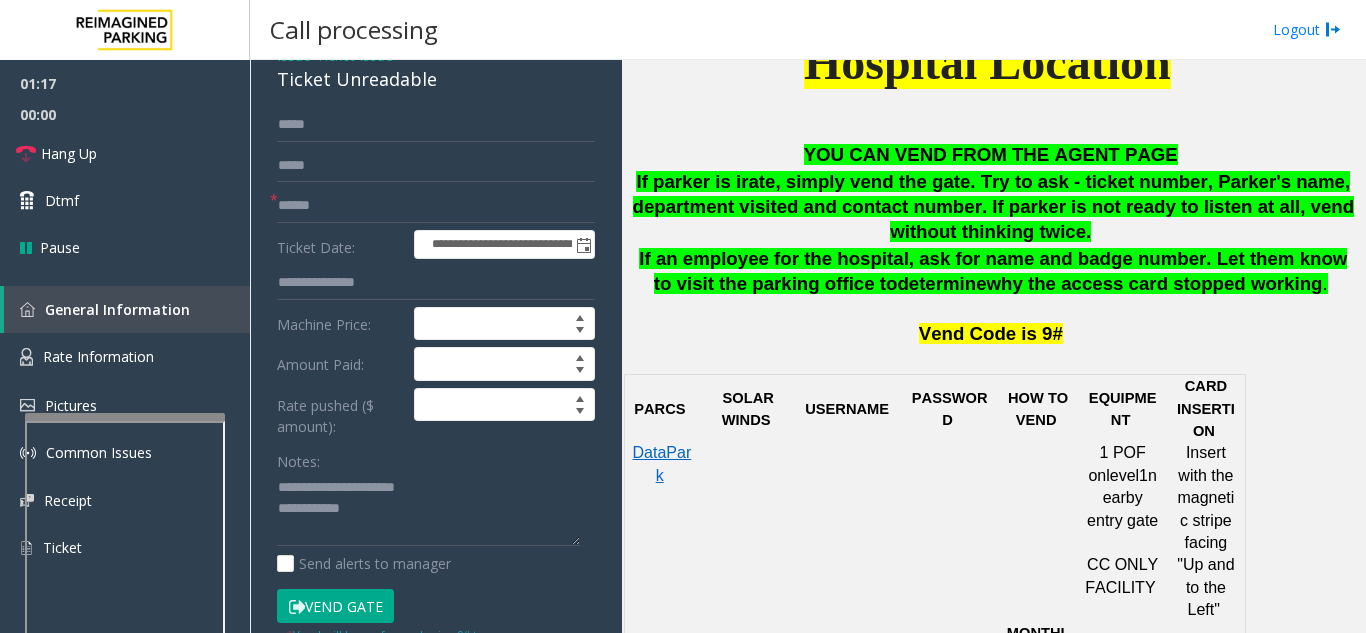 click on "Vend Gate" 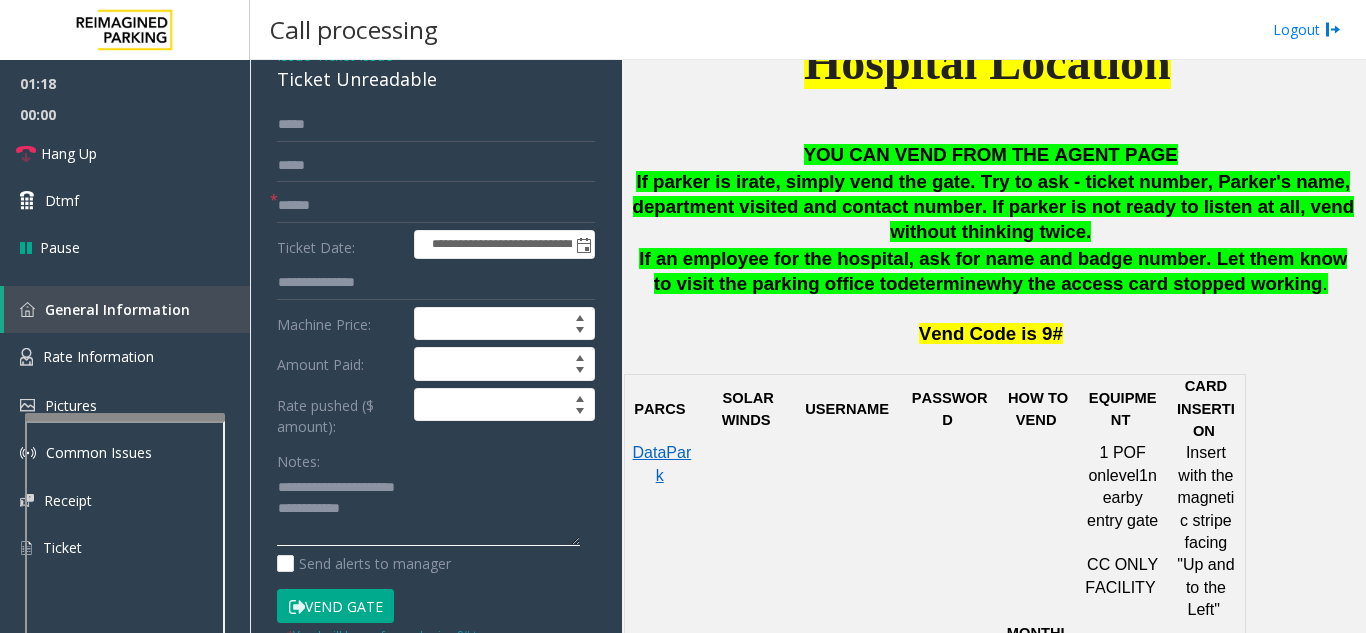 click 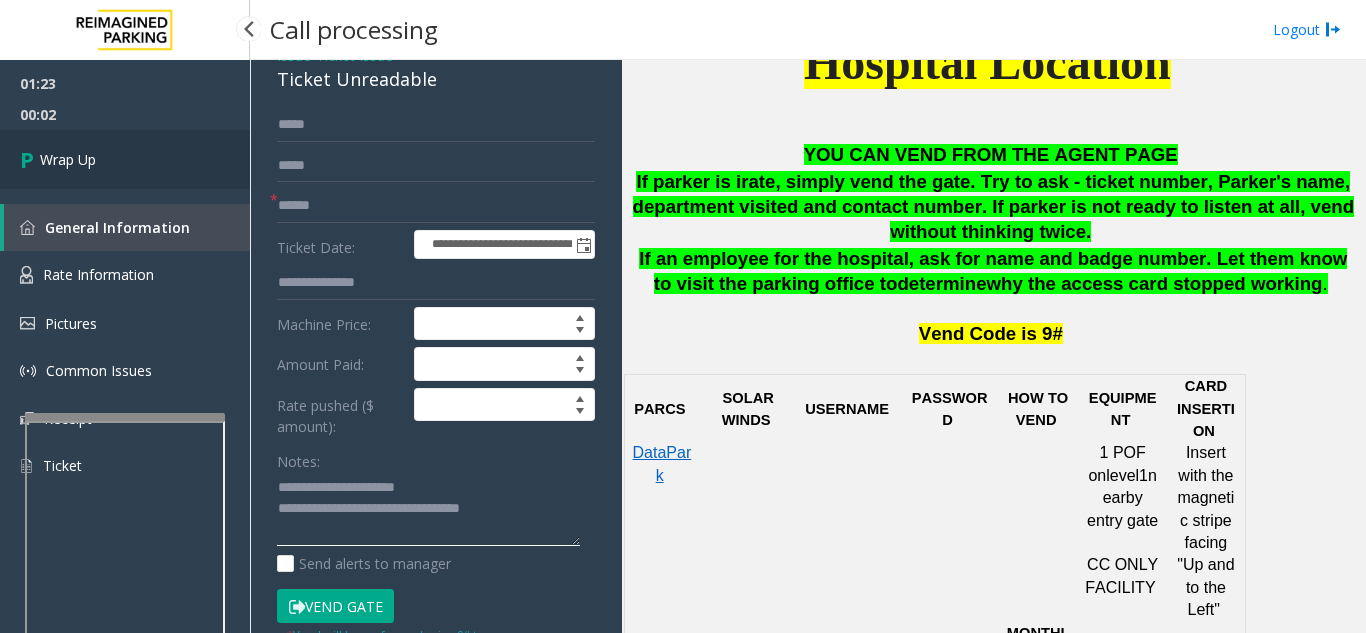 type on "**********" 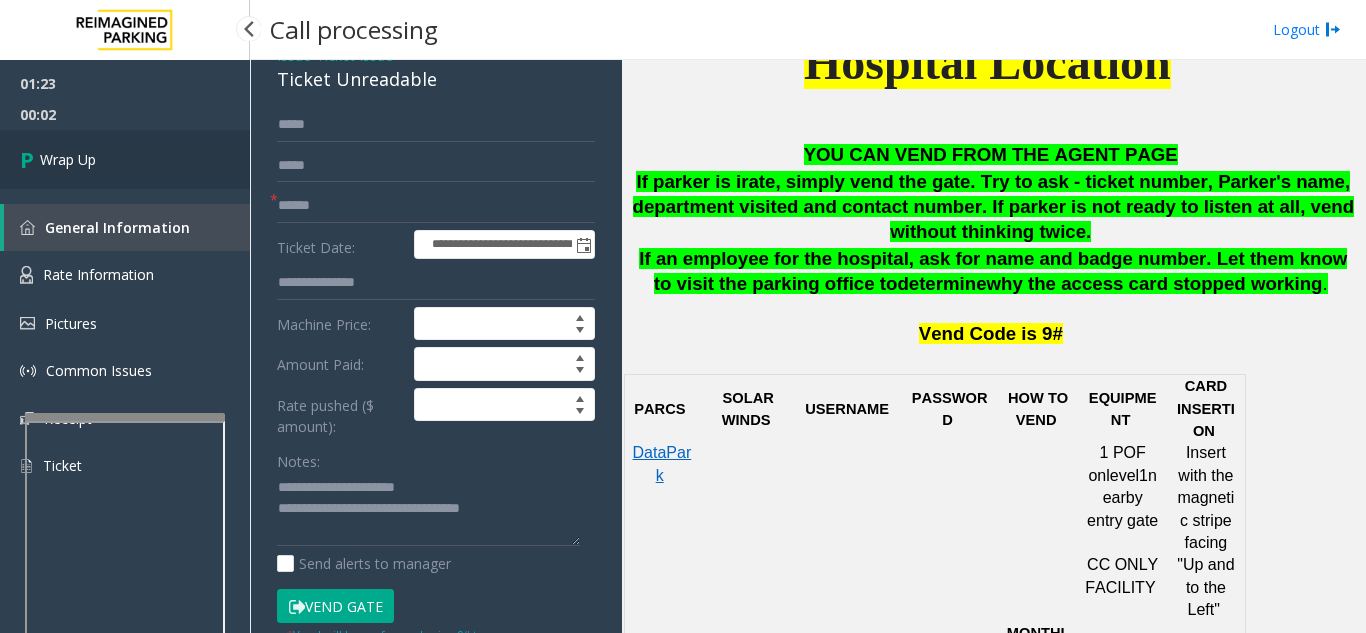click on "Wrap Up" at bounding box center (125, 159) 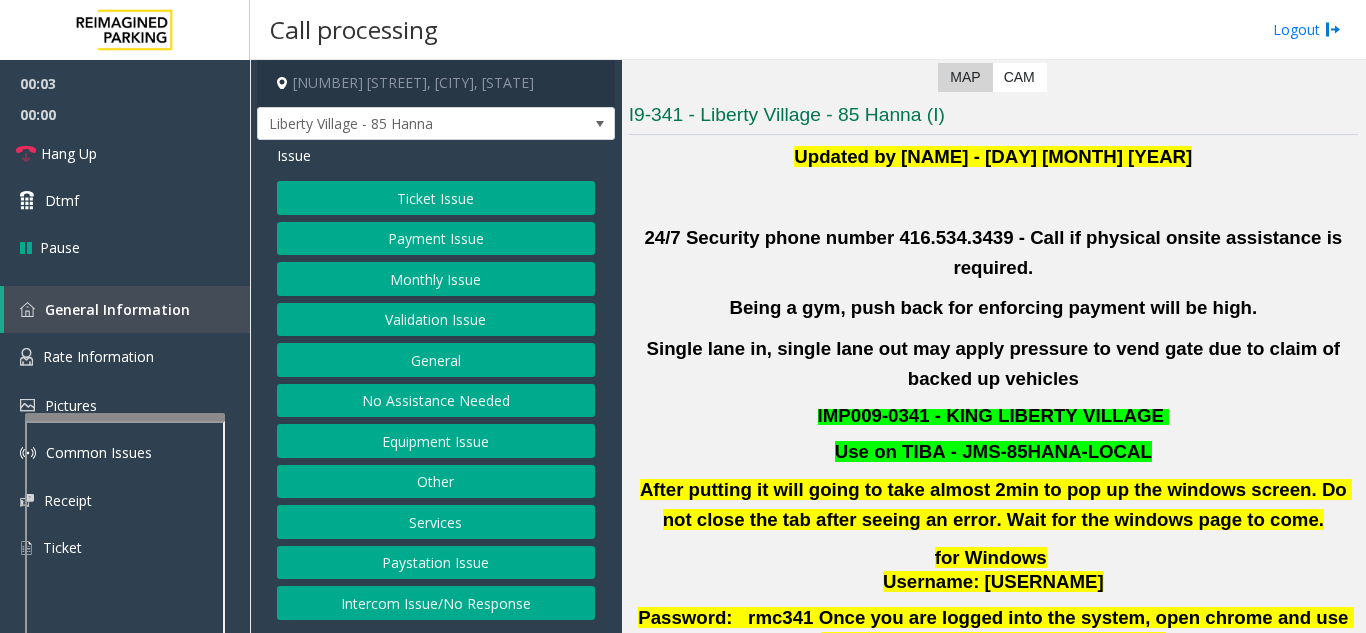 scroll, scrollTop: 400, scrollLeft: 0, axis: vertical 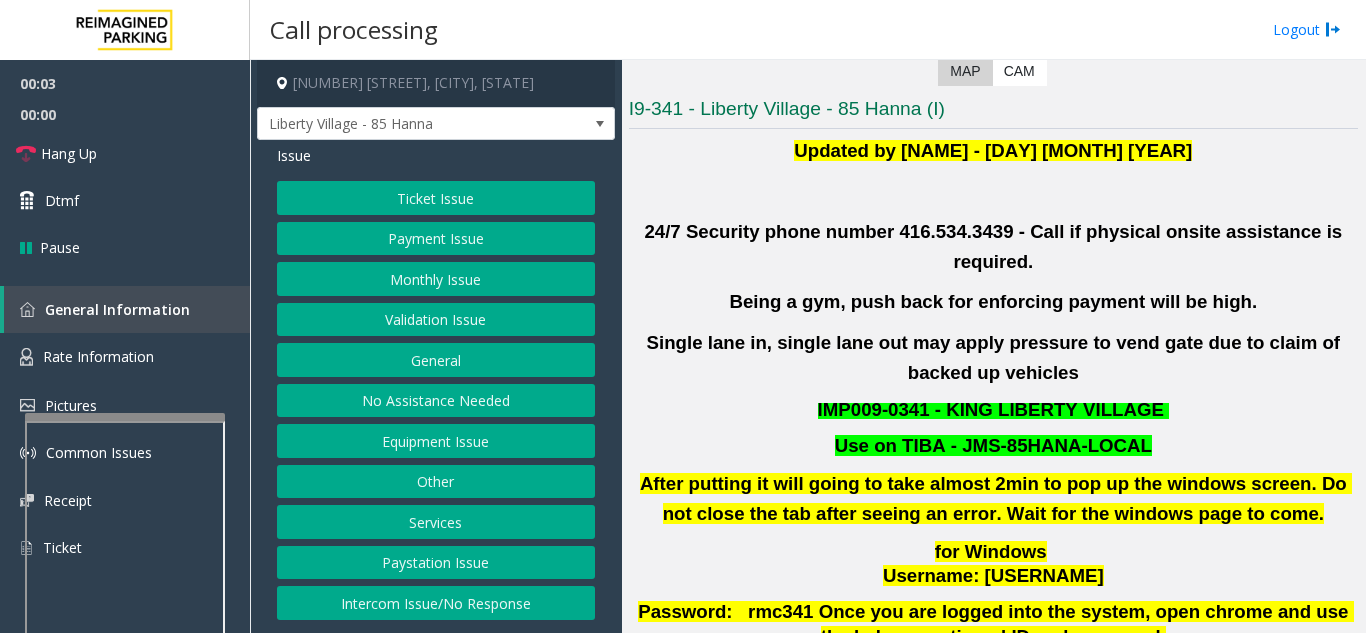 click on "Validation Issue" 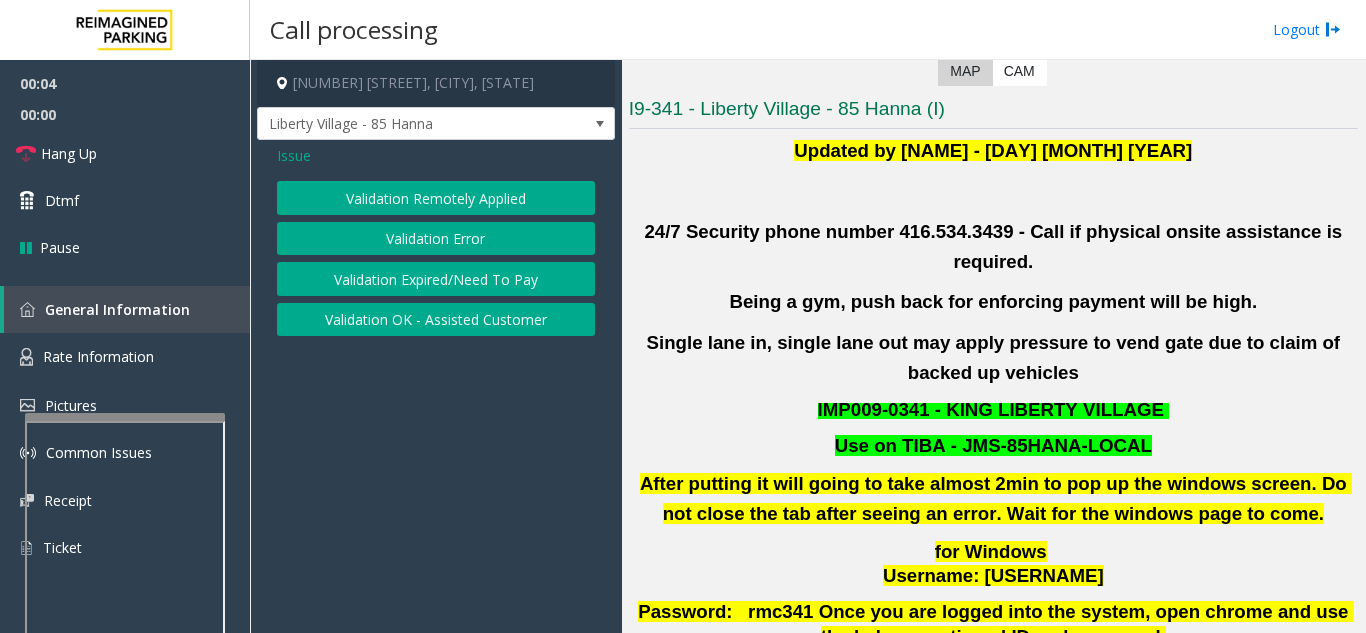 click on "Validation Remotely Applied   Validation Error   Validation Expired/Need To Pay   Validation OK - Assisted Customer" 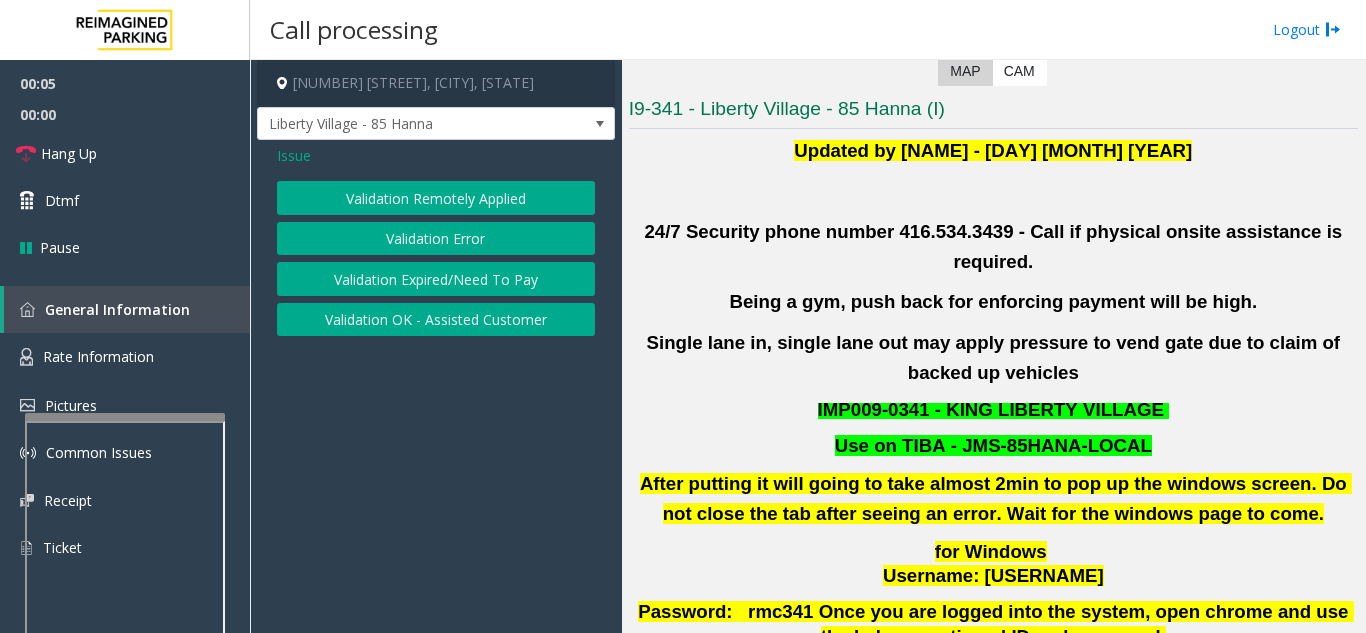 click on "Validation Error" 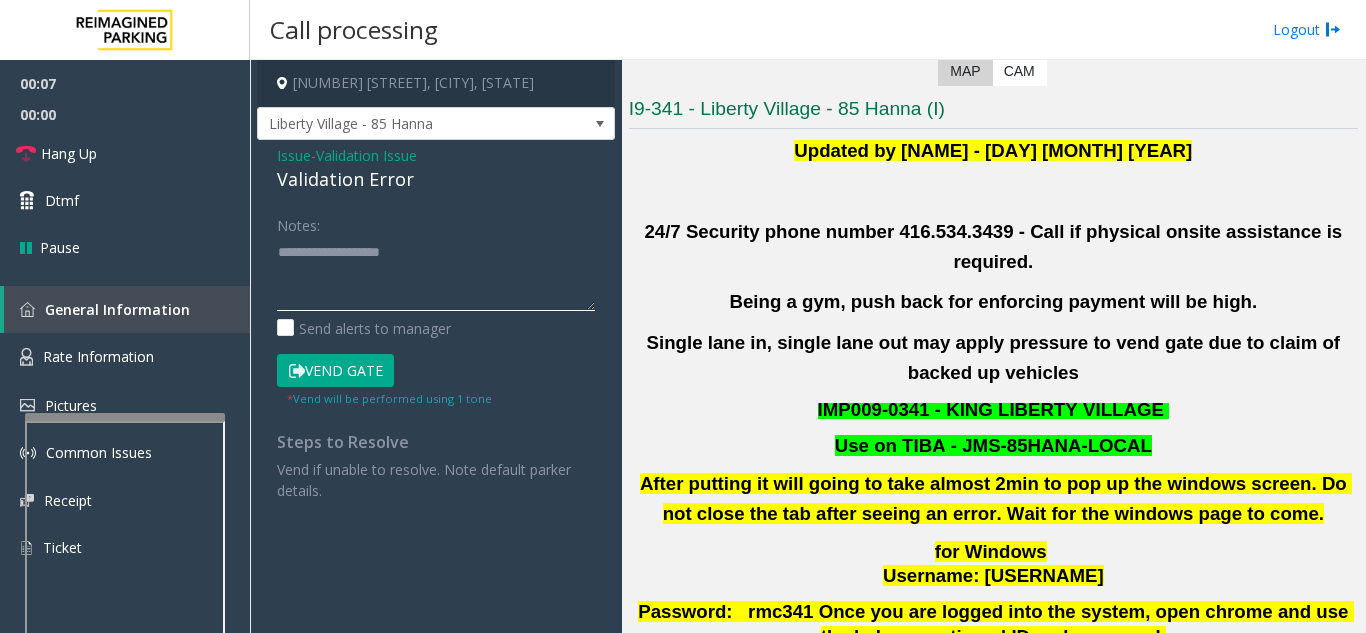 type on "**********" 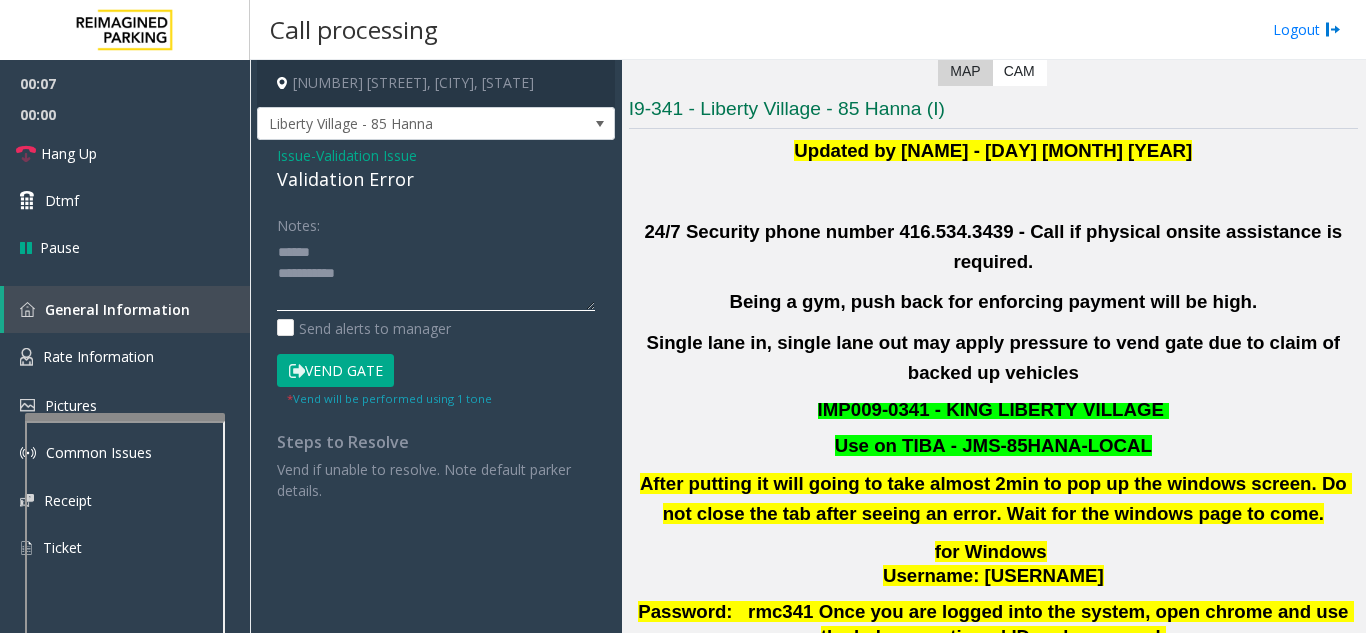 click 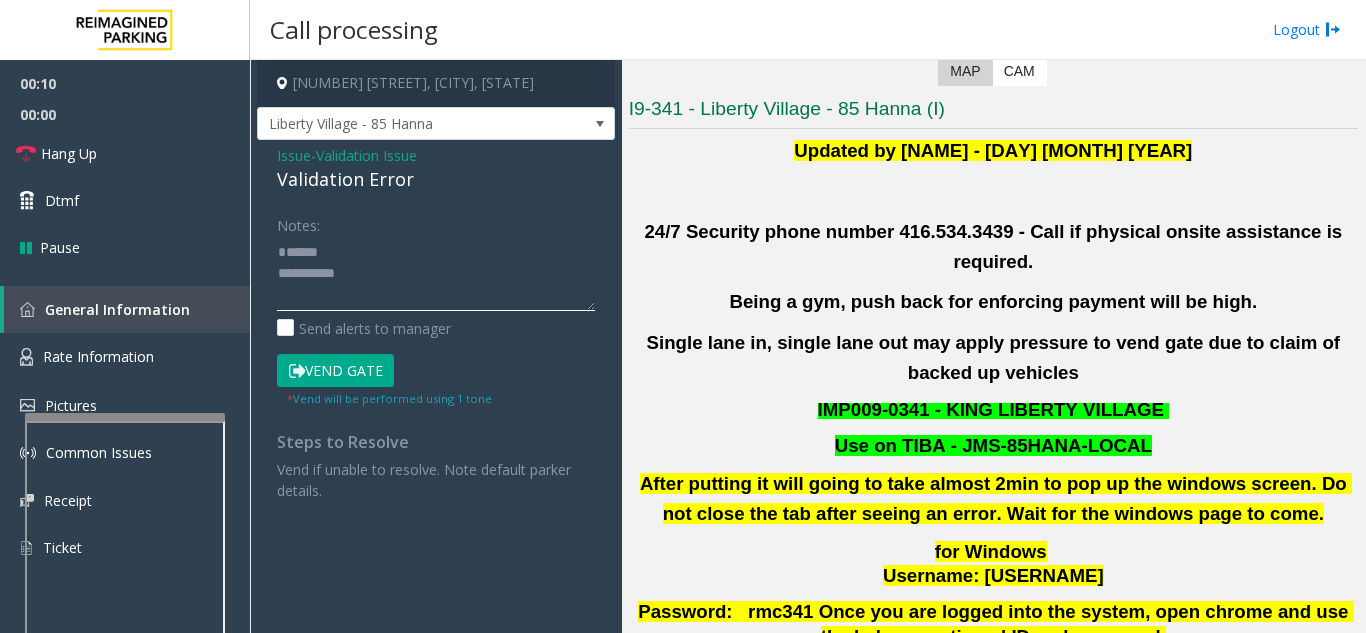 click 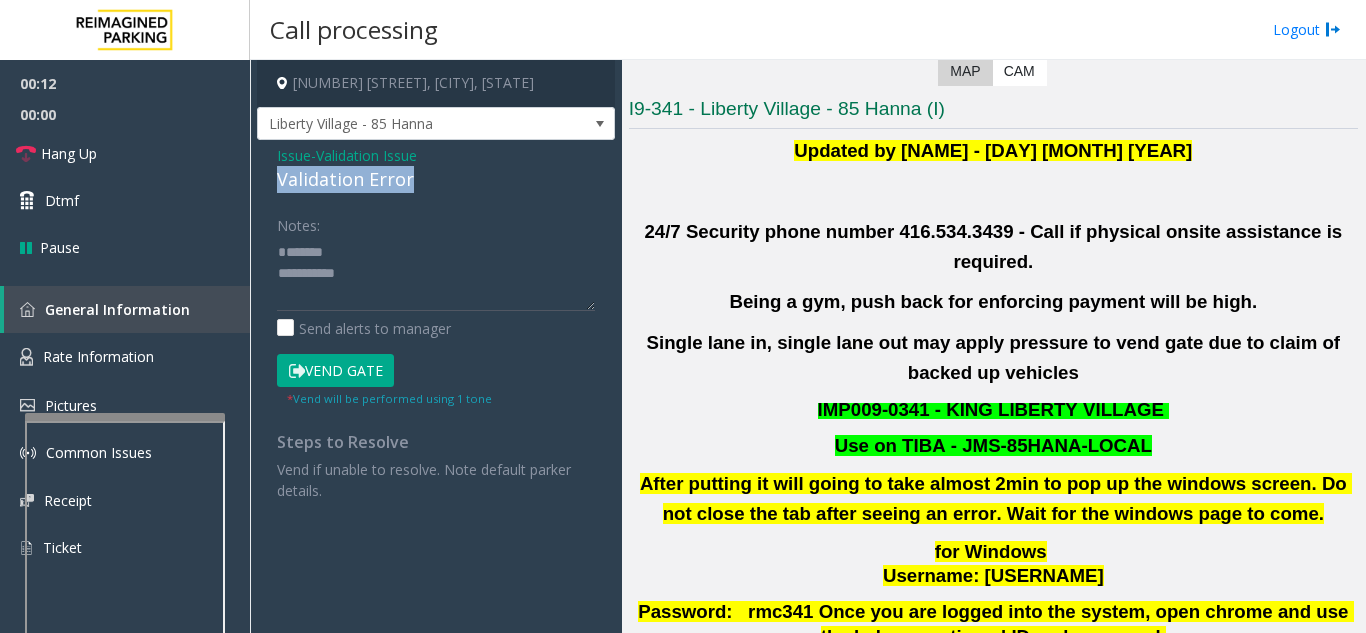 drag, startPoint x: 290, startPoint y: 179, endPoint x: 437, endPoint y: 178, distance: 147.0034 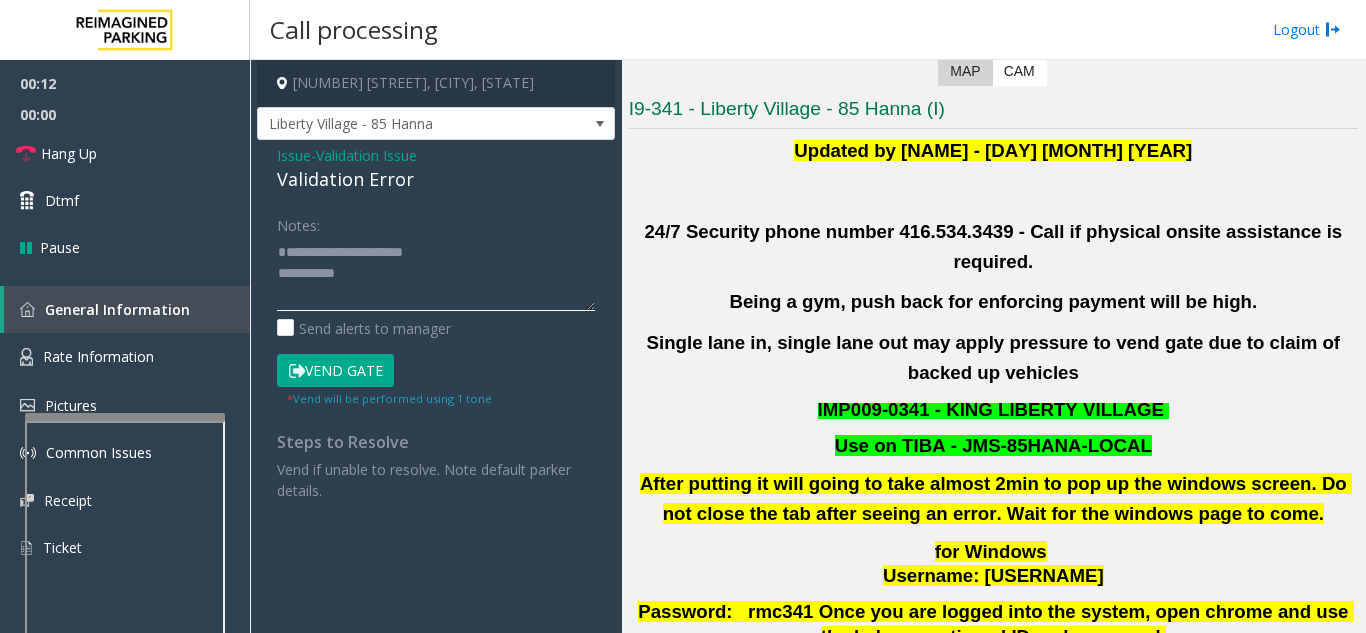 click 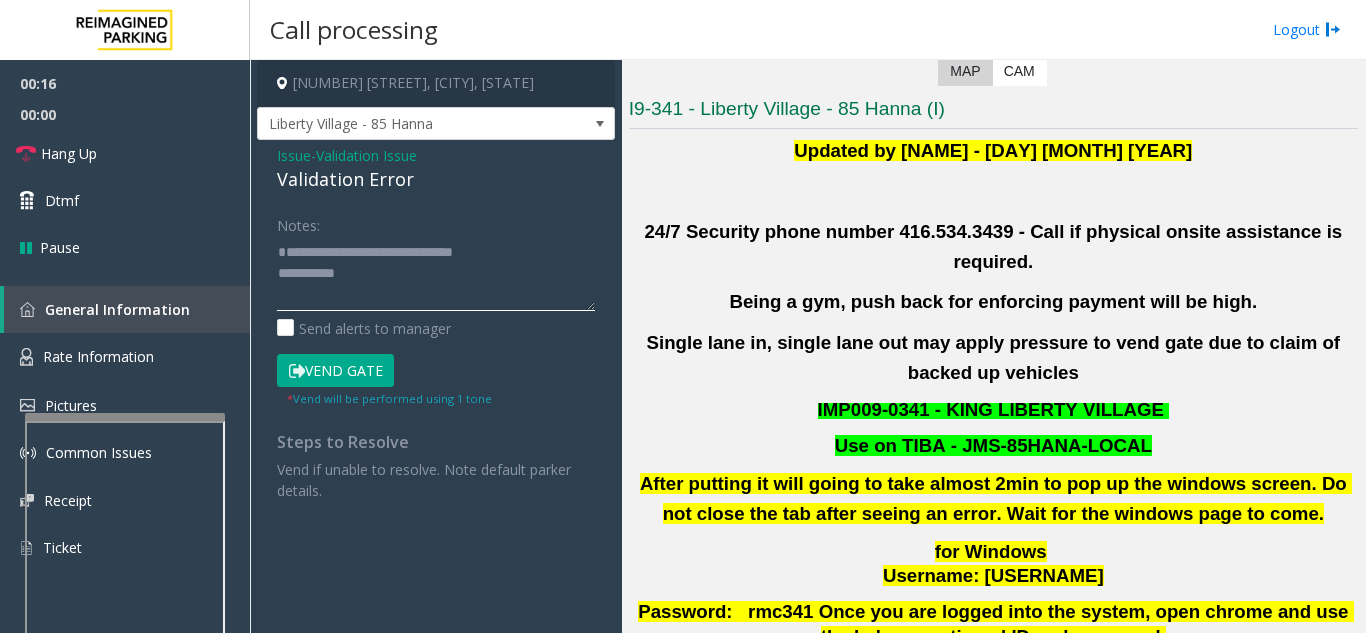 click 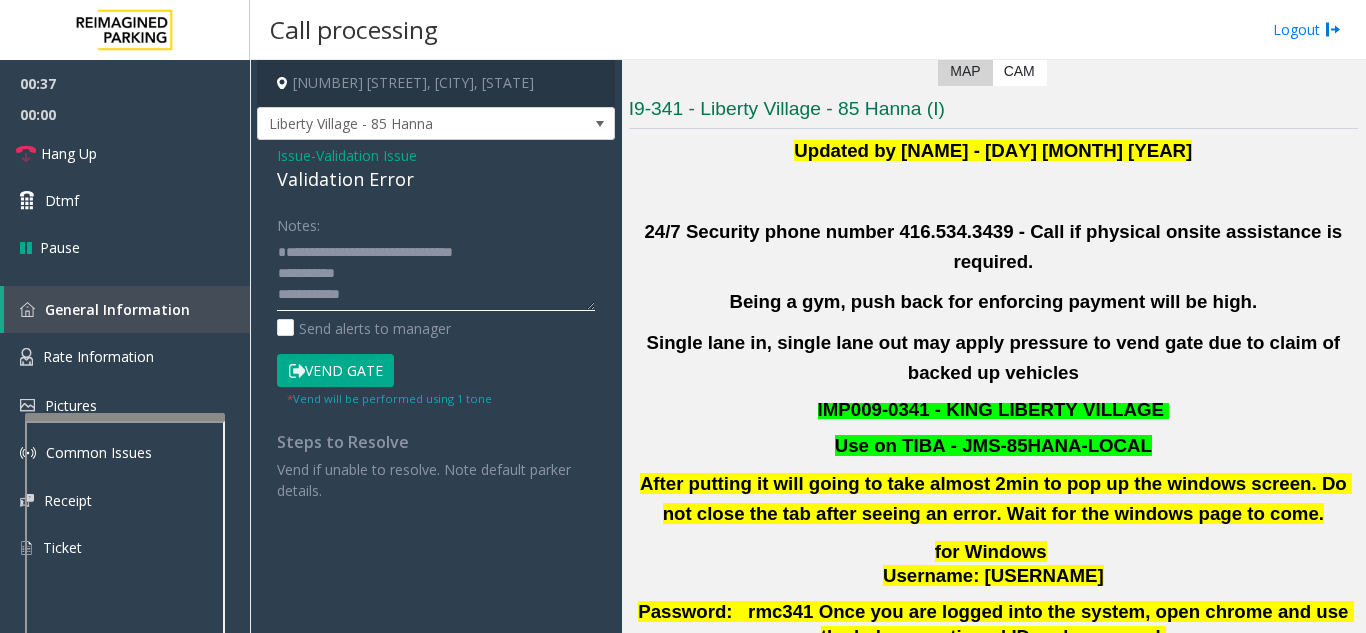 scroll, scrollTop: 15, scrollLeft: 0, axis: vertical 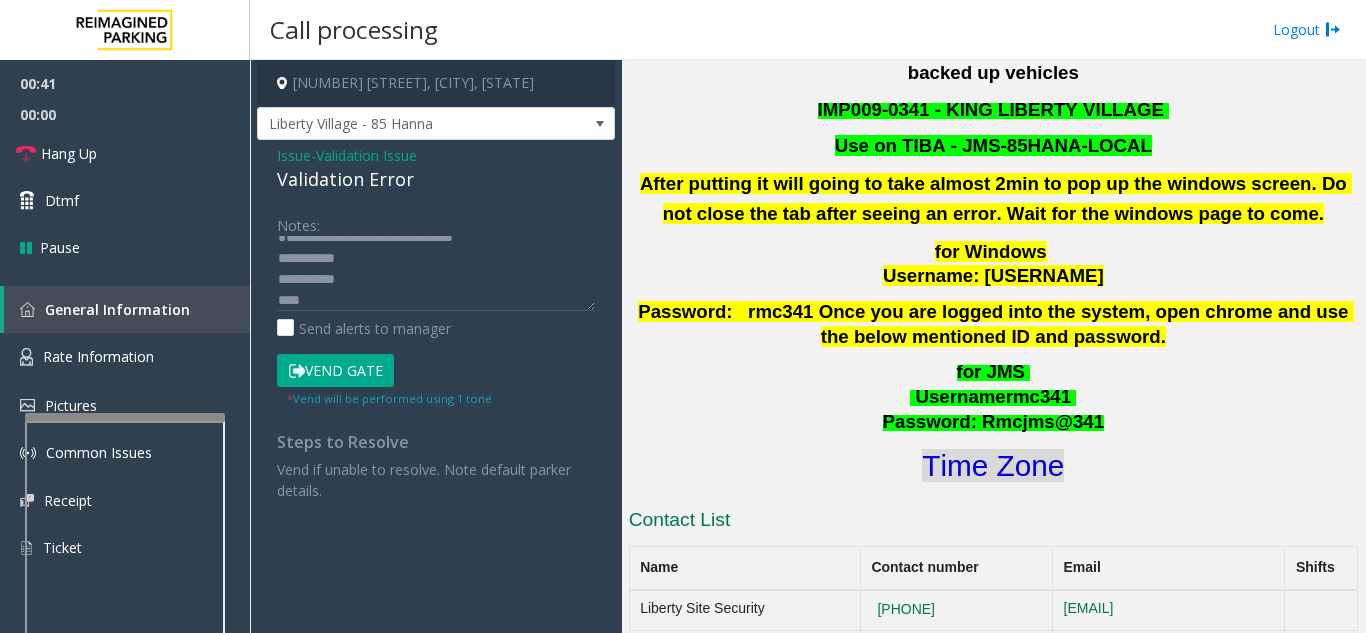 click on "Time Zone" 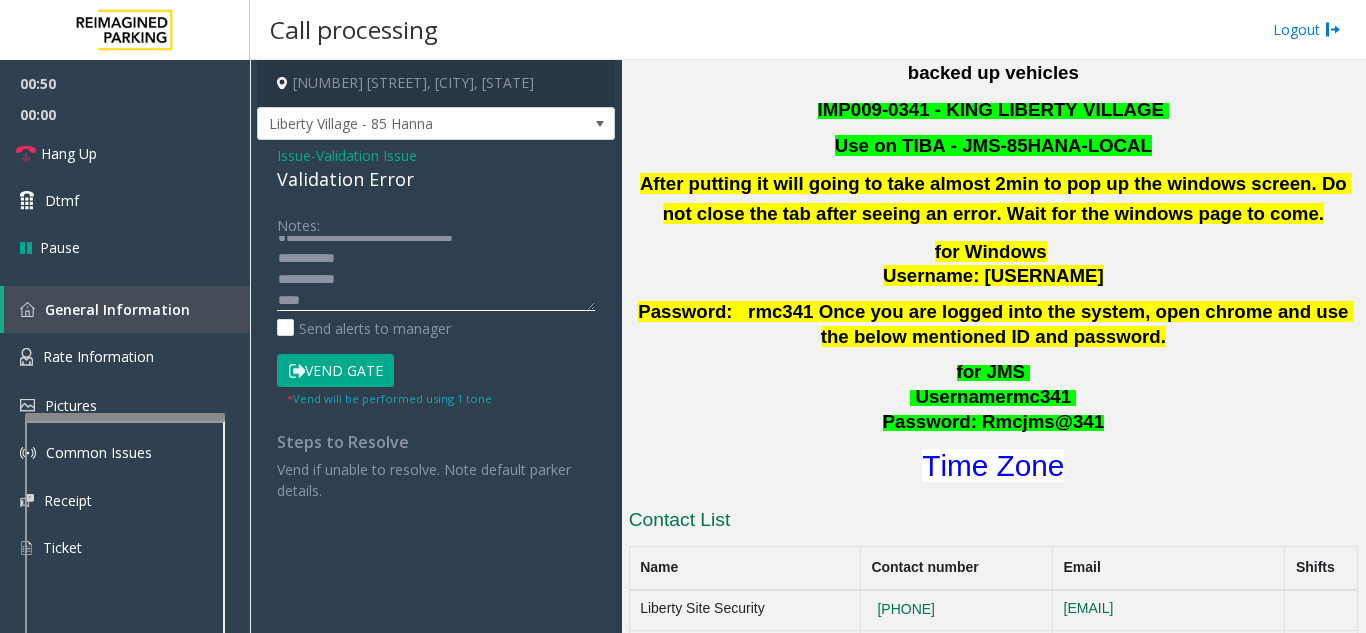 click 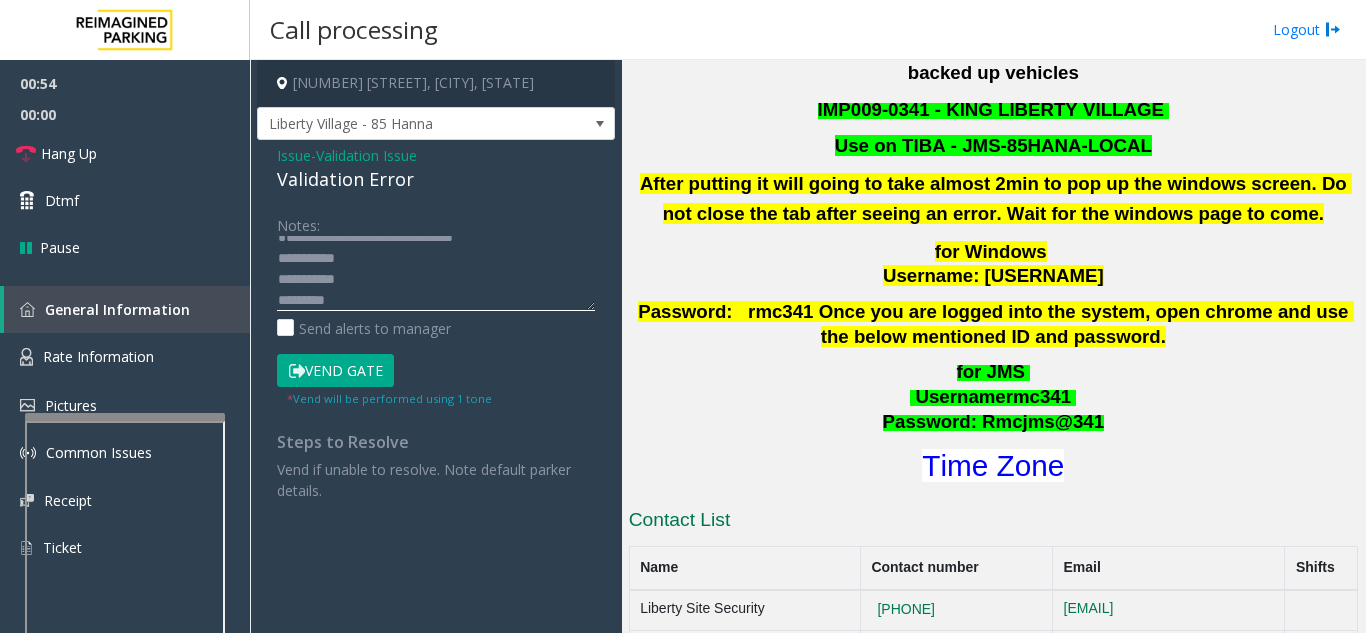 scroll, scrollTop: 36, scrollLeft: 0, axis: vertical 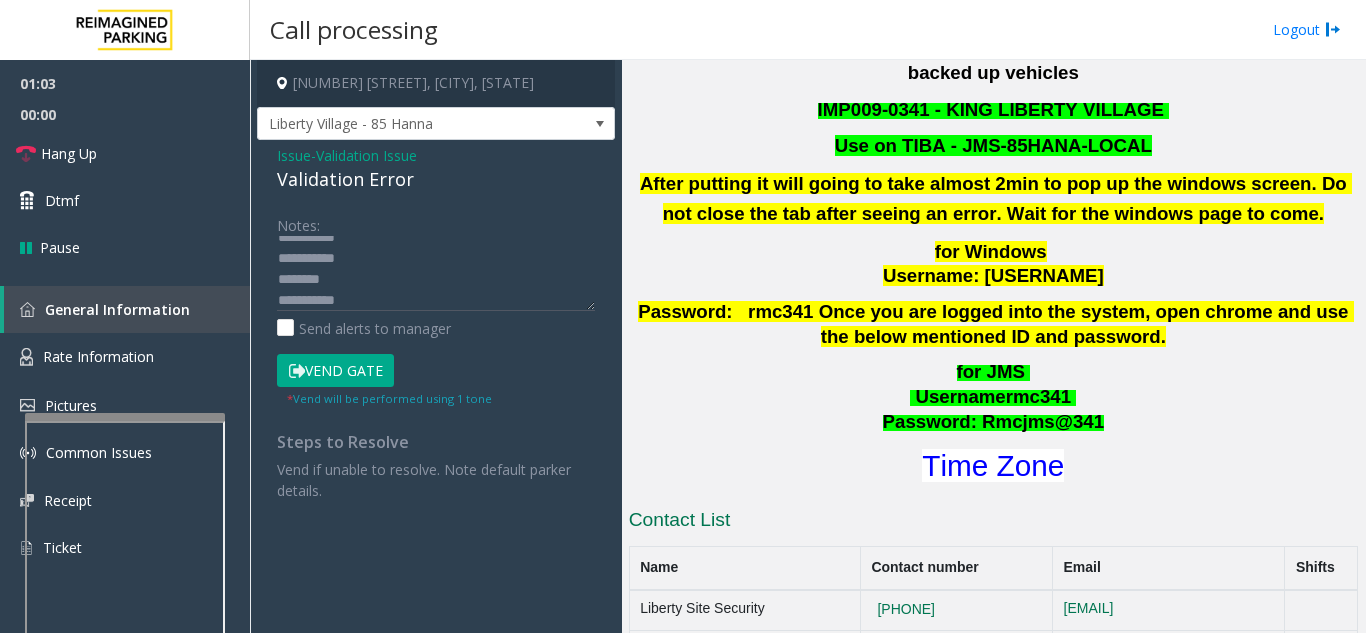 click on "Vend Gate" 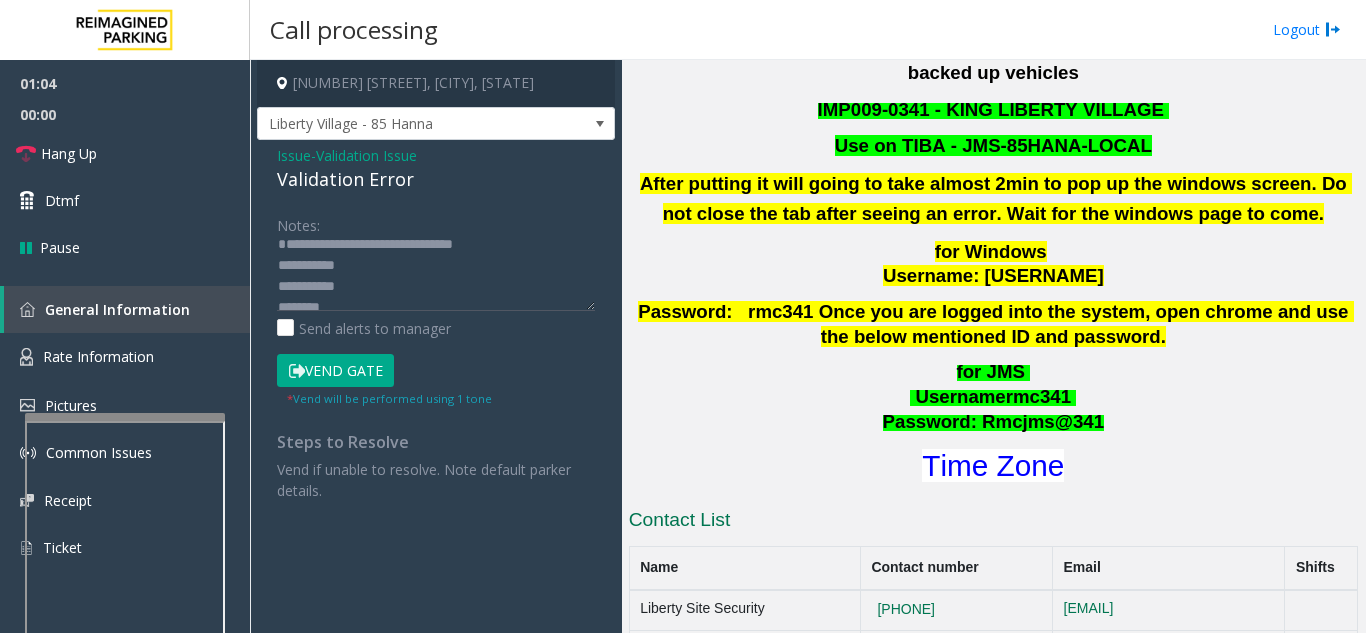 scroll, scrollTop: 0, scrollLeft: 0, axis: both 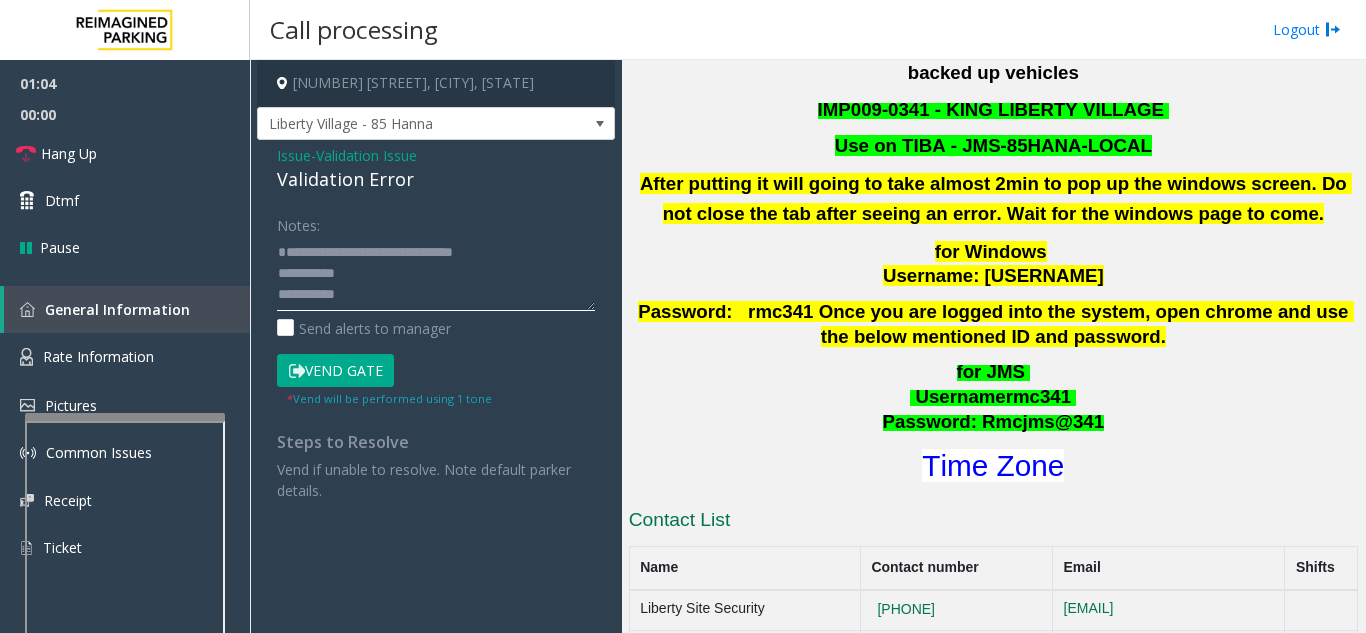click 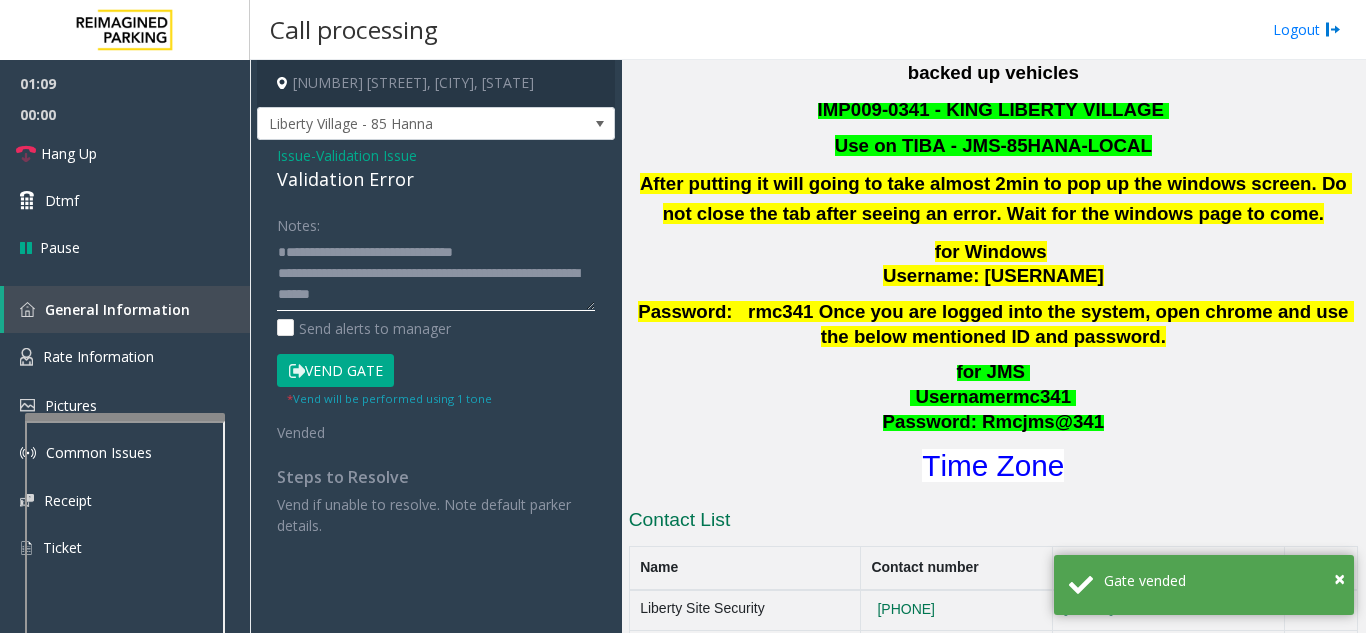 type on "**********" 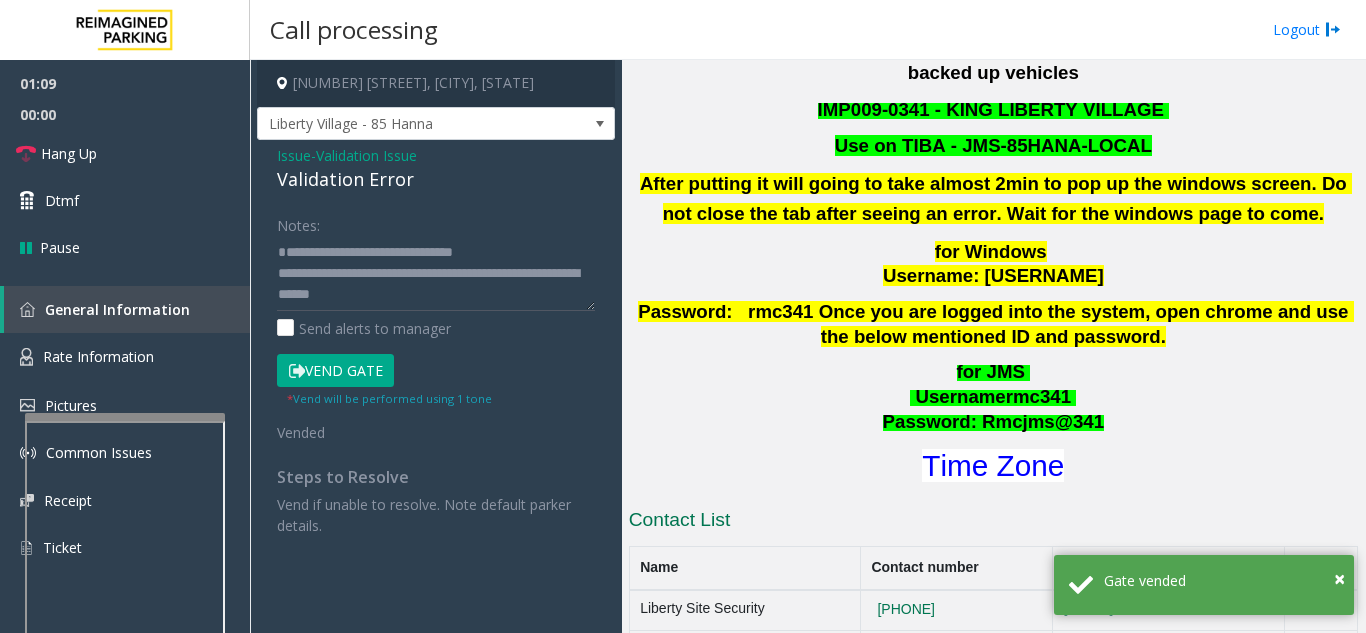 click on "Notes:" 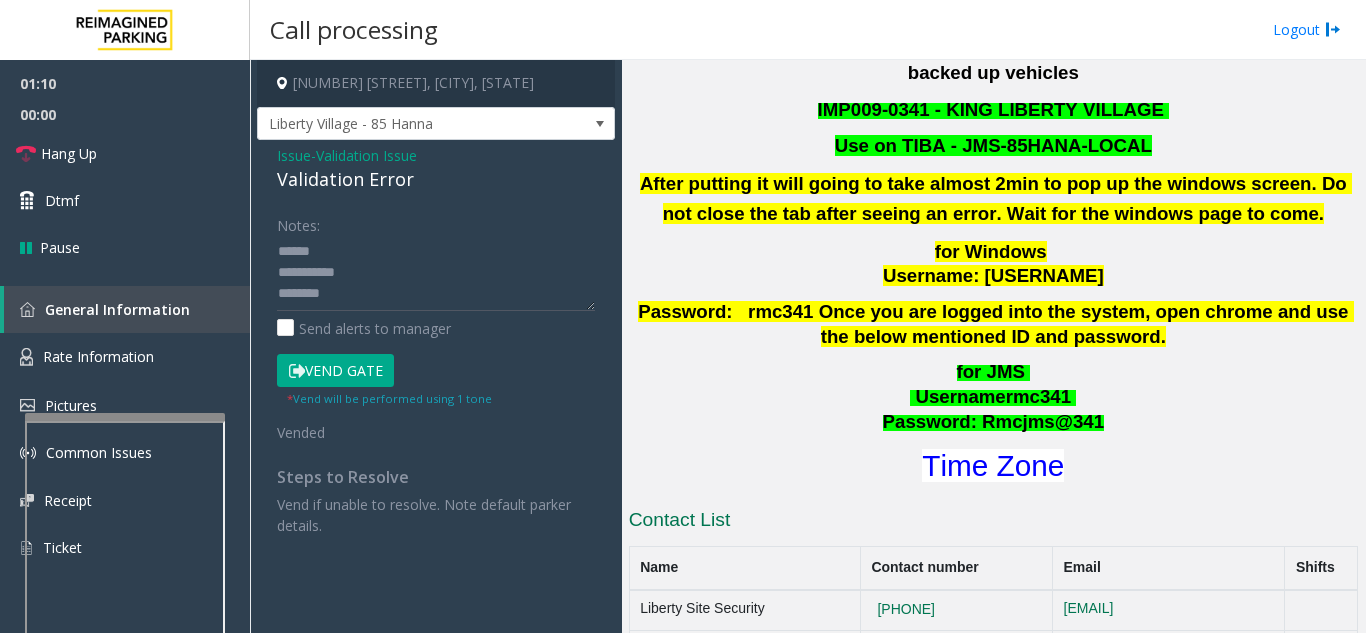 scroll, scrollTop: 63, scrollLeft: 0, axis: vertical 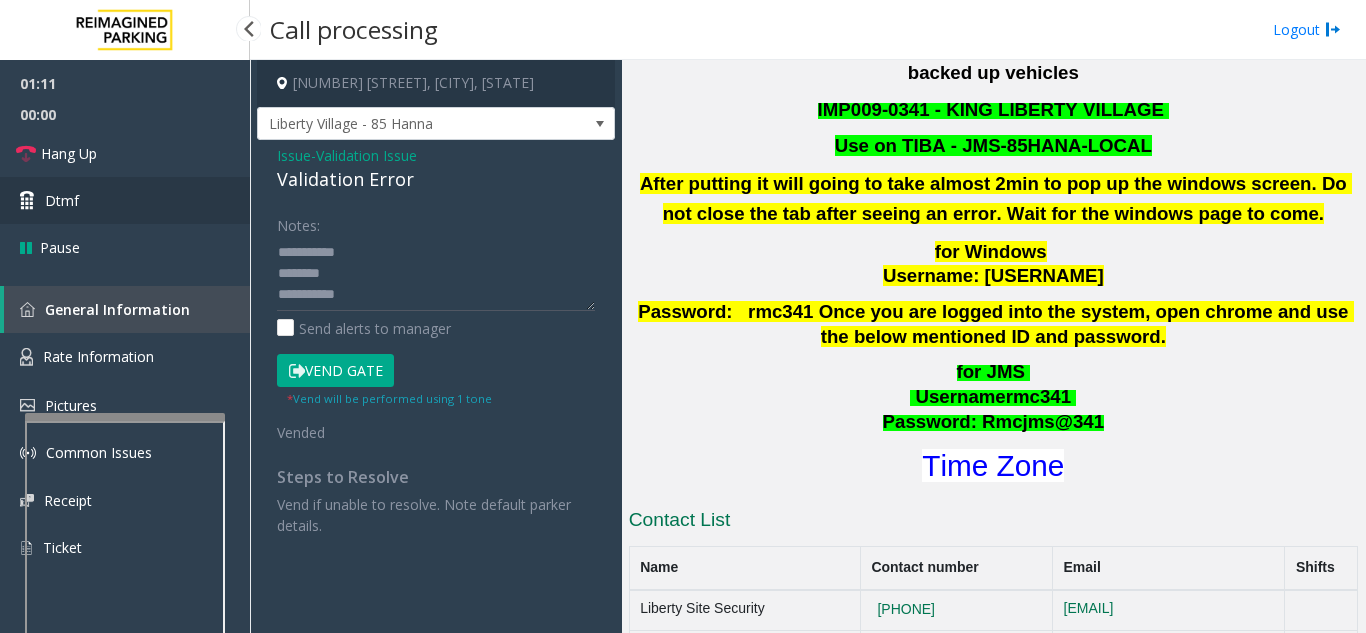 click on "Dtmf" at bounding box center [125, 200] 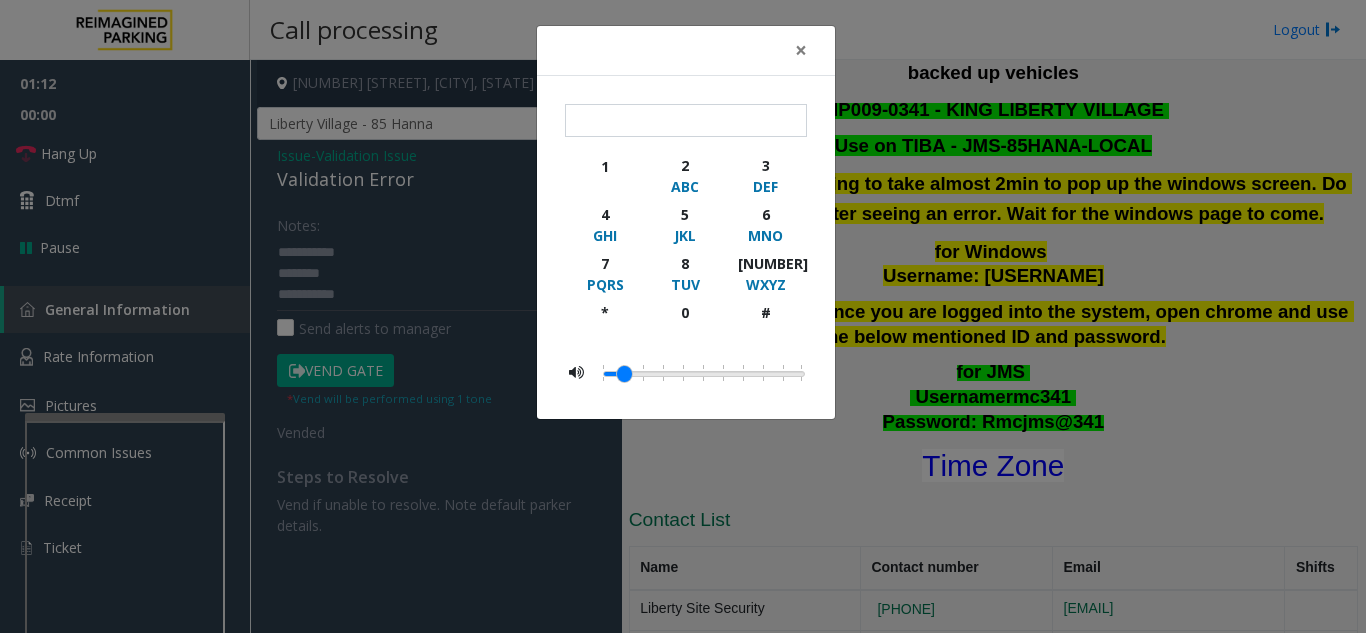 click on "× 1 2 ABC 3 DEF 4 GHI 5 JKL 6 MNO 7 PQRS 8 TUV 9 WXYZ * 0 #" 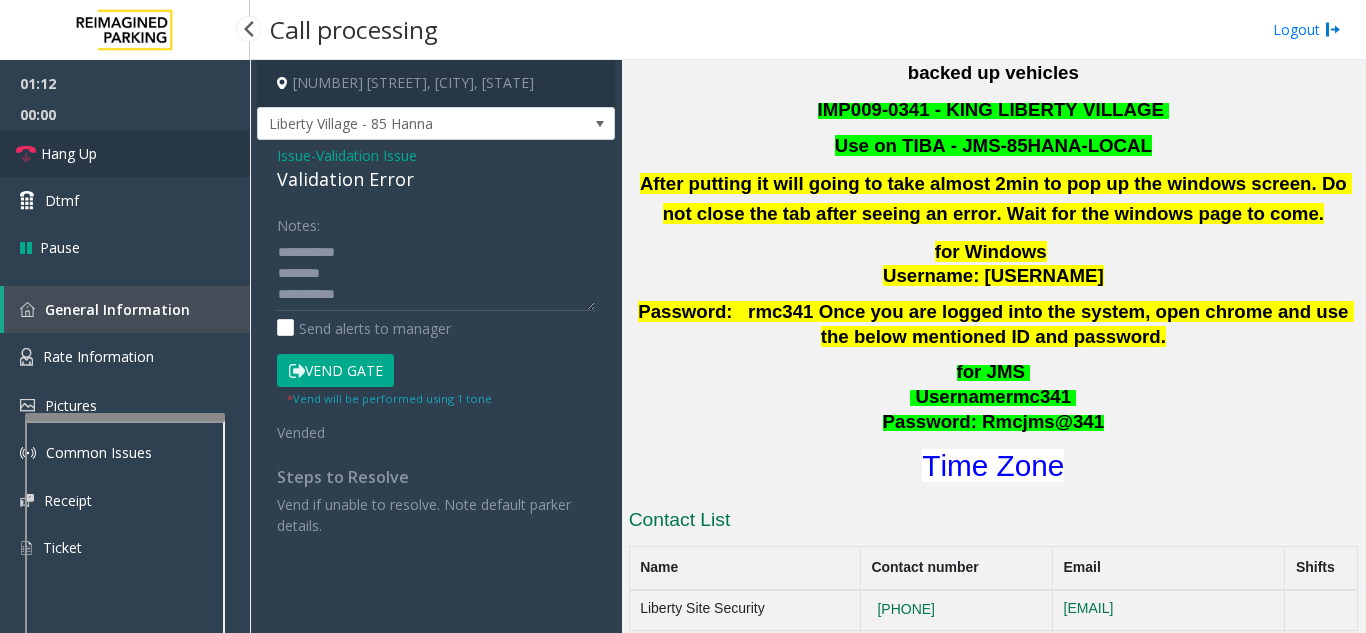 click on "Hang Up" at bounding box center (125, 153) 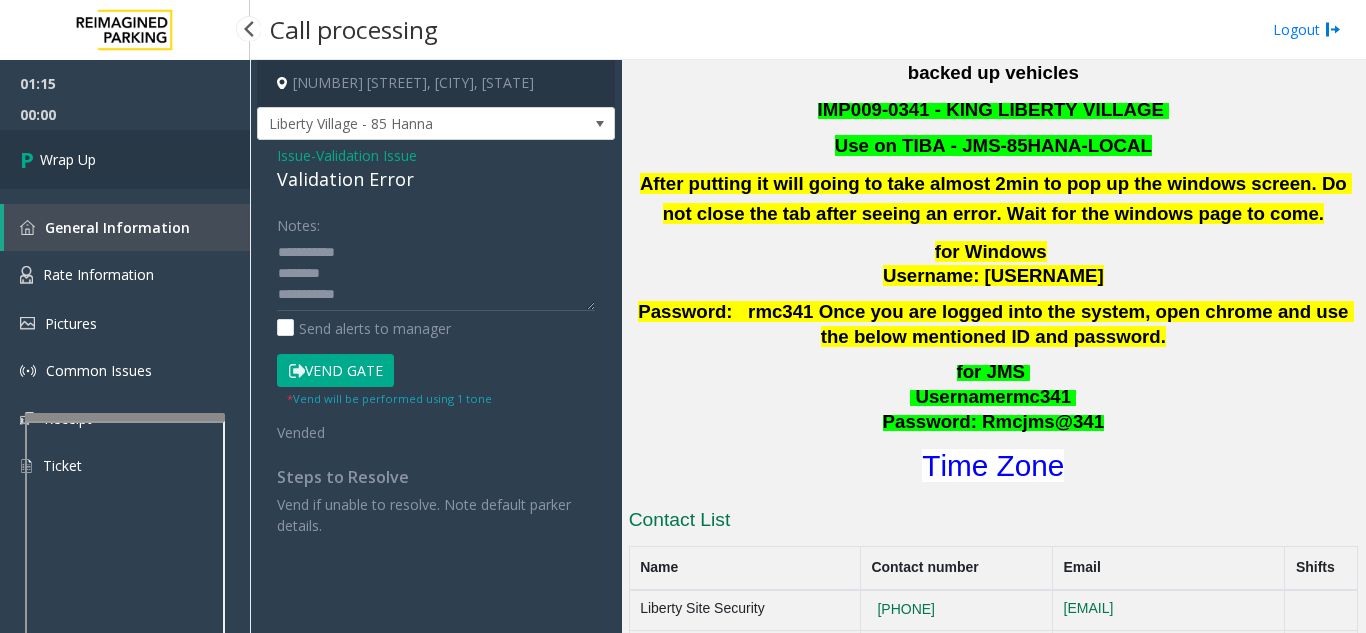 click on "Wrap Up" at bounding box center (125, 159) 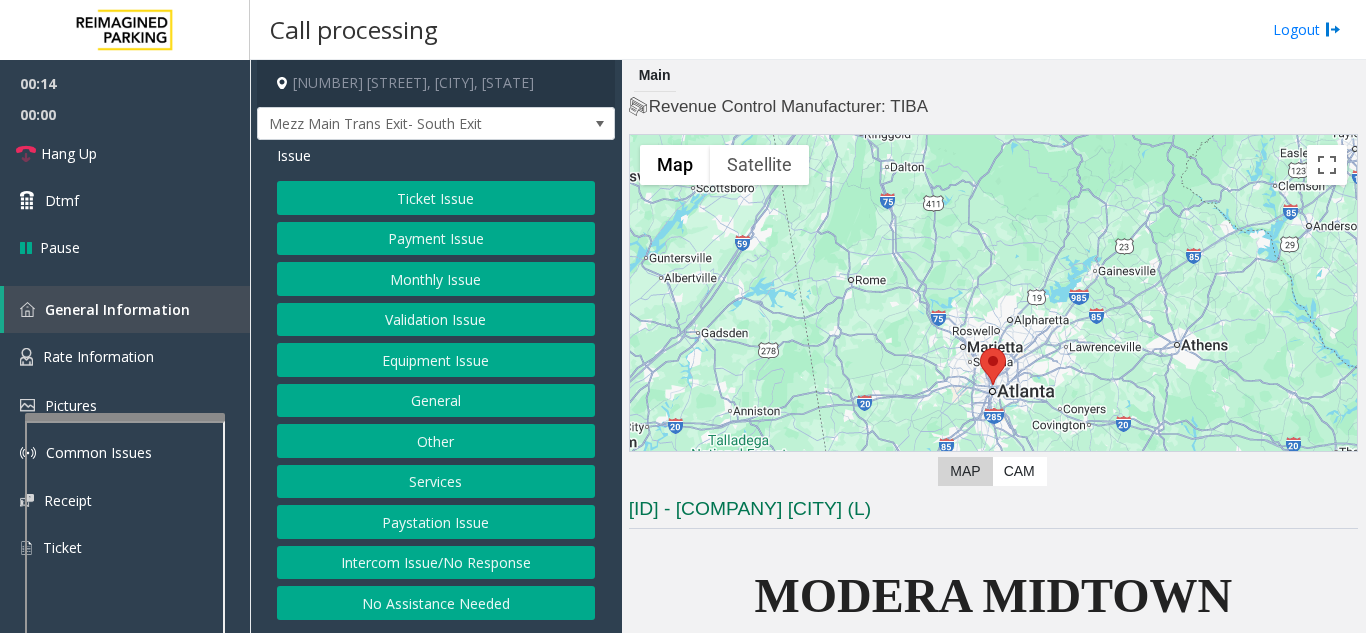 click on "Intercom Issue/No Response" 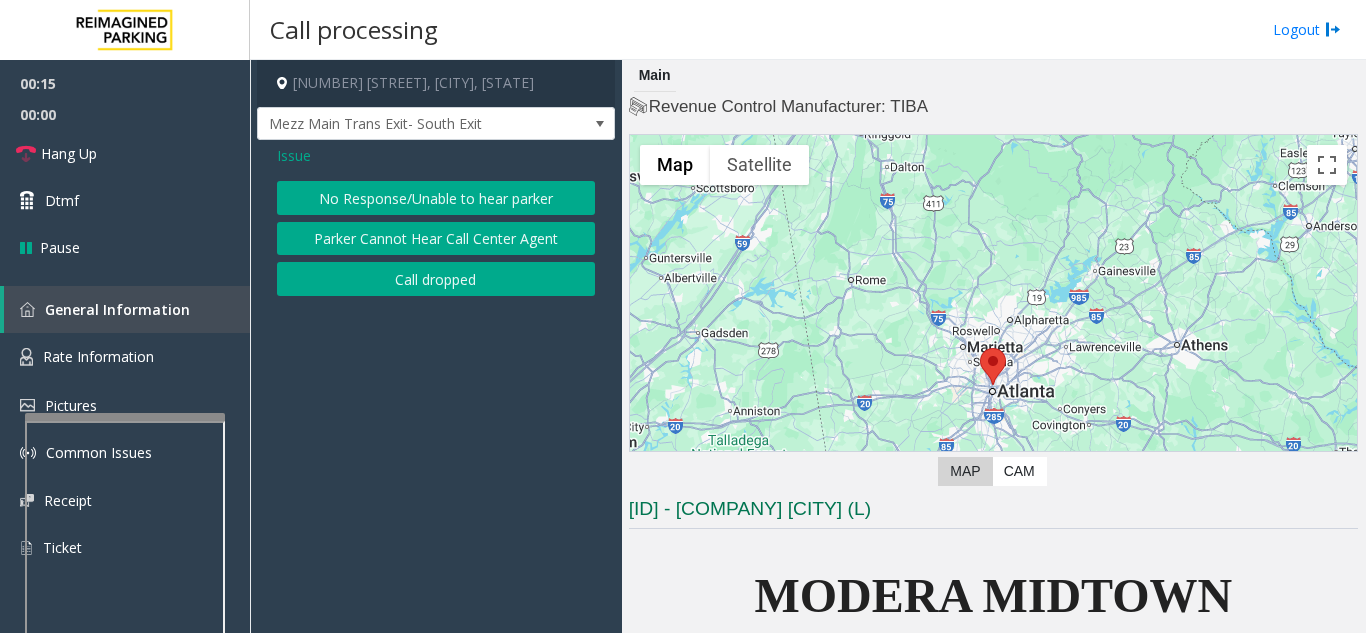 click on "No Response/Unable to hear parker" 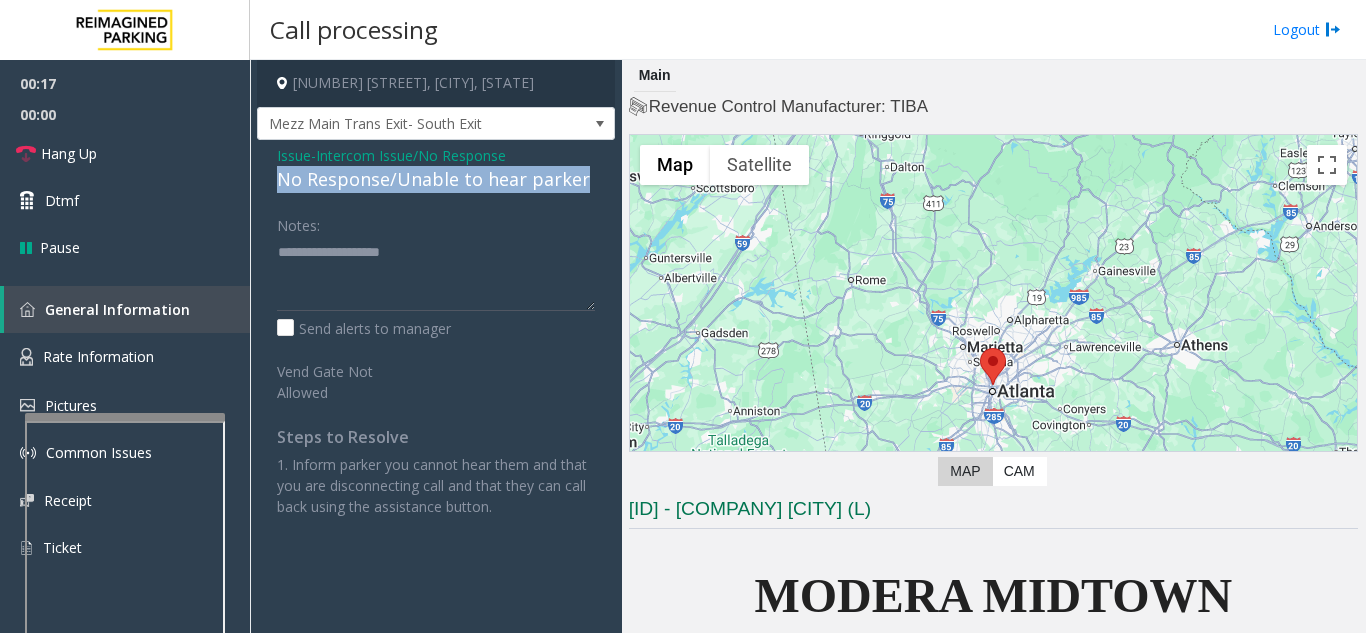 drag, startPoint x: 270, startPoint y: 174, endPoint x: 578, endPoint y: 182, distance: 308.10388 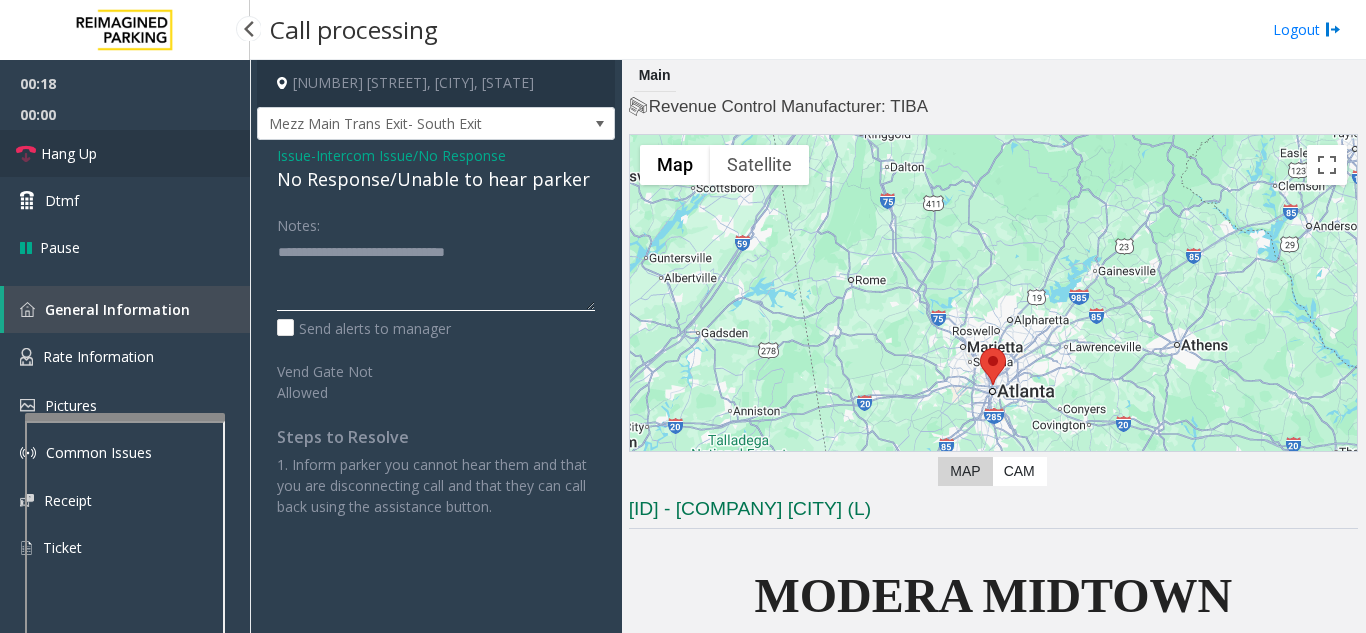 type on "**********" 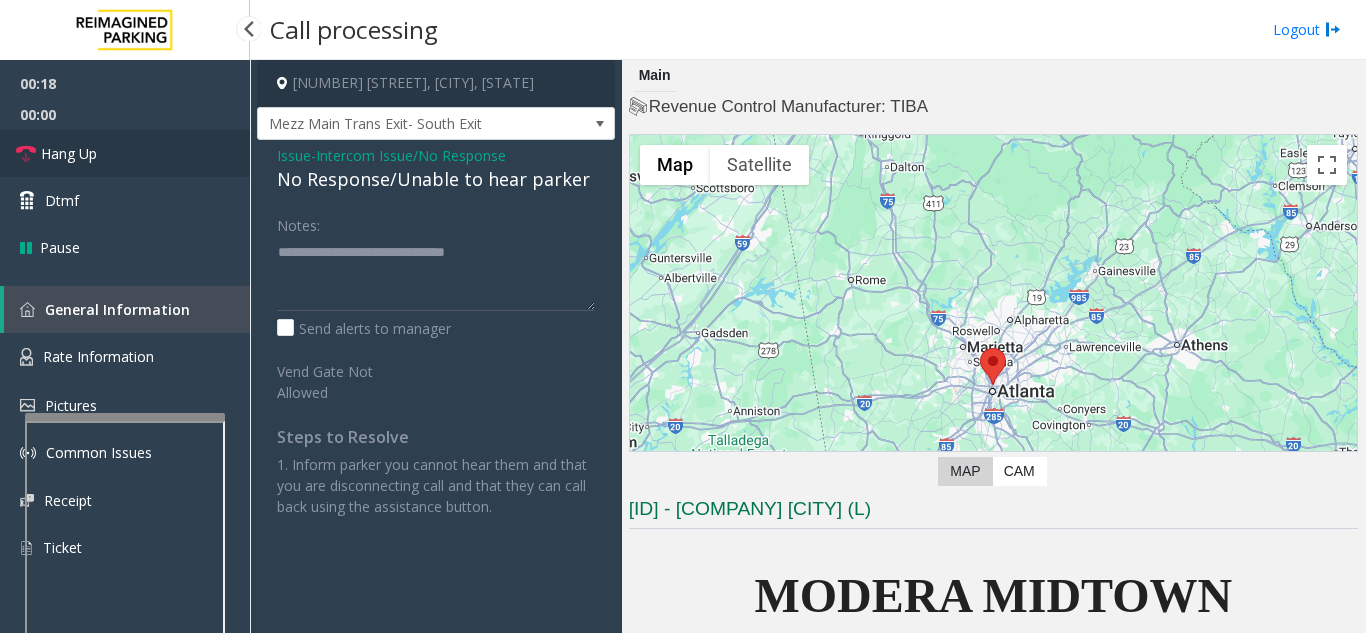 click on "Hang Up" at bounding box center (125, 153) 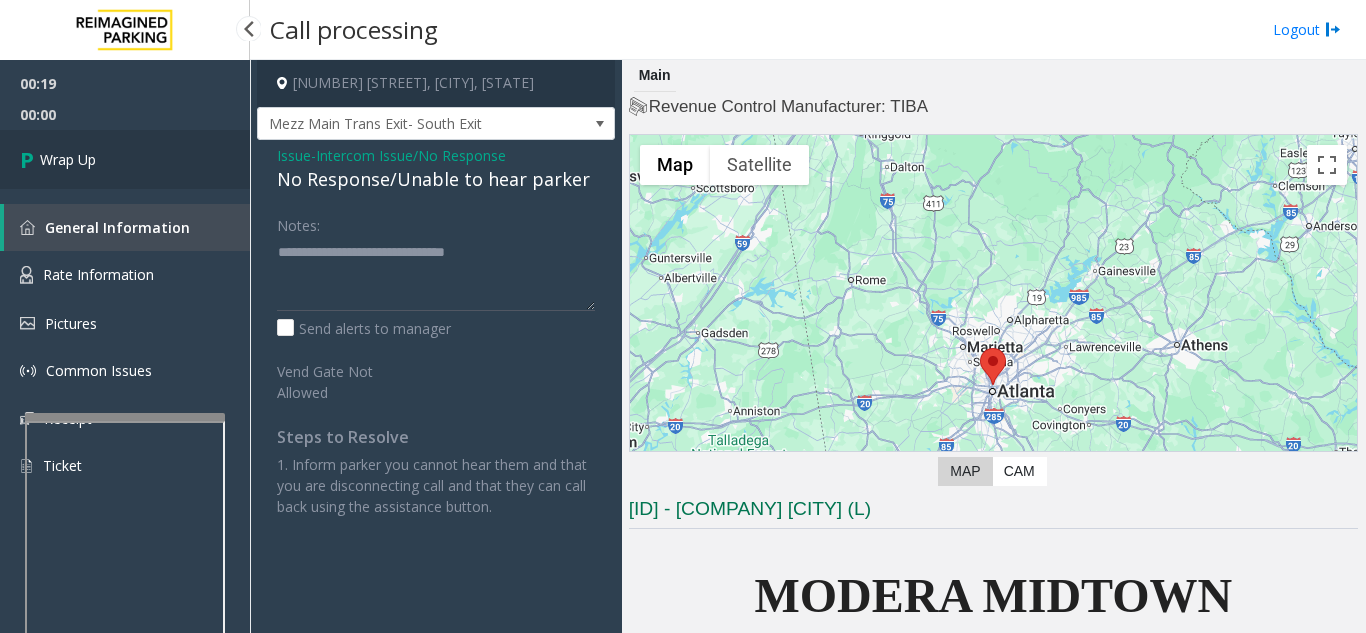 click on "Wrap Up" at bounding box center (125, 159) 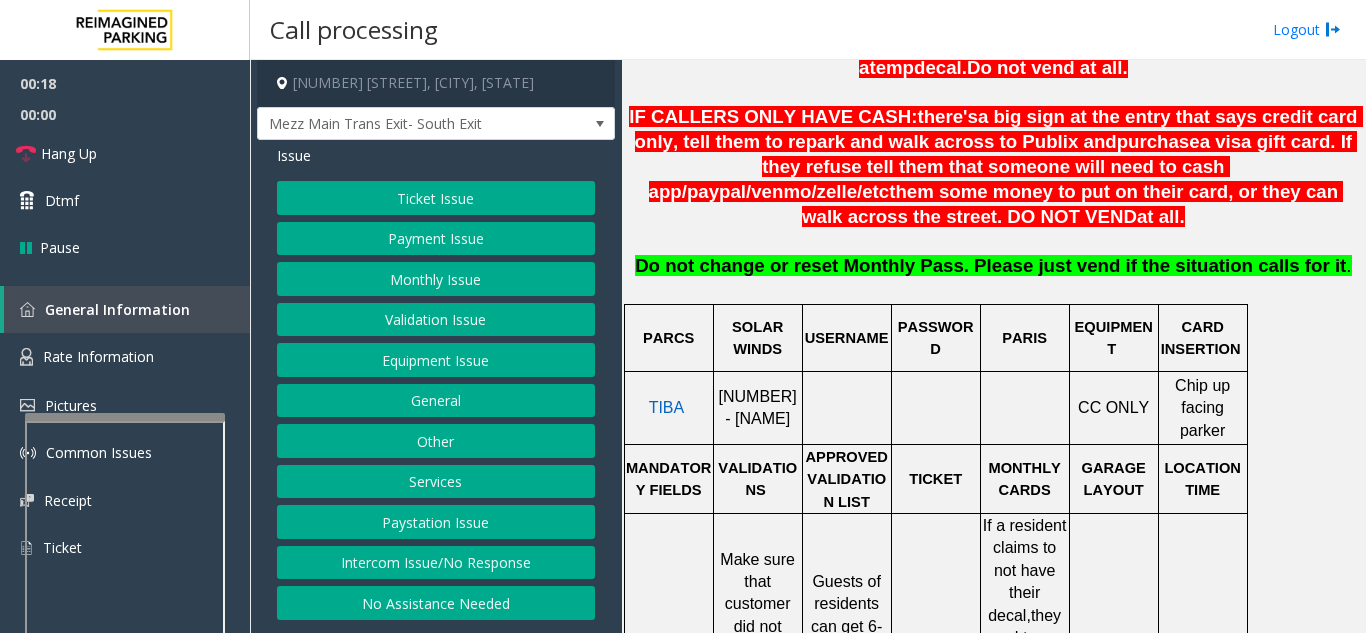 scroll, scrollTop: 700, scrollLeft: 0, axis: vertical 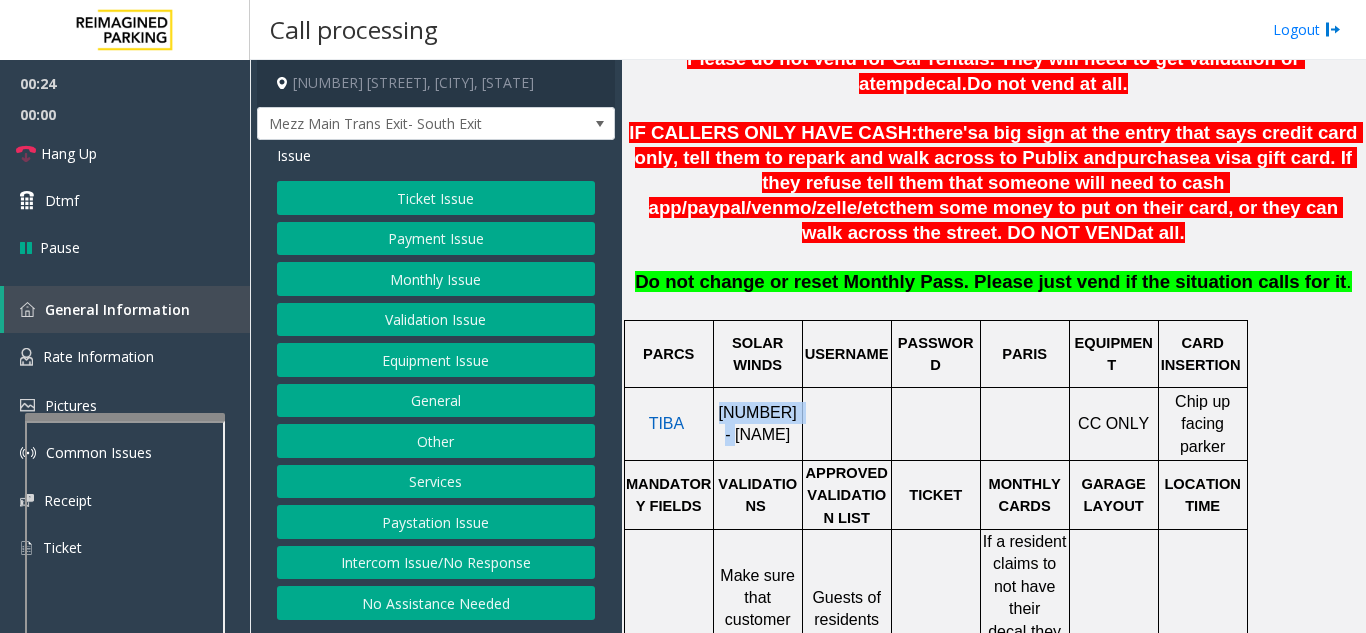 drag, startPoint x: 727, startPoint y: 396, endPoint x: 717, endPoint y: 375, distance: 23.259407 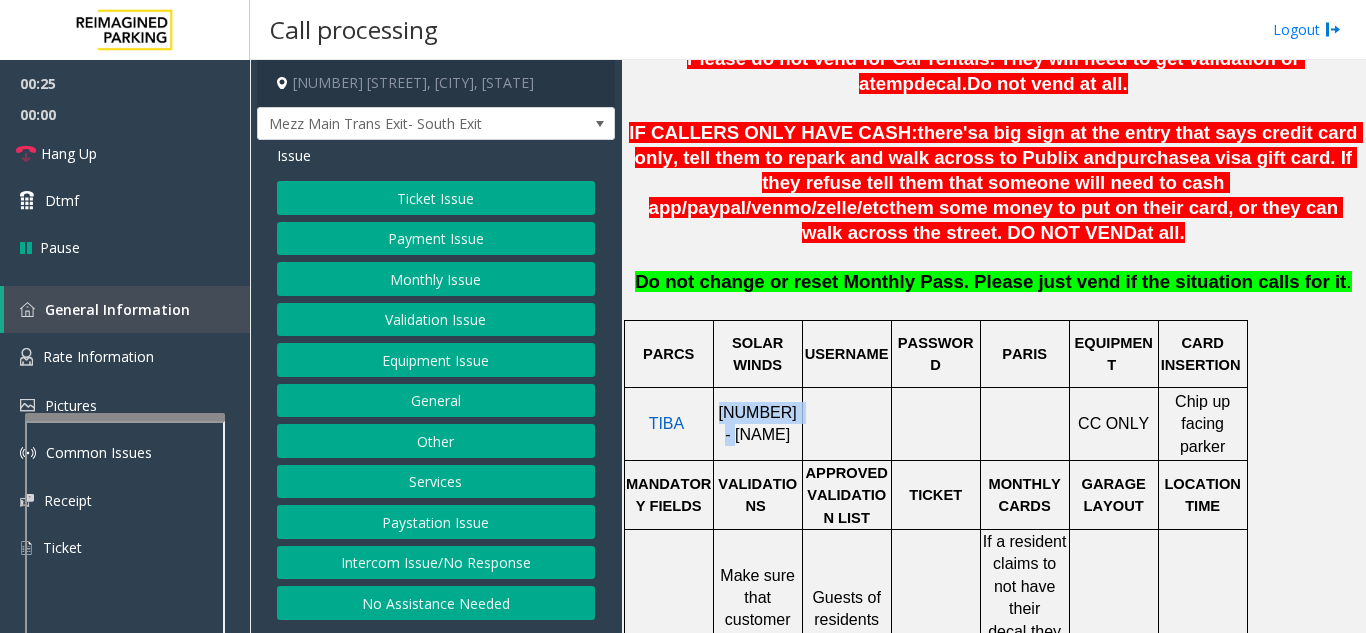 copy on "LAN20000500" 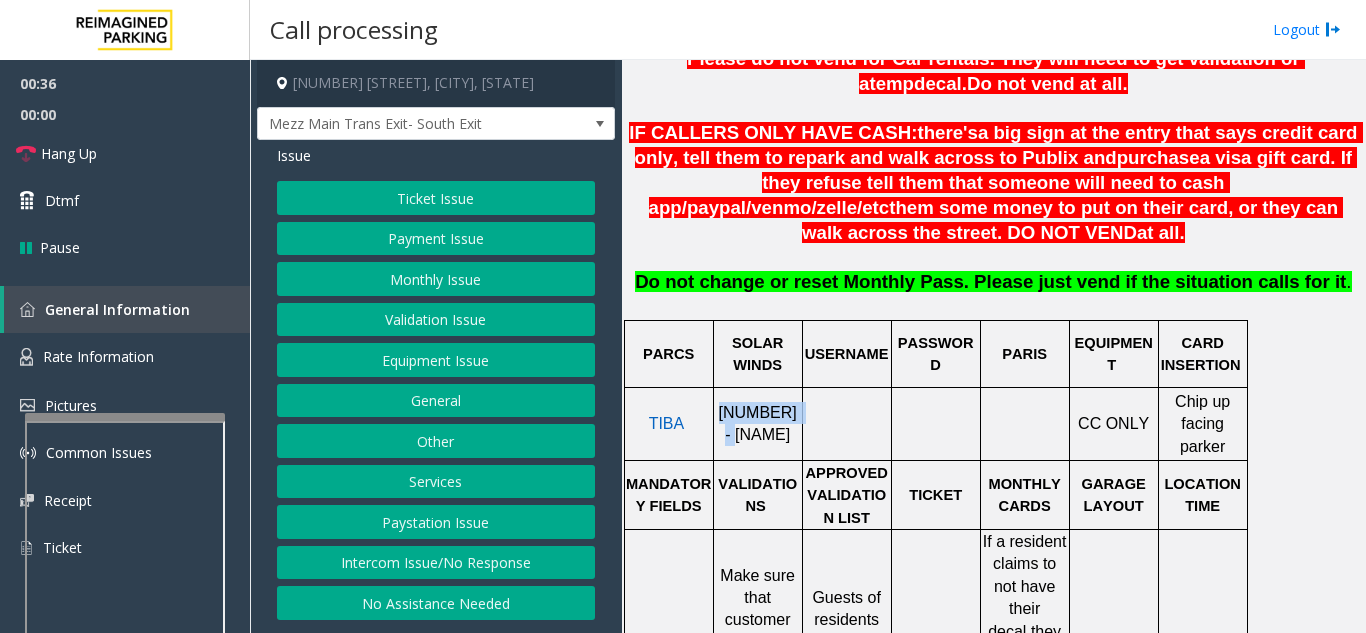 click on "Validation Issue" 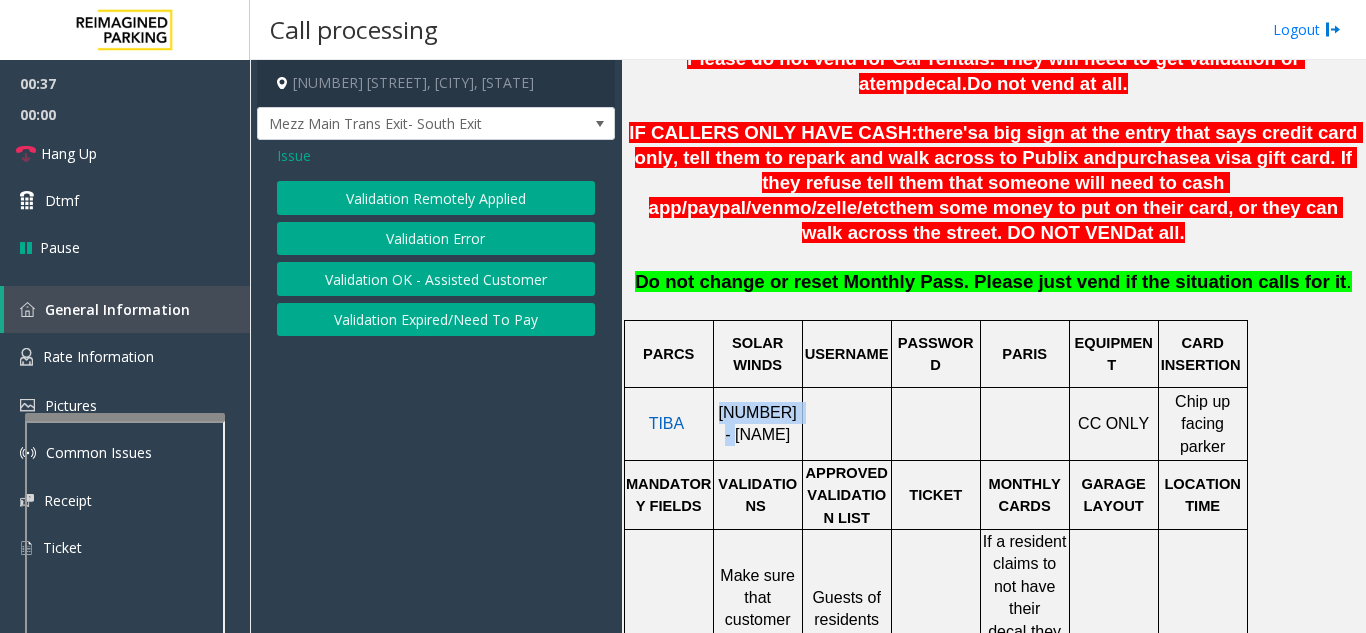 click on "Validation Error" 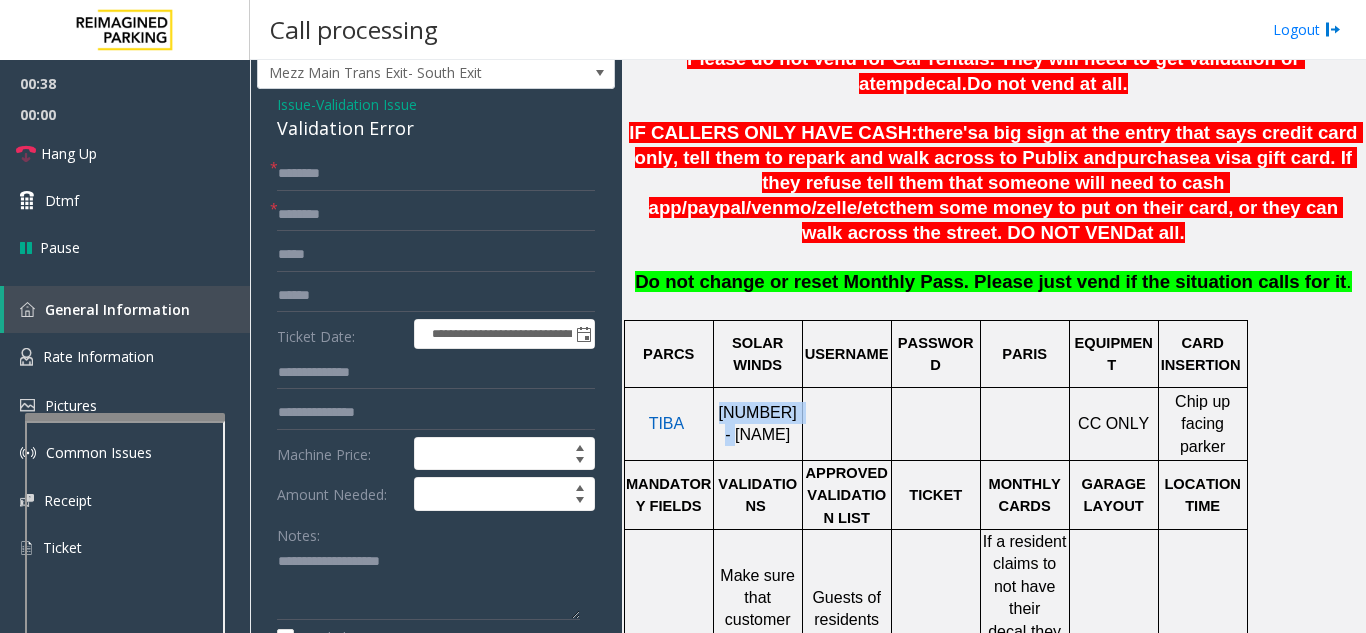 scroll, scrollTop: 100, scrollLeft: 0, axis: vertical 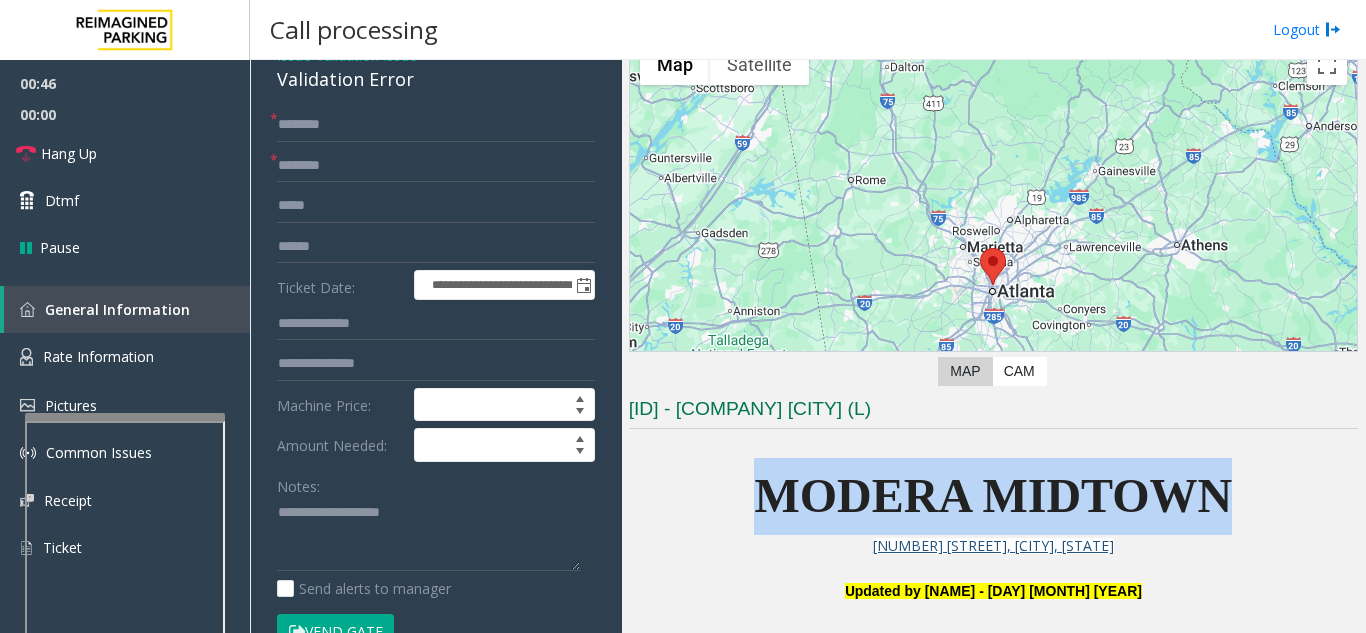 drag, startPoint x: 1271, startPoint y: 504, endPoint x: 773, endPoint y: 470, distance: 499.1593 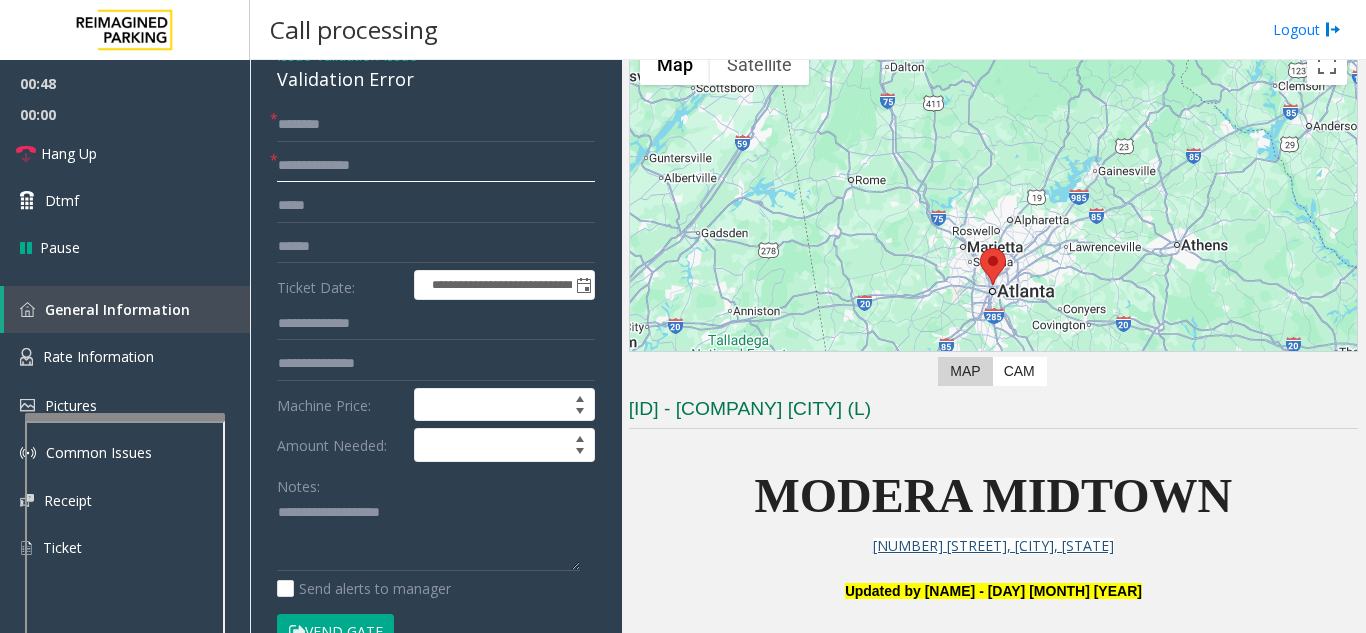 type on "**********" 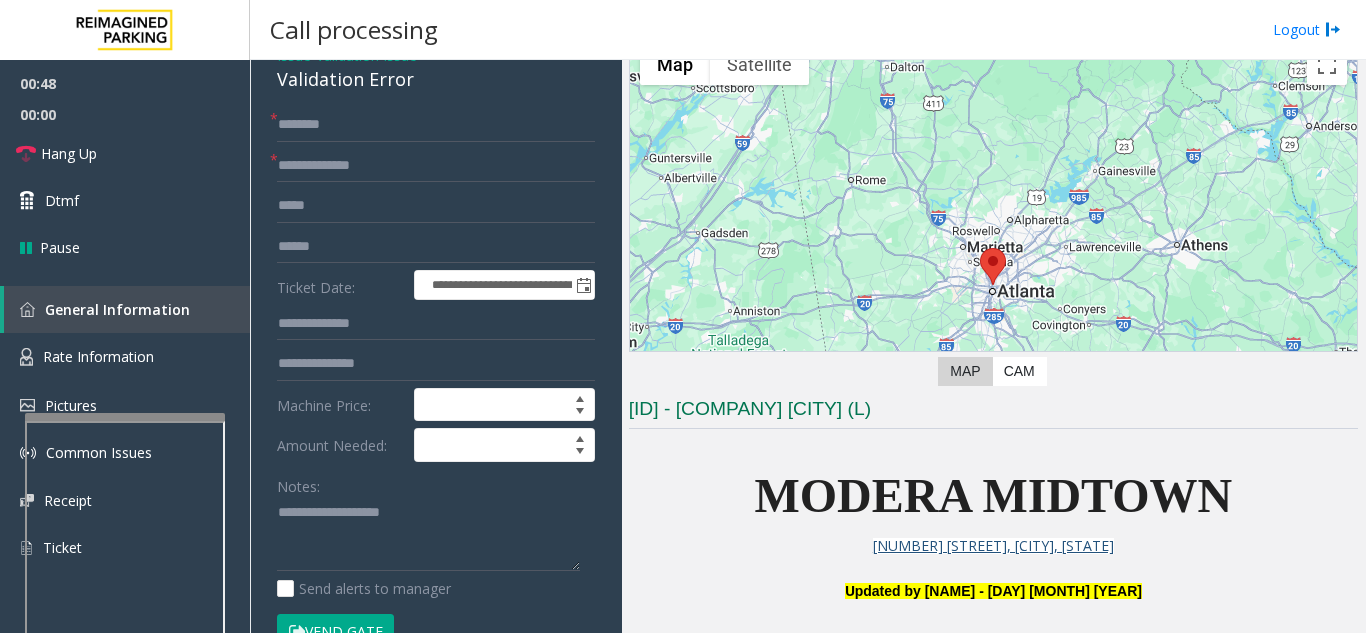 click on "**********" 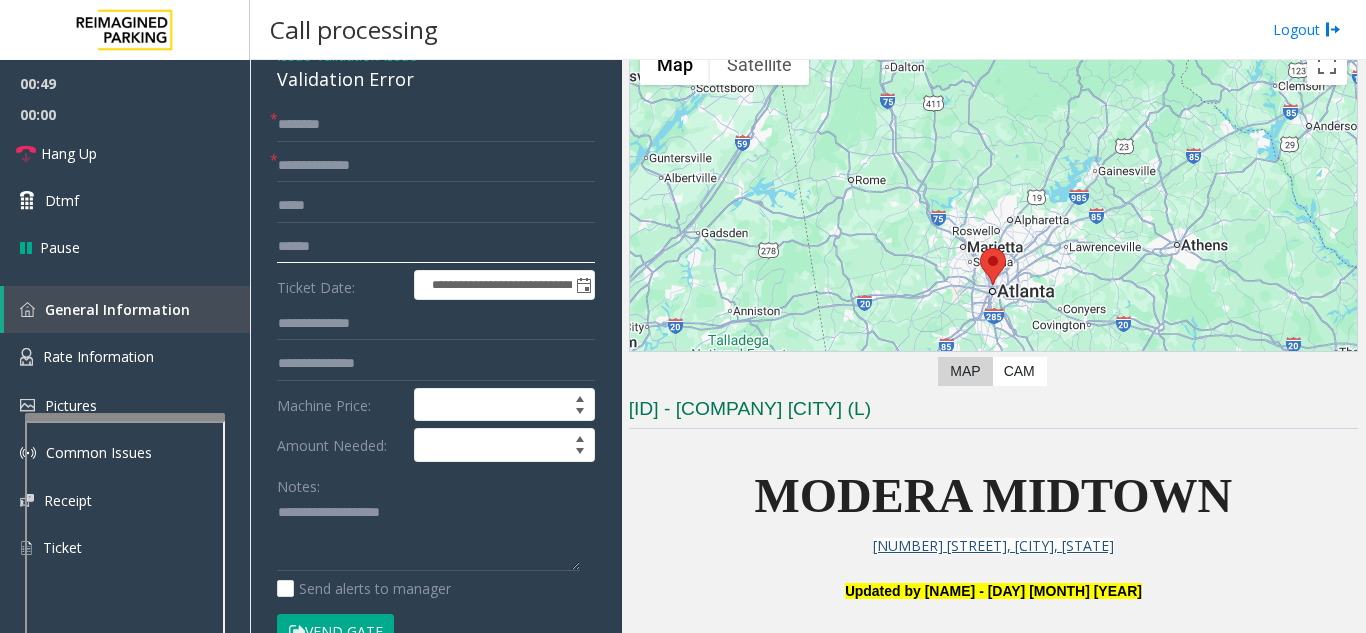 click 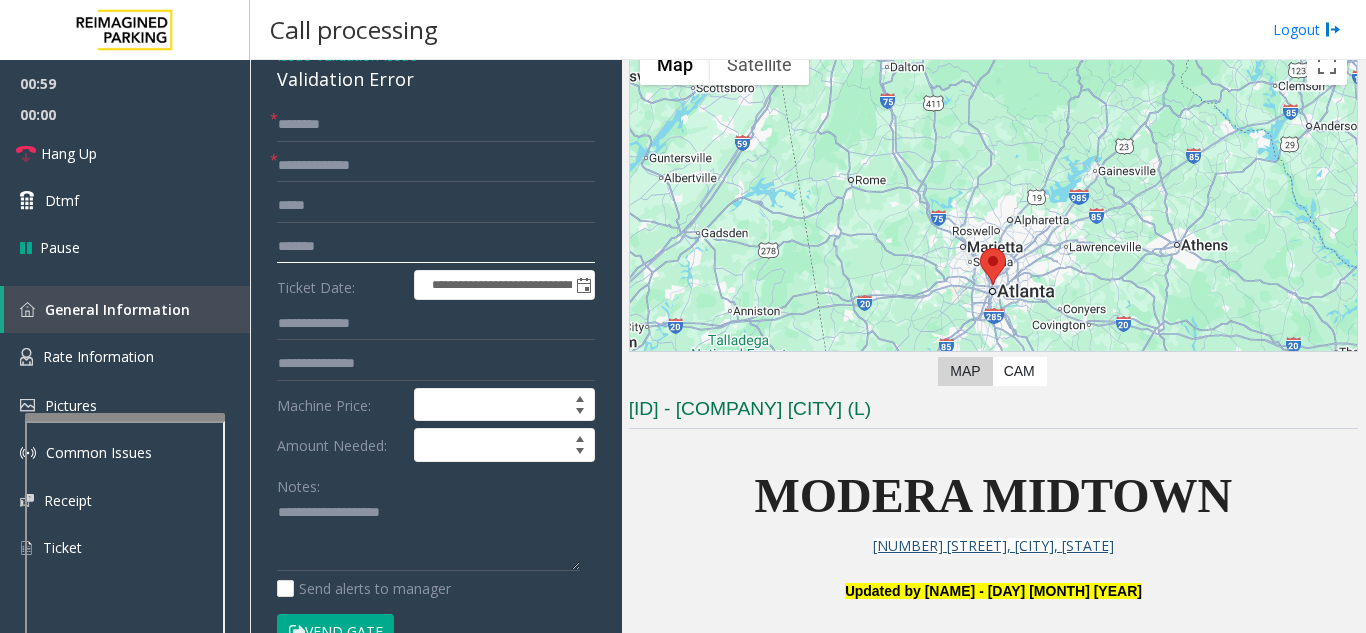 type on "*******" 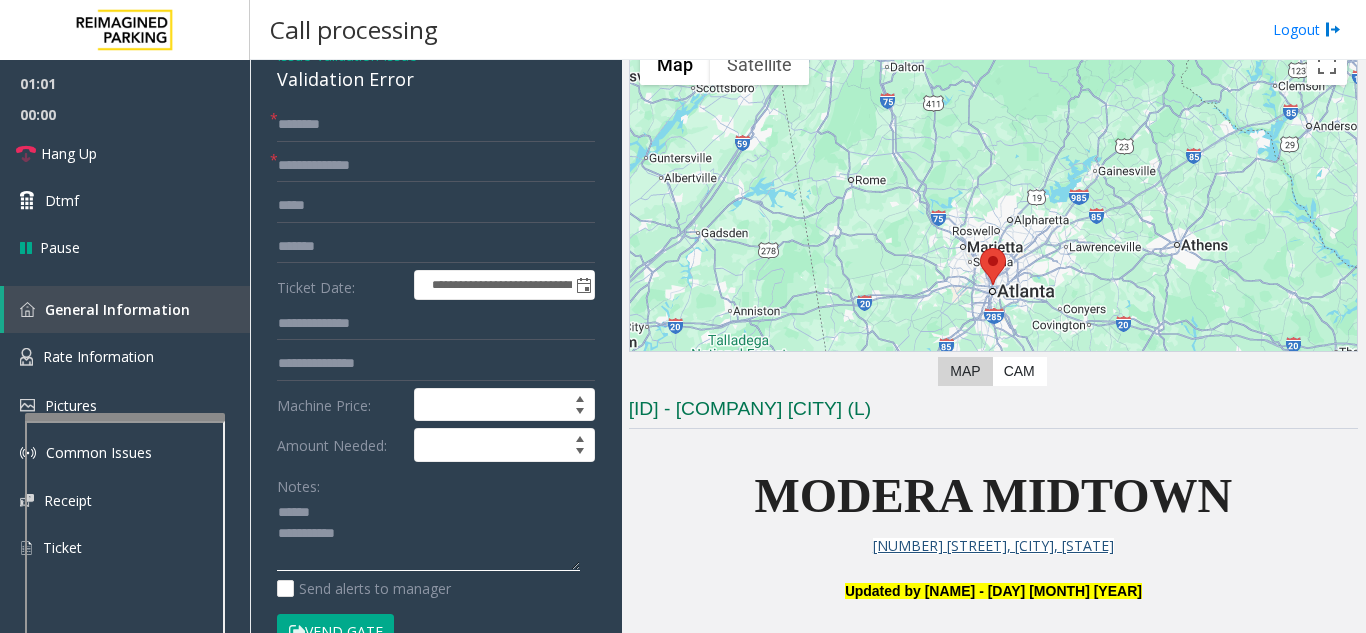click 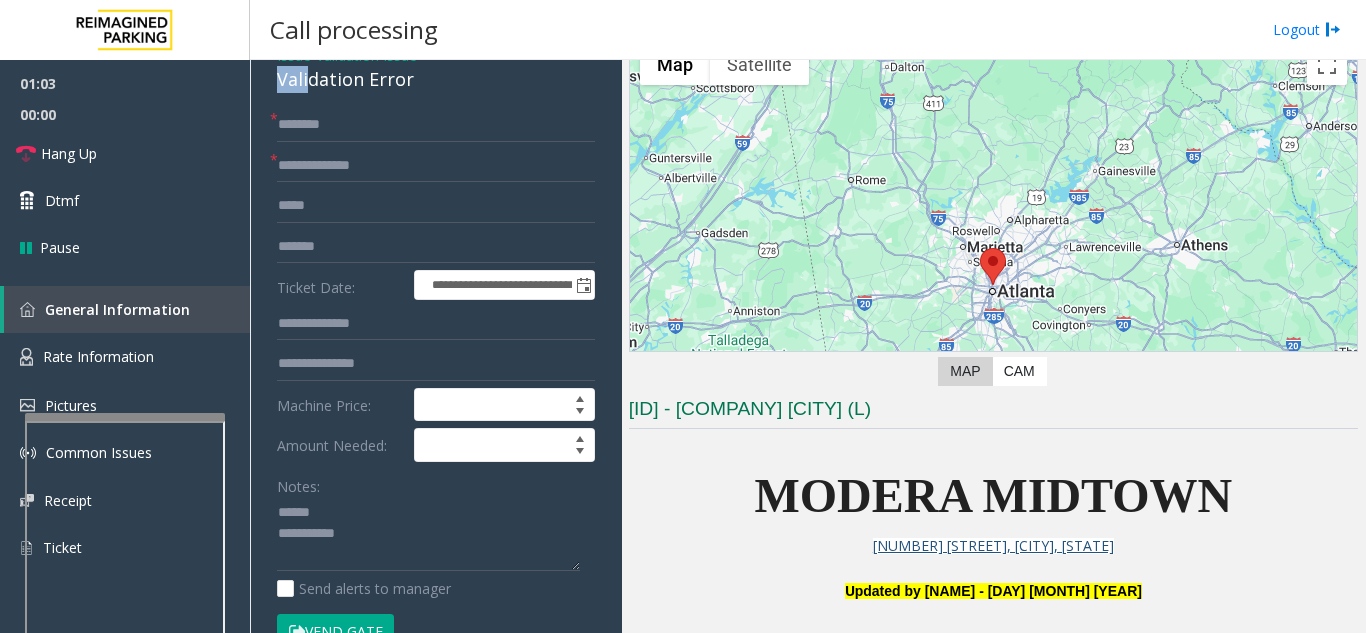 scroll, scrollTop: 96, scrollLeft: 0, axis: vertical 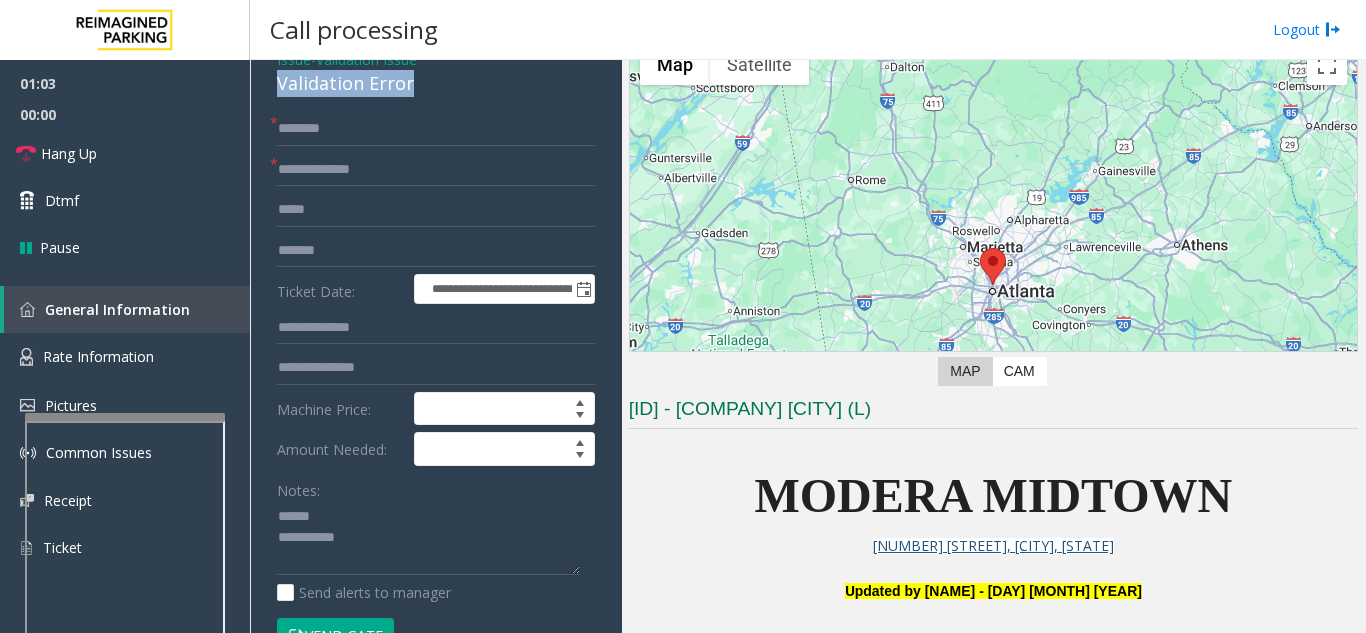 drag, startPoint x: 266, startPoint y: 74, endPoint x: 439, endPoint y: 97, distance: 174.5222 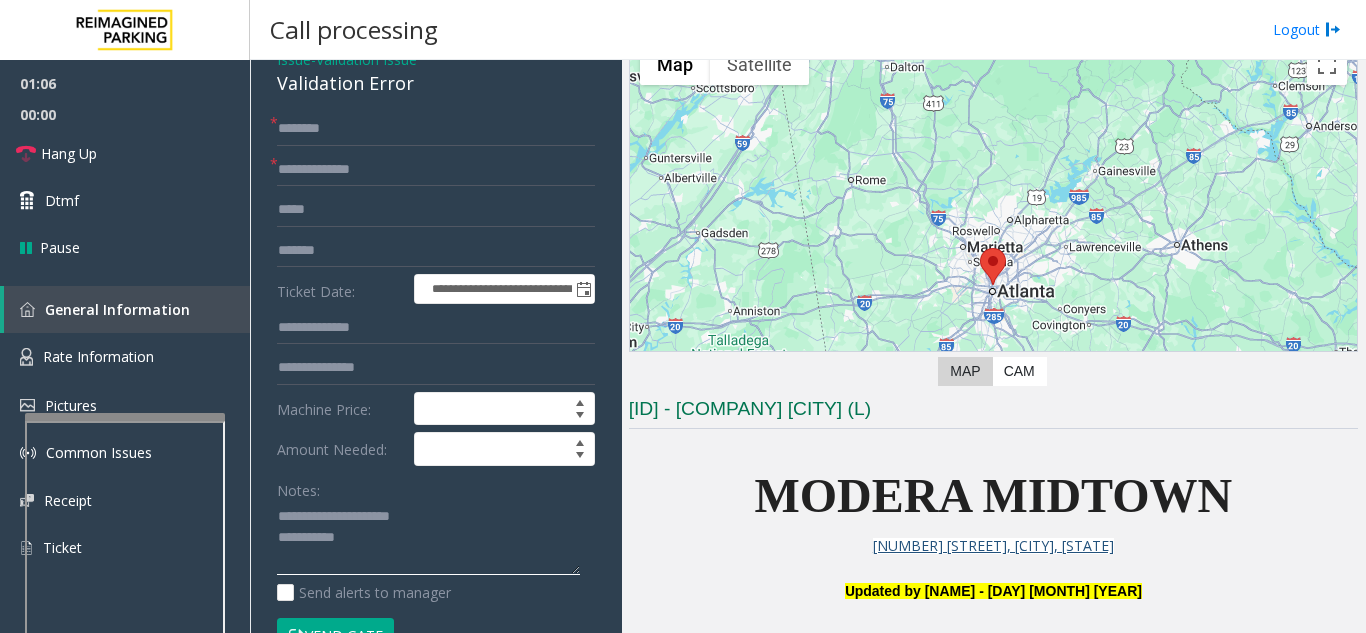 type on "**********" 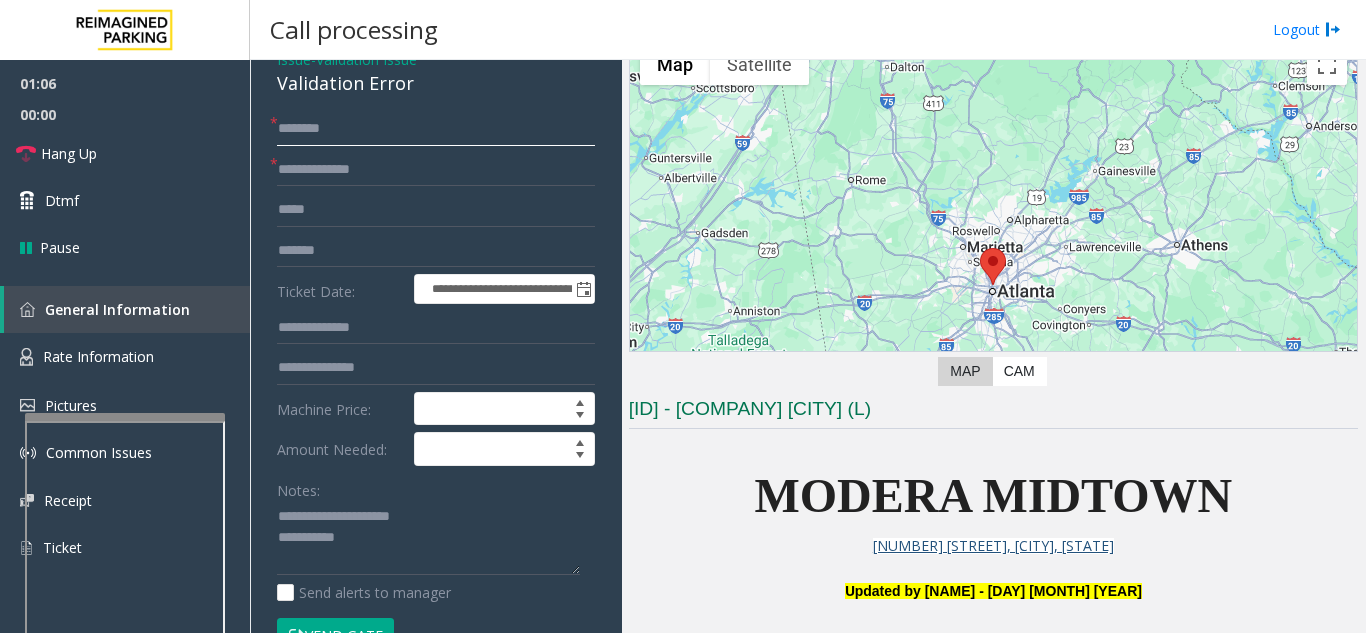 click 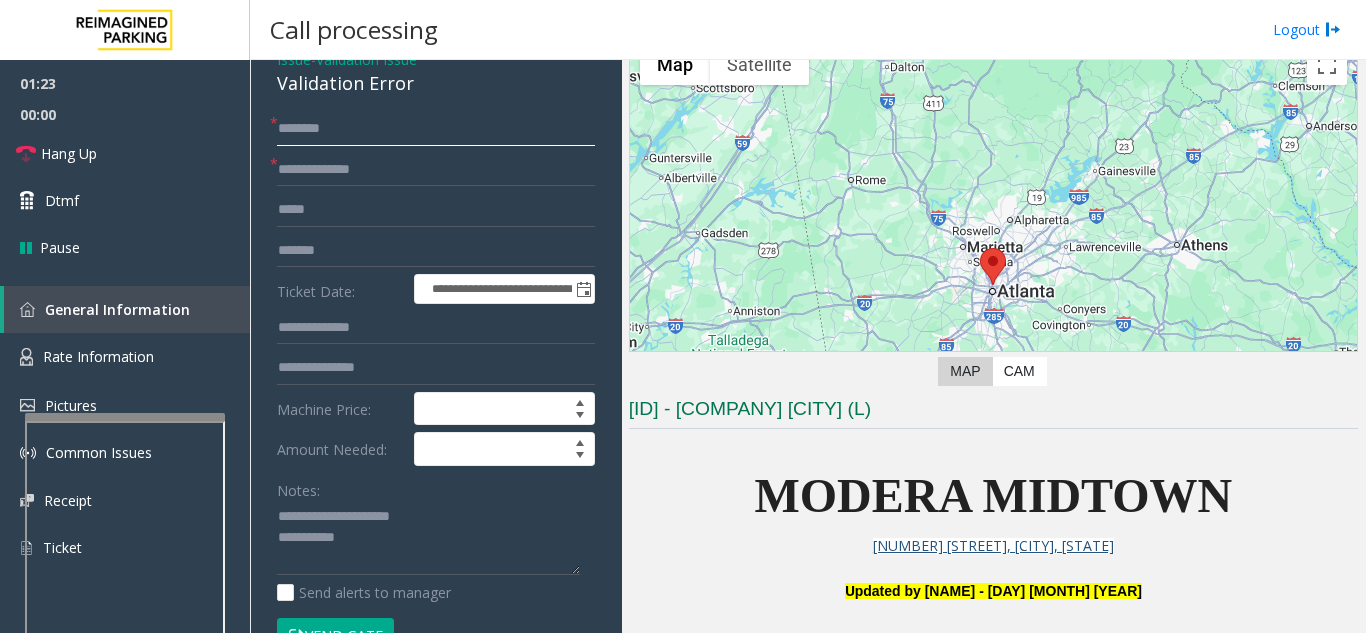 click 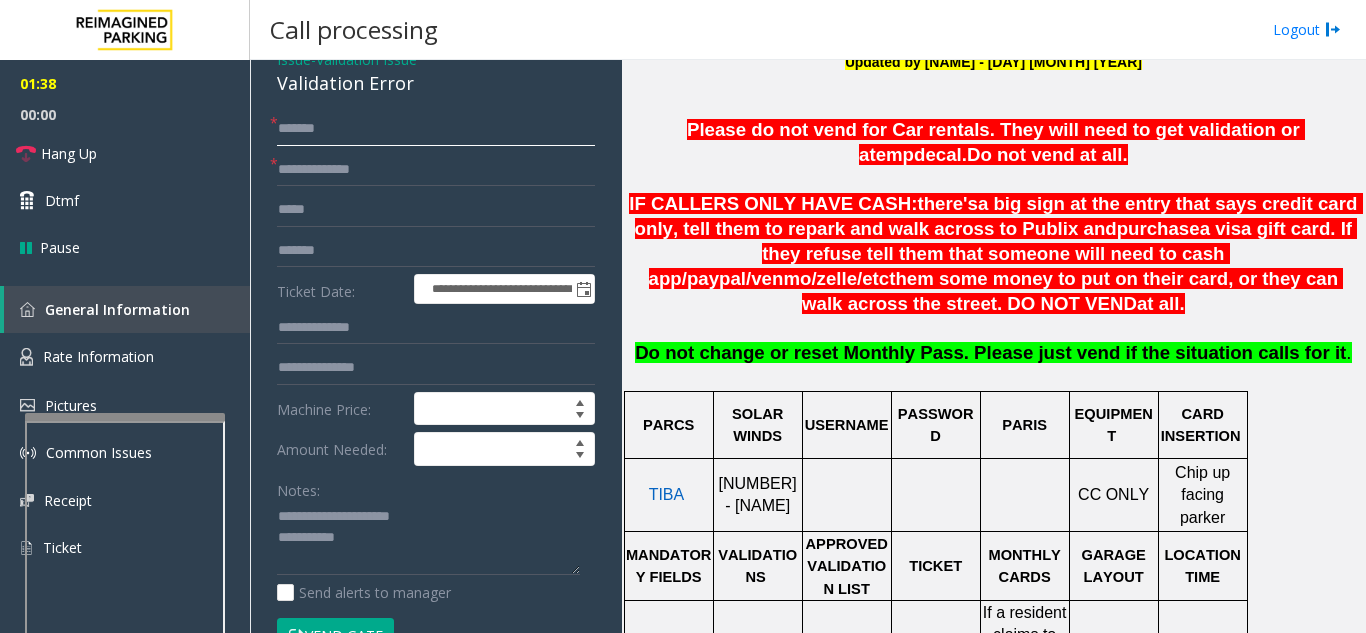 scroll, scrollTop: 600, scrollLeft: 0, axis: vertical 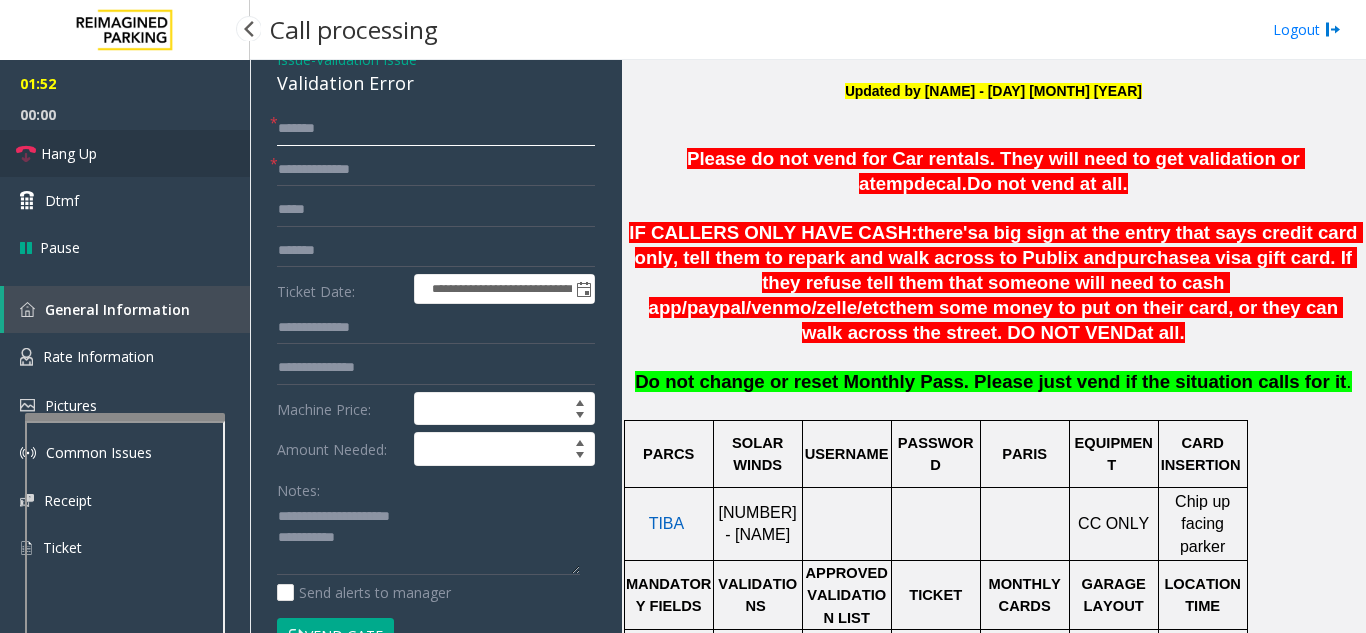 type on "******" 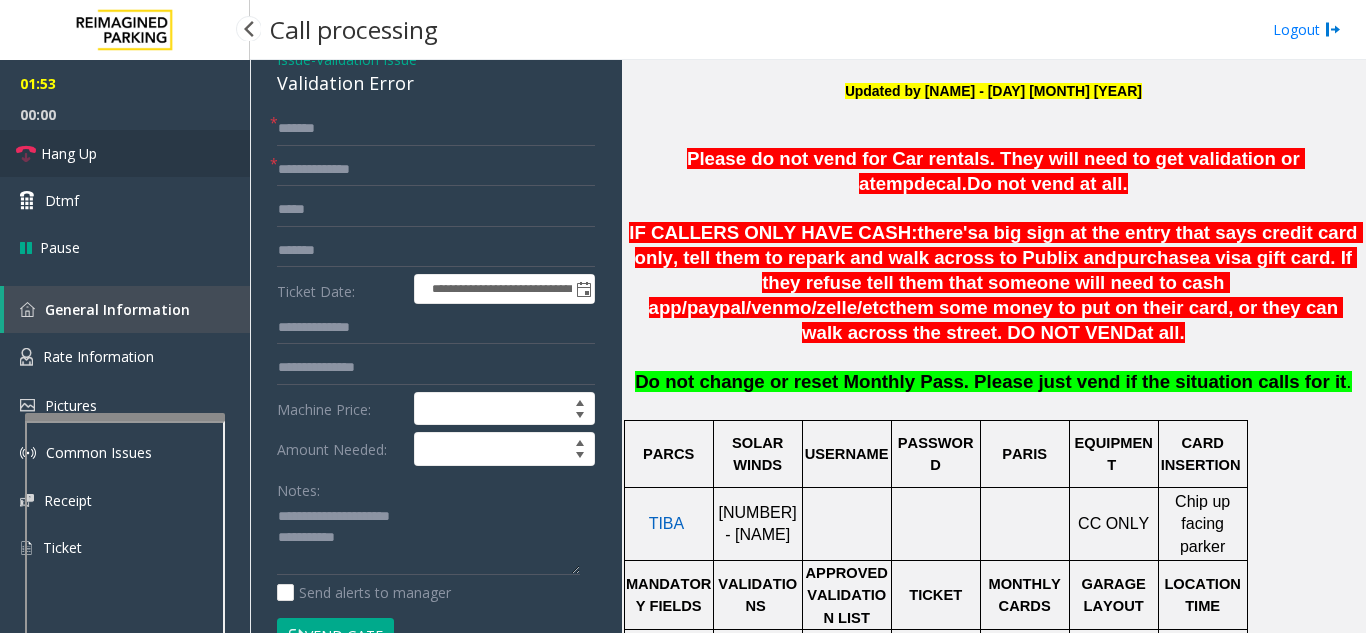 click on "Hang Up" at bounding box center [125, 153] 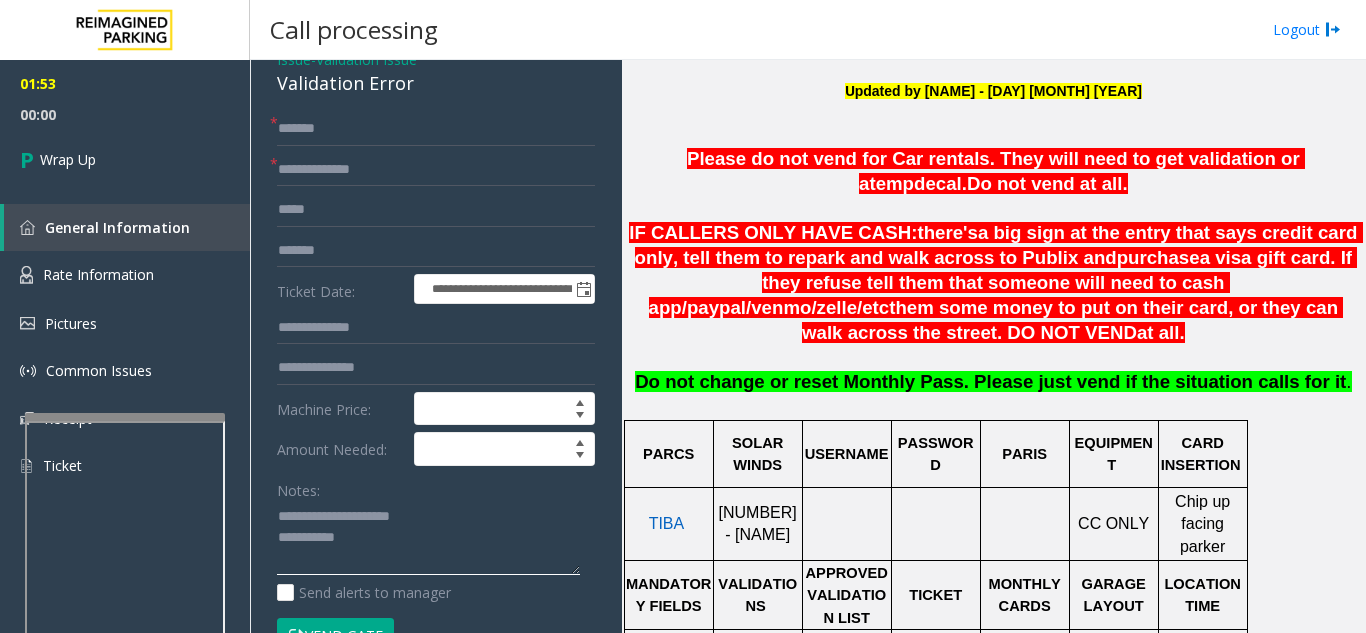 click 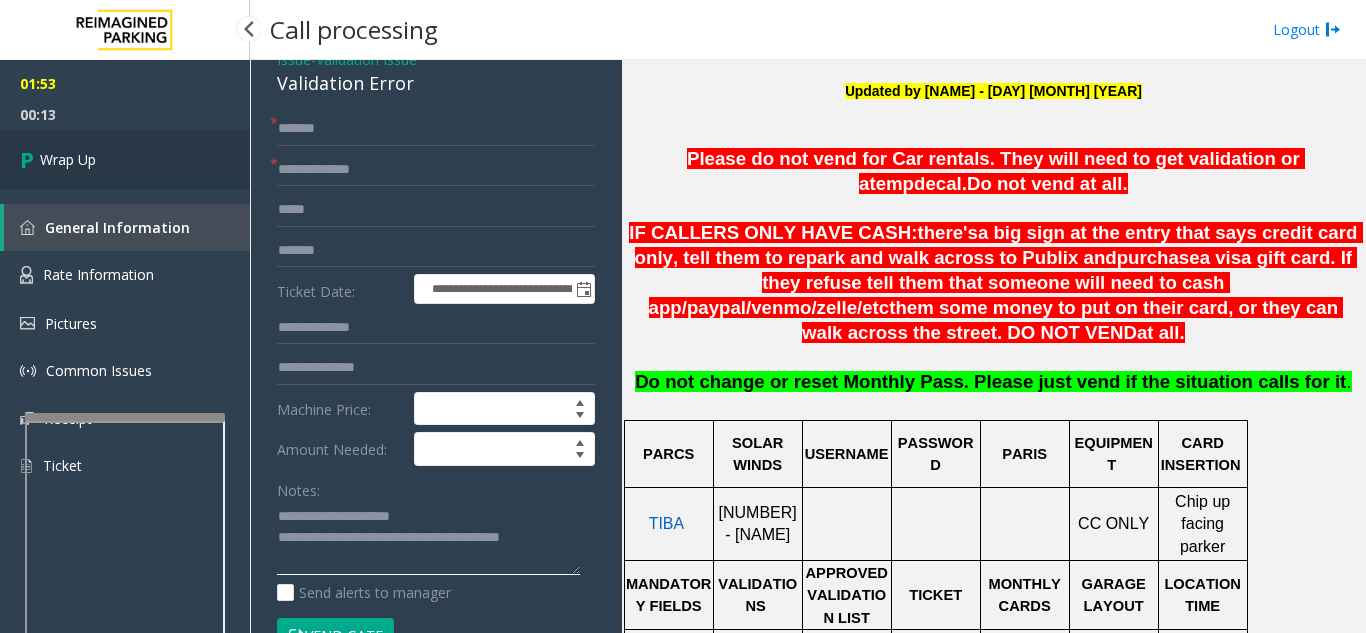 type on "**********" 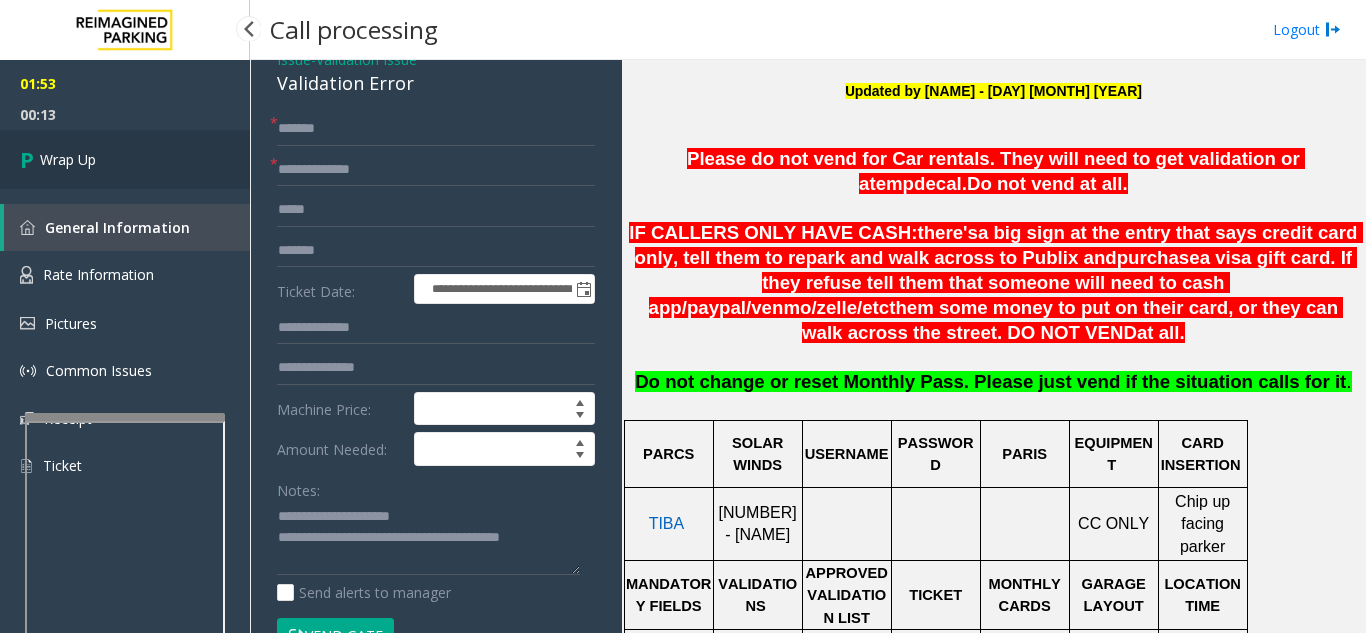 click on "Wrap Up" at bounding box center [125, 159] 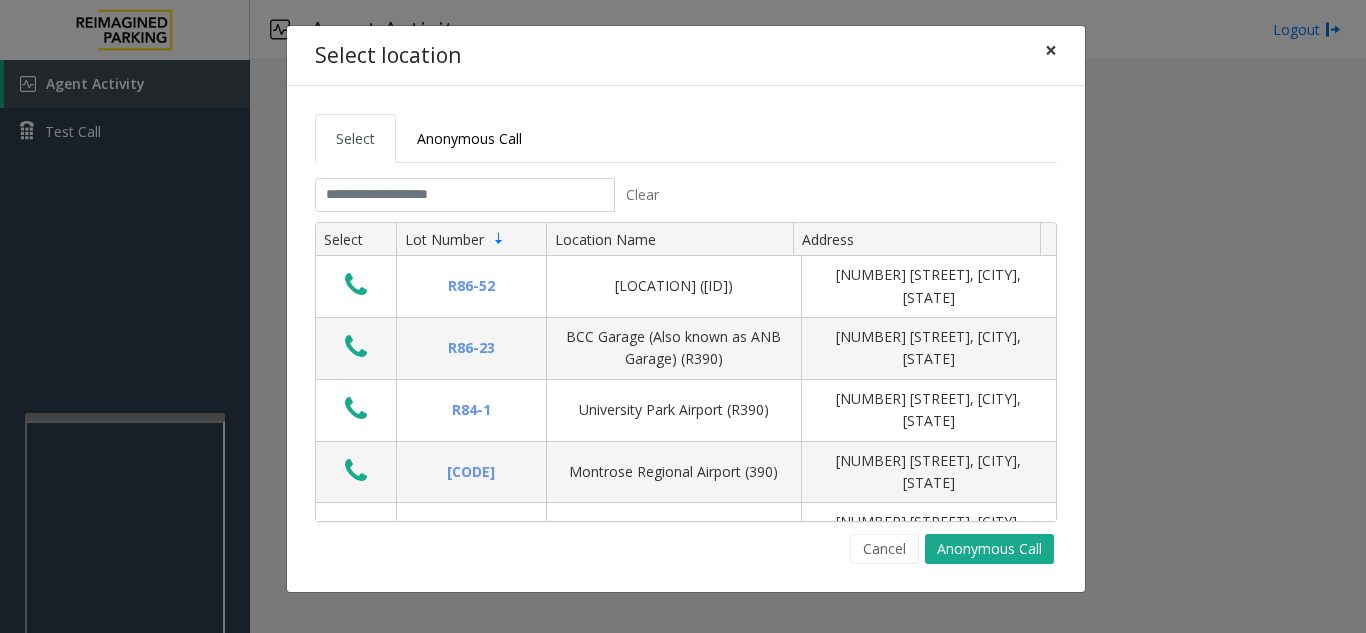 click on "×" 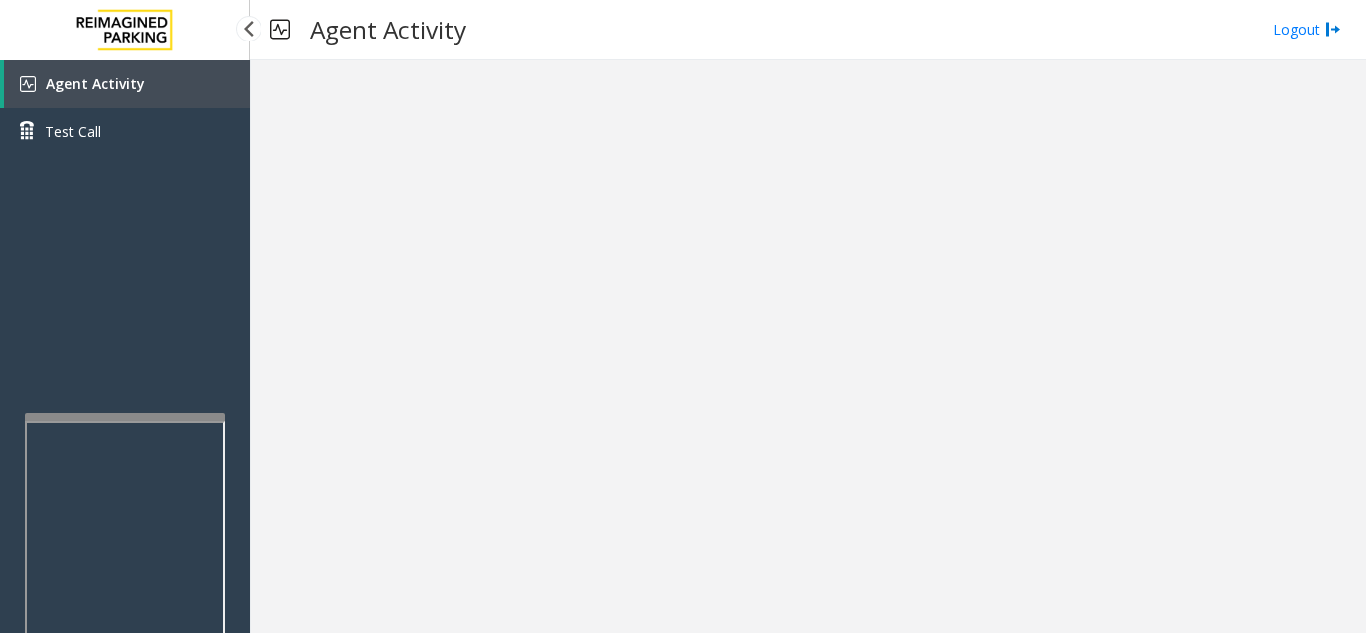 click on "Agent Activity" at bounding box center [127, 84] 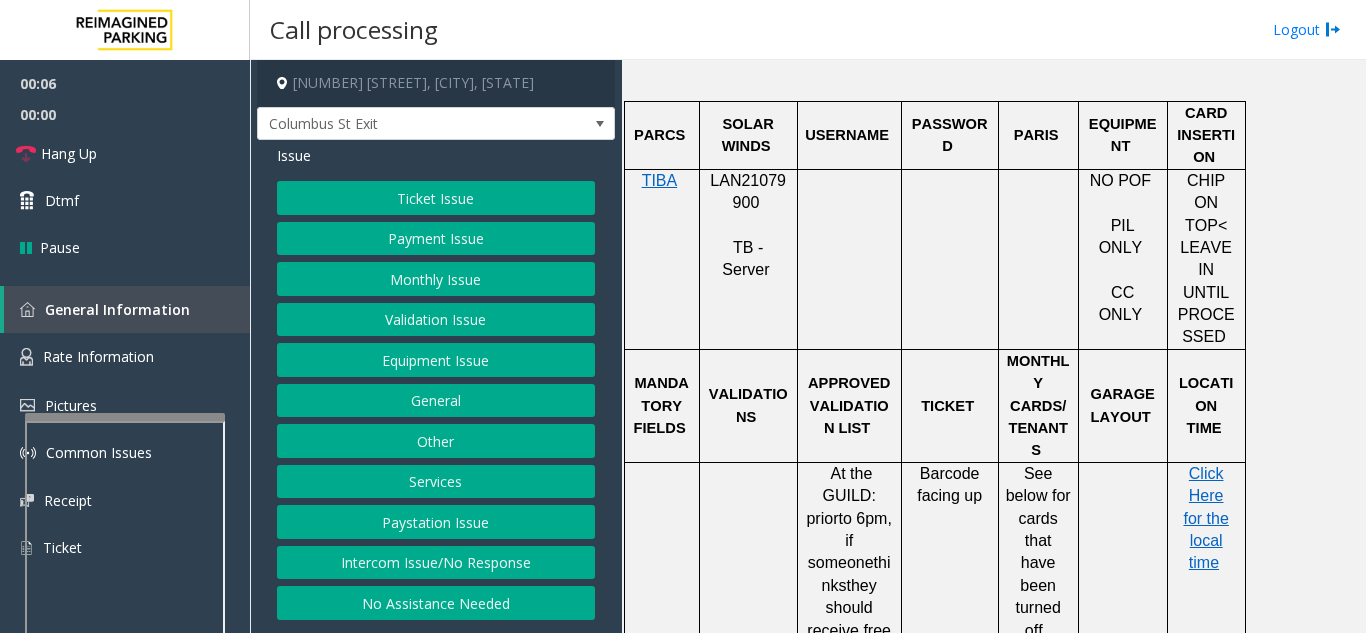 scroll, scrollTop: 1600, scrollLeft: 0, axis: vertical 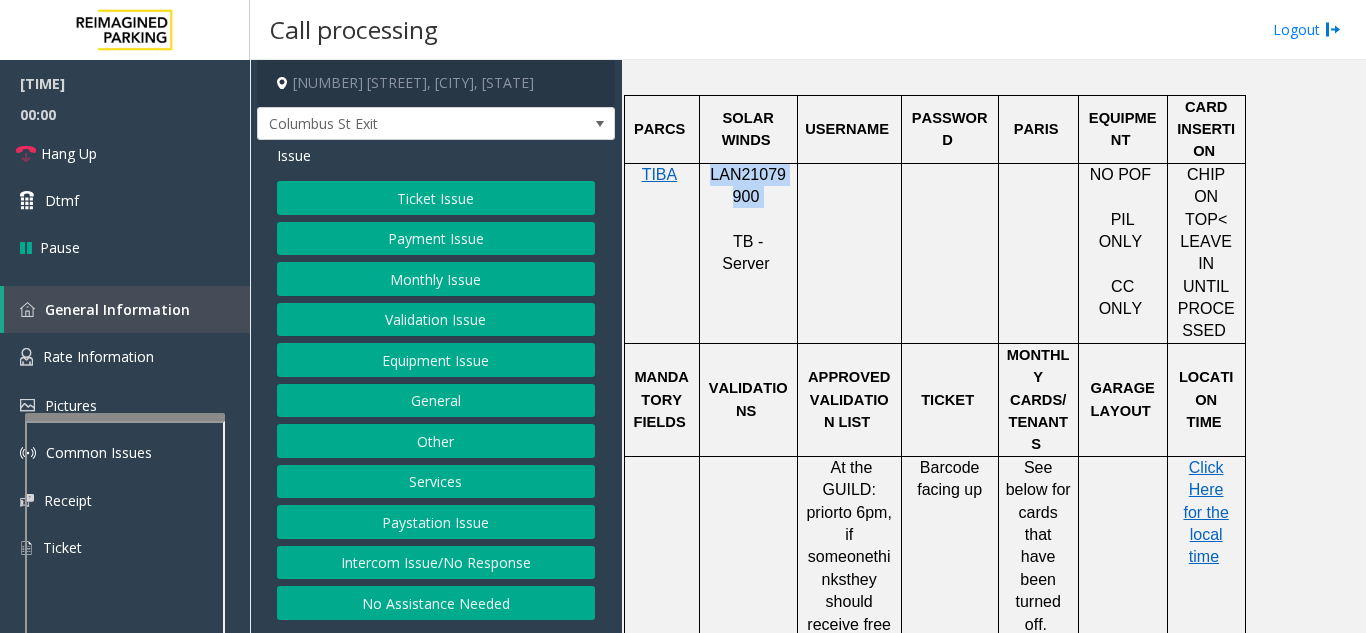 drag, startPoint x: 771, startPoint y: 199, endPoint x: 711, endPoint y: 172, distance: 65.795135 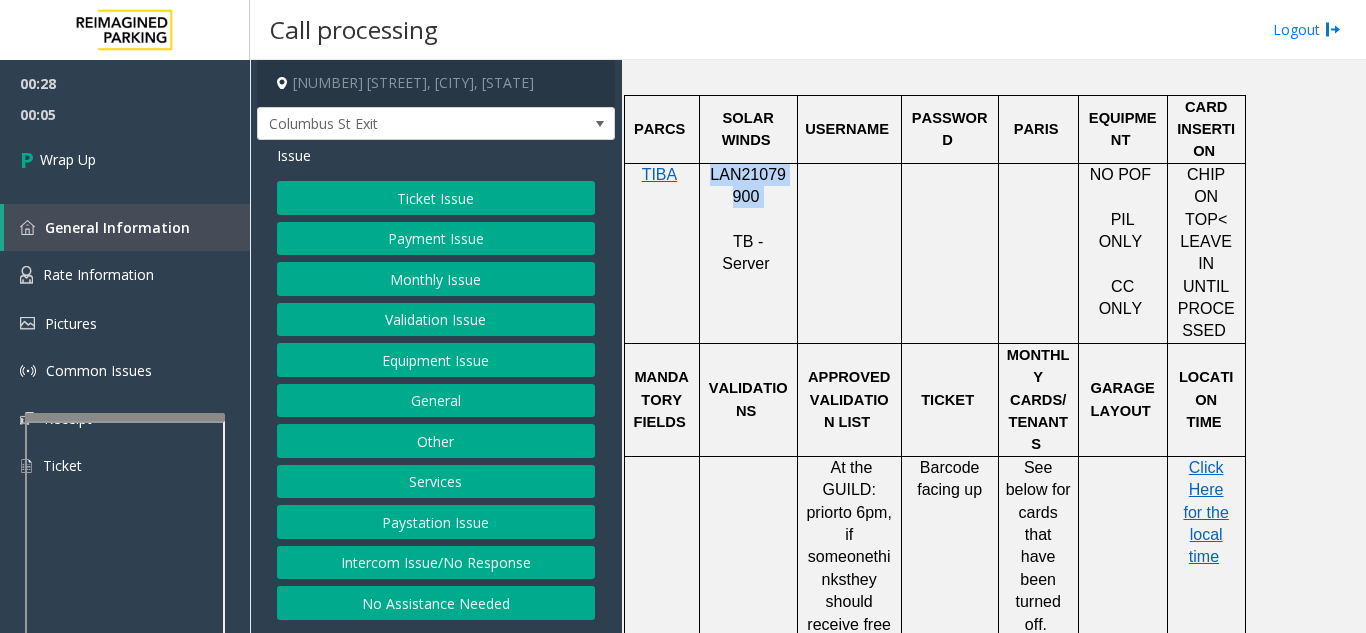 click on "Equipment Issue" 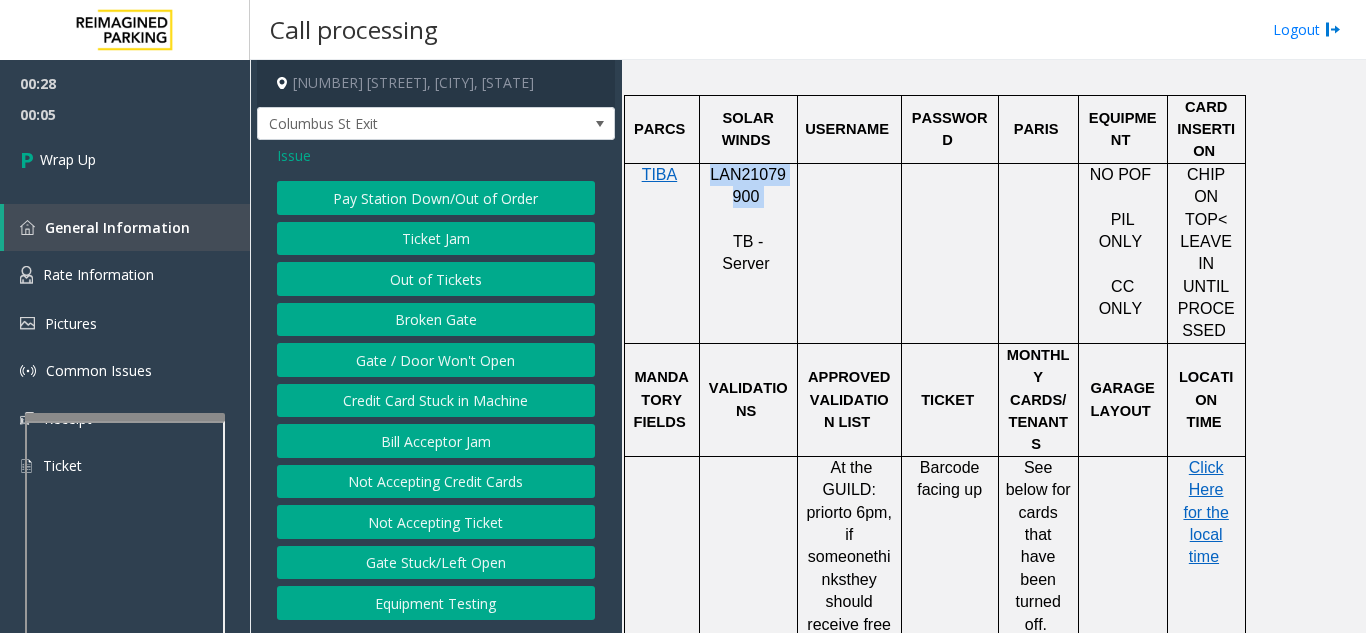 click on "Gate / Door Won't Open" 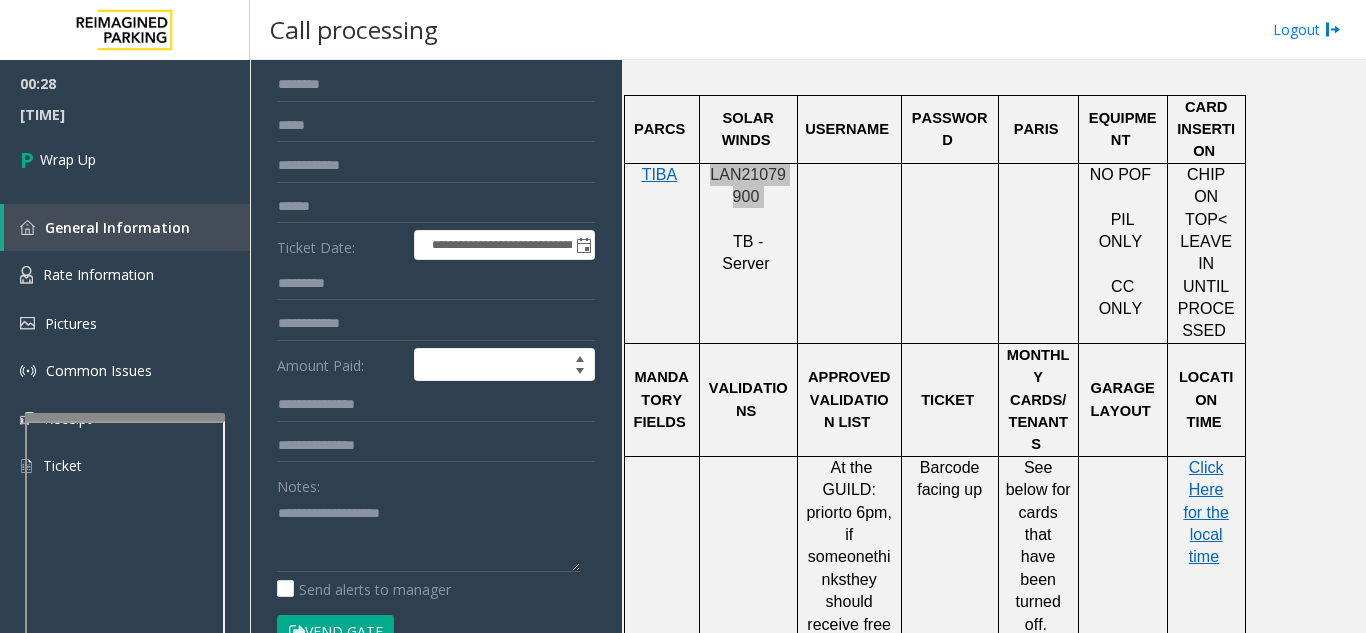 scroll, scrollTop: 194, scrollLeft: 0, axis: vertical 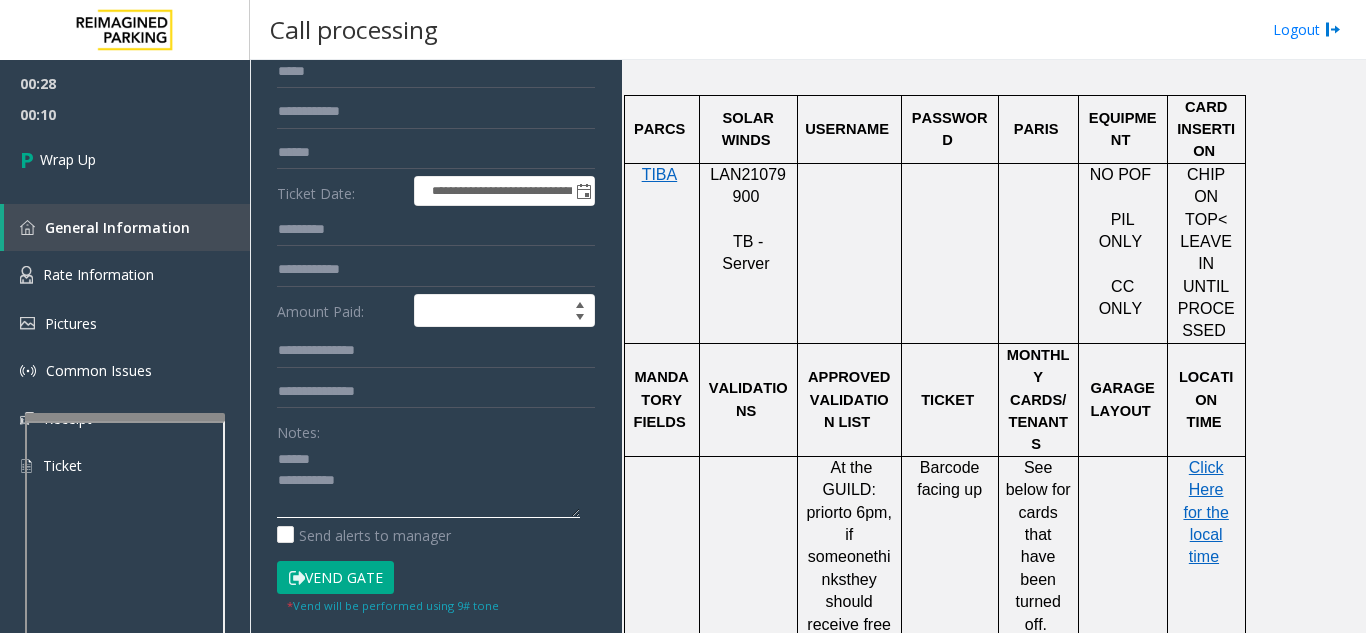 click 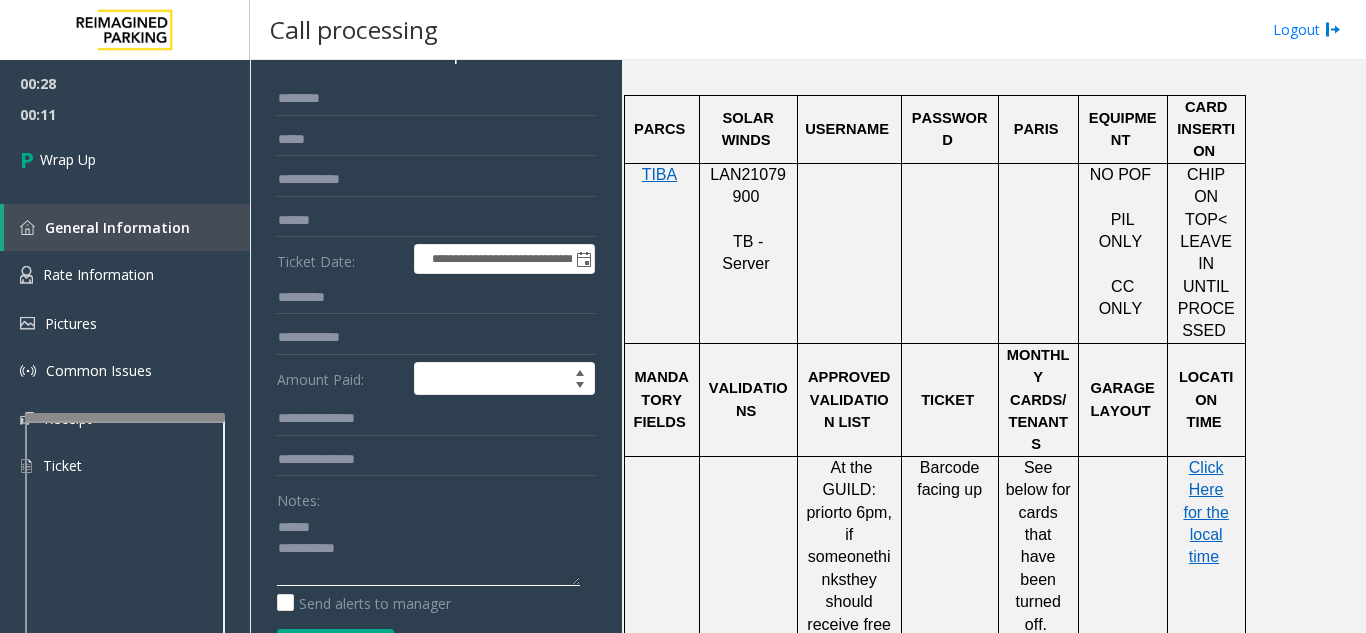 scroll, scrollTop: 94, scrollLeft: 0, axis: vertical 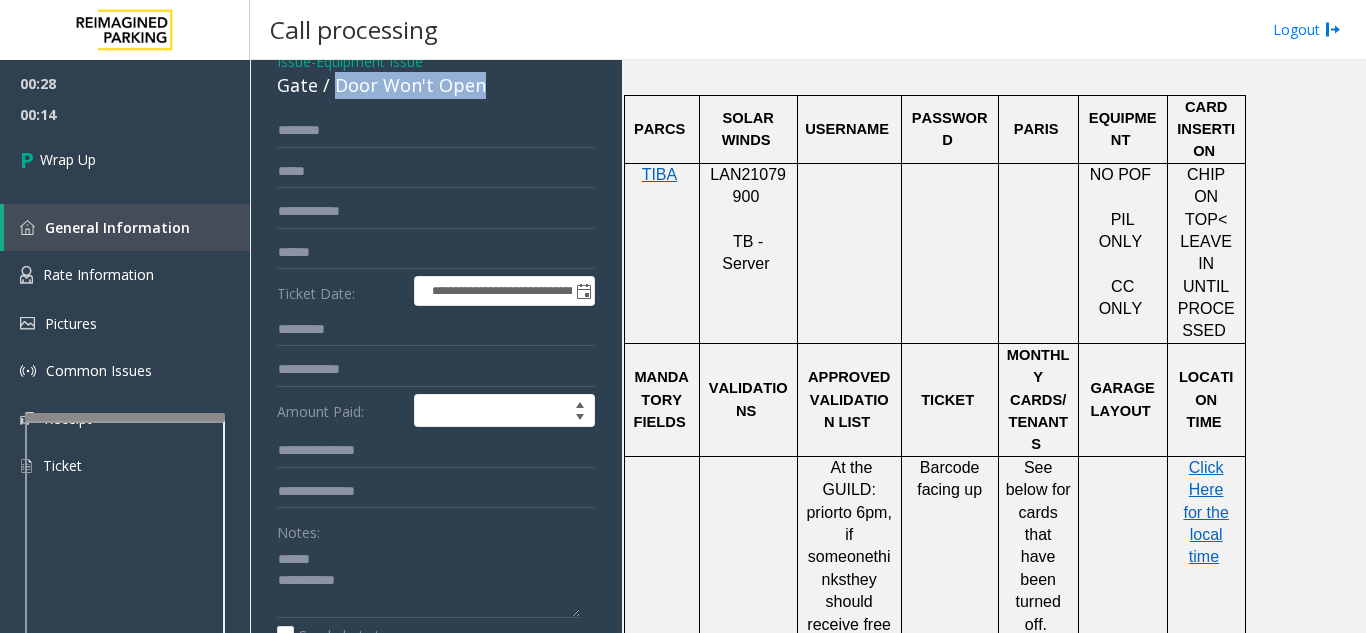 drag, startPoint x: 338, startPoint y: 87, endPoint x: 488, endPoint y: 93, distance: 150.11995 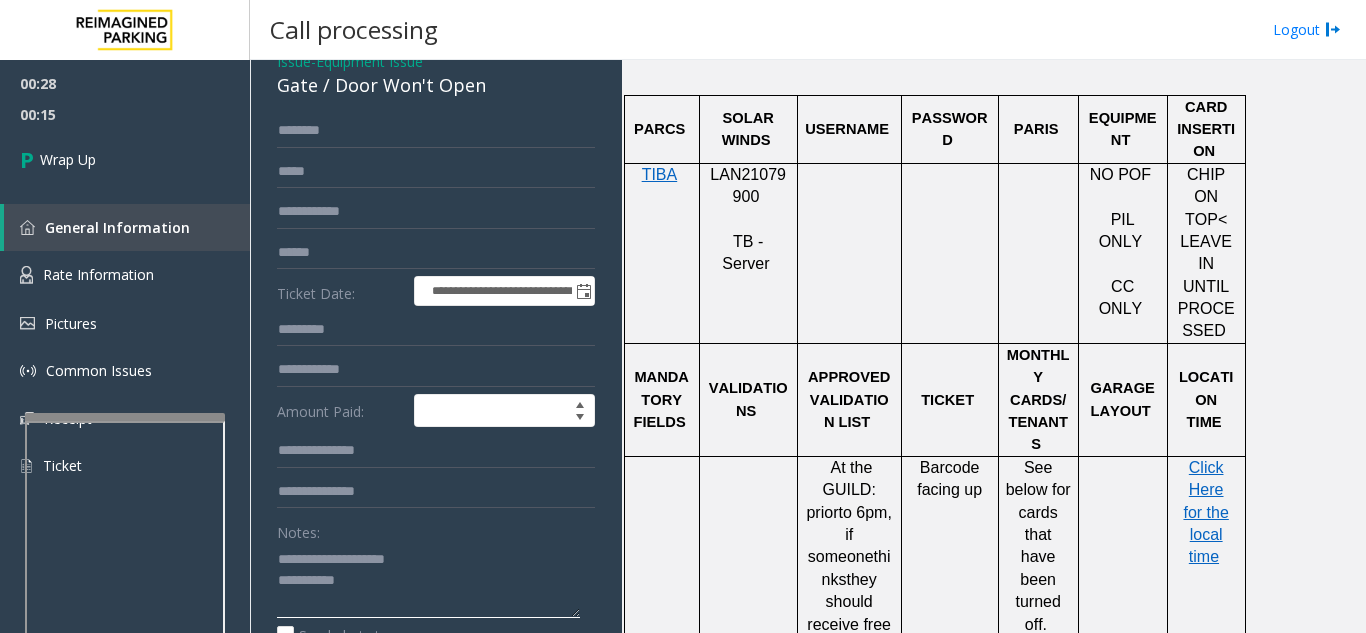 click 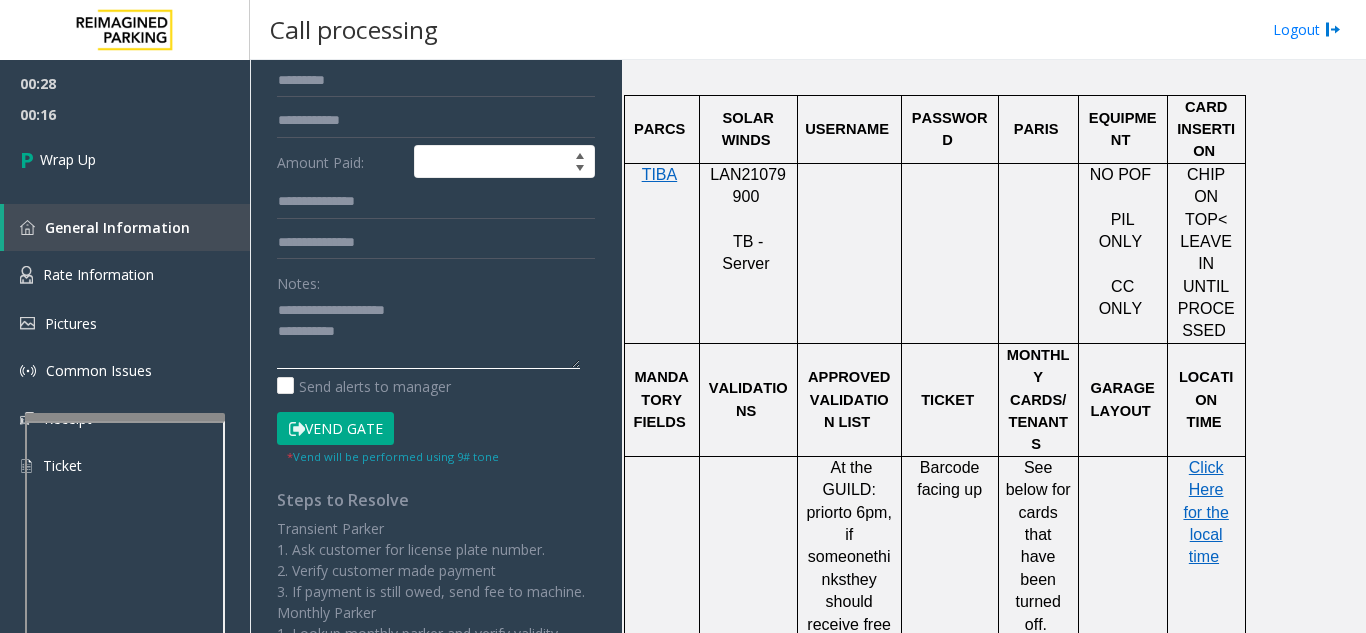 scroll, scrollTop: 394, scrollLeft: 0, axis: vertical 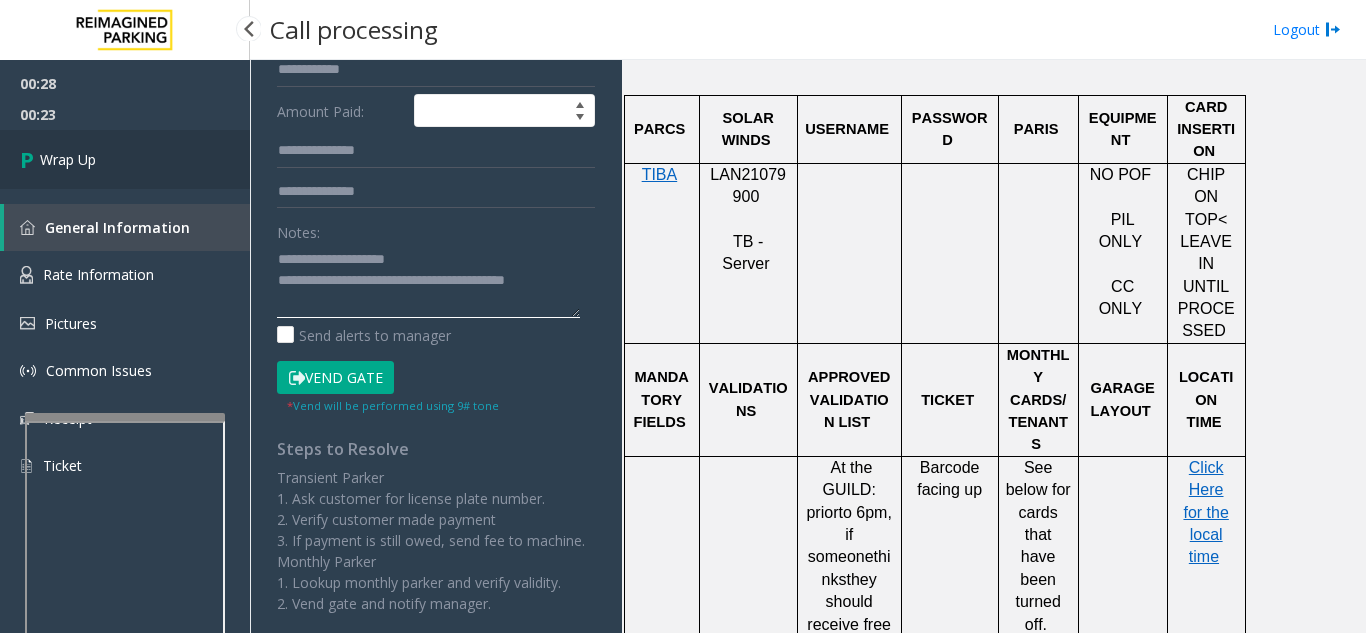 type on "**********" 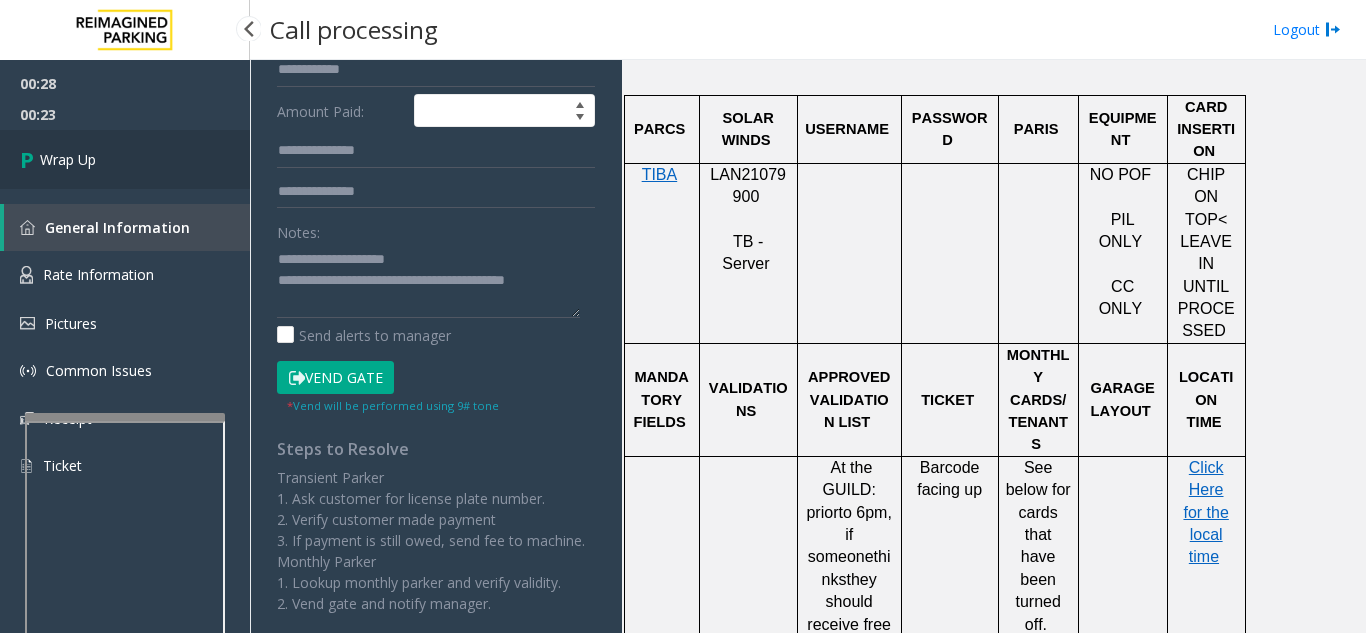 click on "Wrap Up" at bounding box center [125, 159] 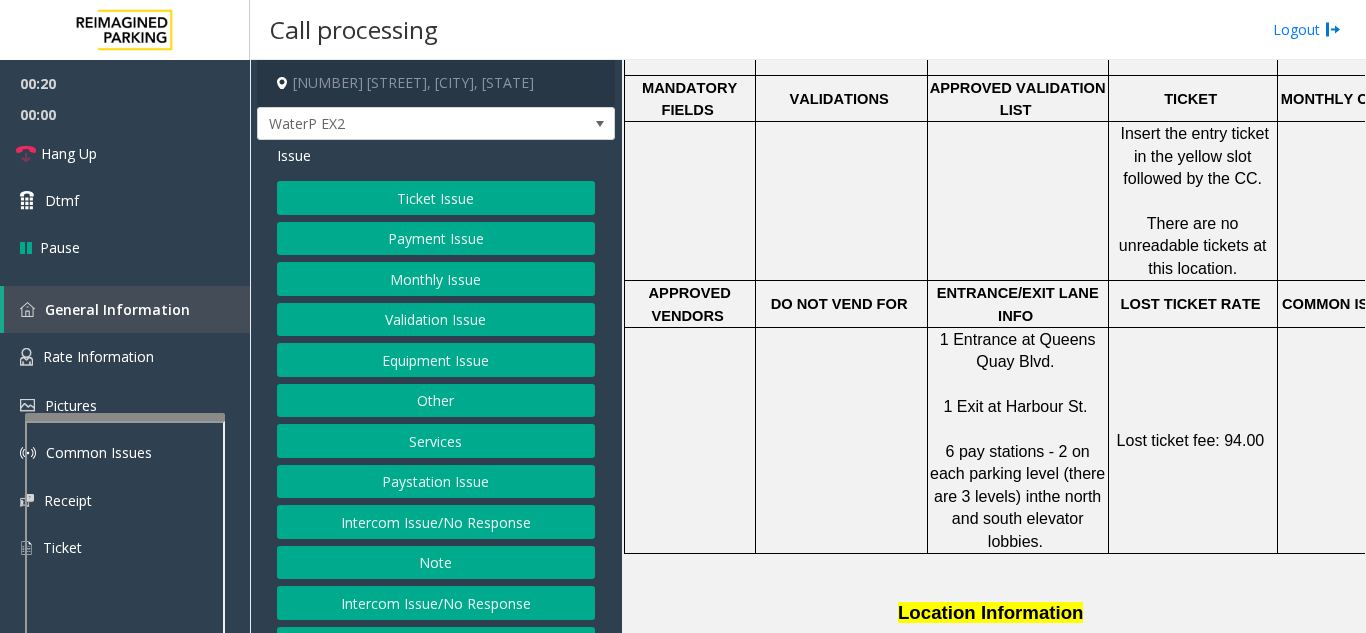 scroll, scrollTop: 1100, scrollLeft: 0, axis: vertical 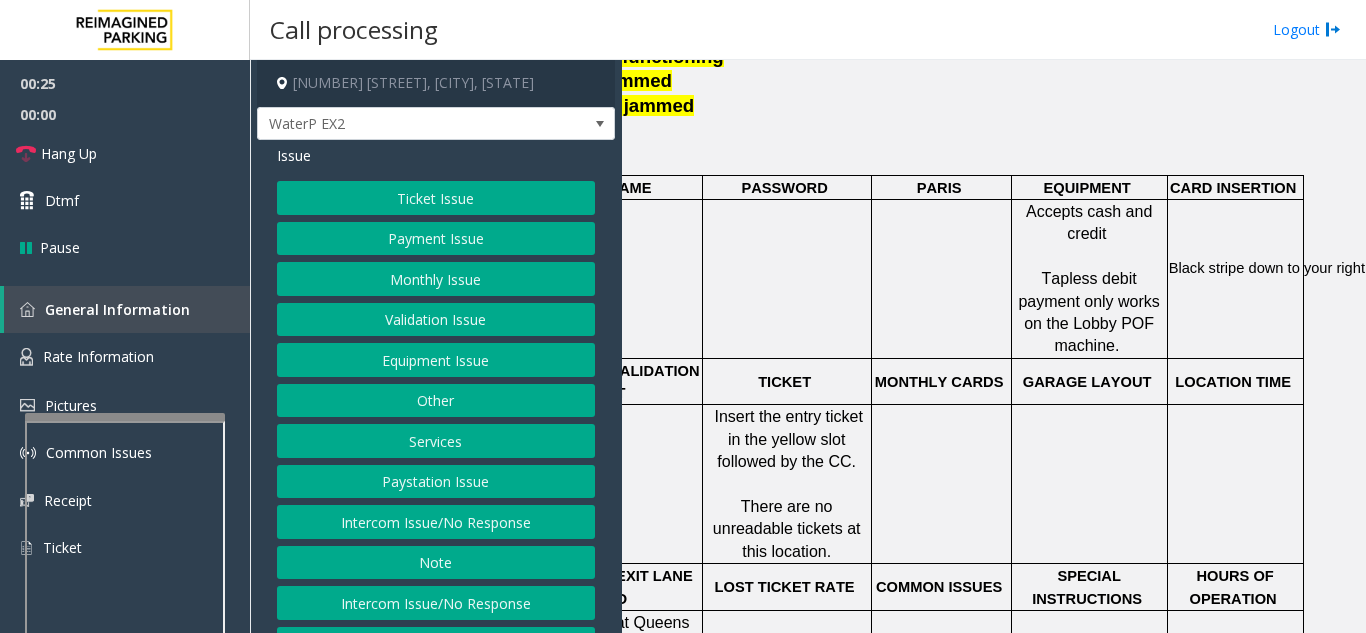 click on "Ticket Issue" 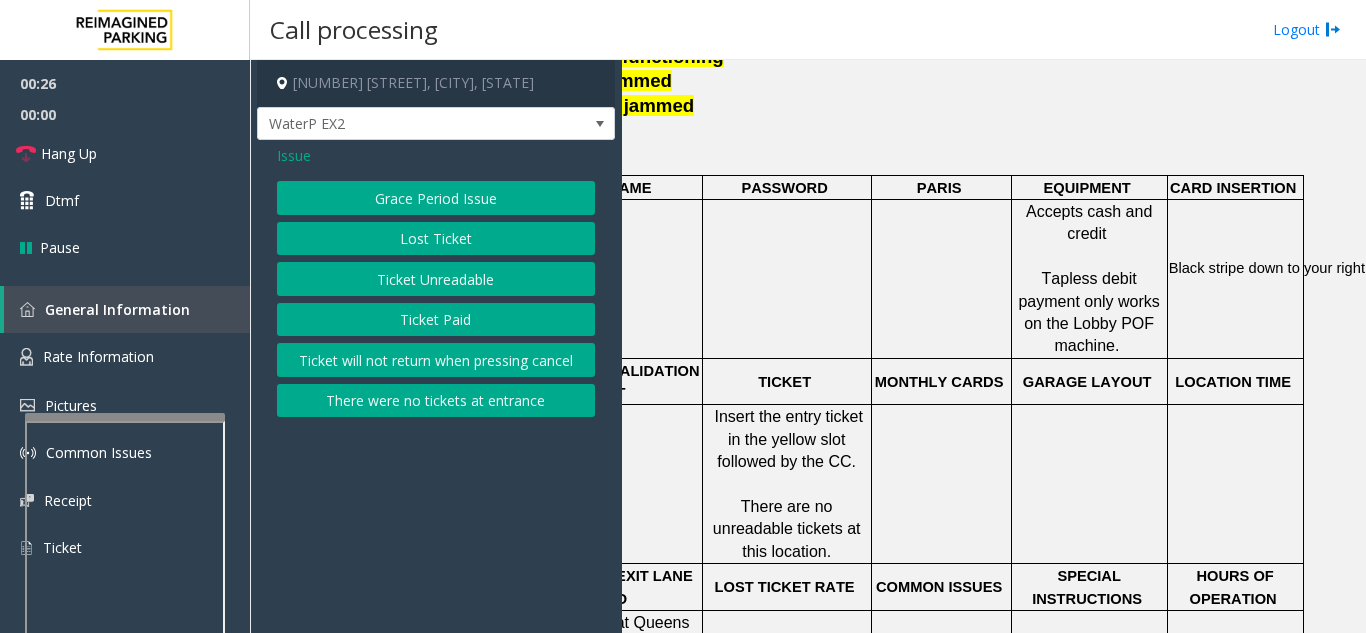 click on "Ticket Paid" 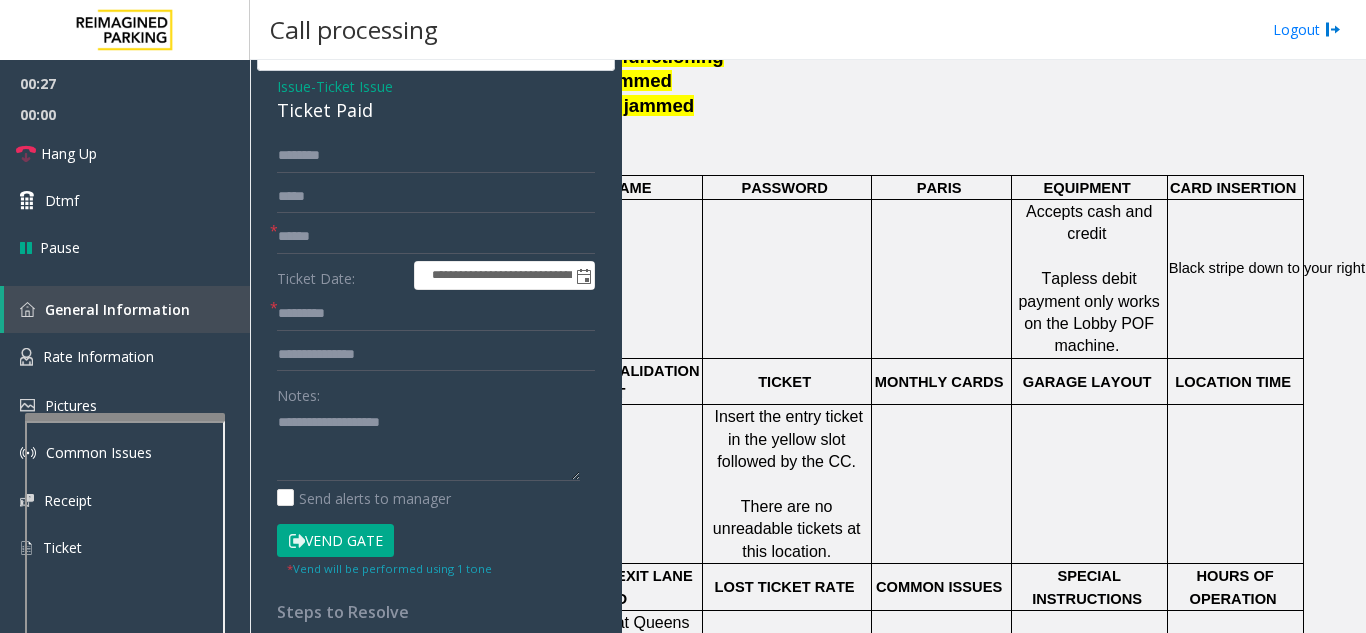 scroll, scrollTop: 100, scrollLeft: 0, axis: vertical 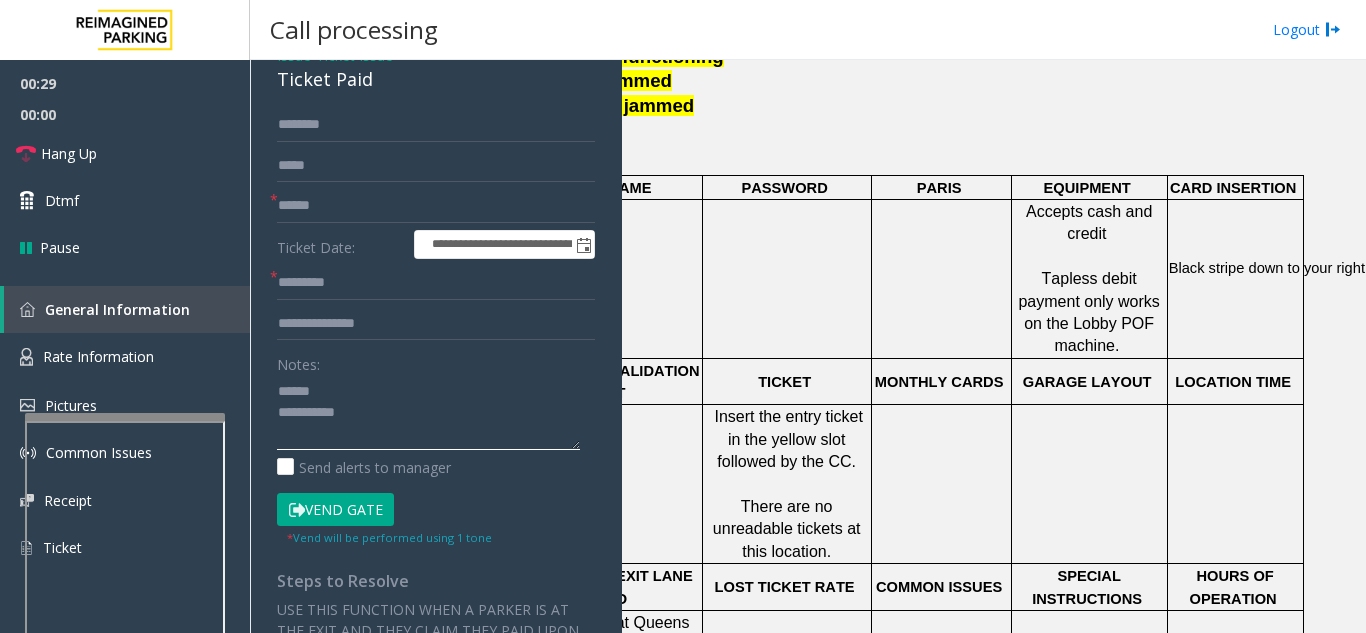 click 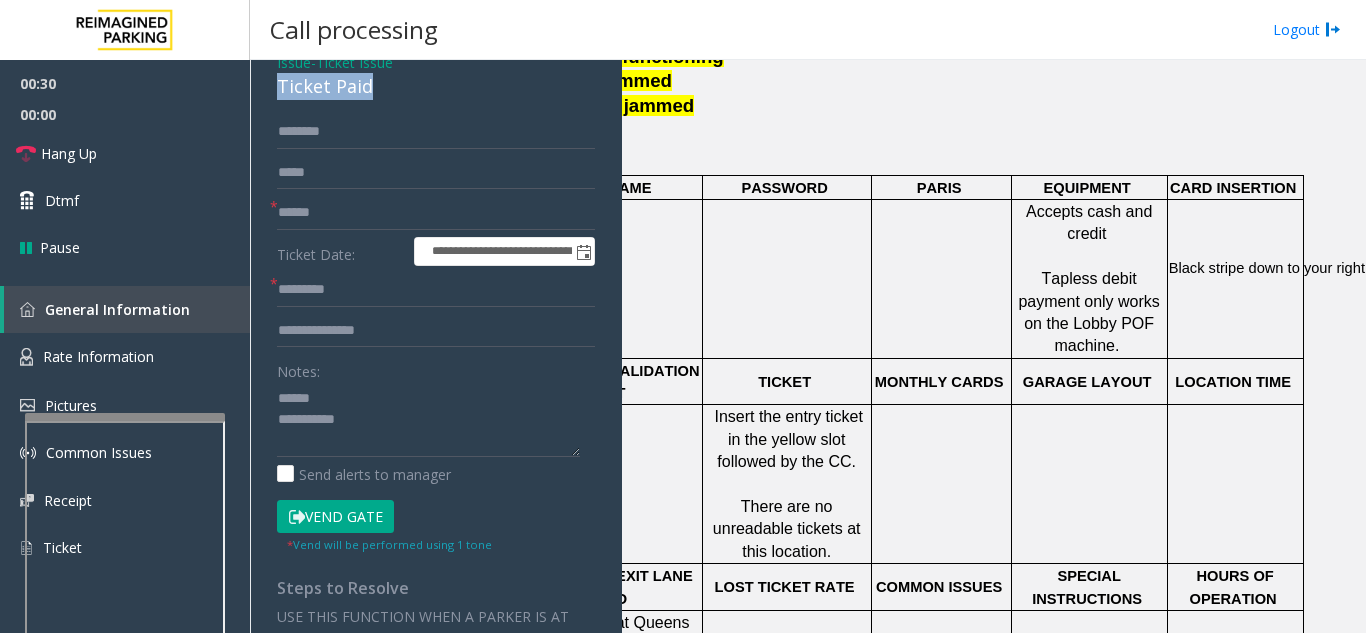 scroll, scrollTop: 82, scrollLeft: 0, axis: vertical 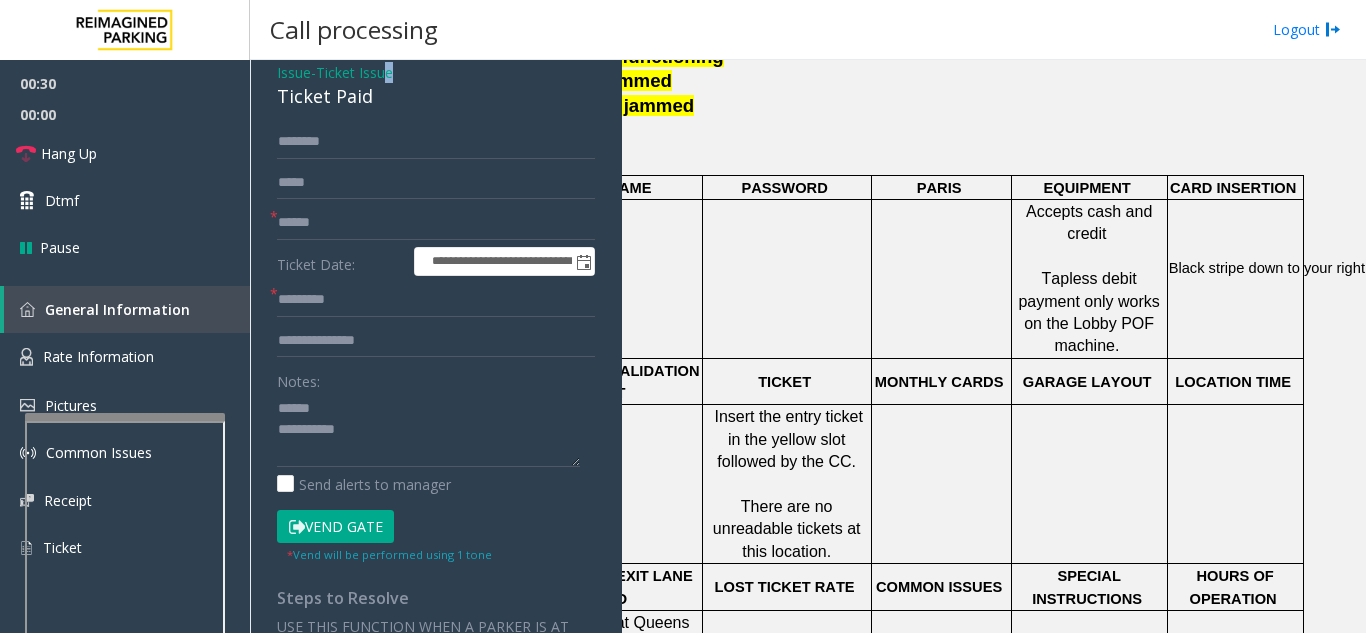 drag, startPoint x: 265, startPoint y: 82, endPoint x: 393, endPoint y: 79, distance: 128.03516 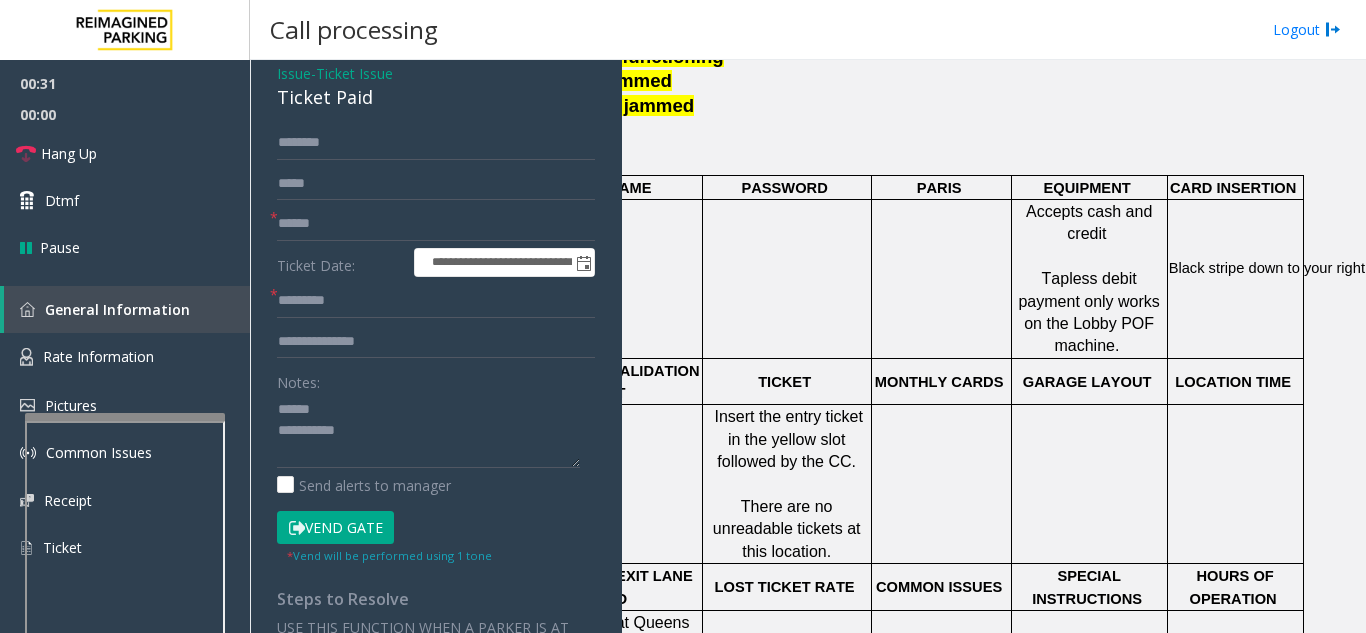 click on "Ticket Paid" 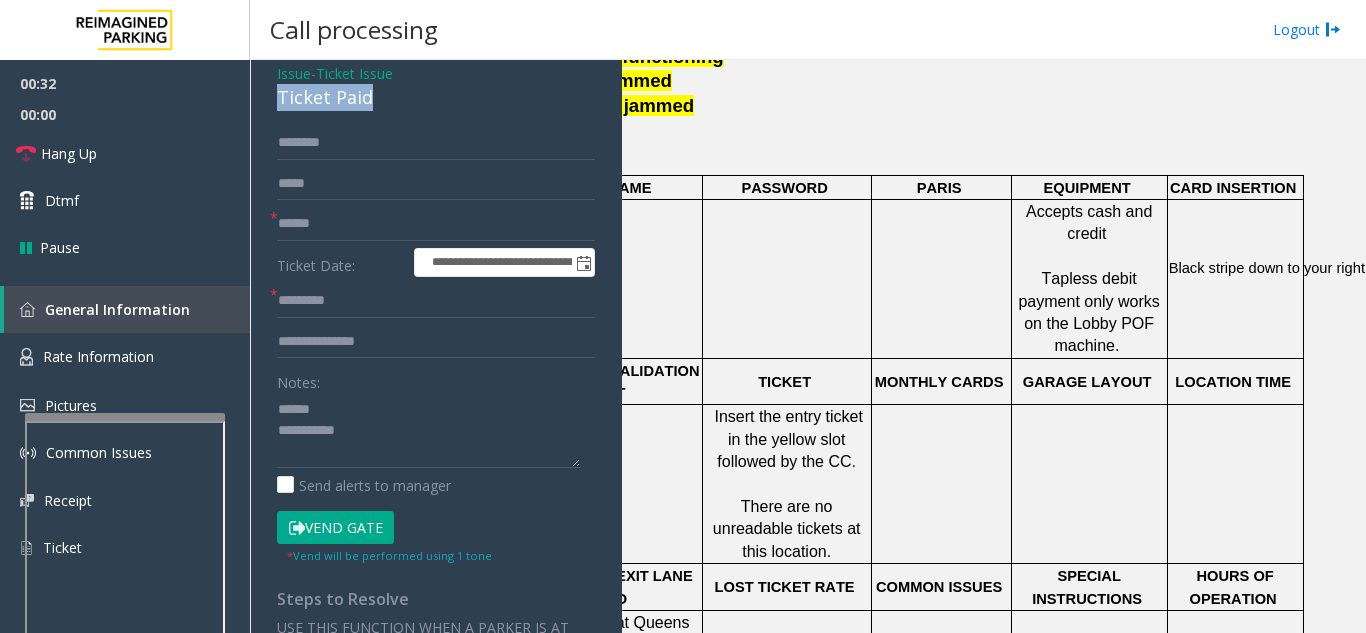 drag, startPoint x: 380, startPoint y: 96, endPoint x: 256, endPoint y: 105, distance: 124.32619 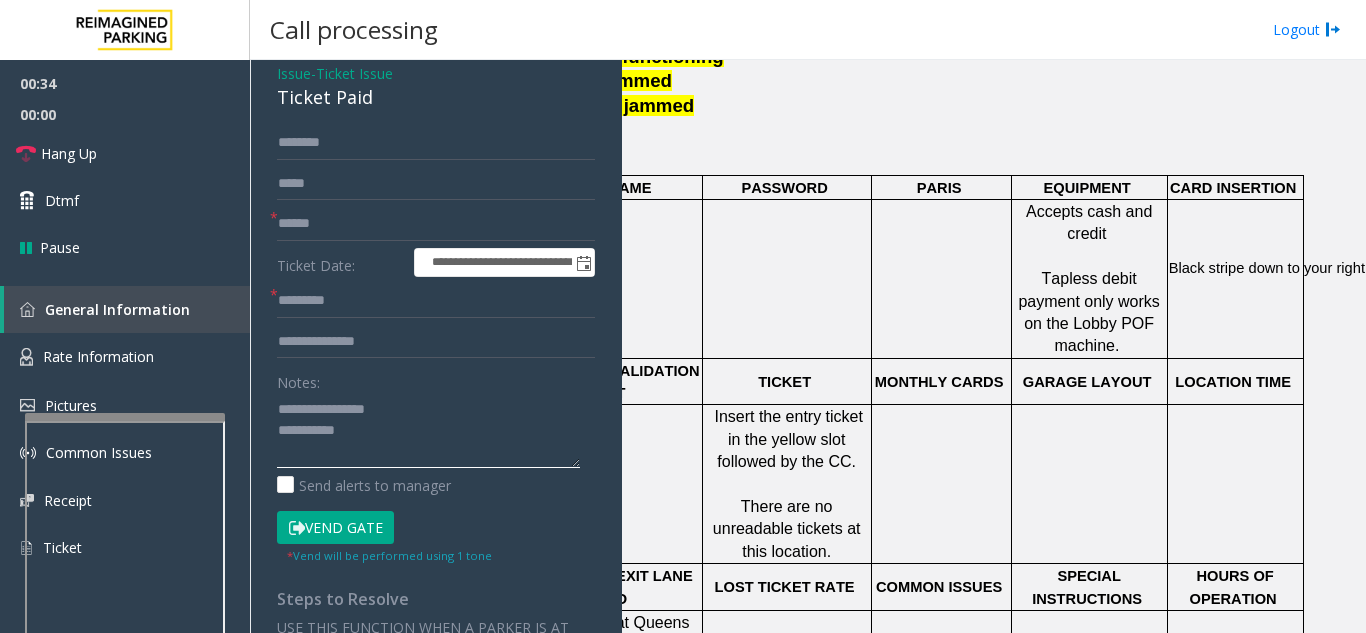 click 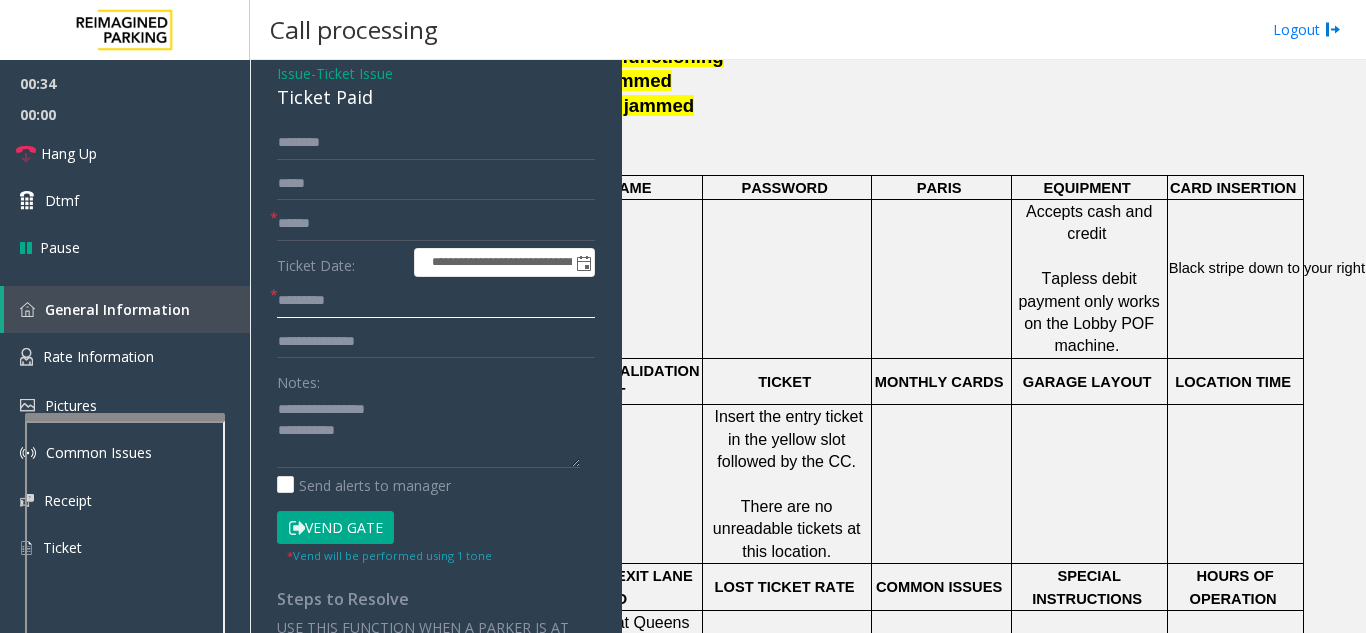 click 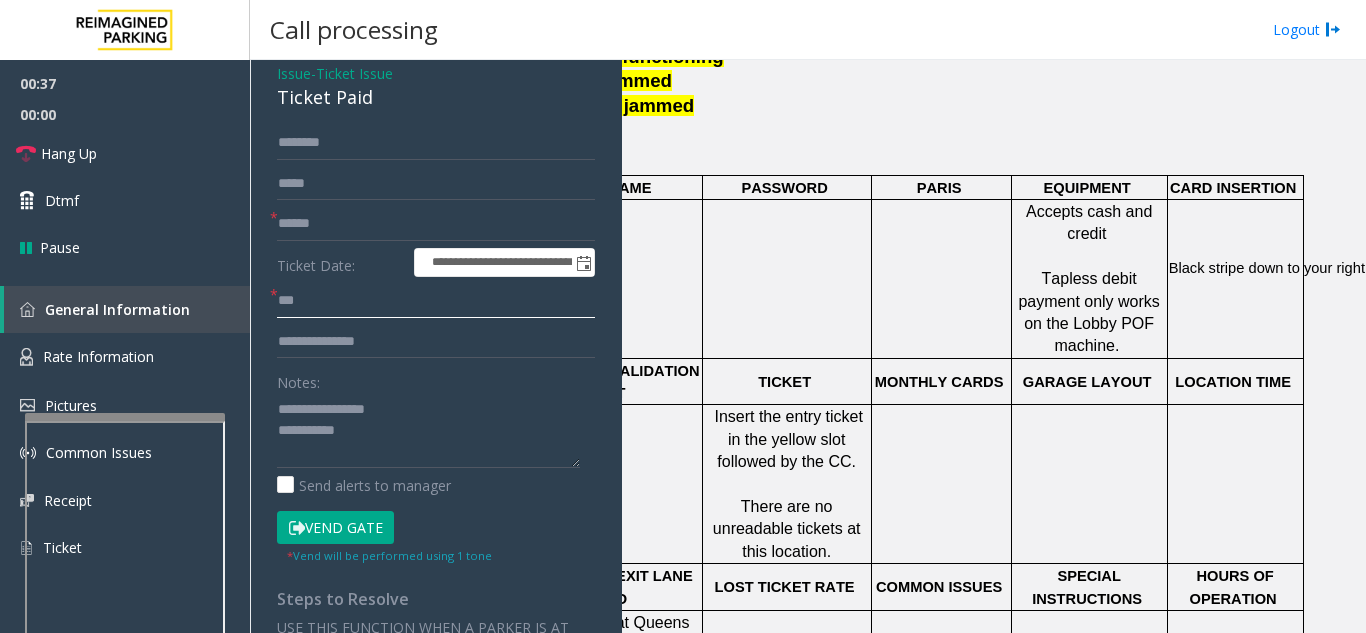 type on "**" 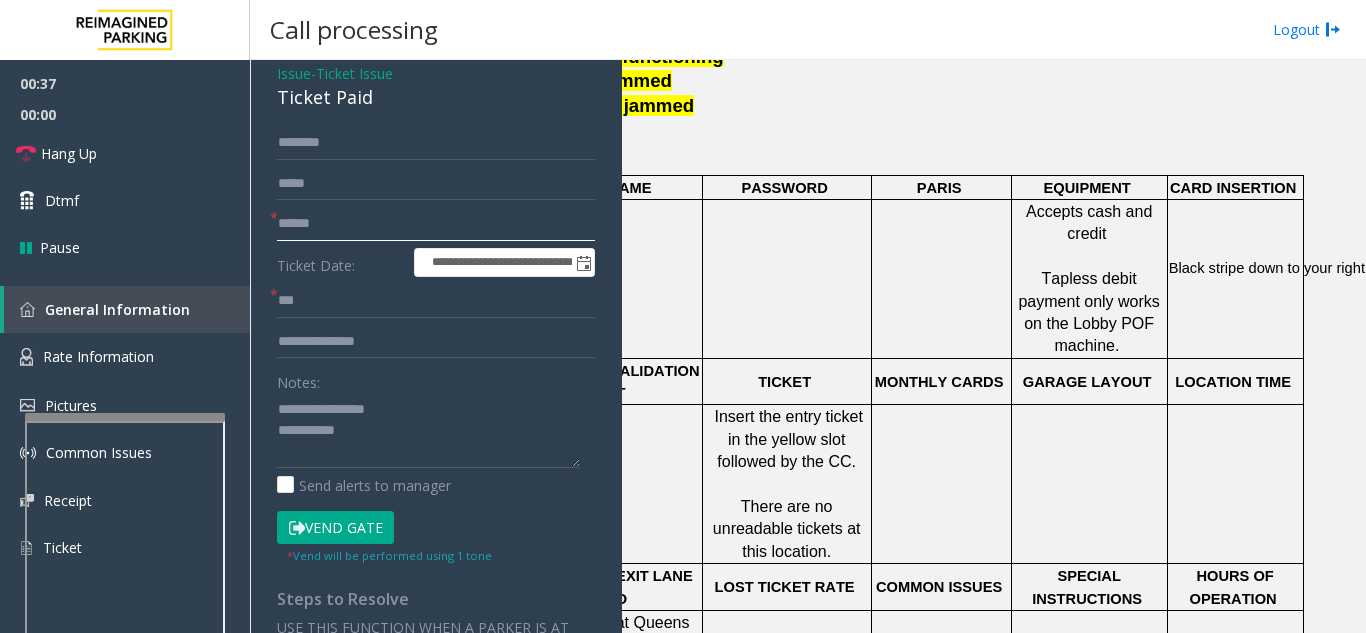 click 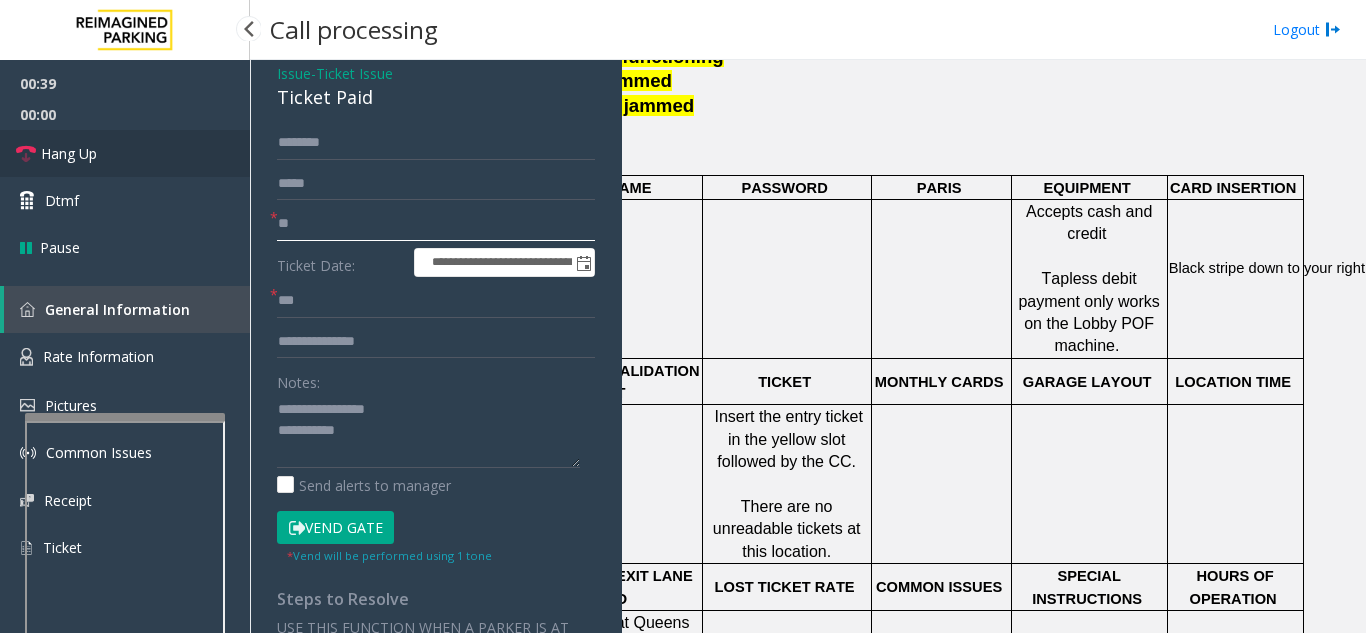 type on "**" 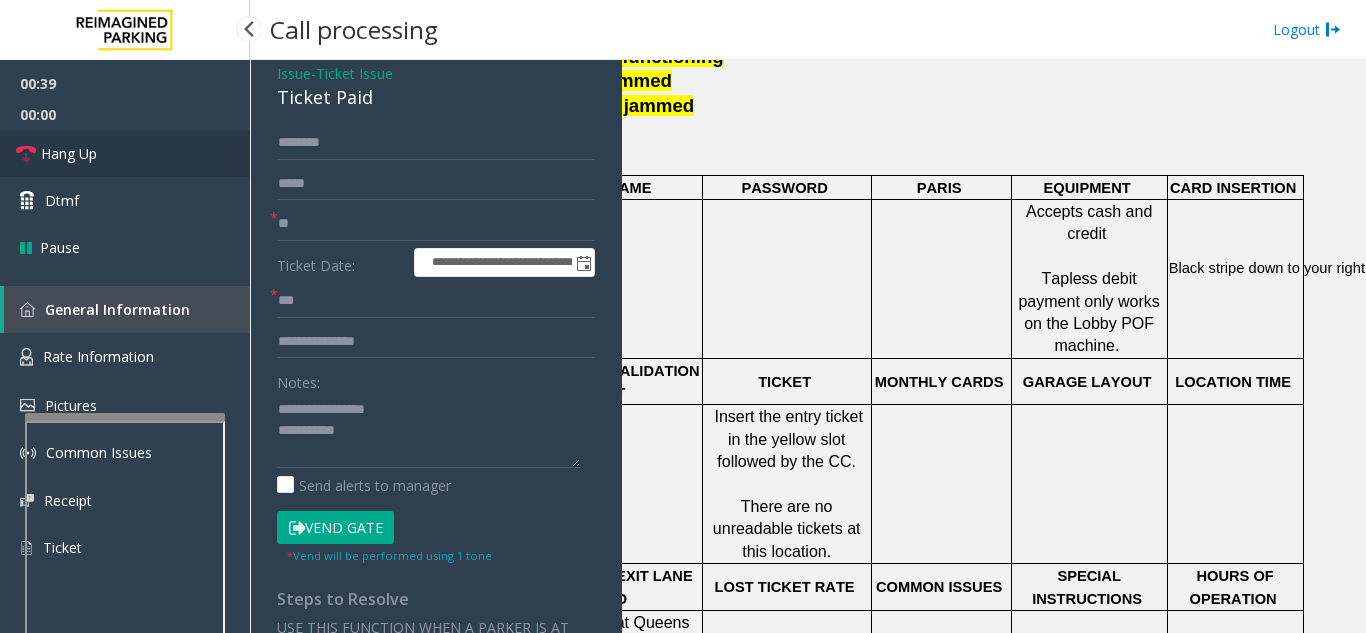 click on "Hang Up" at bounding box center [125, 153] 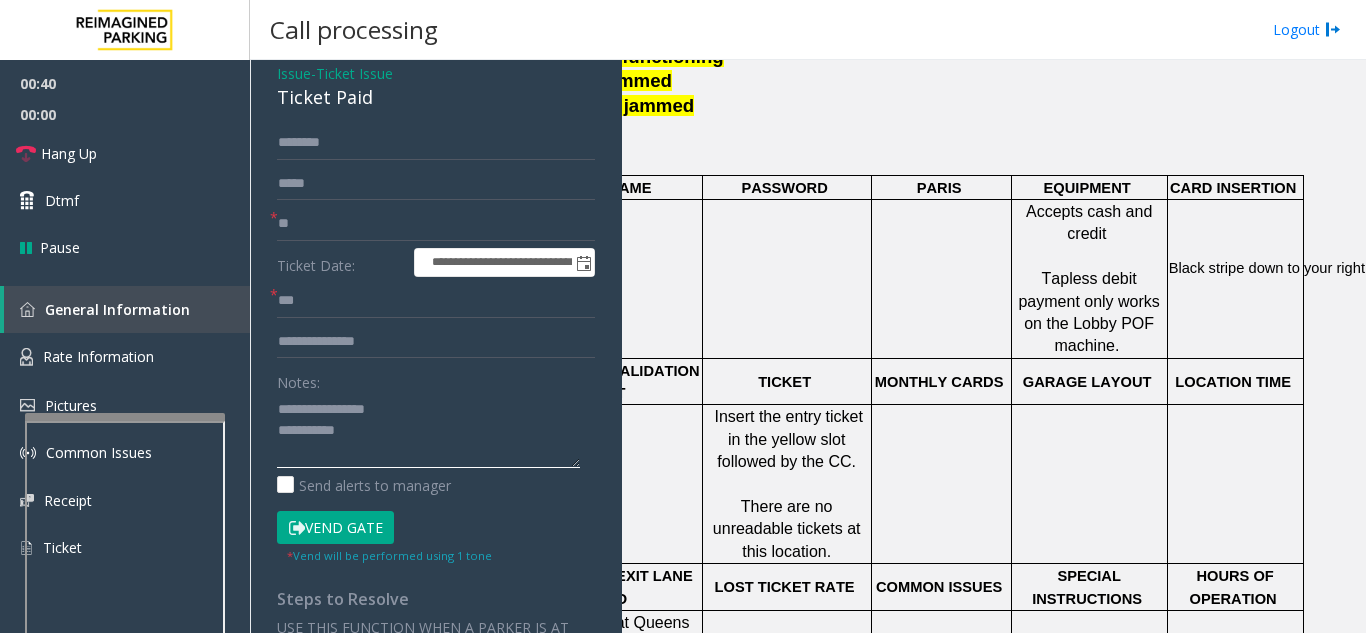 click 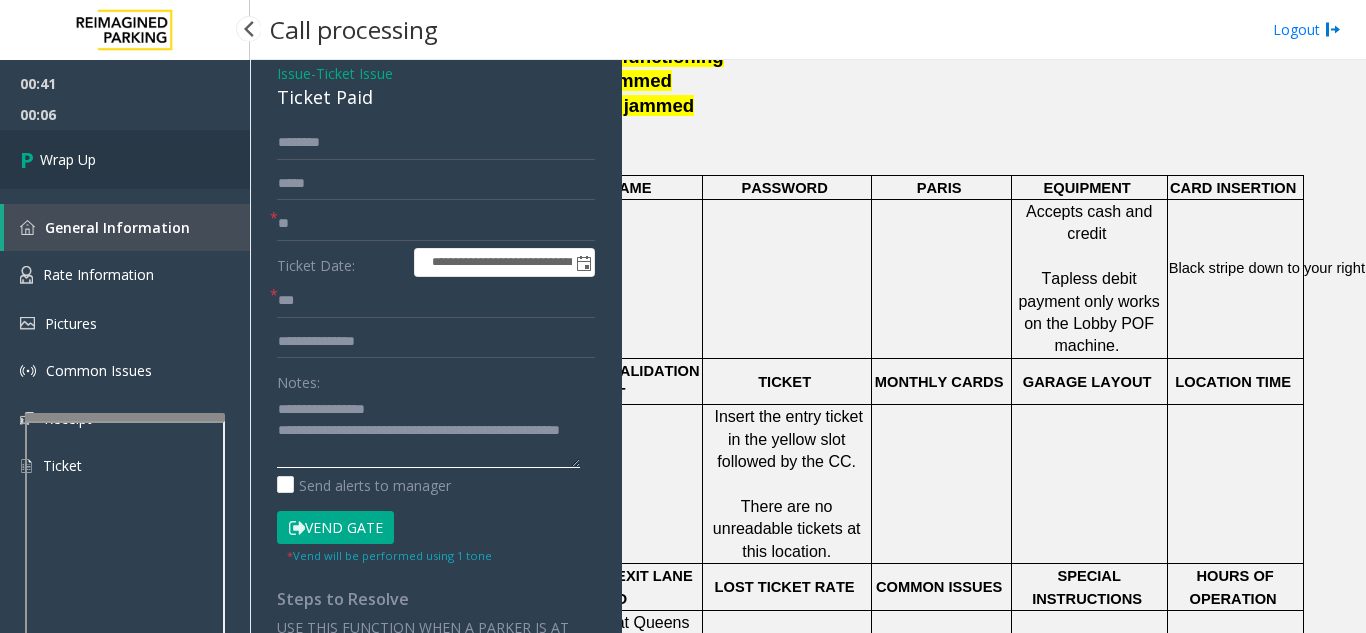 type on "**********" 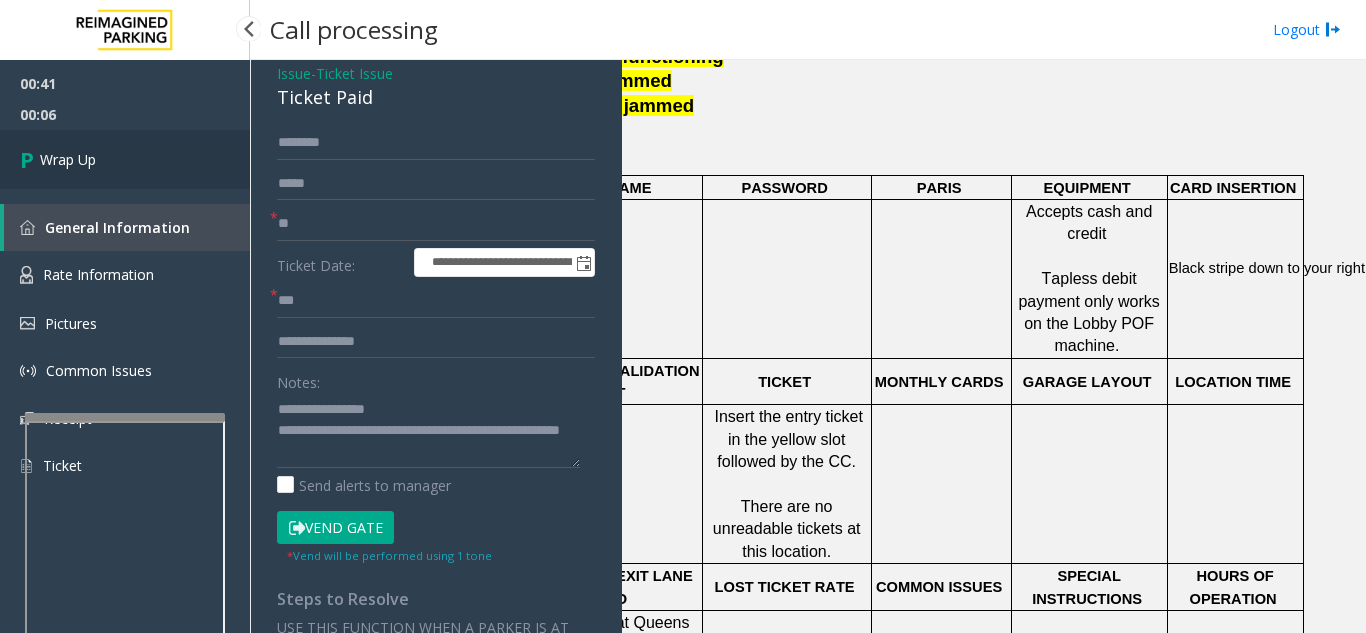 click on "Wrap Up" at bounding box center (125, 159) 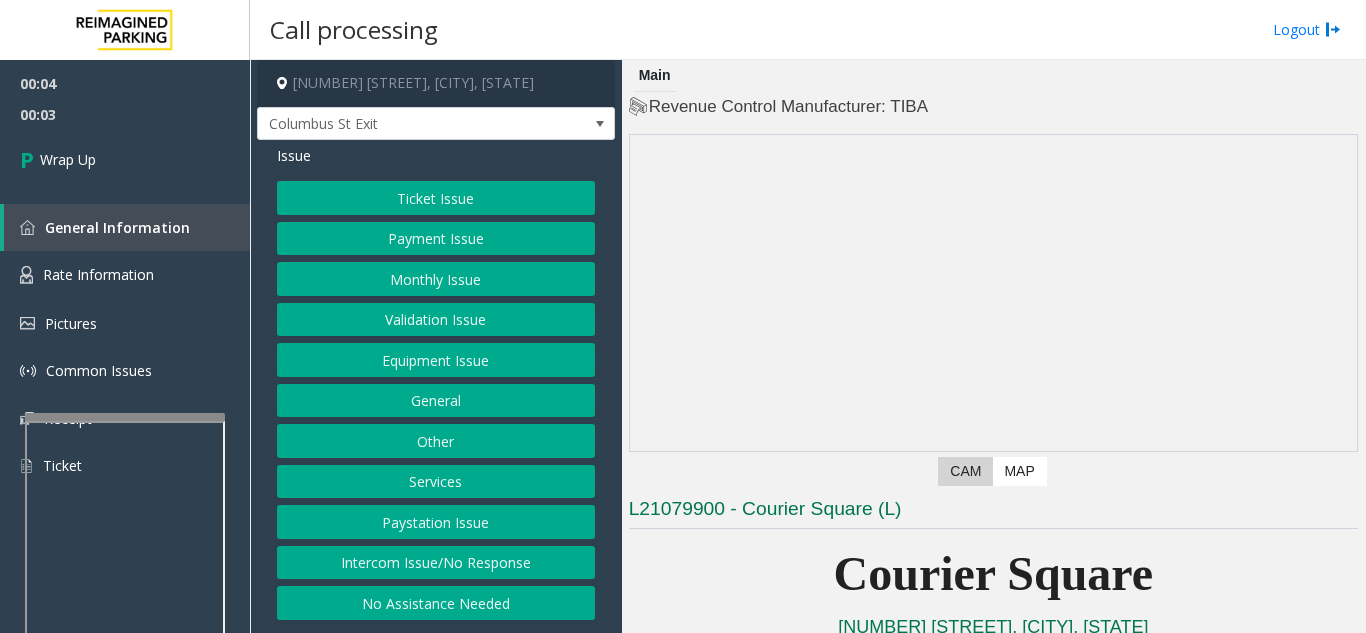 click on "Intercom Issue/No Response" 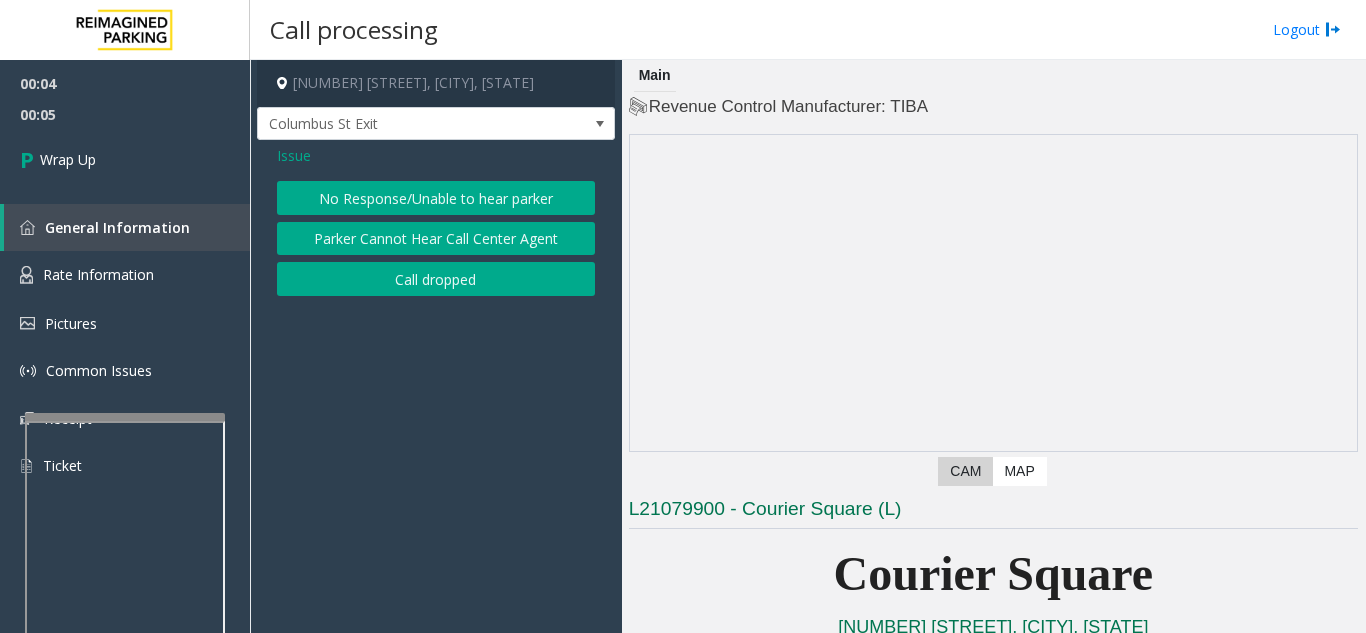 click on "Call dropped" 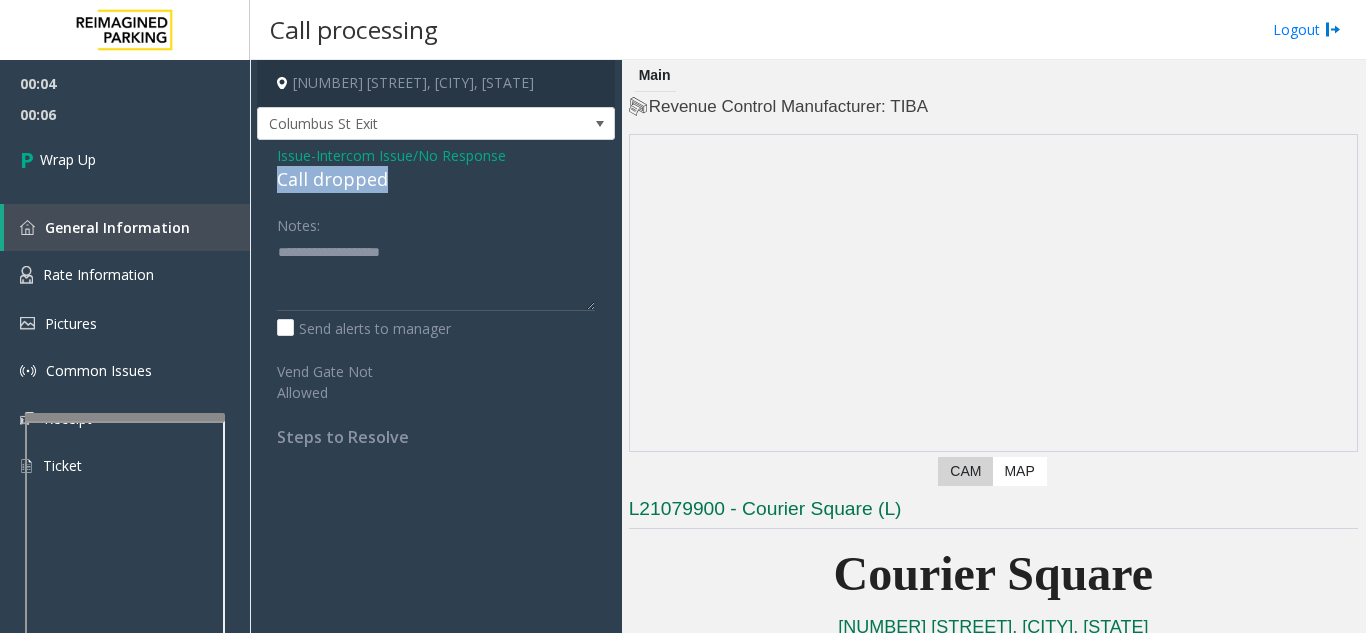 drag, startPoint x: 341, startPoint y: 183, endPoint x: 424, endPoint y: 184, distance: 83.00603 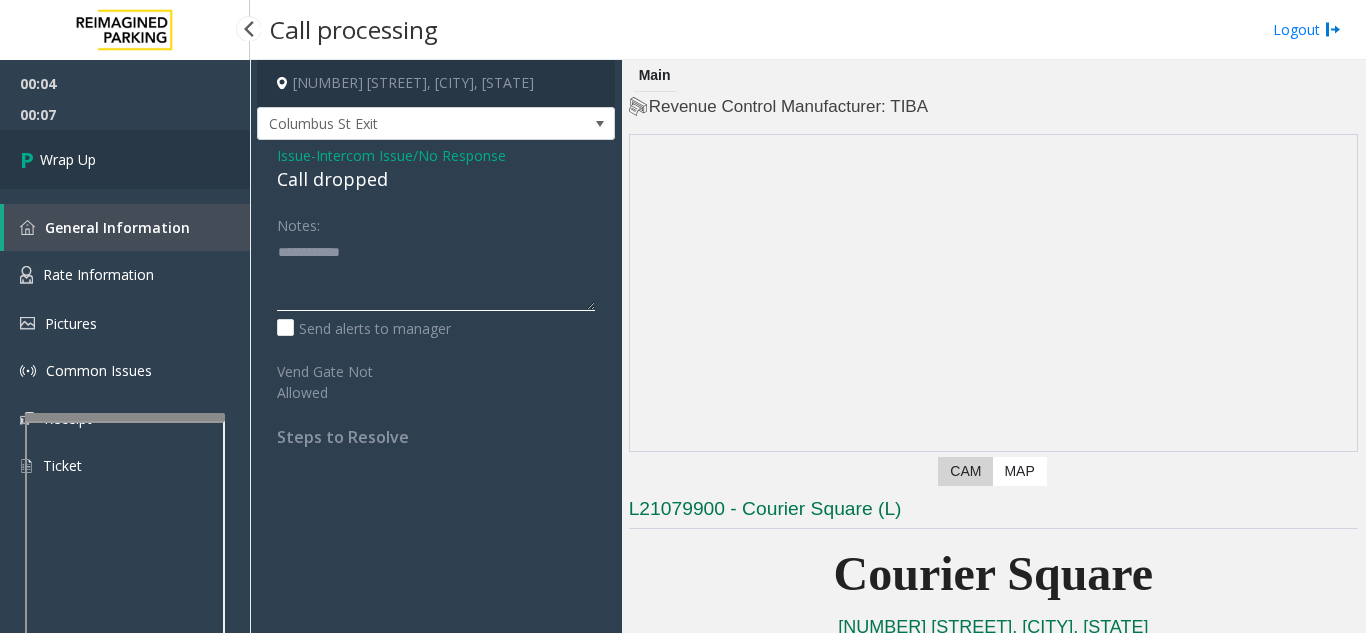 type on "**********" 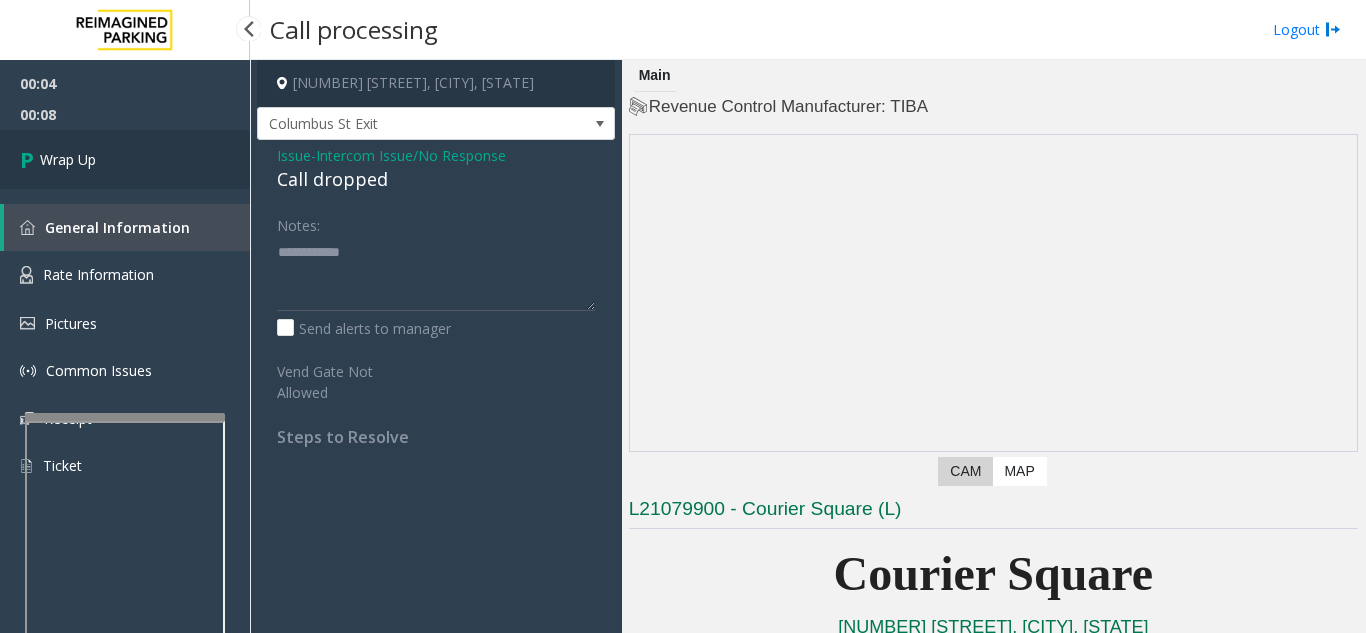 click on "Wrap Up" at bounding box center [125, 159] 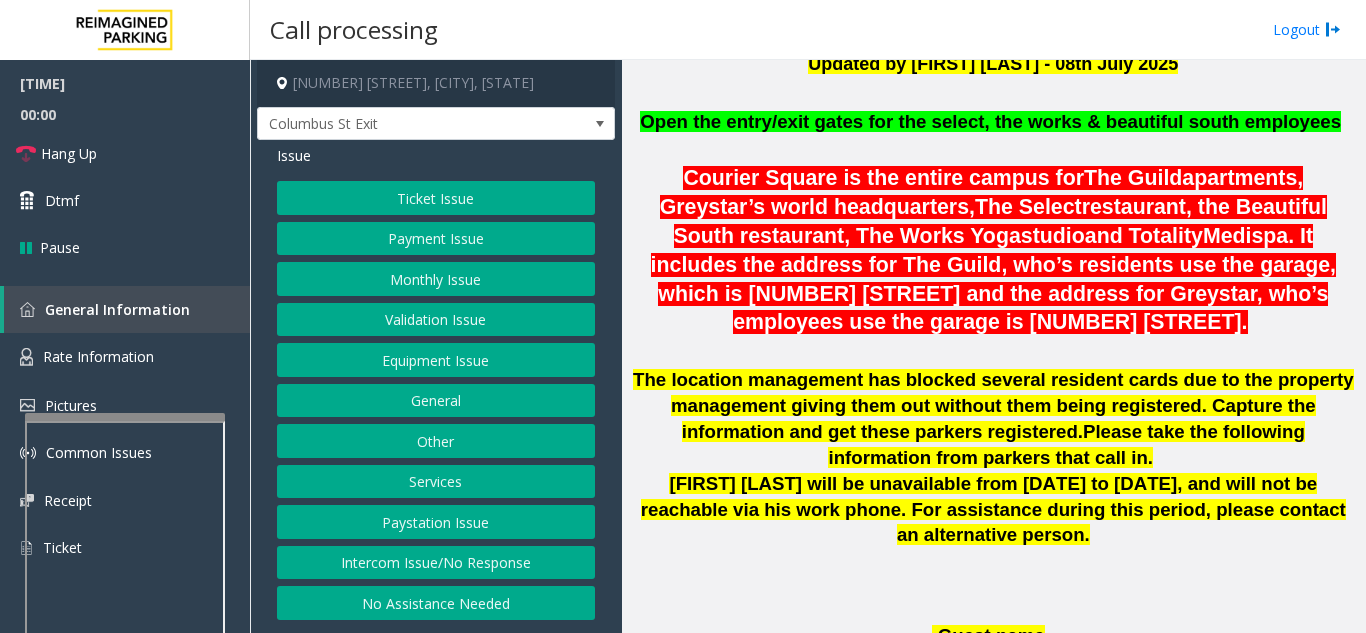 scroll, scrollTop: 800, scrollLeft: 0, axis: vertical 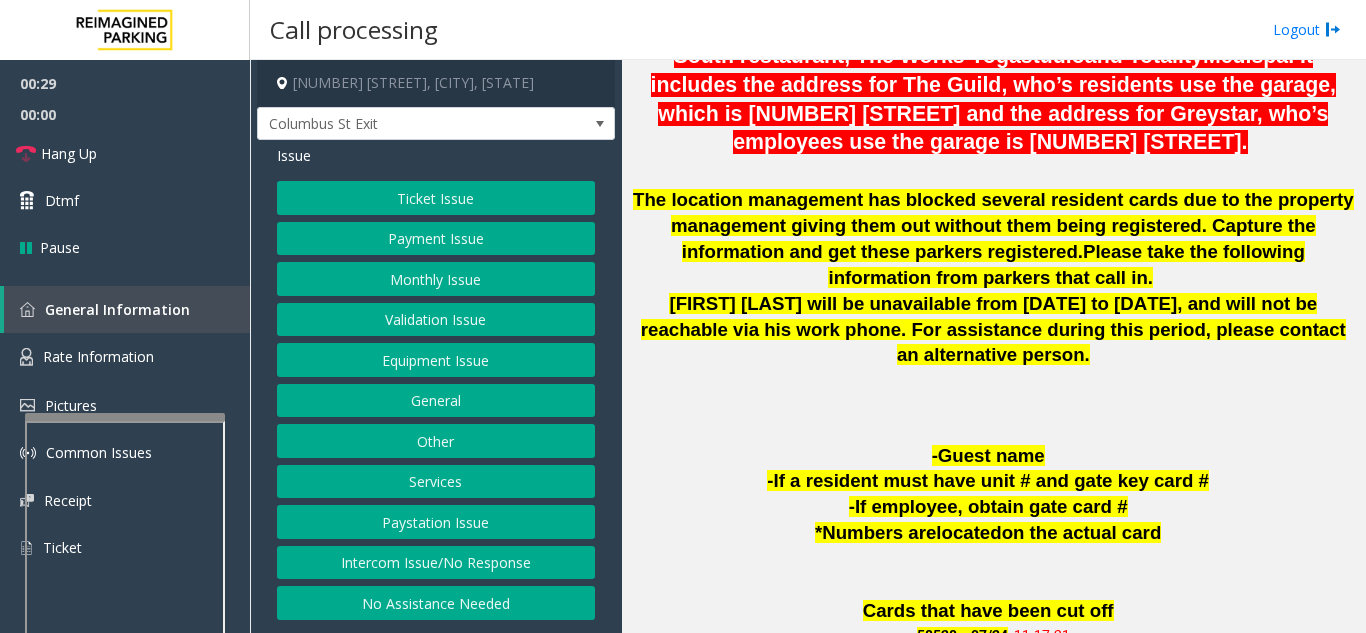 click on "Equipment Issue" 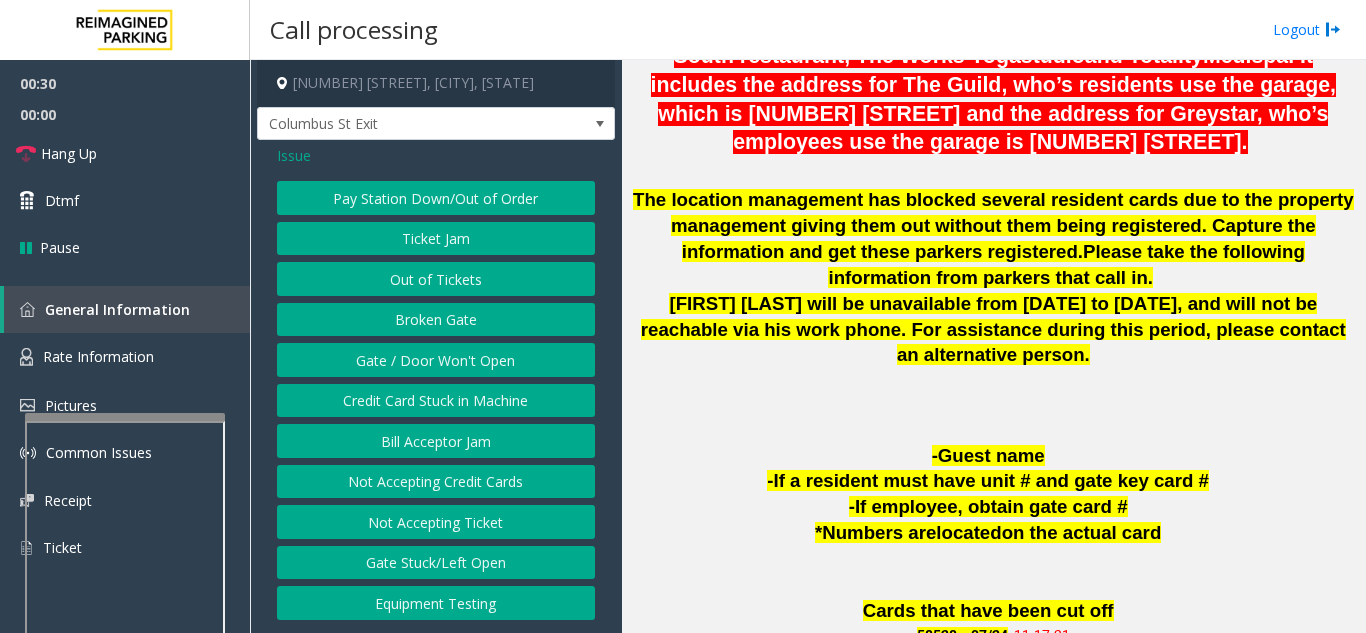 click on "Gate / Door Won't Open" 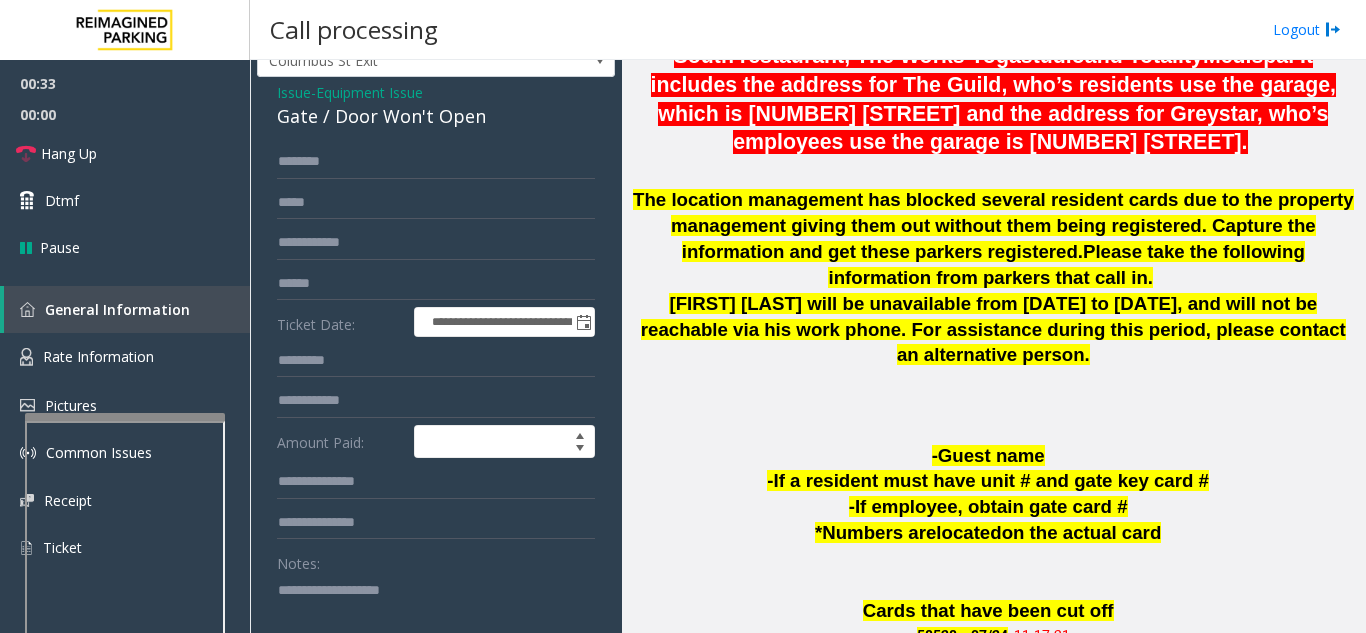 scroll, scrollTop: 0, scrollLeft: 0, axis: both 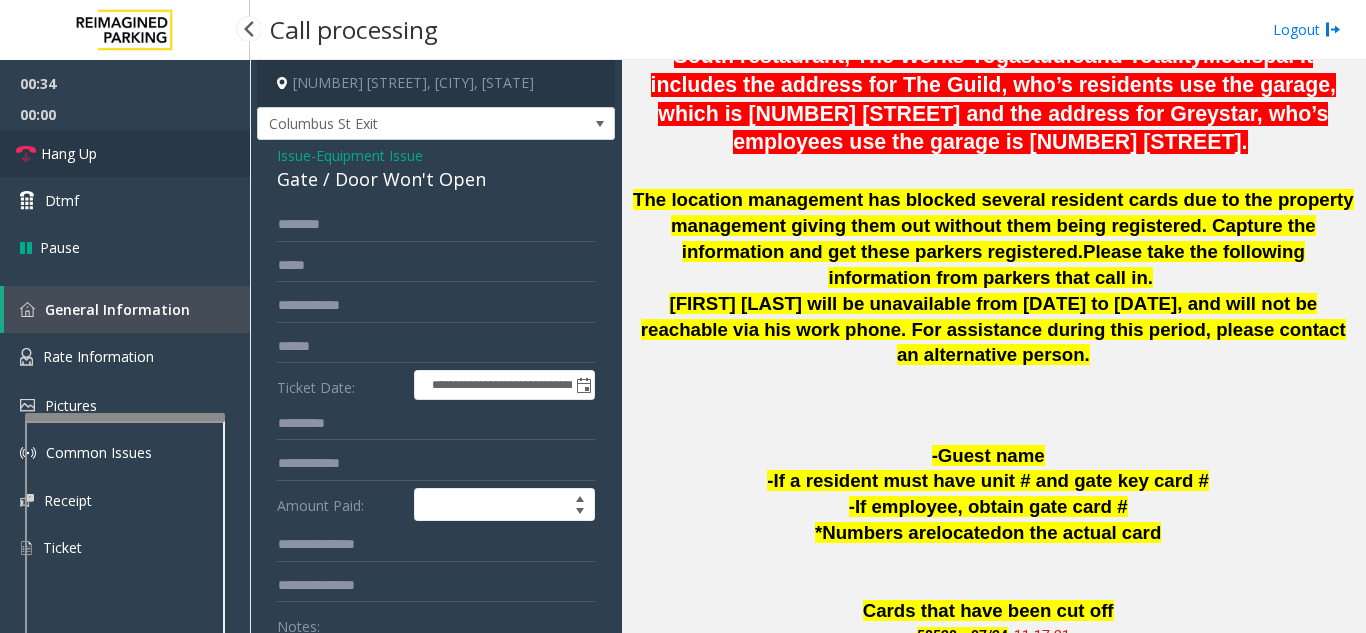 click on "Hang Up" at bounding box center [69, 153] 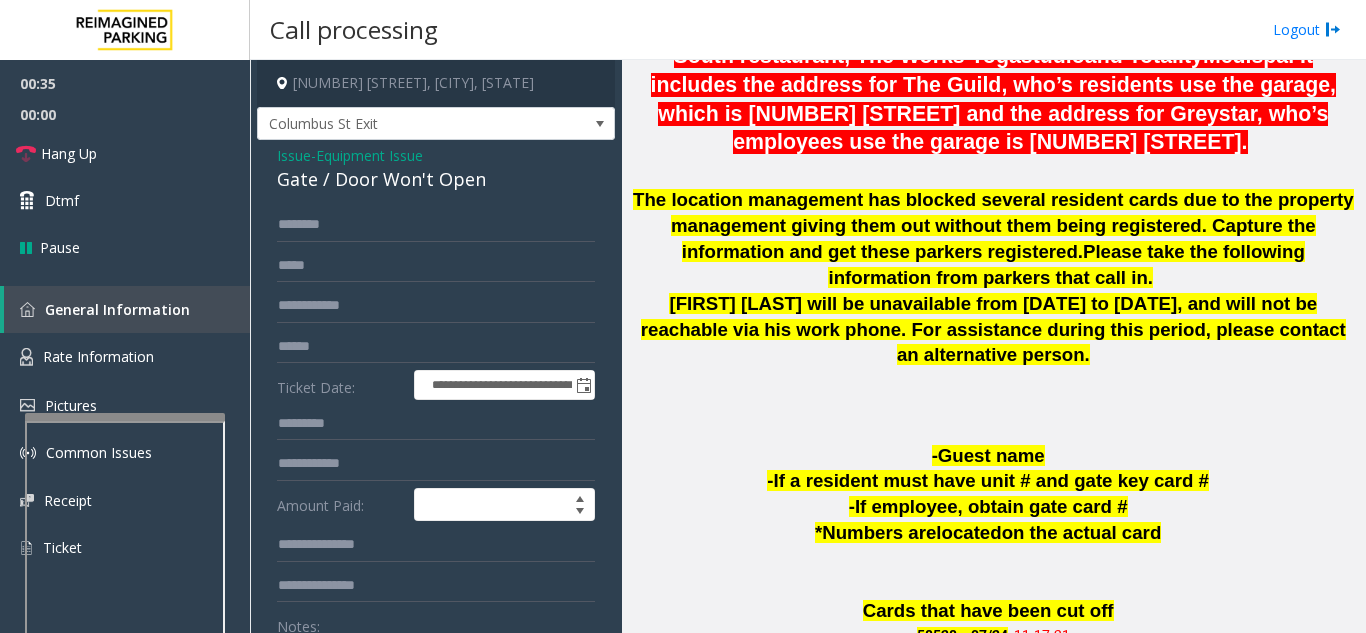 click on "Issue" 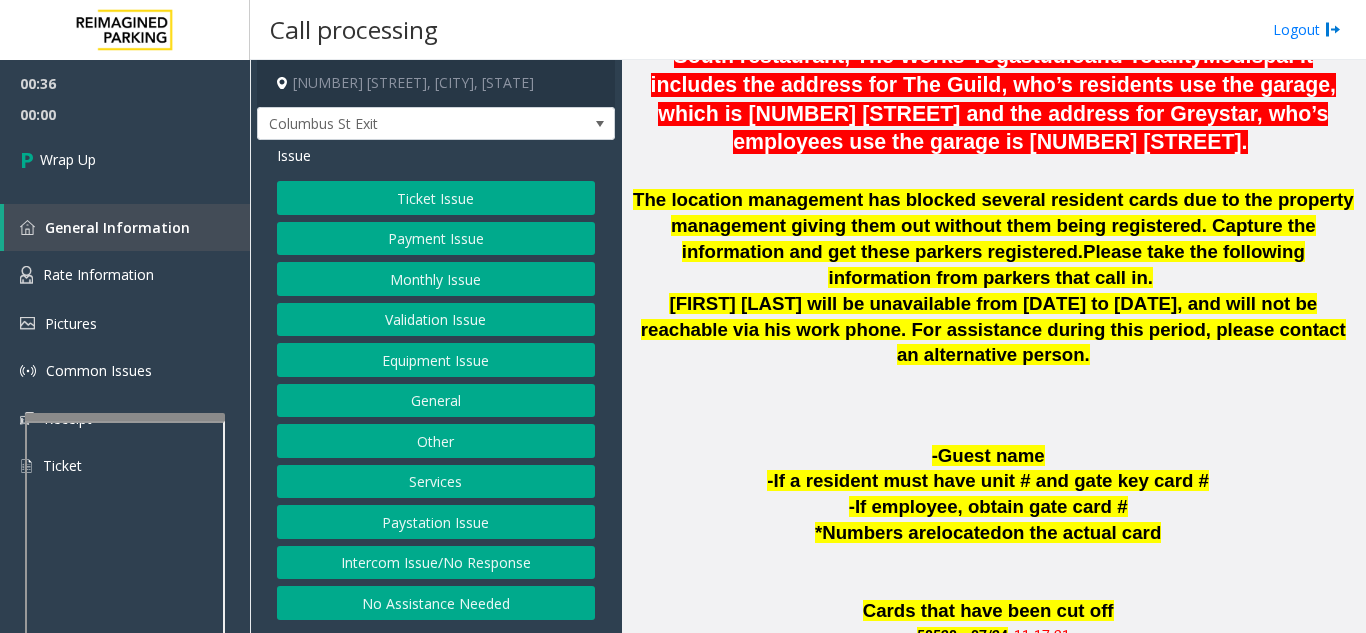 click on "Intercom Issue/No Response" 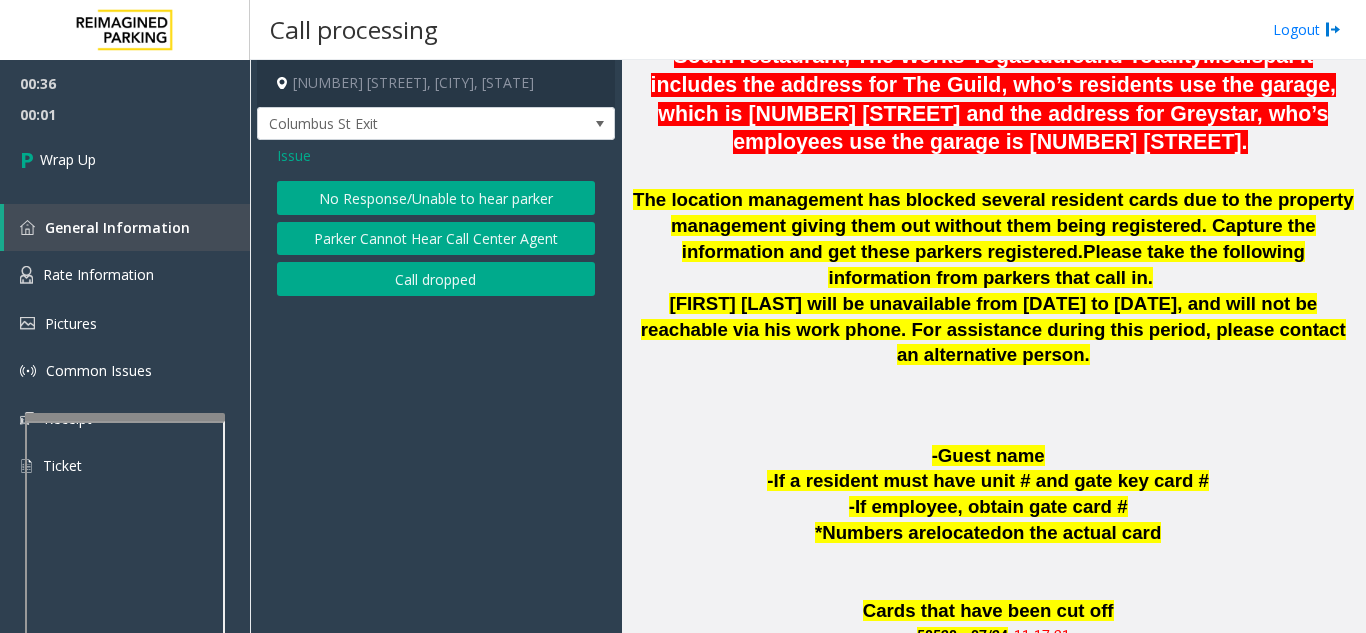 click on "Parker Cannot Hear Call Center Agent" 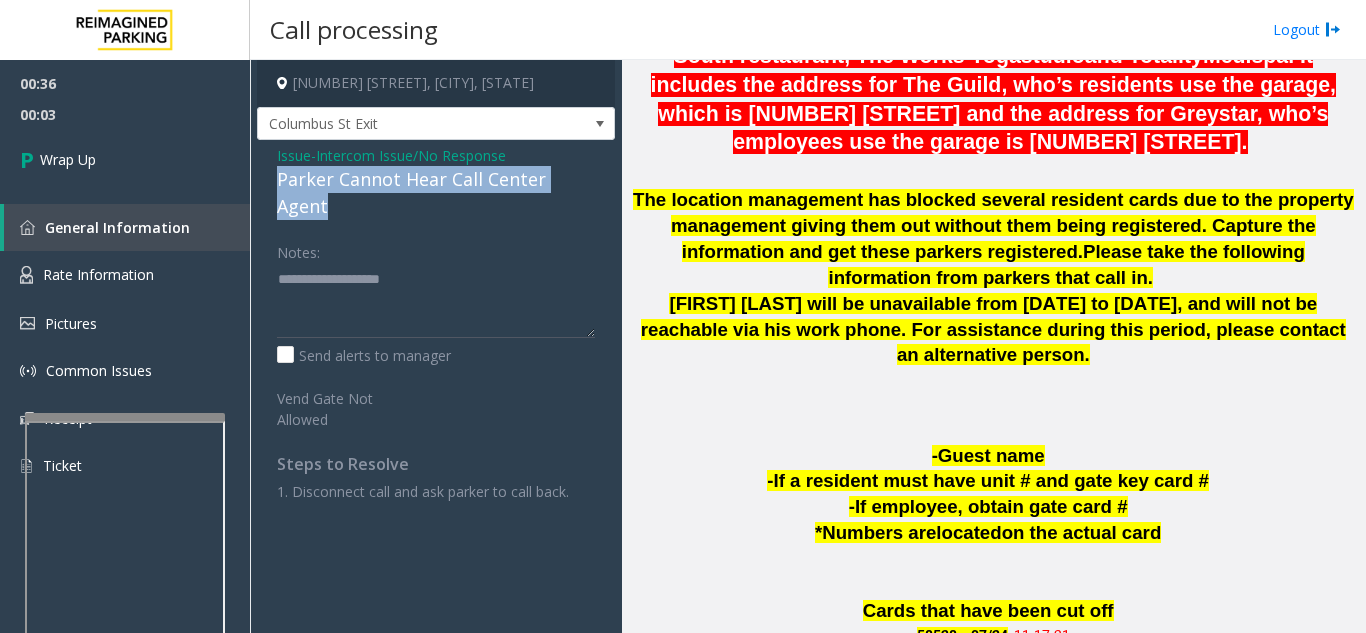 drag, startPoint x: 274, startPoint y: 174, endPoint x: 612, endPoint y: 180, distance: 338.05325 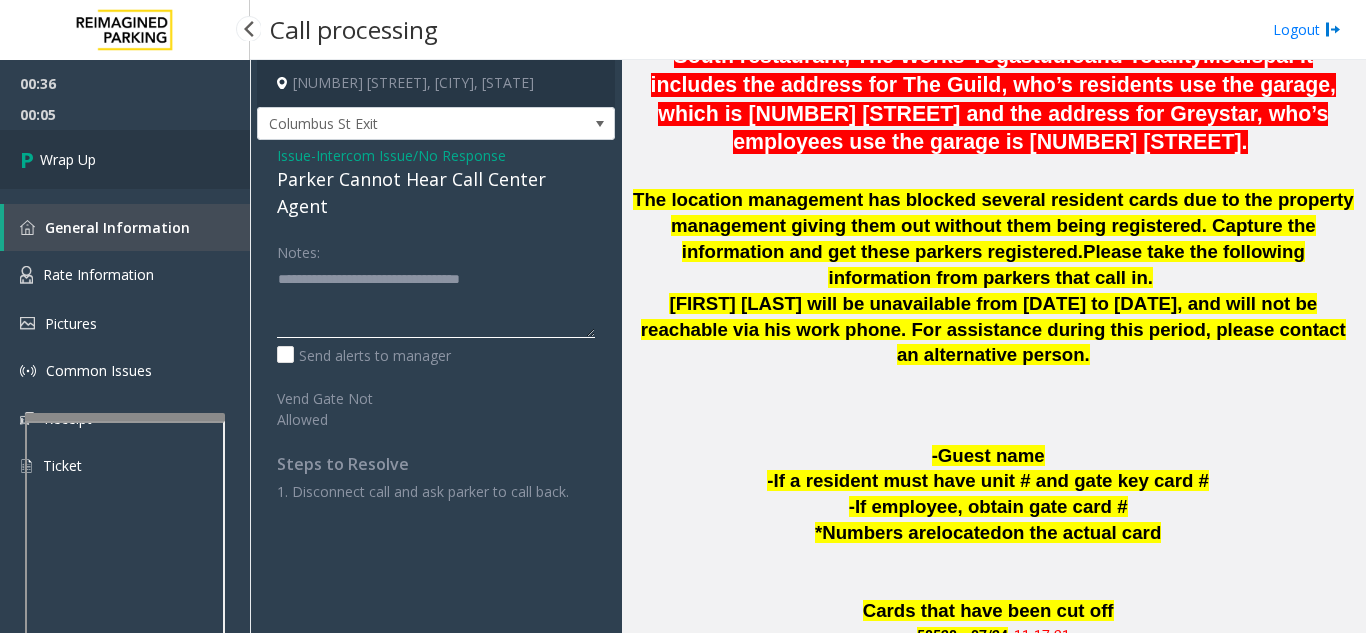 type on "**********" 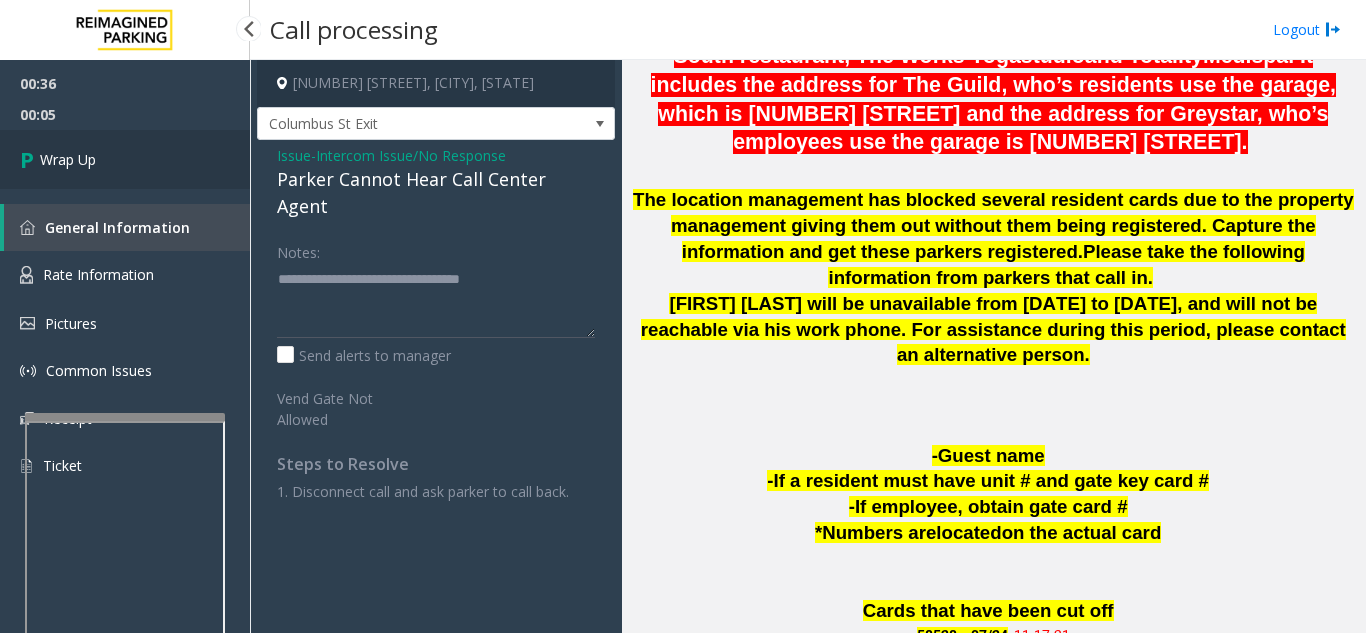 click on "Wrap Up" at bounding box center [68, 159] 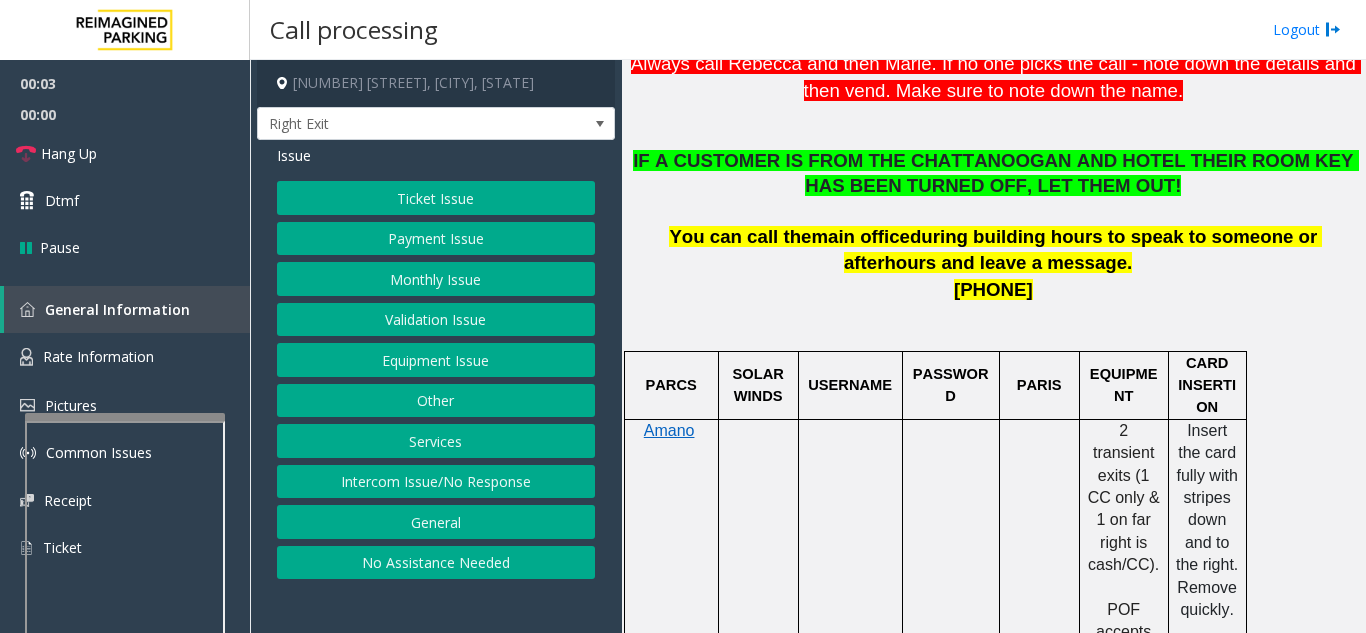 scroll, scrollTop: 700, scrollLeft: 0, axis: vertical 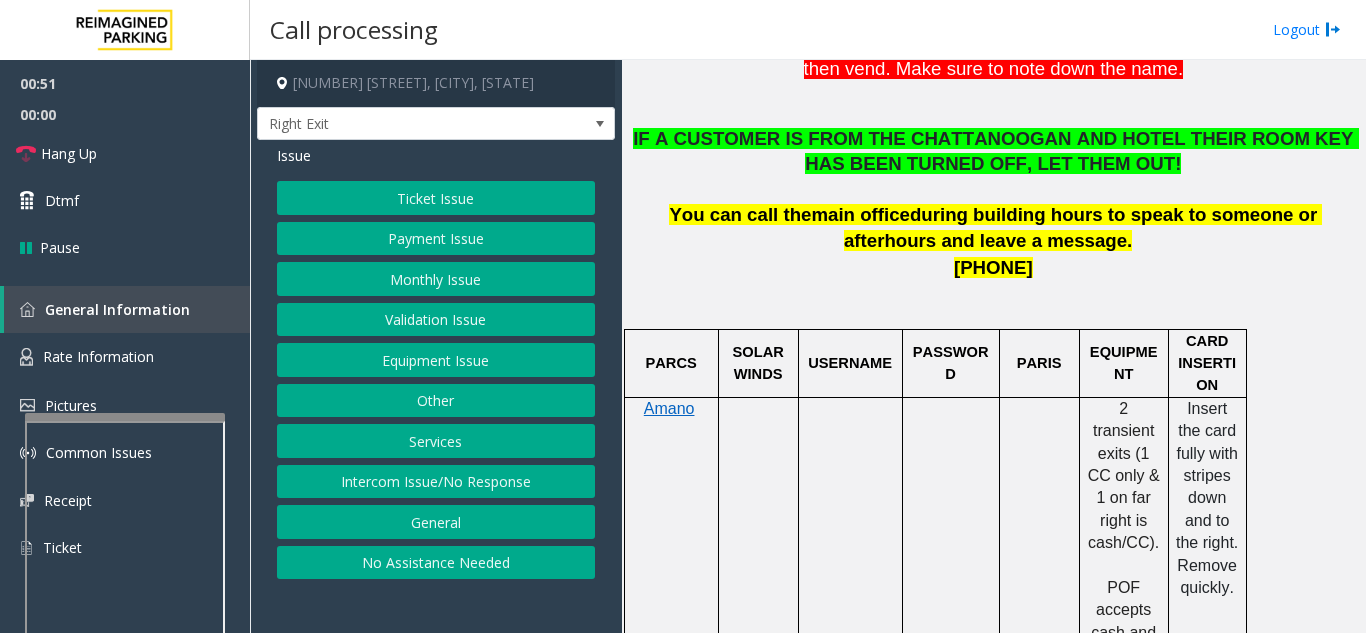 click on "Monthly Issue" 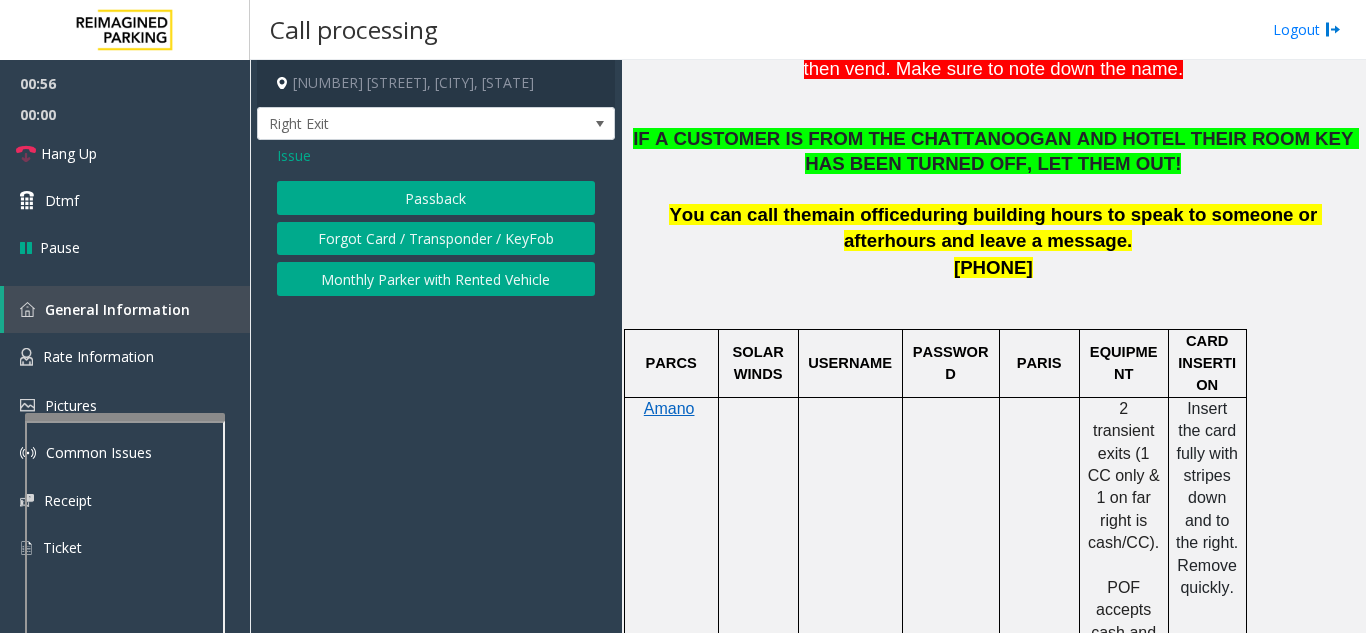 click on "Forgot Card / Transponder / KeyFob" 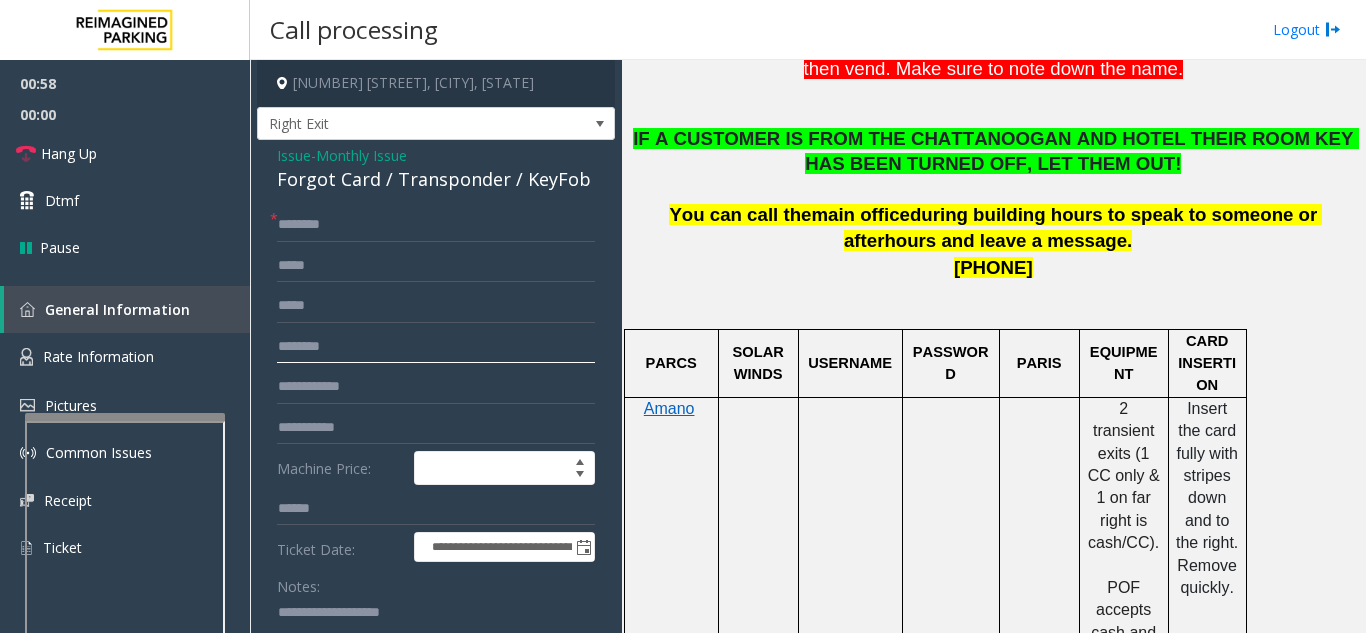 click 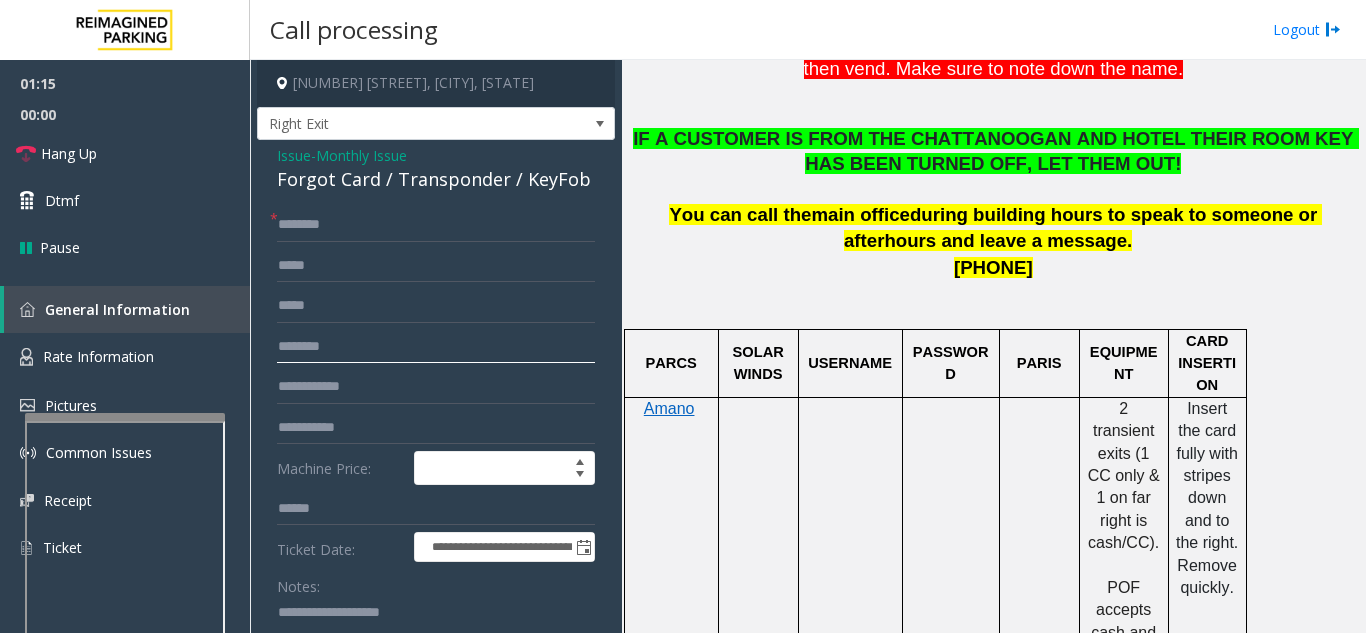 drag, startPoint x: 302, startPoint y: 345, endPoint x: 263, endPoint y: 356, distance: 40.5216 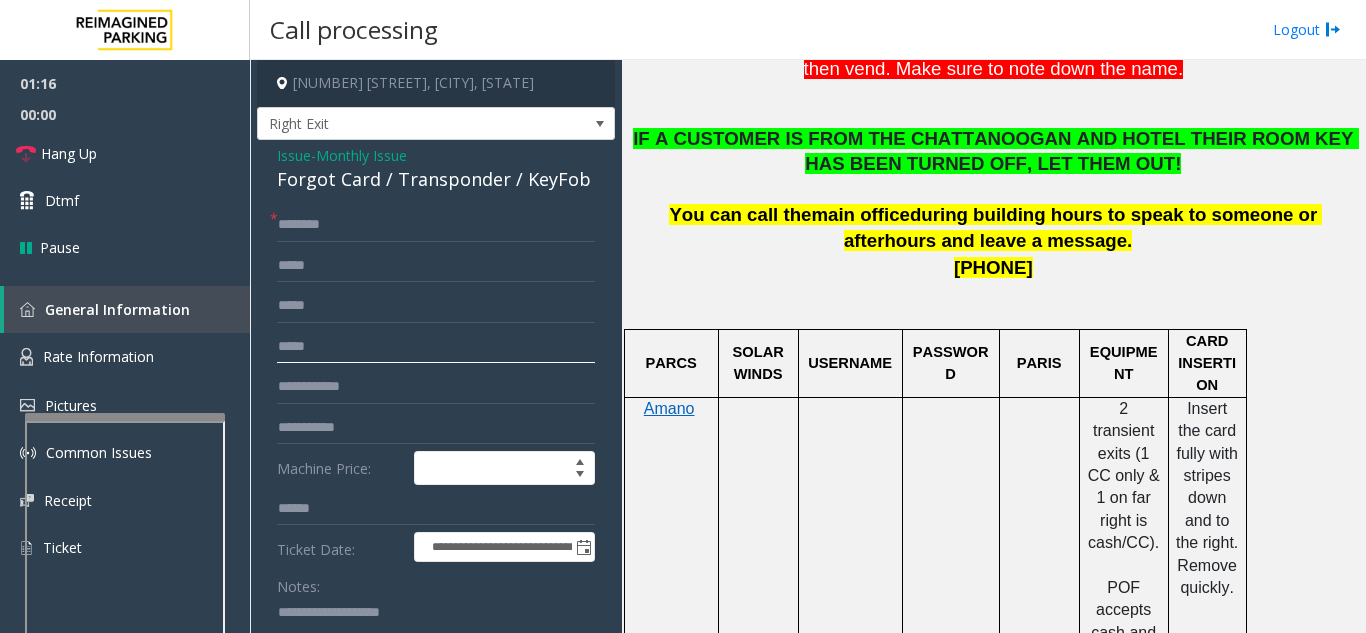 type on "****" 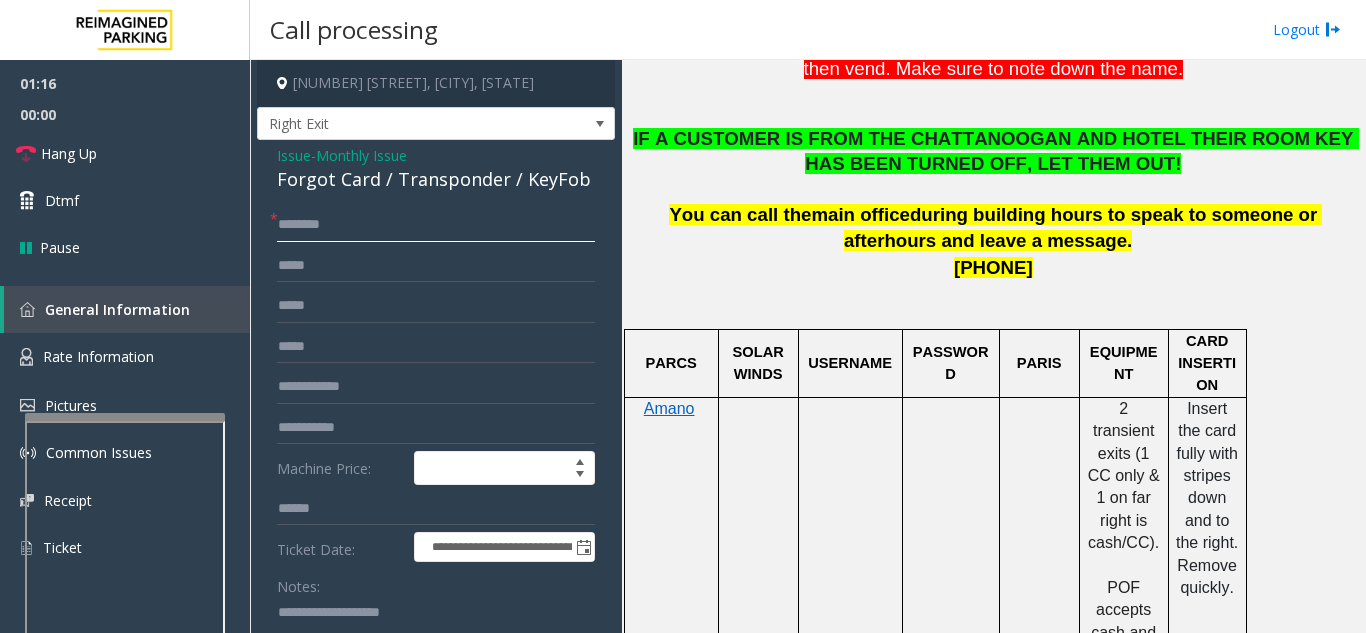 click 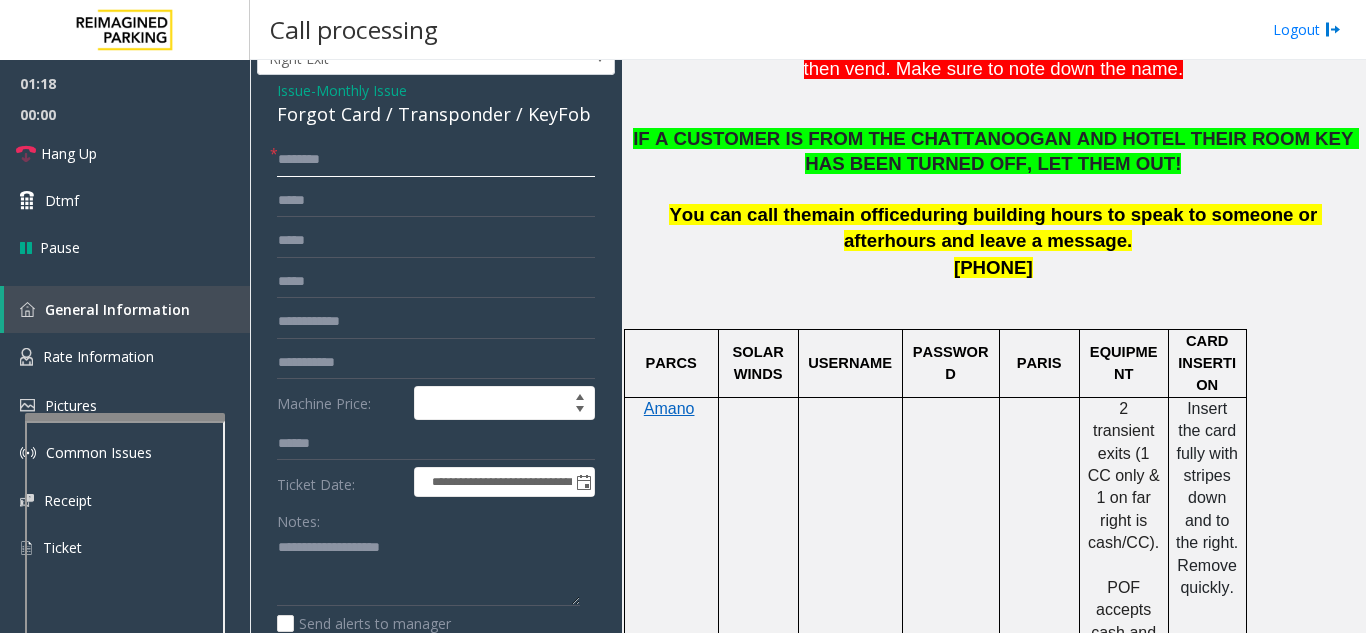 scroll, scrollTop: 100, scrollLeft: 0, axis: vertical 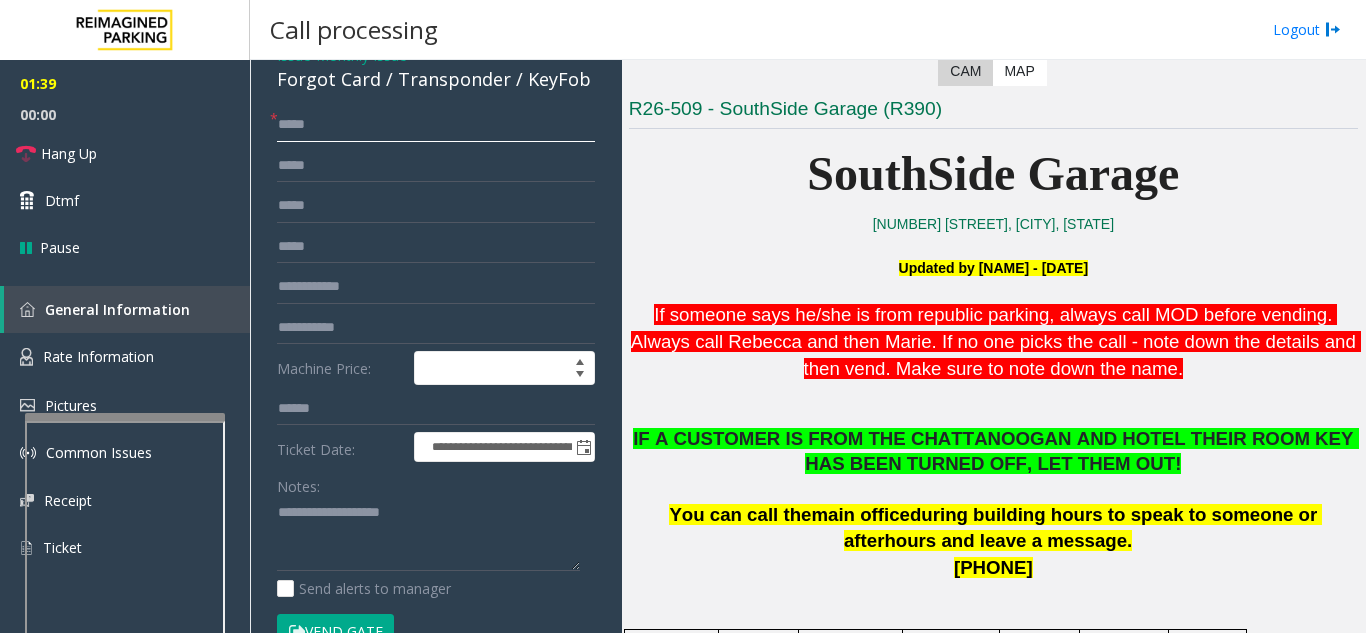 click on "****" 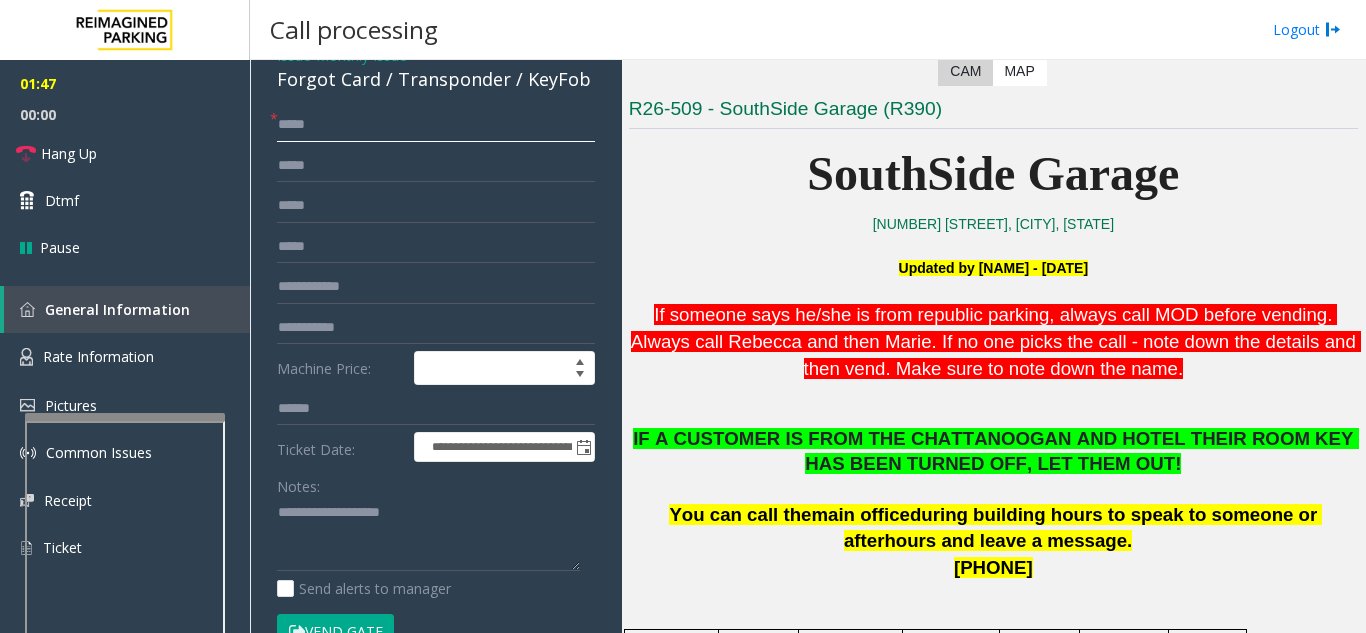 type on "****" 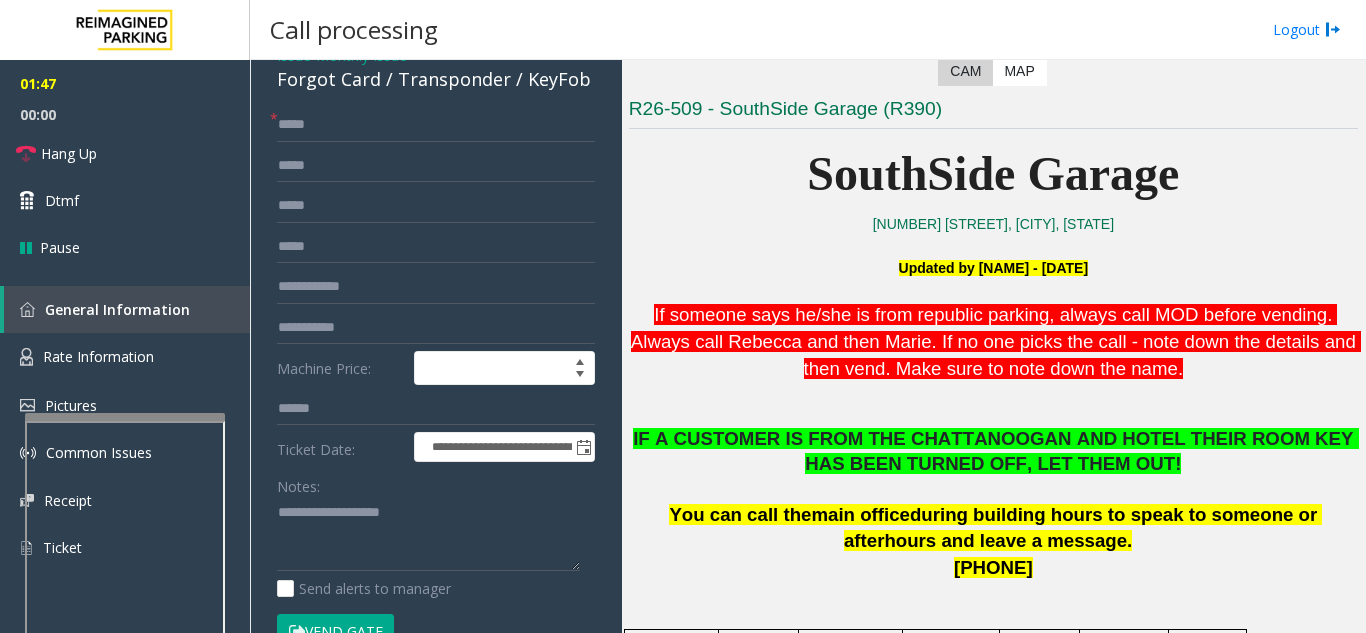 click on "Vend Gate" 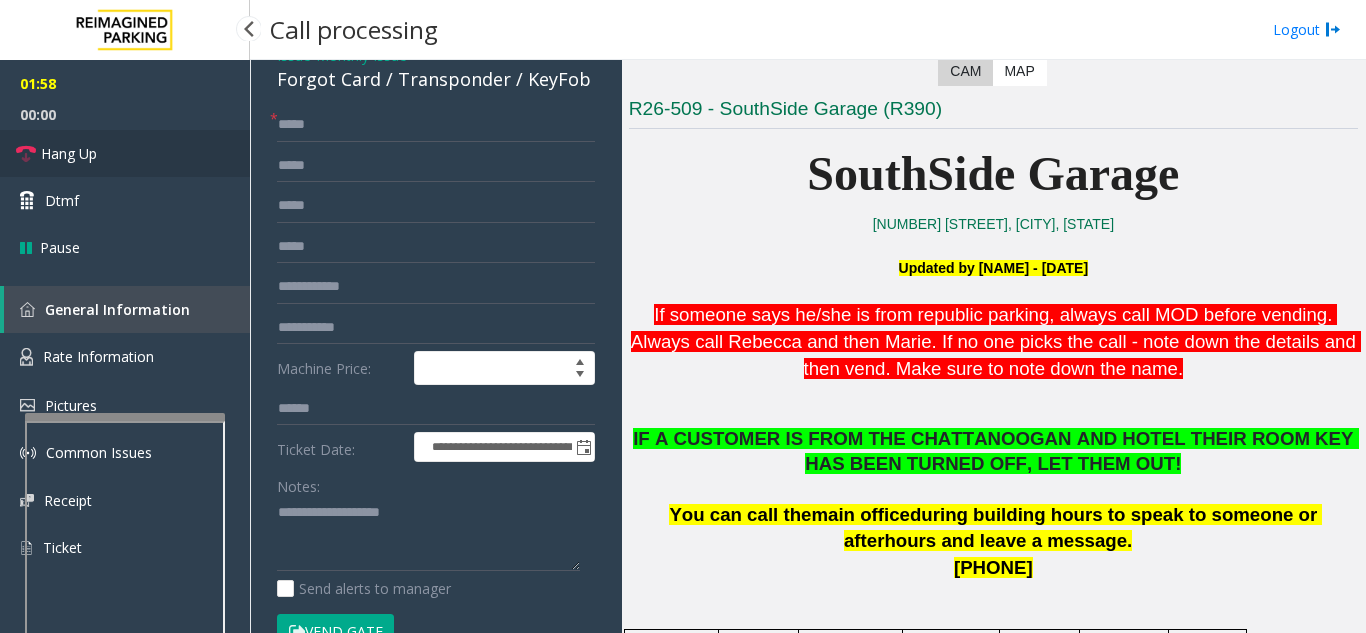 click on "Hang Up" at bounding box center (125, 153) 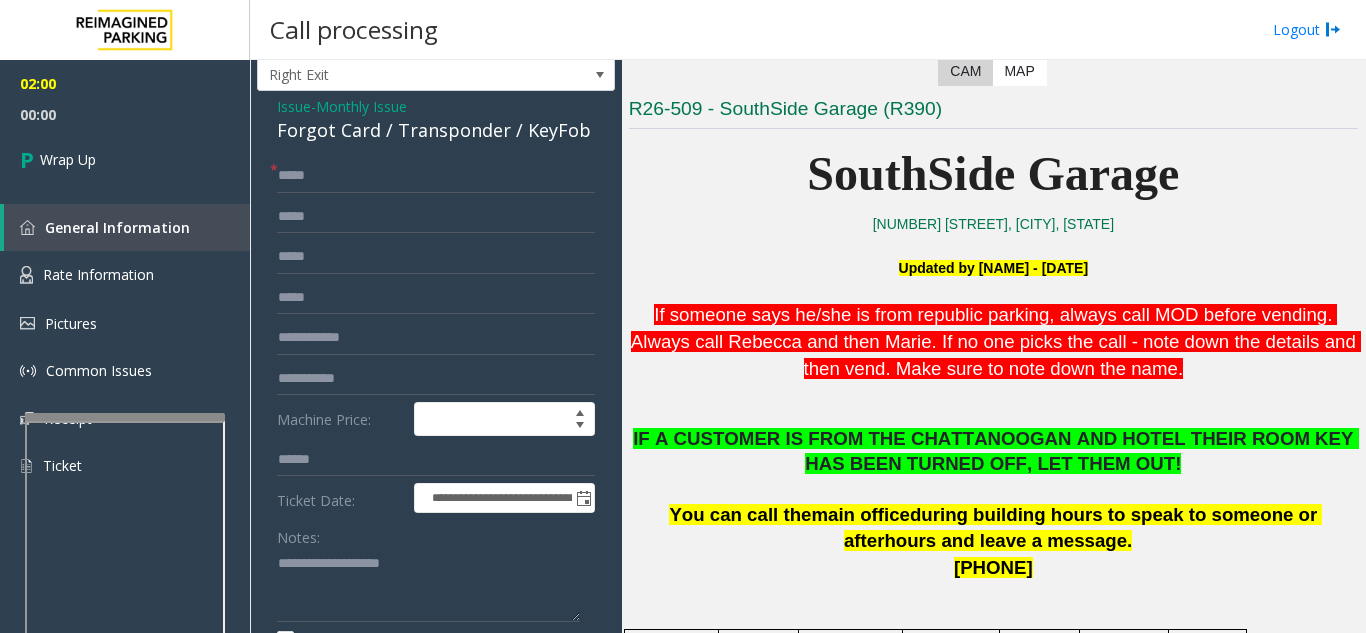 scroll, scrollTop: 0, scrollLeft: 0, axis: both 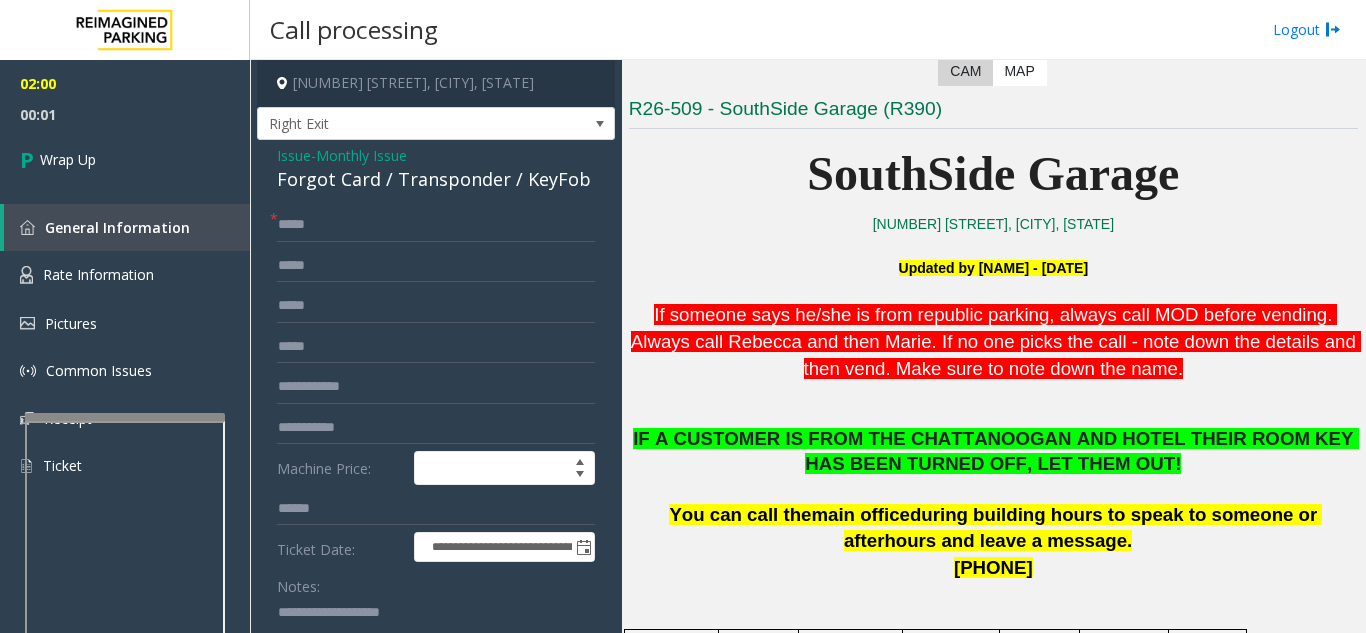 click on "Issue" 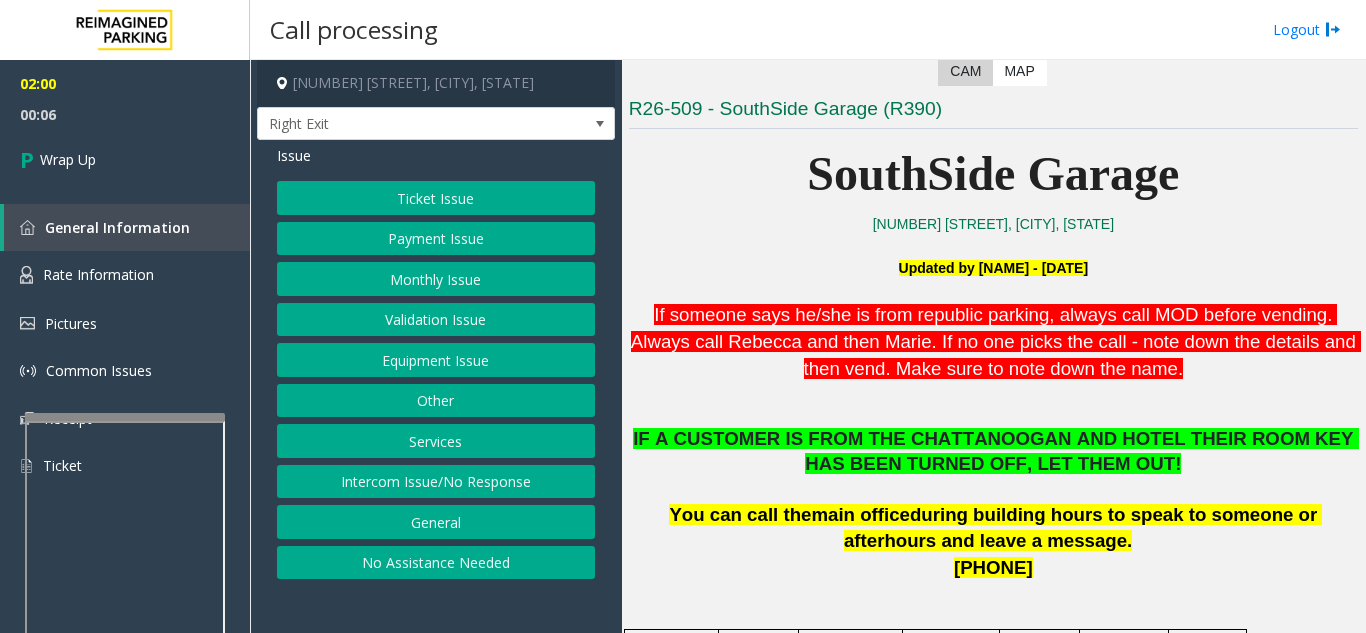 click on "Equipment Issue" 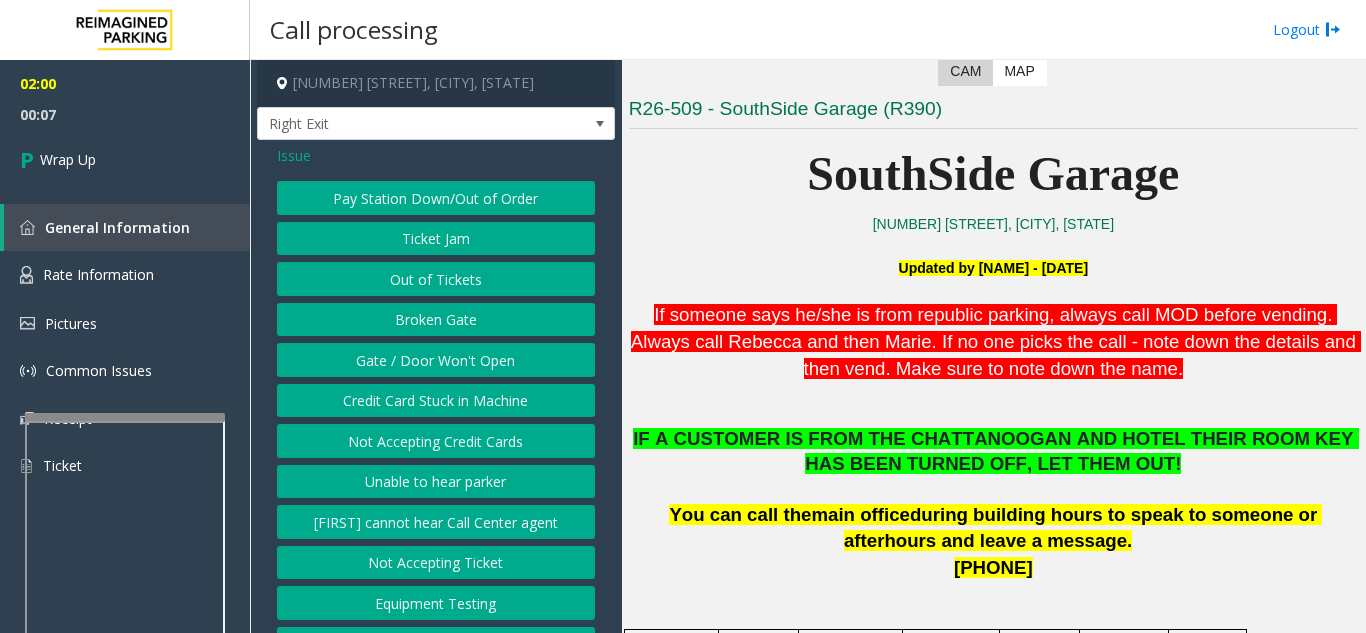 click on "Gate / Door Won't Open" 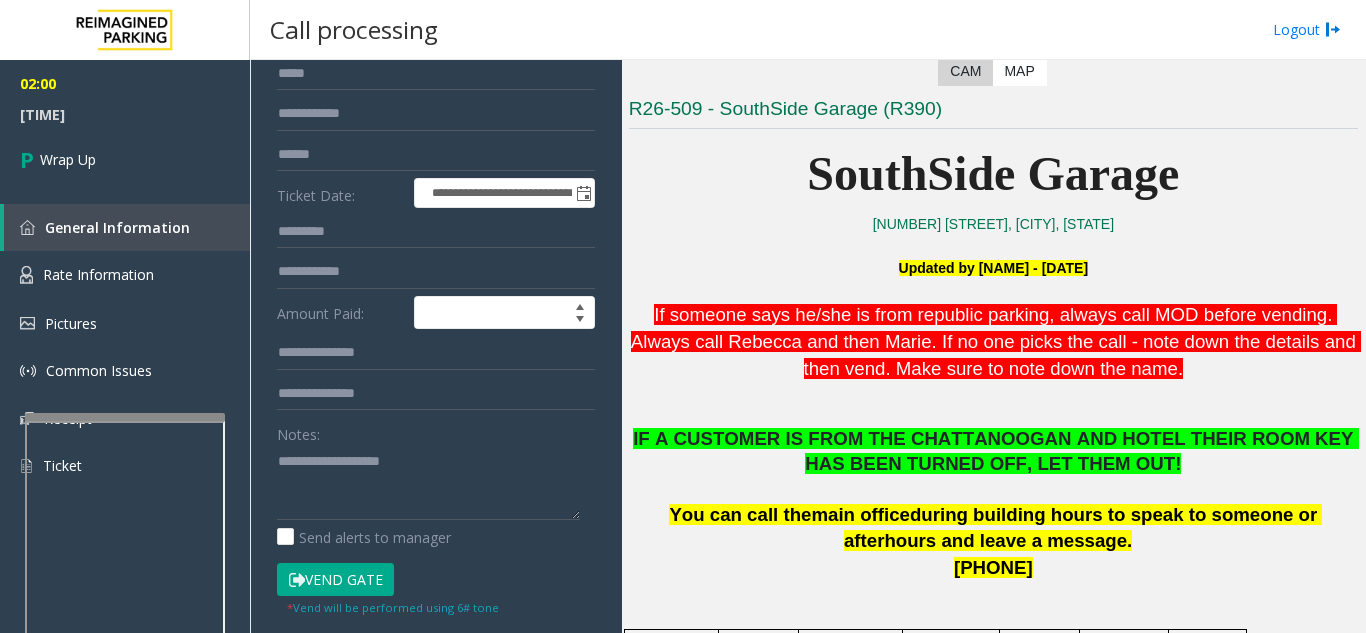 scroll, scrollTop: 200, scrollLeft: 0, axis: vertical 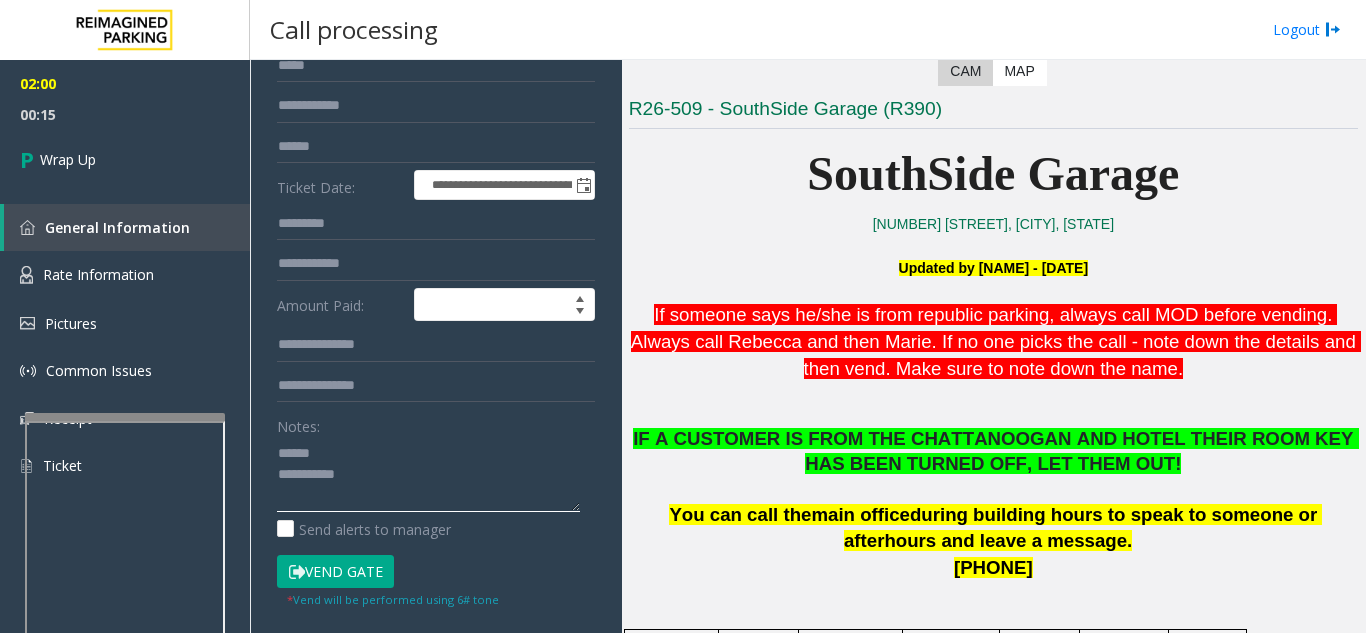 click 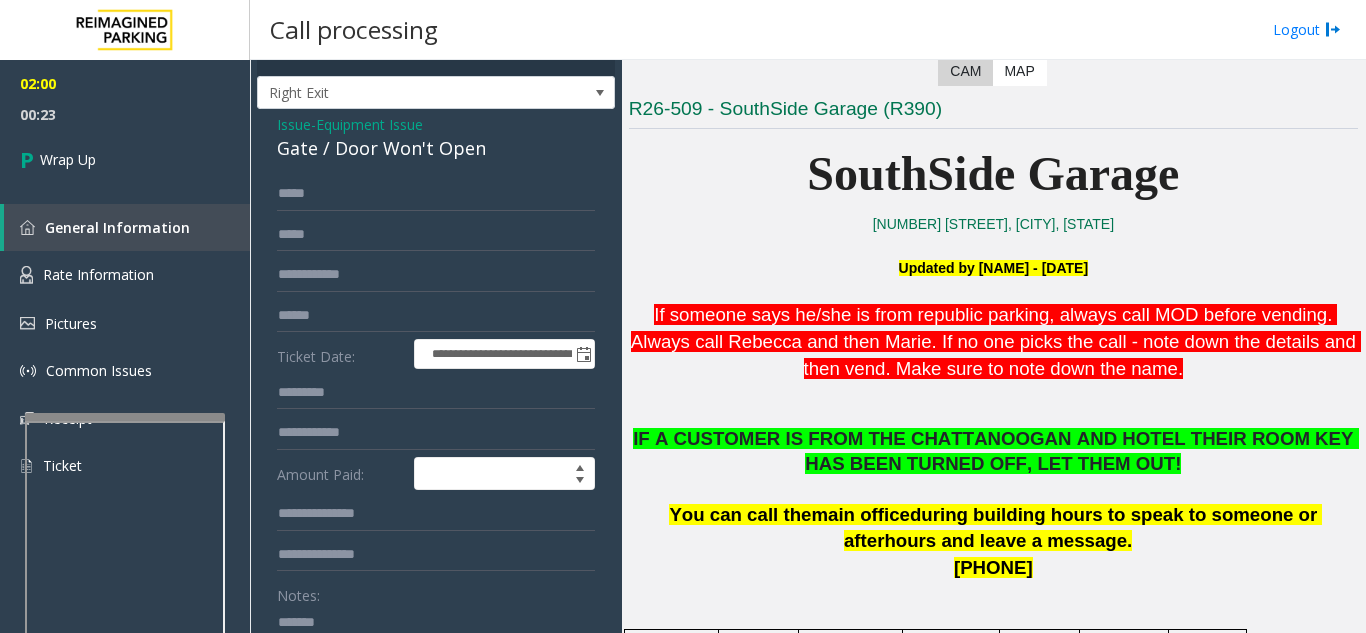 scroll, scrollTop: 0, scrollLeft: 0, axis: both 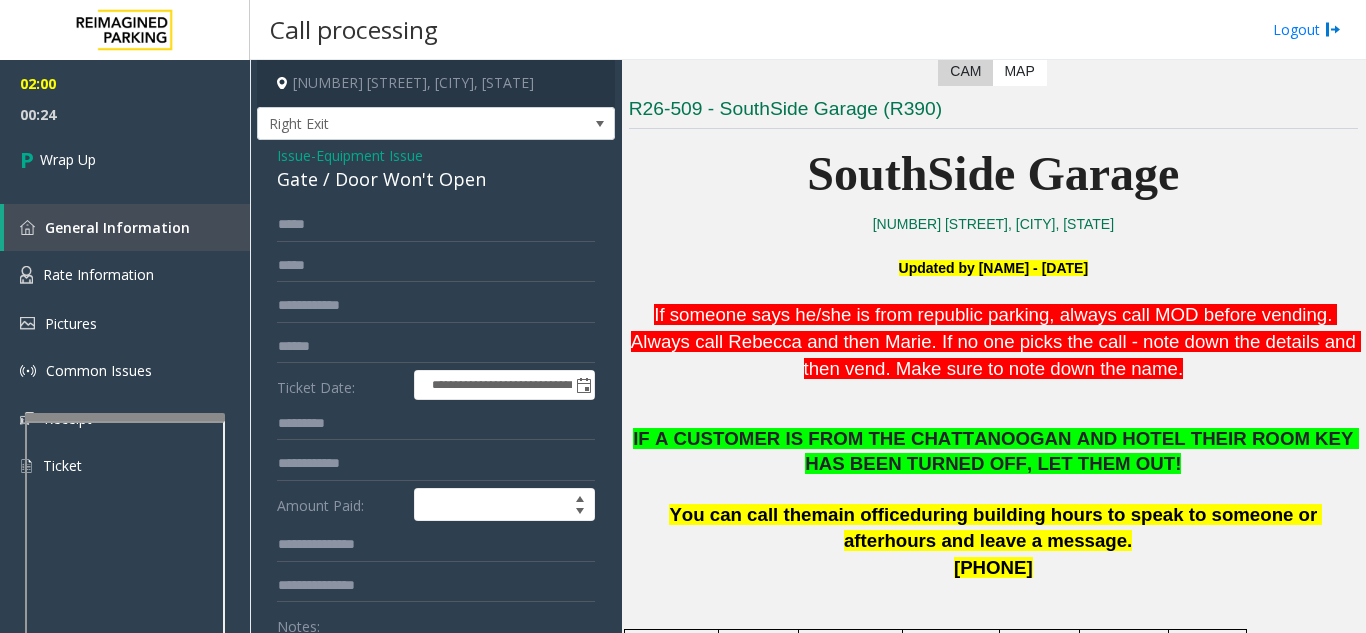 type on "**********" 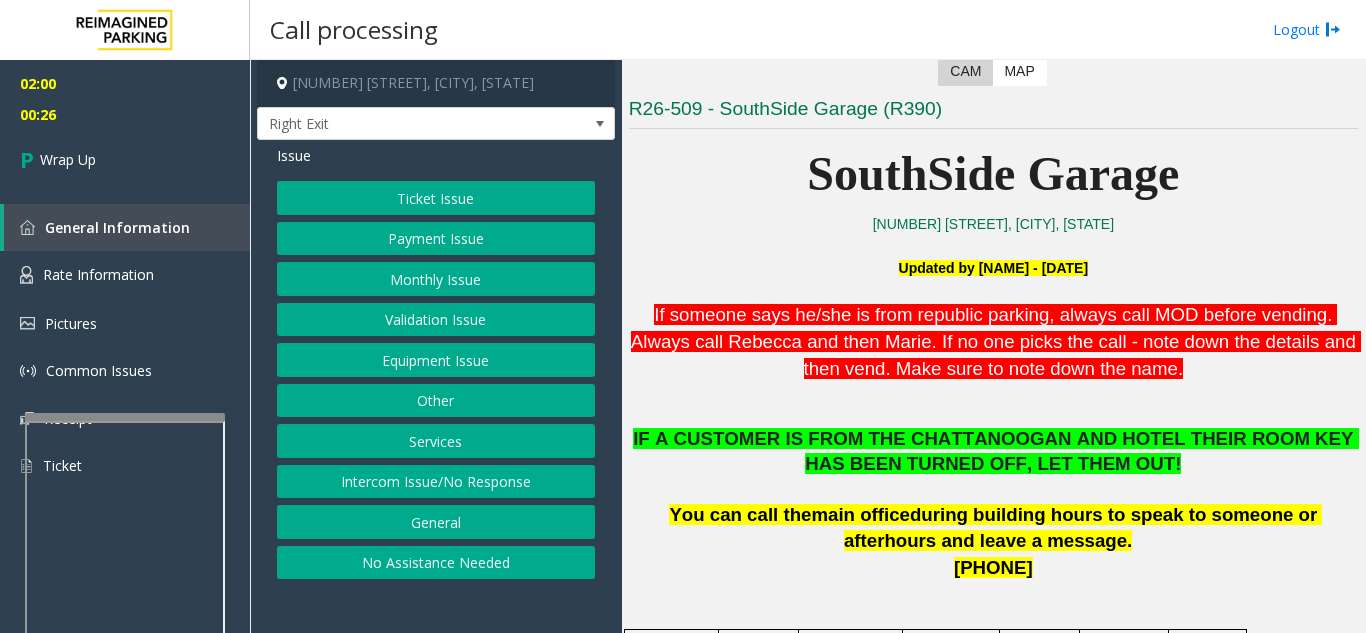 click on "Equipment Issue" 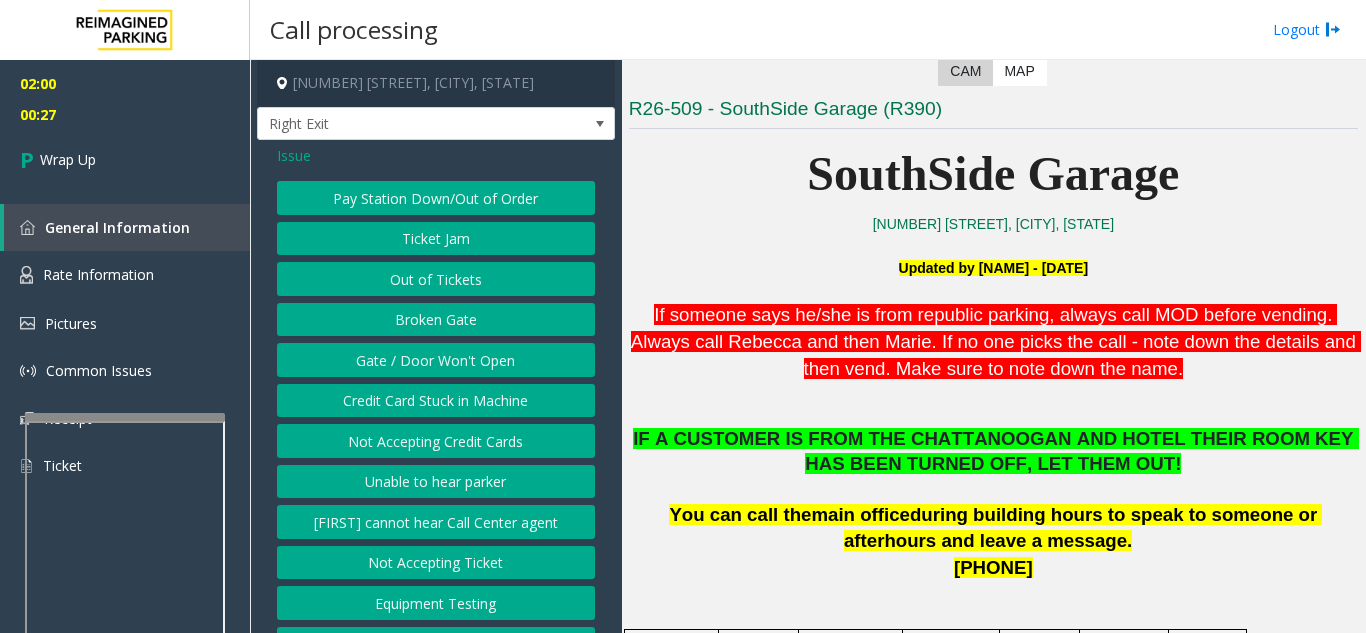 click on "Issue" 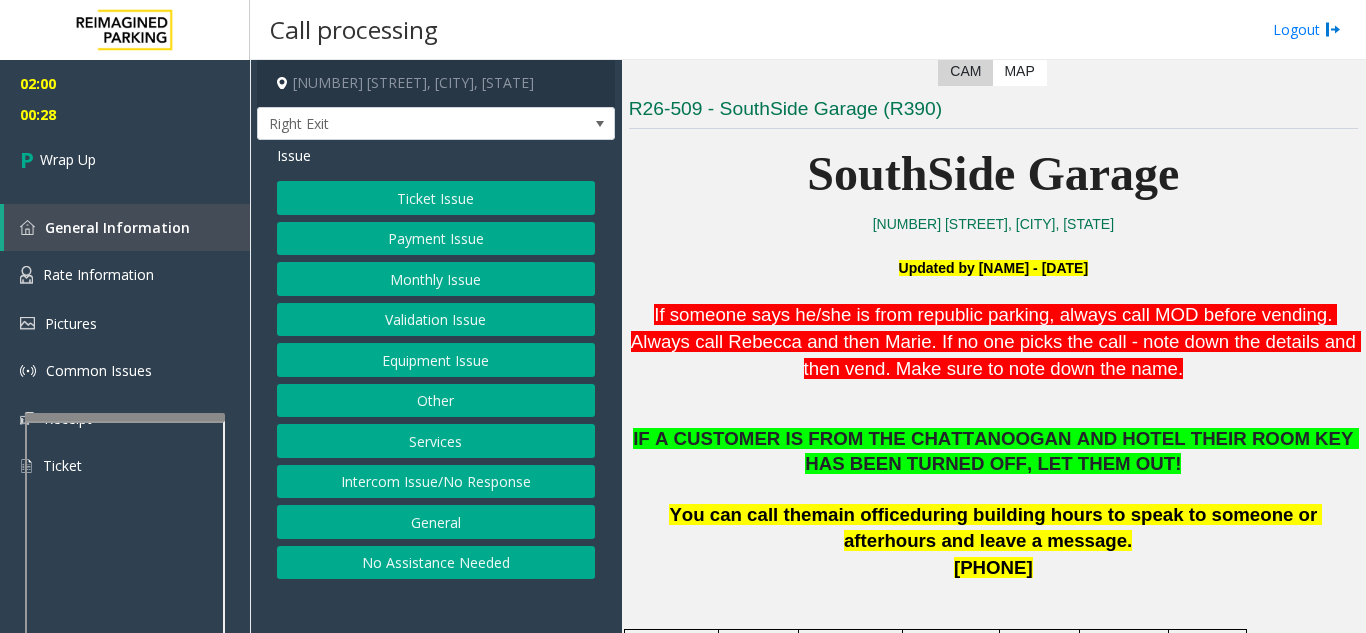 click on "Validation Issue" 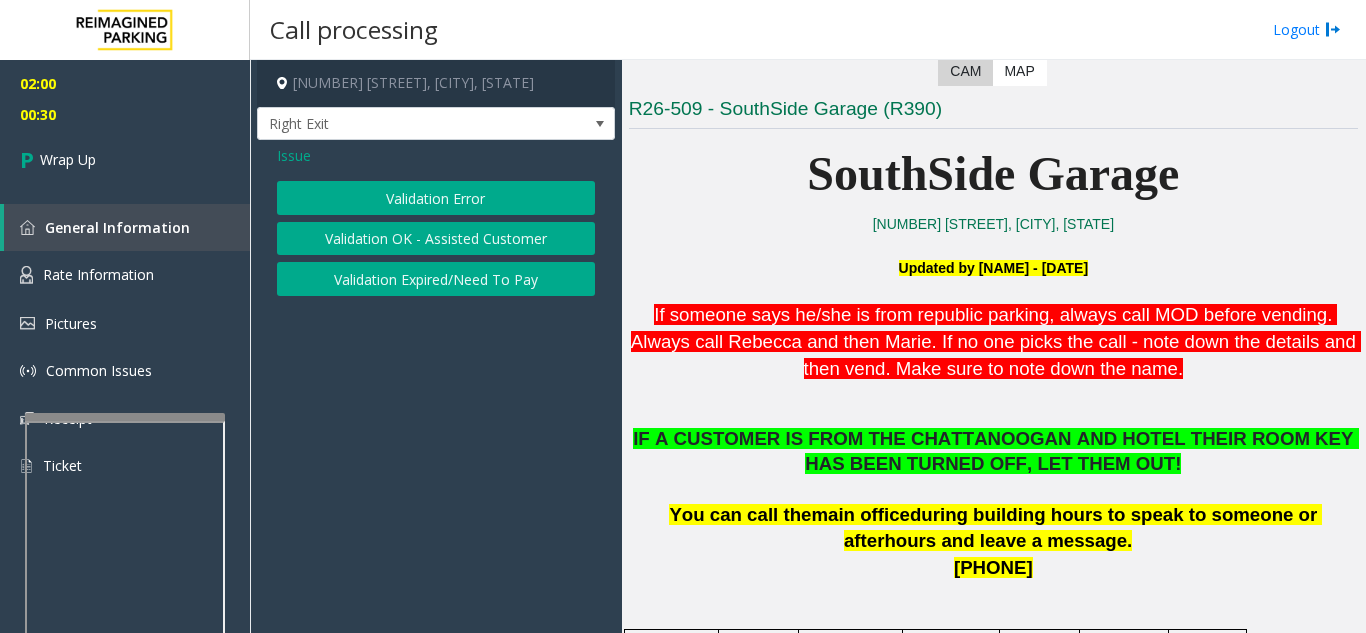 click on "Issue" 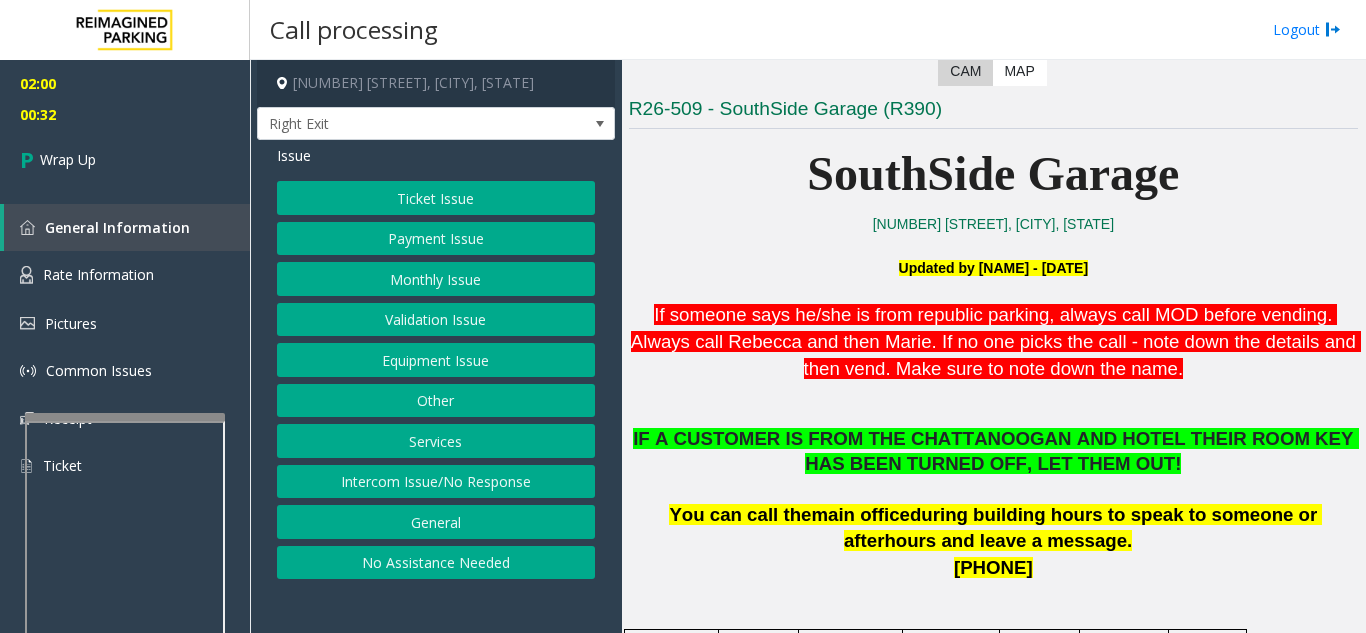 click on "Monthly Issue" 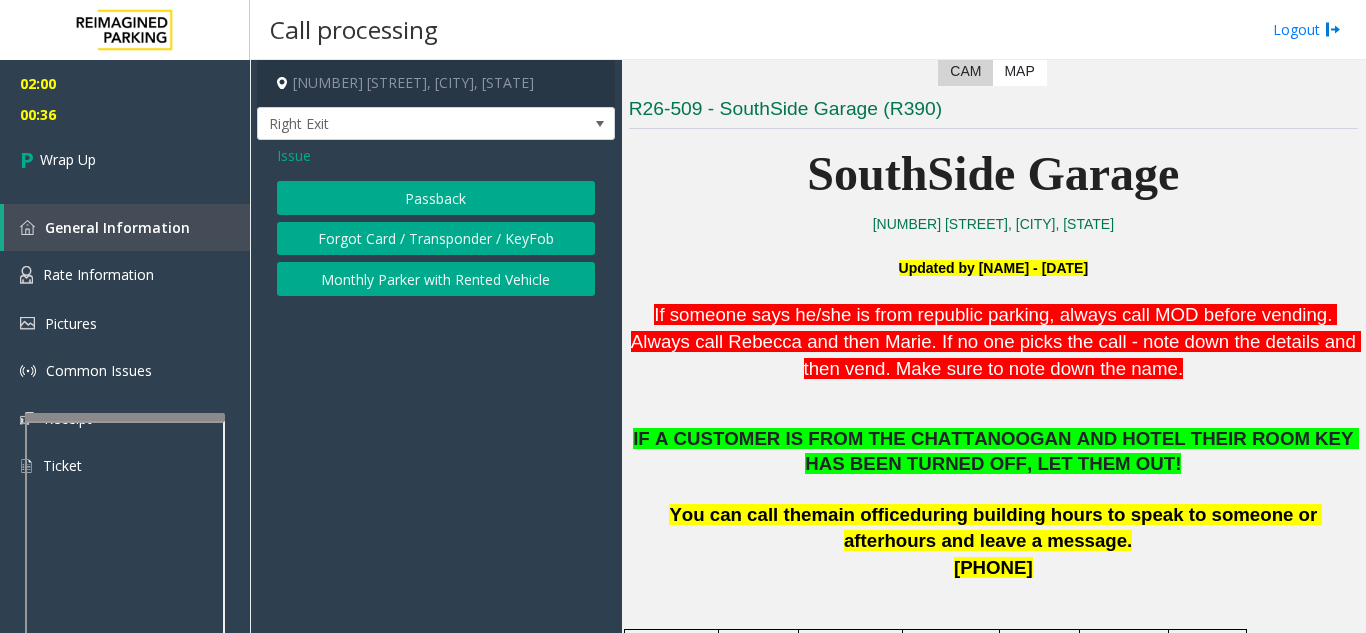 click on "Forgot Card / Transponder / KeyFob" 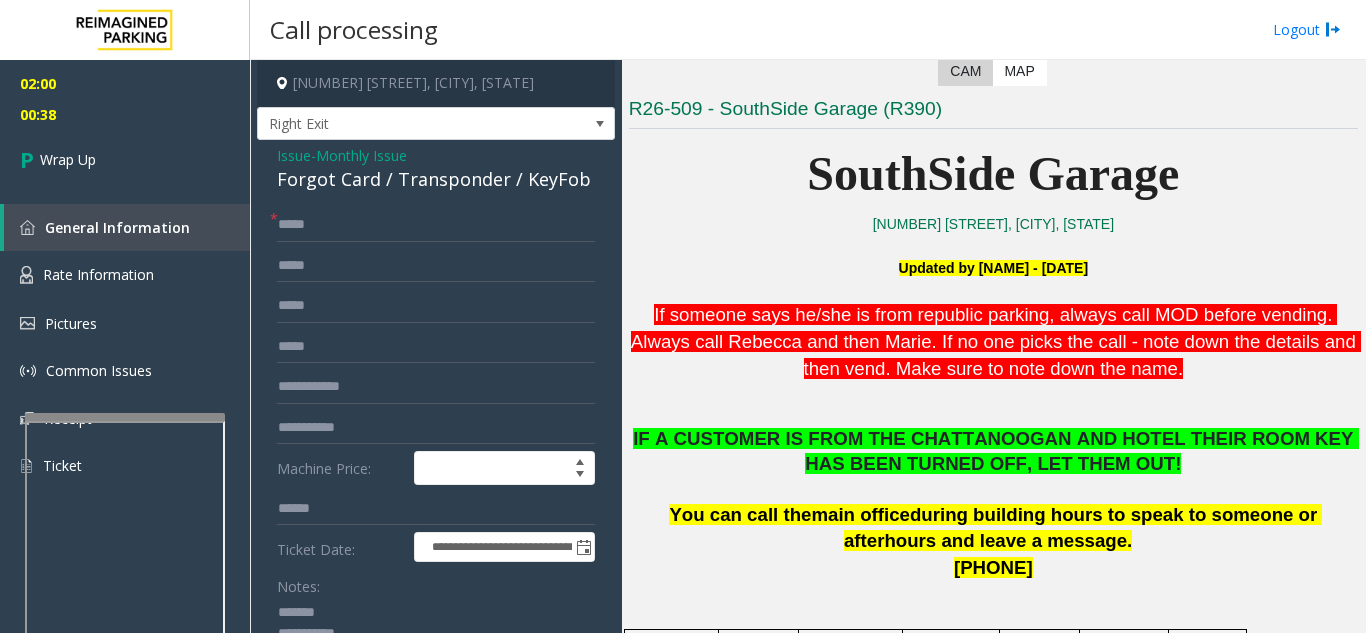 scroll, scrollTop: 100, scrollLeft: 0, axis: vertical 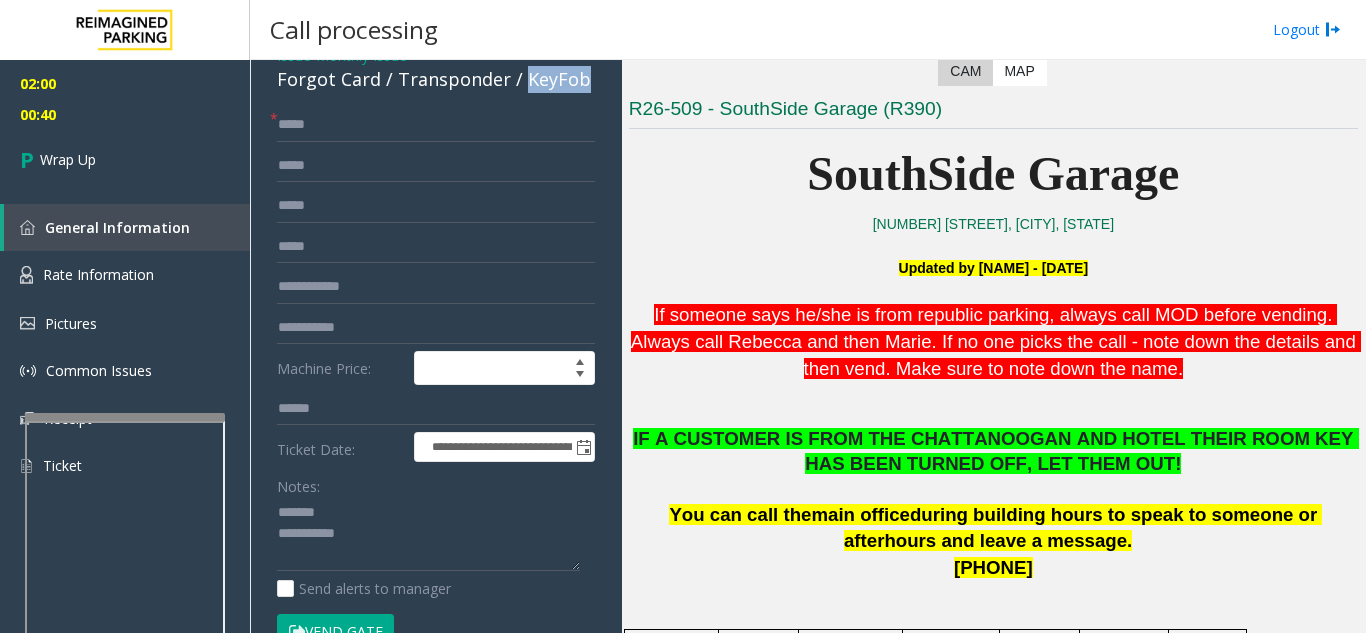 drag, startPoint x: 521, startPoint y: 80, endPoint x: 594, endPoint y: 81, distance: 73.00685 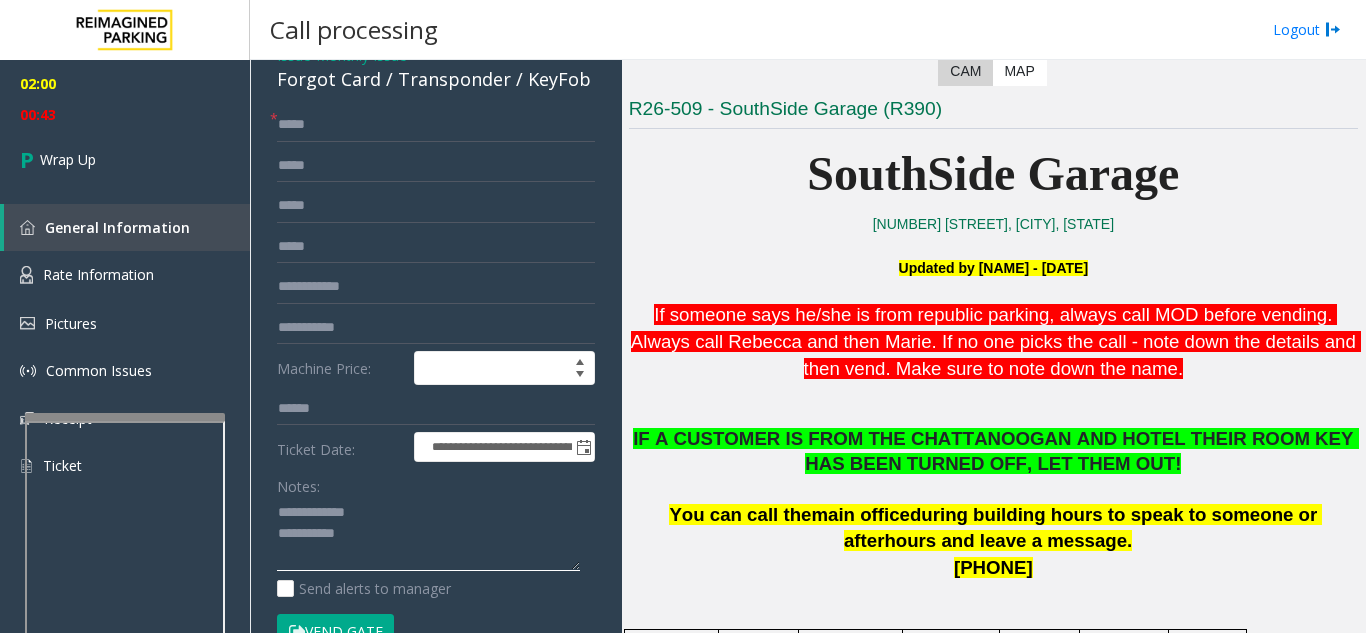 click 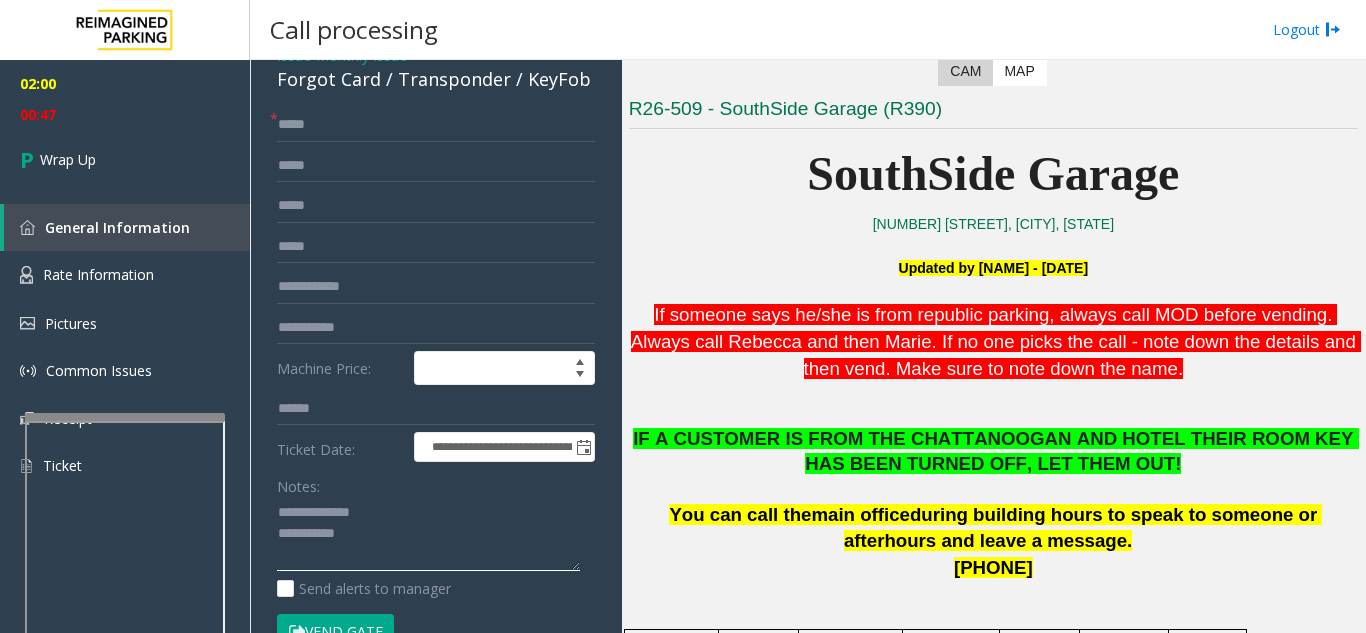 click 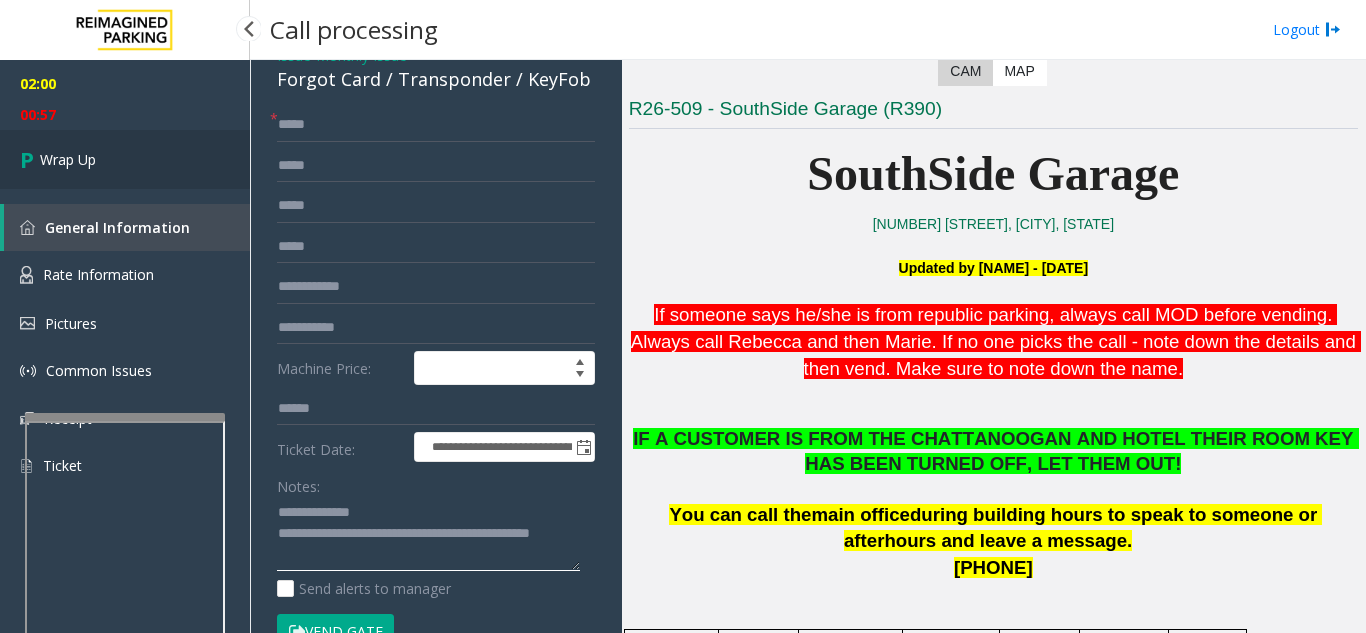 type on "**********" 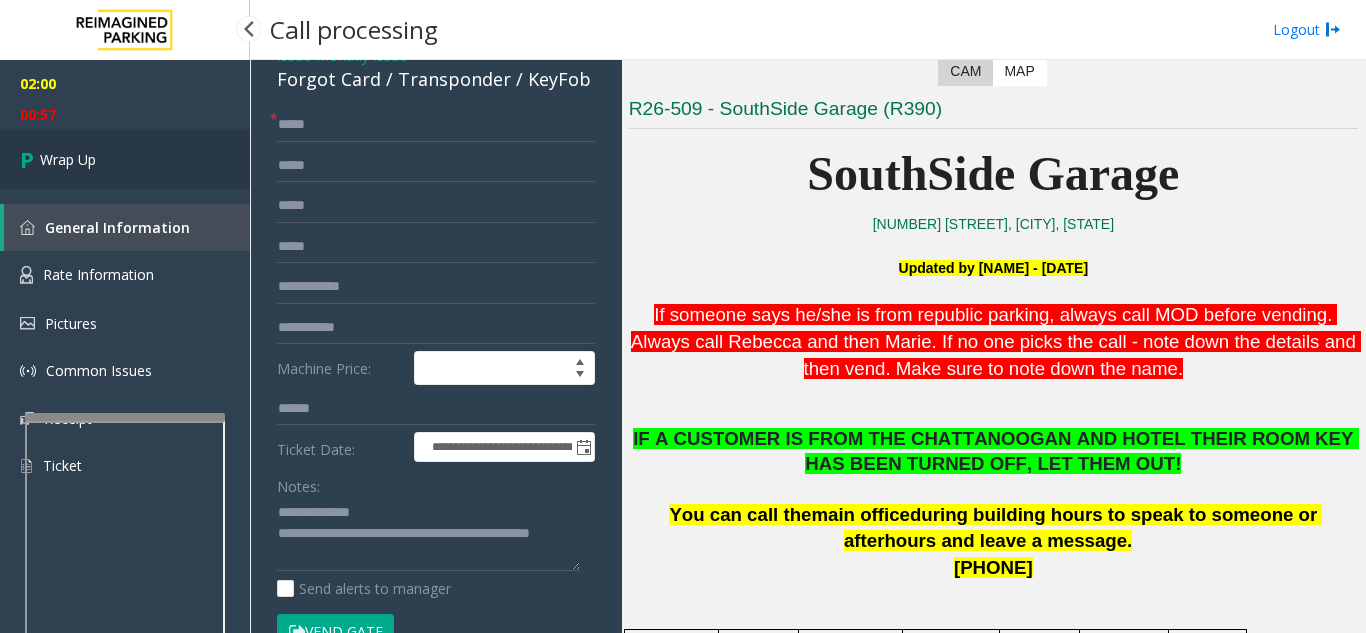 click on "Wrap Up" at bounding box center (68, 159) 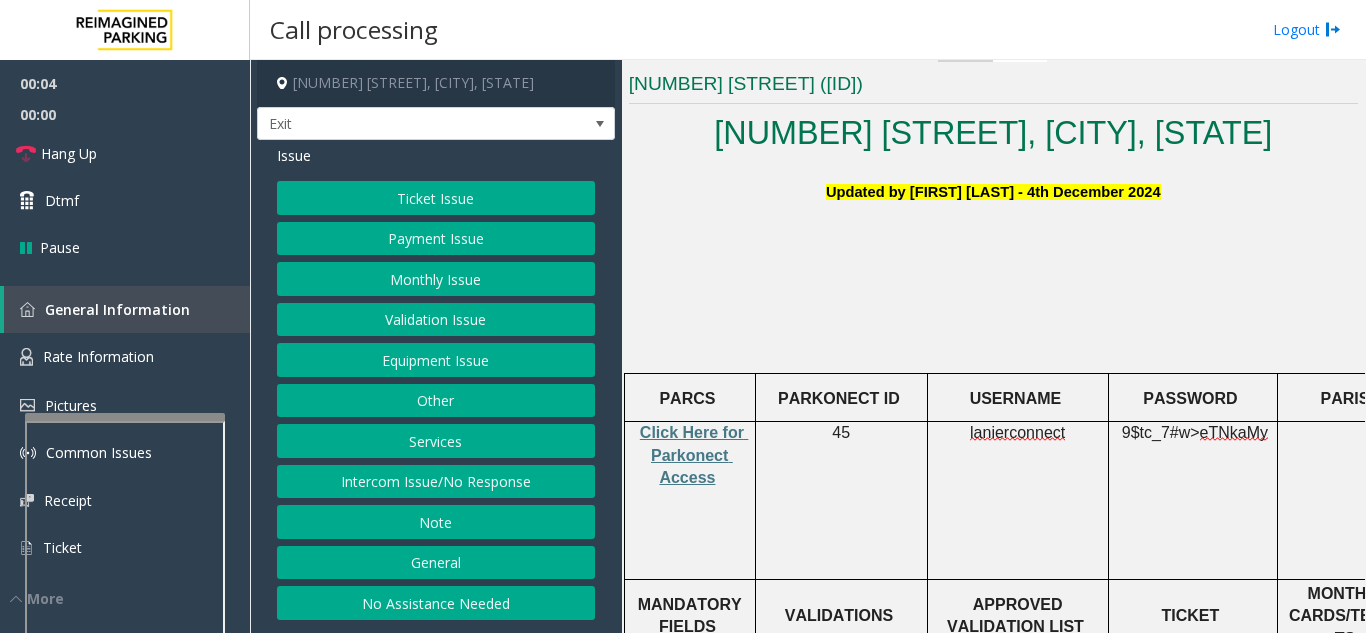 scroll, scrollTop: 400, scrollLeft: 0, axis: vertical 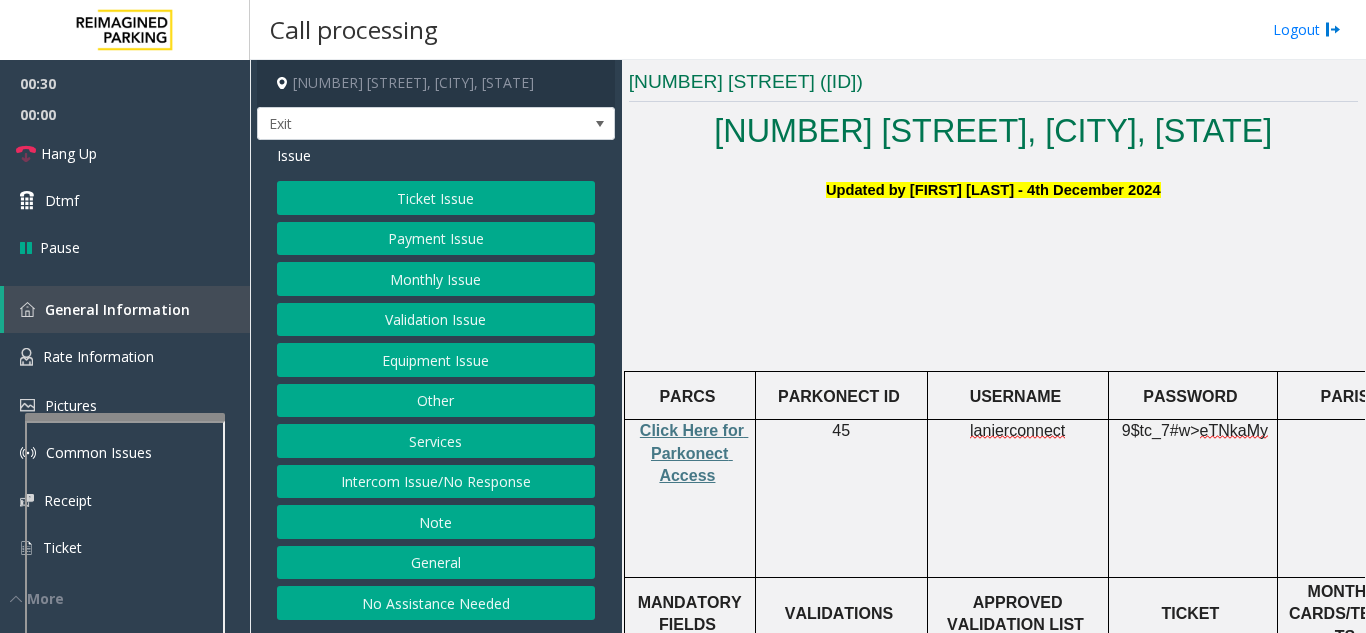 click on "Equipment Issue" 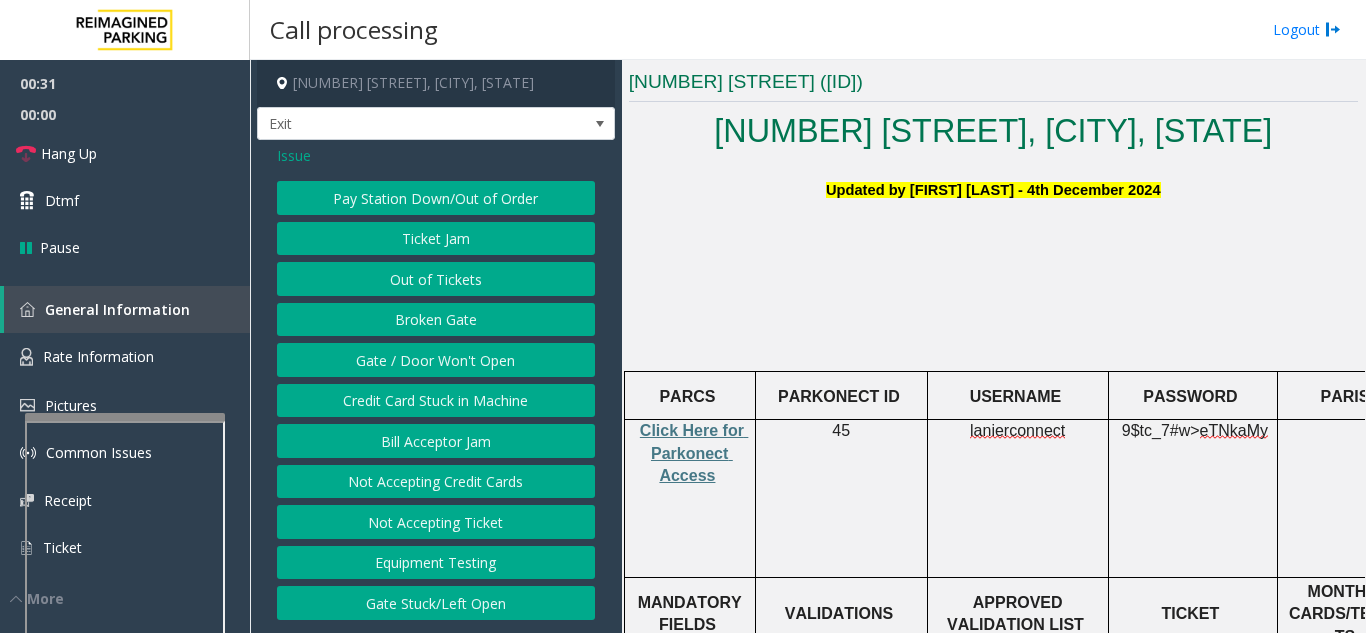 click on "Gate / Door Won't Open" 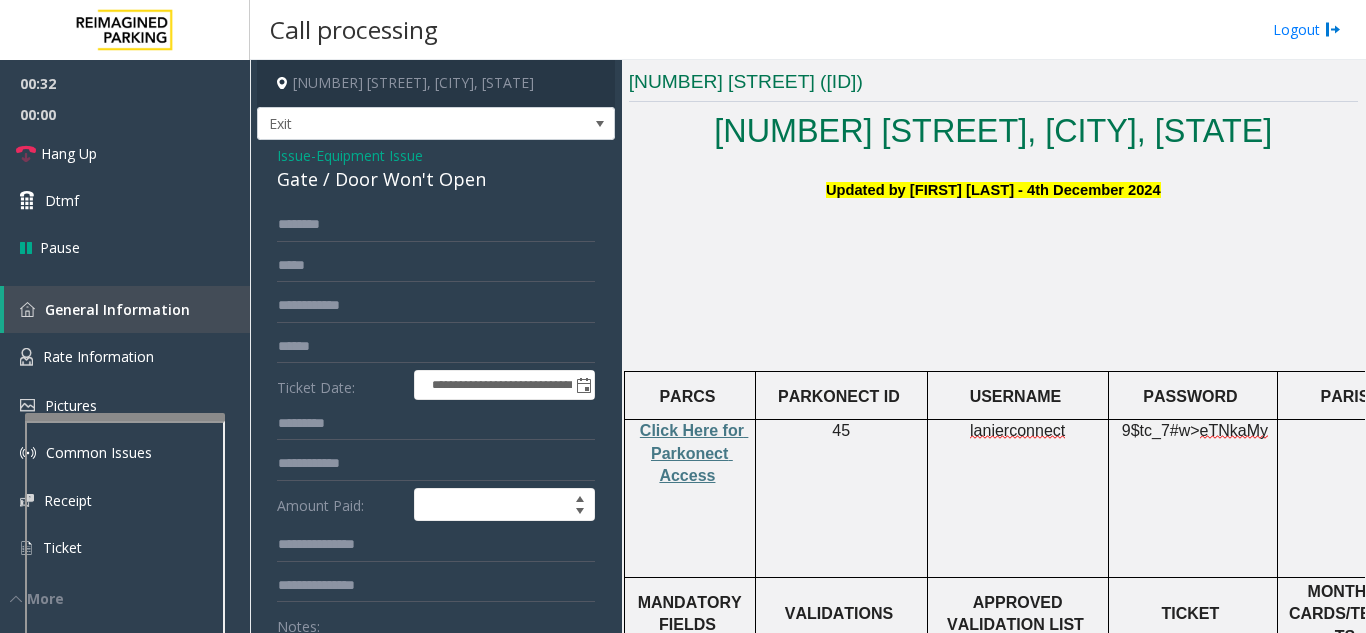 scroll, scrollTop: 100, scrollLeft: 0, axis: vertical 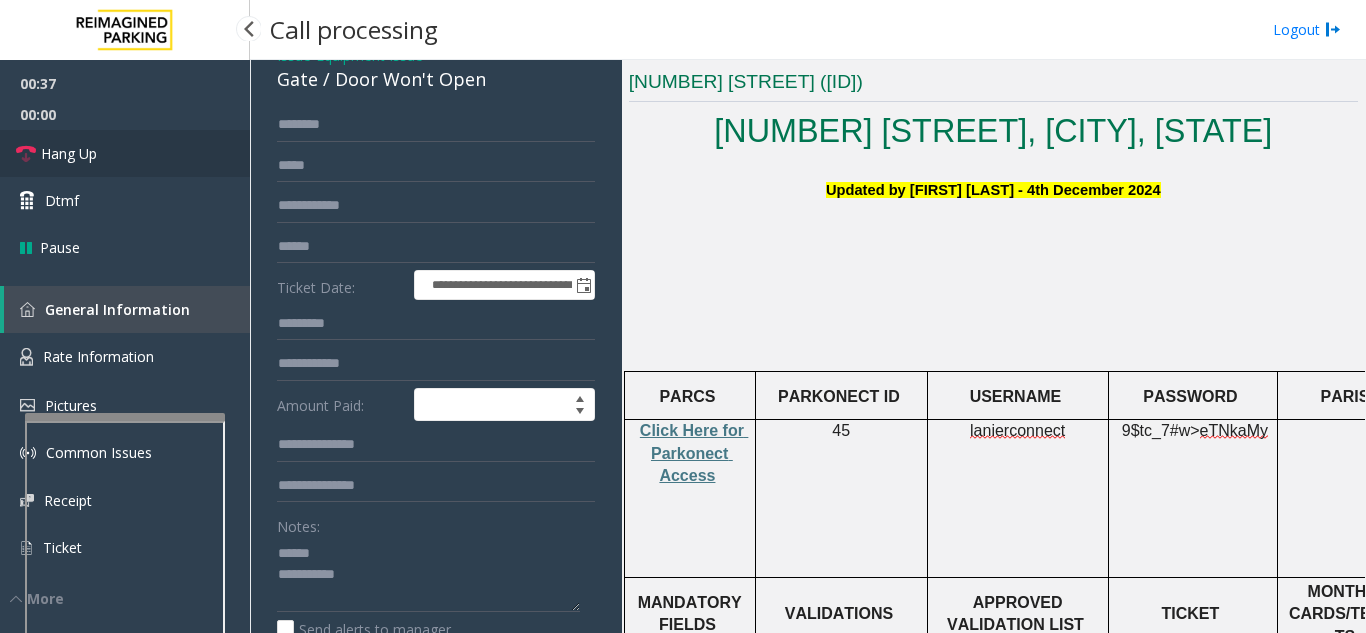 click on "Hang Up" at bounding box center [125, 153] 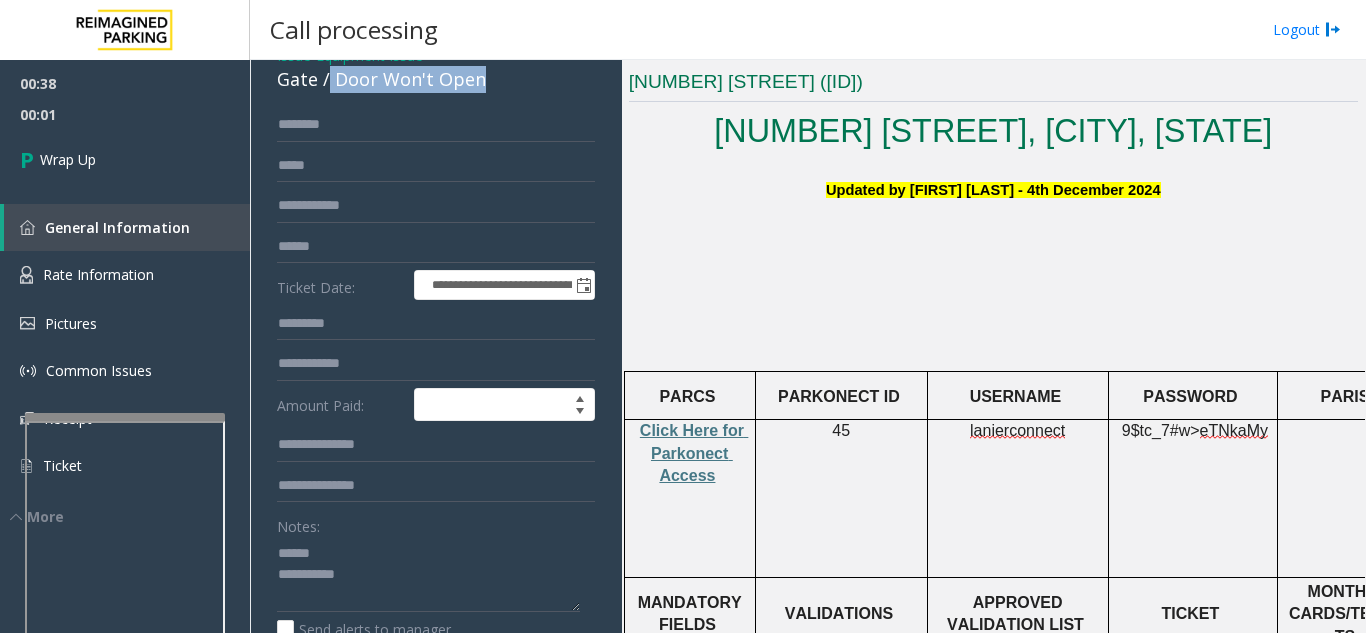 drag, startPoint x: 329, startPoint y: 82, endPoint x: 496, endPoint y: 88, distance: 167.10774 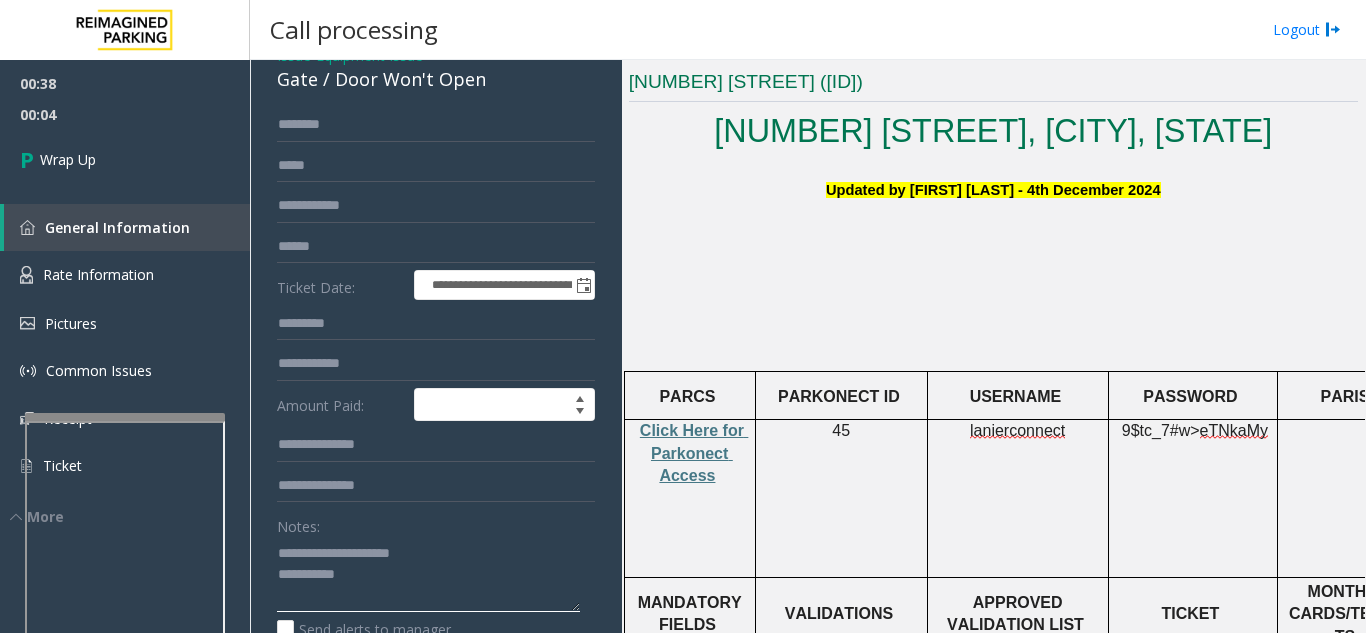 click 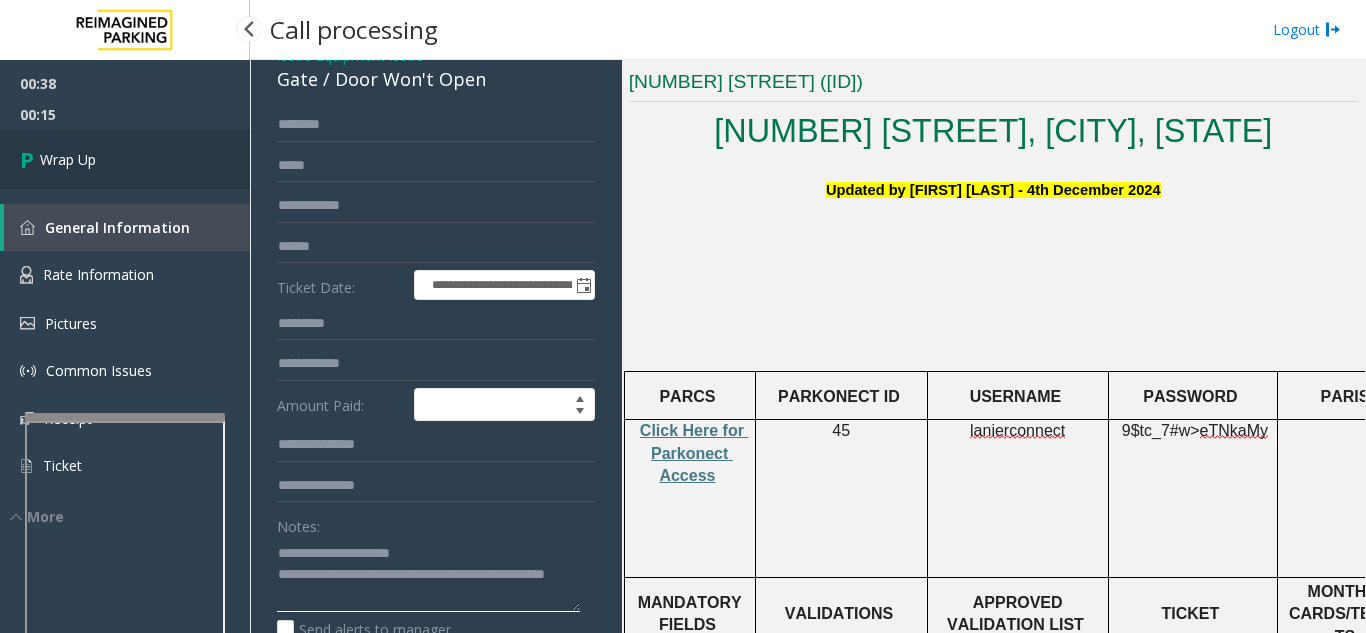 type on "**********" 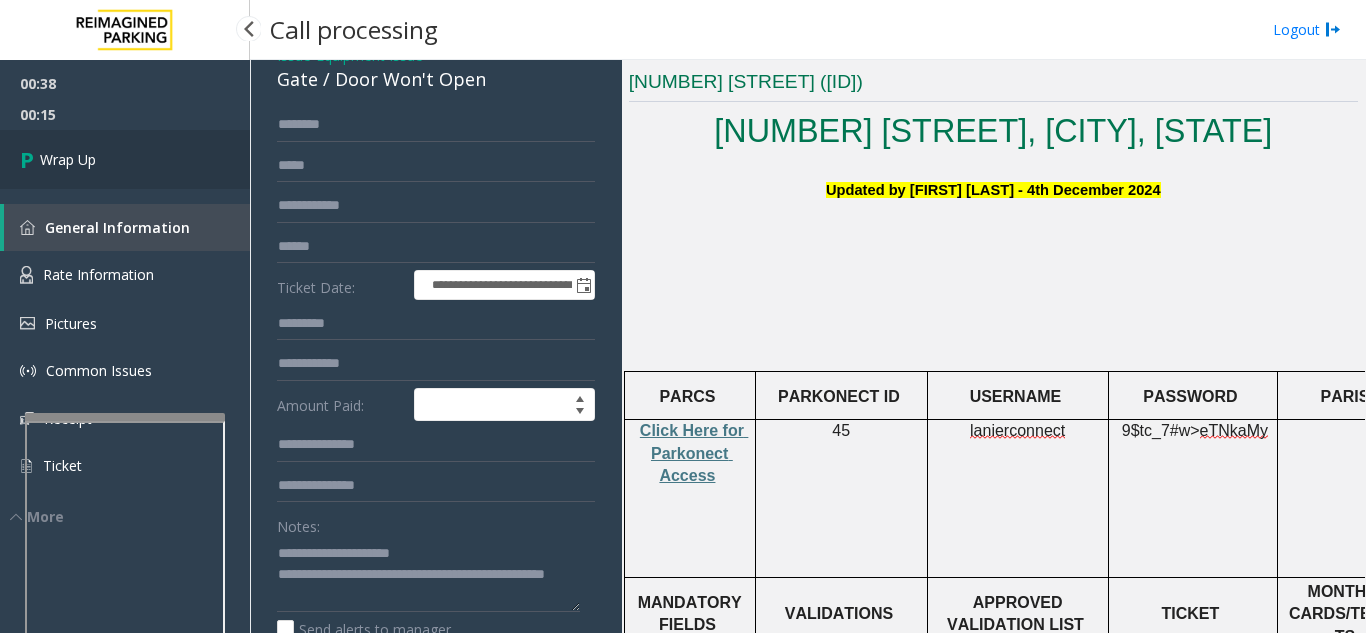 click on "Wrap Up" at bounding box center (125, 159) 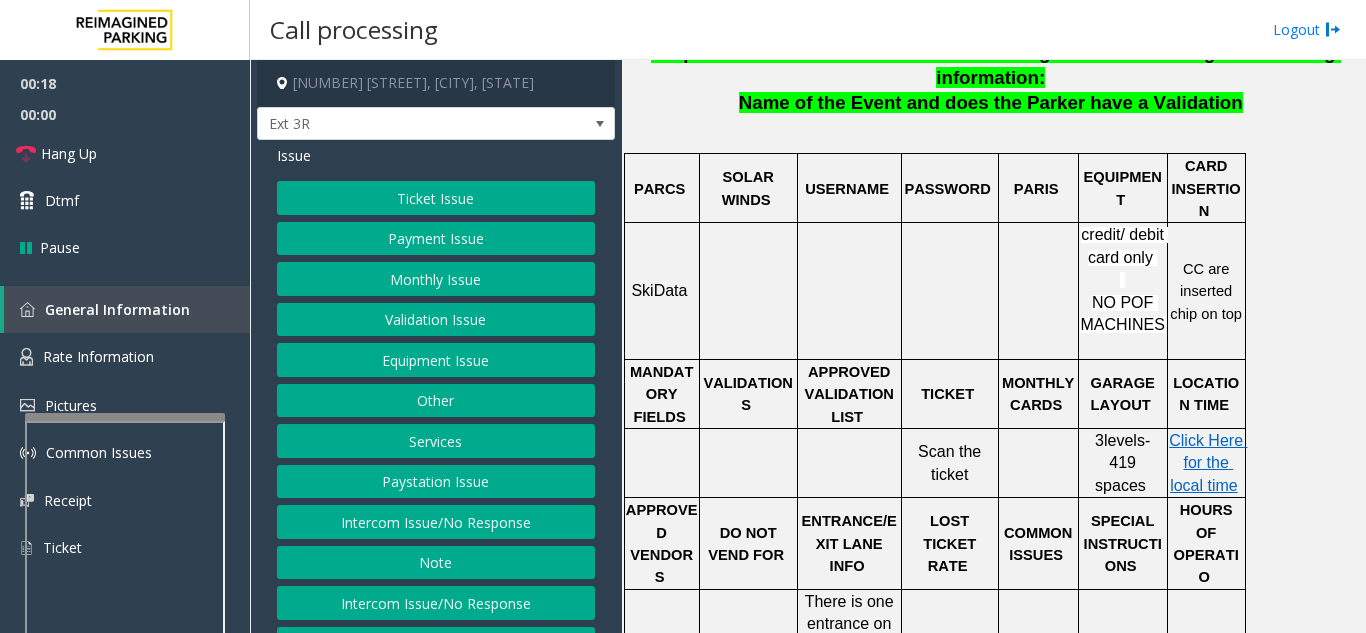 scroll, scrollTop: 500, scrollLeft: 0, axis: vertical 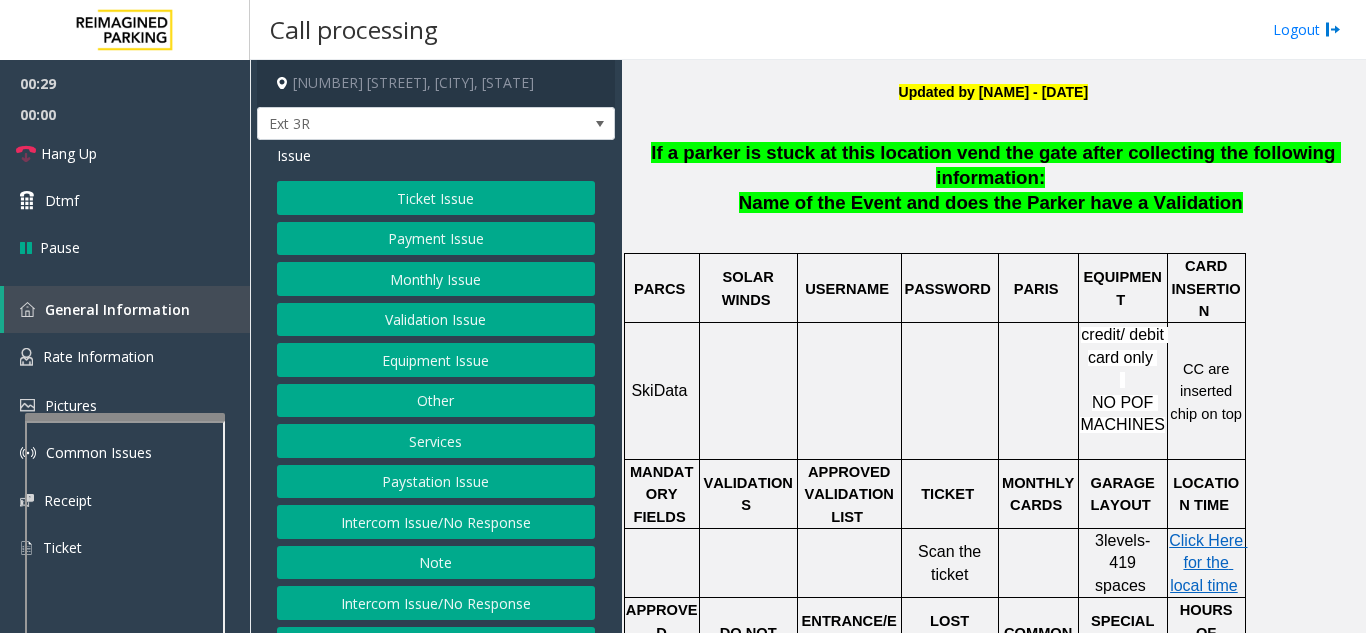 click on "Validation Issue" 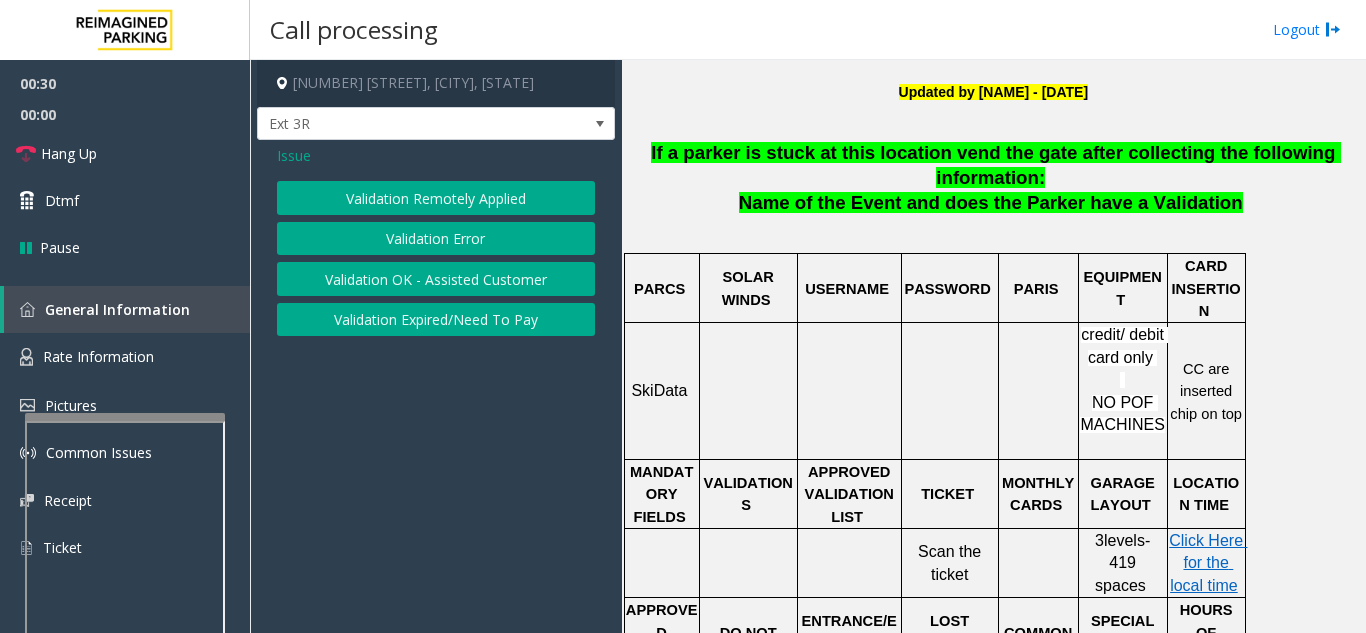 click on "Validation Error" 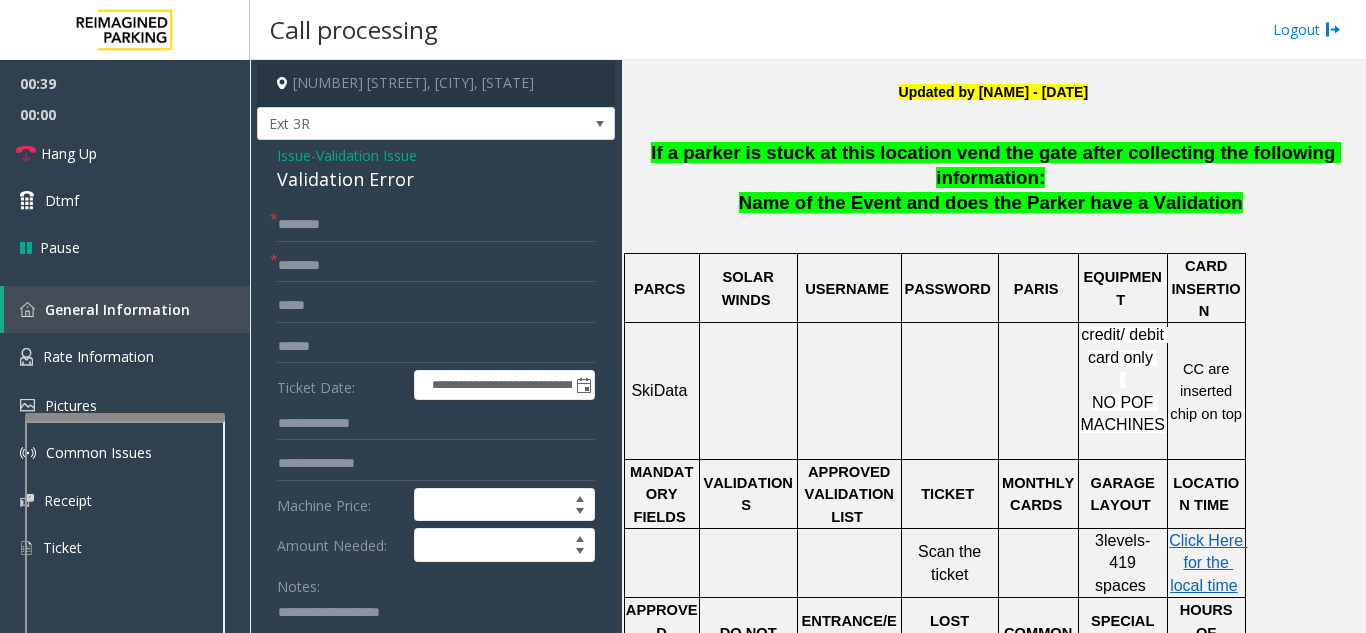 scroll, scrollTop: 27, scrollLeft: 0, axis: vertical 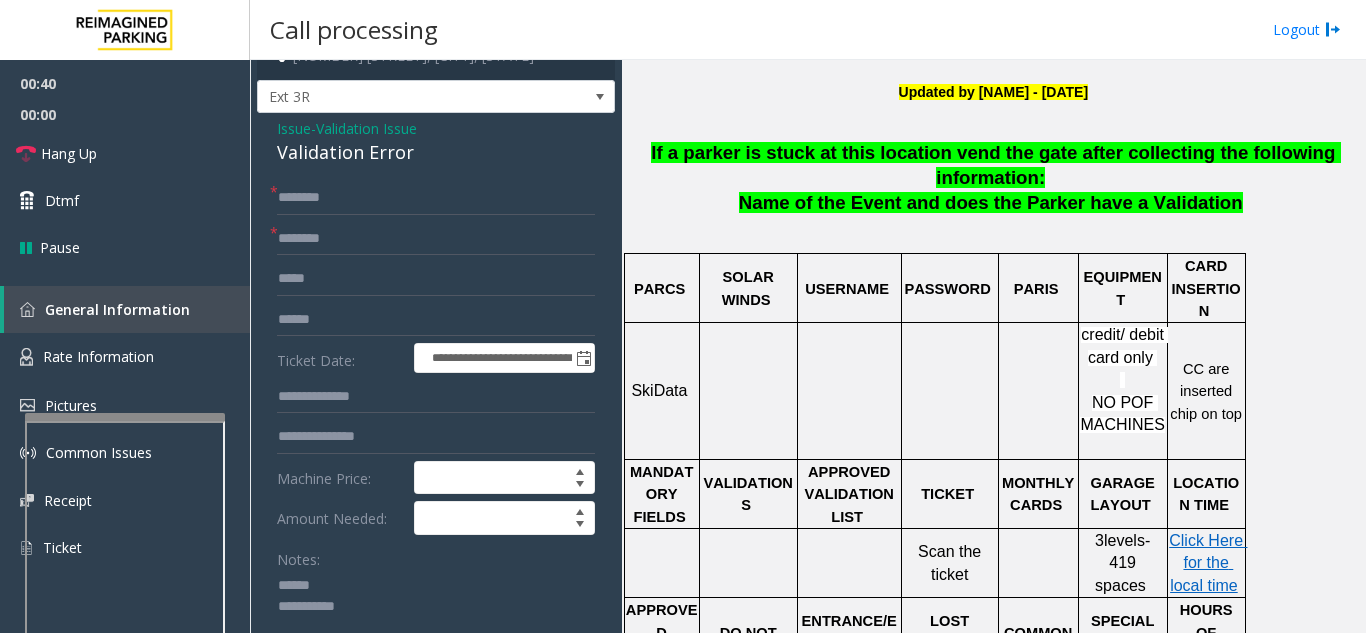 click 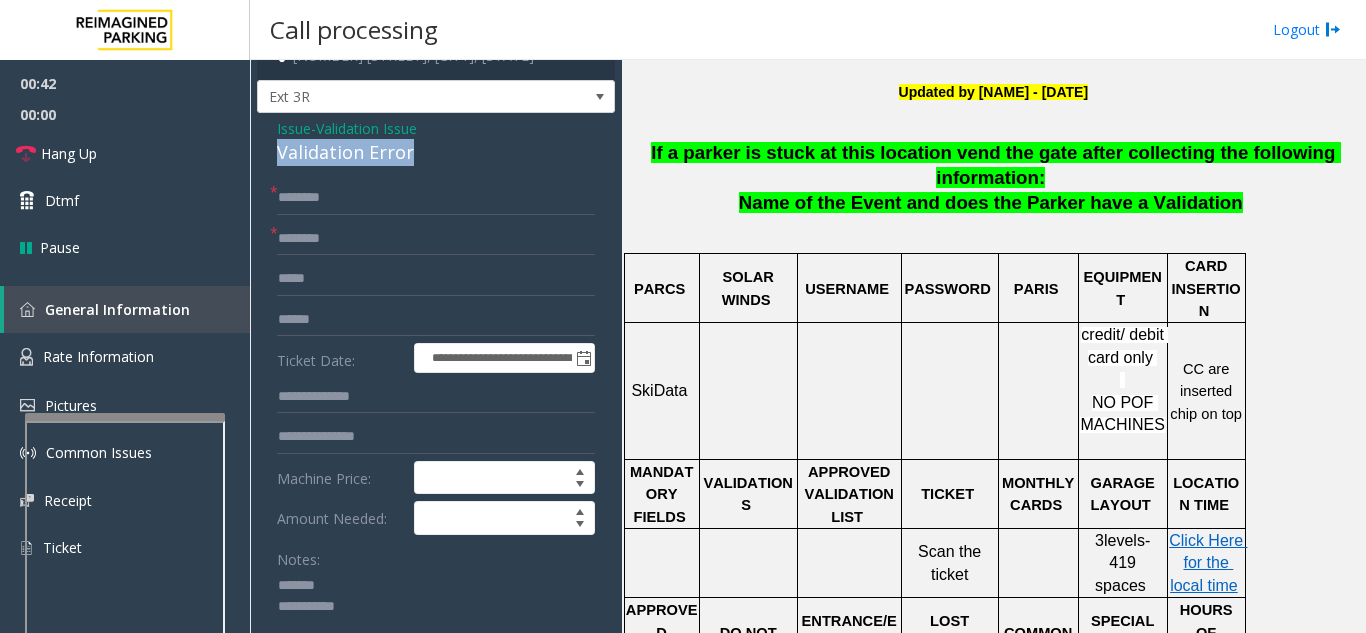 drag, startPoint x: 413, startPoint y: 154, endPoint x: 267, endPoint y: 159, distance: 146.08559 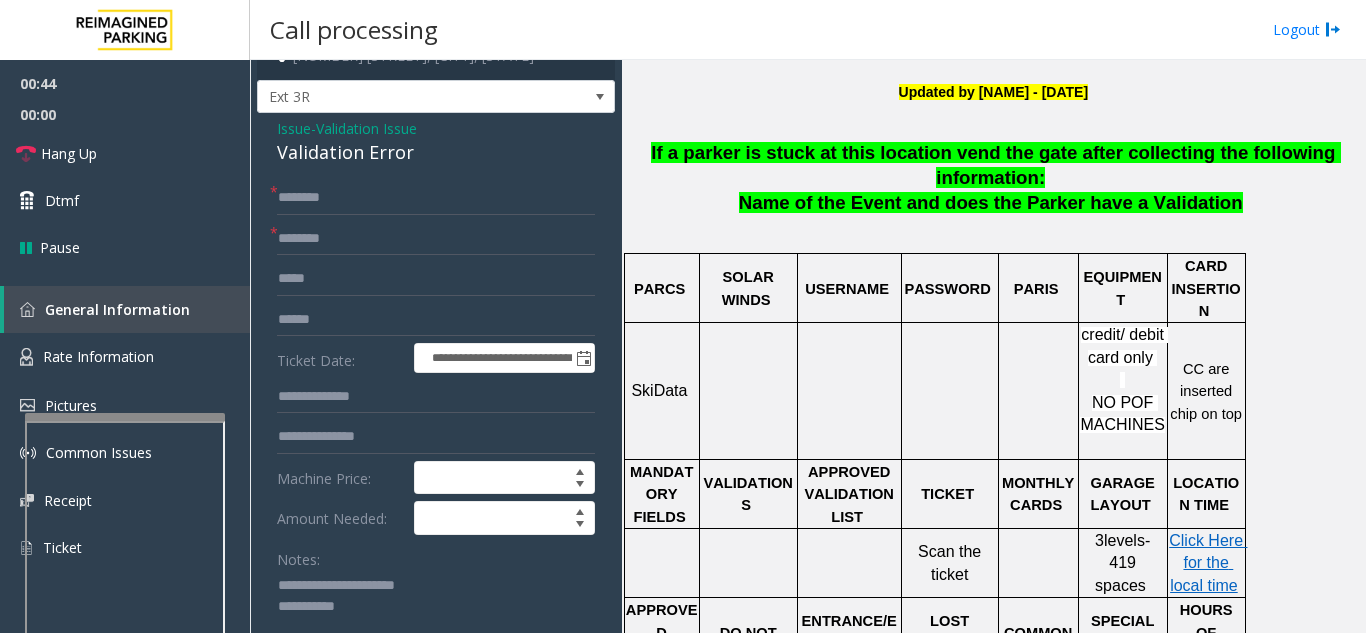 click 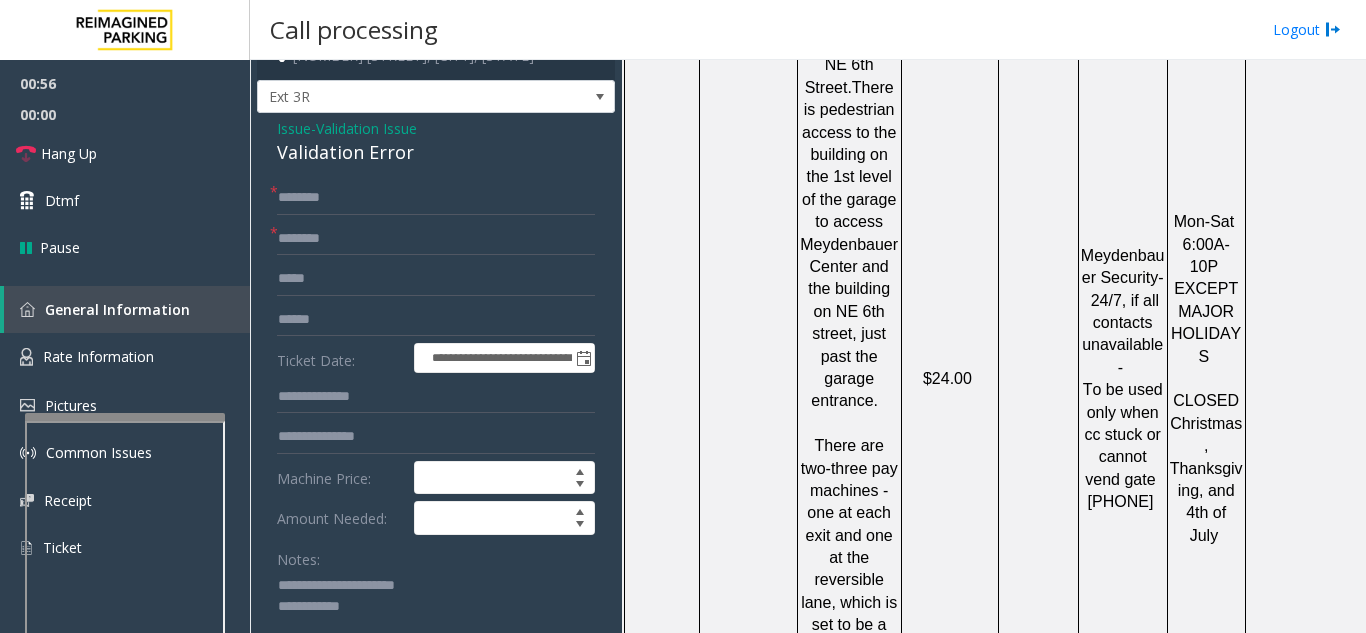 scroll, scrollTop: 1200, scrollLeft: 0, axis: vertical 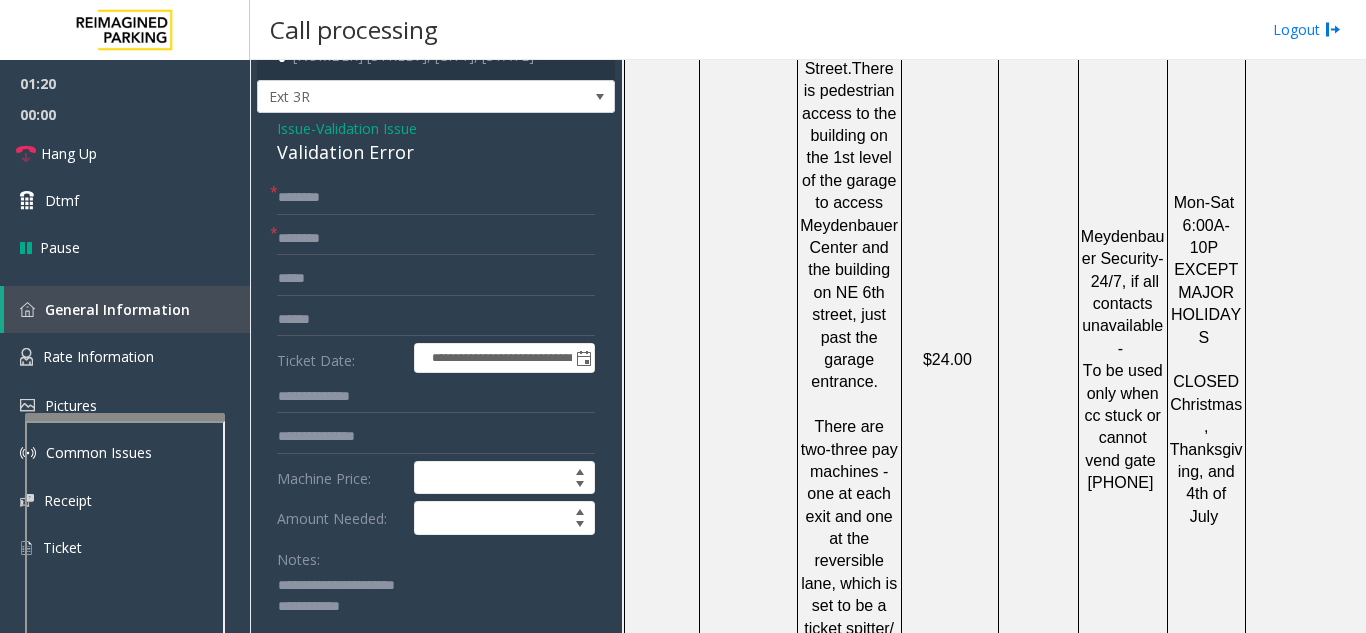 type on "**********" 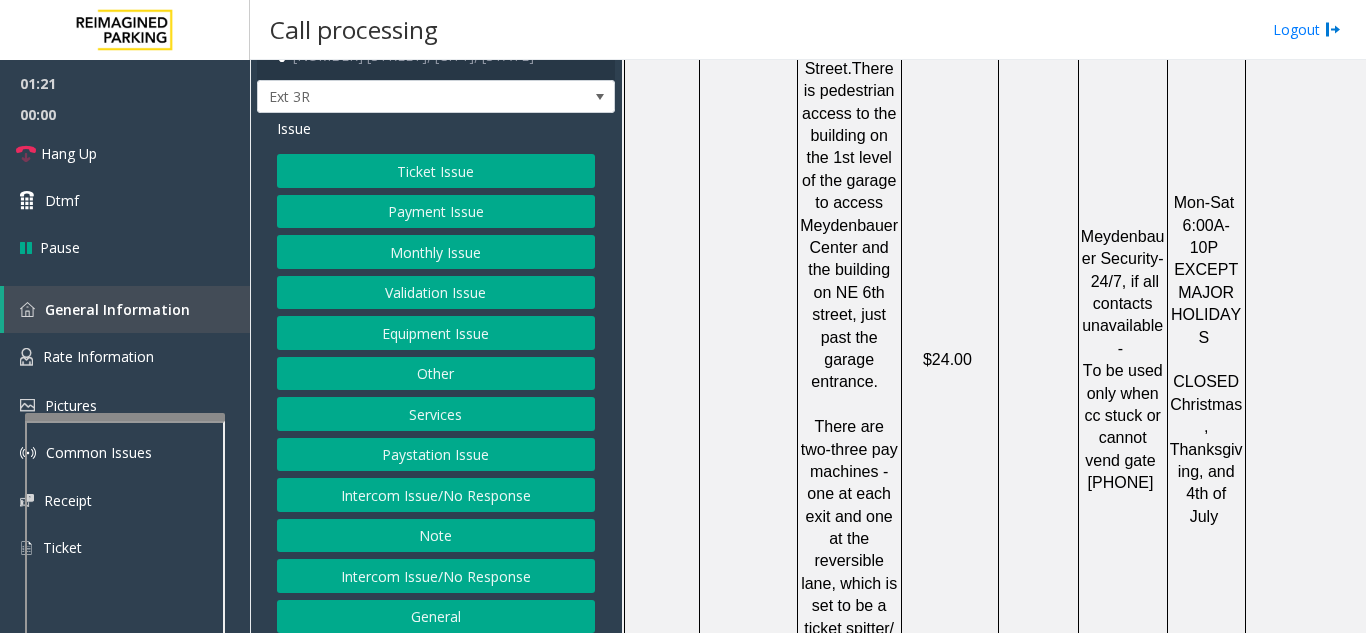 click on "Ticket Issue" 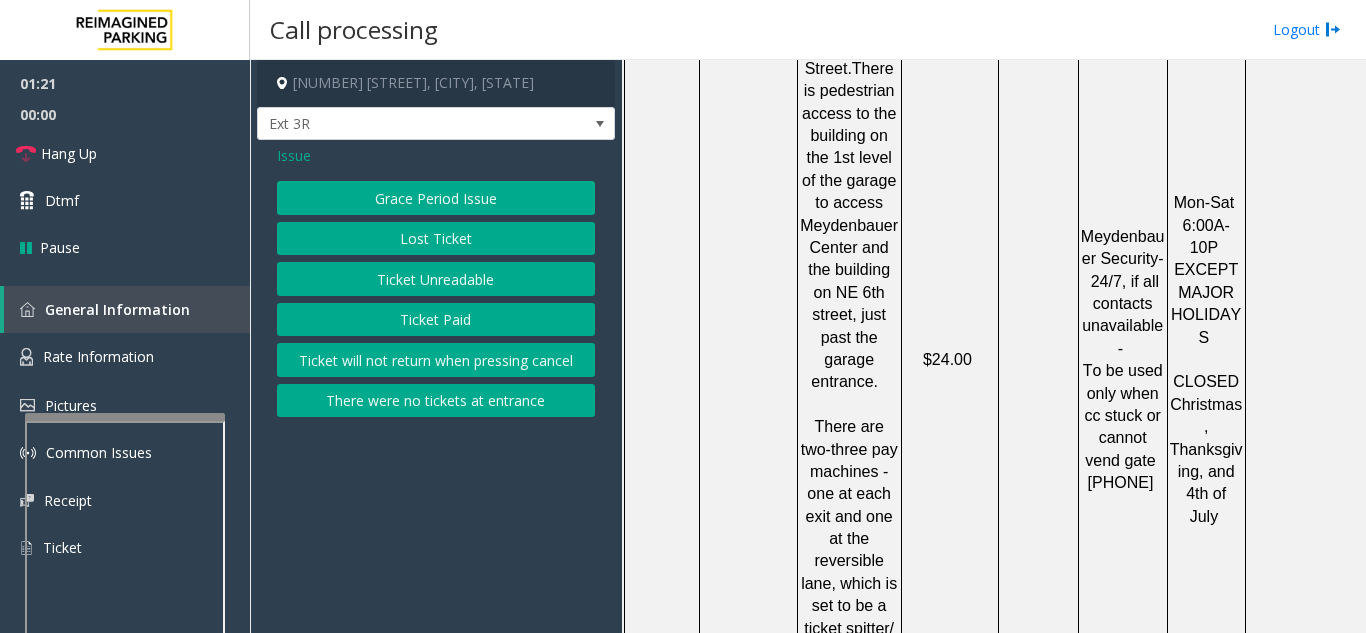 scroll, scrollTop: 0, scrollLeft: 0, axis: both 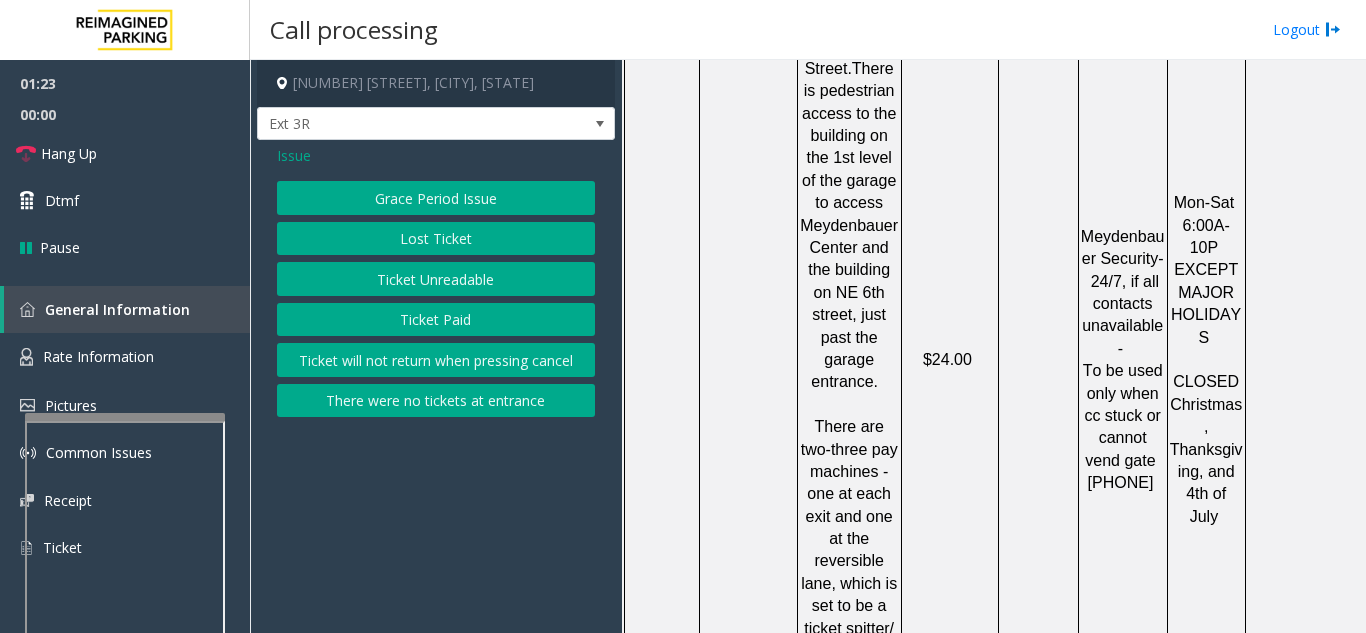 click on "Lost Ticket" 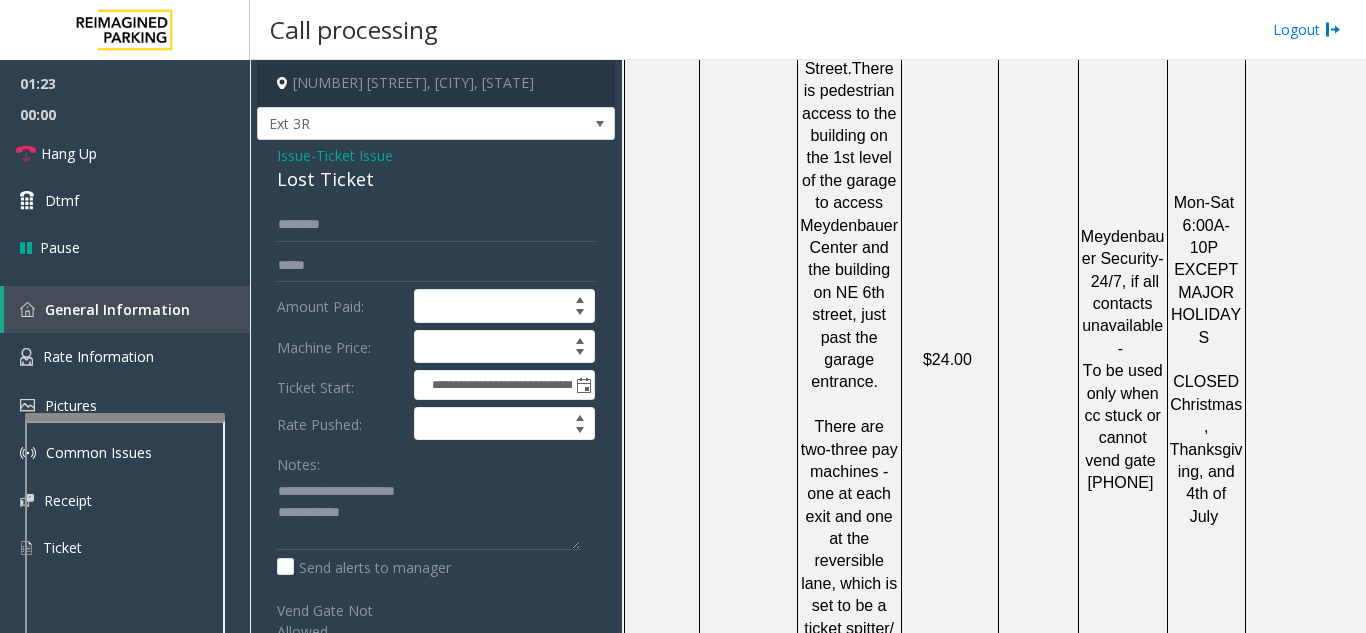 scroll, scrollTop: 100, scrollLeft: 0, axis: vertical 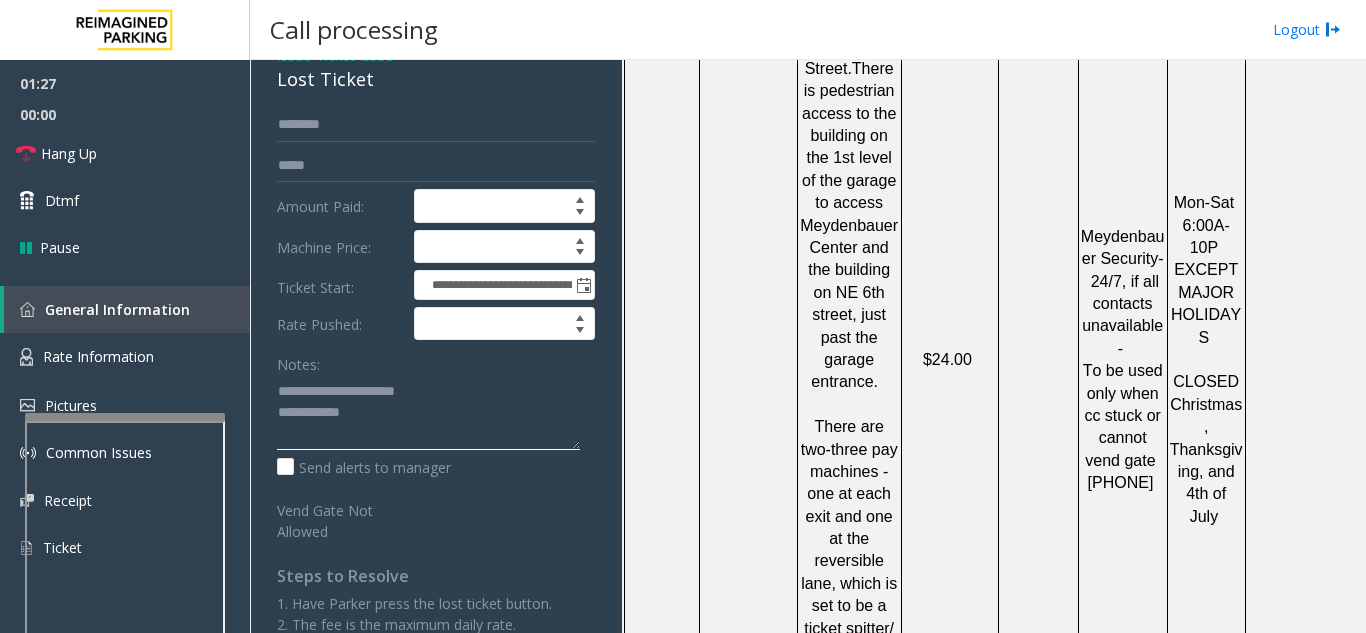 drag, startPoint x: 325, startPoint y: 390, endPoint x: 436, endPoint y: 400, distance: 111.44954 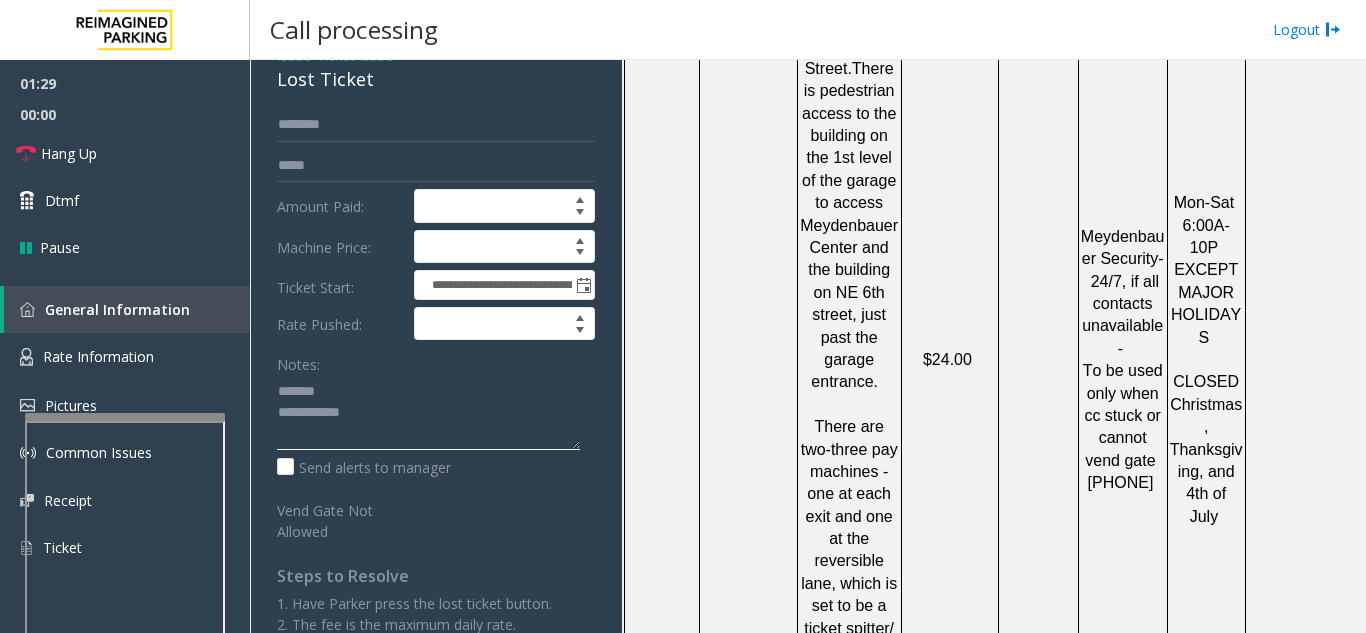 scroll, scrollTop: 0, scrollLeft: 0, axis: both 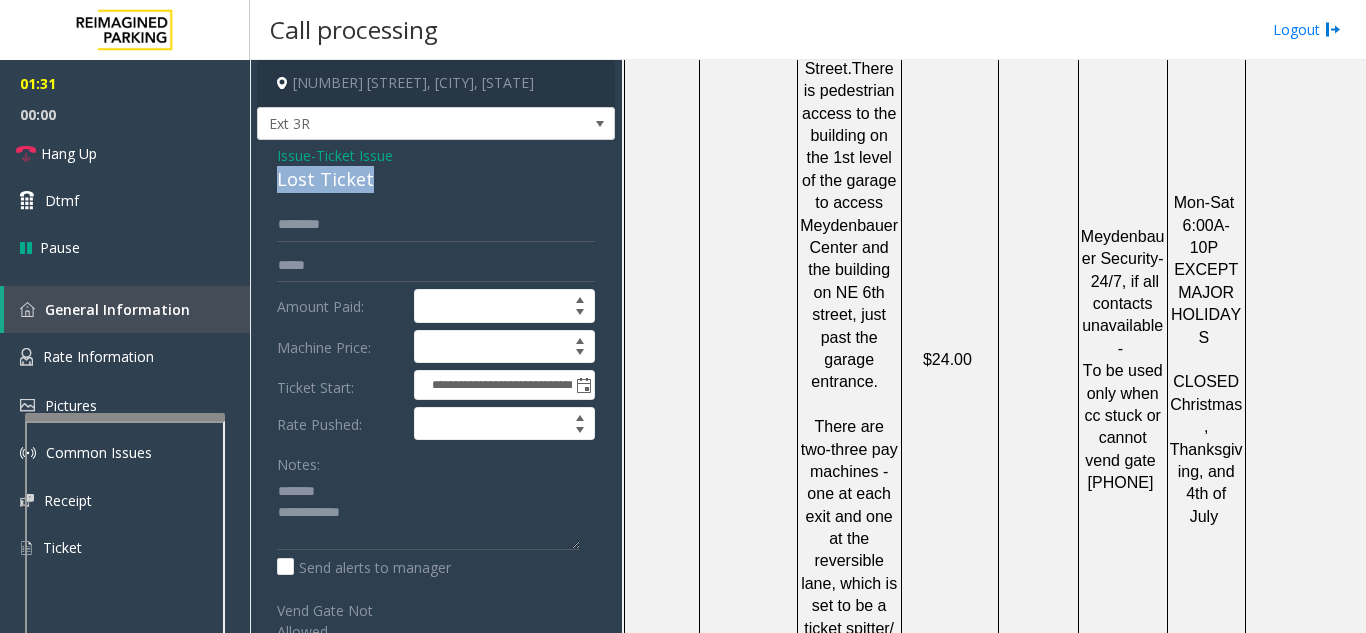 drag, startPoint x: 374, startPoint y: 172, endPoint x: 273, endPoint y: 176, distance: 101.07918 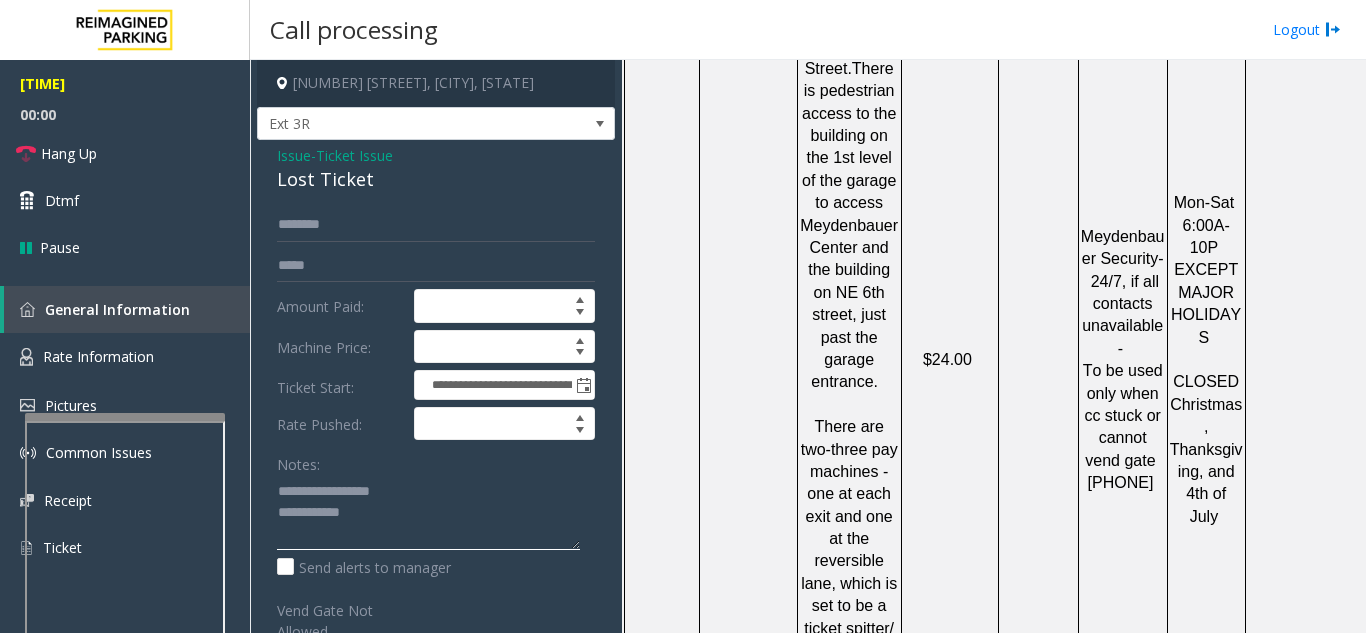 click 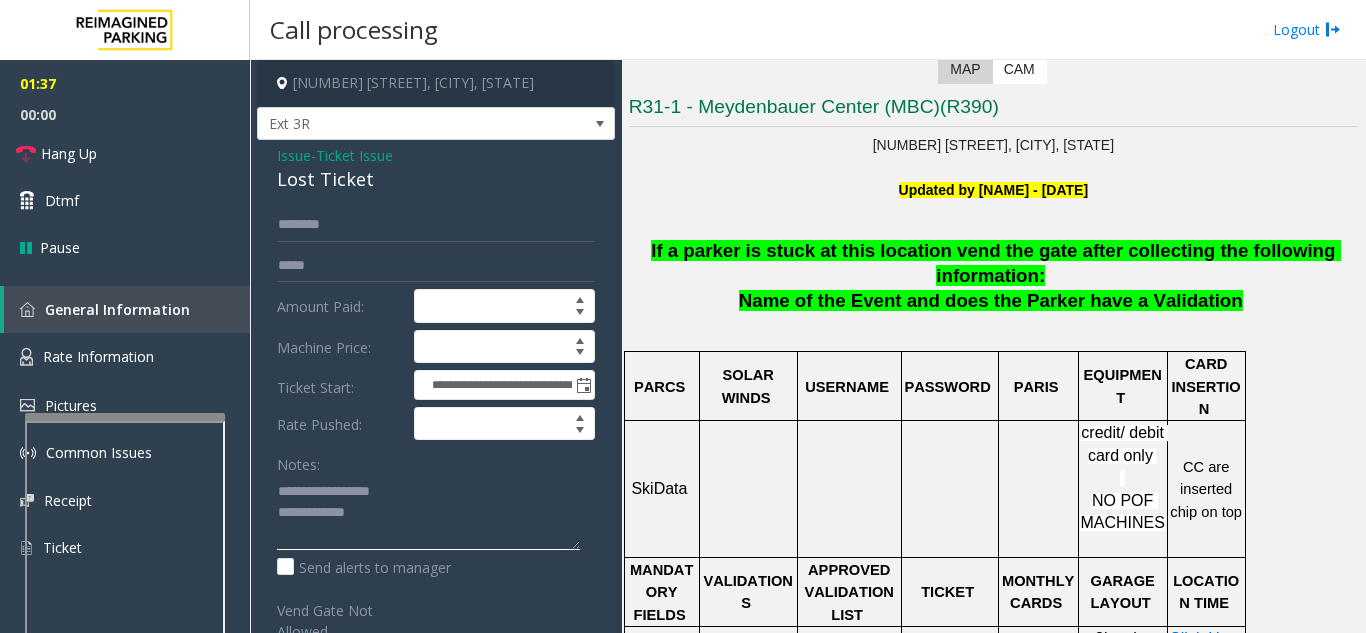 scroll, scrollTop: 400, scrollLeft: 0, axis: vertical 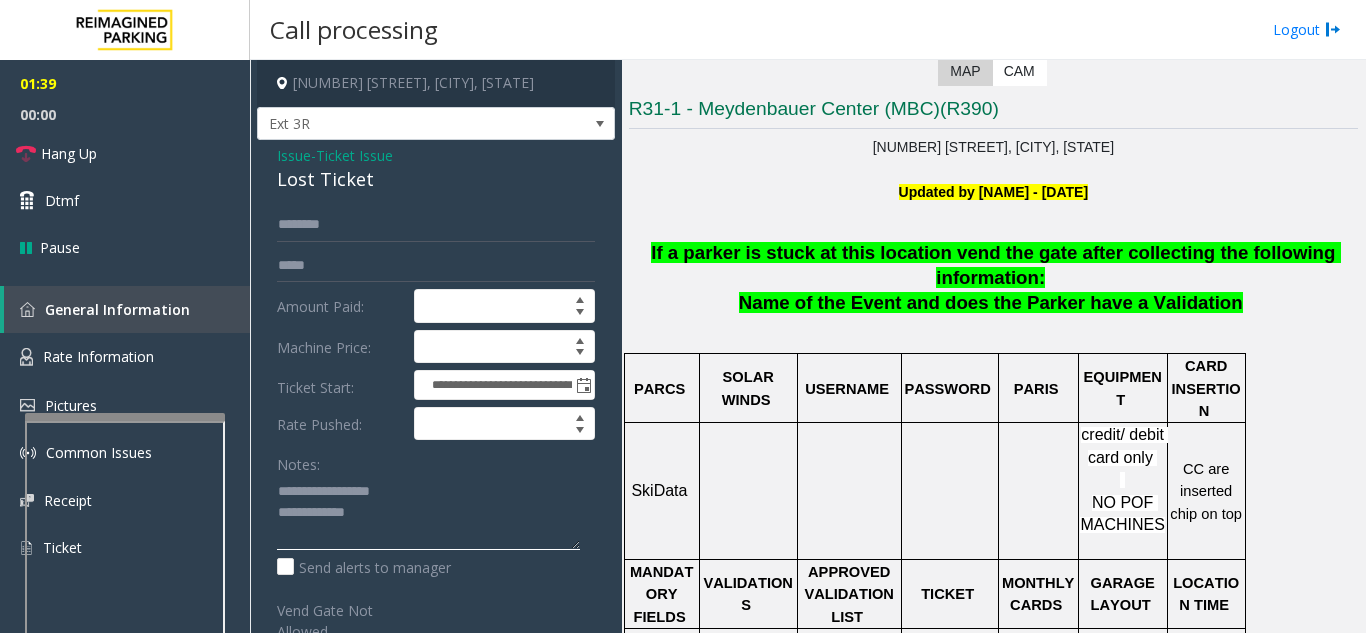type on "**********" 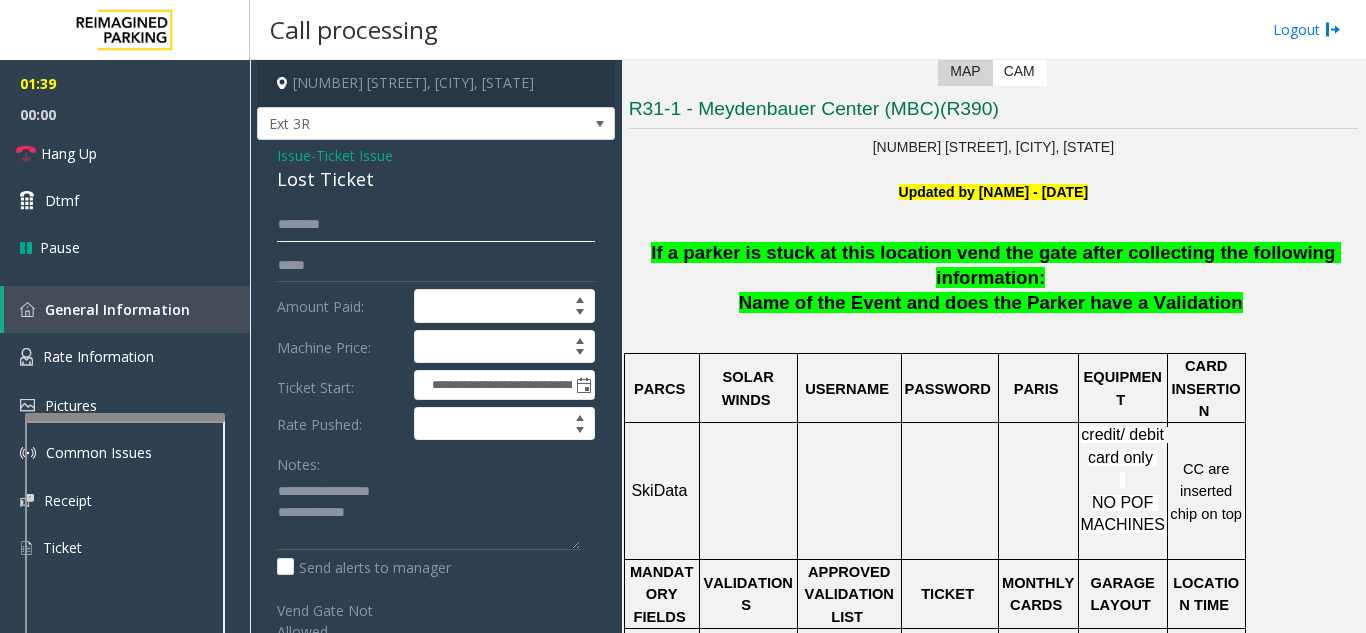 click 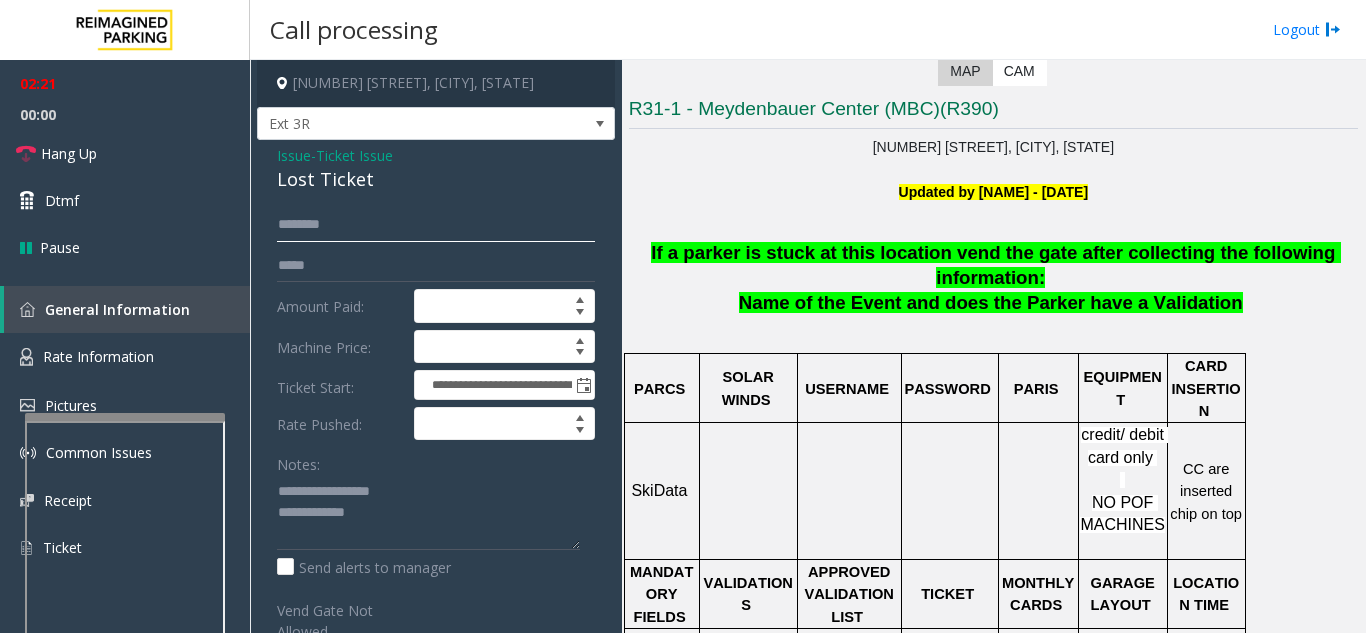 type on "*******" 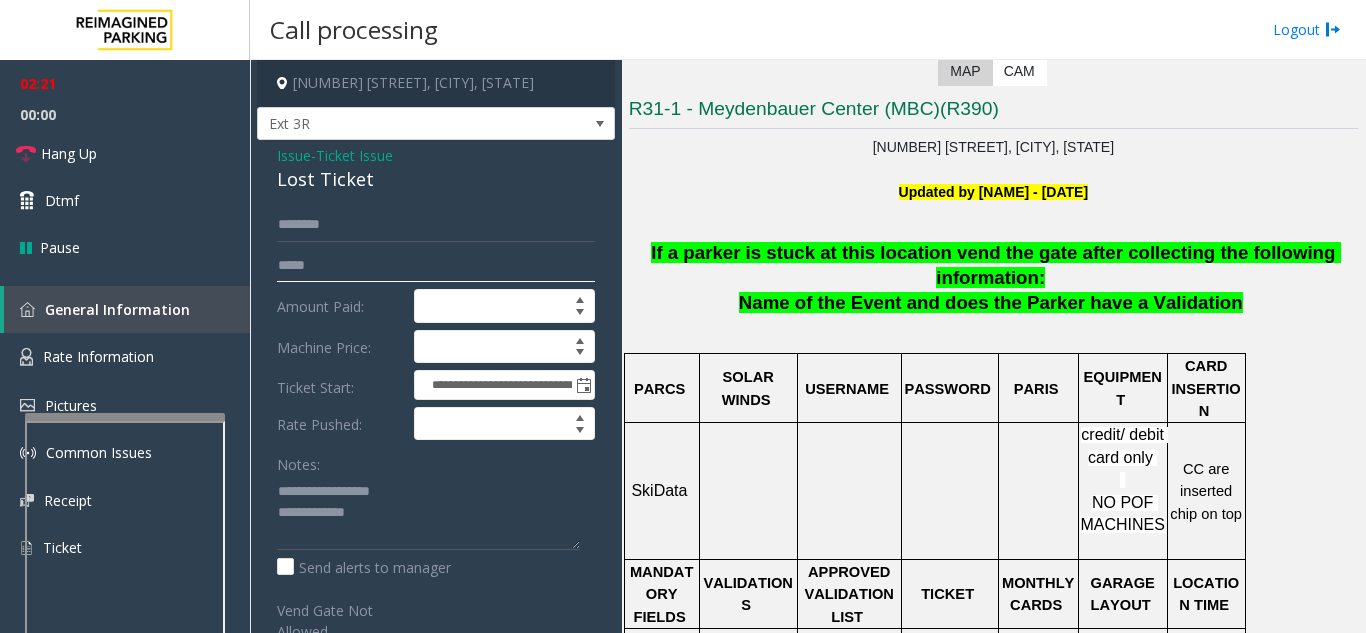 click 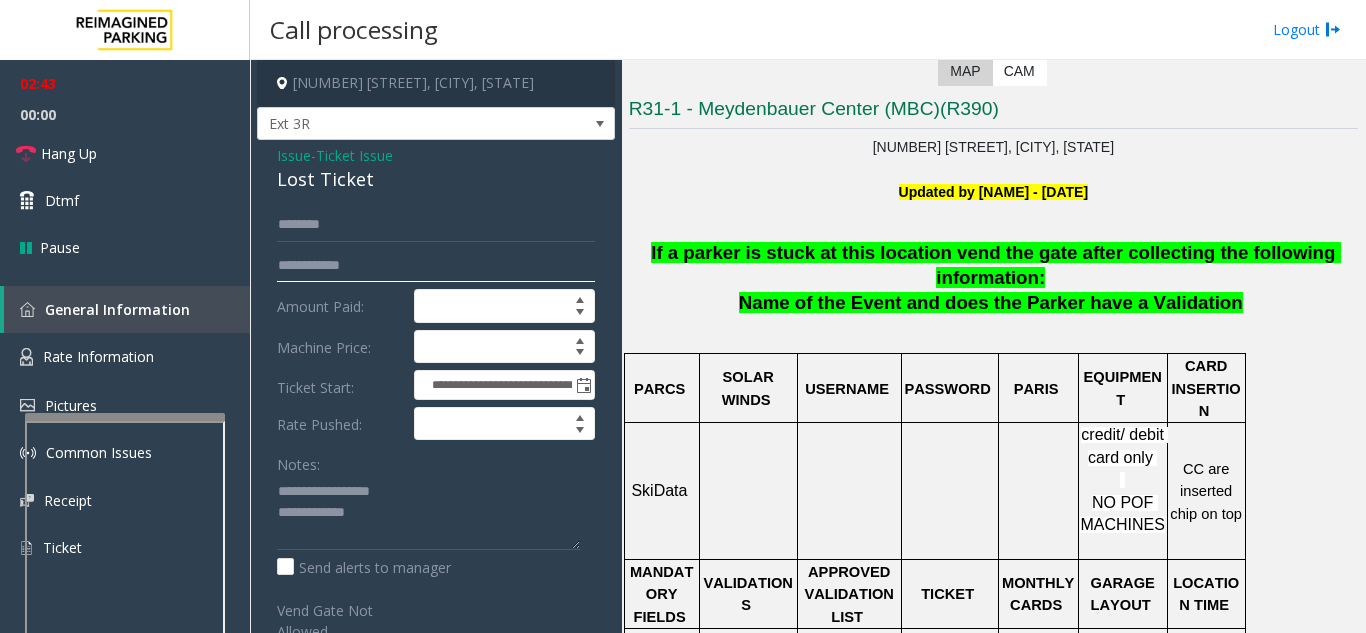 click on "**********" 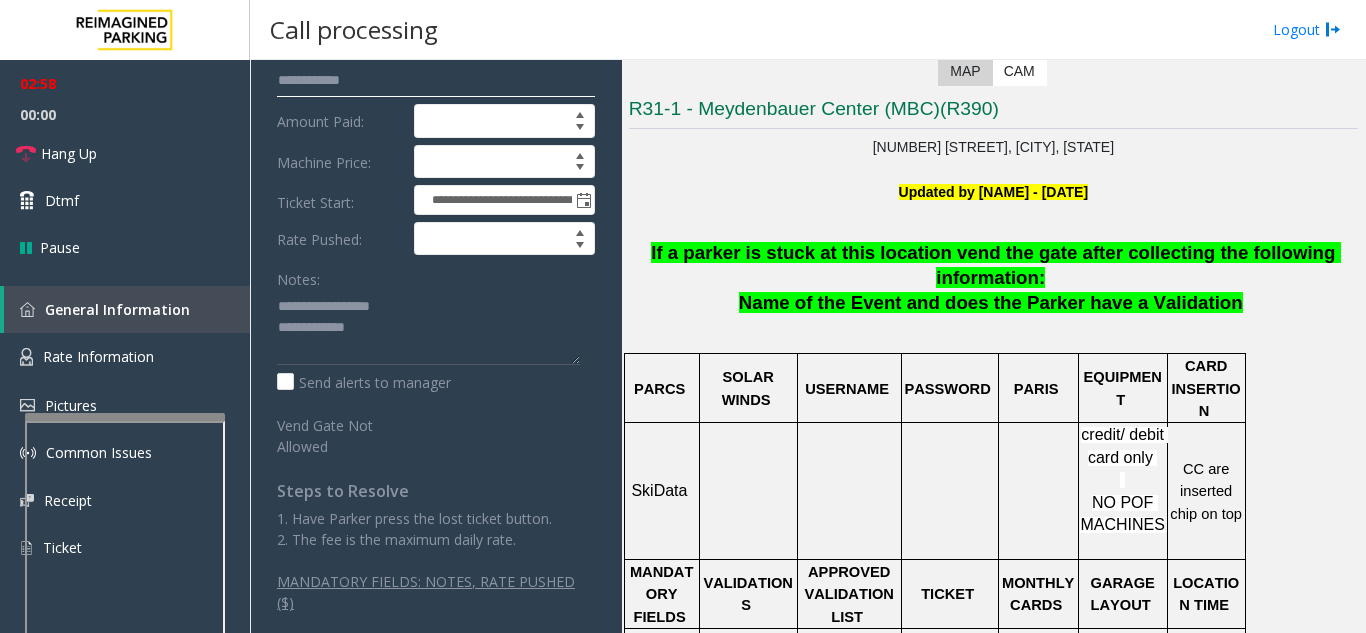 scroll, scrollTop: 0, scrollLeft: 0, axis: both 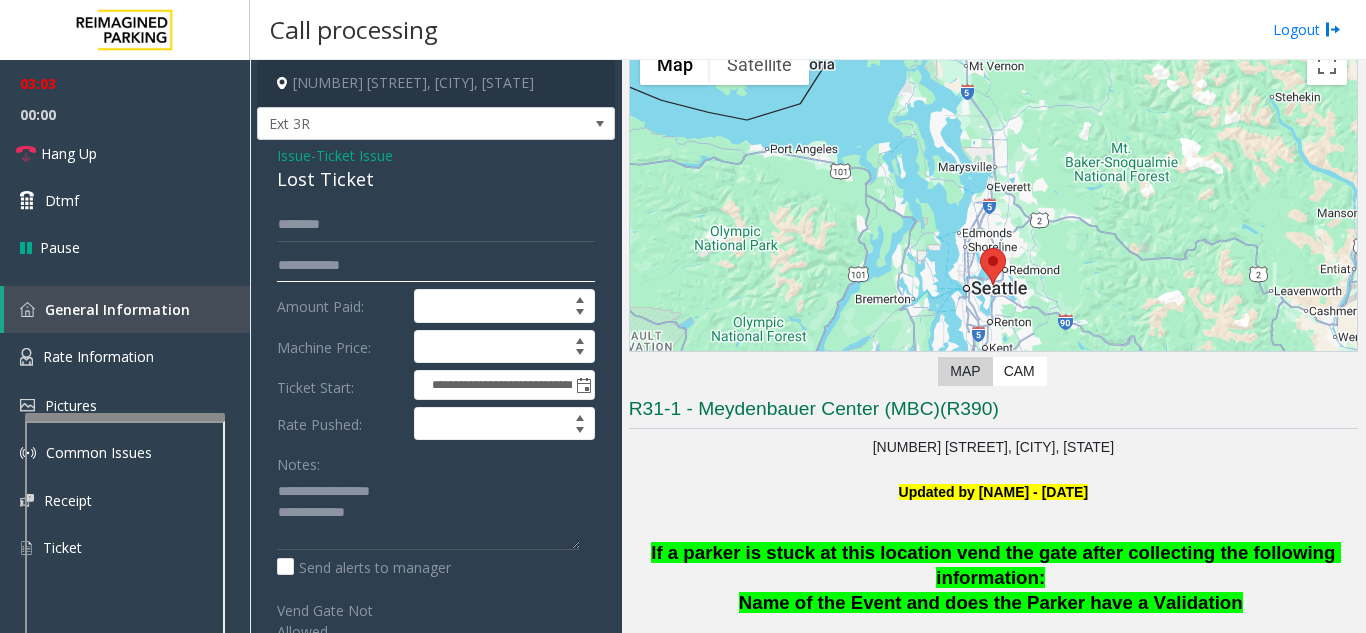 type on "**********" 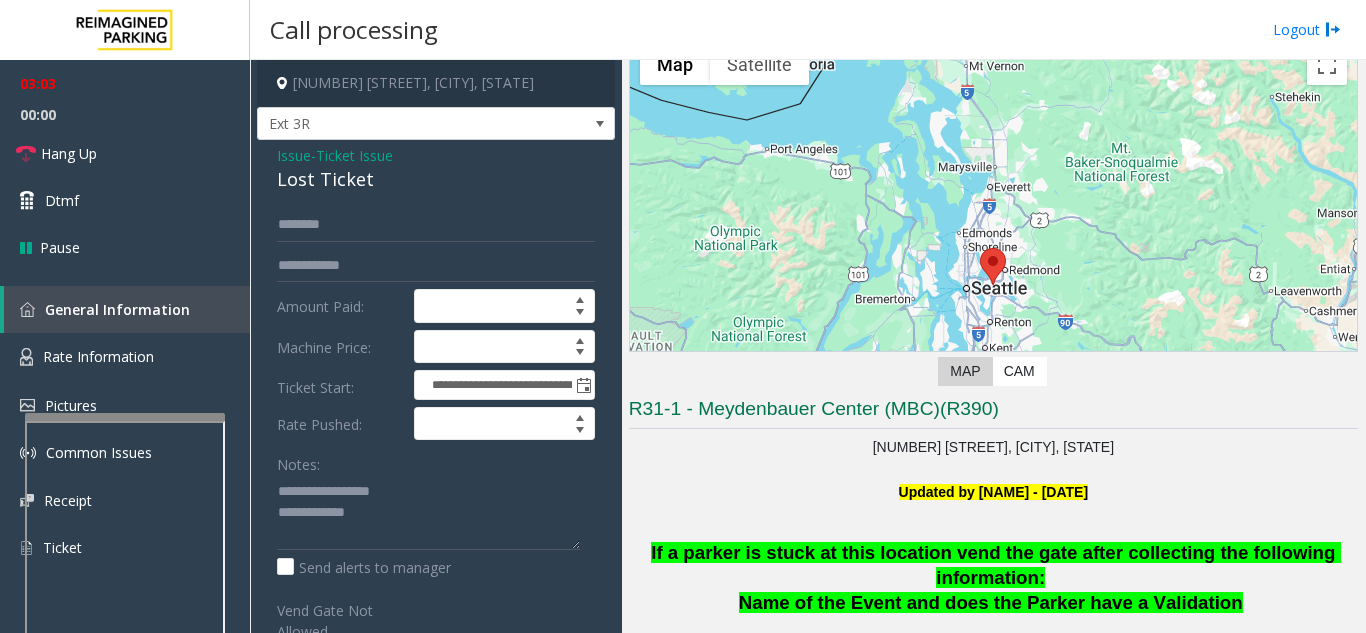 click on "Issue" 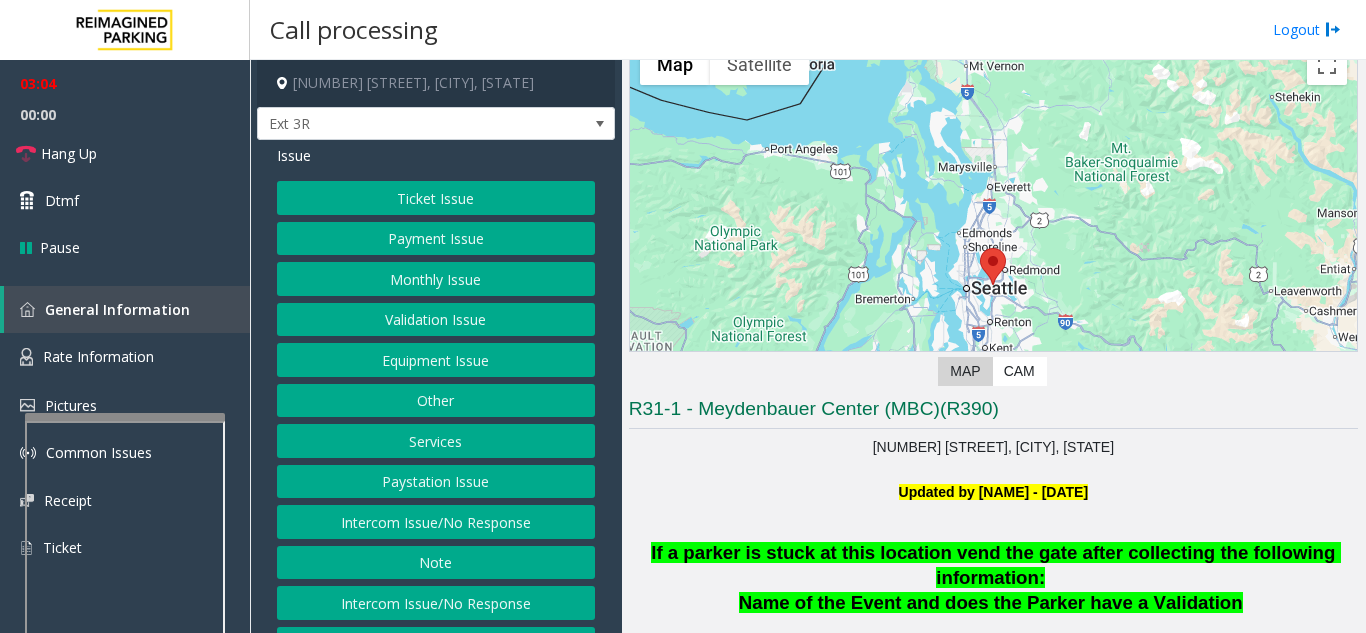click on "Ticket Issue" 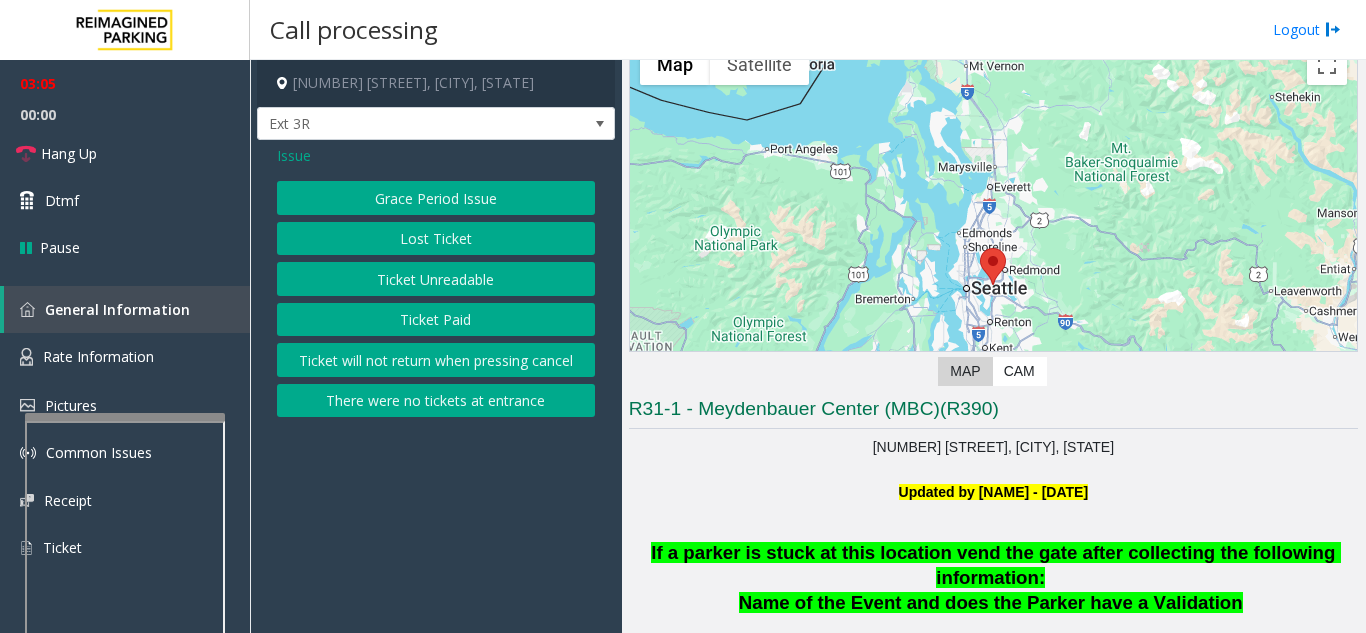 click on "Ticket Unreadable" 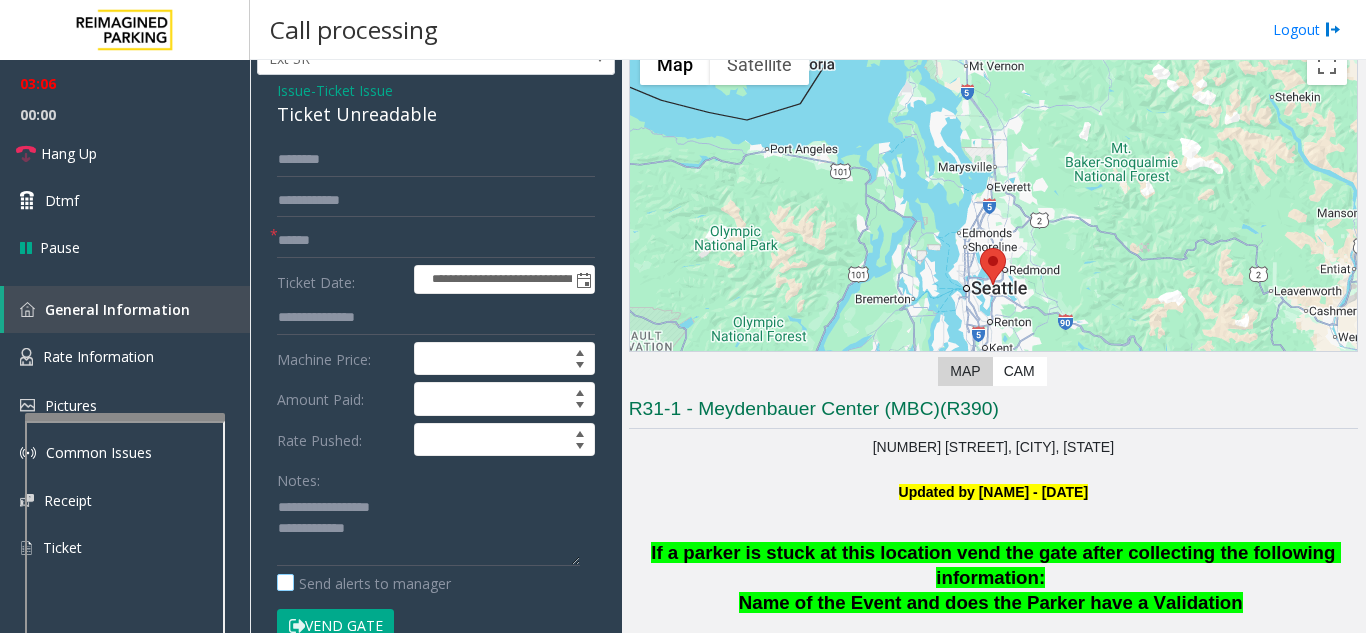 scroll, scrollTop: 100, scrollLeft: 0, axis: vertical 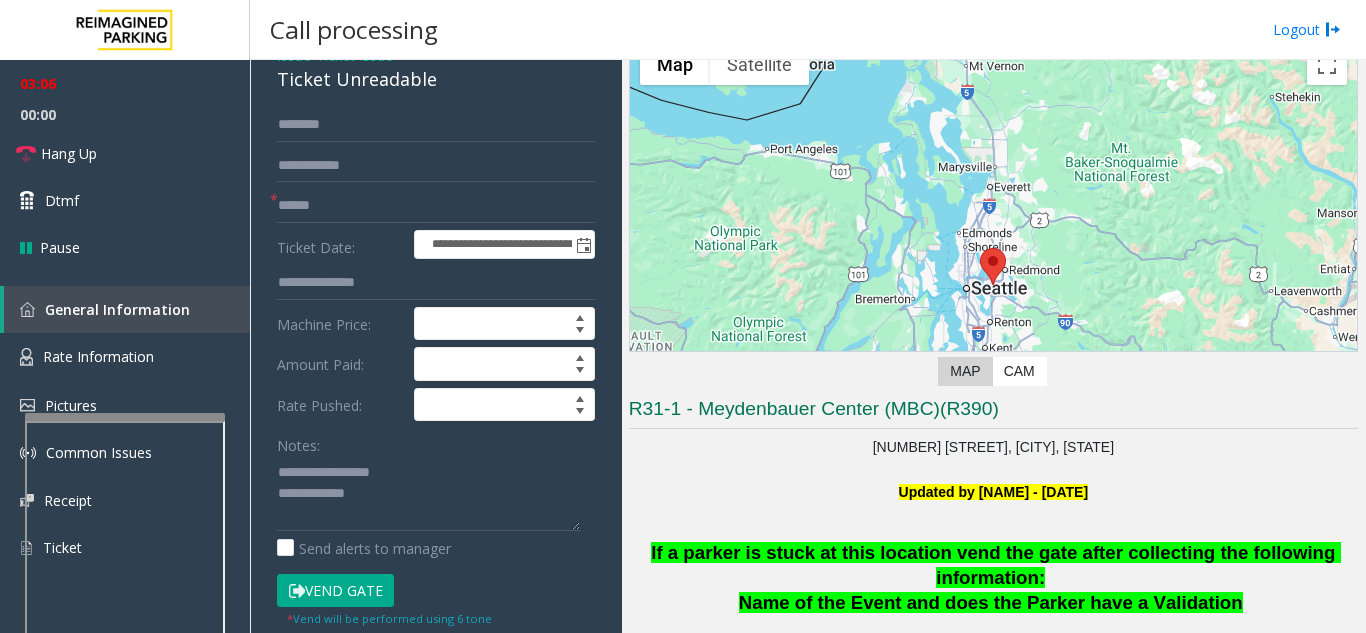 click on "Vend Gate" 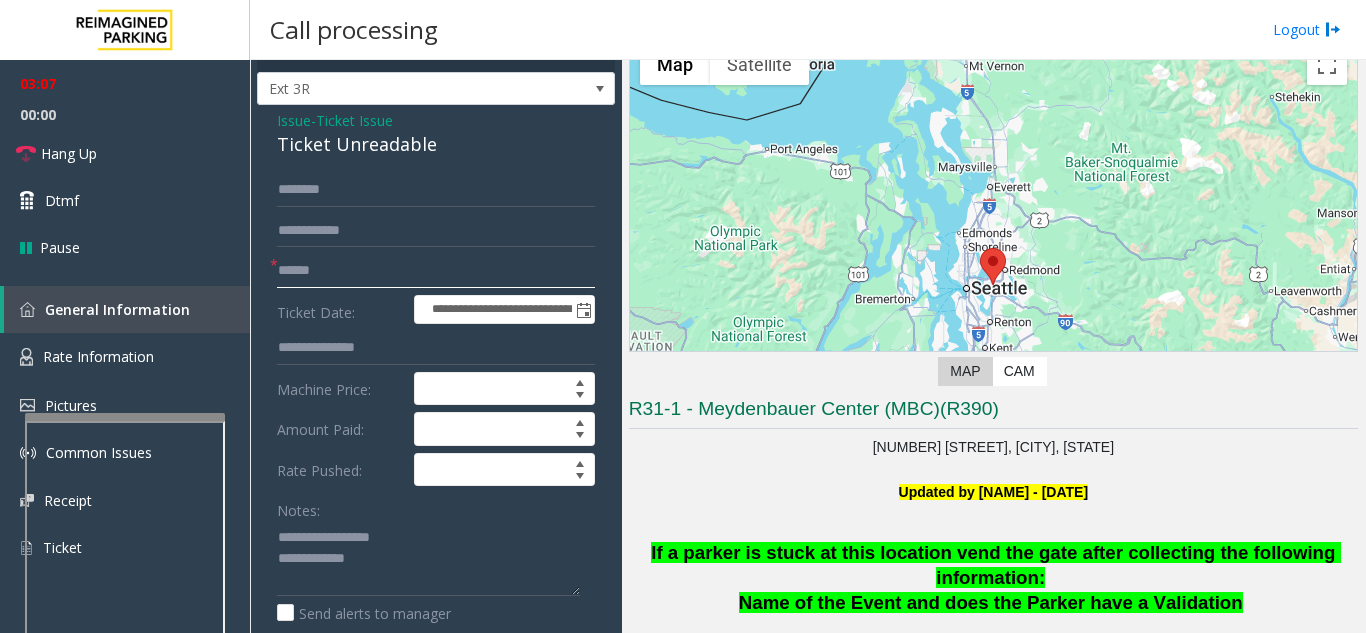 scroll, scrollTop: 0, scrollLeft: 0, axis: both 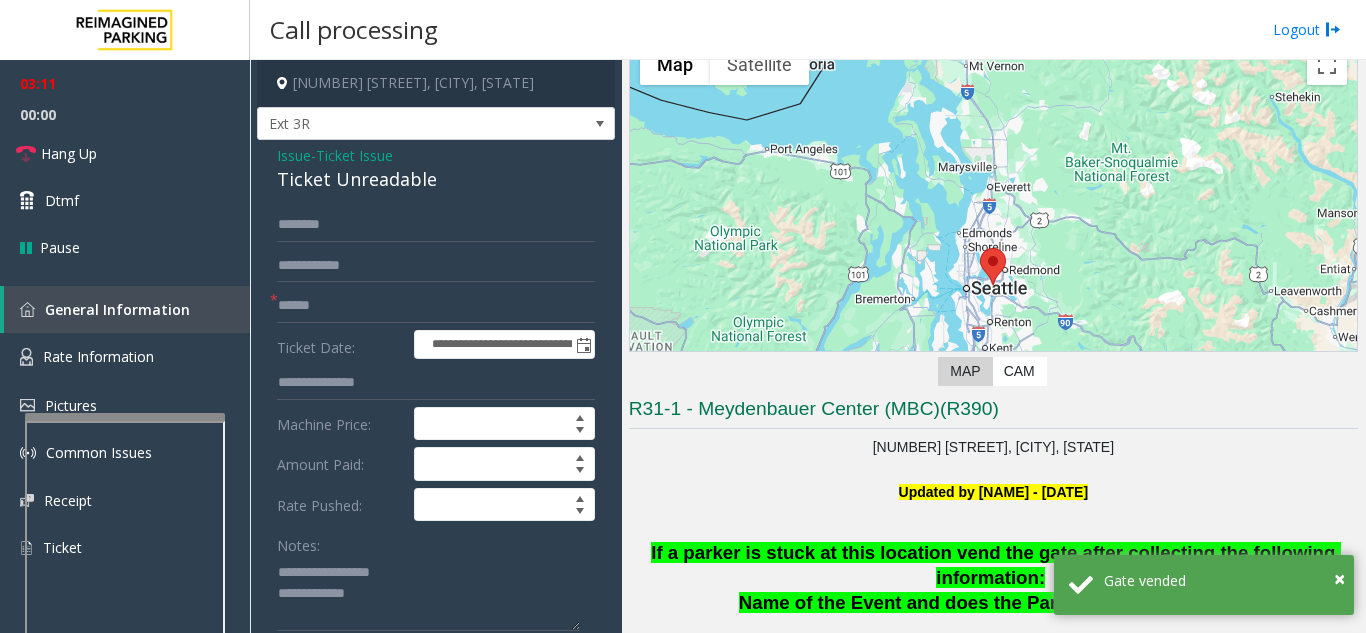 click on "Issue" 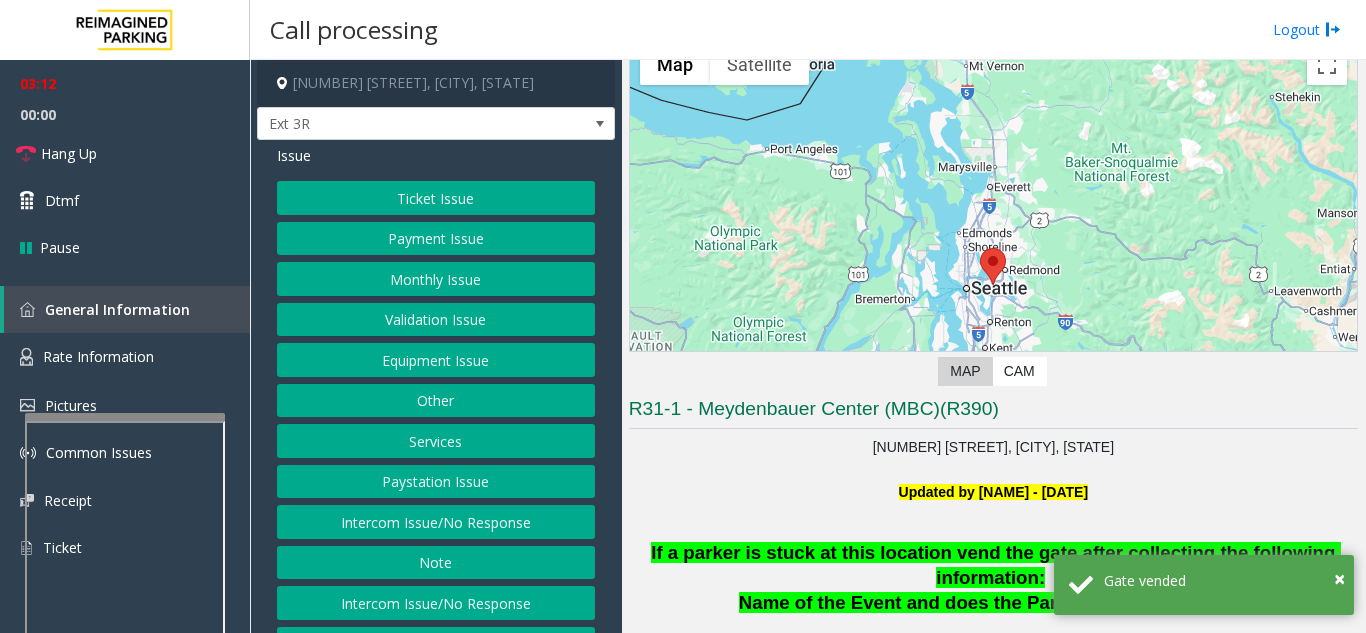 click on "Ticket Issue" 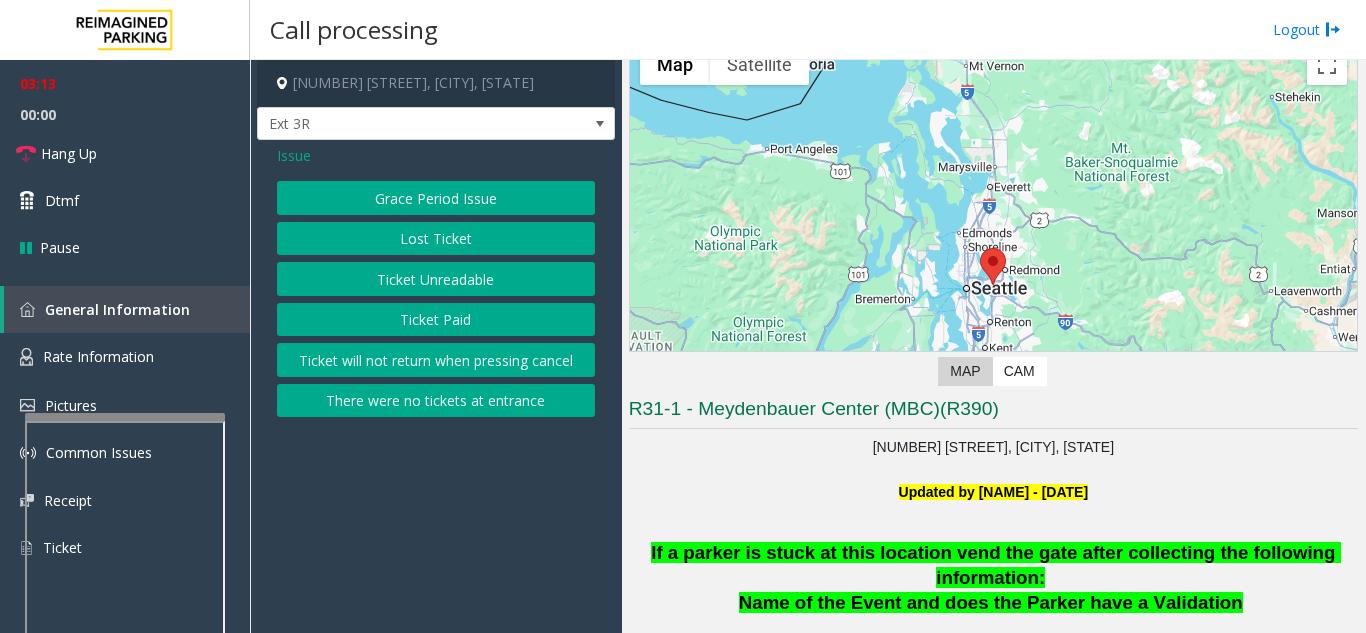 click on "Lost Ticket" 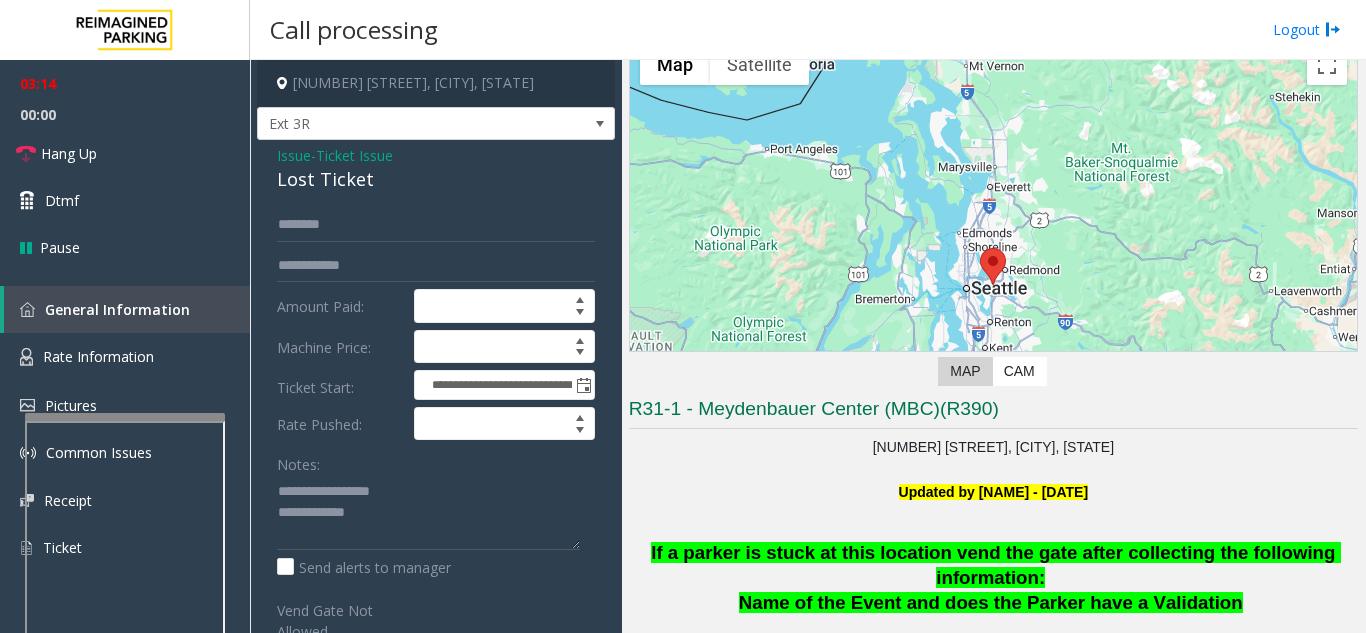 scroll, scrollTop: 100, scrollLeft: 0, axis: vertical 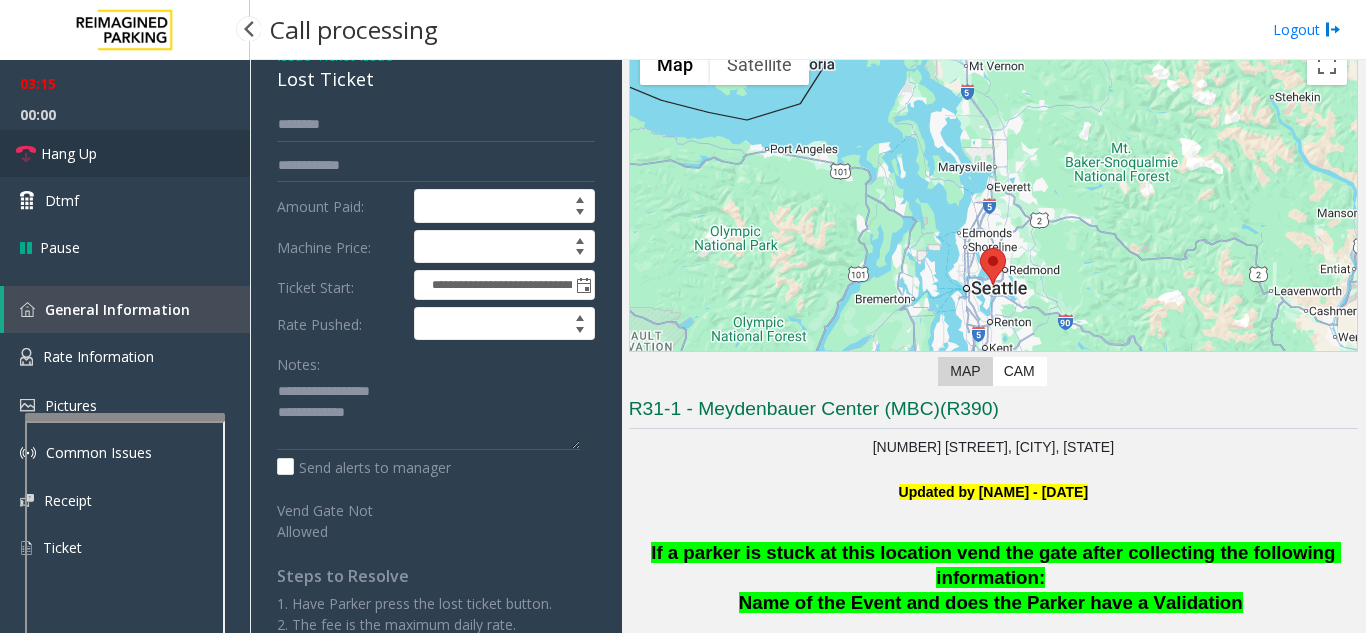 click on "Hang Up" at bounding box center (125, 153) 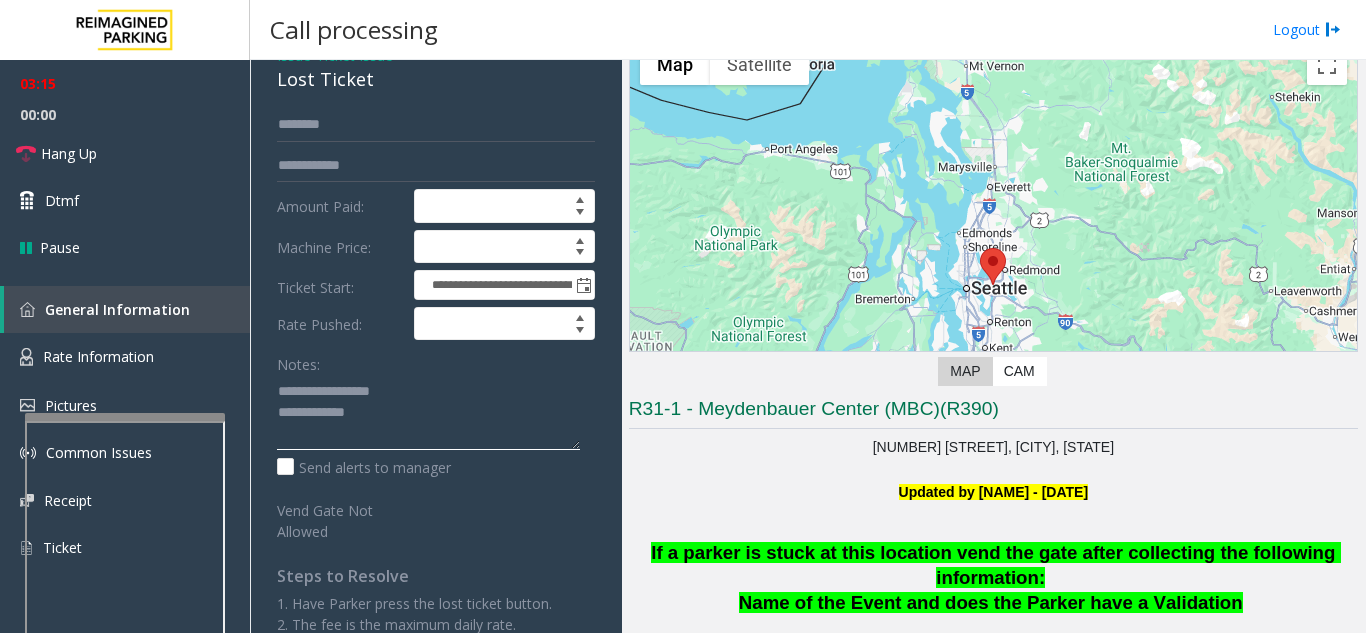 click 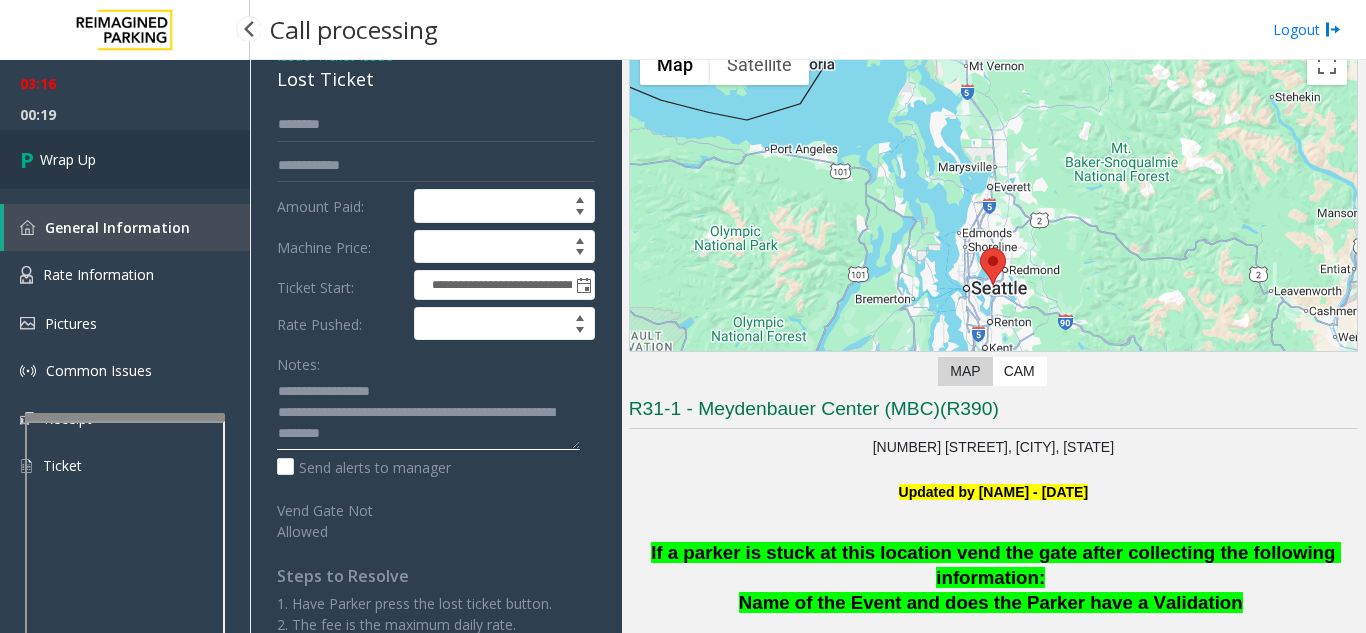 type on "**********" 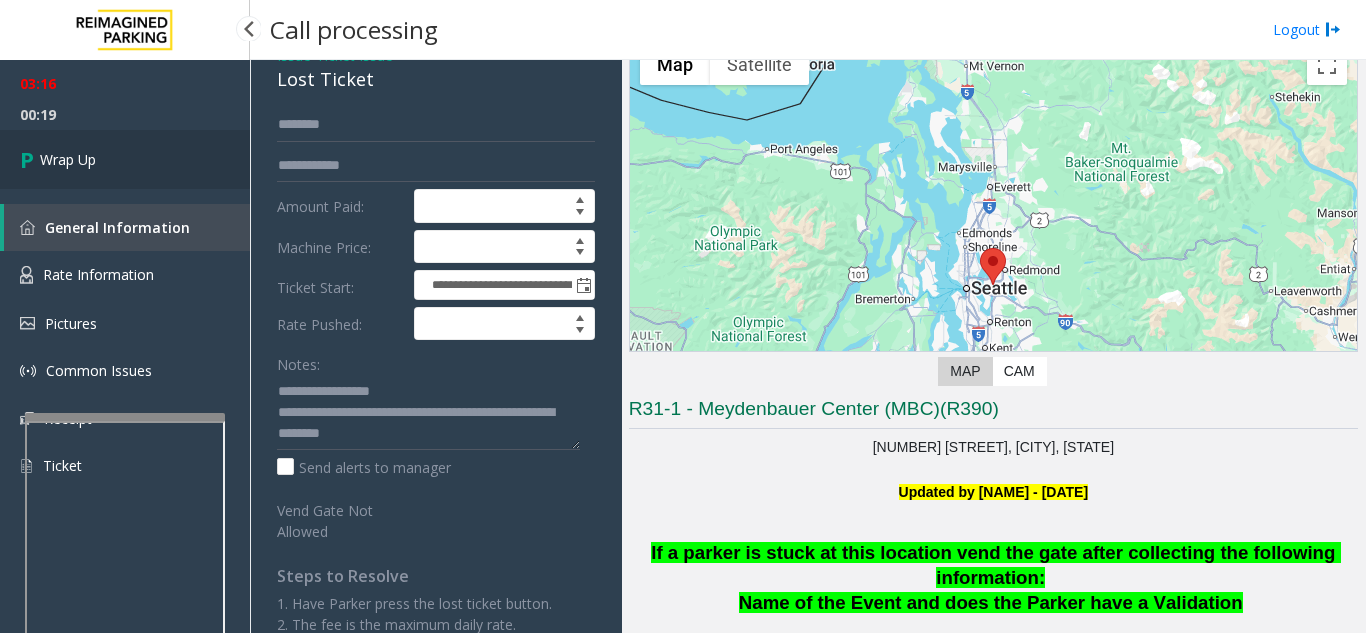 click on "Wrap Up" at bounding box center [125, 159] 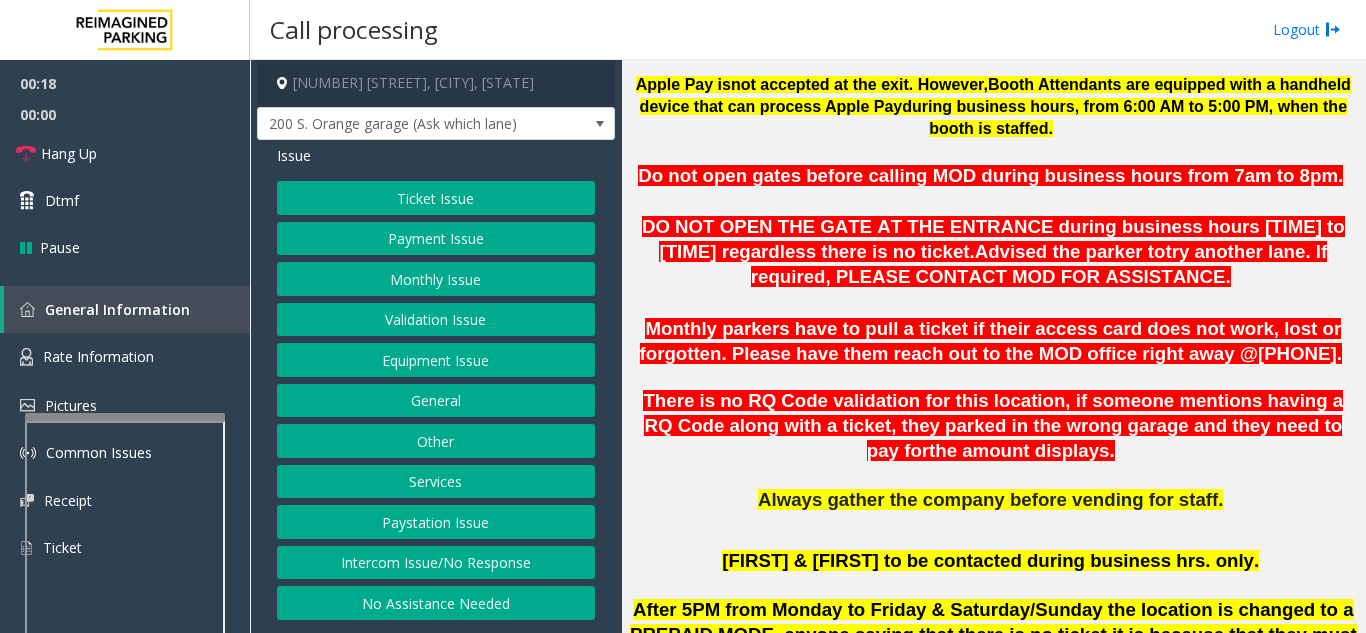 scroll, scrollTop: 700, scrollLeft: 0, axis: vertical 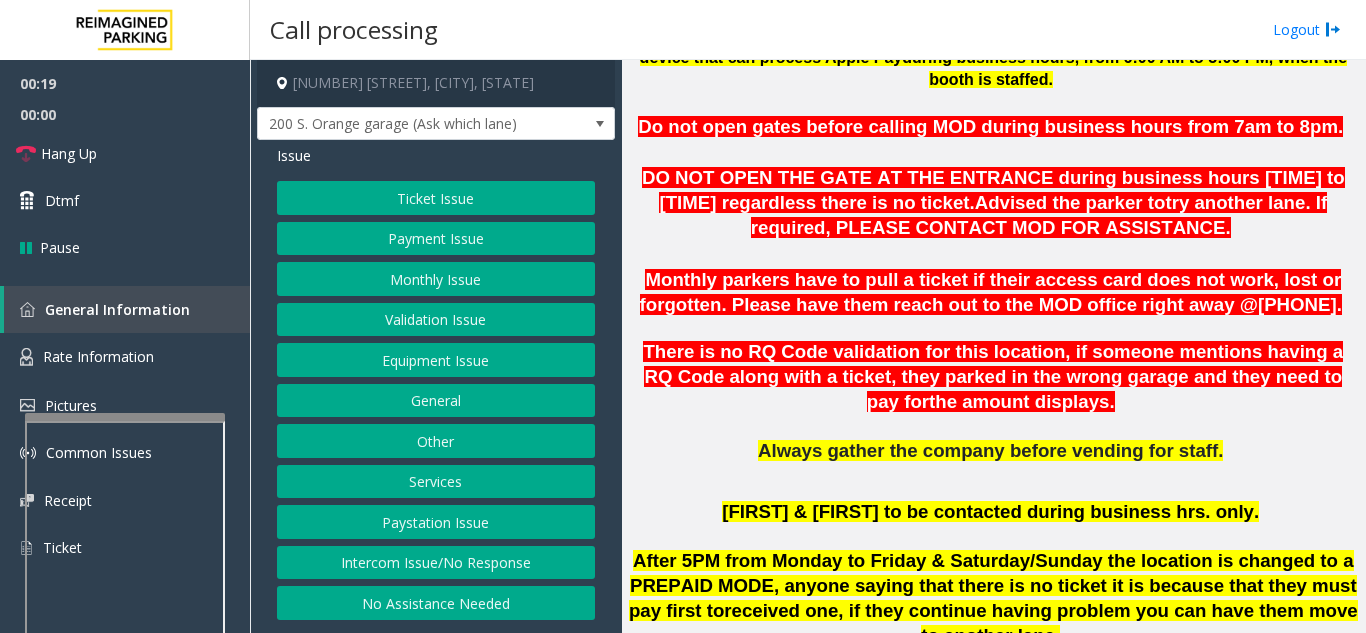 click on "Ticket Issue" 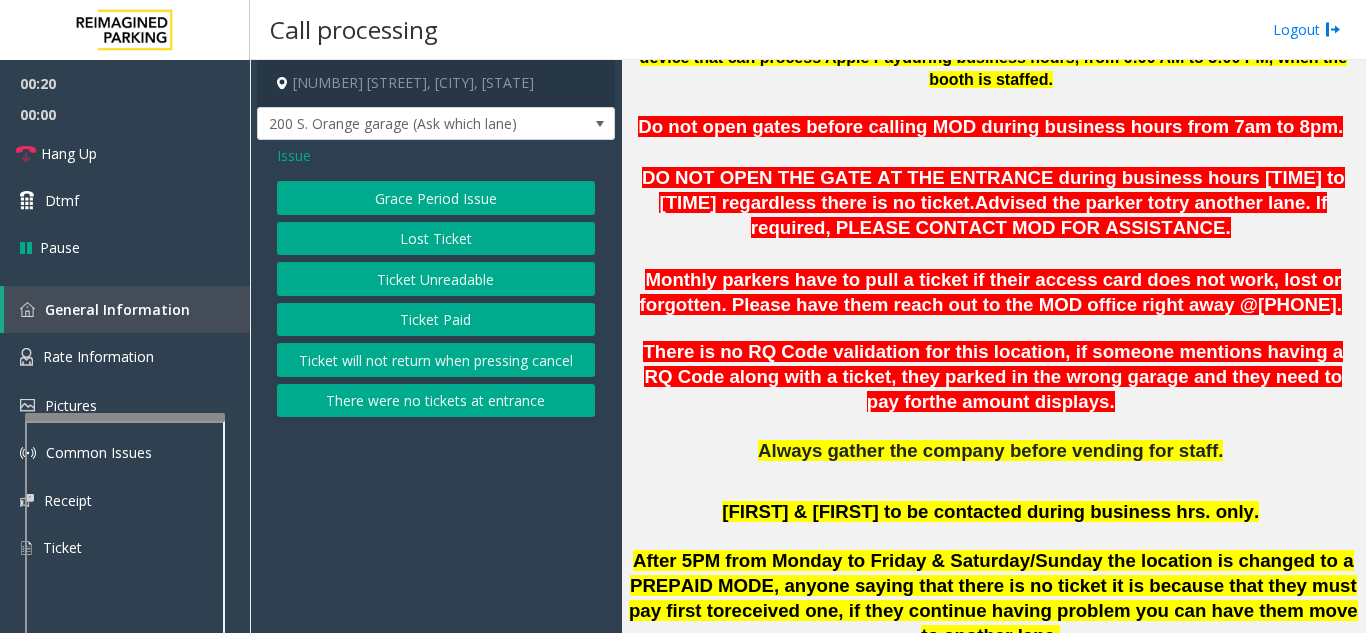 click on "Grace Period Issue Lost Ticket Ticket Unreadable Ticket Paid Ticket will not return when pressing cancel There were no tickets at entrance" 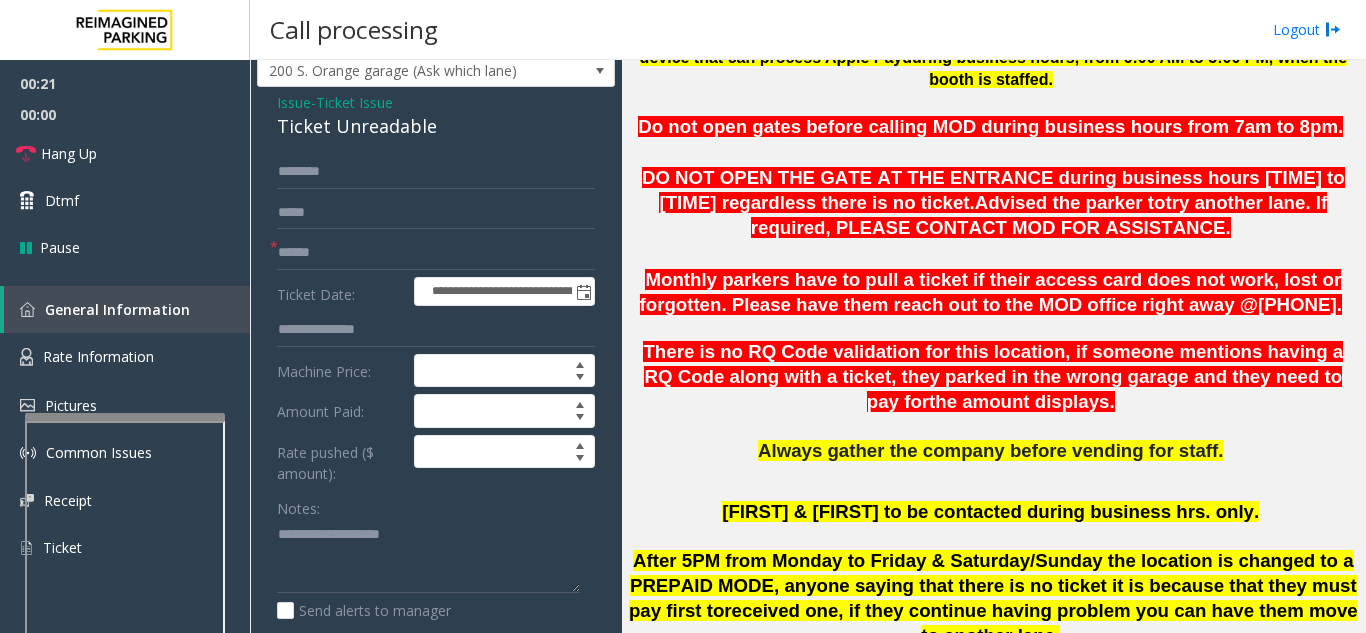 scroll, scrollTop: 100, scrollLeft: 0, axis: vertical 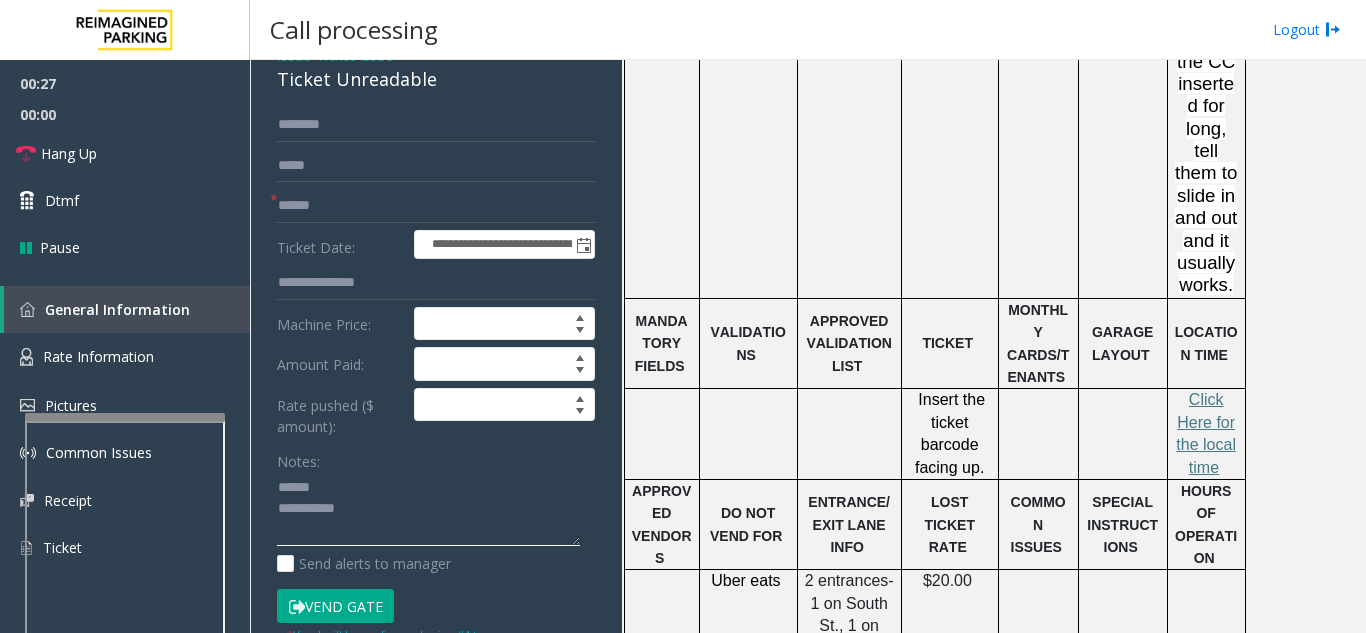 click 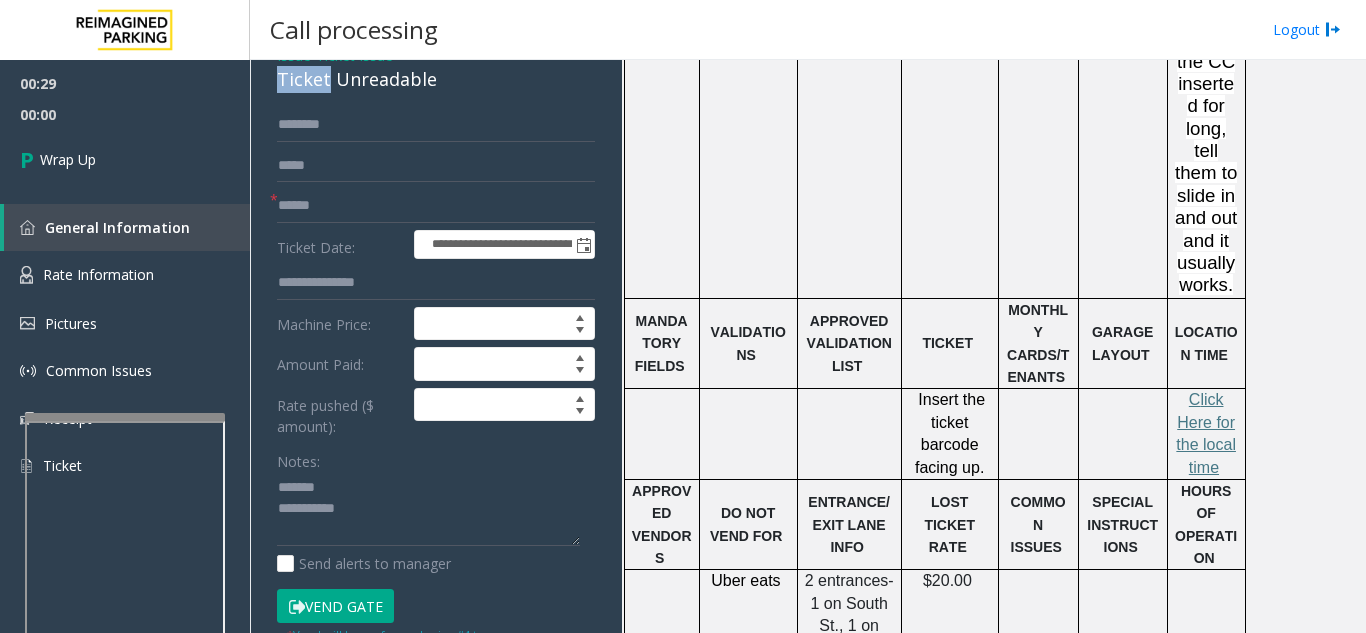 scroll, scrollTop: 88, scrollLeft: 0, axis: vertical 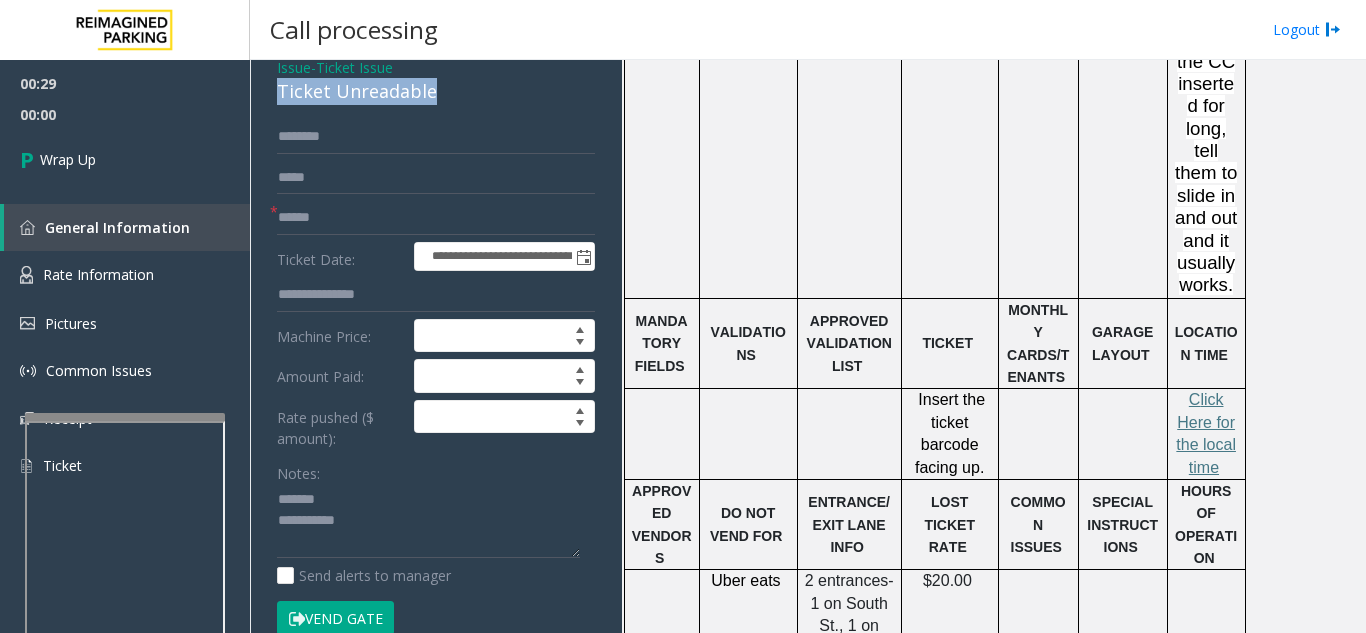 drag, startPoint x: 271, startPoint y: 71, endPoint x: 459, endPoint y: 96, distance: 189.65495 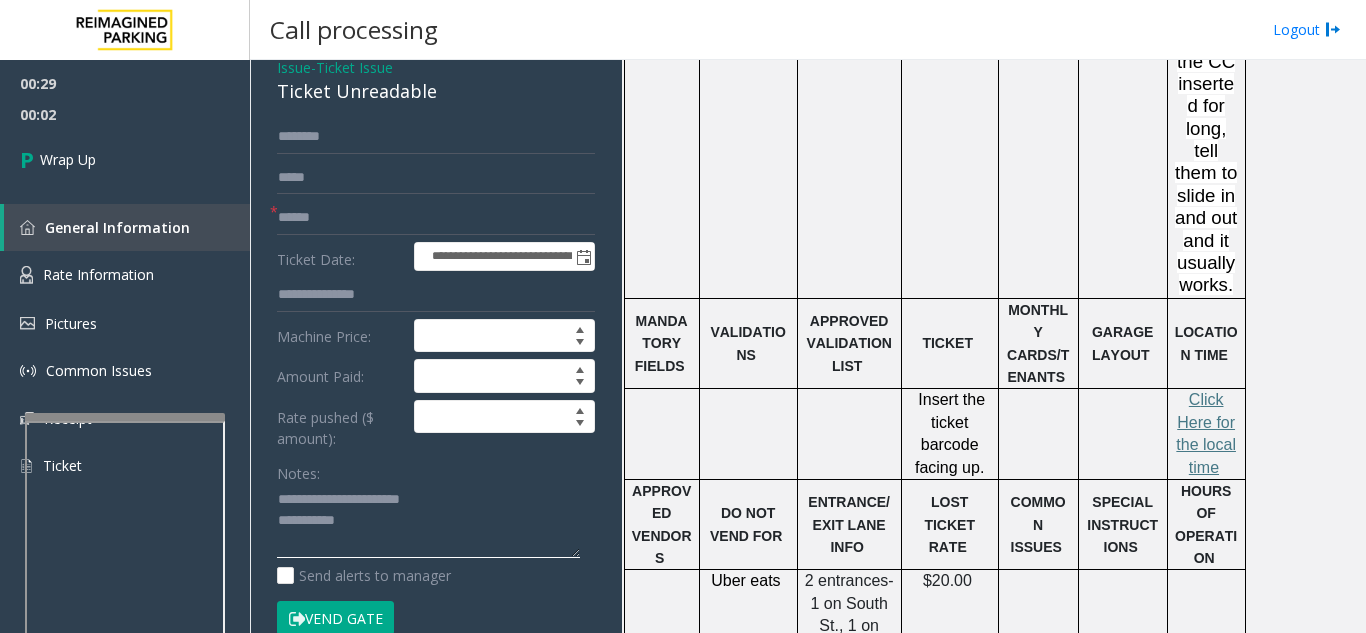 click 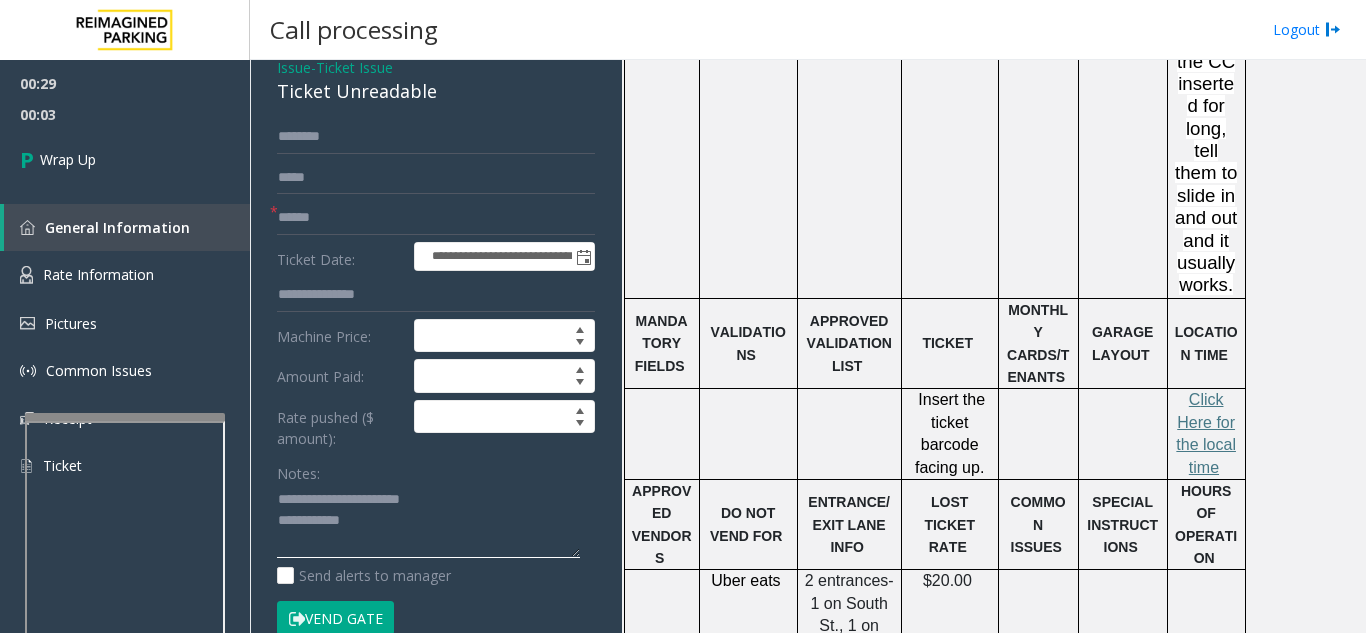 type on "**********" 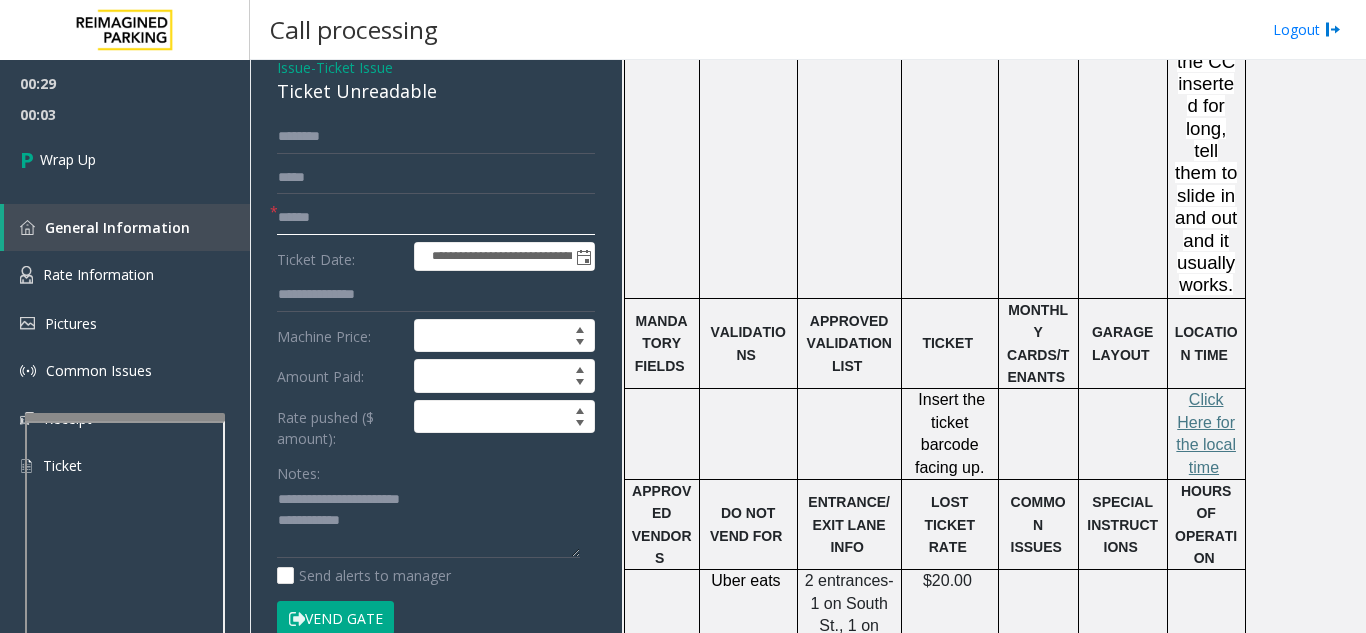 click 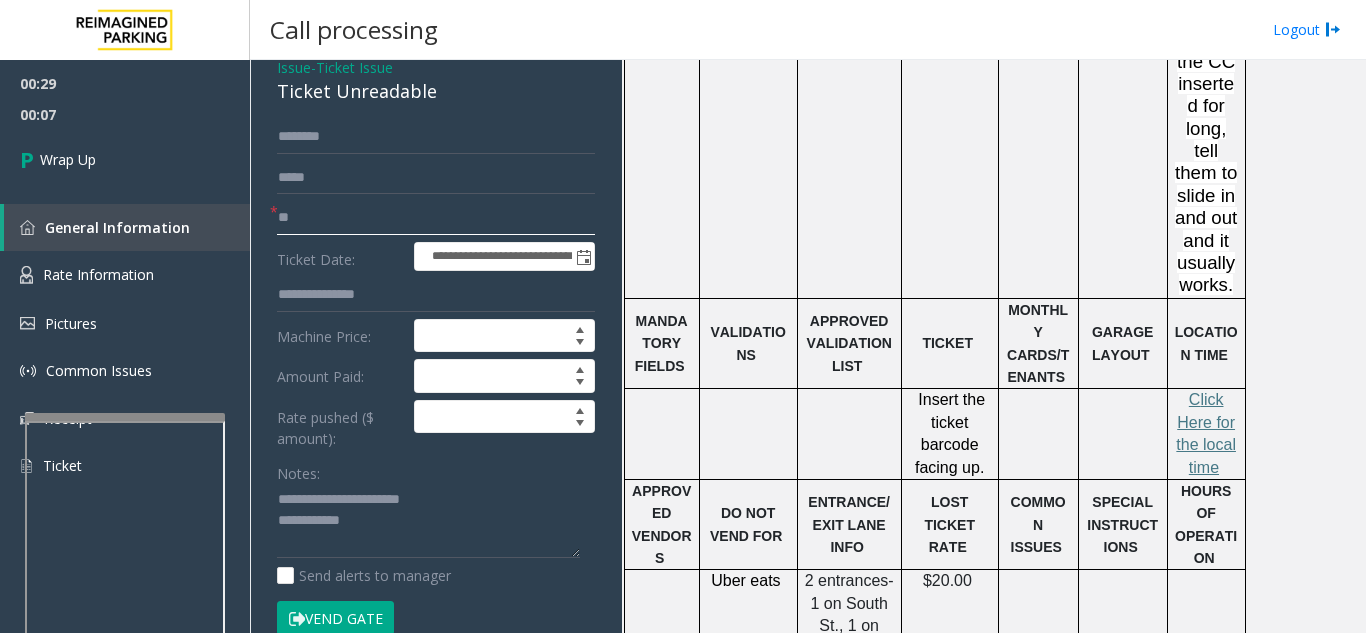 type on "**" 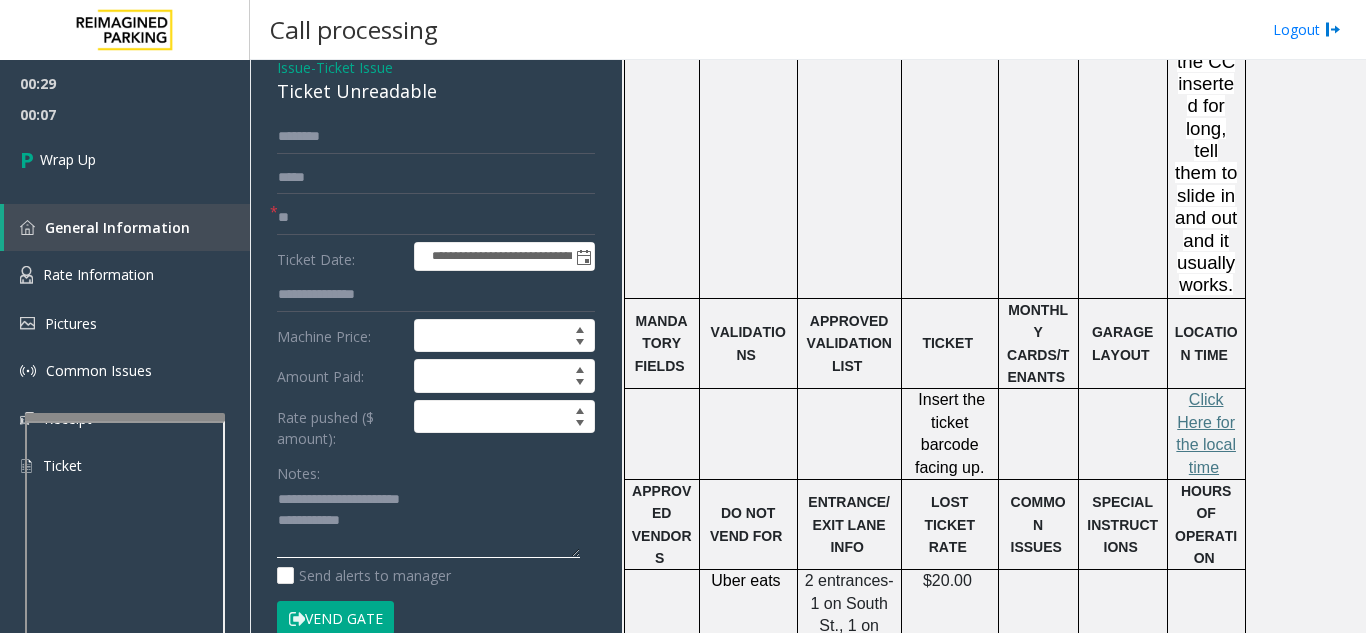 click 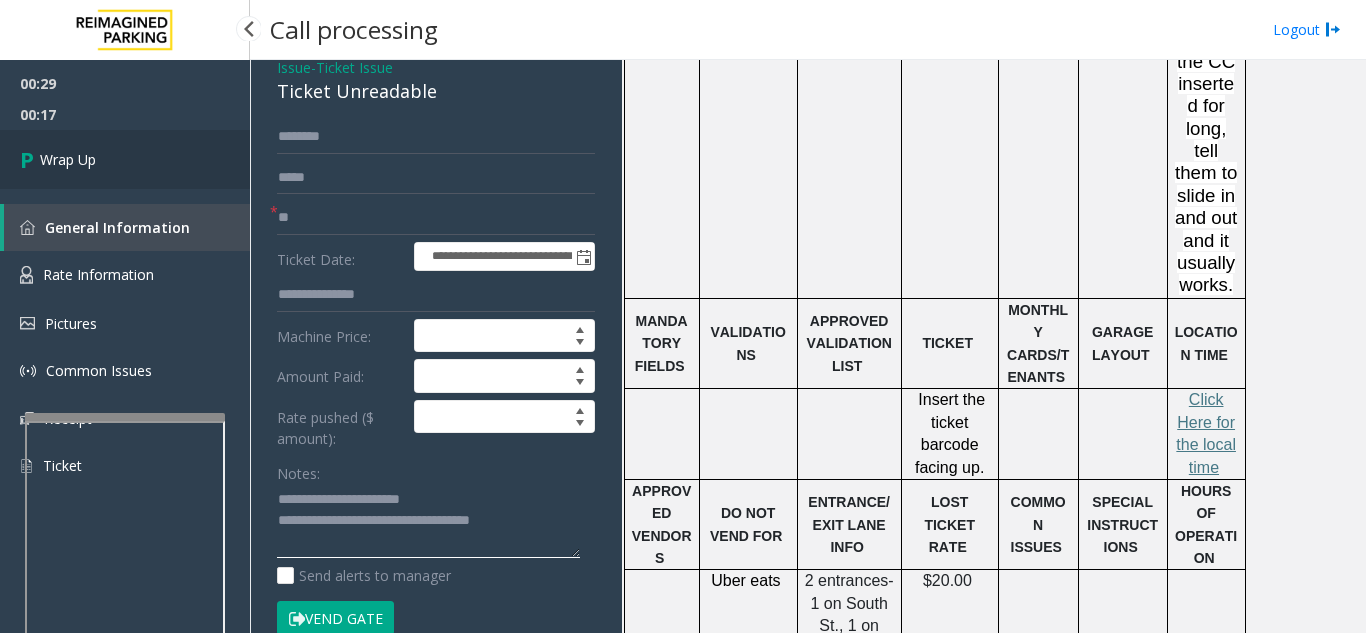 type on "**********" 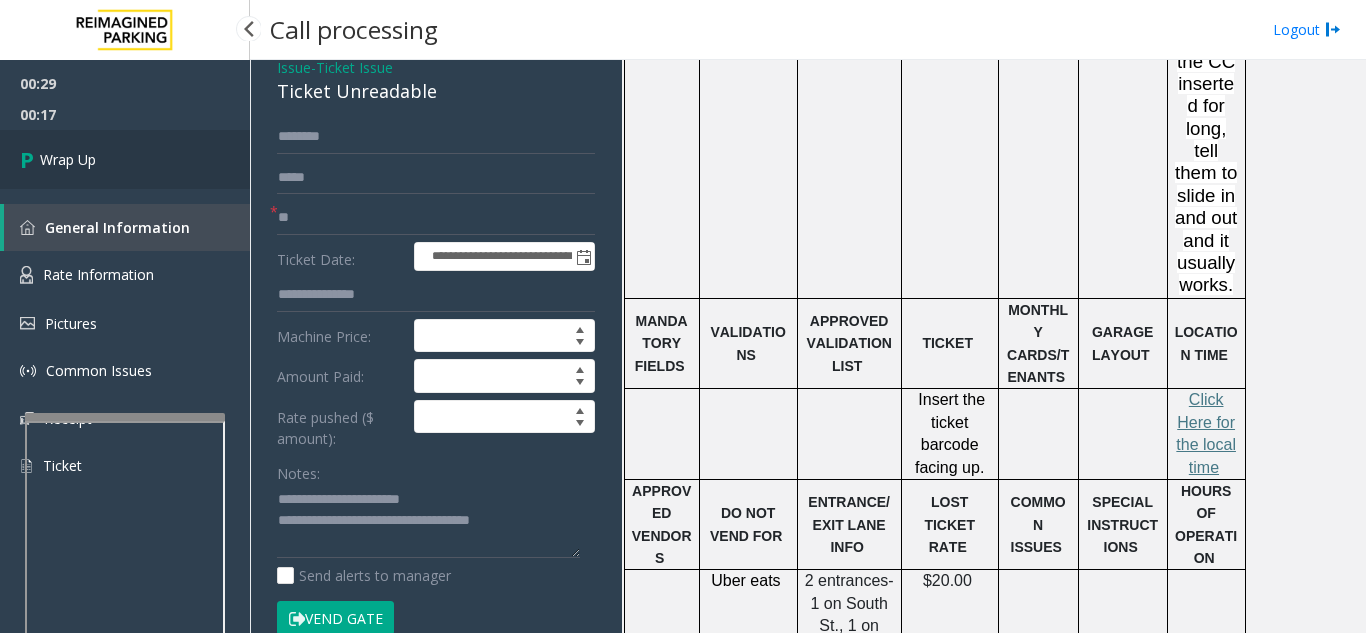 click on "Wrap Up" at bounding box center [68, 159] 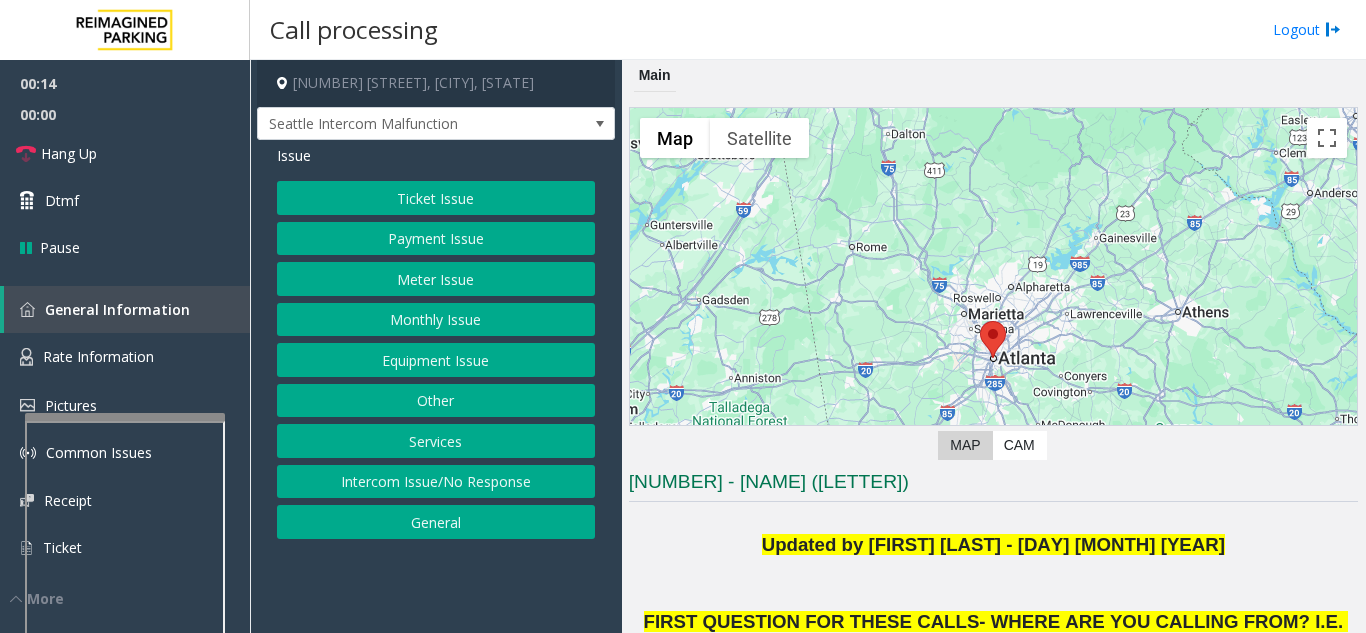 click on "Ticket Issue" 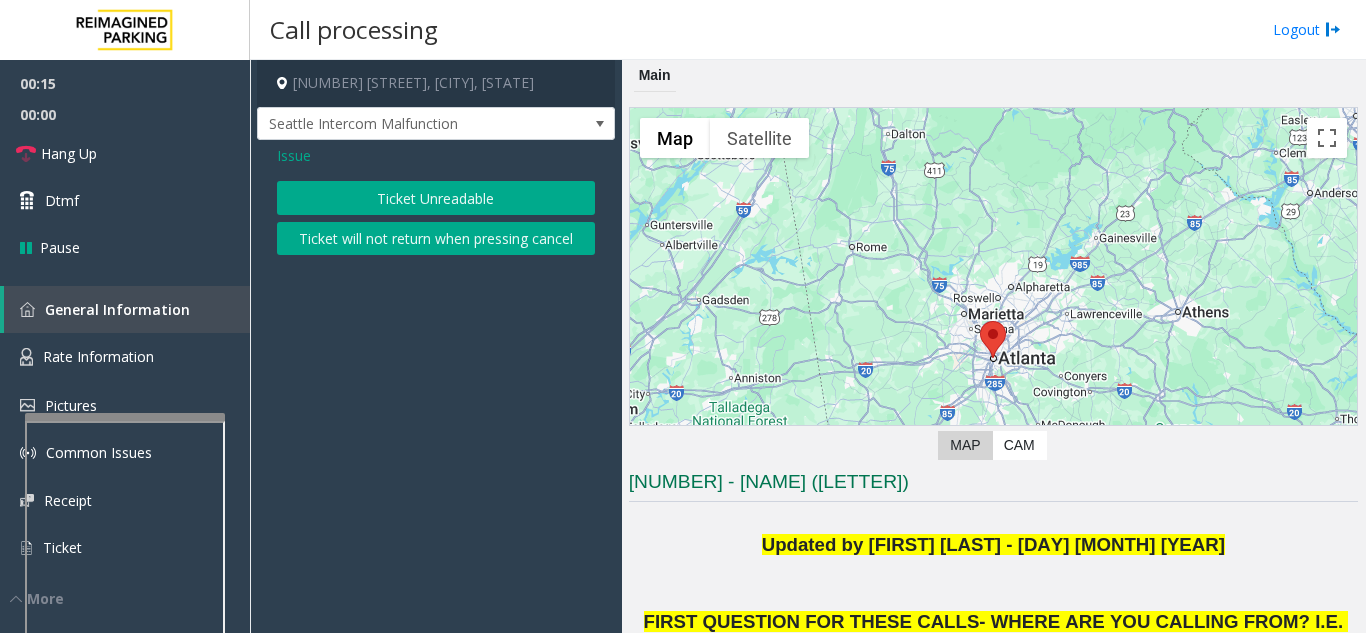 click on "Ticket Unreadable" 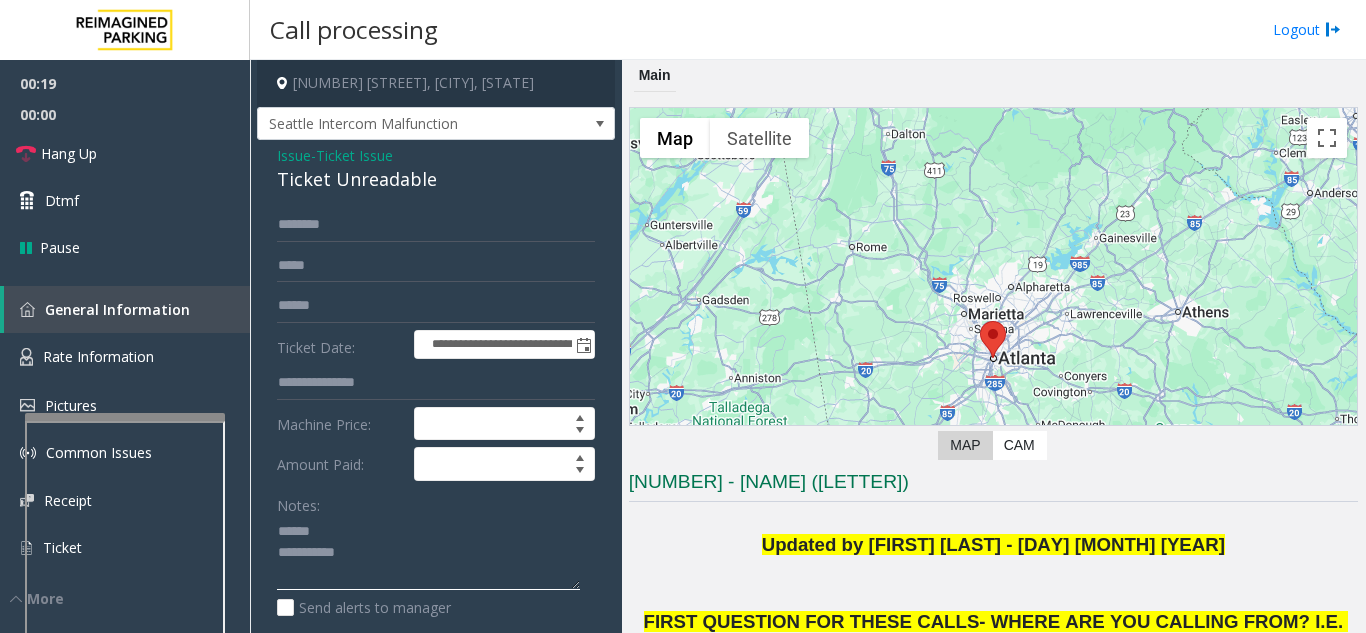 click 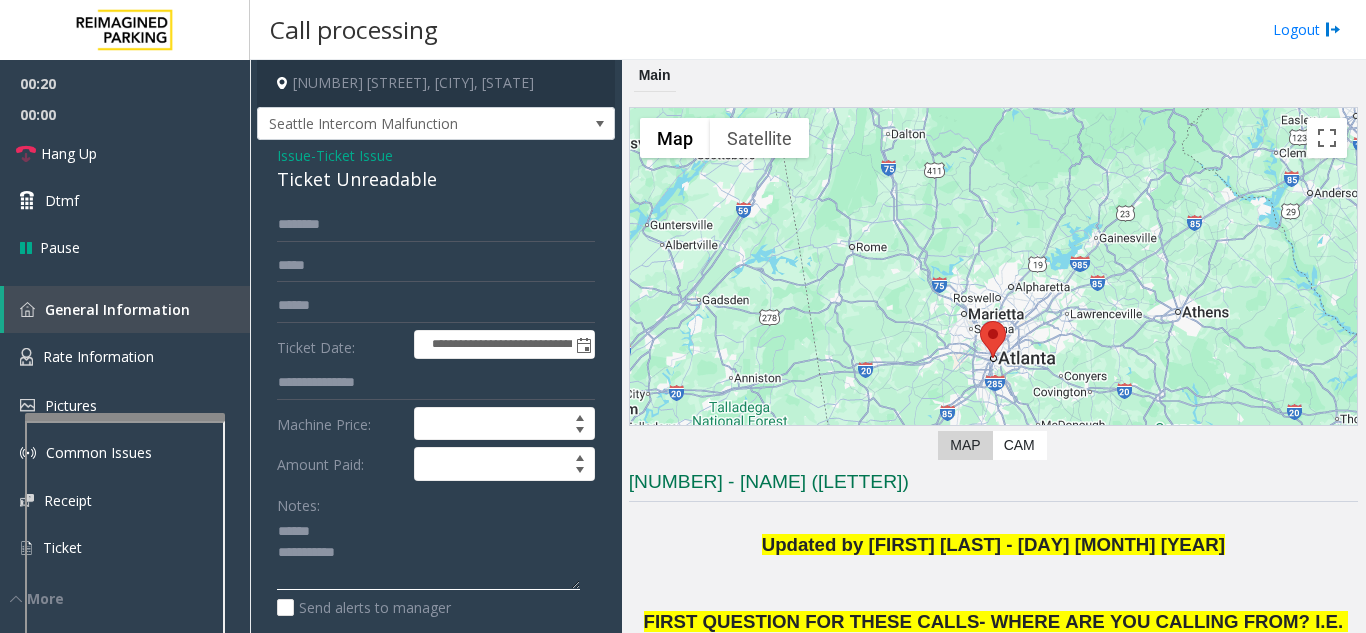 click 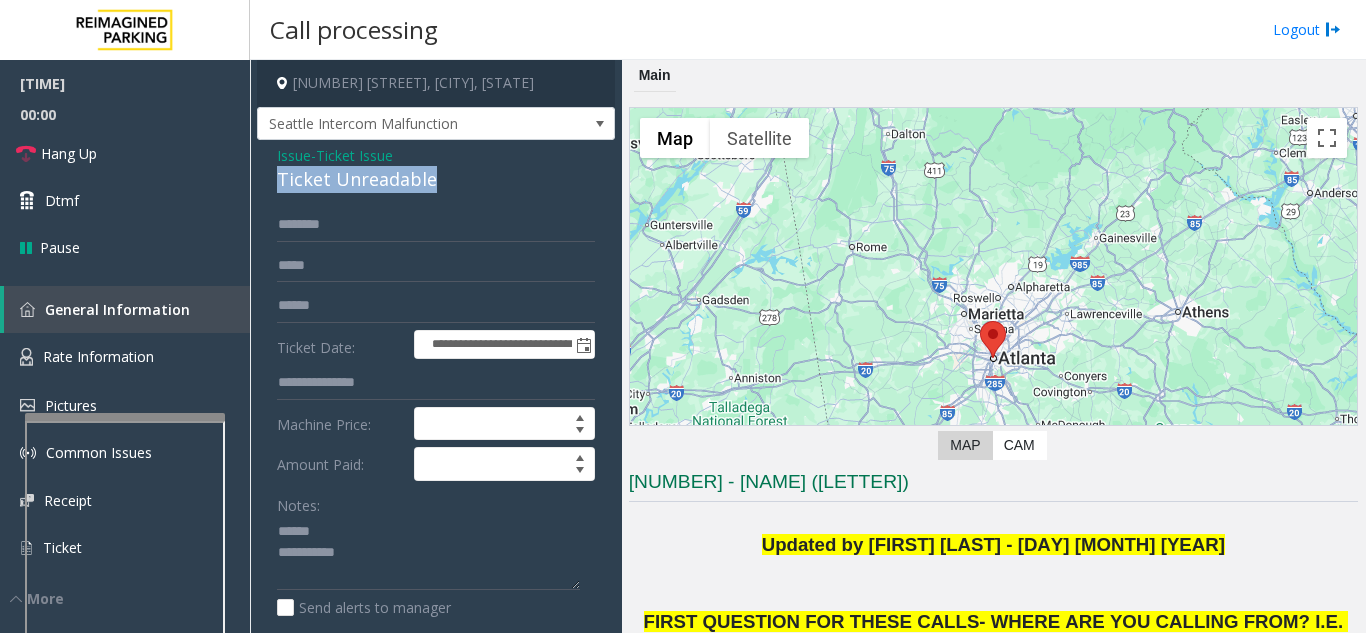 drag, startPoint x: 271, startPoint y: 202, endPoint x: 463, endPoint y: 206, distance: 192.04166 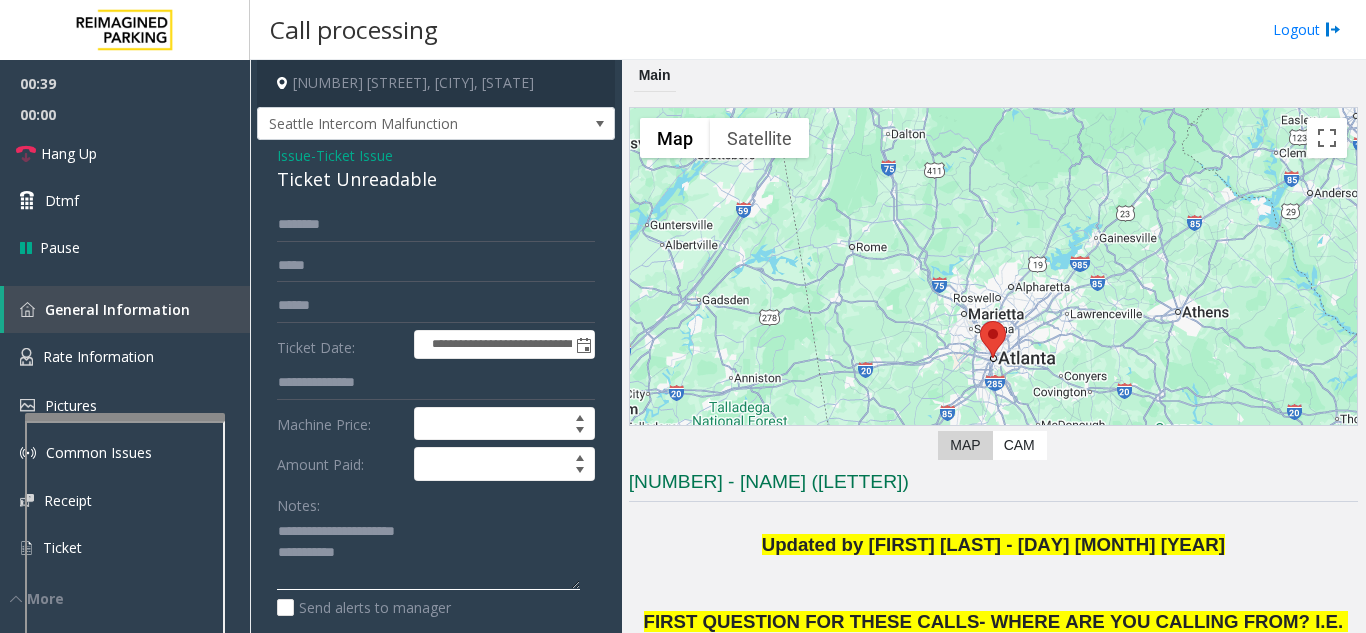 click 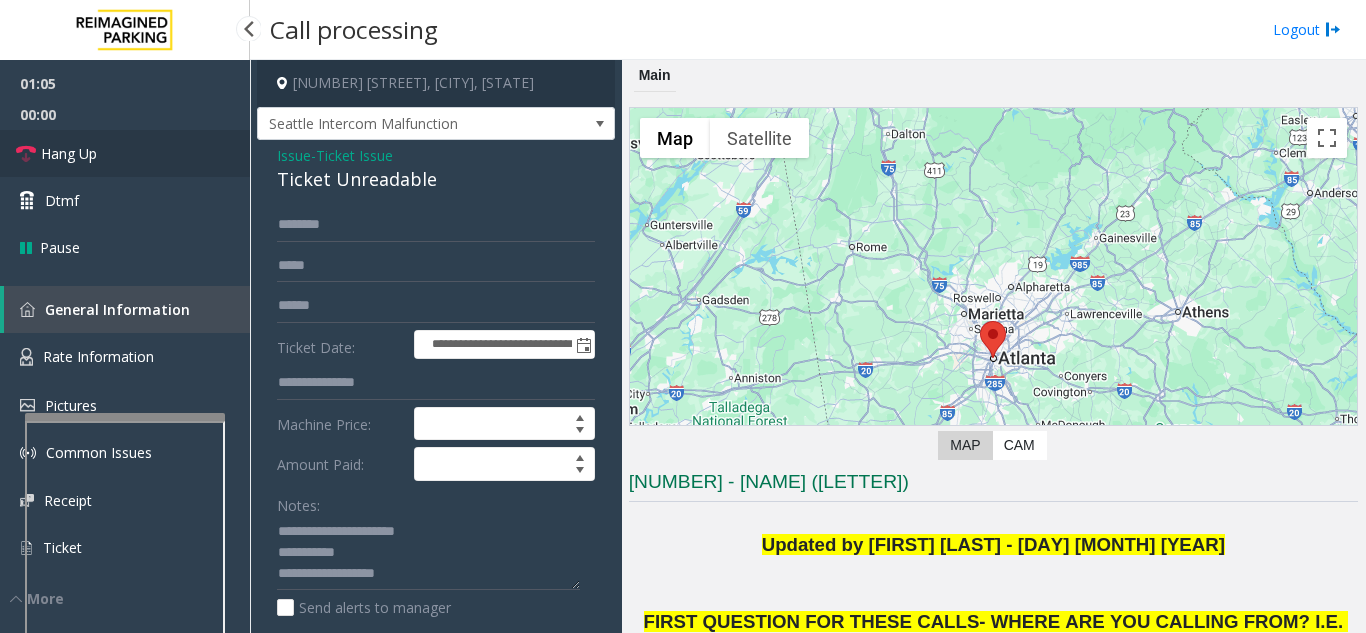 click on "Hang Up" at bounding box center [125, 153] 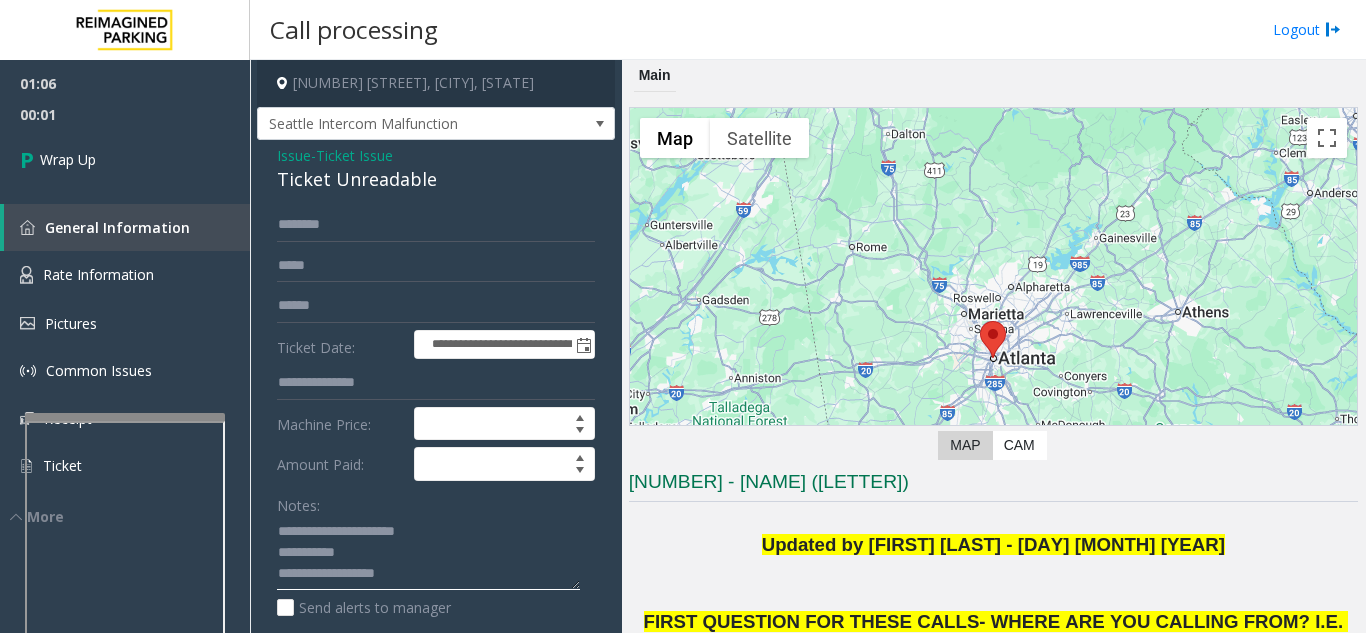 click 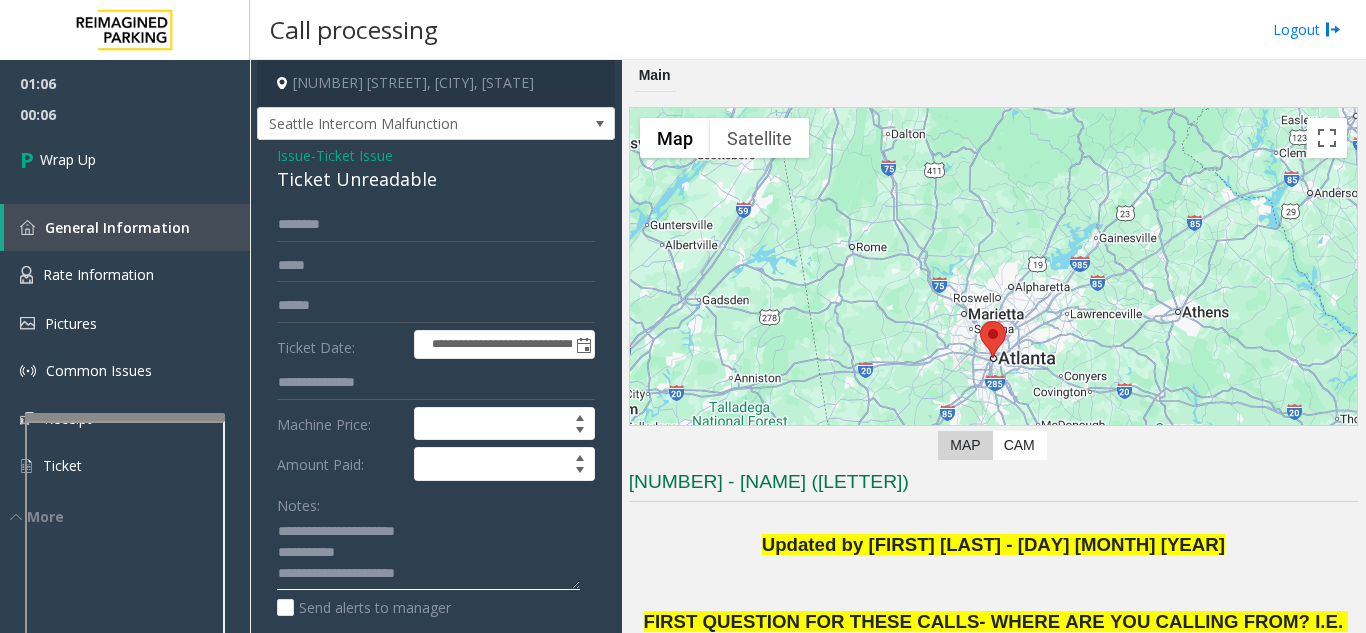 click 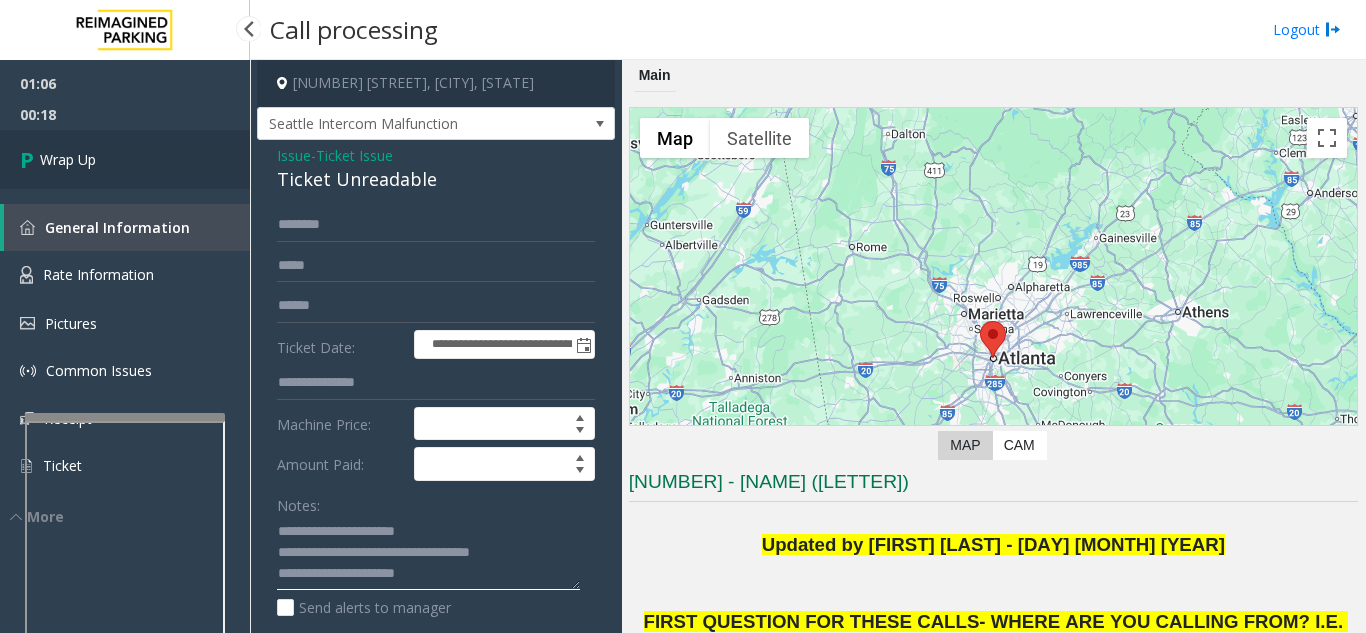 type on "**********" 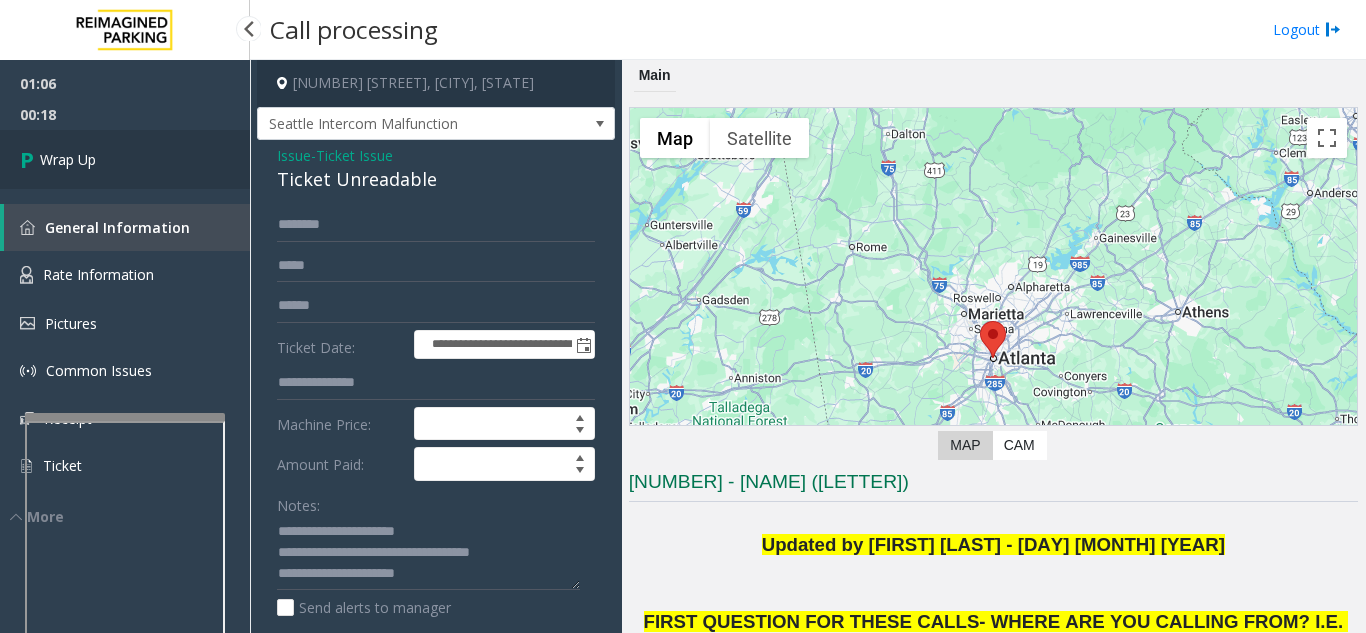 click on "Wrap Up" at bounding box center [125, 159] 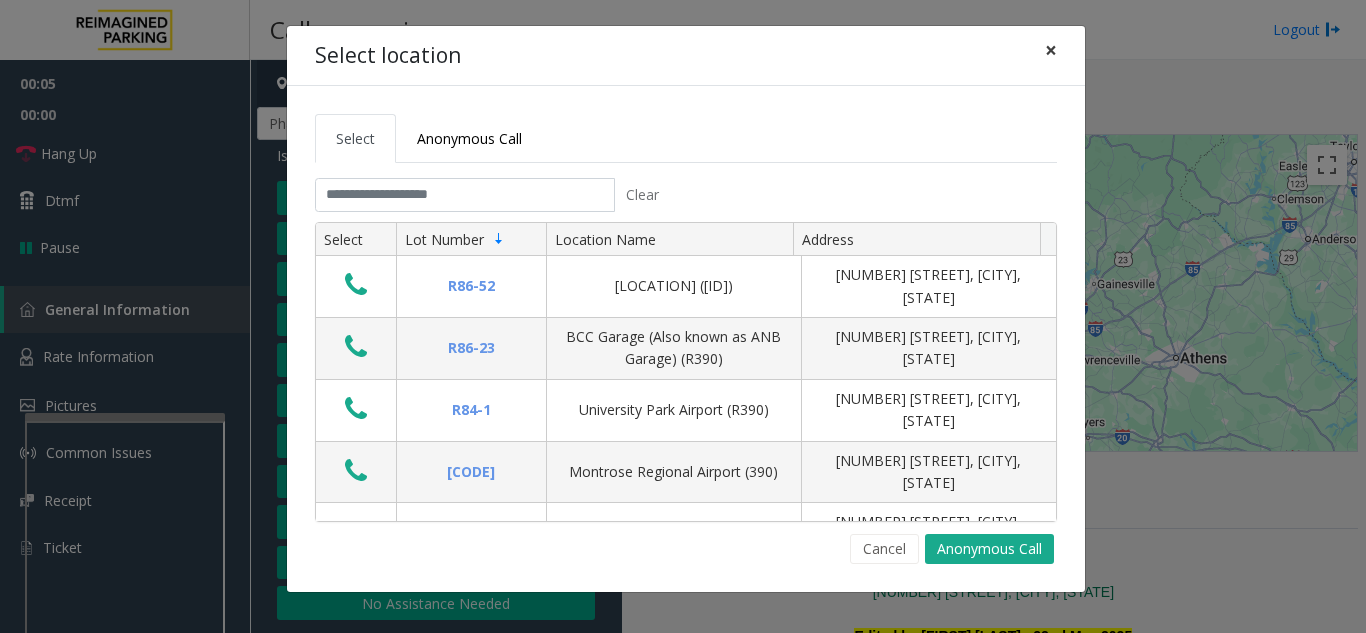 click on "×" 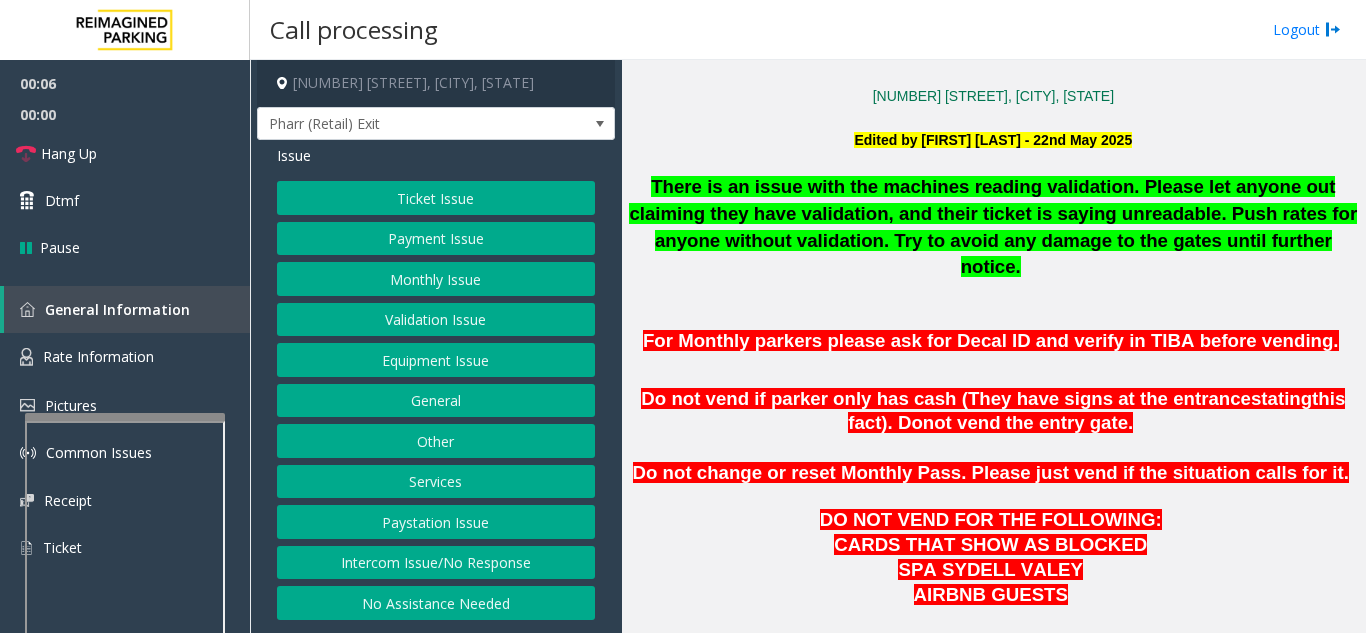 scroll, scrollTop: 500, scrollLeft: 0, axis: vertical 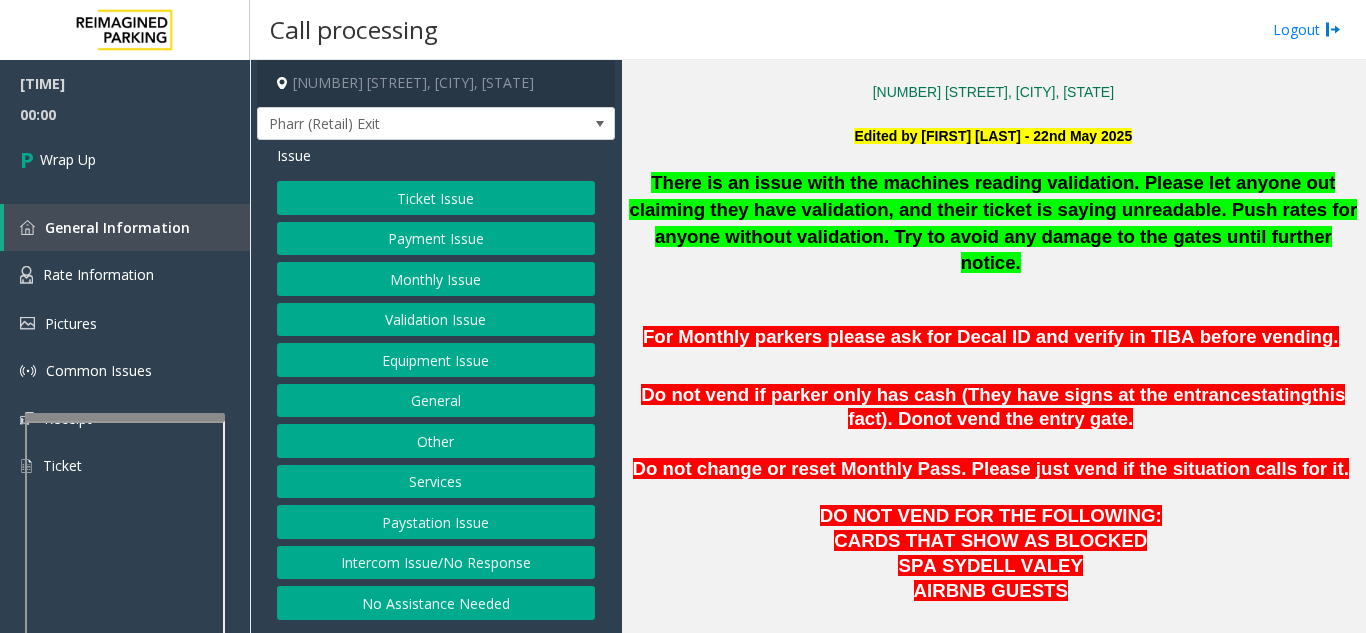 click on "Intercom Issue/No Response" 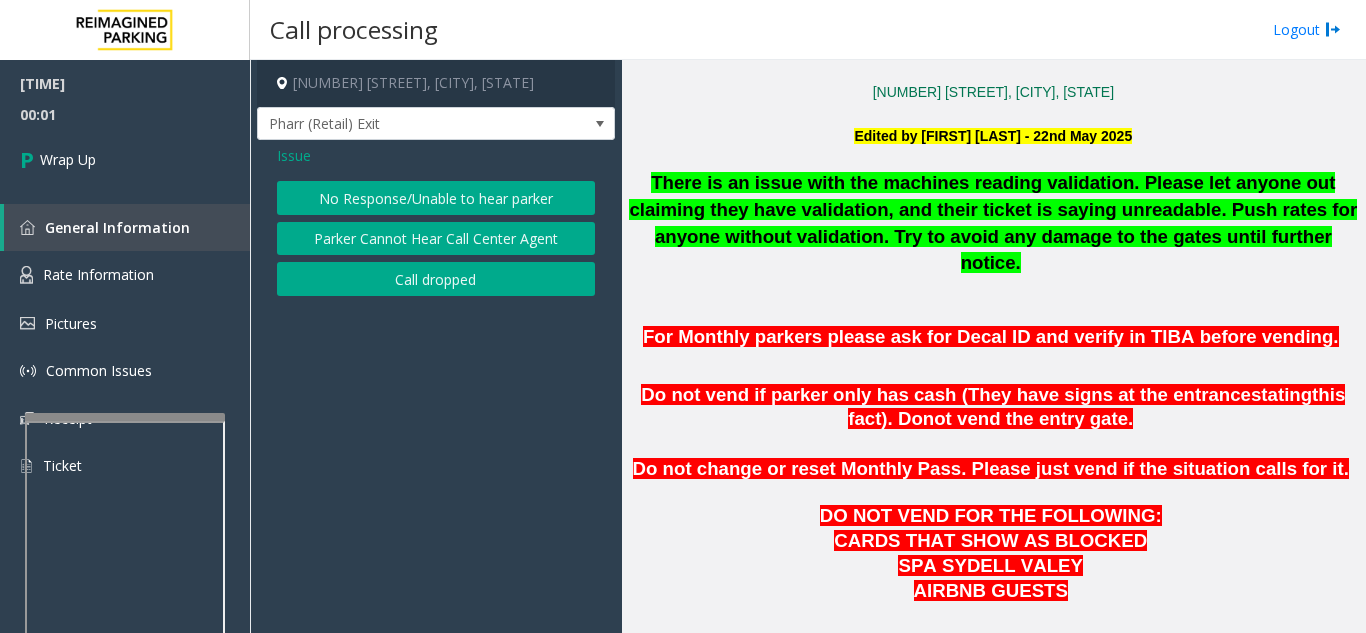 click on "No Response/Unable to hear parker   Parker Cannot Hear Call Center Agent   Call dropped" 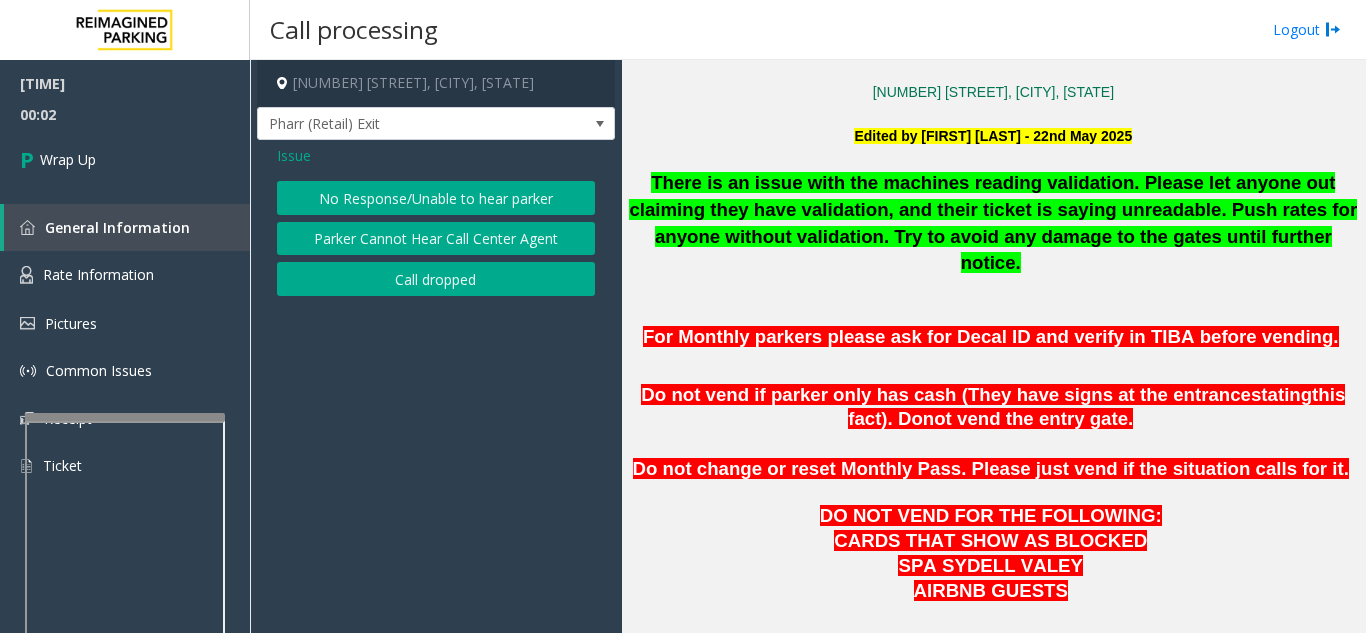 click on "Call dropped" 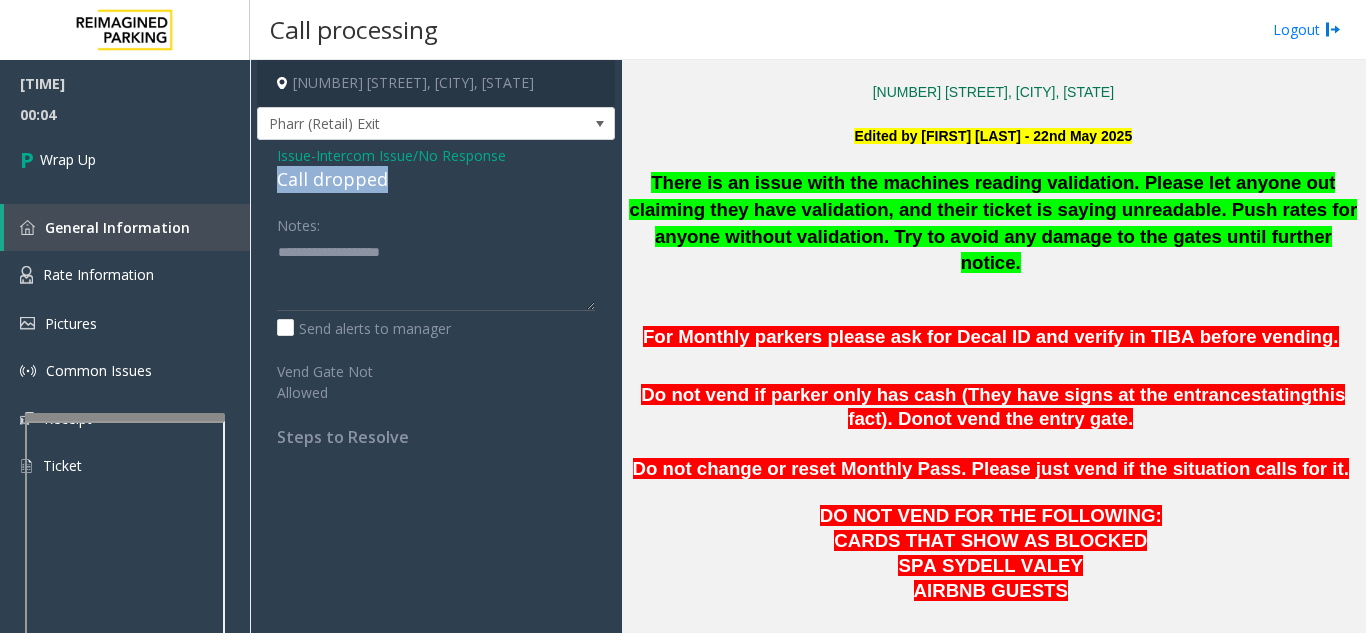 drag, startPoint x: 267, startPoint y: 181, endPoint x: 404, endPoint y: 177, distance: 137.05838 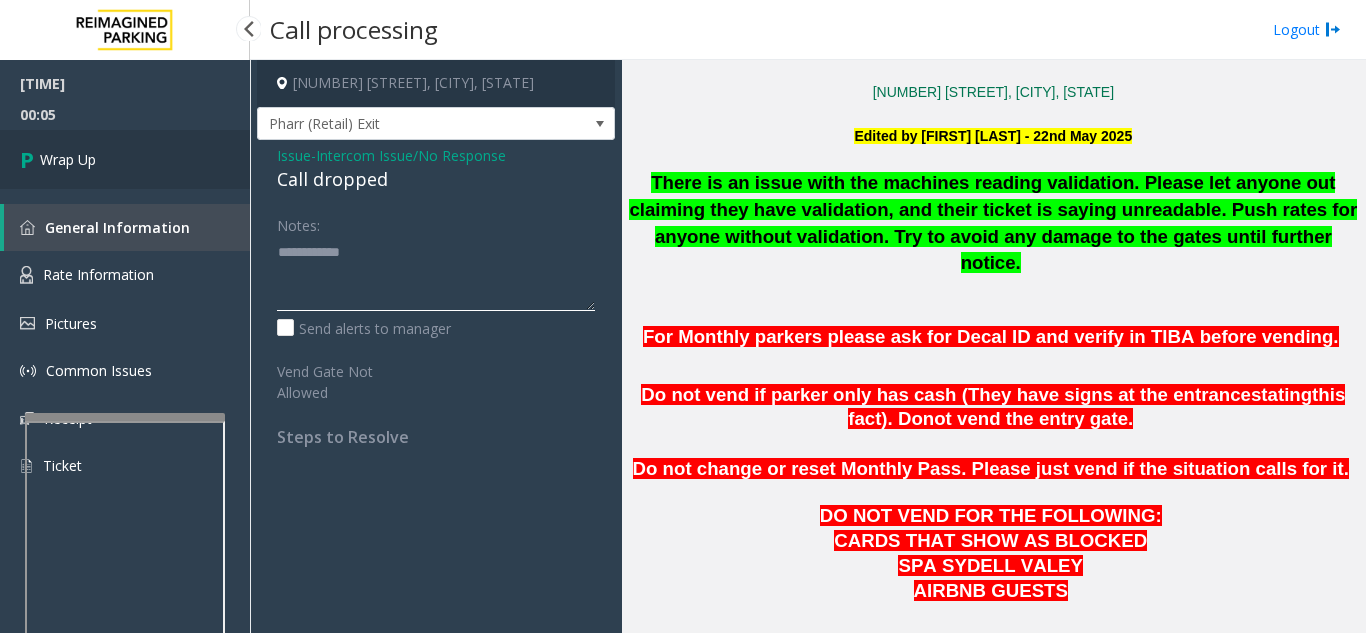 type on "**********" 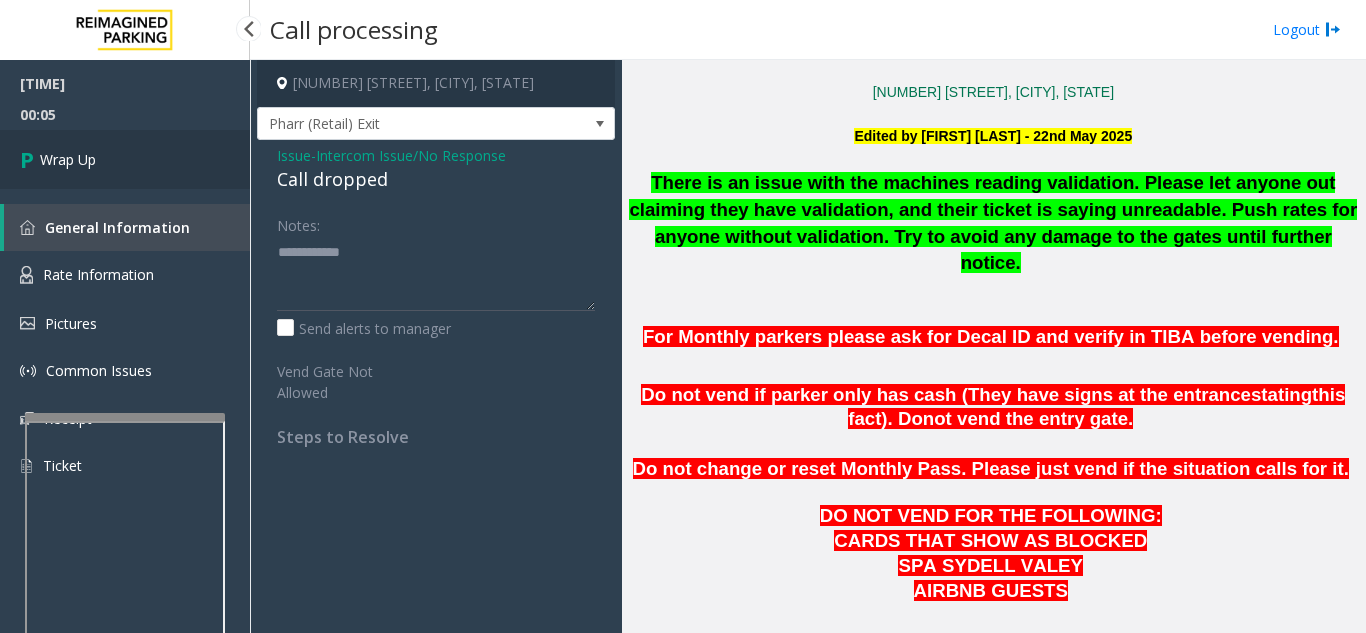 click on "Wrap Up" at bounding box center (125, 159) 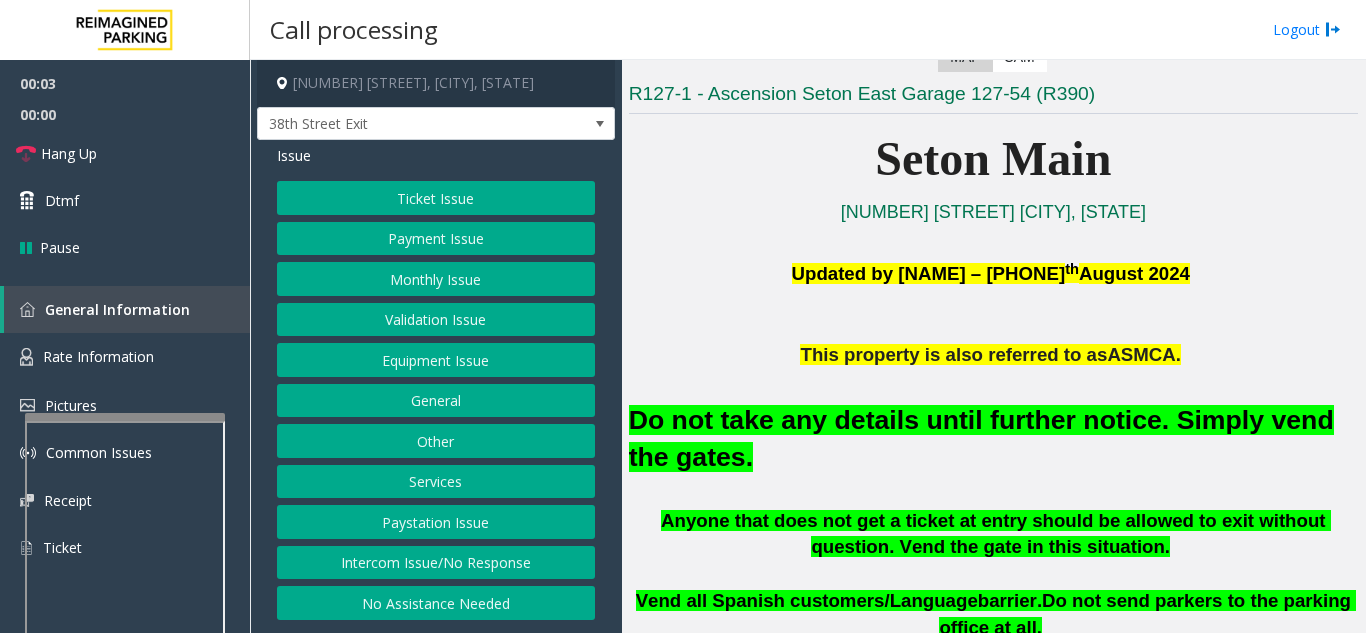 scroll, scrollTop: 400, scrollLeft: 0, axis: vertical 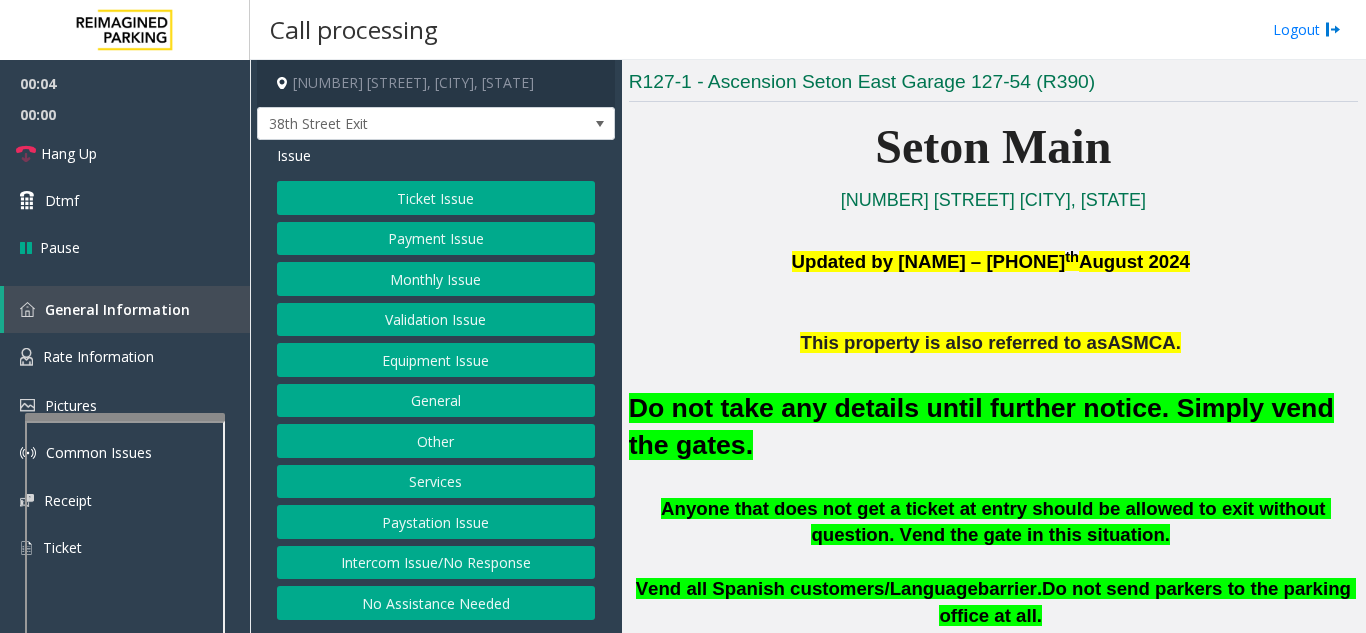 click on "Ticket Issue   Payment Issue   Monthly Issue   Validation Issue   Equipment Issue   General   Other   Services   Paystation Issue   Intercom Issue/No Response   No Assistance Needed" 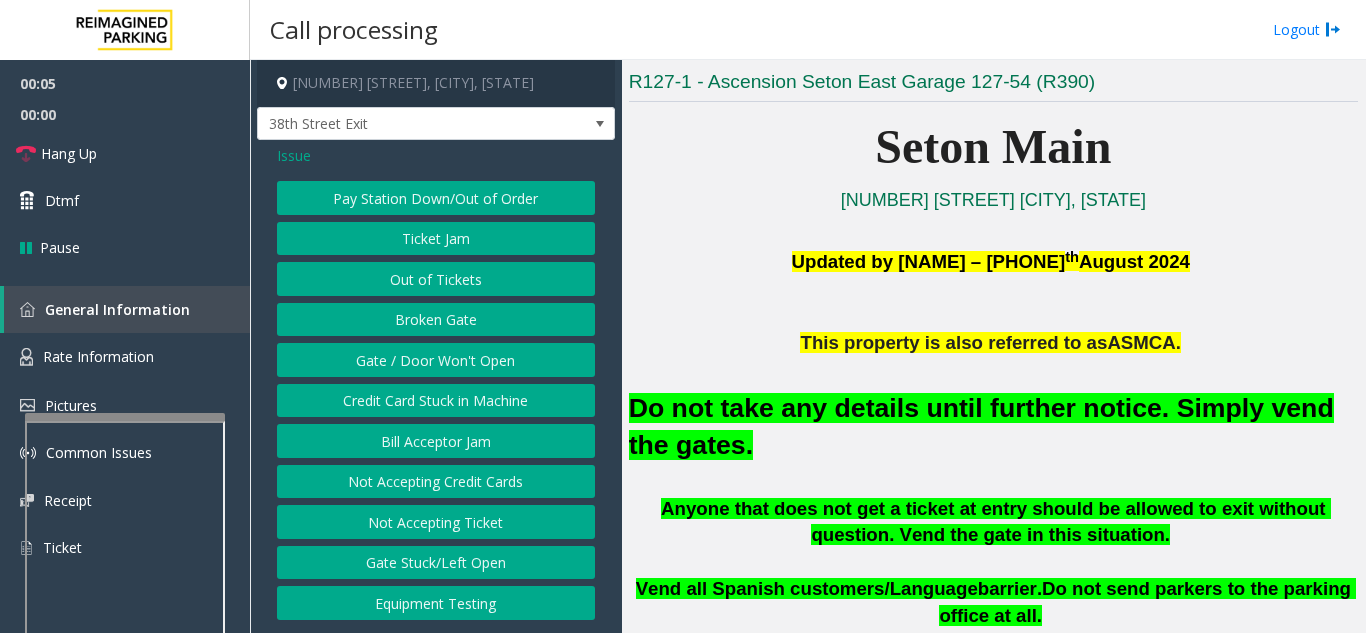 click on "Gate / Door Won't Open" 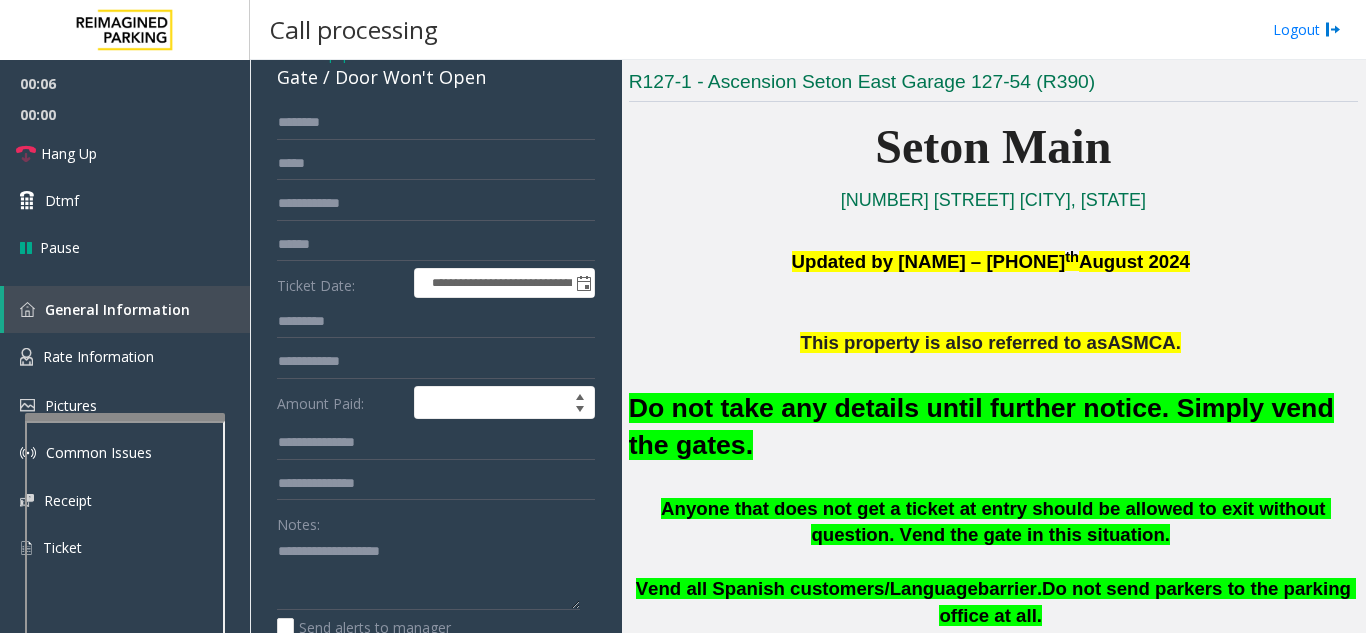 scroll, scrollTop: 200, scrollLeft: 0, axis: vertical 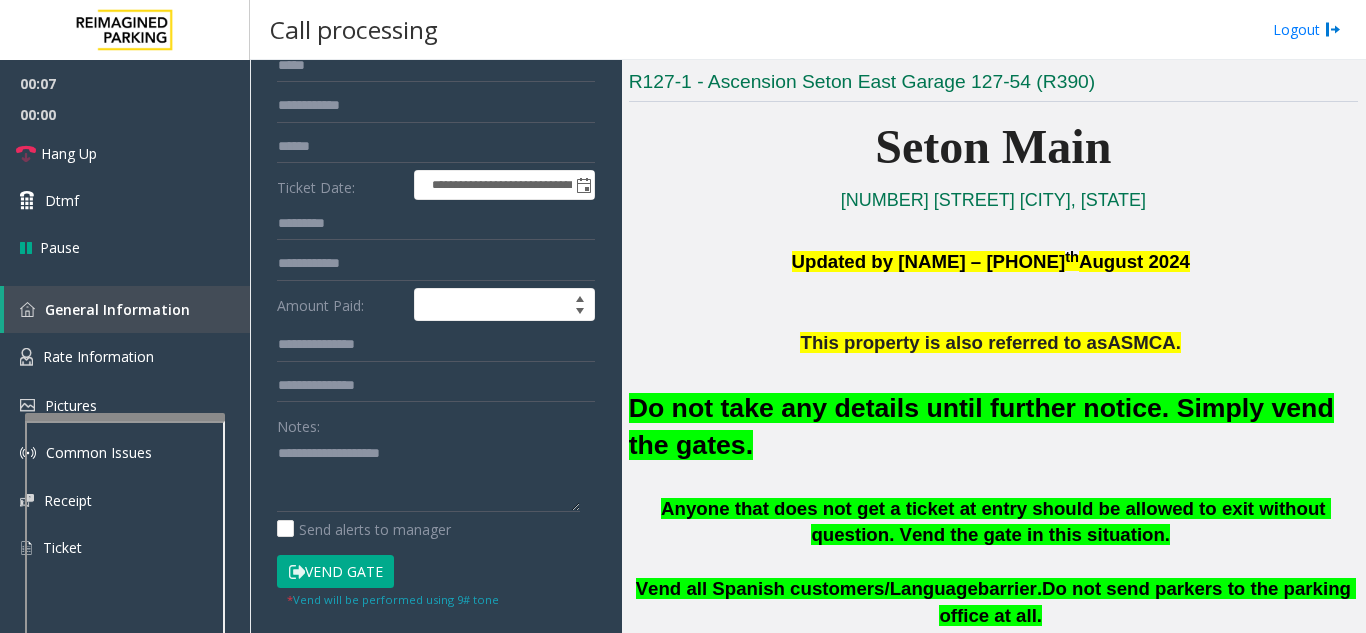 click on "Vend Gate" 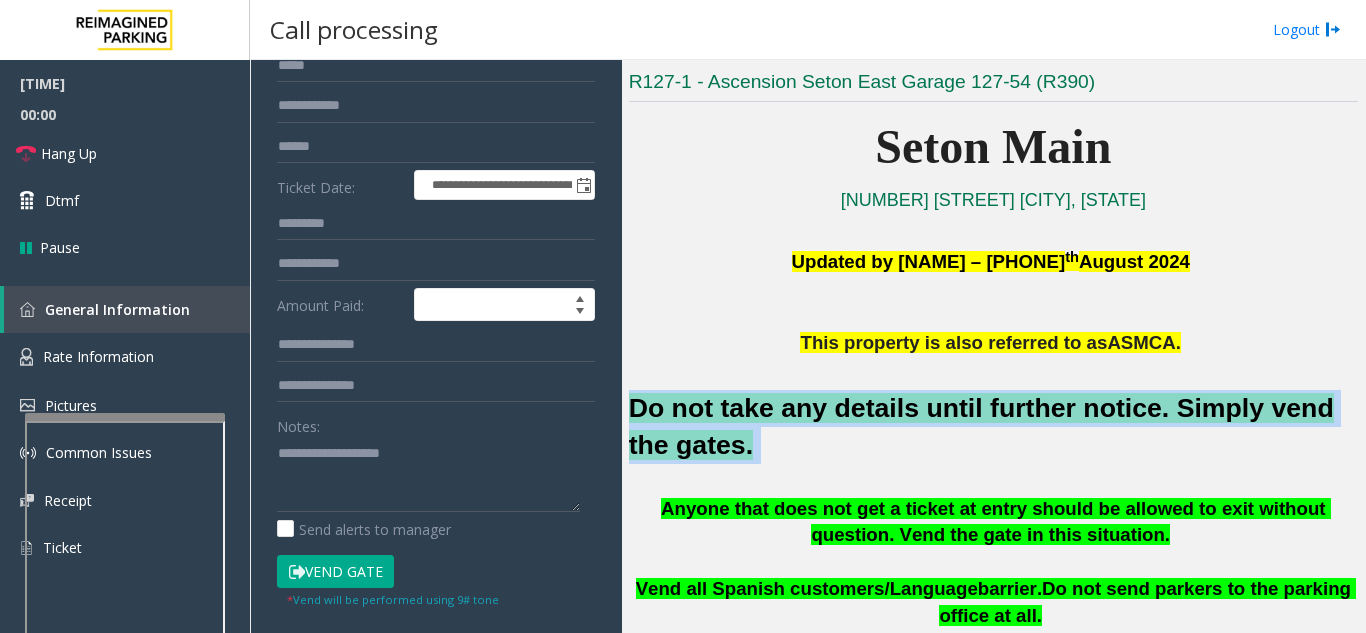 drag, startPoint x: 631, startPoint y: 409, endPoint x: 710, endPoint y: 437, distance: 83.81527 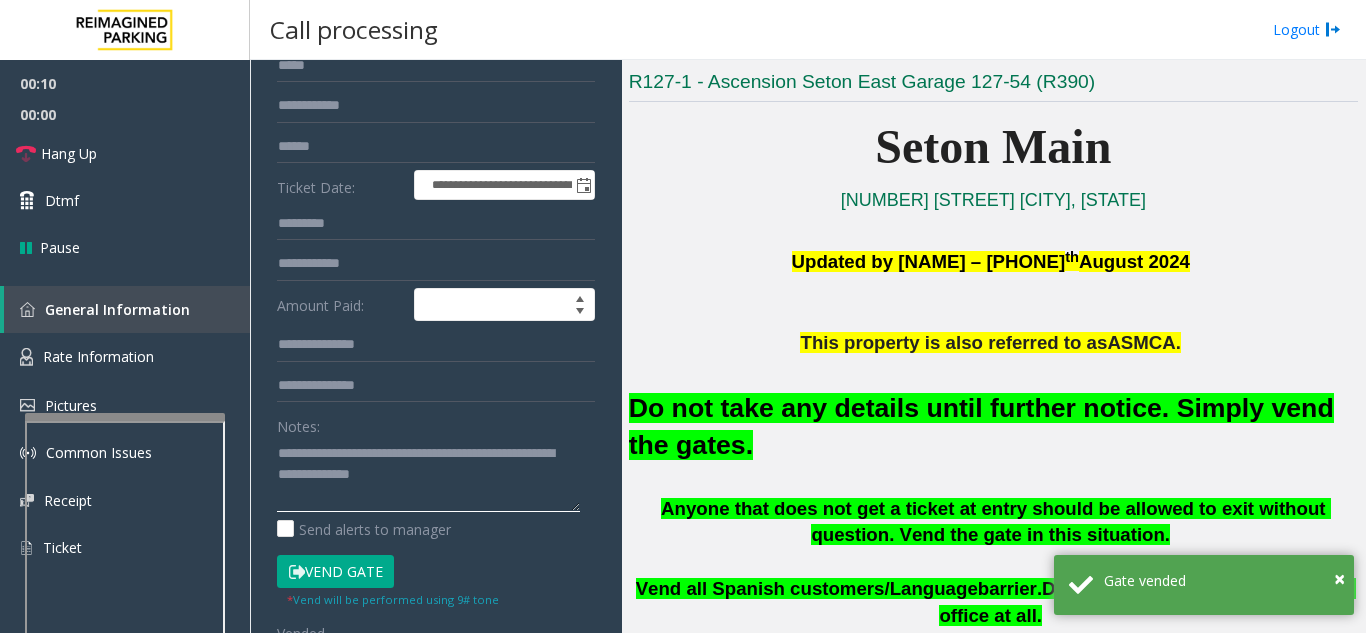 click 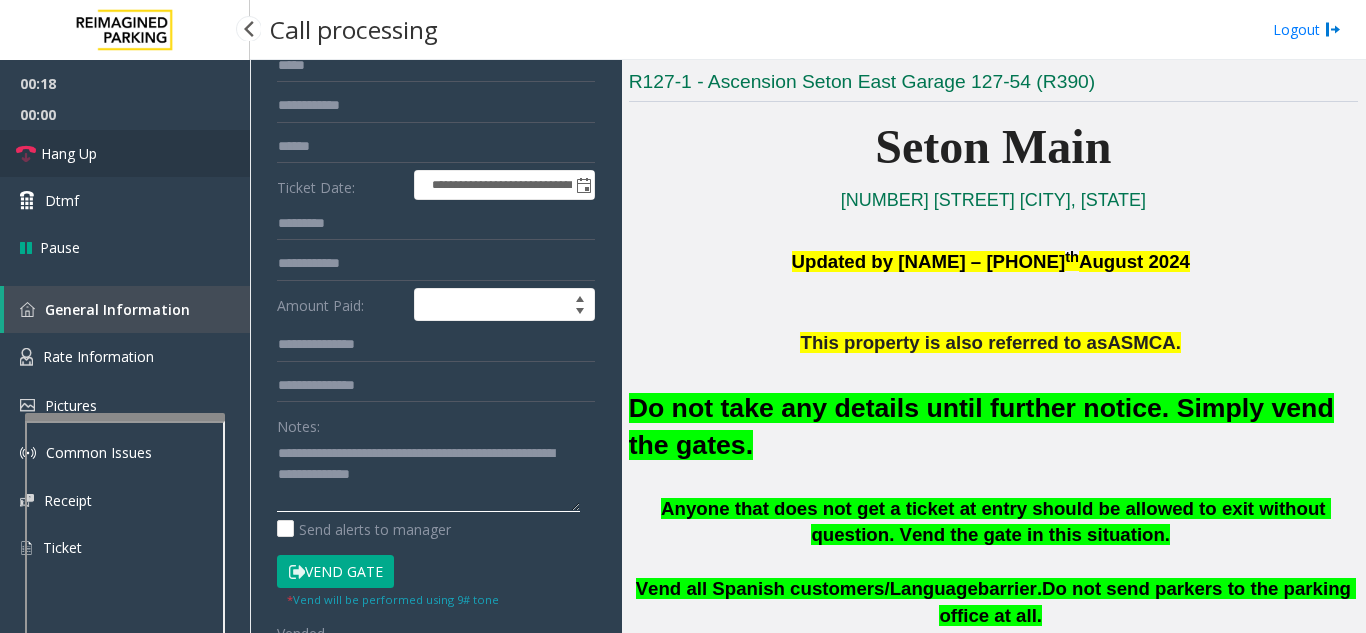 type on "**********" 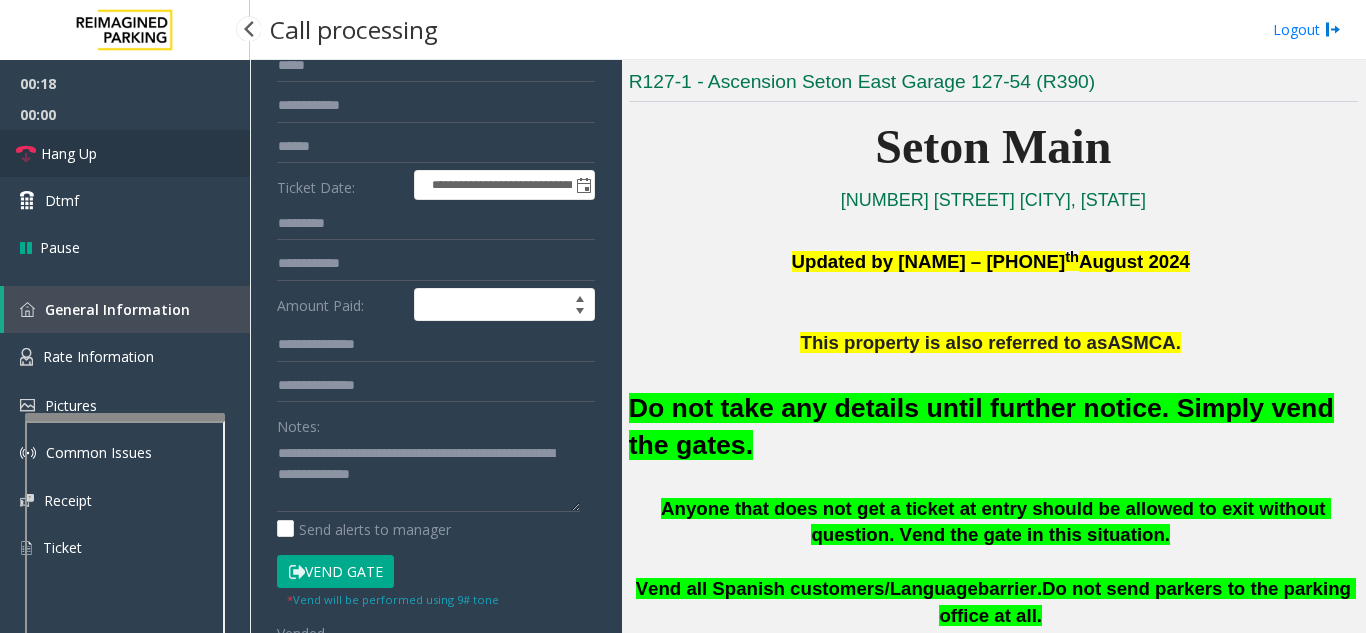 click on "Hang Up" at bounding box center (125, 153) 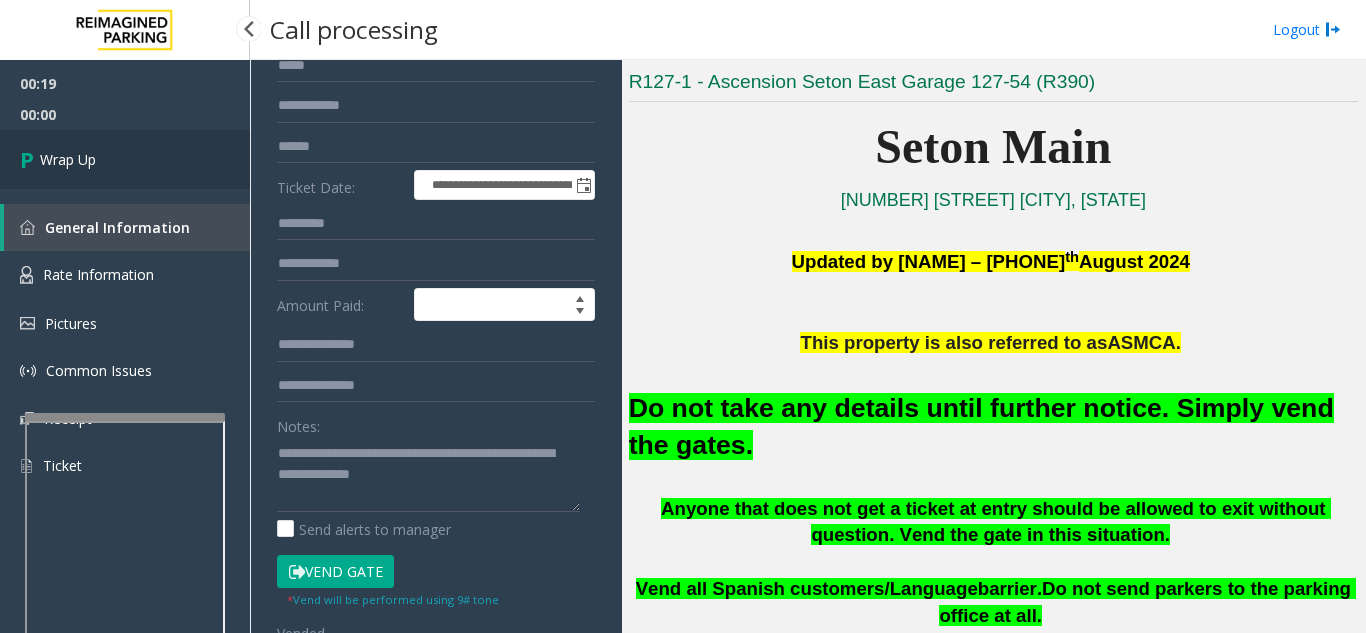click on "Wrap Up" at bounding box center [125, 159] 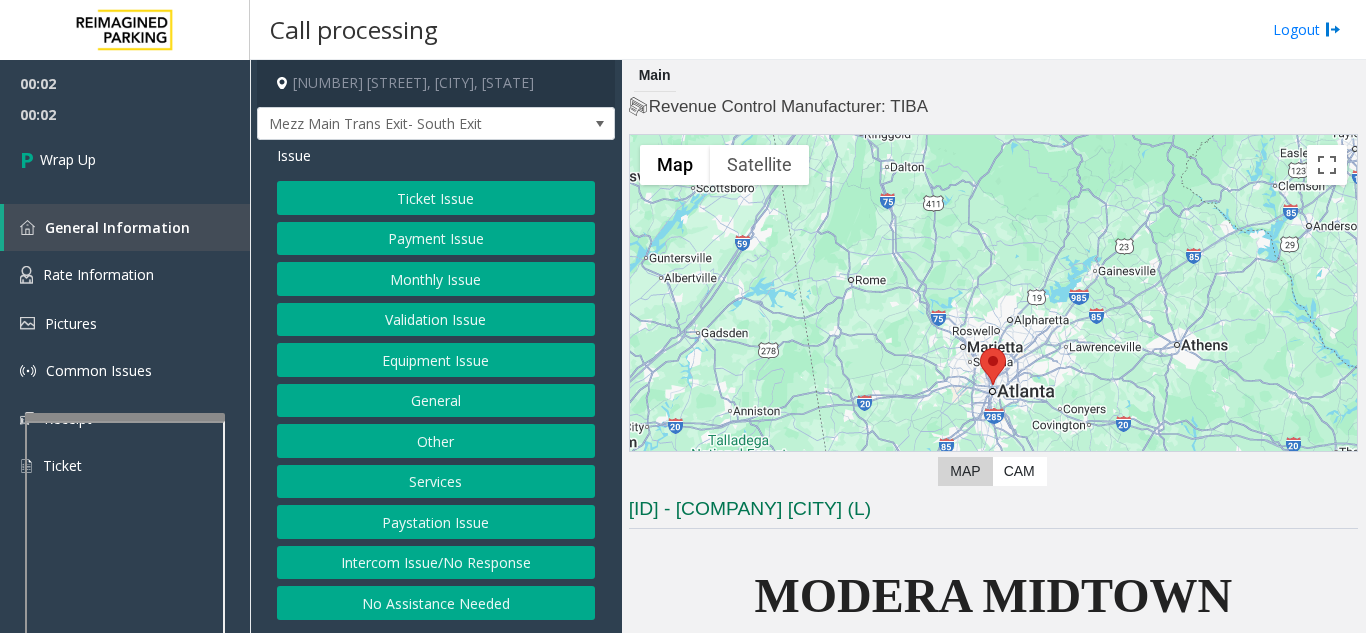 click on "Intercom Issue/No Response" 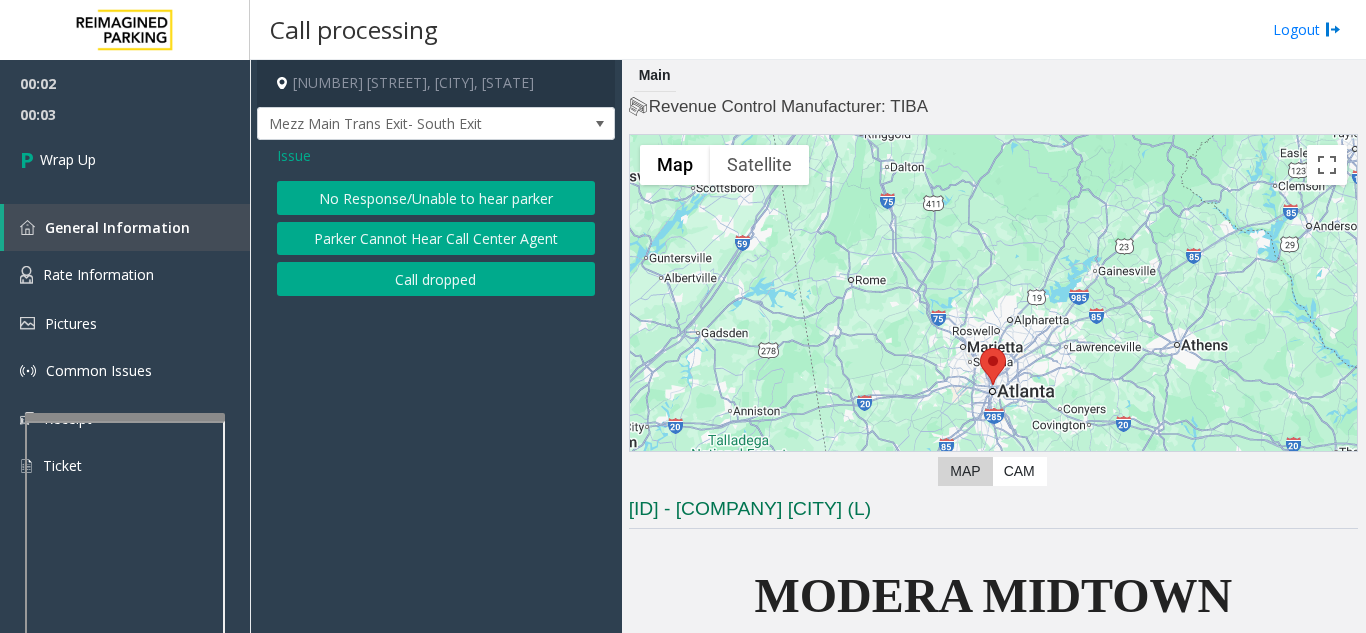 click on "Call dropped" 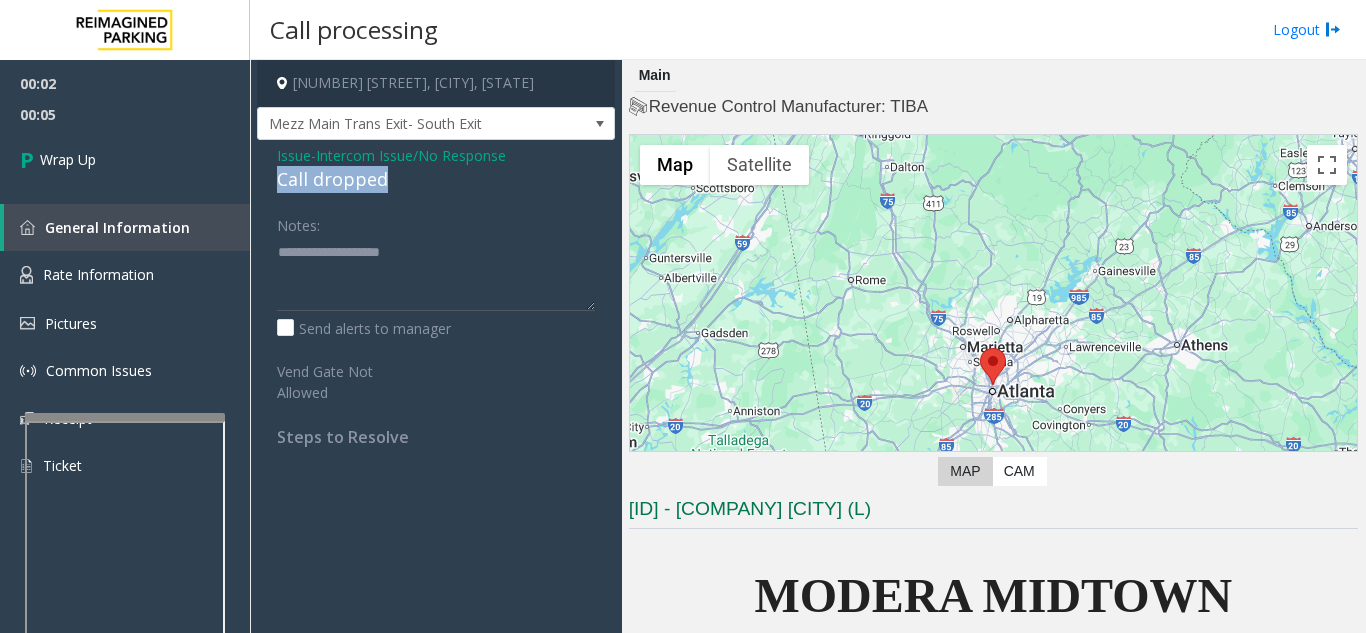drag, startPoint x: 267, startPoint y: 181, endPoint x: 405, endPoint y: 187, distance: 138.13037 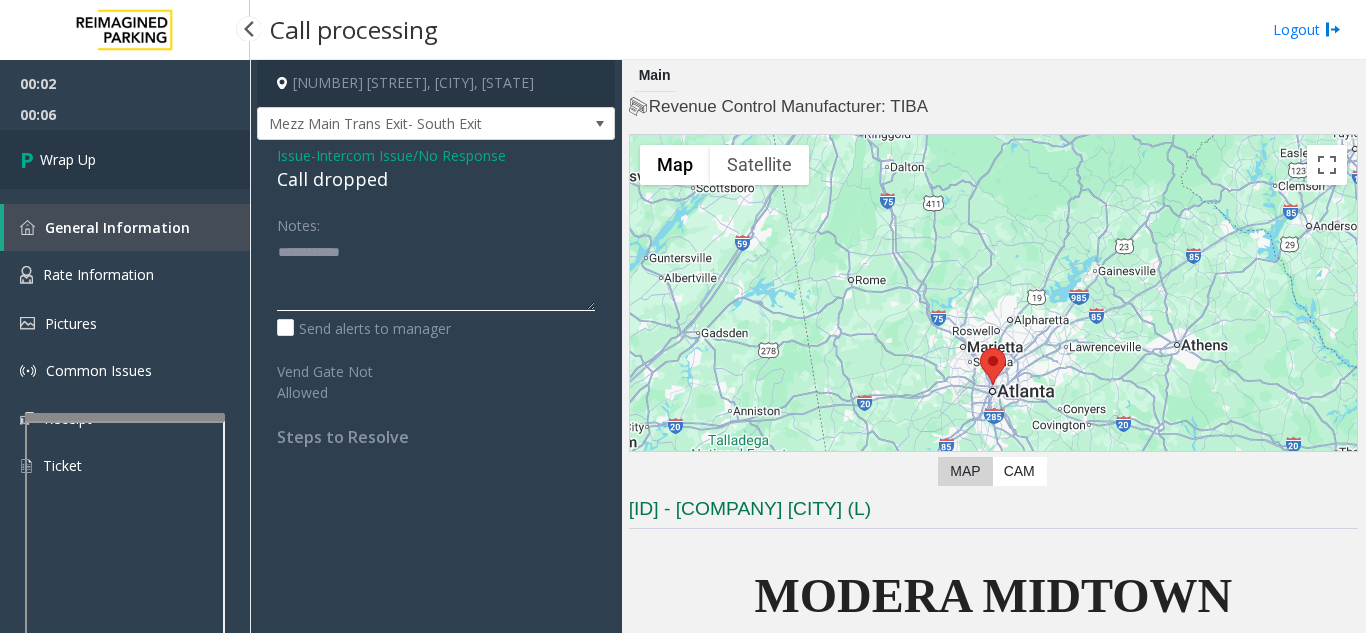 type on "**********" 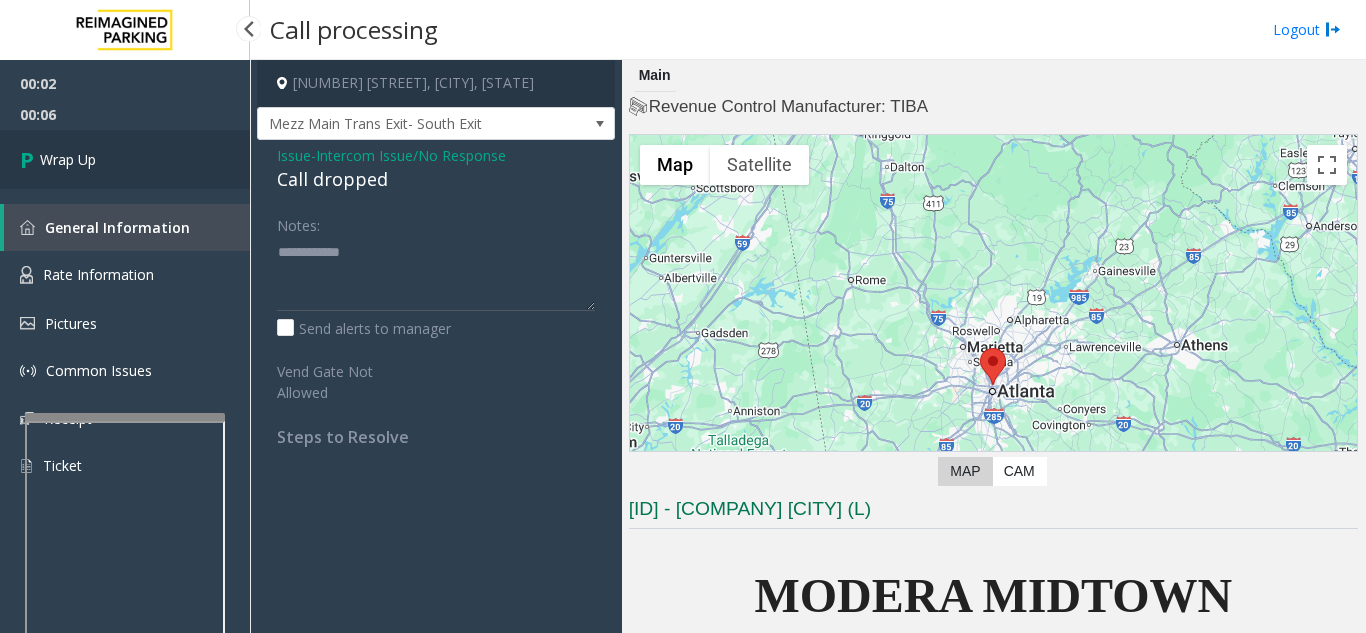 click on "Wrap Up" at bounding box center [125, 159] 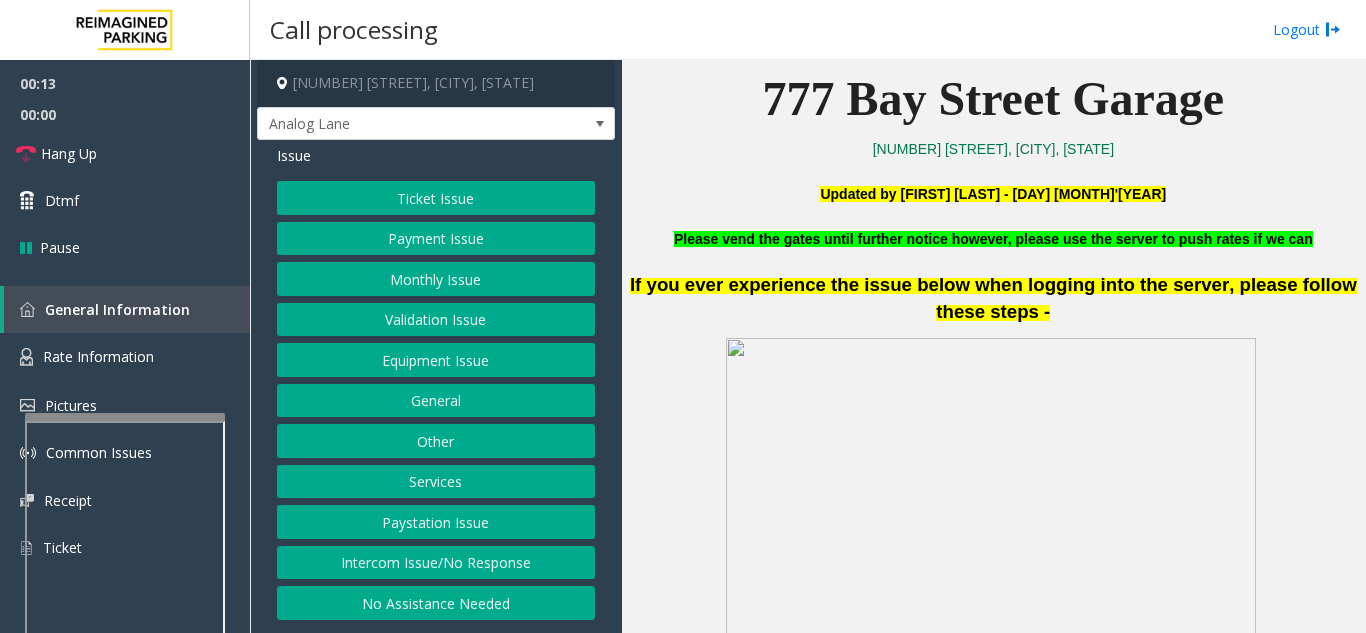 scroll, scrollTop: 500, scrollLeft: 0, axis: vertical 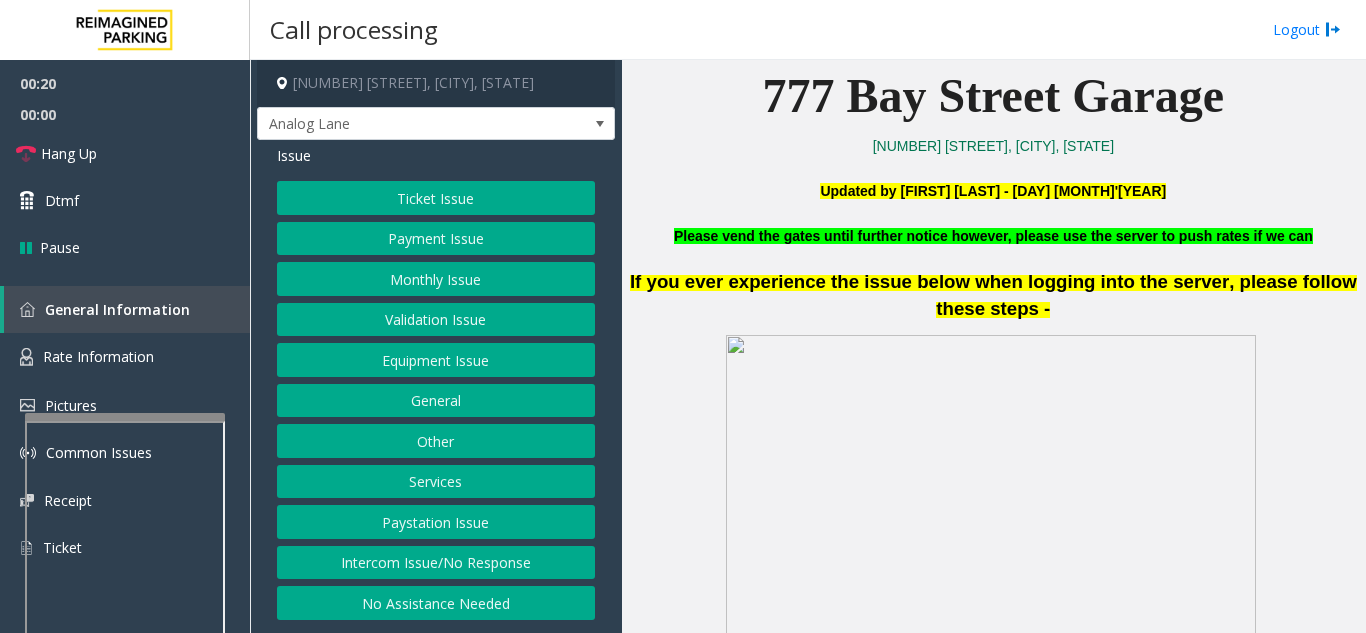 click on "Ticket Issue" 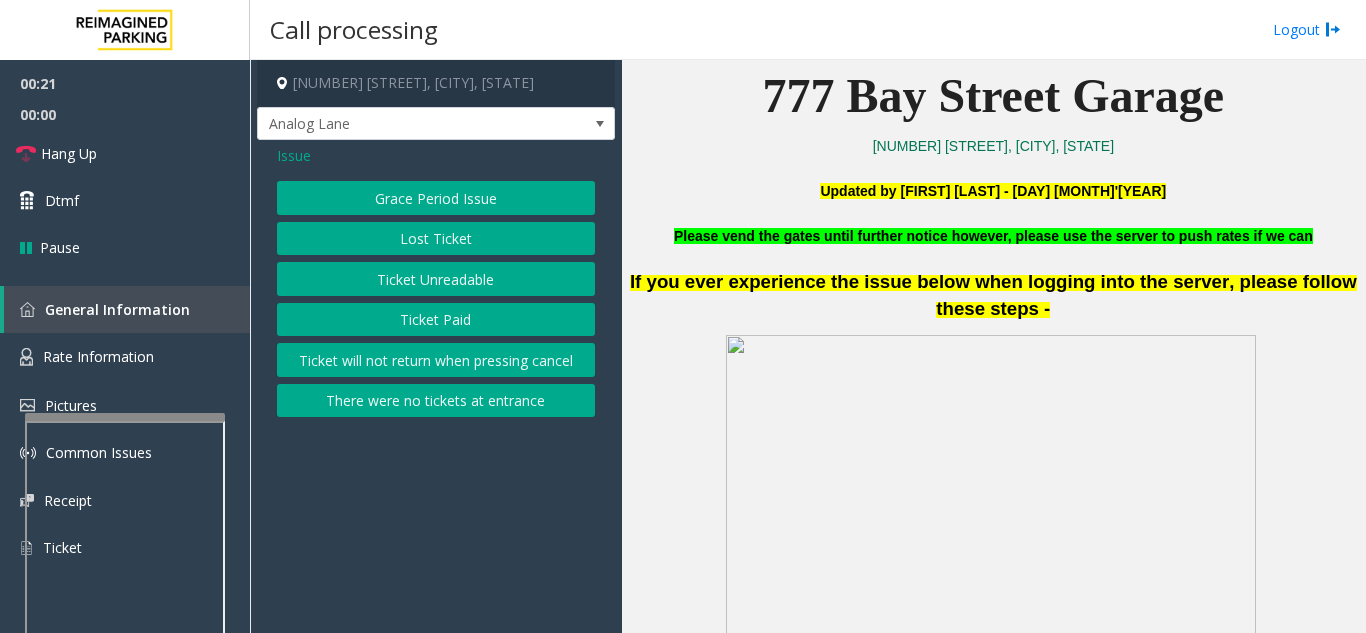 click on "Ticket will not return when pressing cancel" 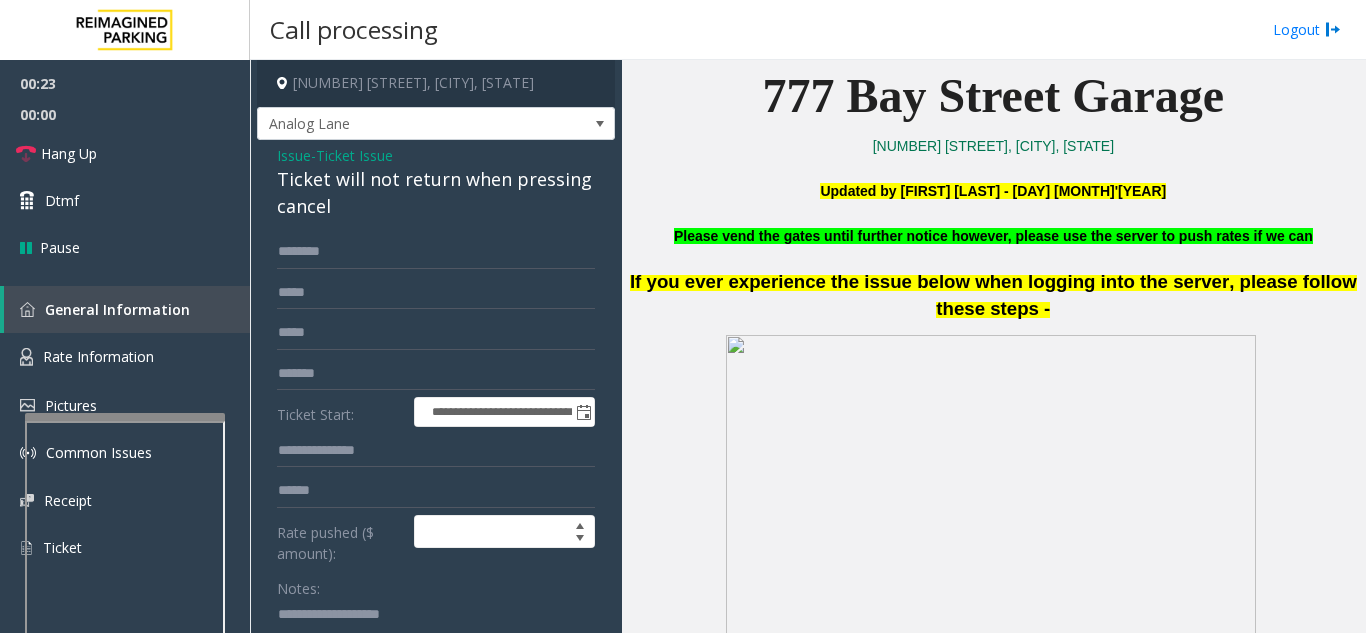 click on "Issue" 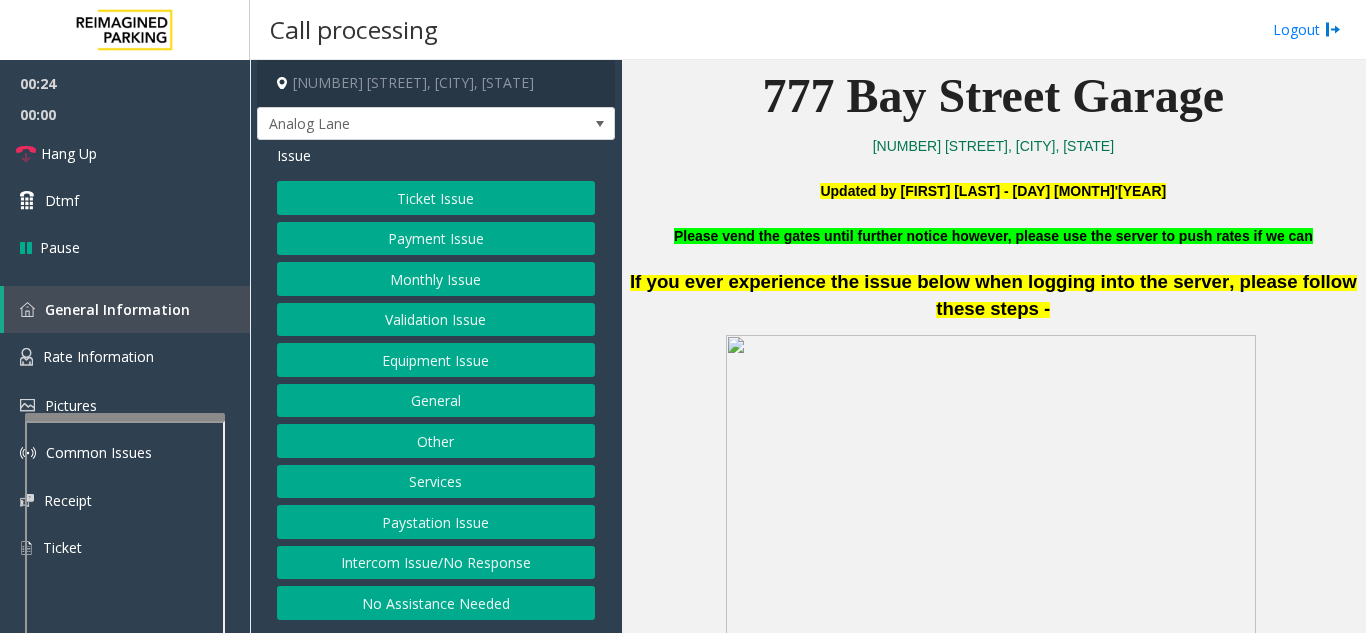 click on "Ticket Issue" 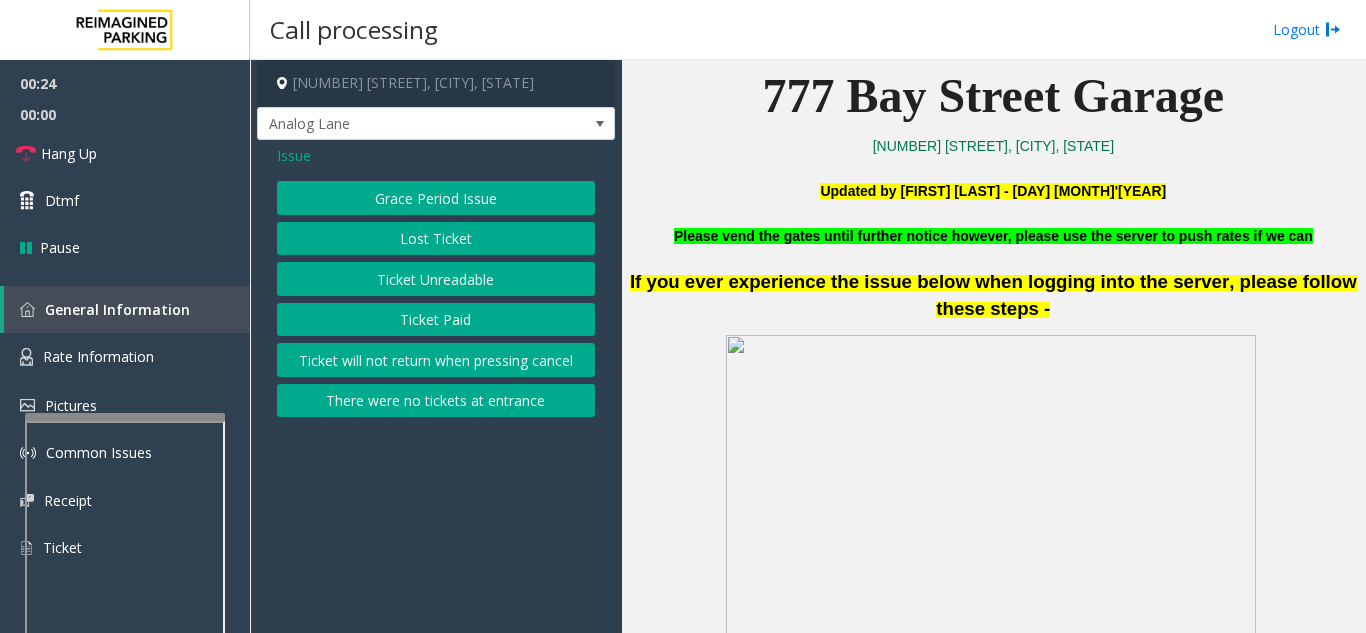 click on "Ticket Paid" 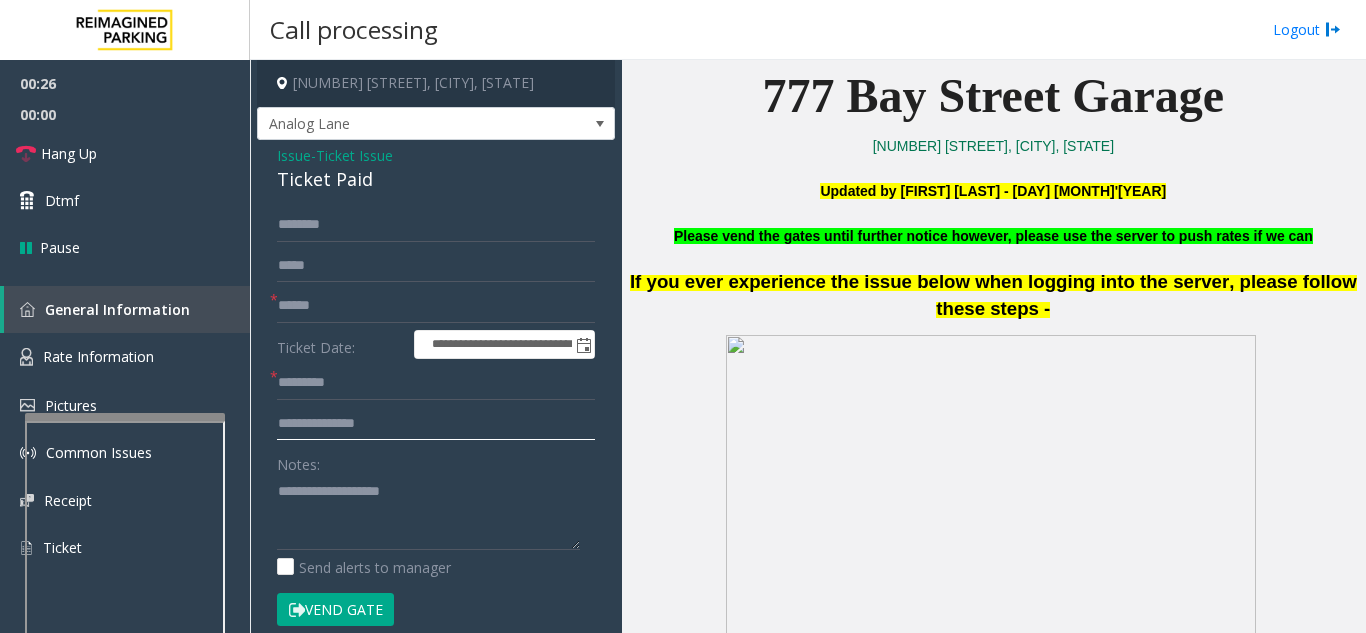 click 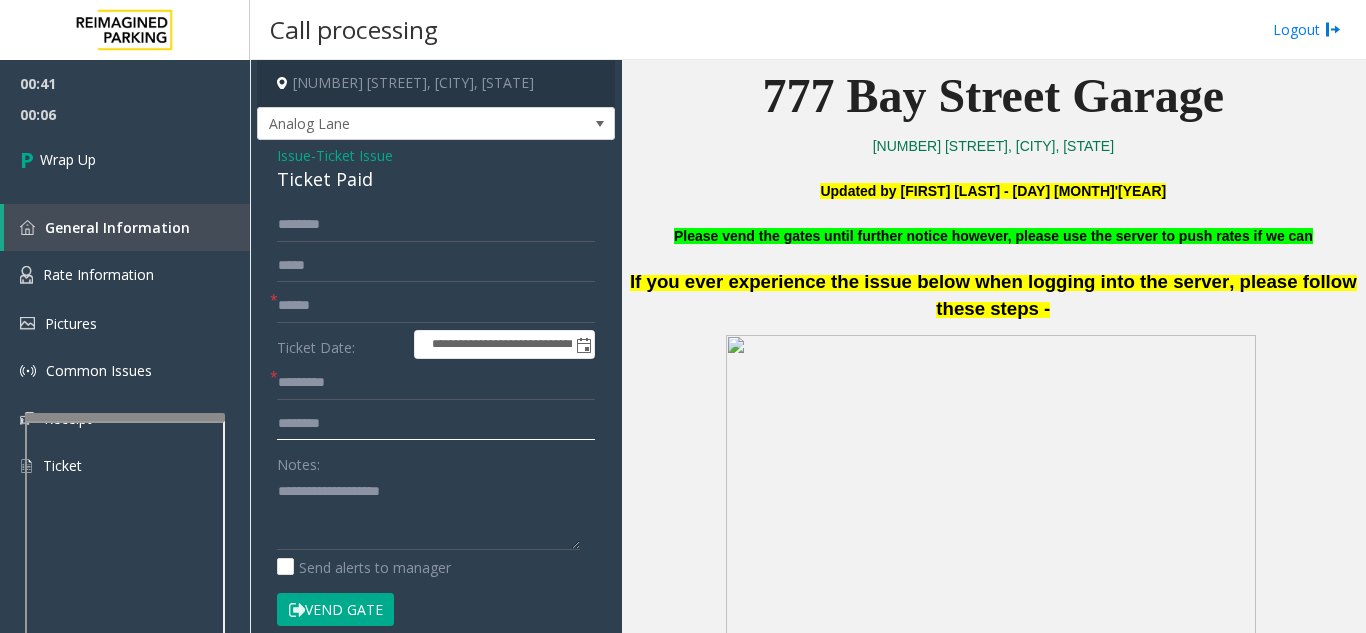 type on "*******" 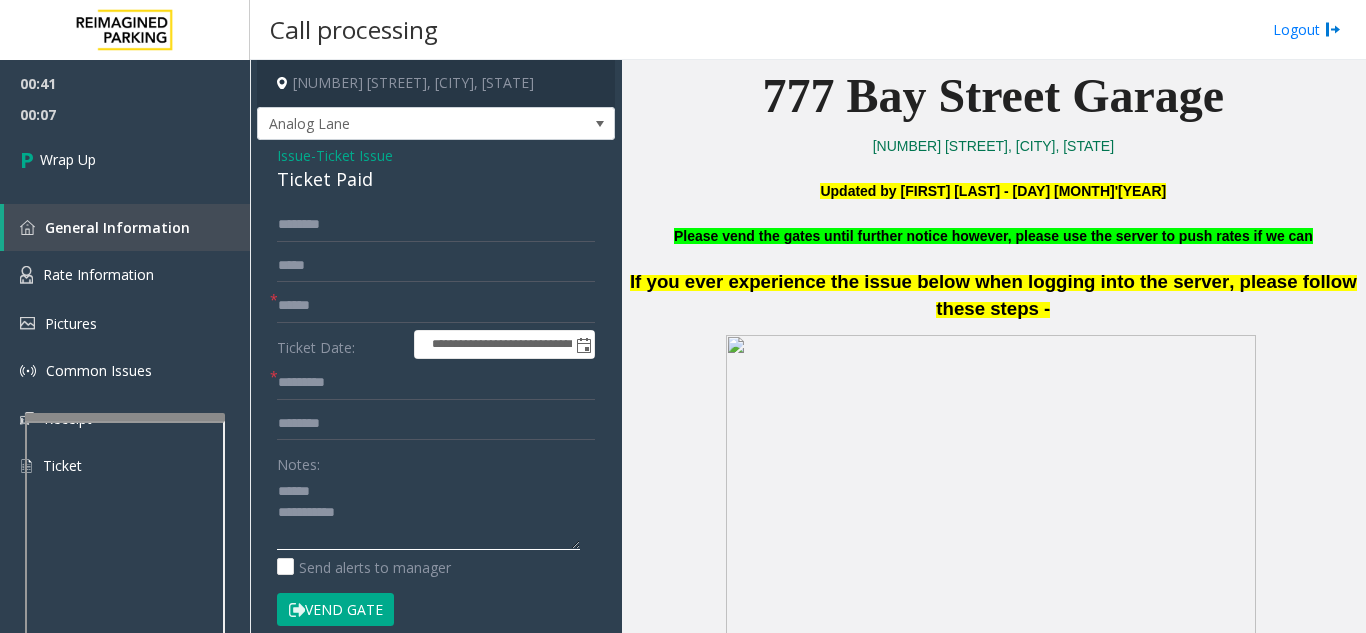 click 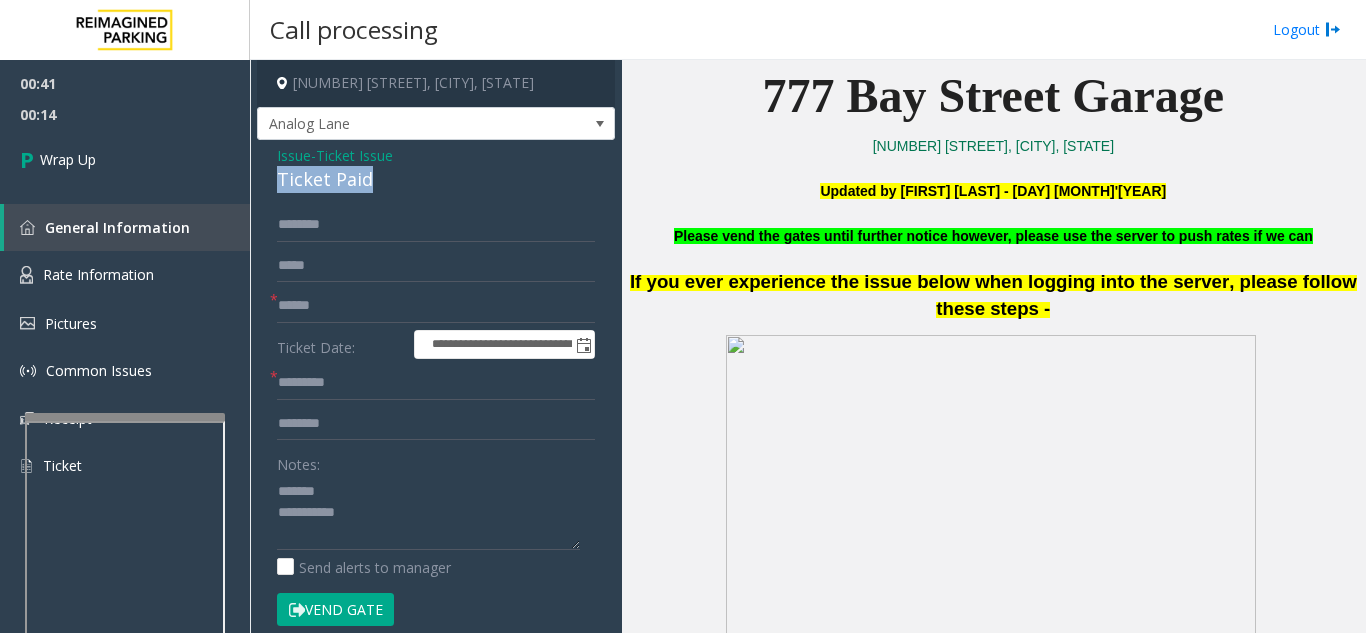 drag, startPoint x: 378, startPoint y: 182, endPoint x: 279, endPoint y: 178, distance: 99.08077 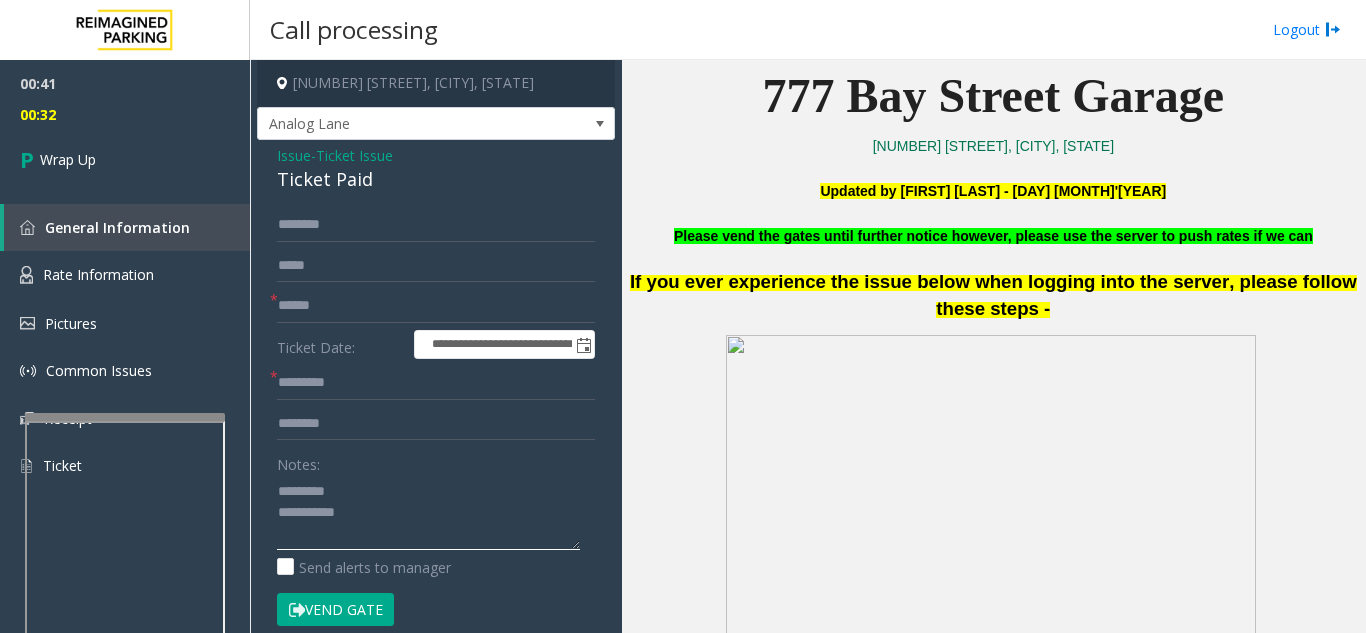 type on "**********" 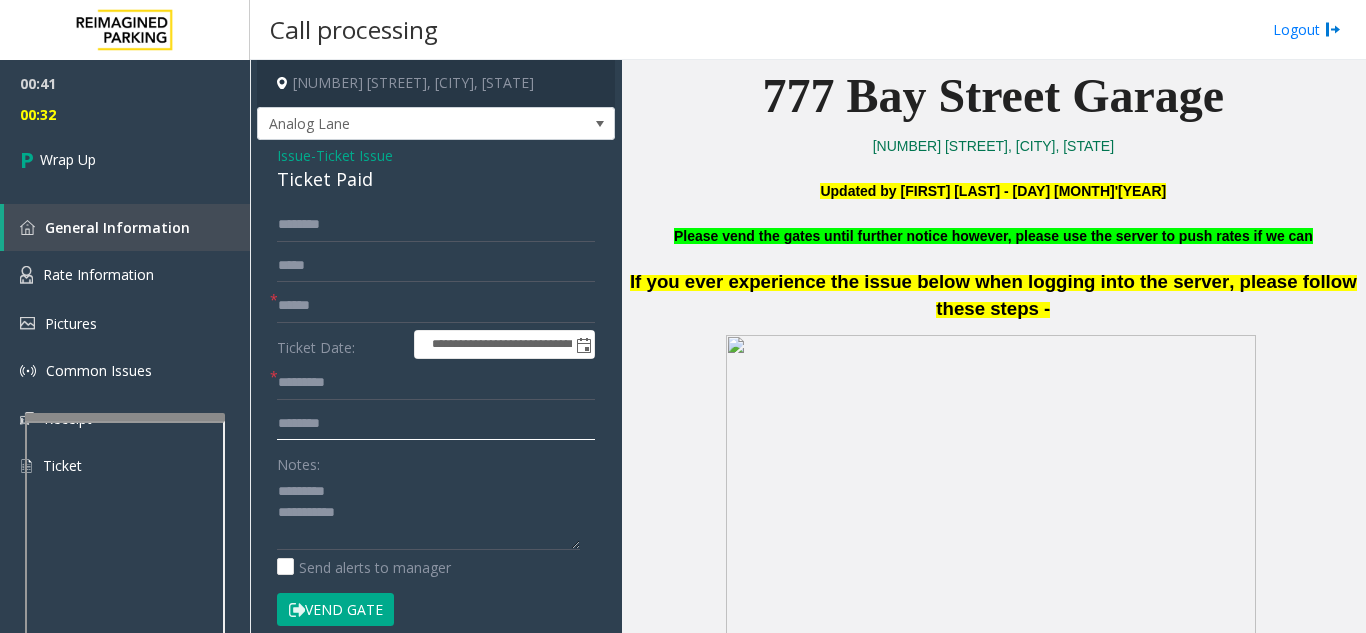 click on "*******" 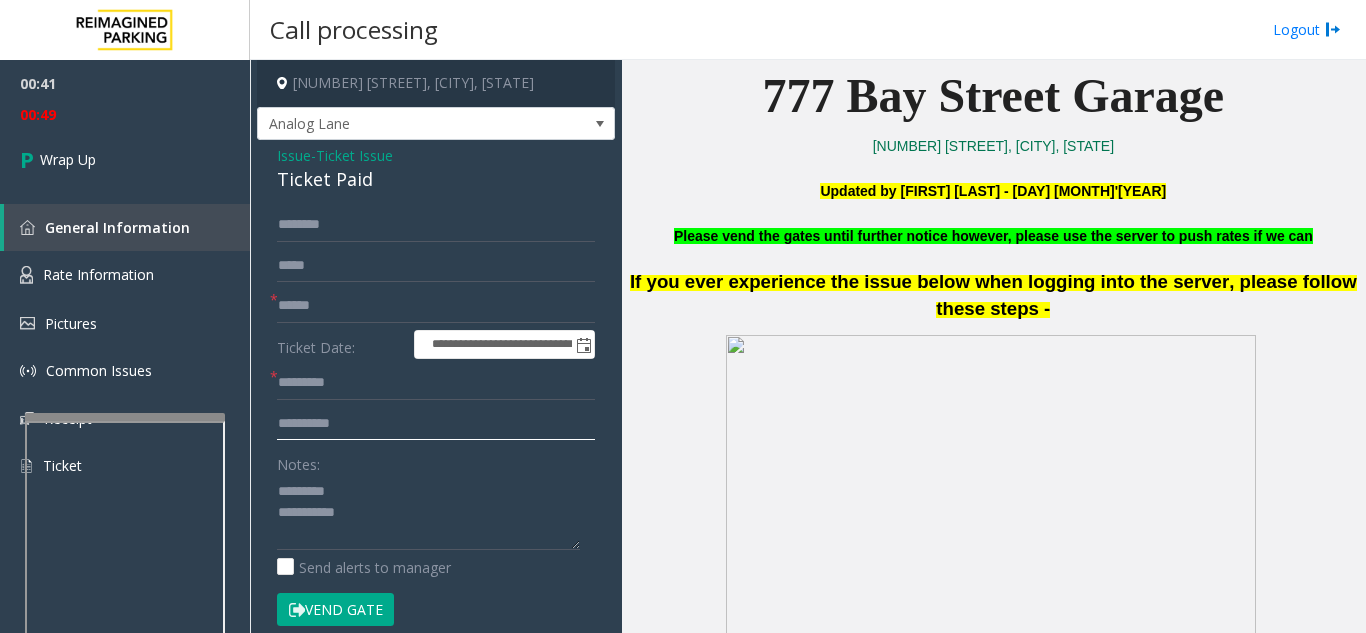 type on "*********" 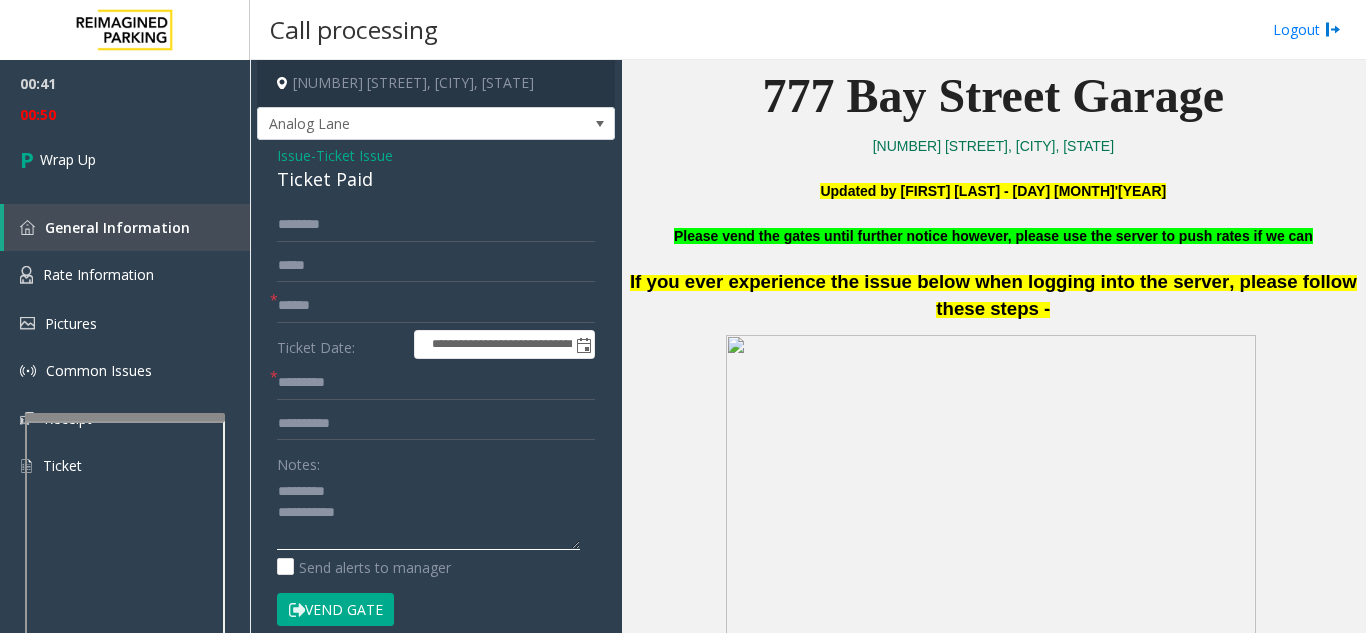 drag, startPoint x: 357, startPoint y: 494, endPoint x: 329, endPoint y: 499, distance: 28.442924 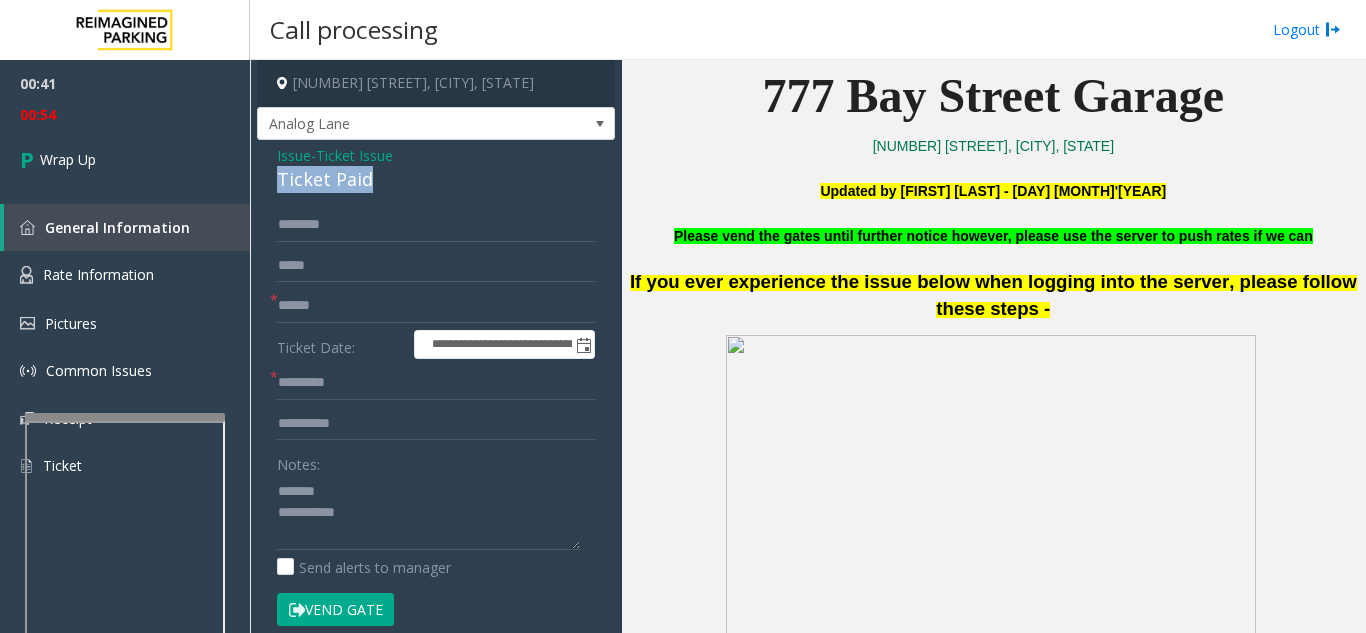 drag, startPoint x: 381, startPoint y: 180, endPoint x: 267, endPoint y: 178, distance: 114.01754 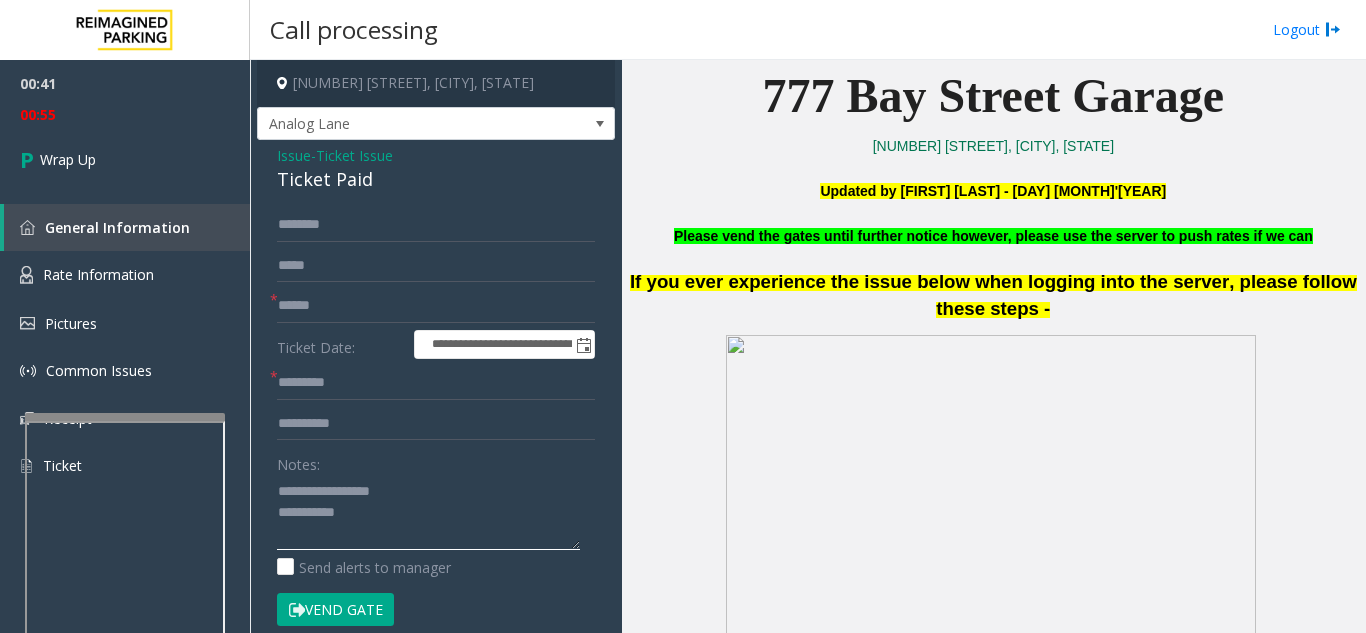 click 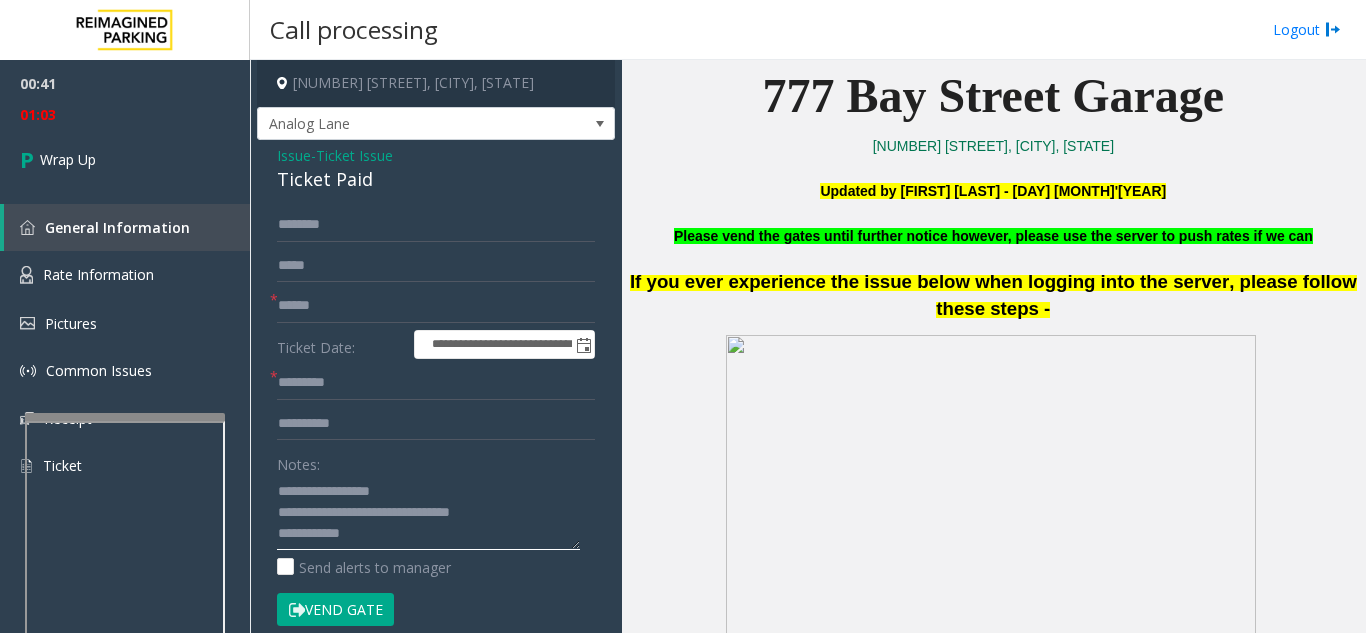 type on "**********" 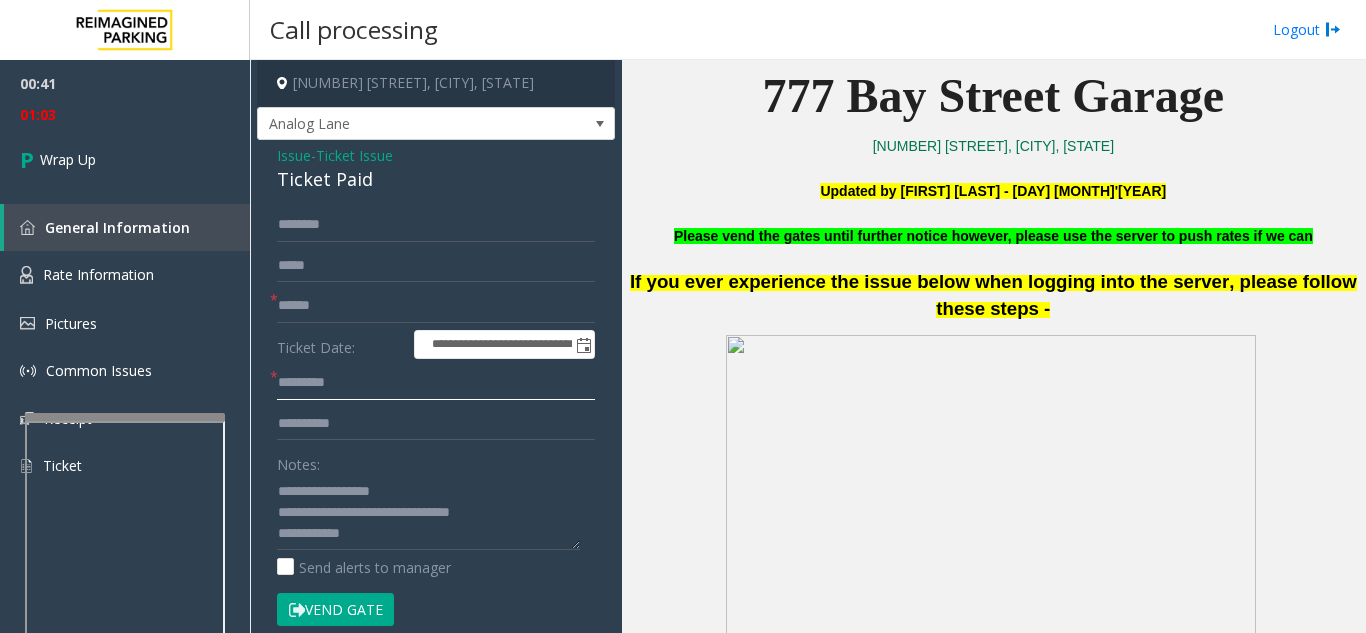 click 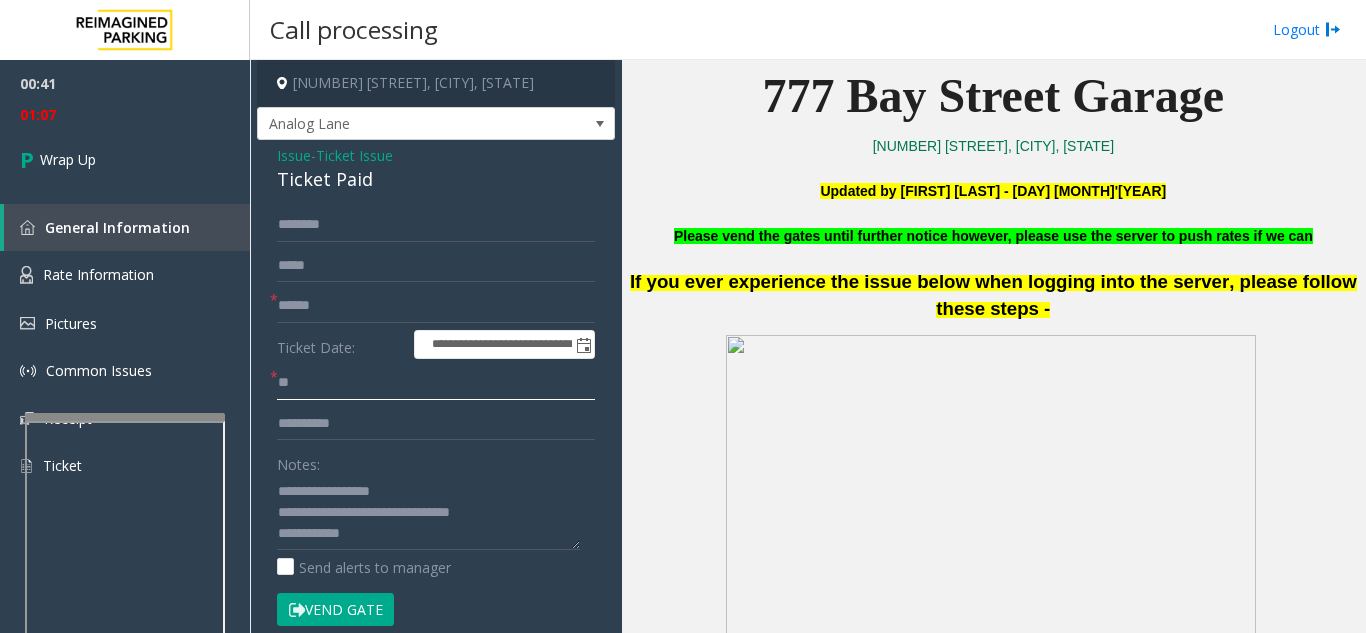 type on "**" 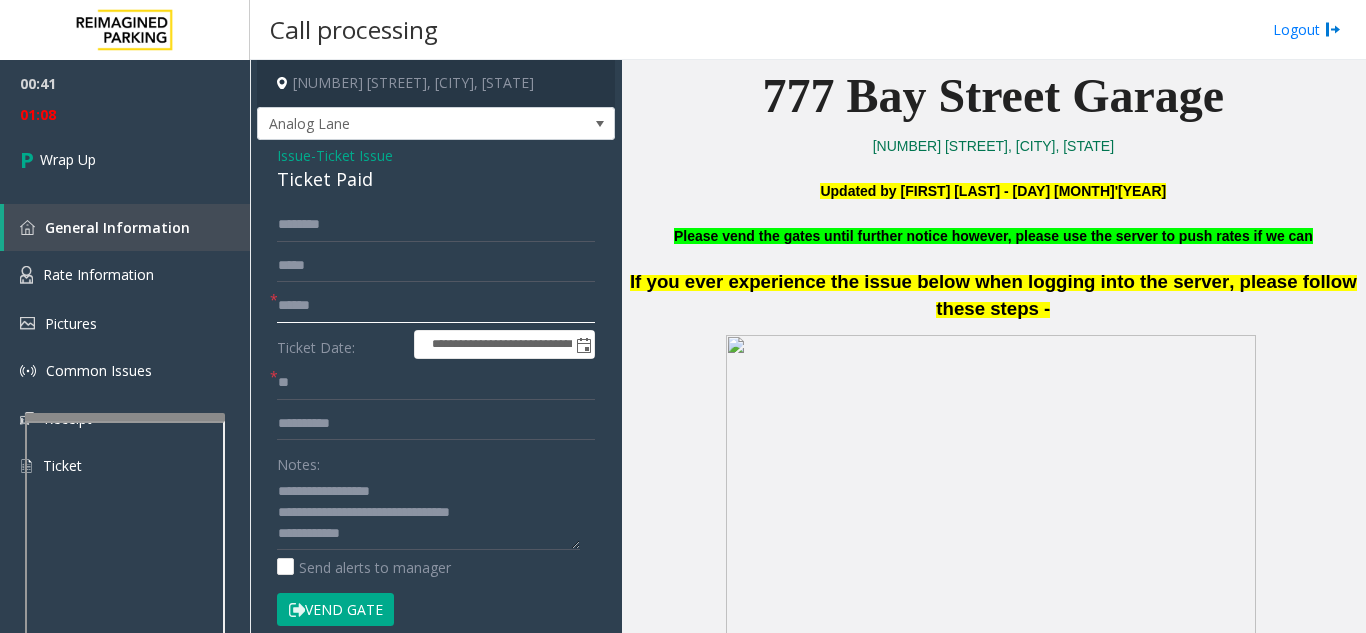 click 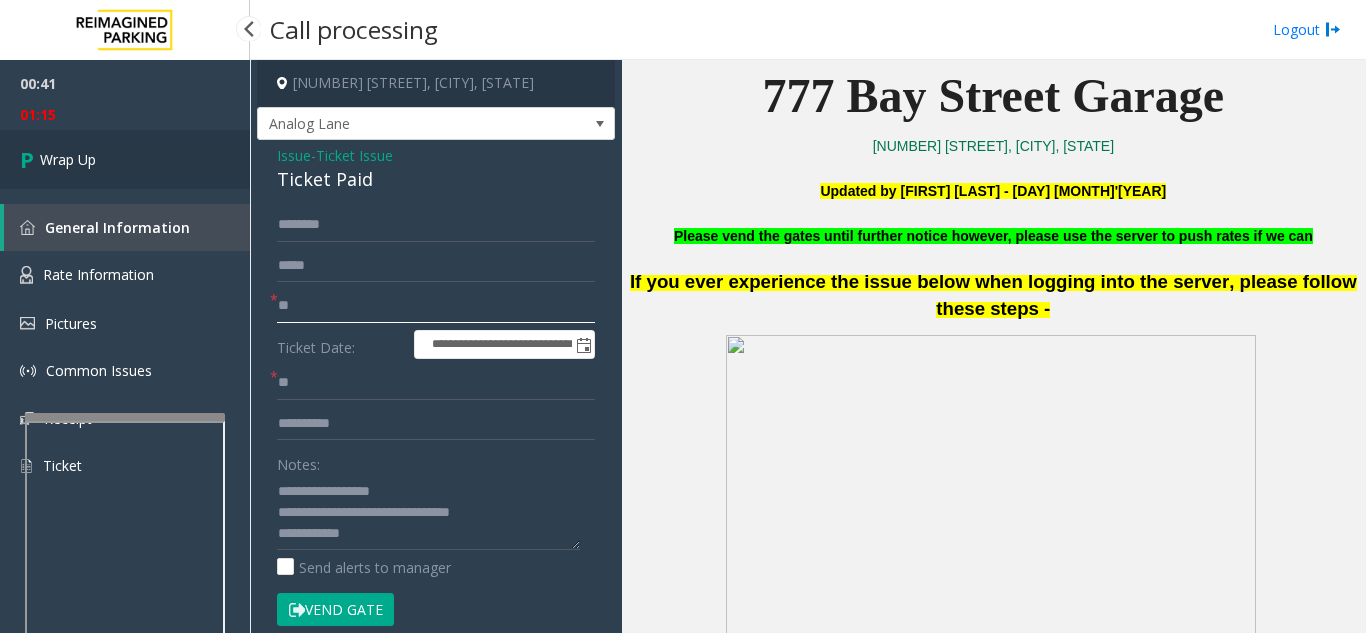 type on "**" 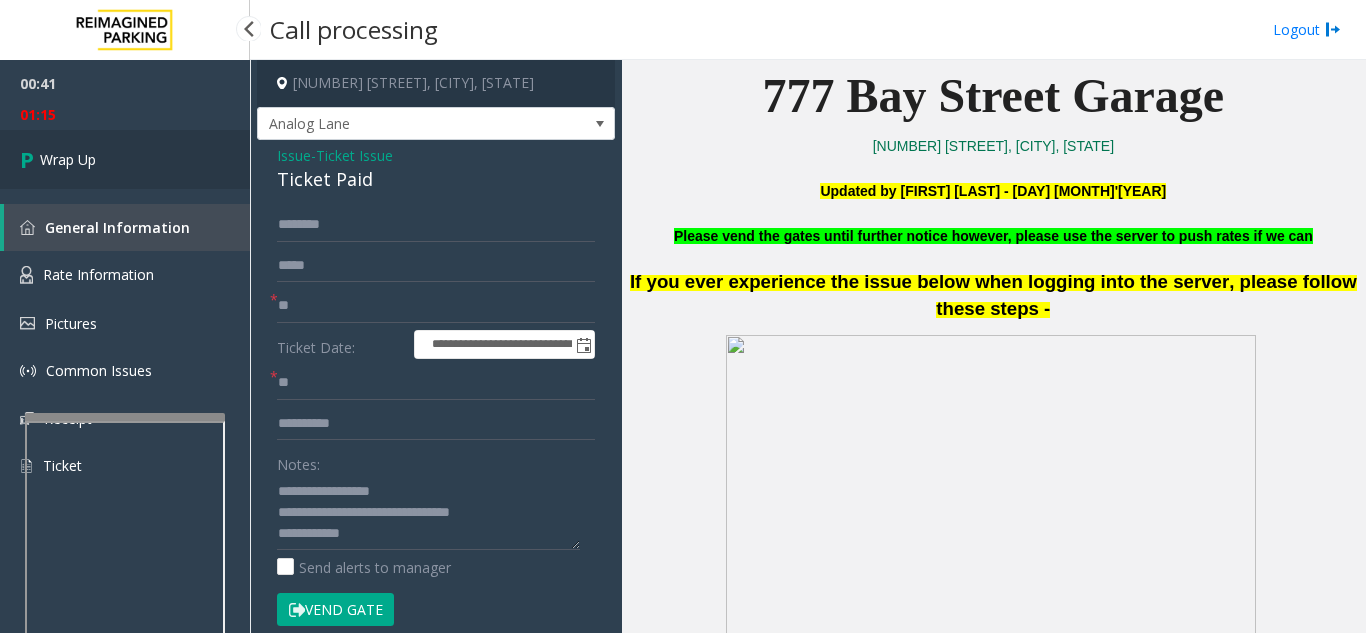 click on "Wrap Up" at bounding box center (125, 159) 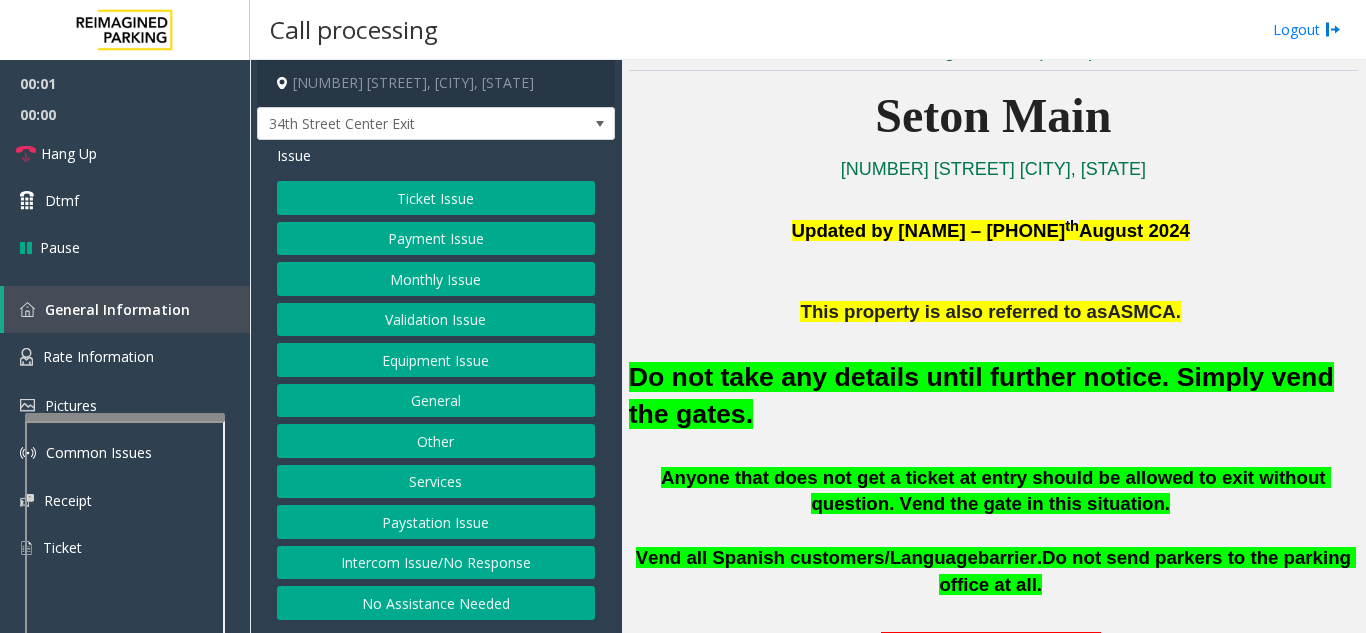 scroll, scrollTop: 500, scrollLeft: 0, axis: vertical 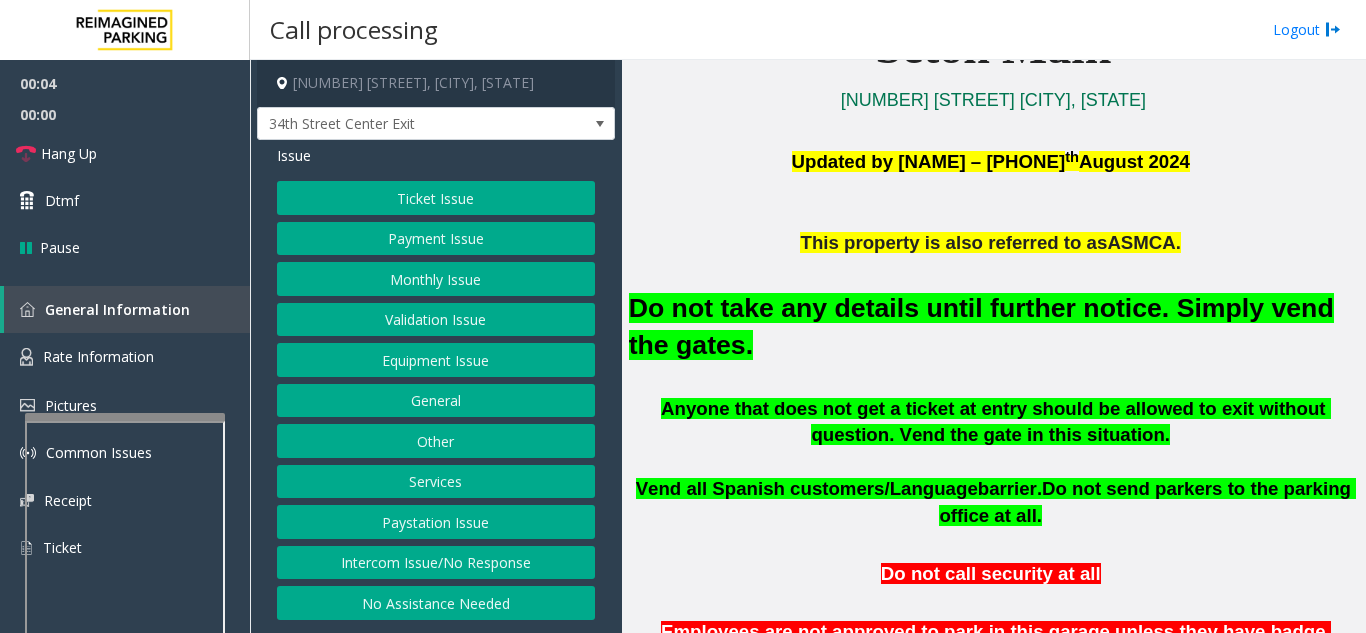 click on "Equipment Issue" 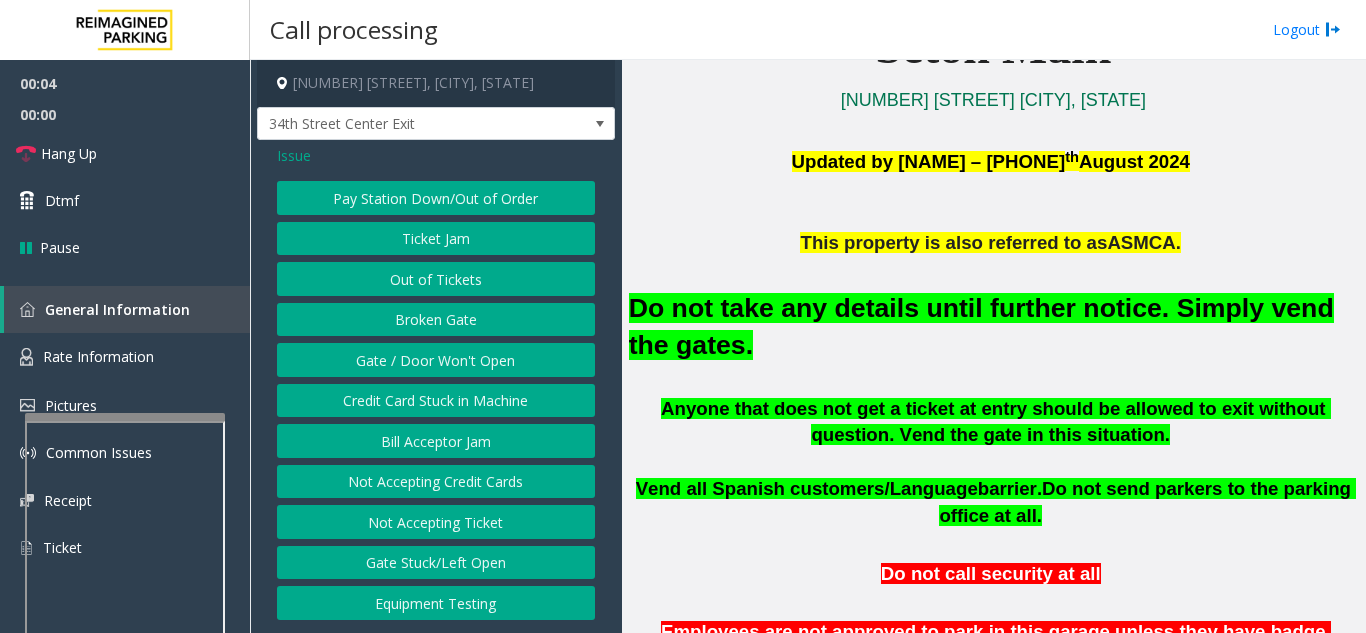 click on "Gate / Door Won't Open" 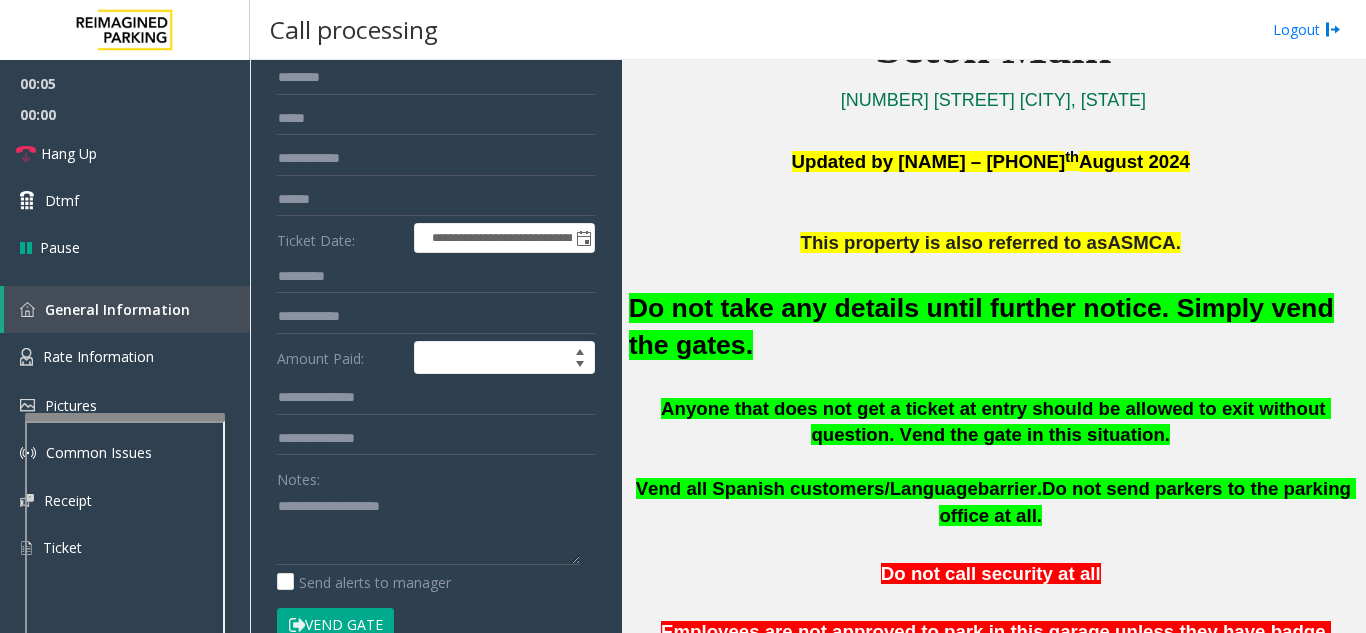 scroll, scrollTop: 200, scrollLeft: 0, axis: vertical 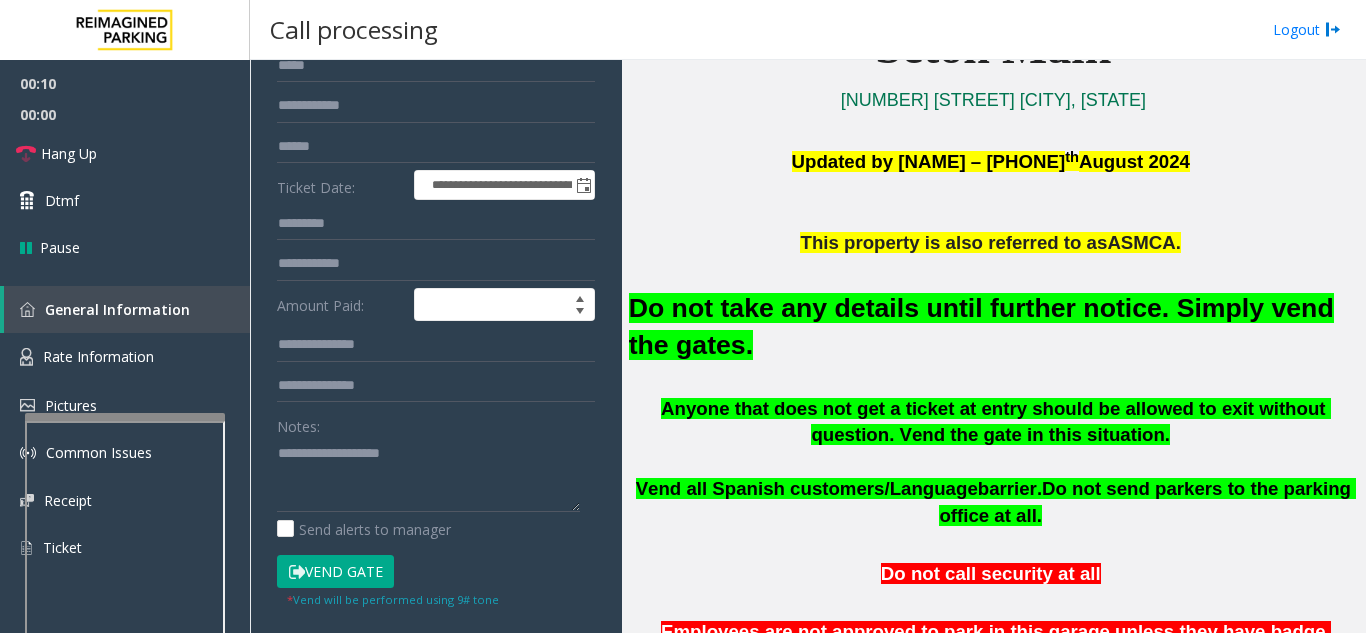 click on "Vend Gate" 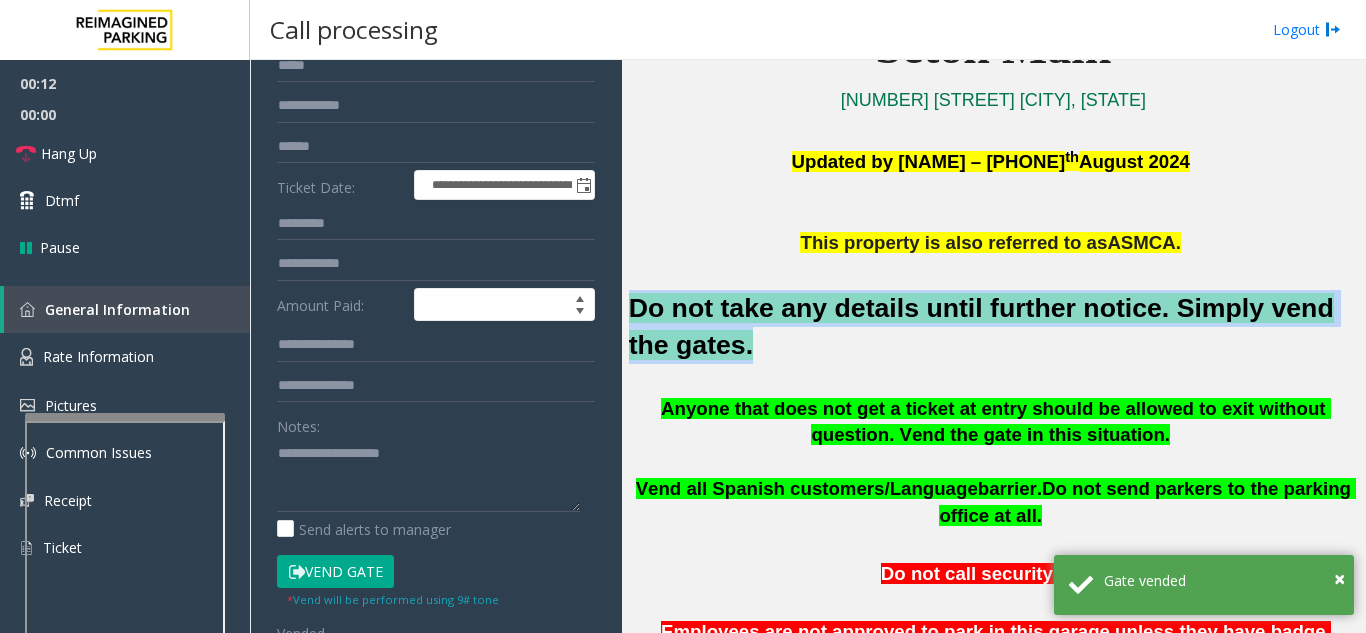 drag, startPoint x: 628, startPoint y: 292, endPoint x: 694, endPoint y: 344, distance: 84.0238 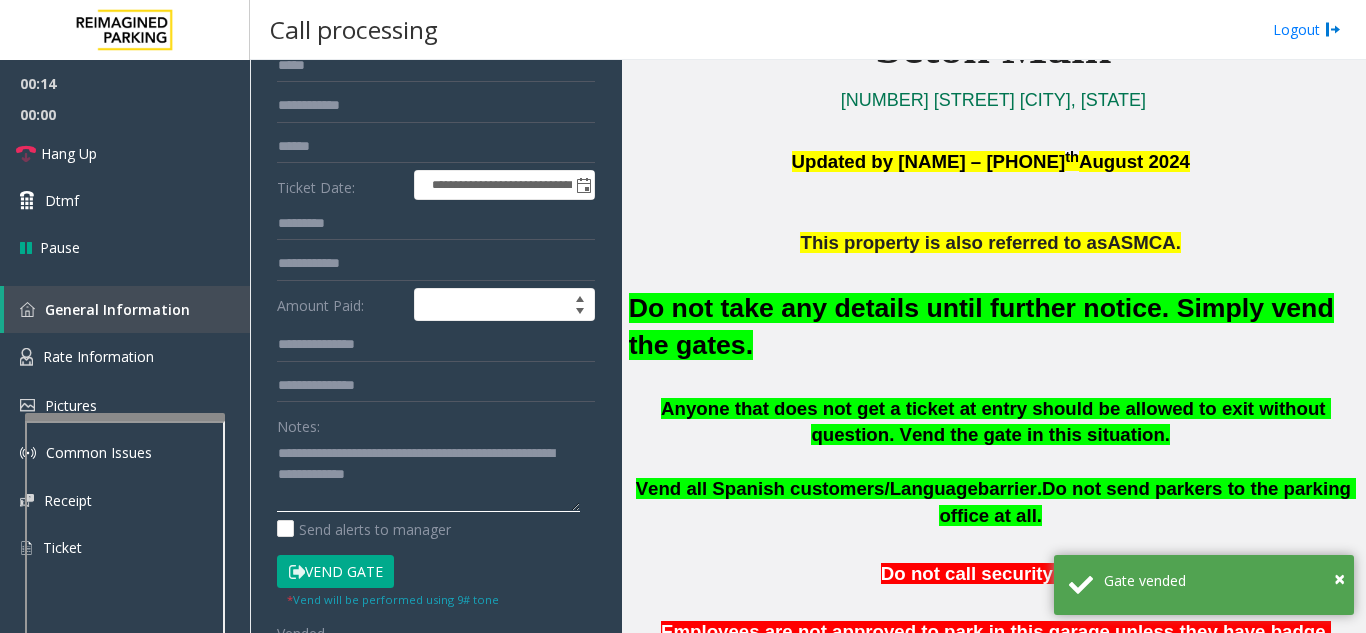 click 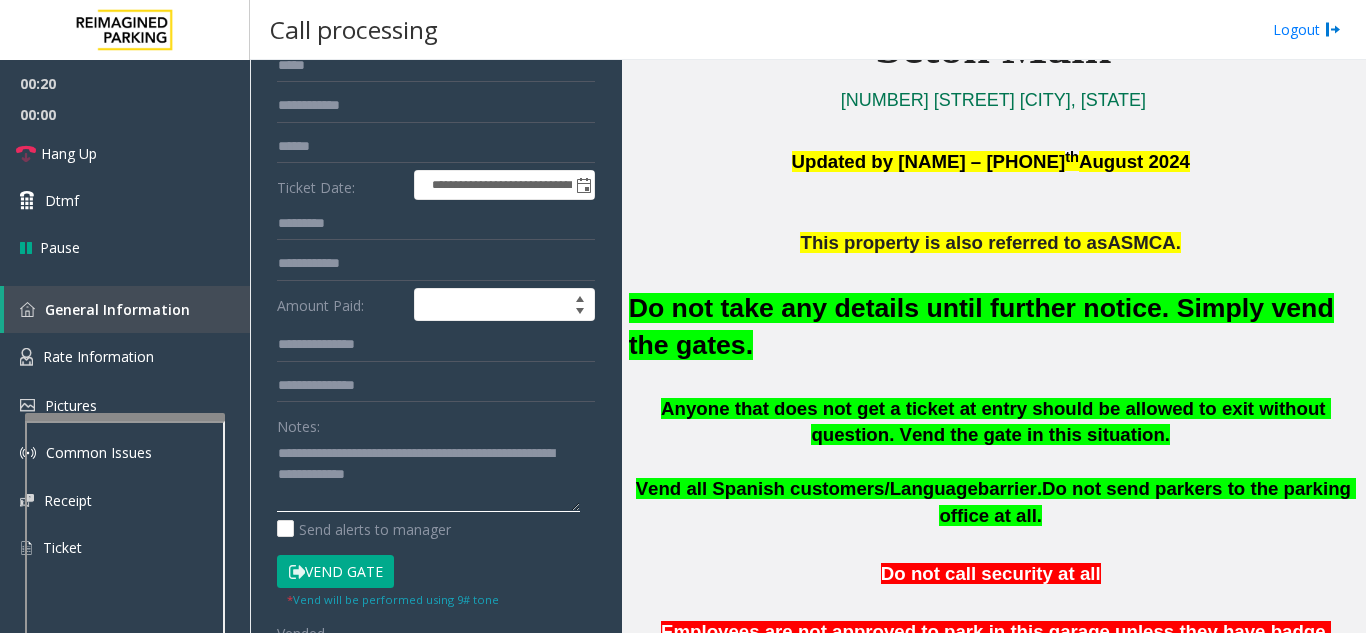 type on "**********" 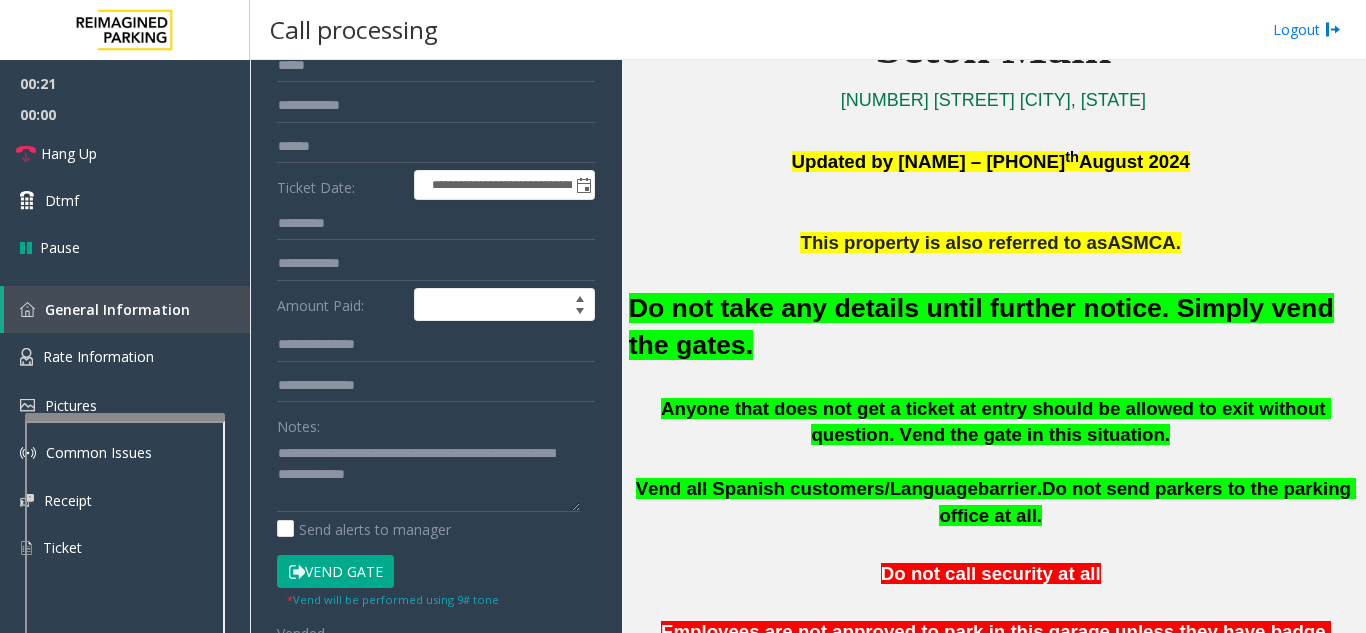 click on "Vend Gate" 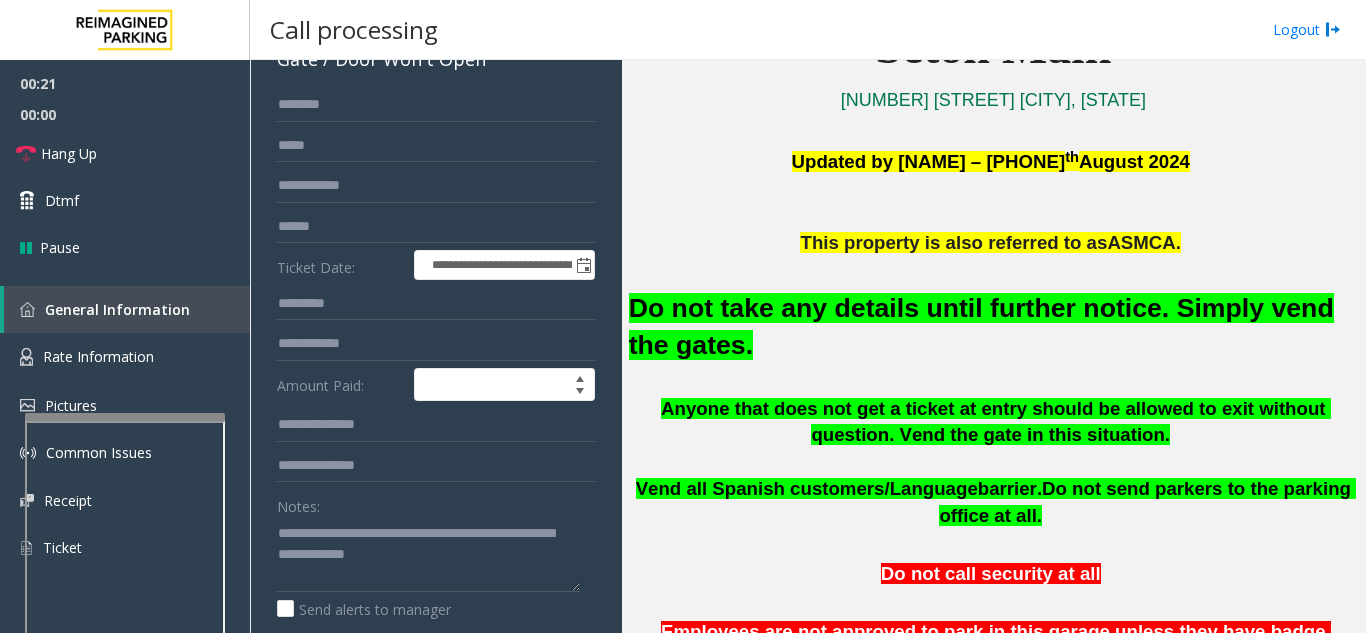 scroll, scrollTop: 0, scrollLeft: 0, axis: both 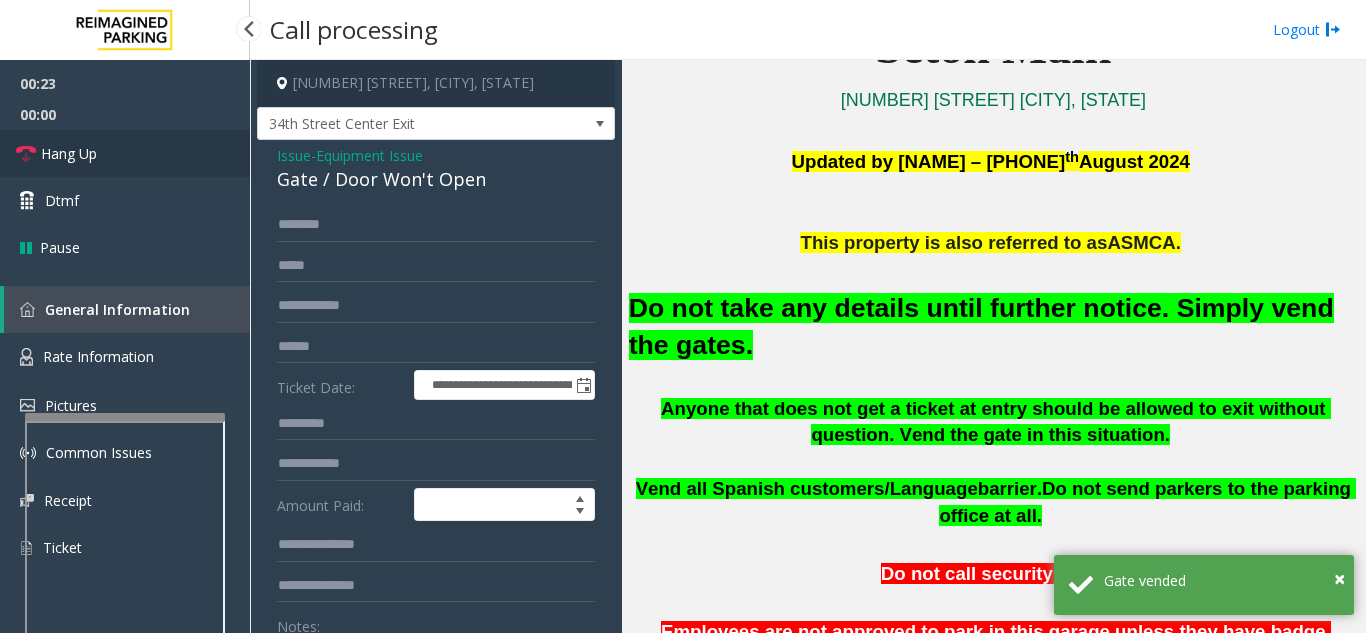 click on "Hang Up" at bounding box center [125, 153] 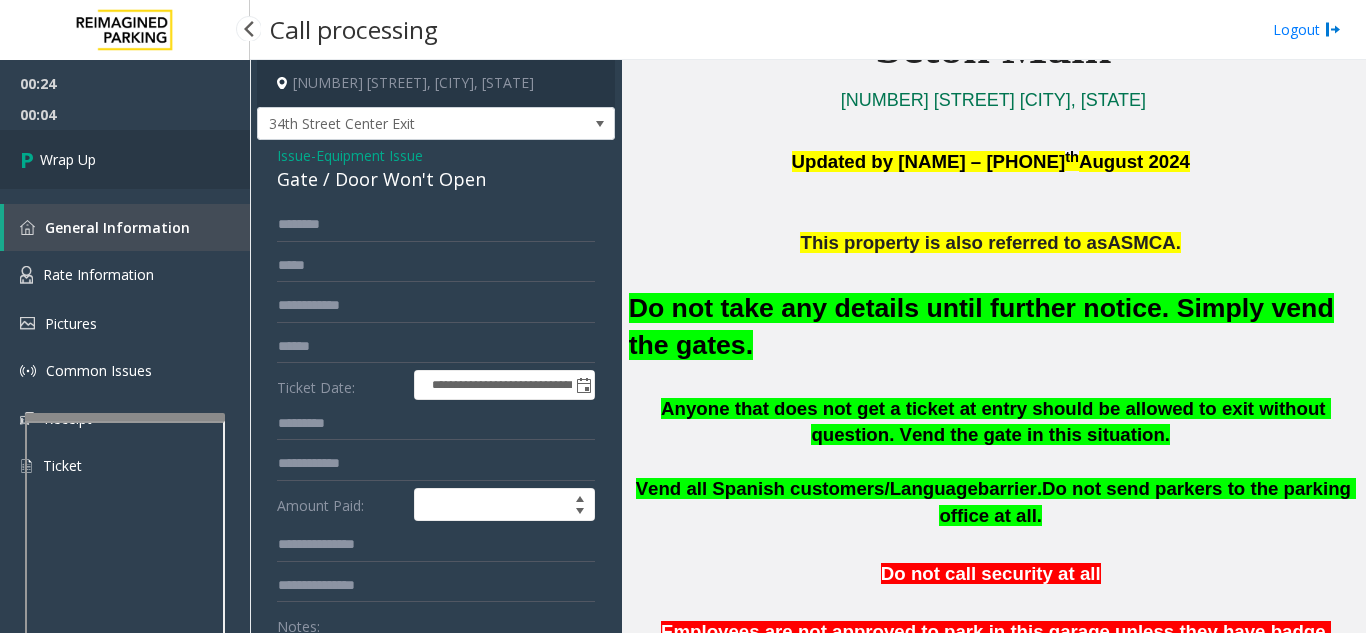 click on "Wrap Up" at bounding box center (125, 159) 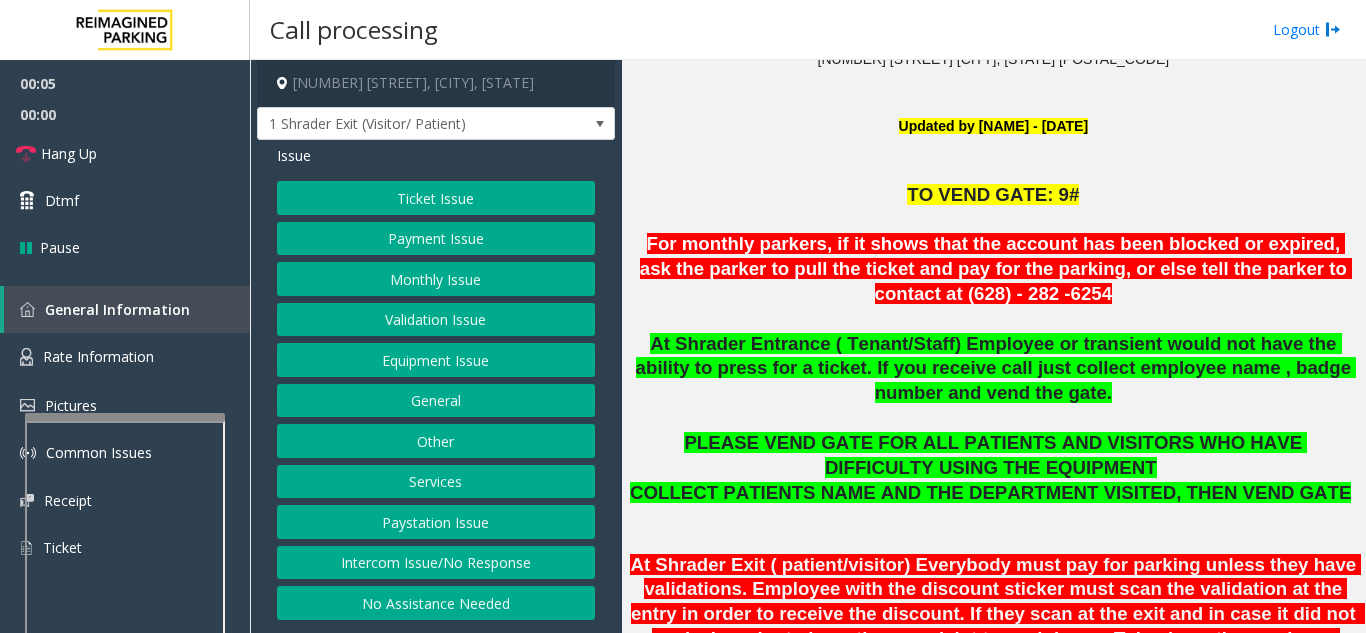 scroll, scrollTop: 500, scrollLeft: 0, axis: vertical 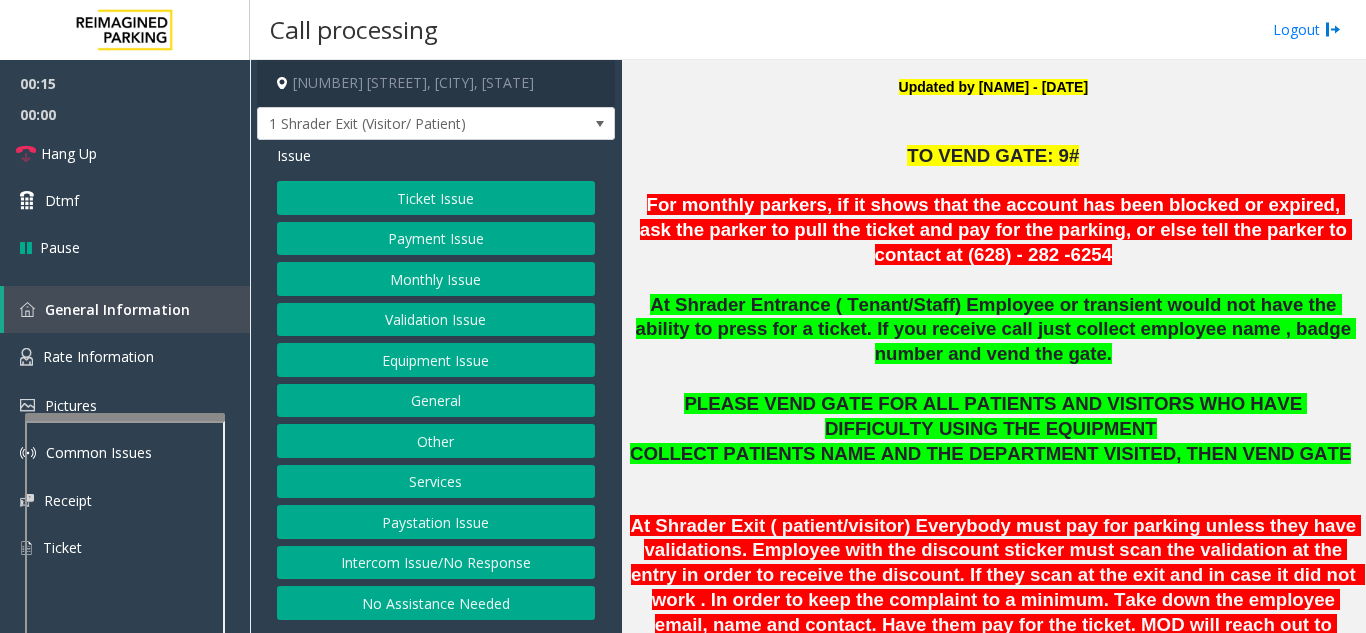 drag, startPoint x: 342, startPoint y: 552, endPoint x: 353, endPoint y: 529, distance: 25.495098 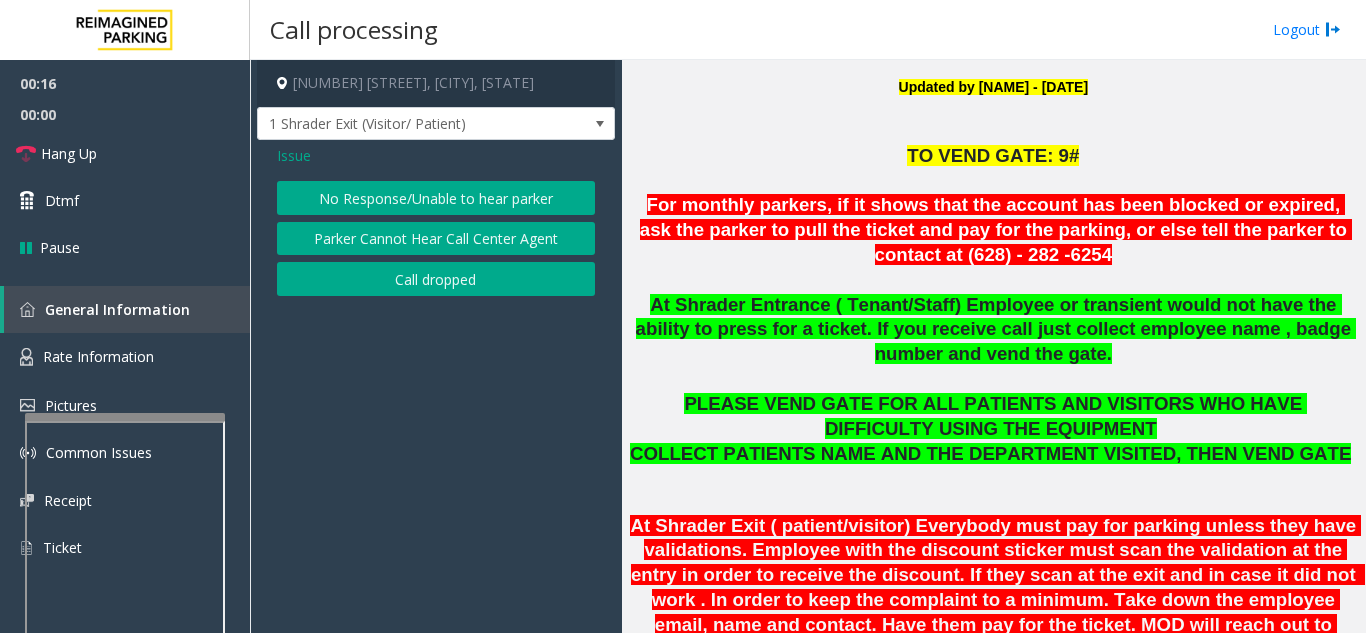 click on "No Response/Unable to hear parker" 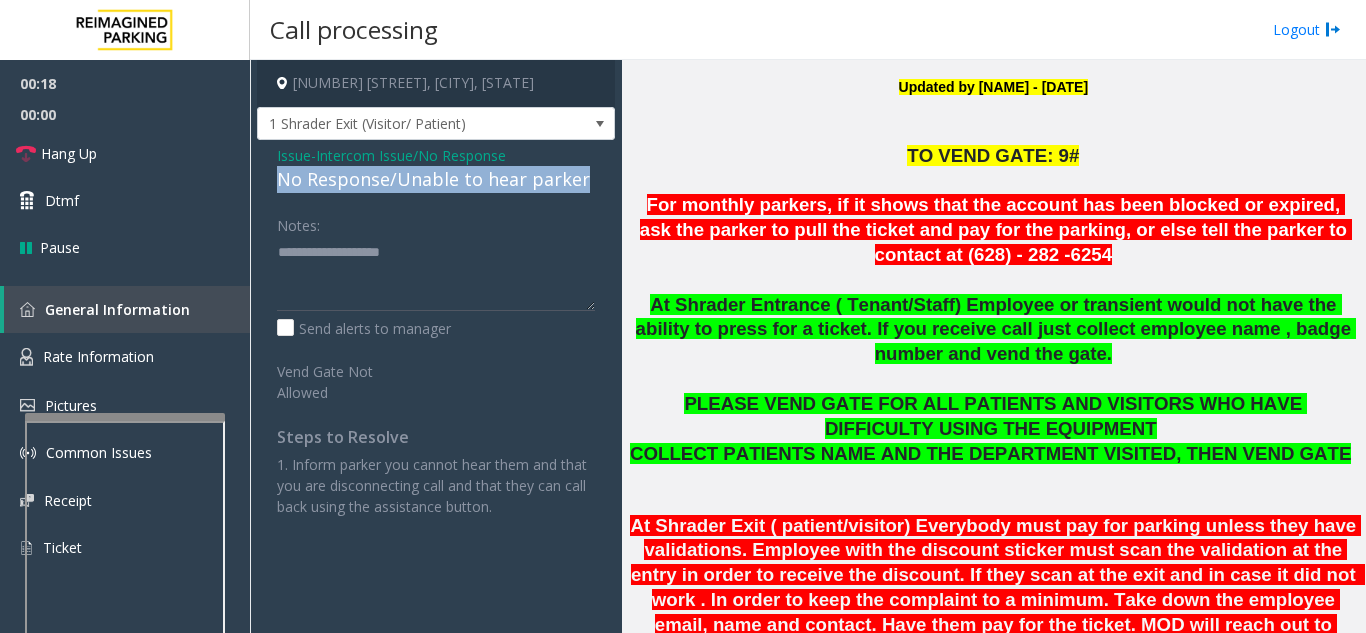 drag, startPoint x: 267, startPoint y: 181, endPoint x: 592, endPoint y: 181, distance: 325 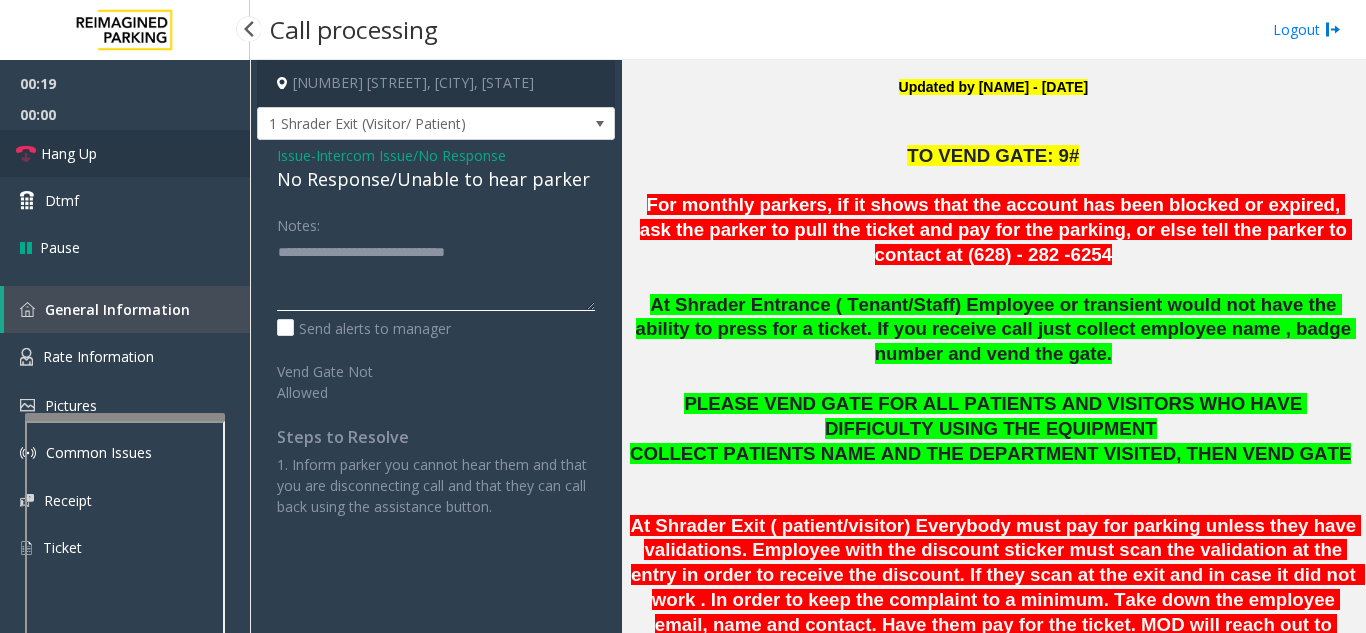 type on "**********" 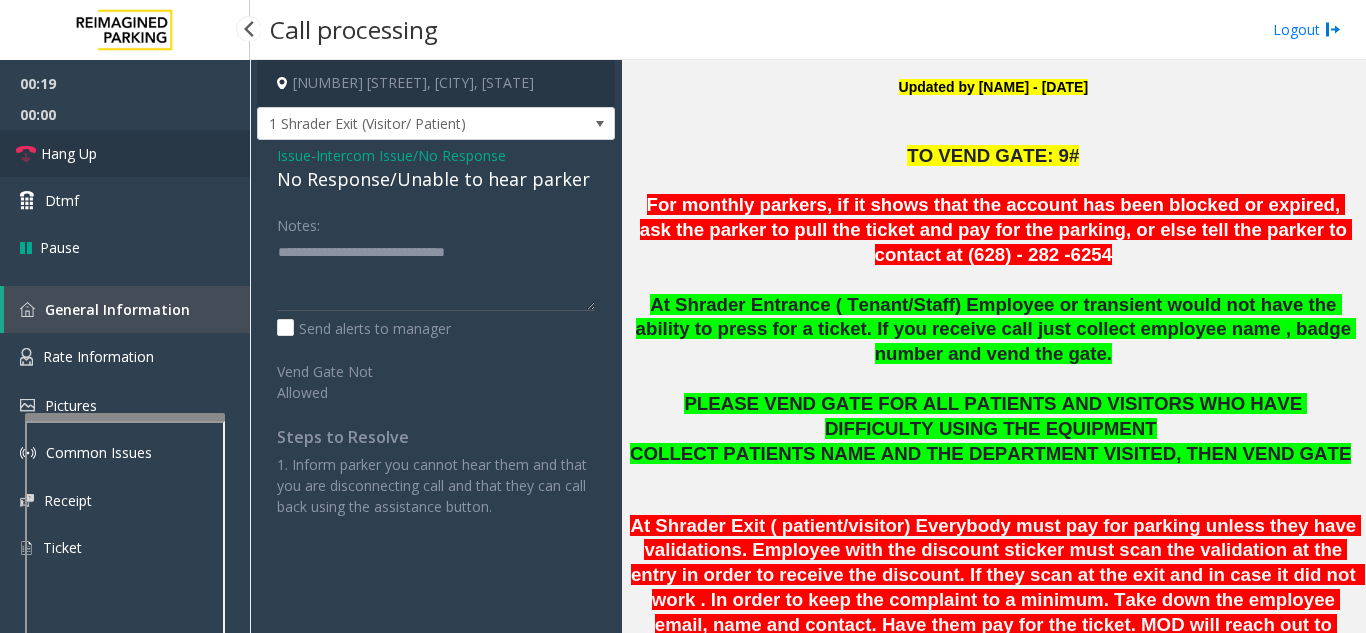 click on "Hang Up" at bounding box center [125, 153] 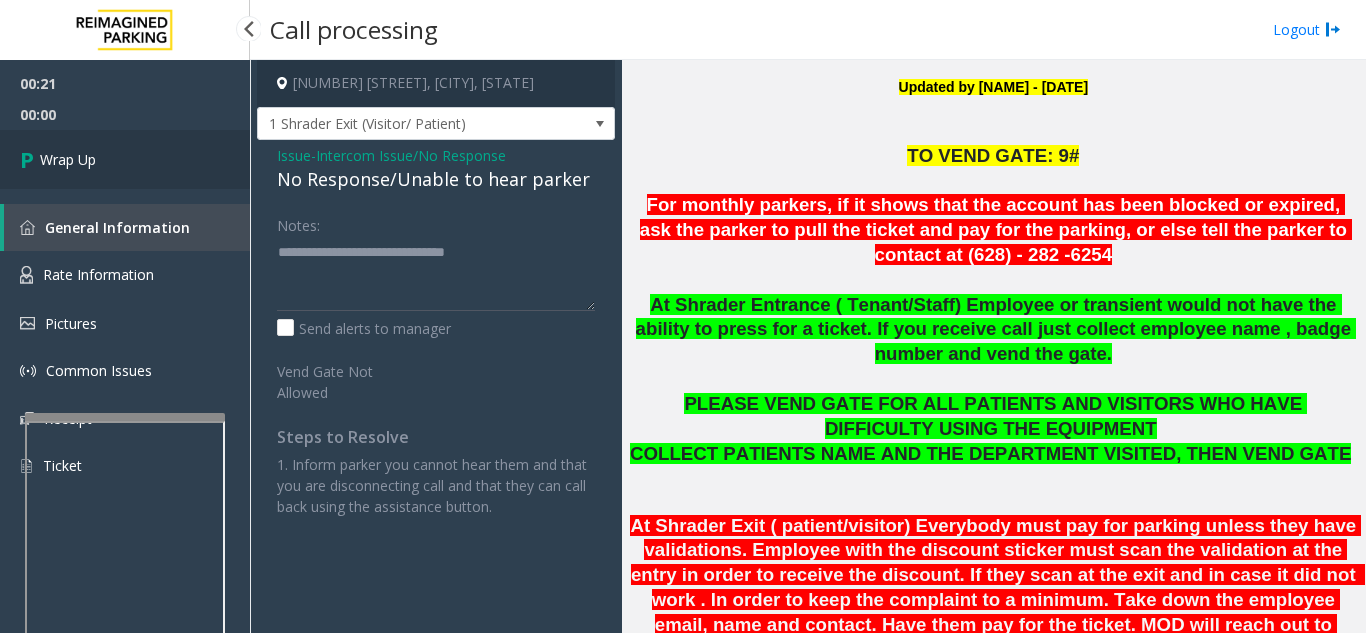 click on "Wrap Up" at bounding box center (125, 159) 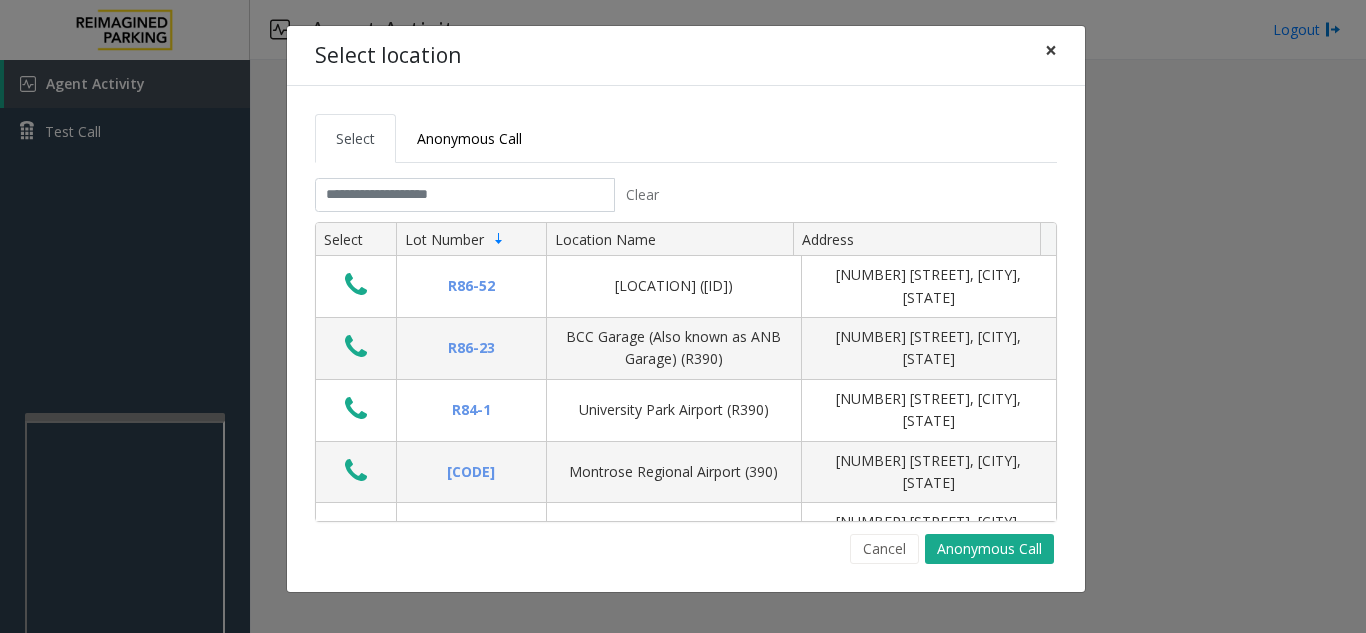 click on "×" 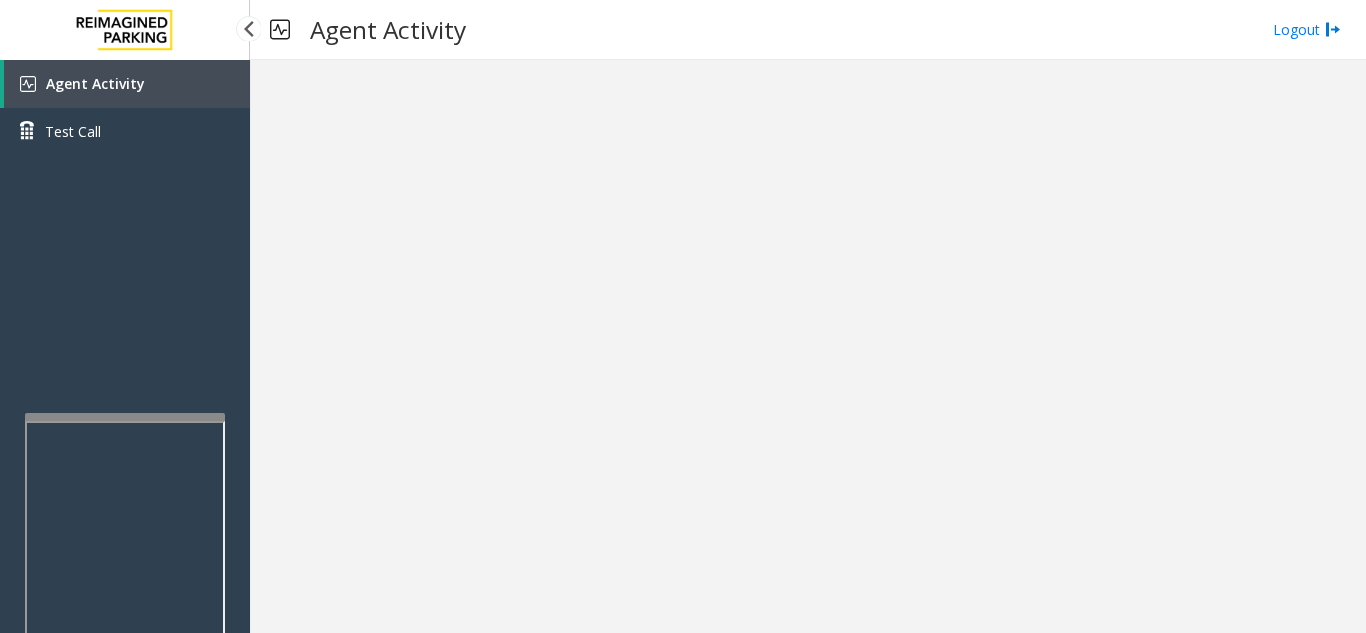 click on "Agent Activity" at bounding box center [127, 84] 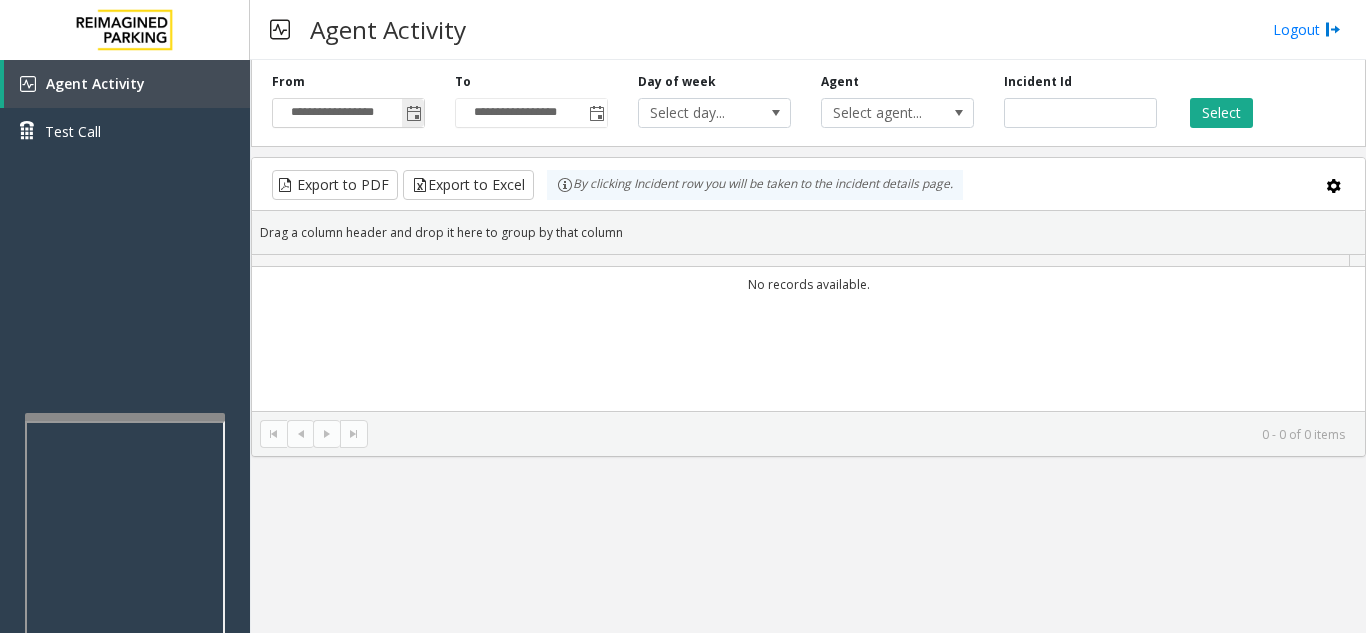 click 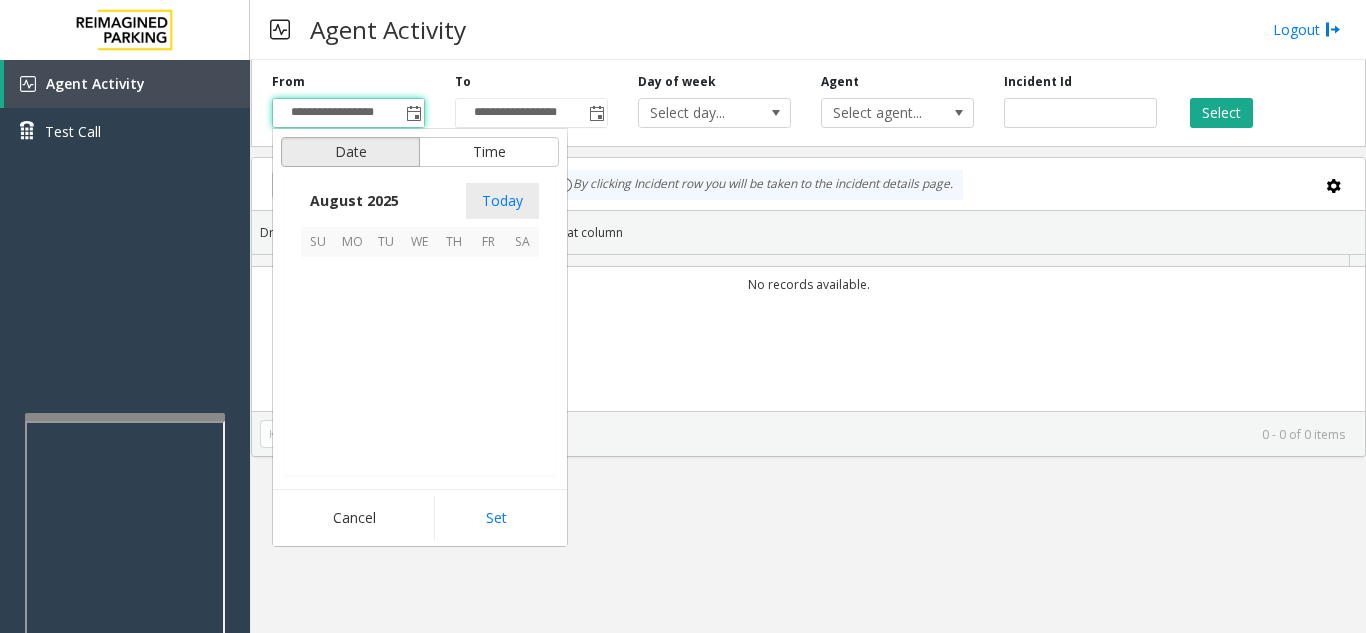 scroll, scrollTop: 358666, scrollLeft: 0, axis: vertical 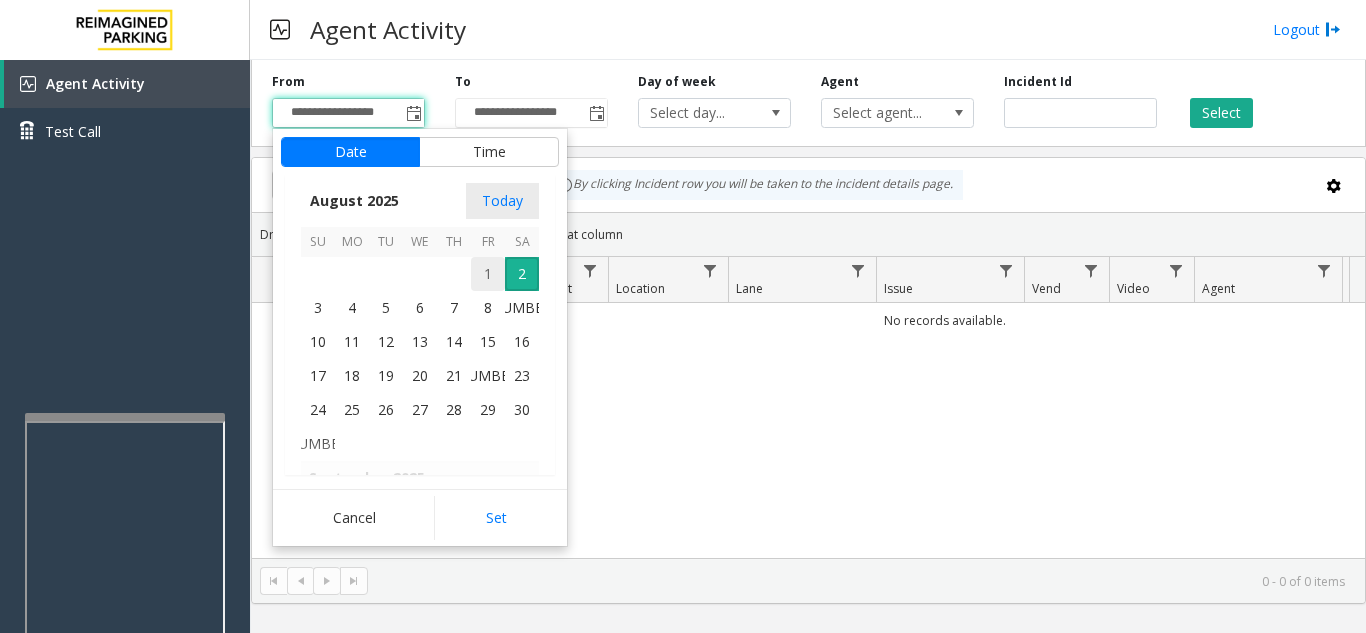 click on "1" at bounding box center (488, 274) 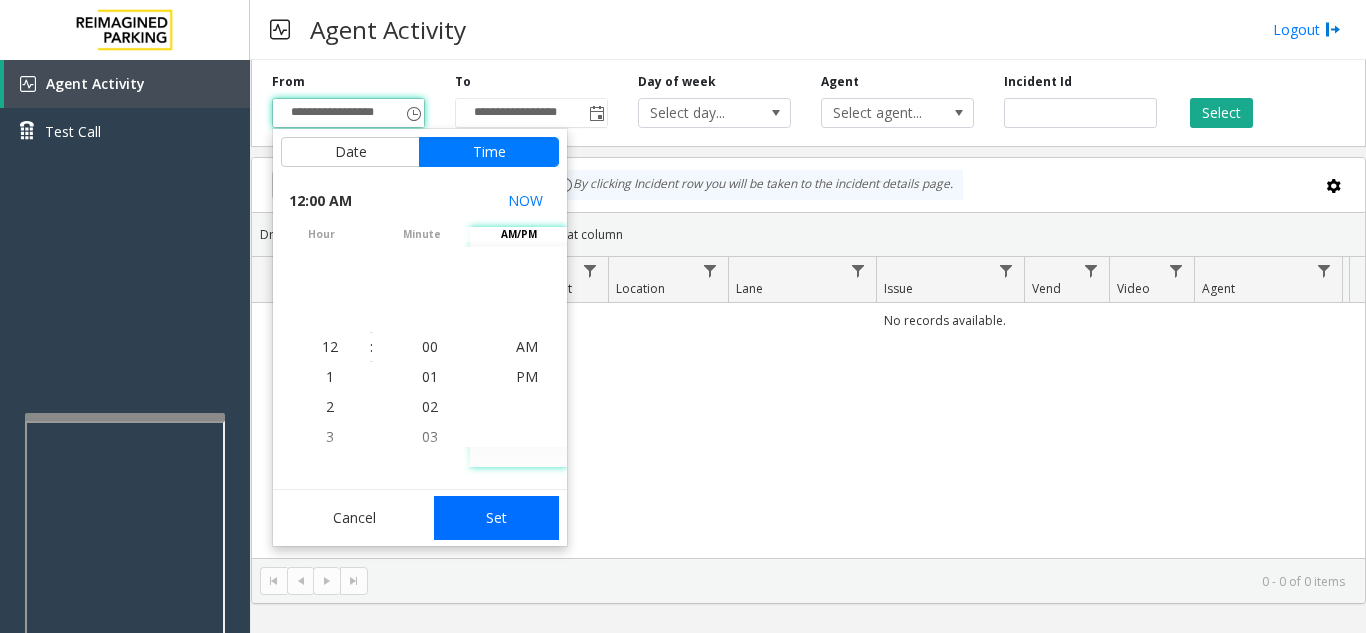 click on "Set" 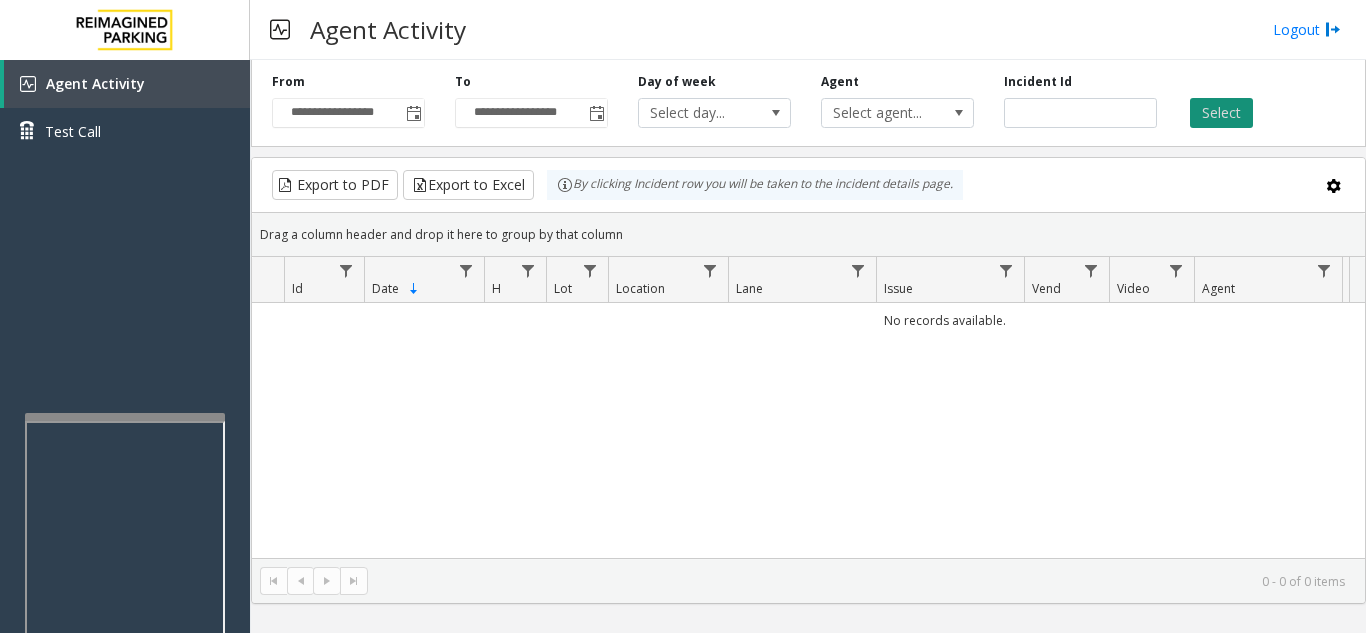 click on "Select" 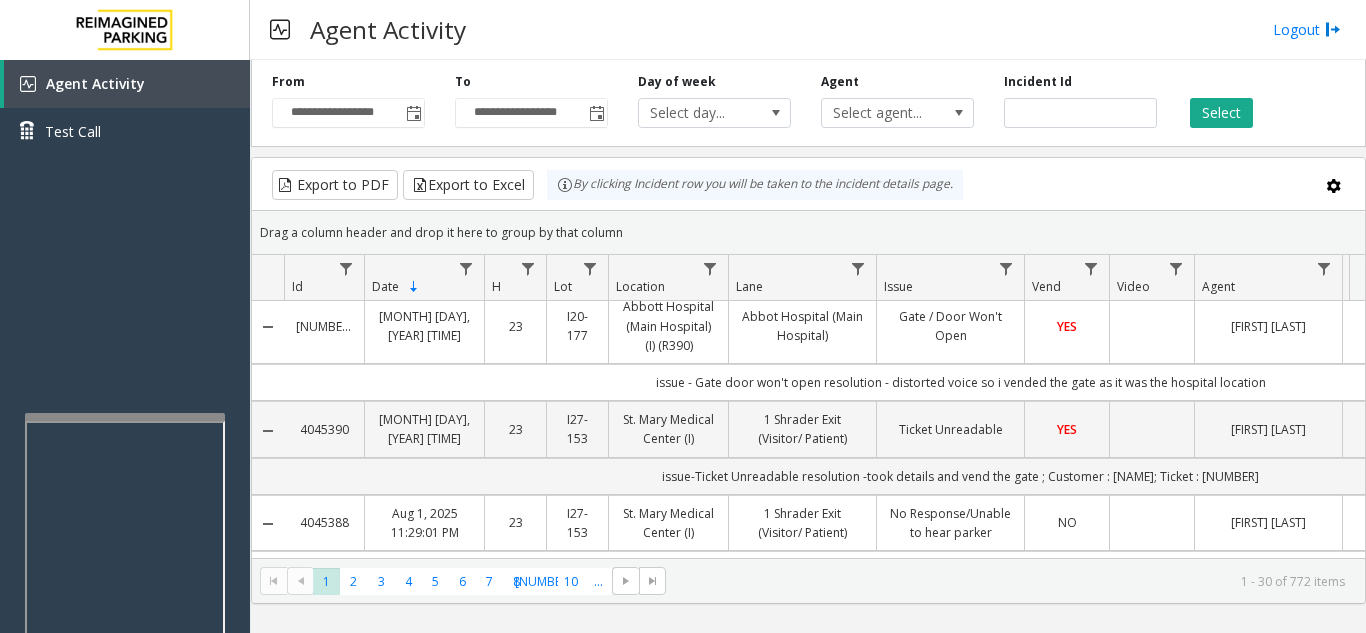 scroll, scrollTop: 200, scrollLeft: 0, axis: vertical 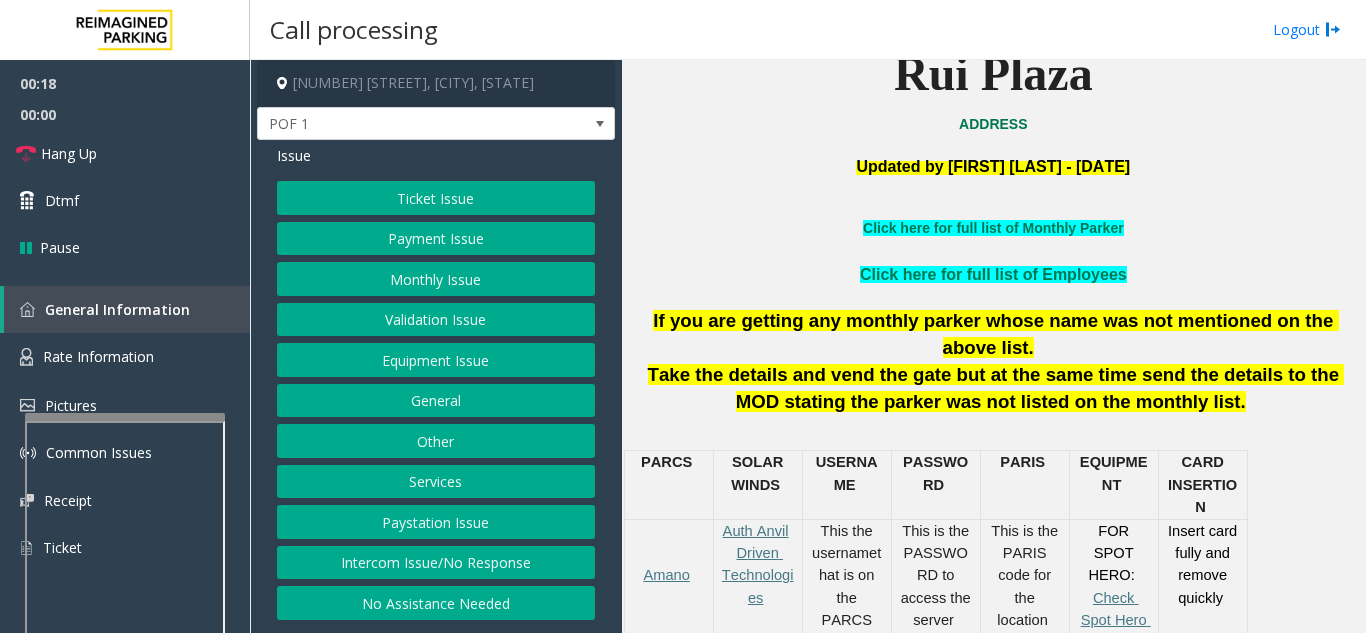 click on "Intercom Issue/No Response" 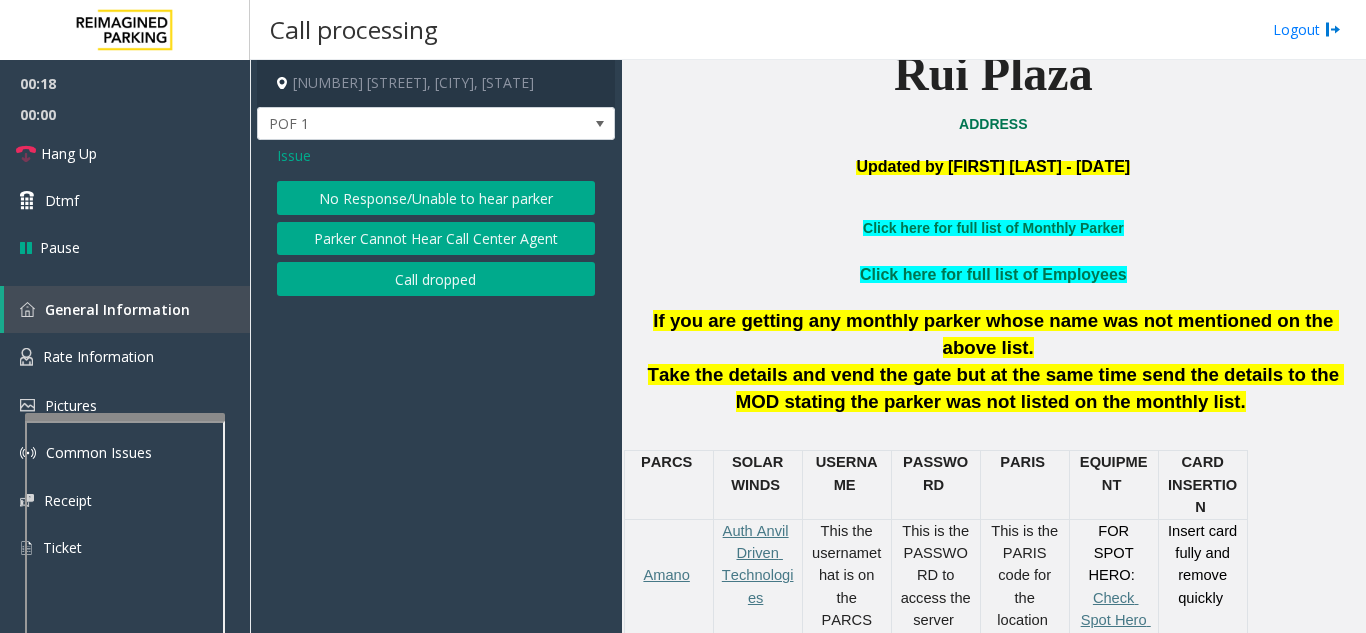 click on "No Response/Unable to hear parker" 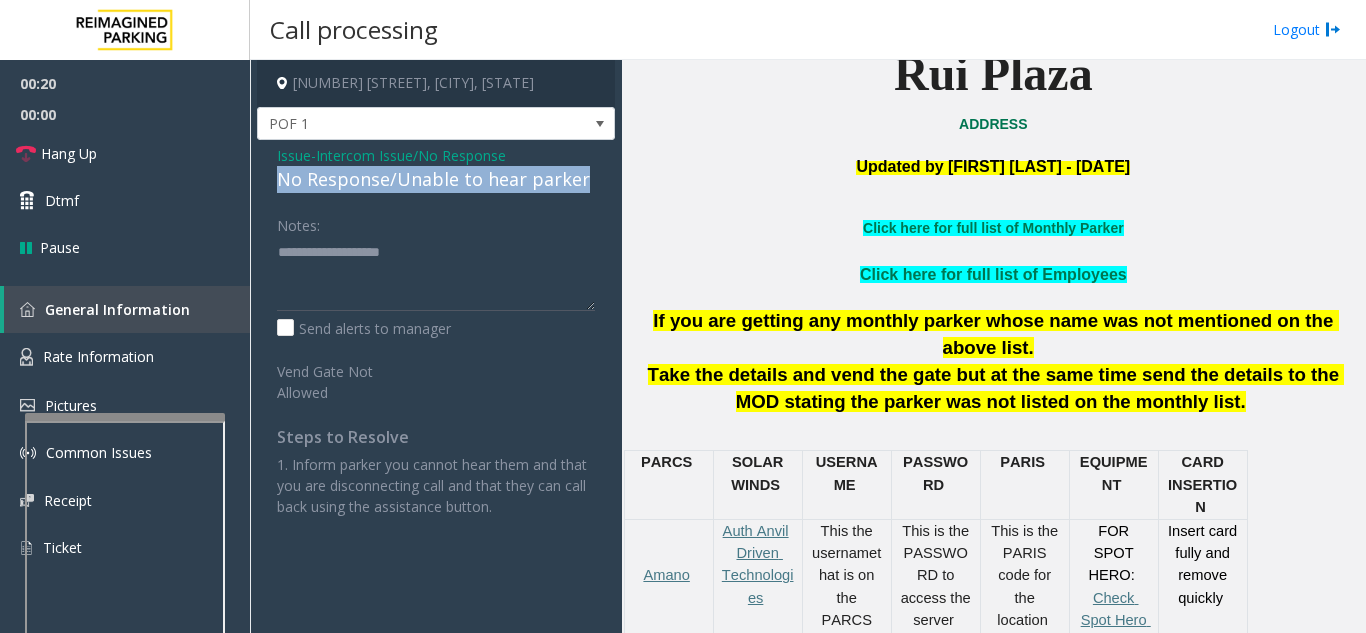 drag, startPoint x: 274, startPoint y: 175, endPoint x: 604, endPoint y: 187, distance: 330.2181 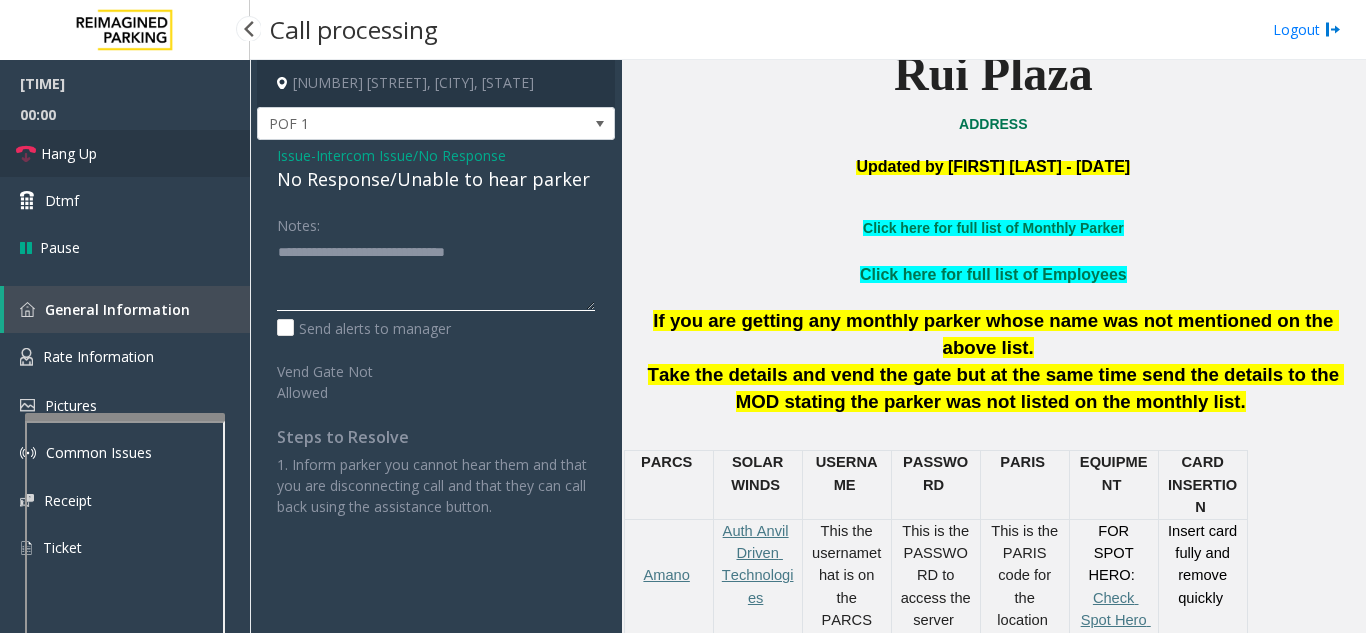 type on "**********" 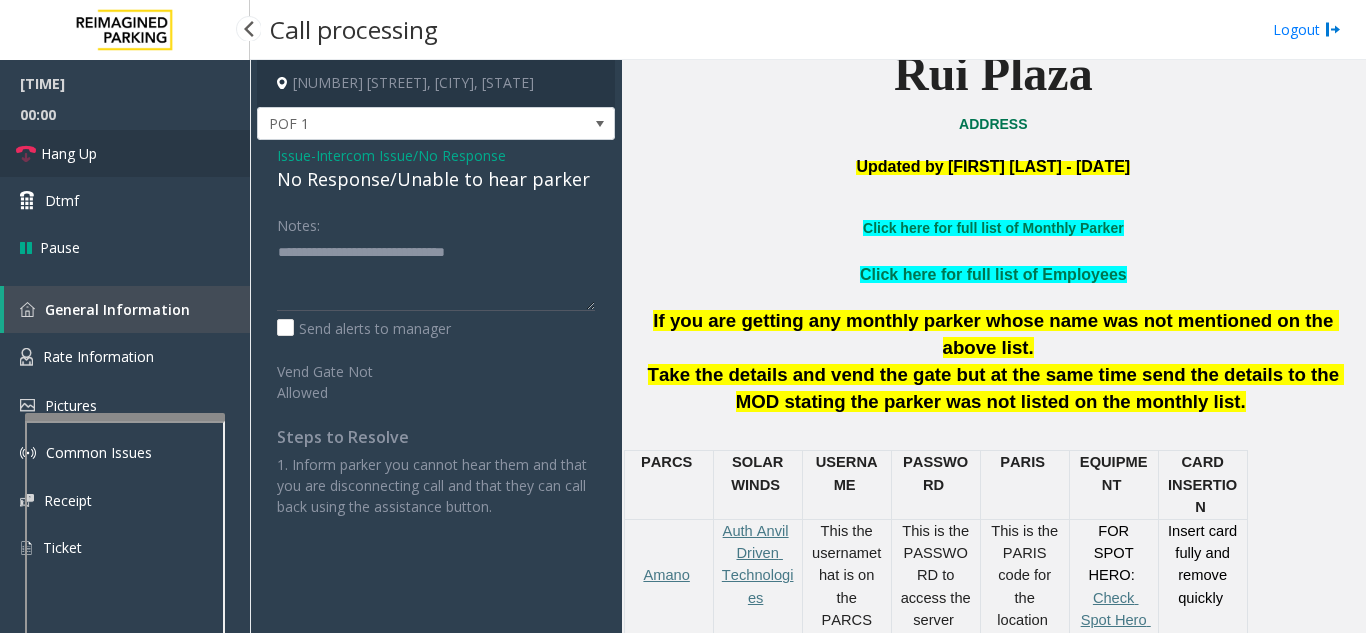 click on "Hang Up" at bounding box center [125, 153] 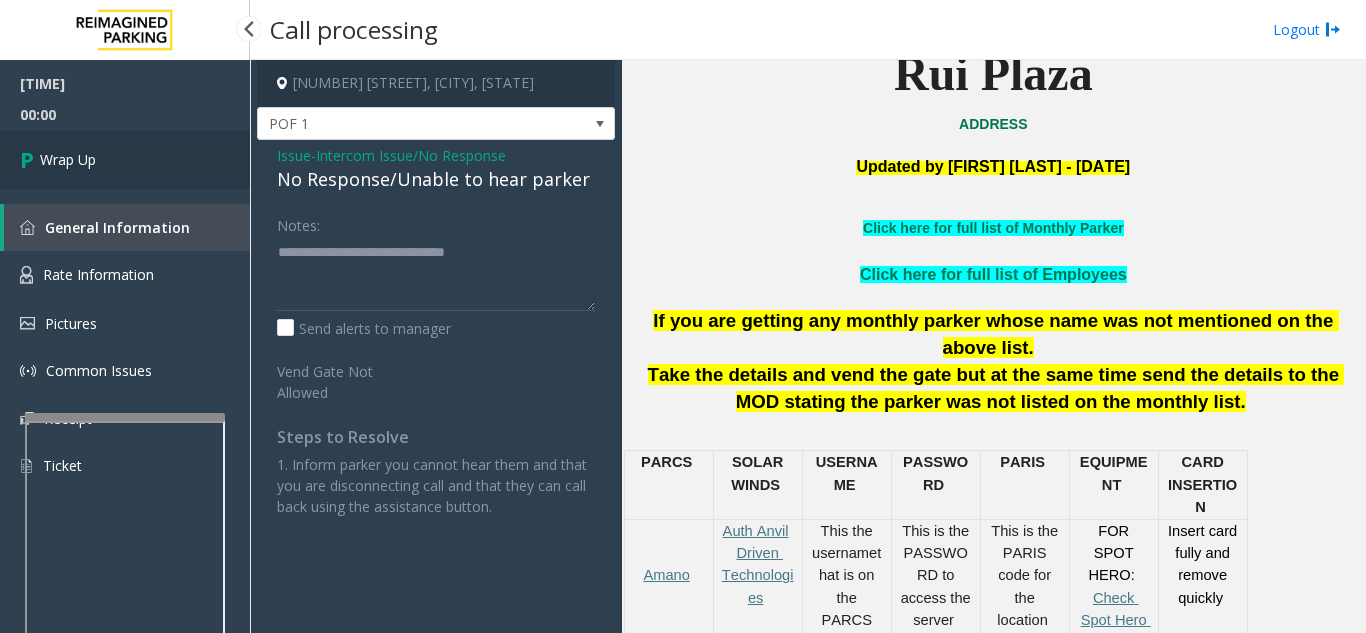 click on "Wrap Up" at bounding box center (125, 159) 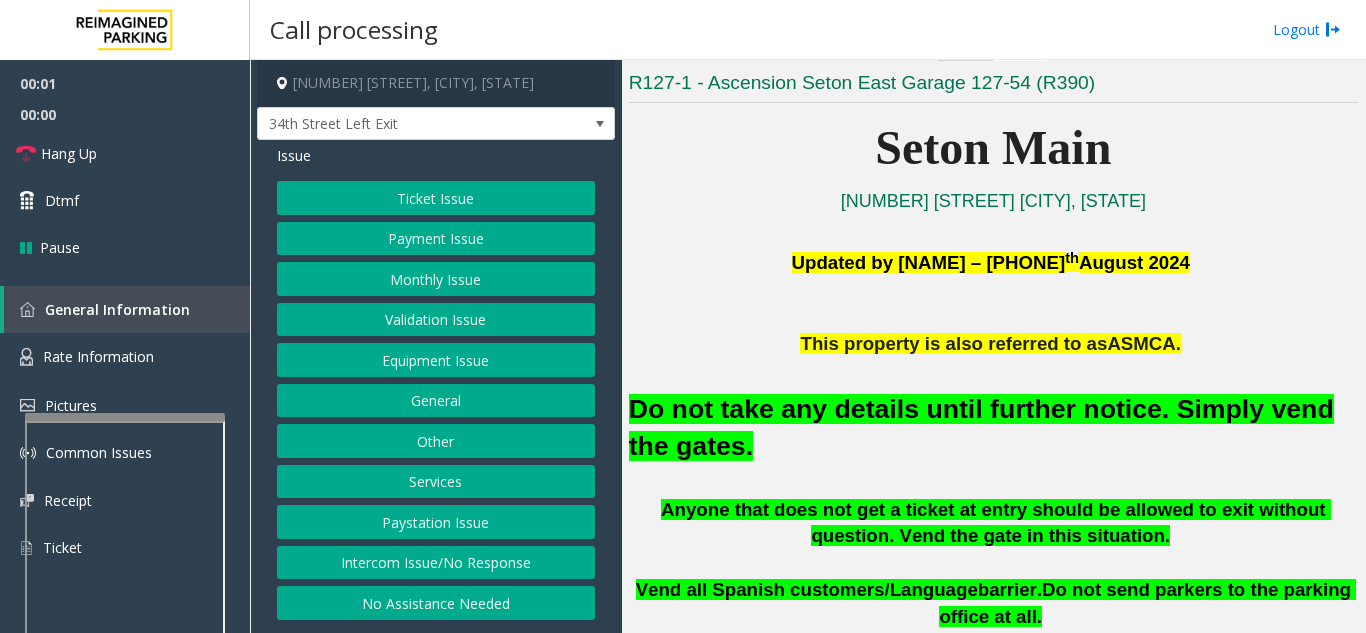 scroll, scrollTop: 400, scrollLeft: 0, axis: vertical 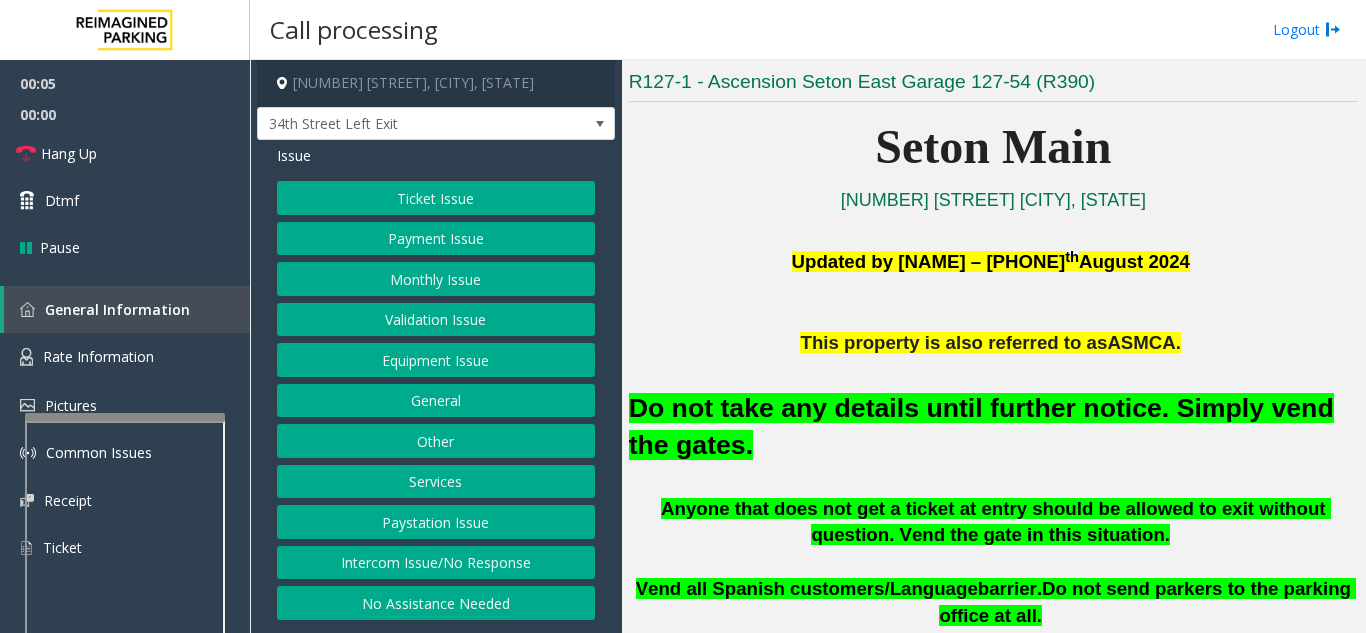 click on "Monthly Issue" 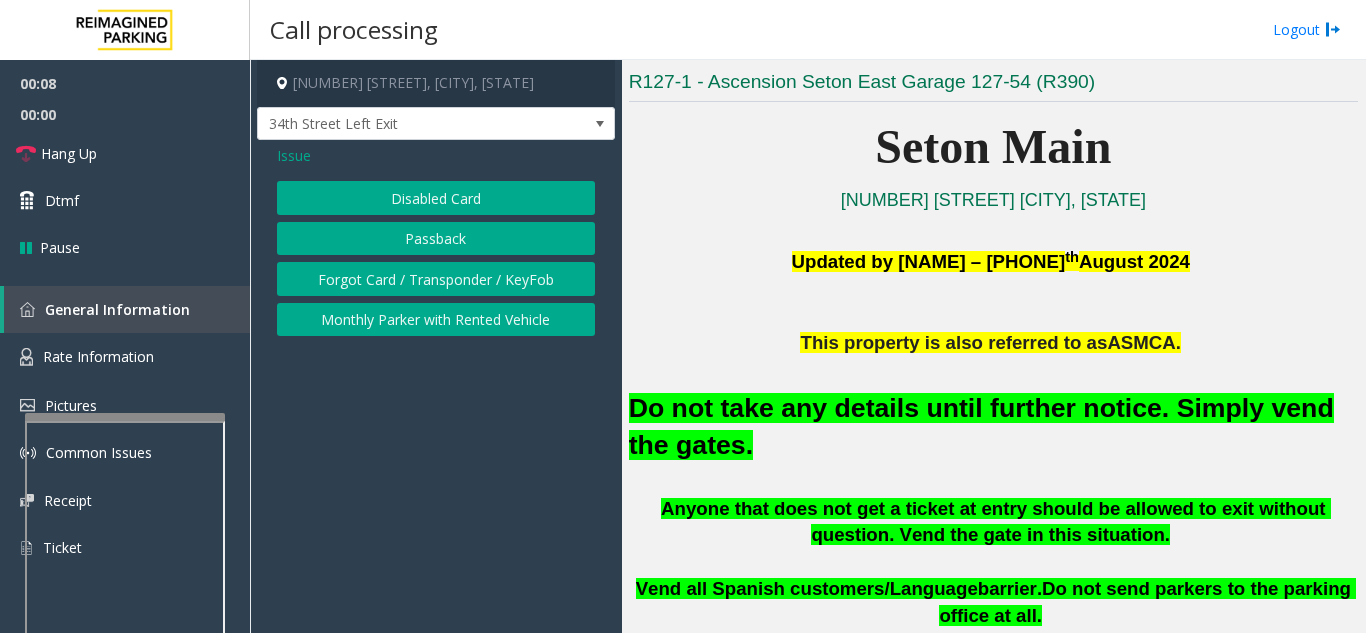 click on "Disabled Card" 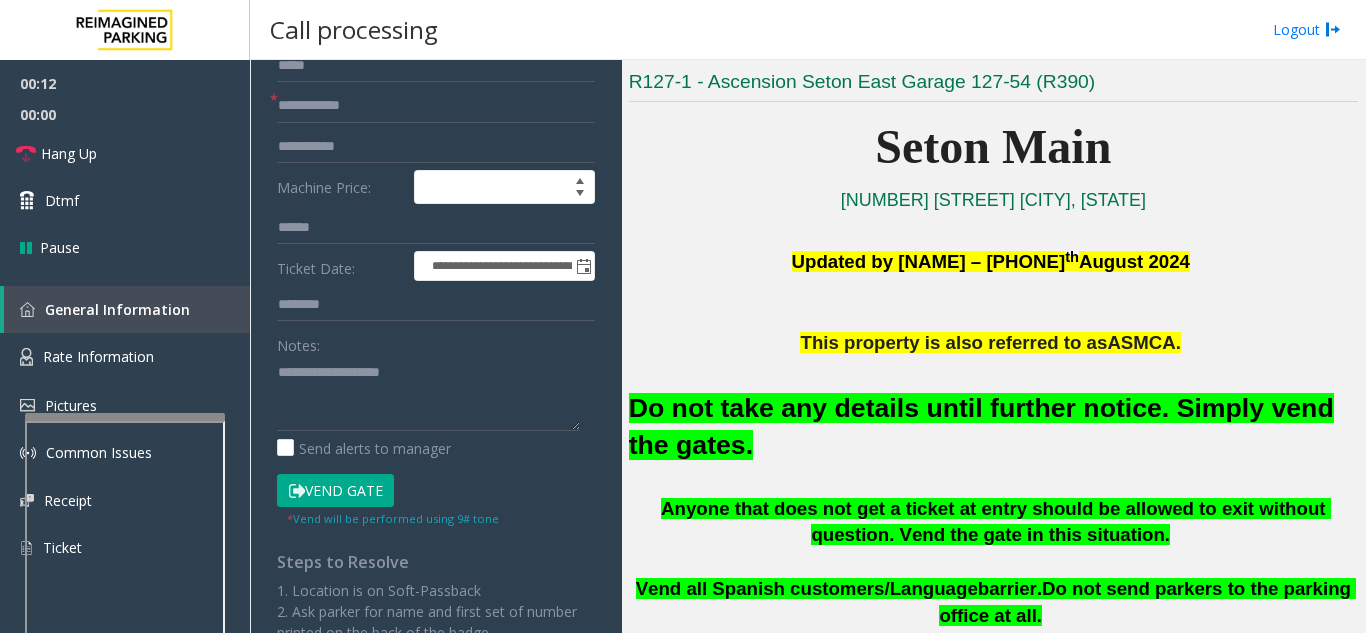 click on "Vend Gate" 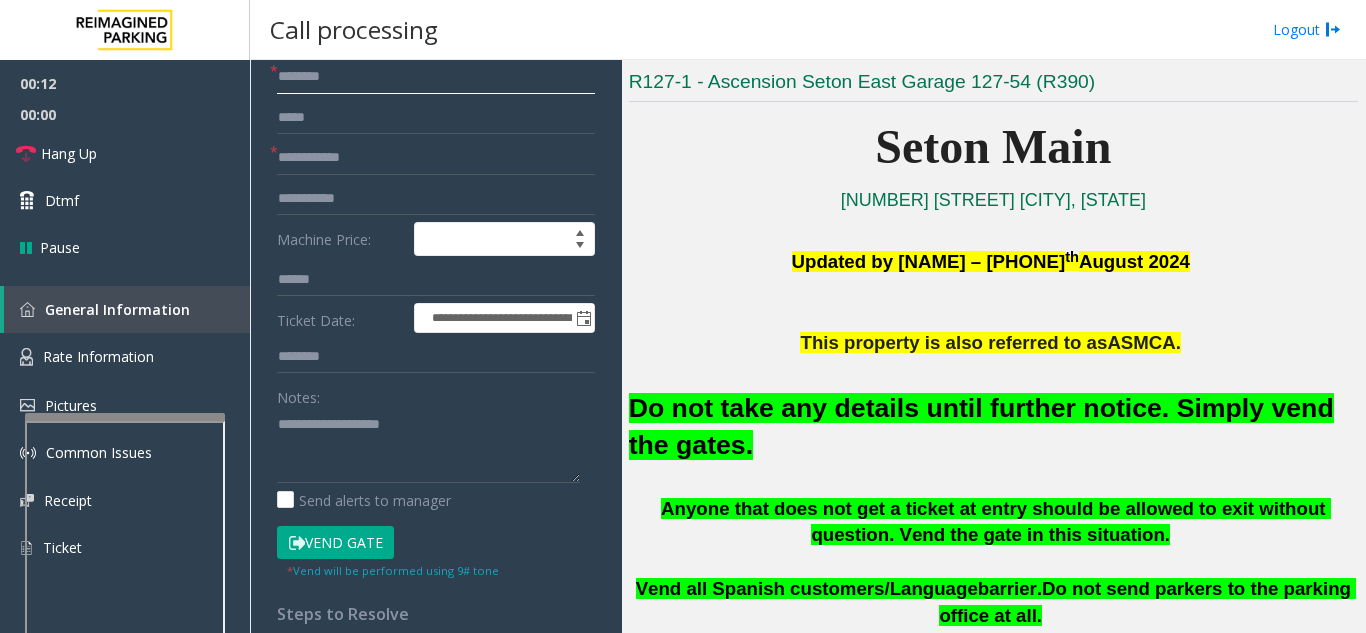 scroll, scrollTop: 48, scrollLeft: 0, axis: vertical 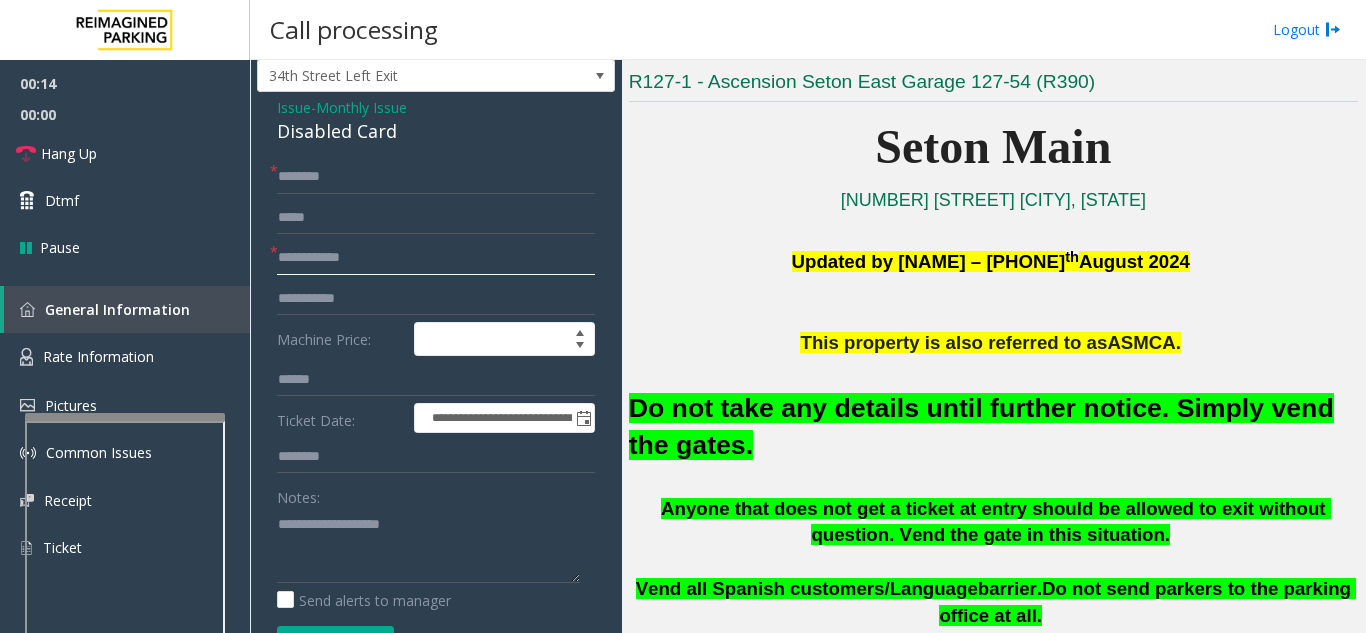 click 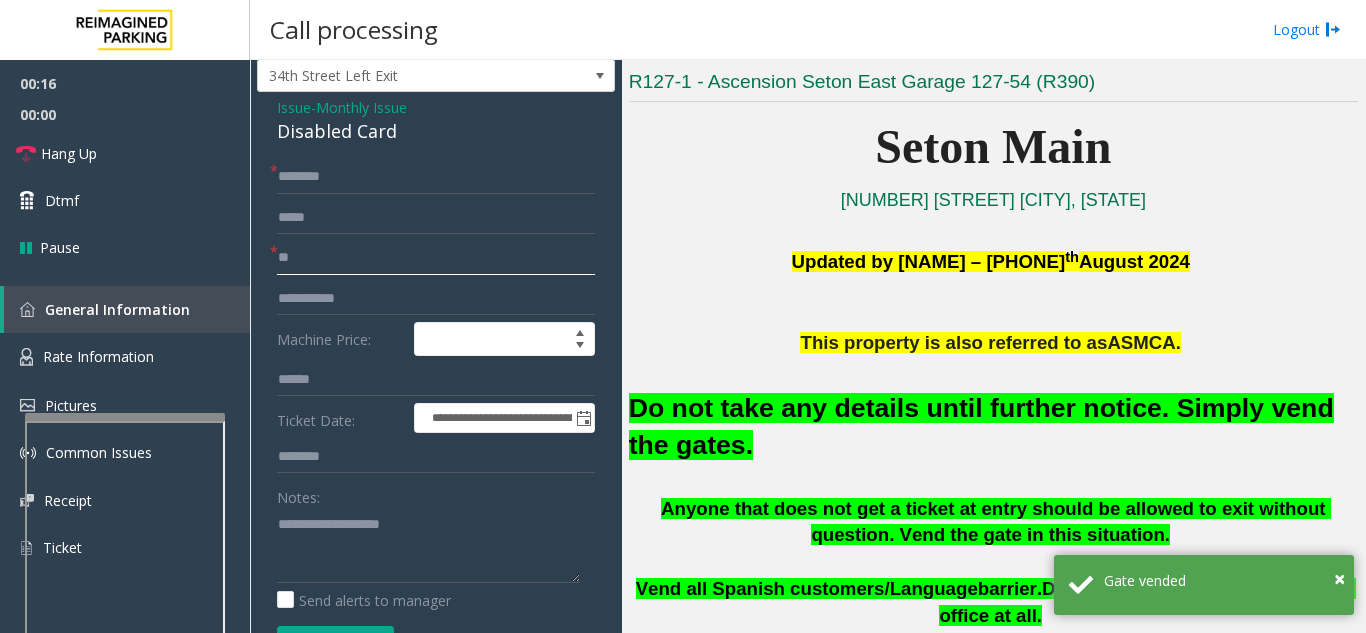 type on "**" 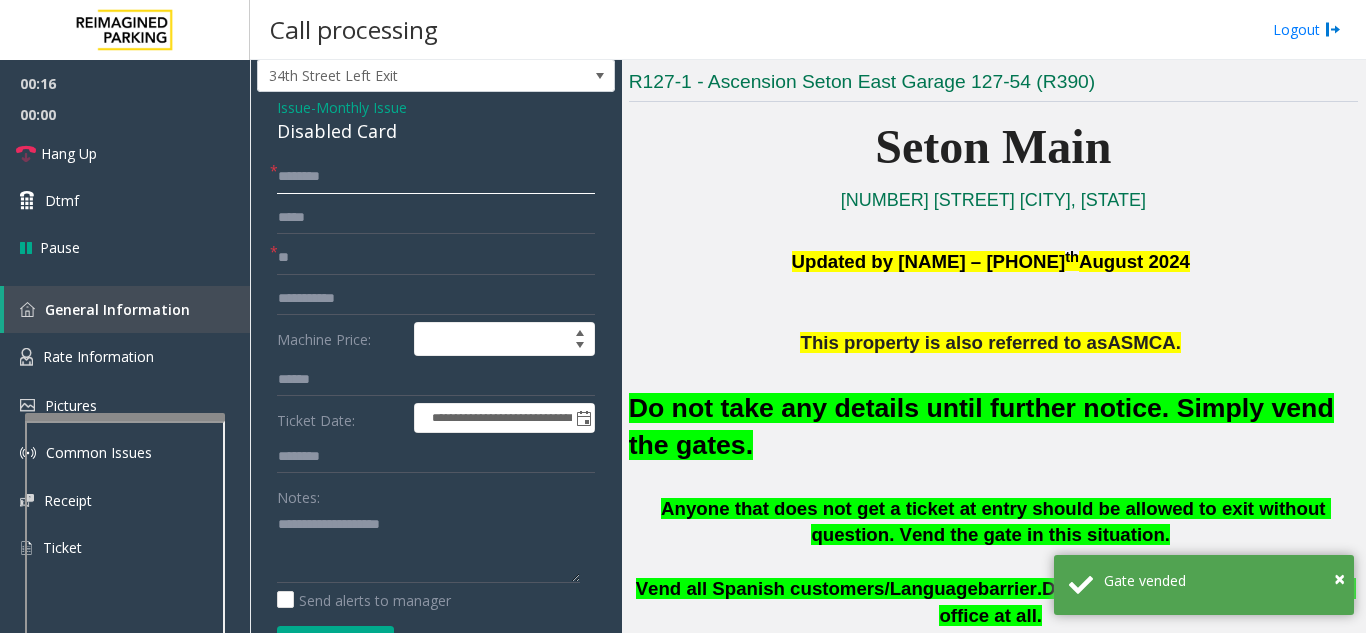 click 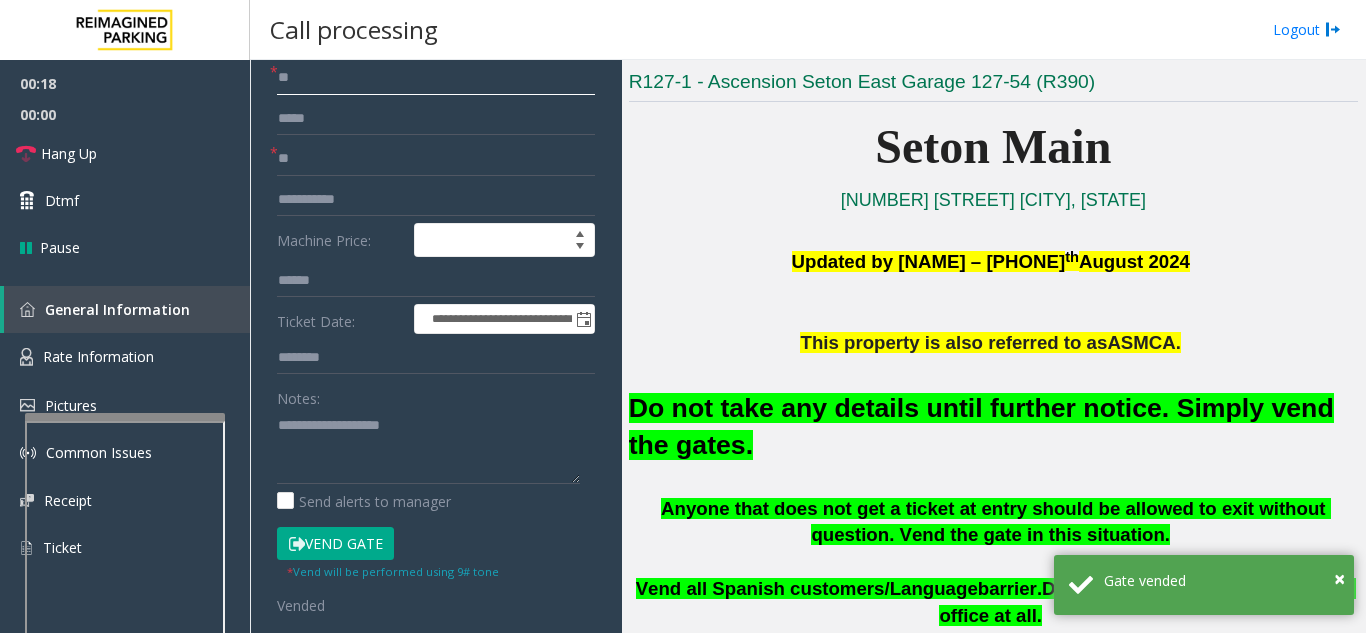 scroll, scrollTop: 148, scrollLeft: 0, axis: vertical 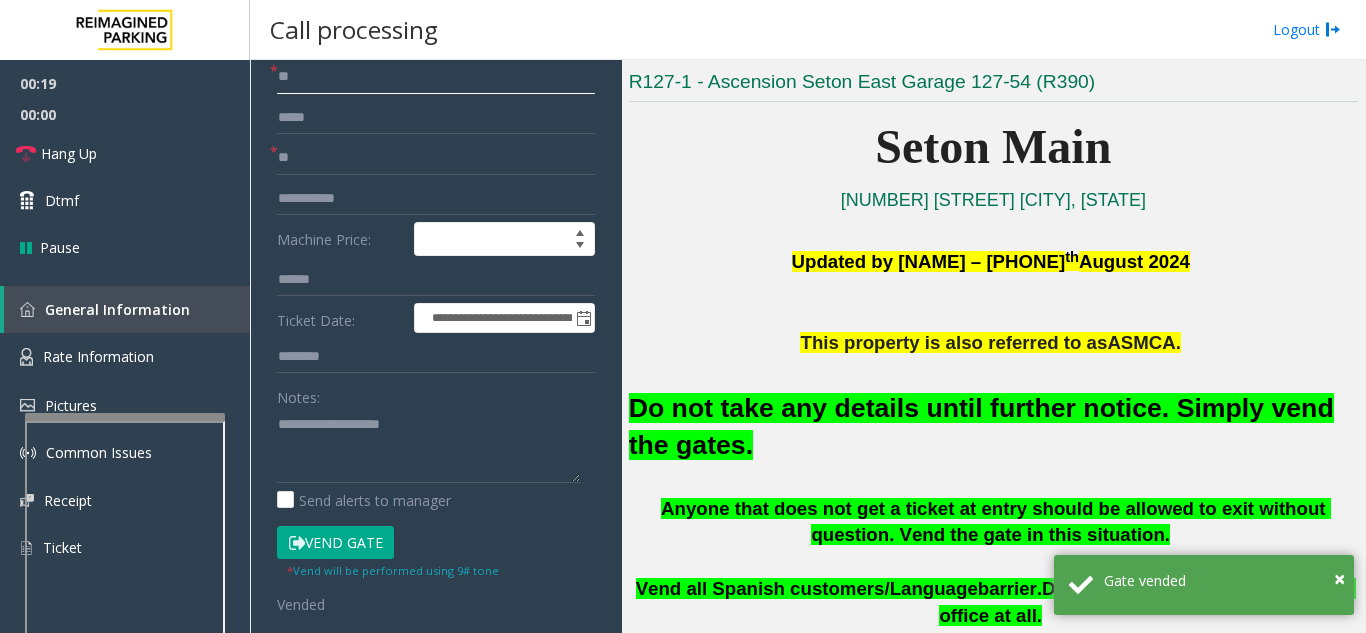 type on "**" 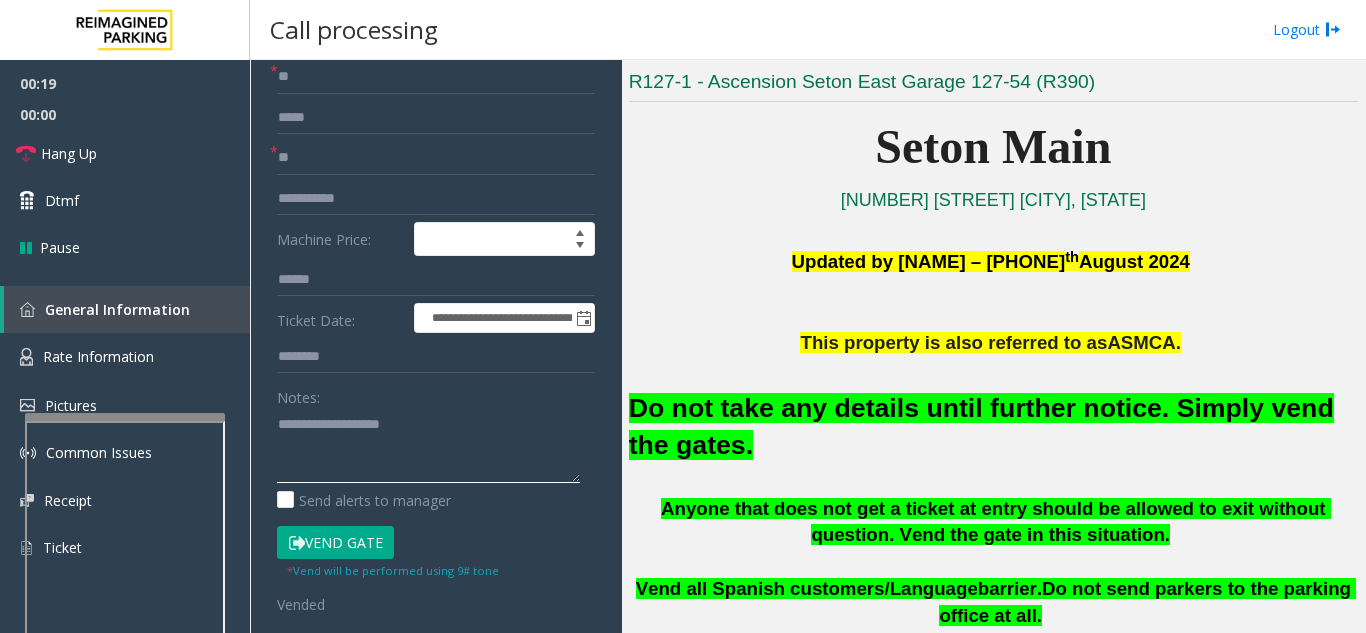 click 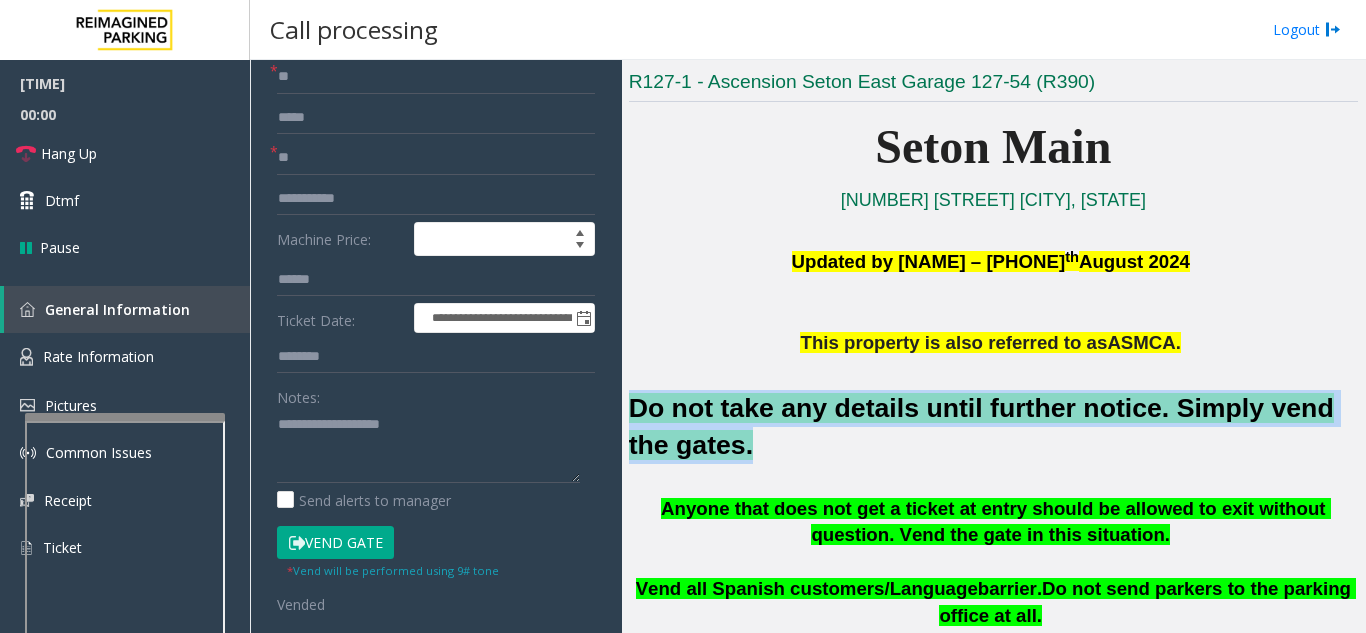 drag, startPoint x: 631, startPoint y: 405, endPoint x: 696, endPoint y: 439, distance: 73.3553 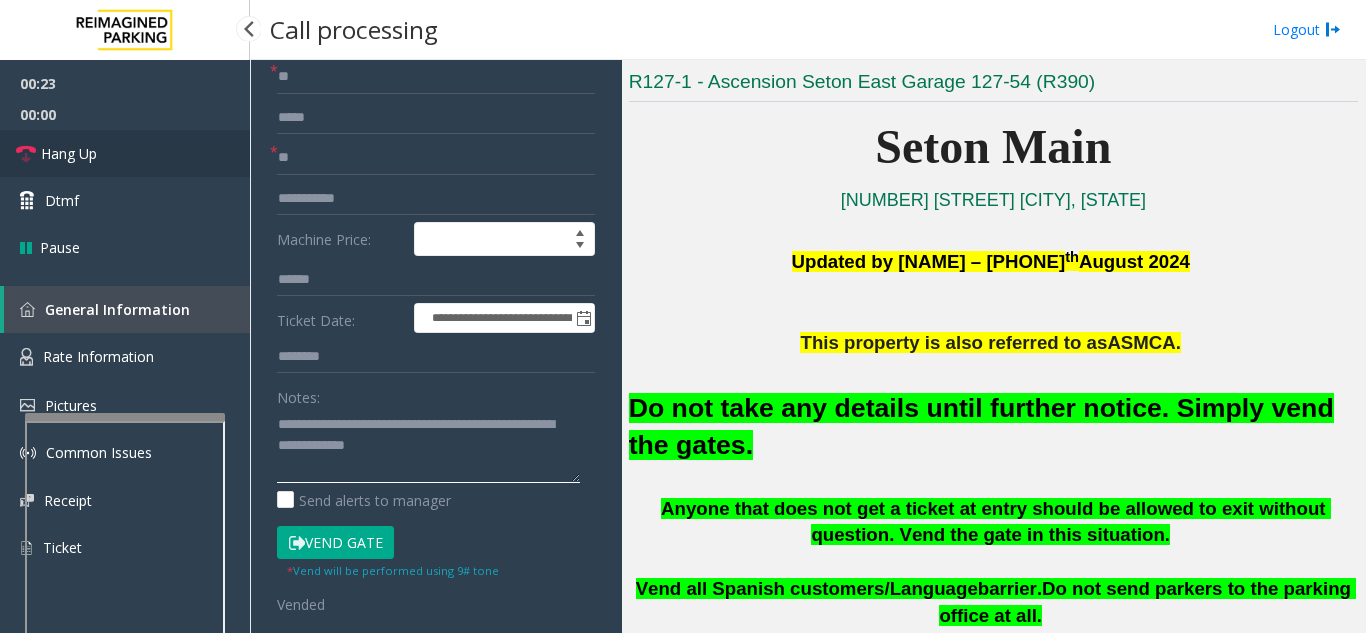 type on "**********" 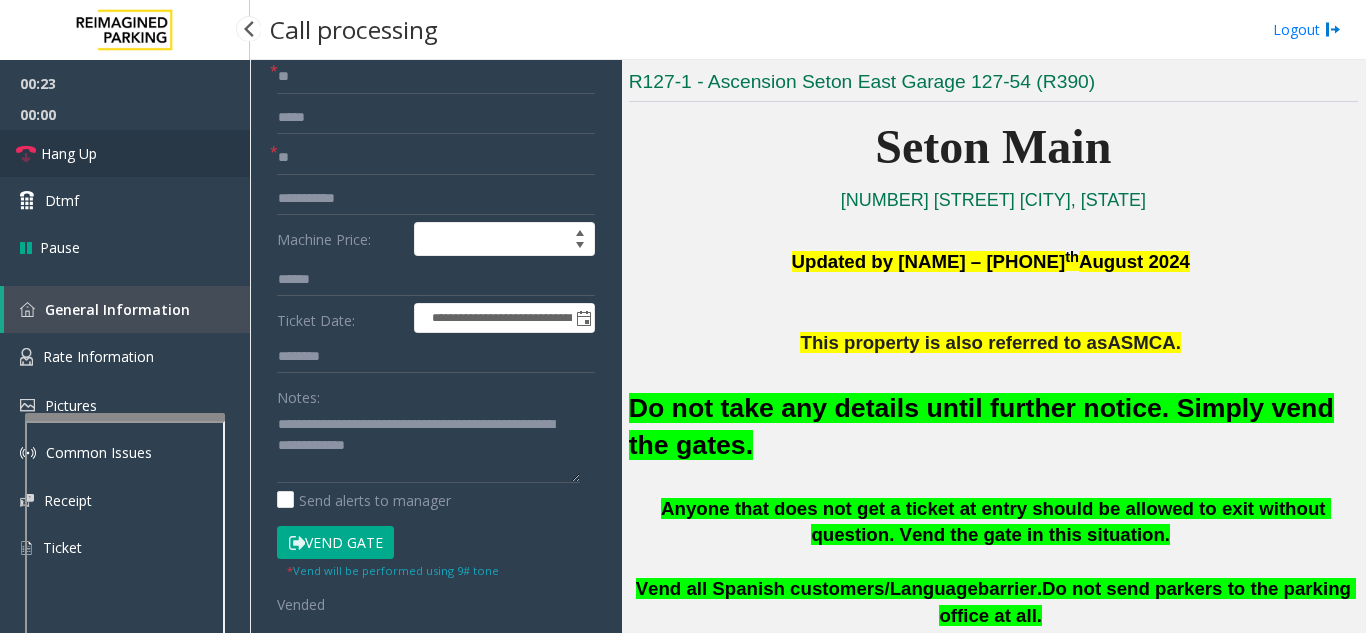 click on "Hang Up" at bounding box center (125, 153) 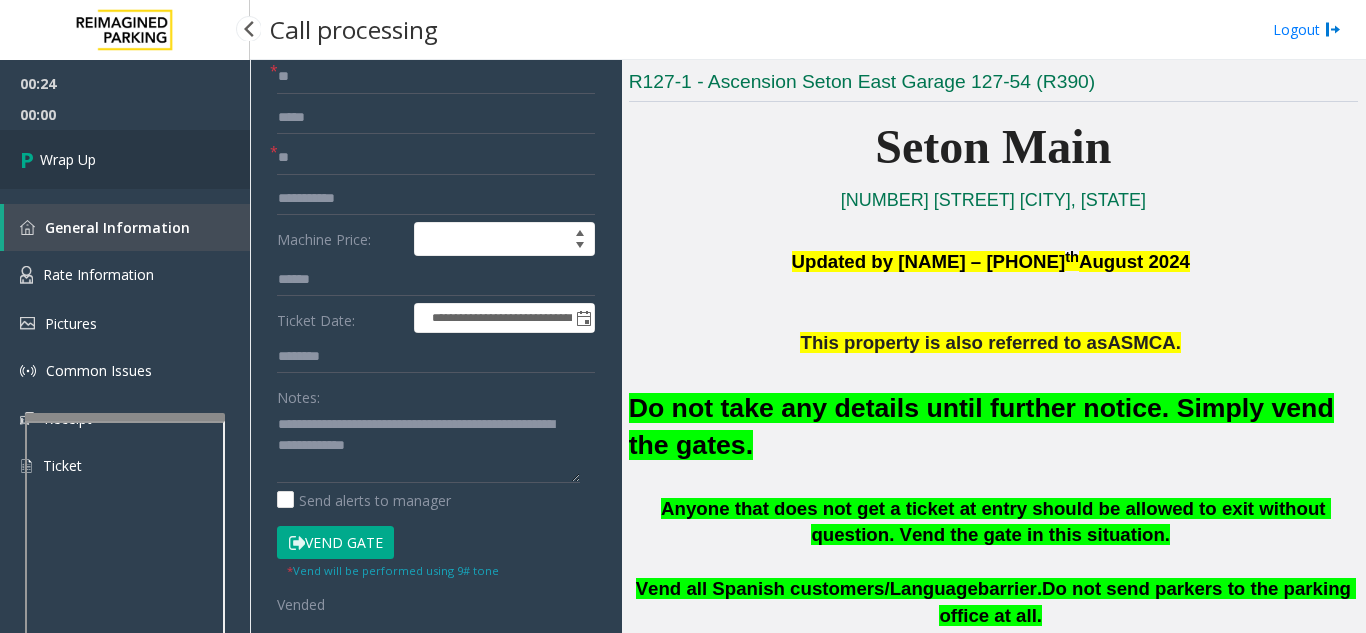 click on "Wrap Up" at bounding box center [125, 159] 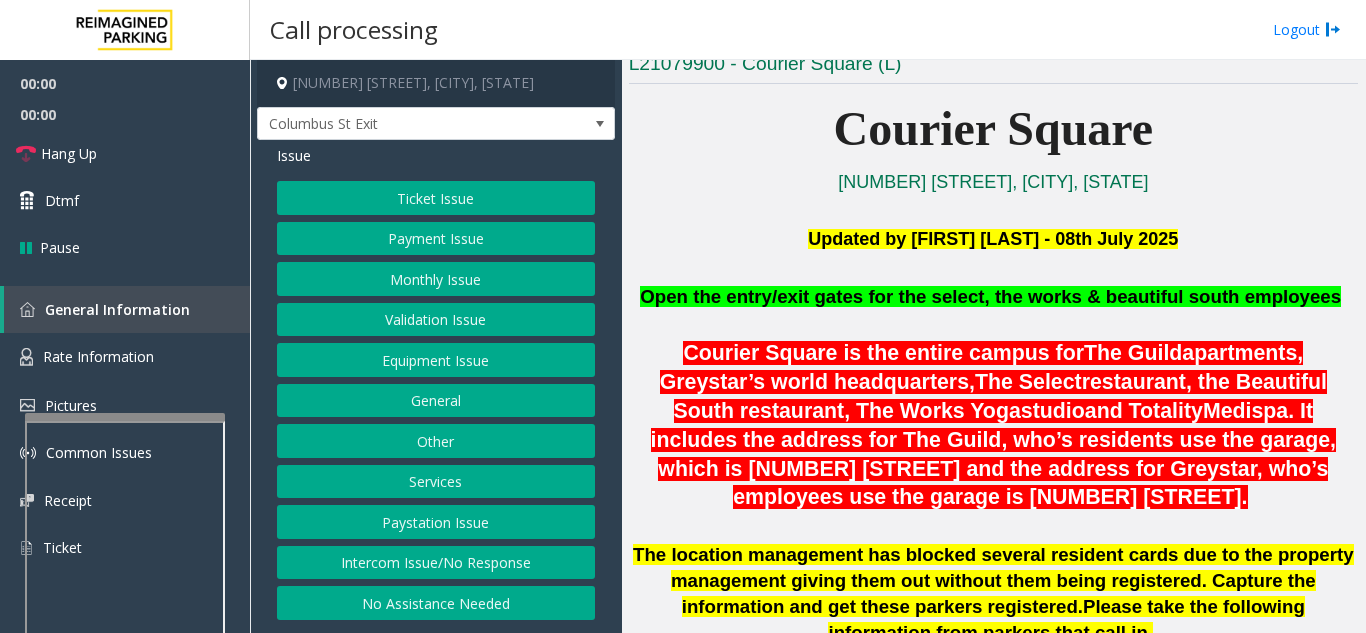 scroll, scrollTop: 500, scrollLeft: 0, axis: vertical 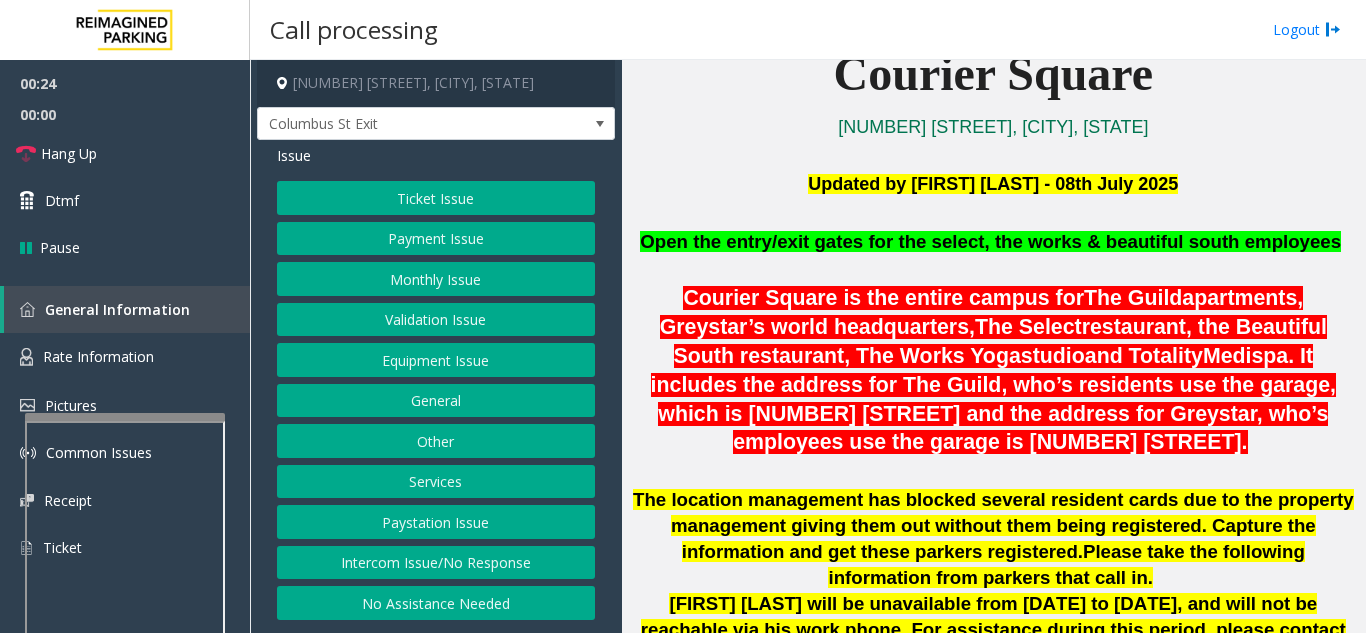 click on "Equipment Issue" 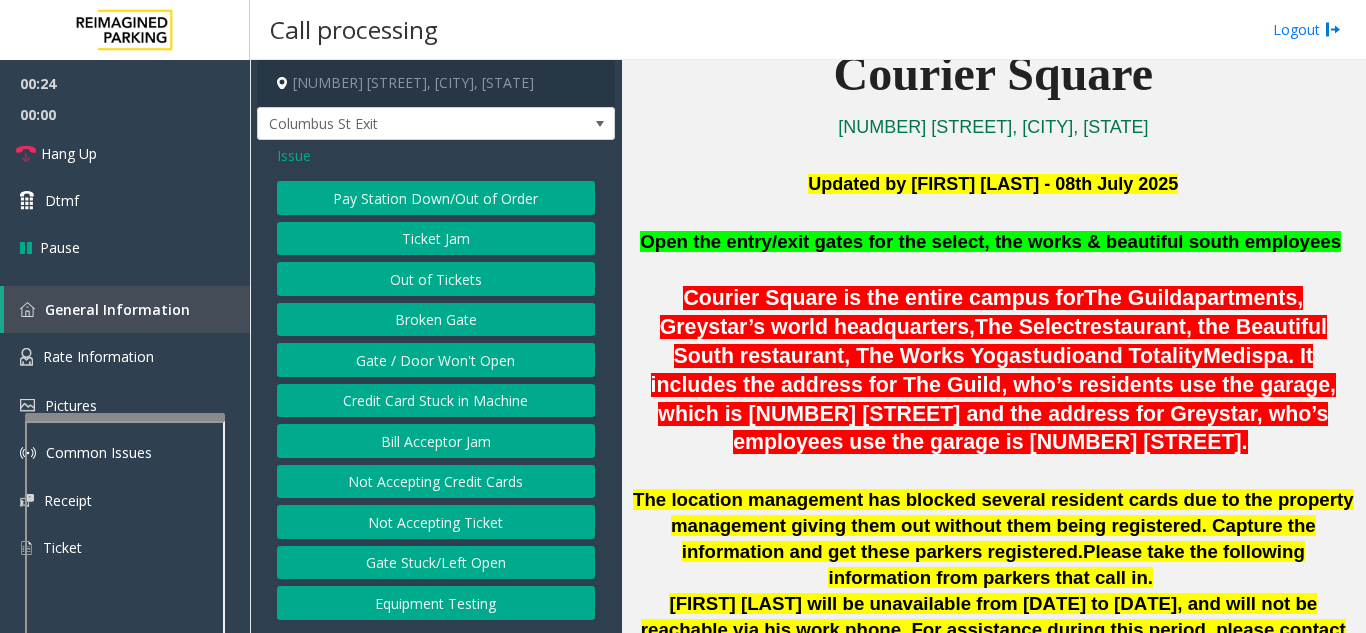 click on "Gate / Door Won't Open" 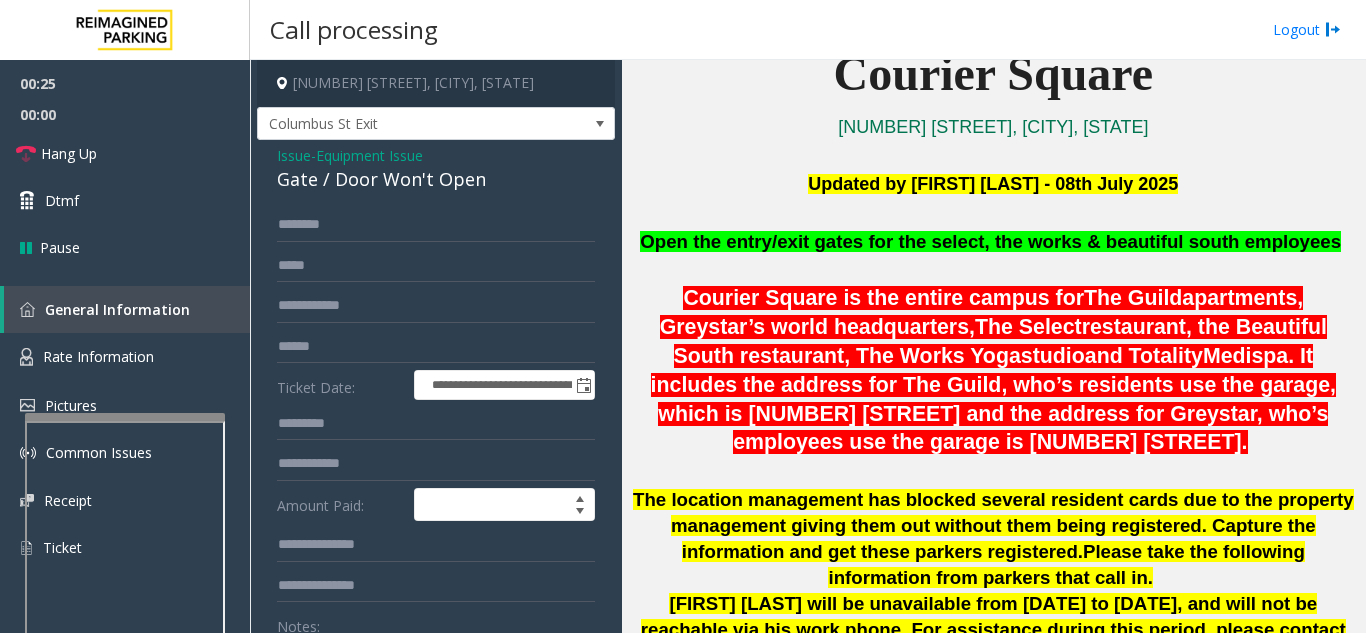scroll, scrollTop: 100, scrollLeft: 0, axis: vertical 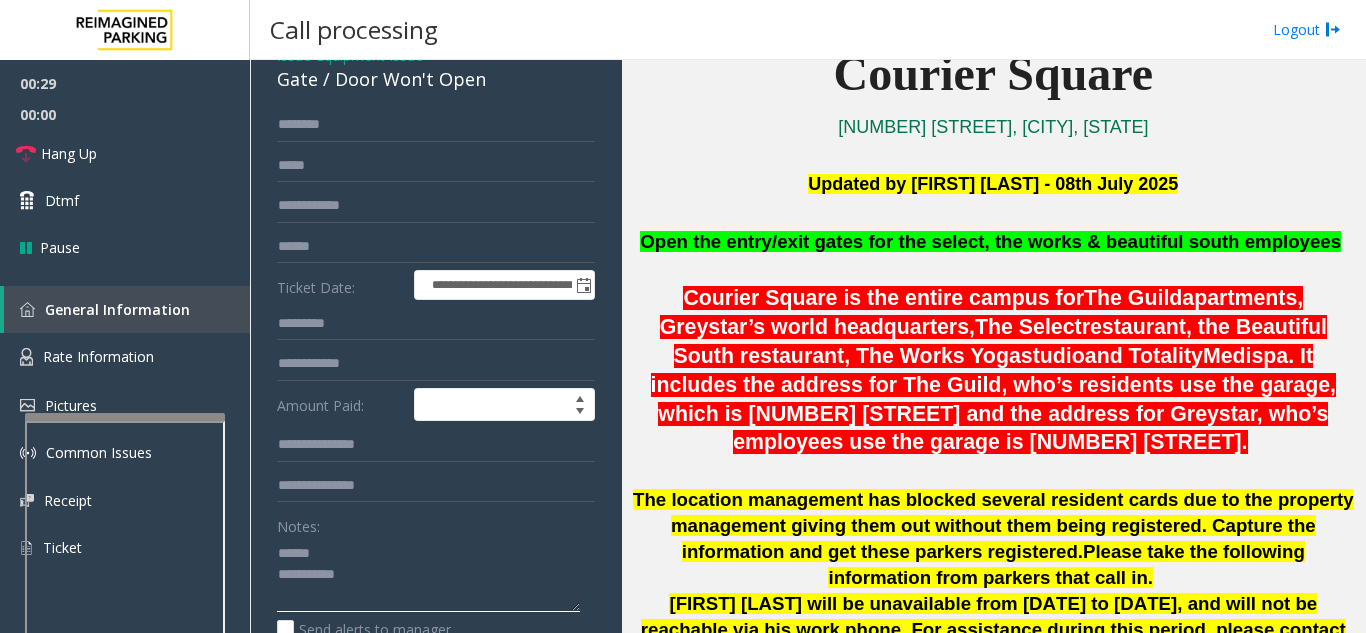 click 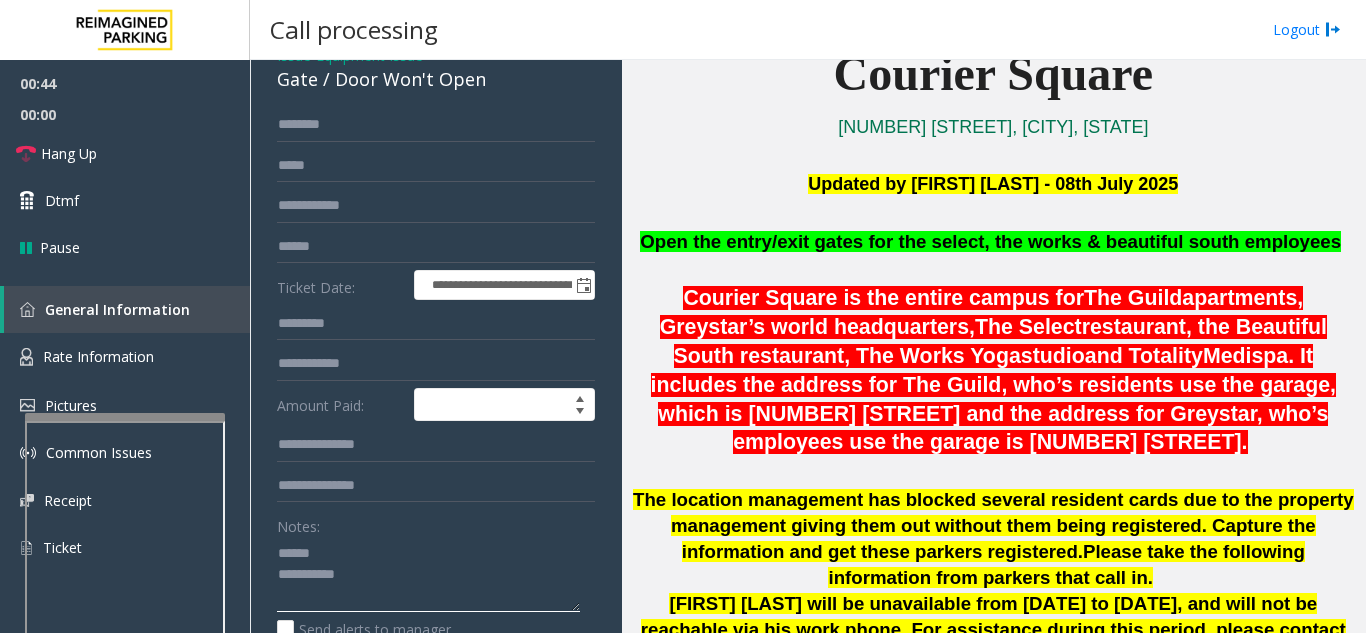 type on "**********" 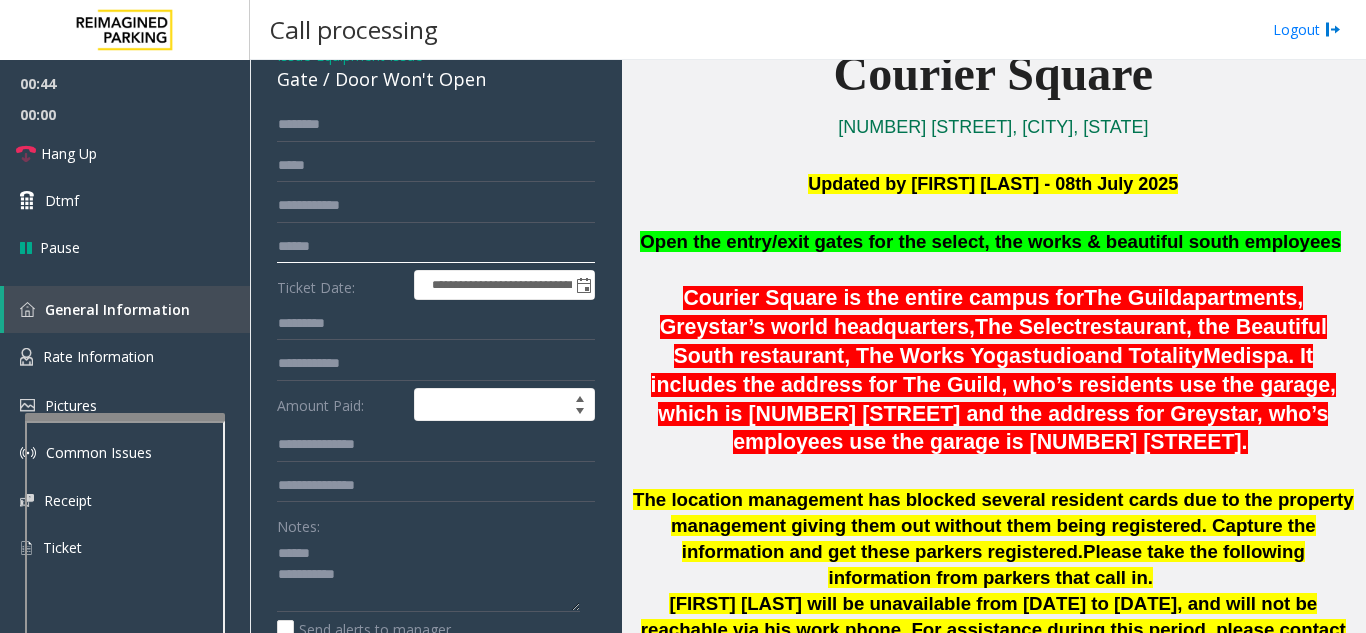click 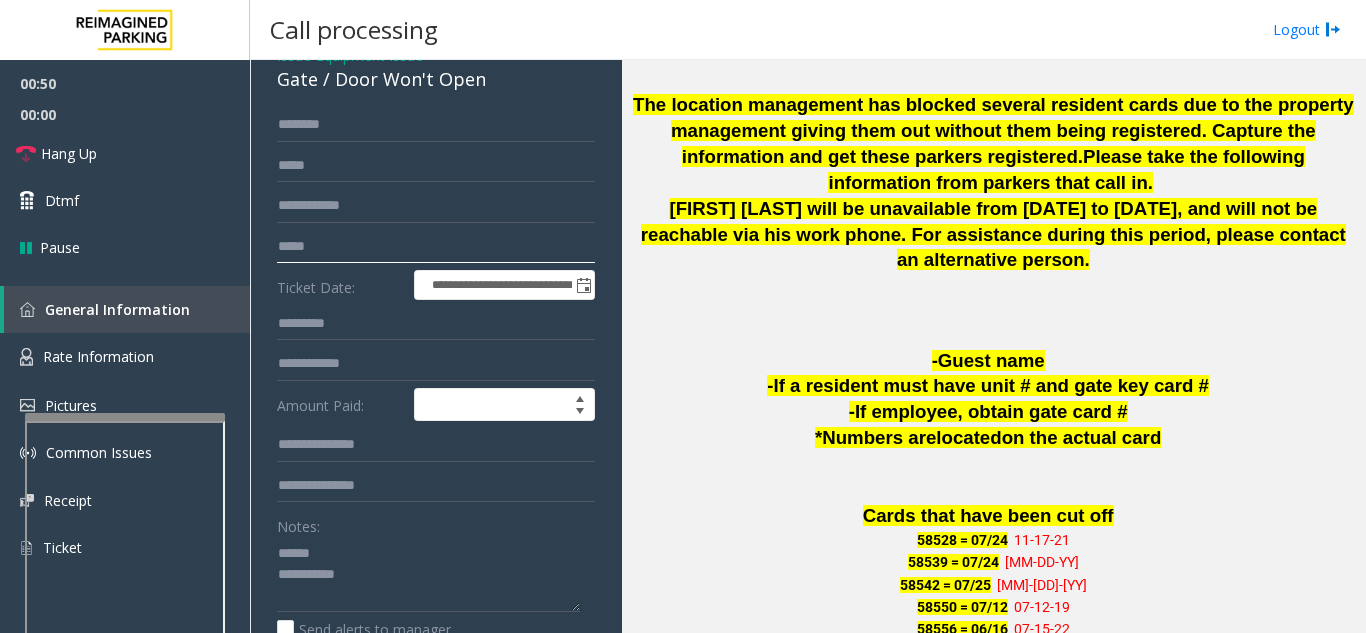 scroll, scrollTop: 900, scrollLeft: 0, axis: vertical 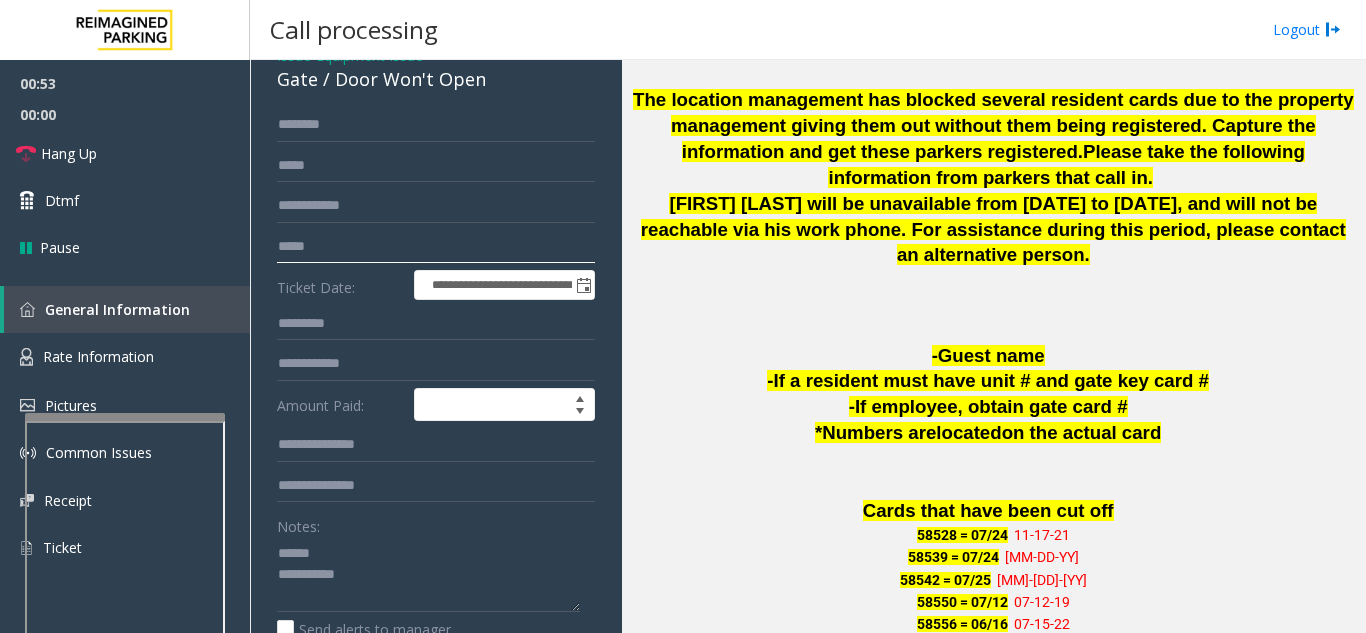 click on "*****" 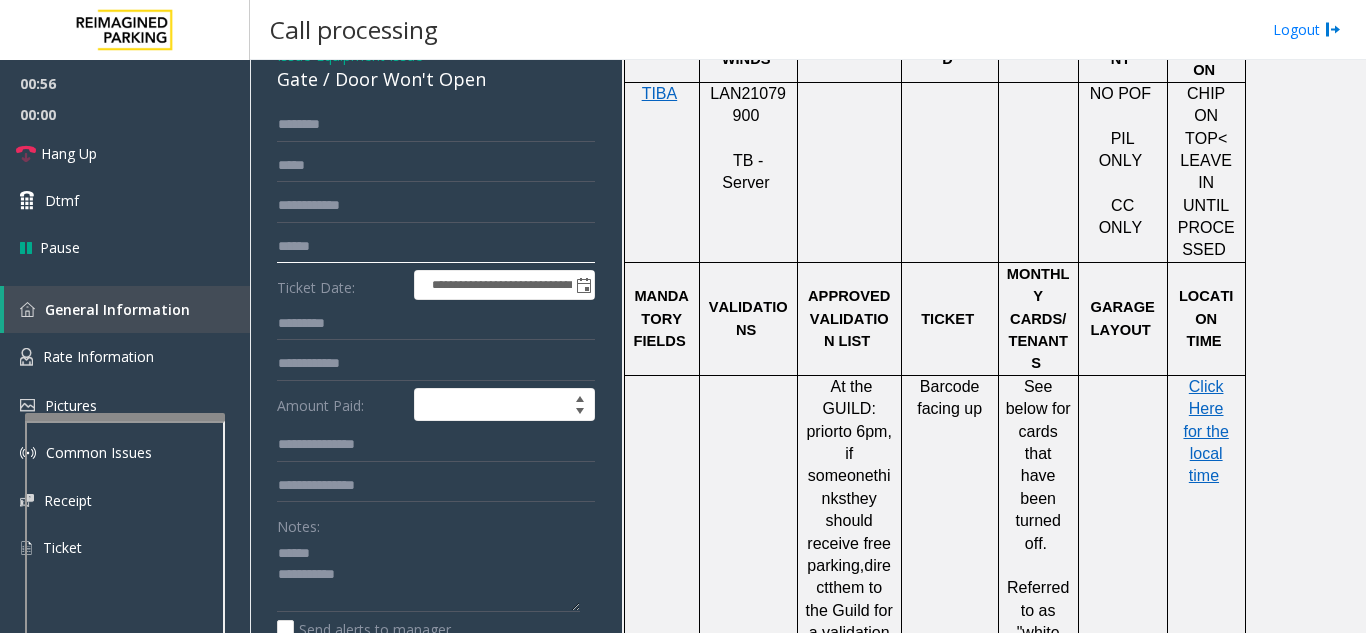 scroll, scrollTop: 1700, scrollLeft: 0, axis: vertical 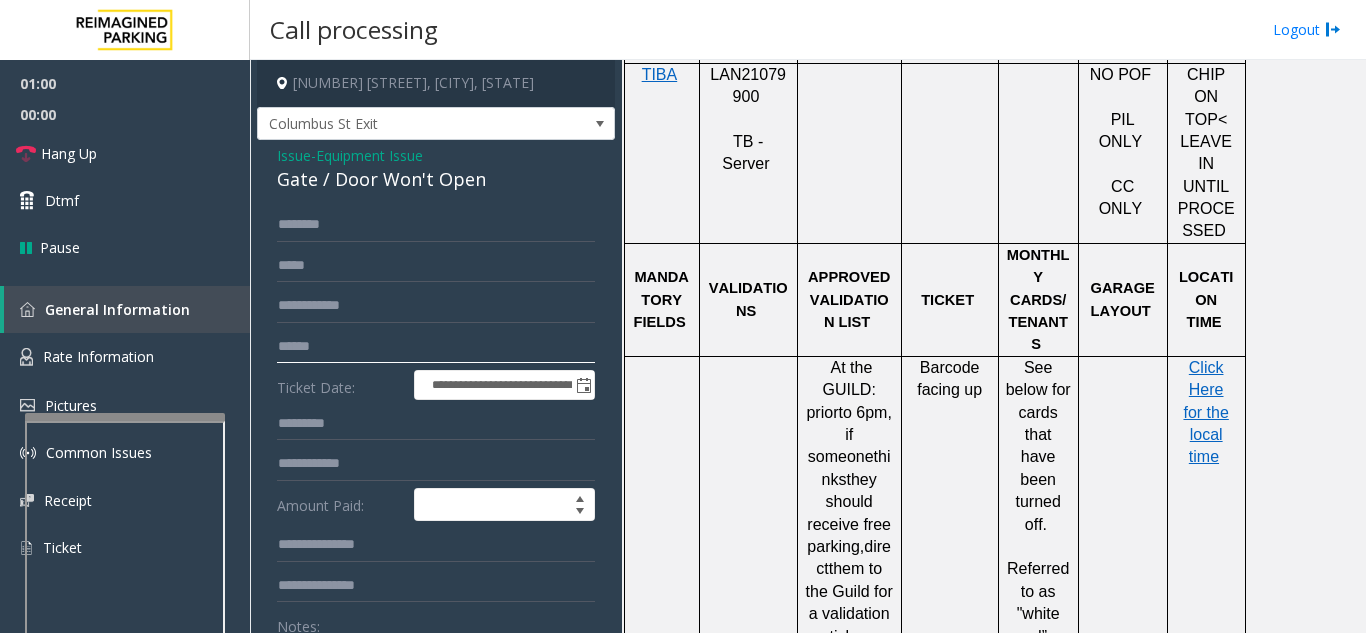 type on "******" 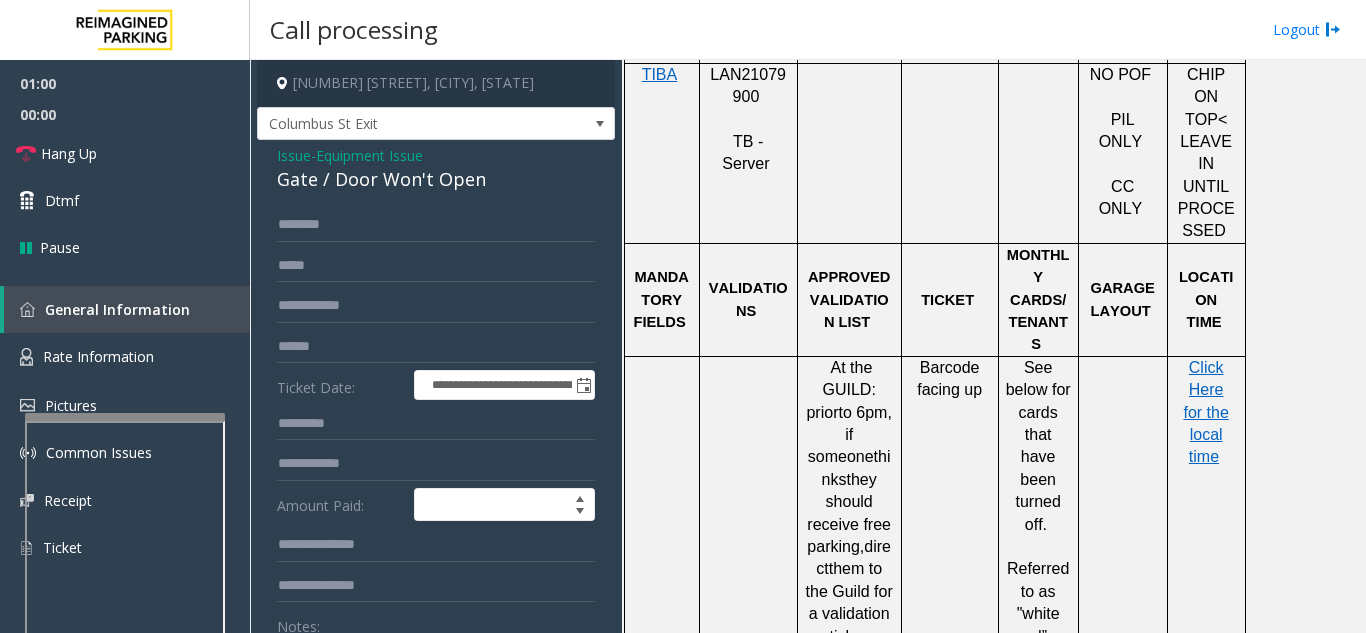 click on "Issue" 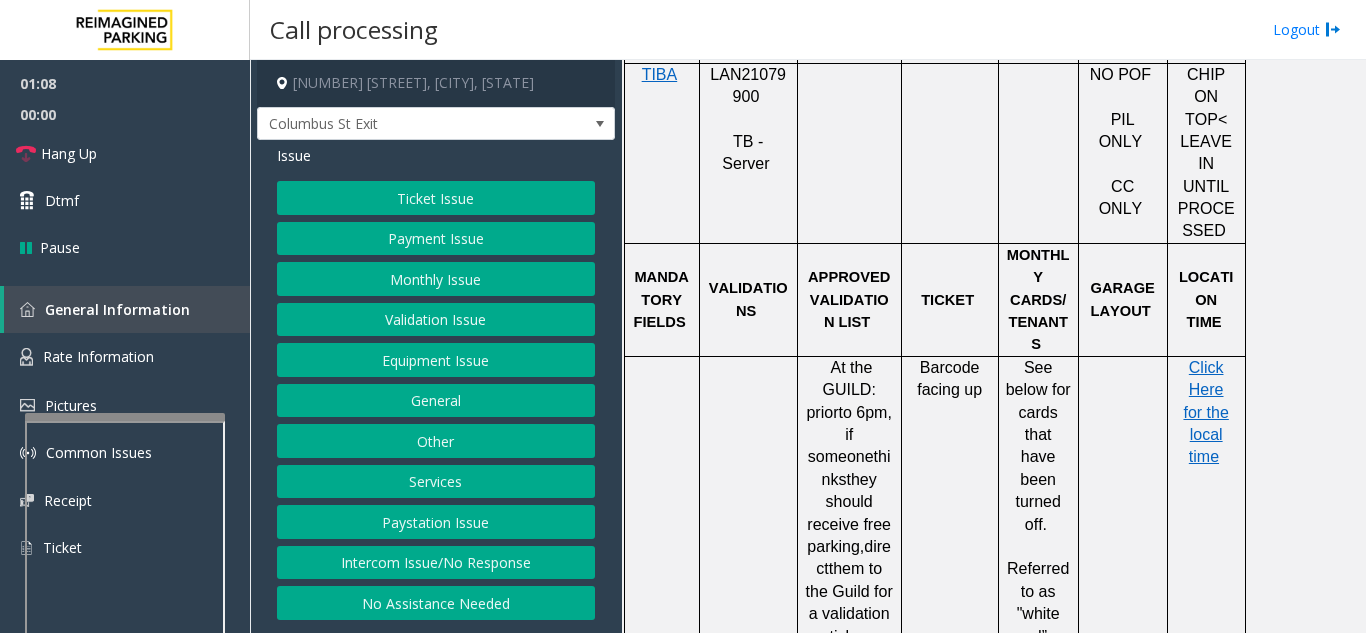click on "Ticket Issue" 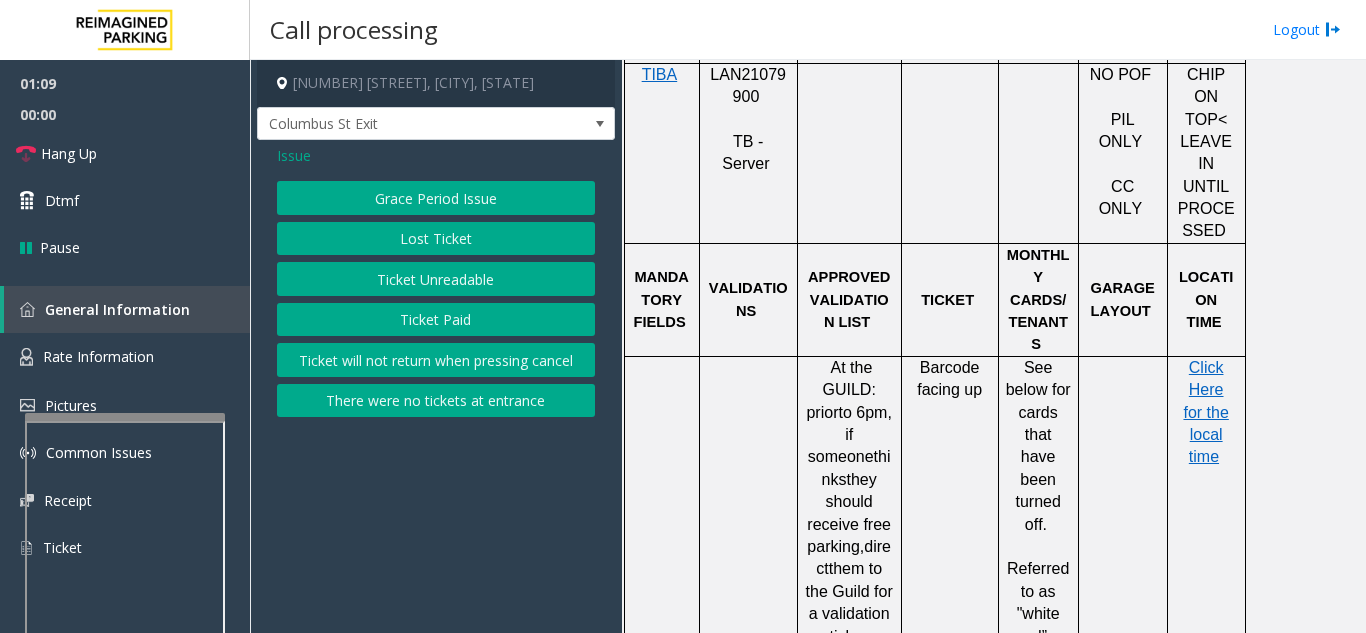 click on "Ticket Unreadable" 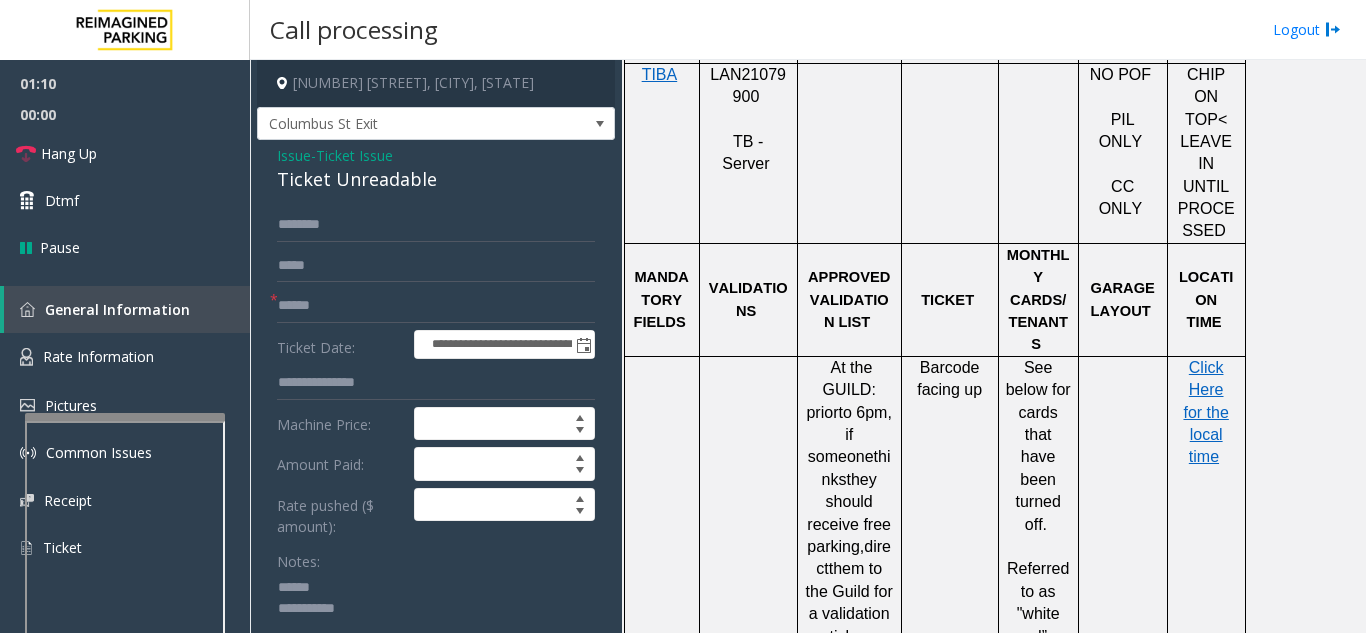 click 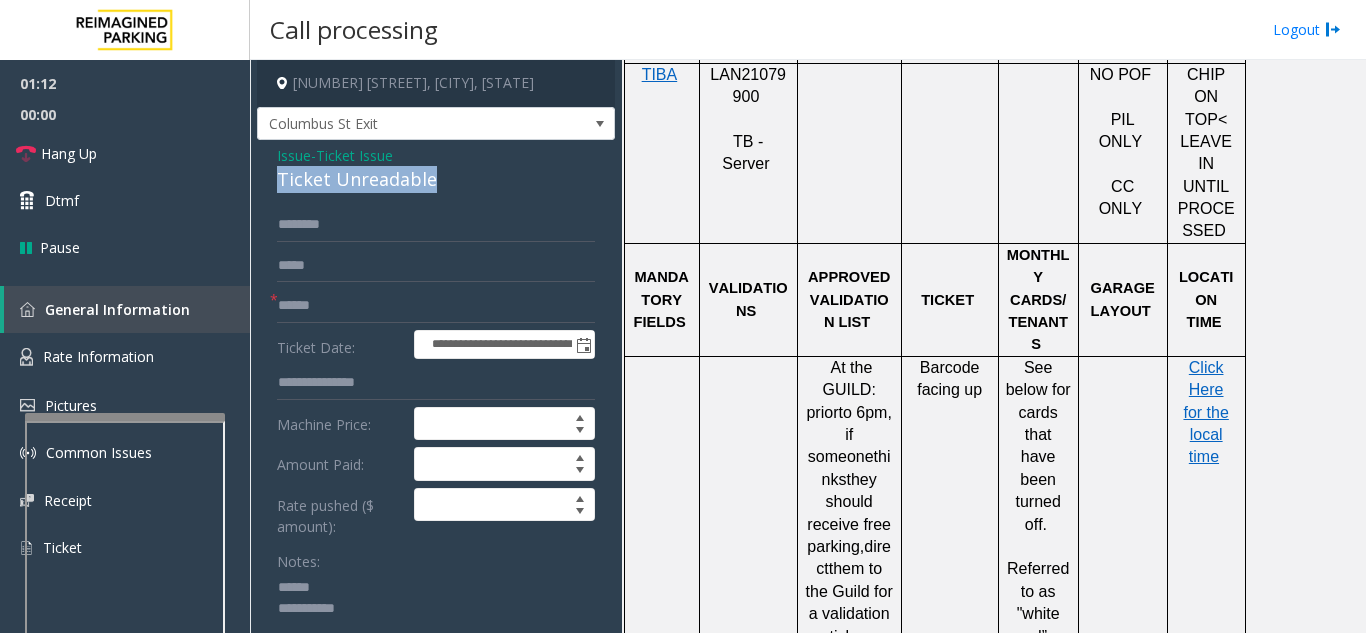 drag, startPoint x: 270, startPoint y: 175, endPoint x: 473, endPoint y: 173, distance: 203.00986 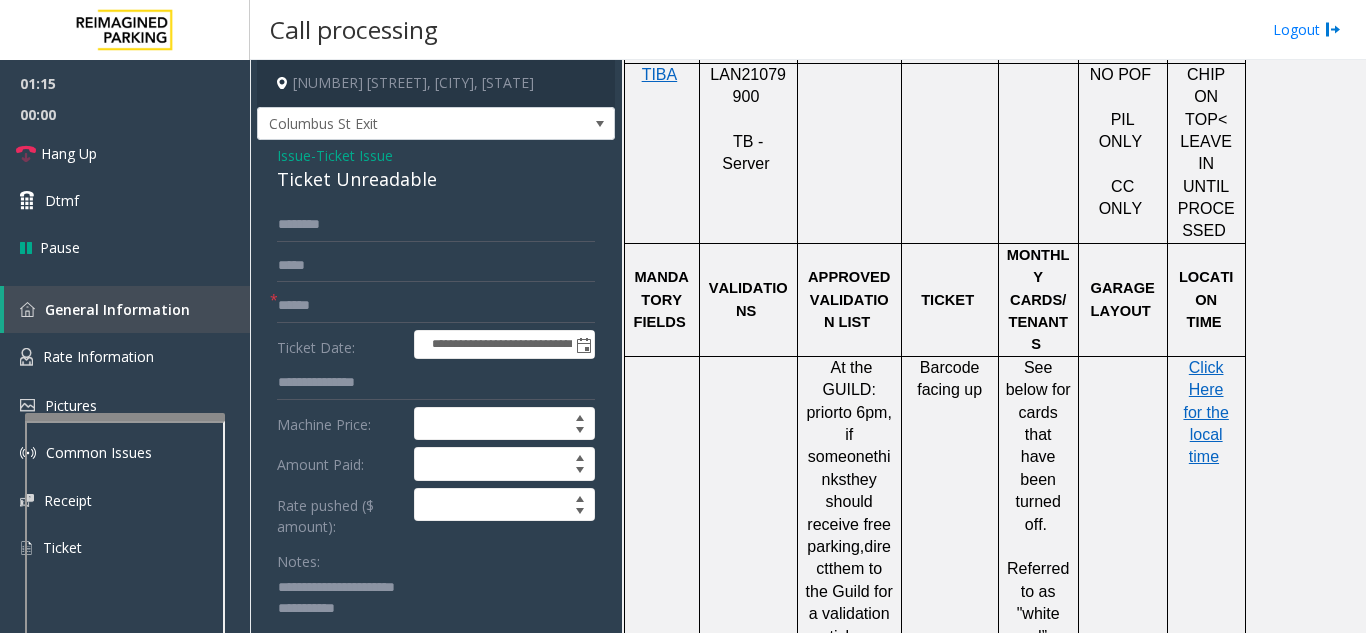 click on "LAN21079900     TB - Server" 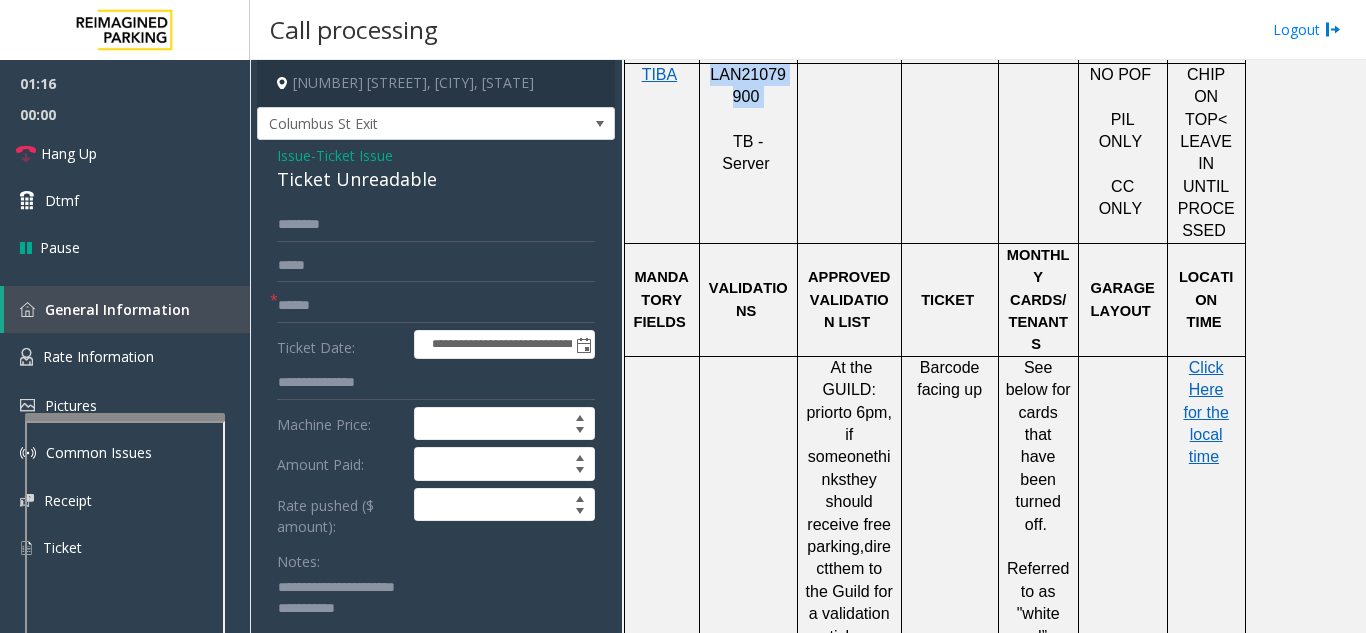 drag, startPoint x: 777, startPoint y: 105, endPoint x: 714, endPoint y: 83, distance: 66.730804 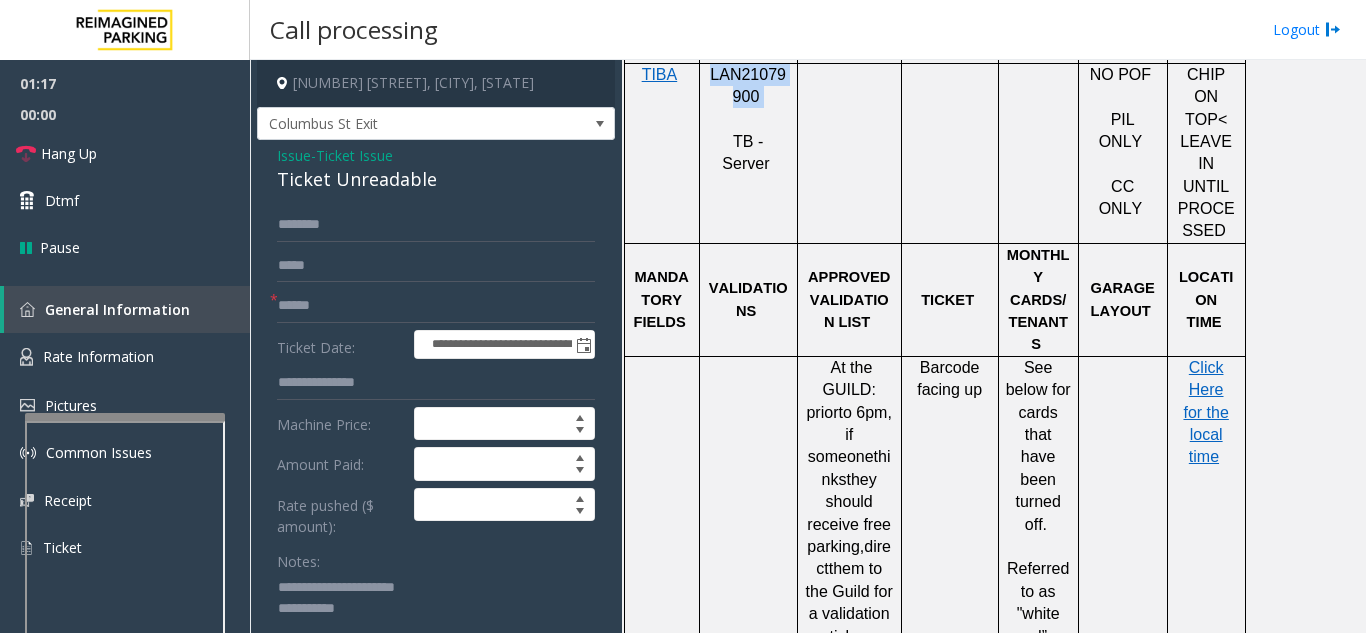 copy on "LAN21079900" 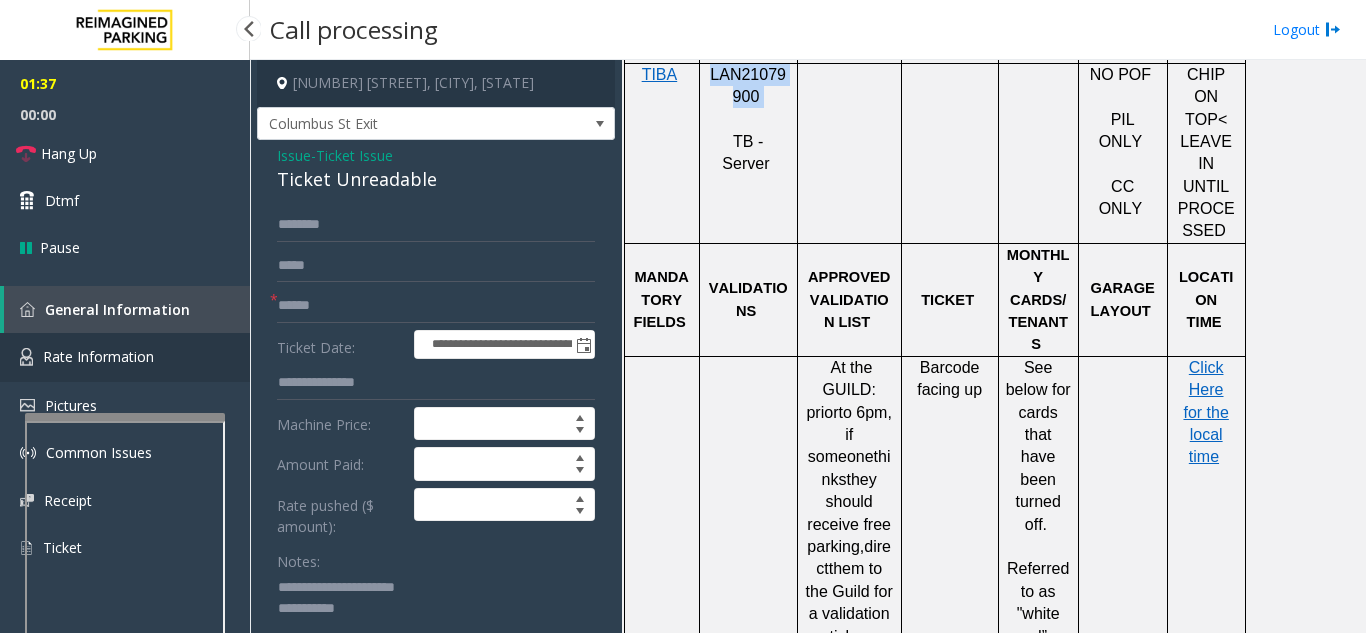 click on "Rate Information" at bounding box center [98, 356] 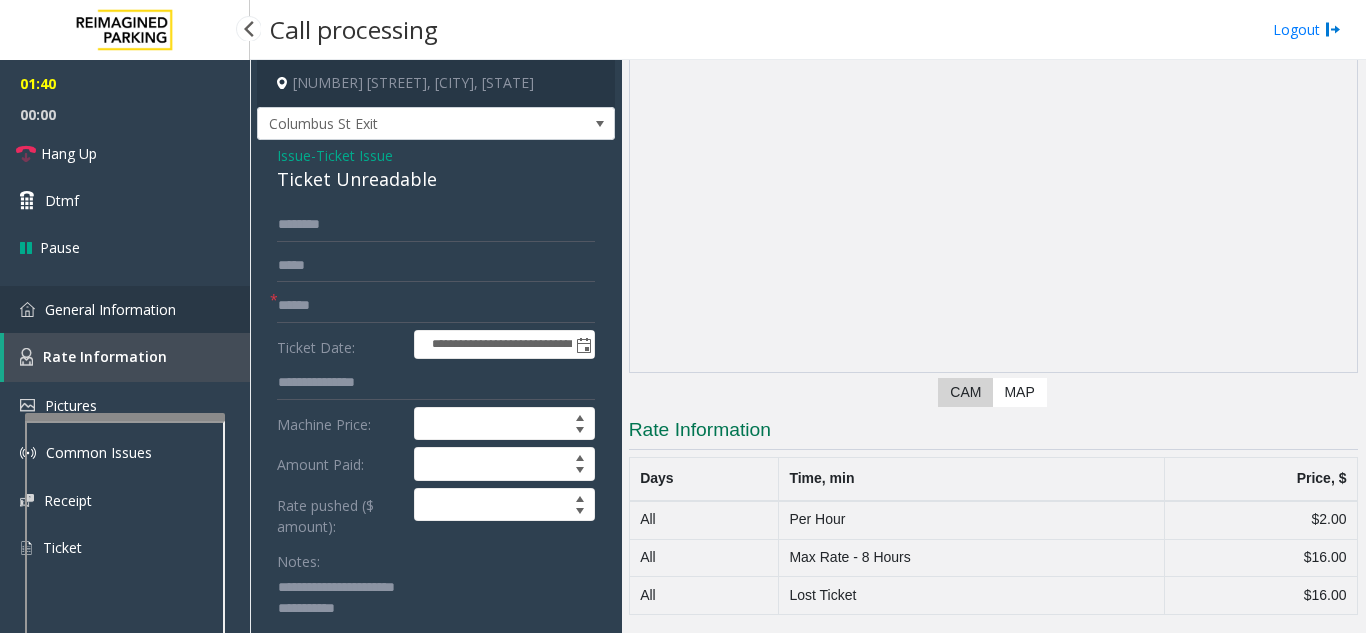 click on "General Information" at bounding box center [110, 309] 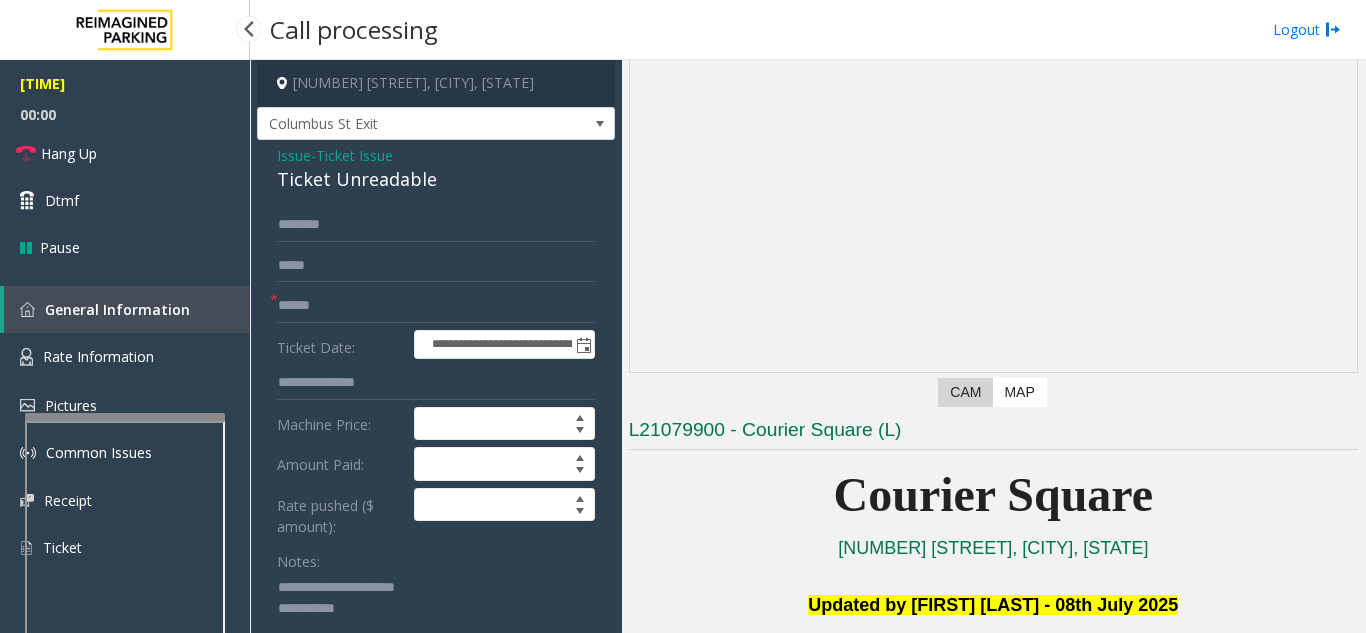 scroll, scrollTop: 1700, scrollLeft: 0, axis: vertical 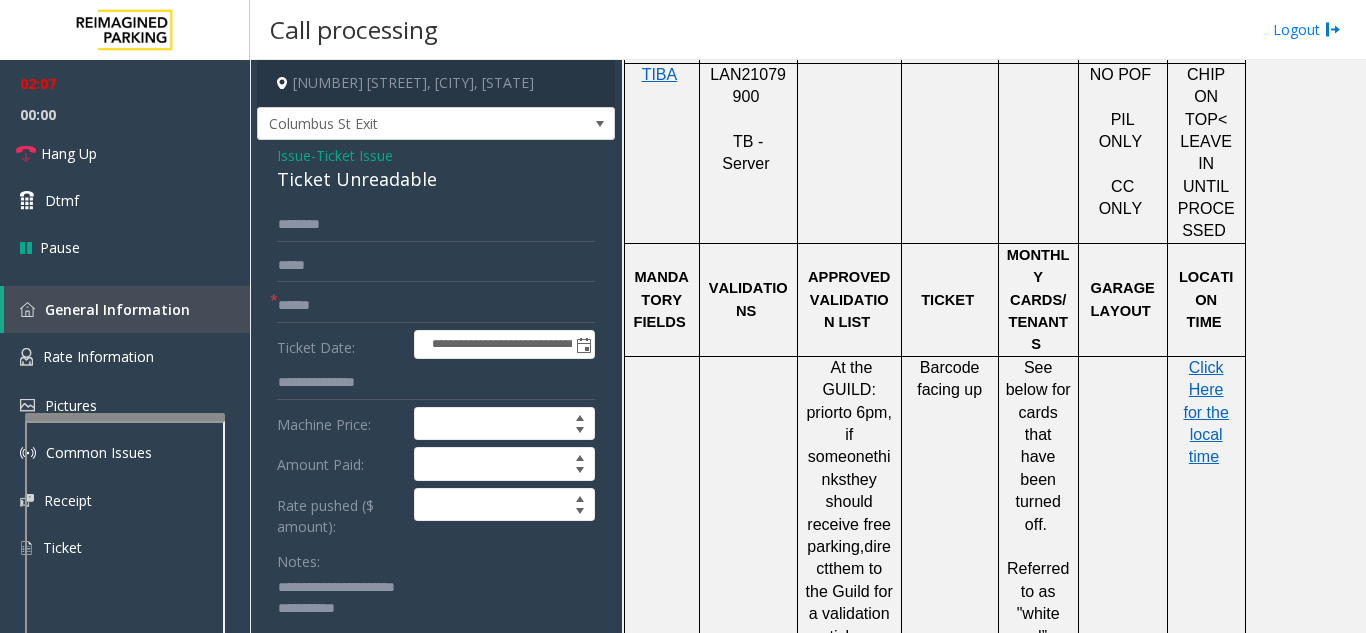 click 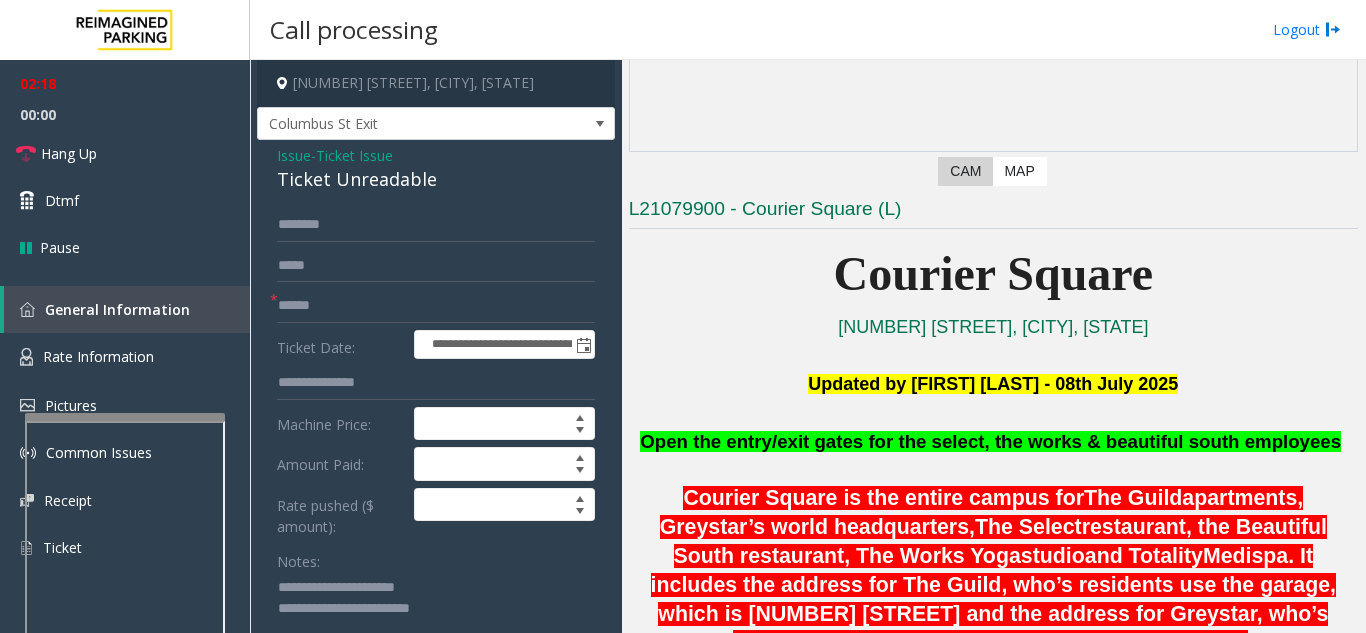 scroll, scrollTop: 0, scrollLeft: 0, axis: both 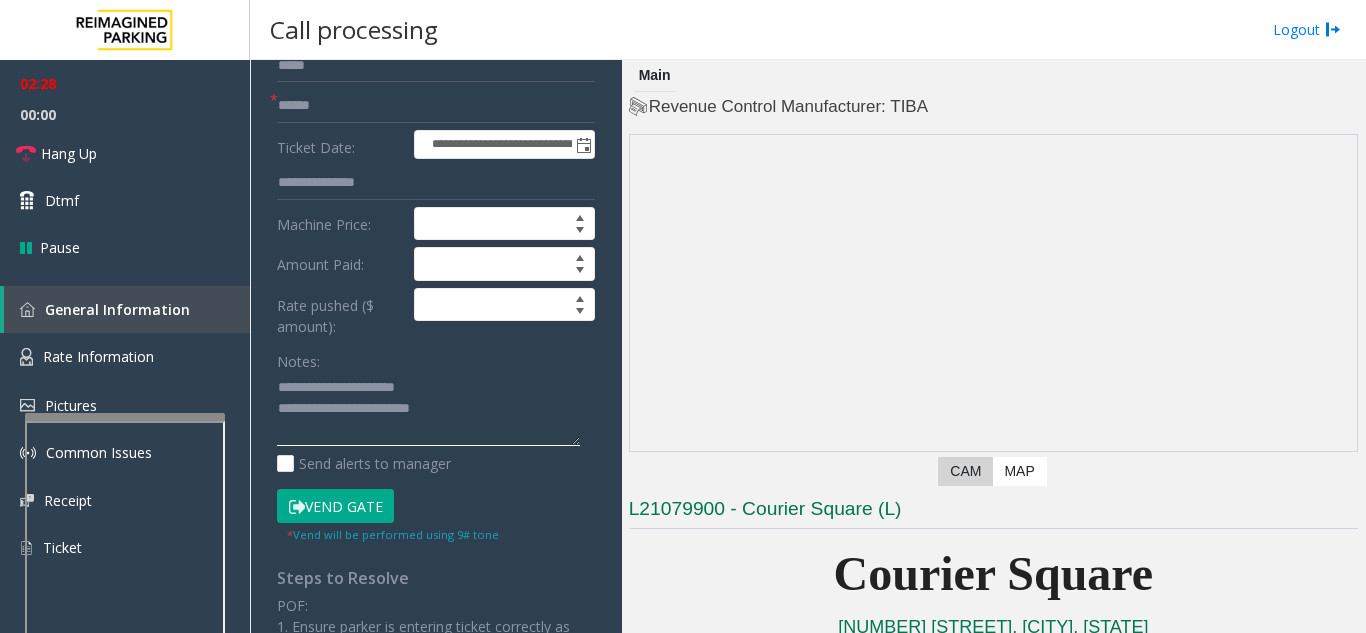 click 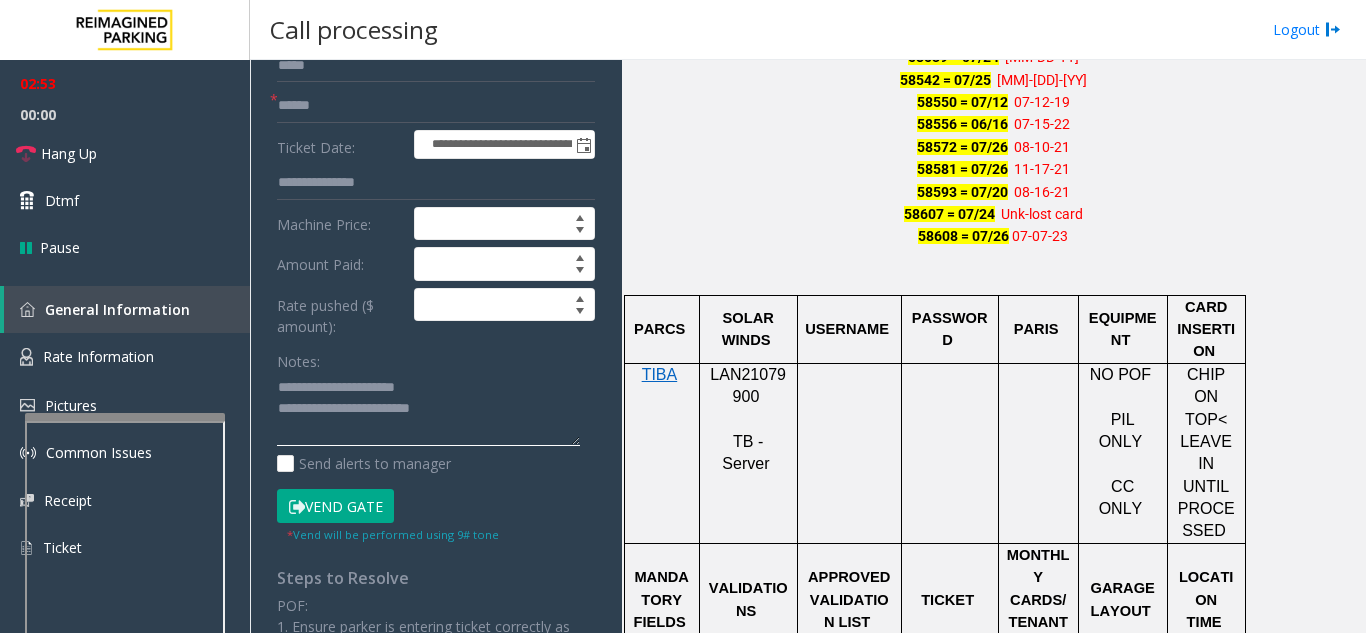 scroll, scrollTop: 1300, scrollLeft: 0, axis: vertical 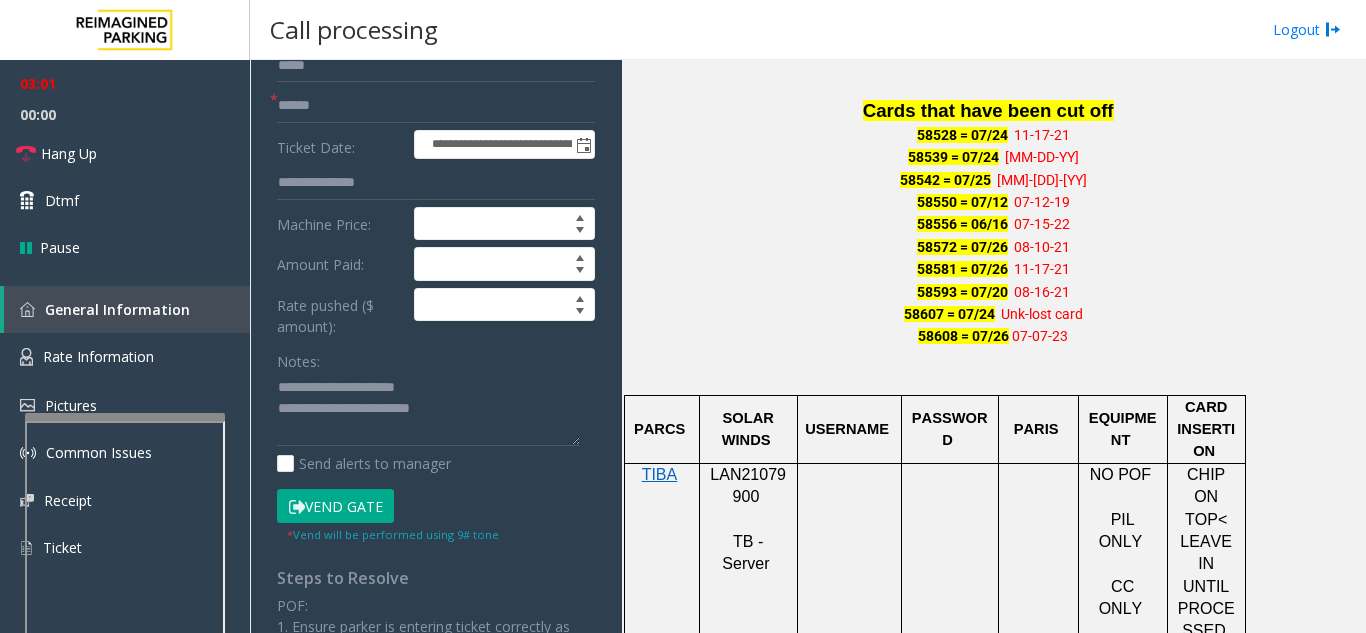 click on "Vend Gate" 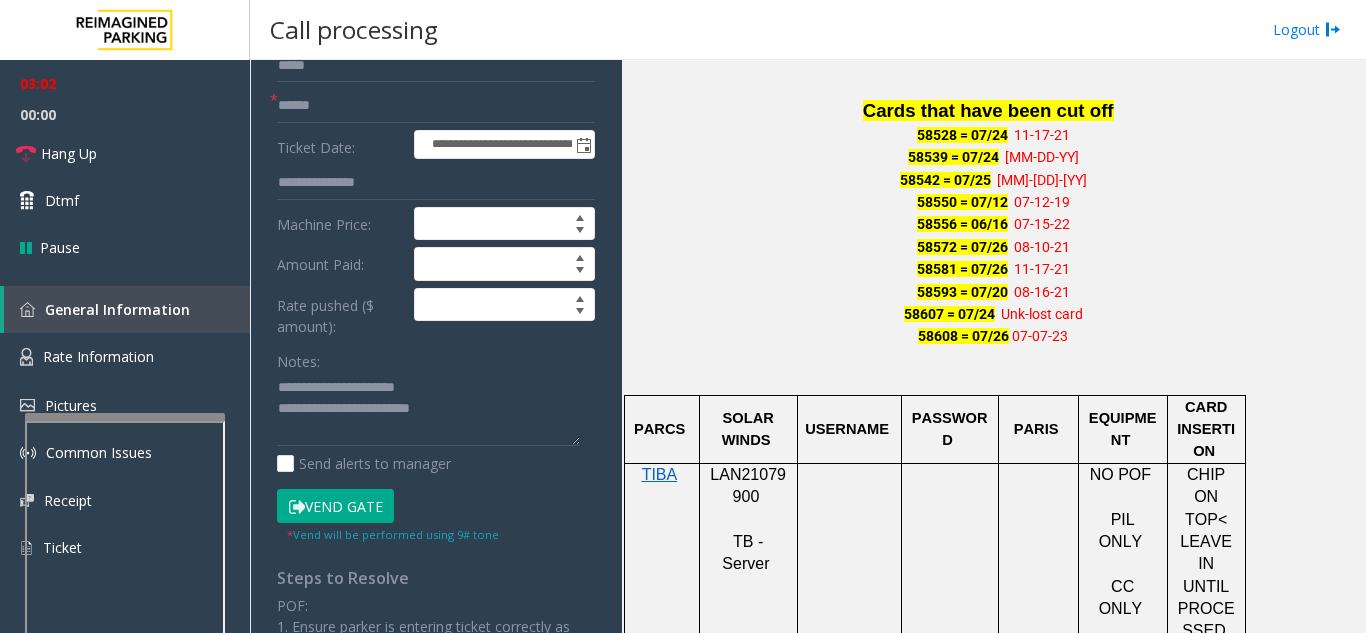 click on "Vend Gate" 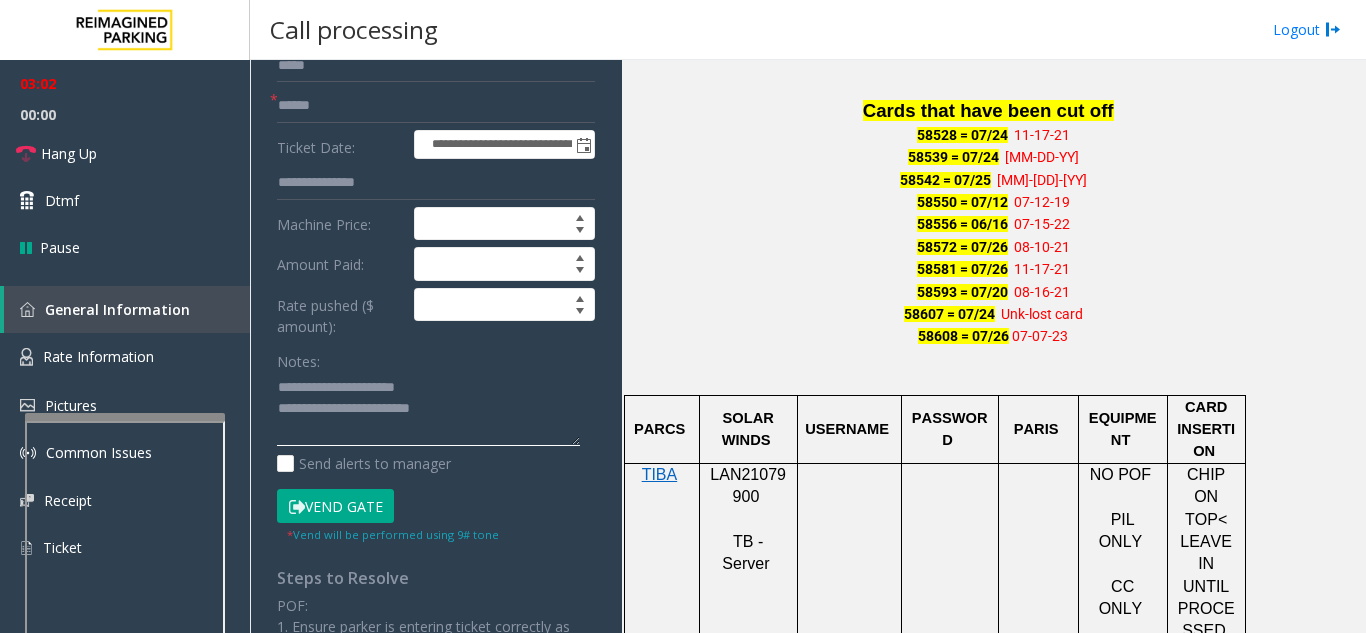click 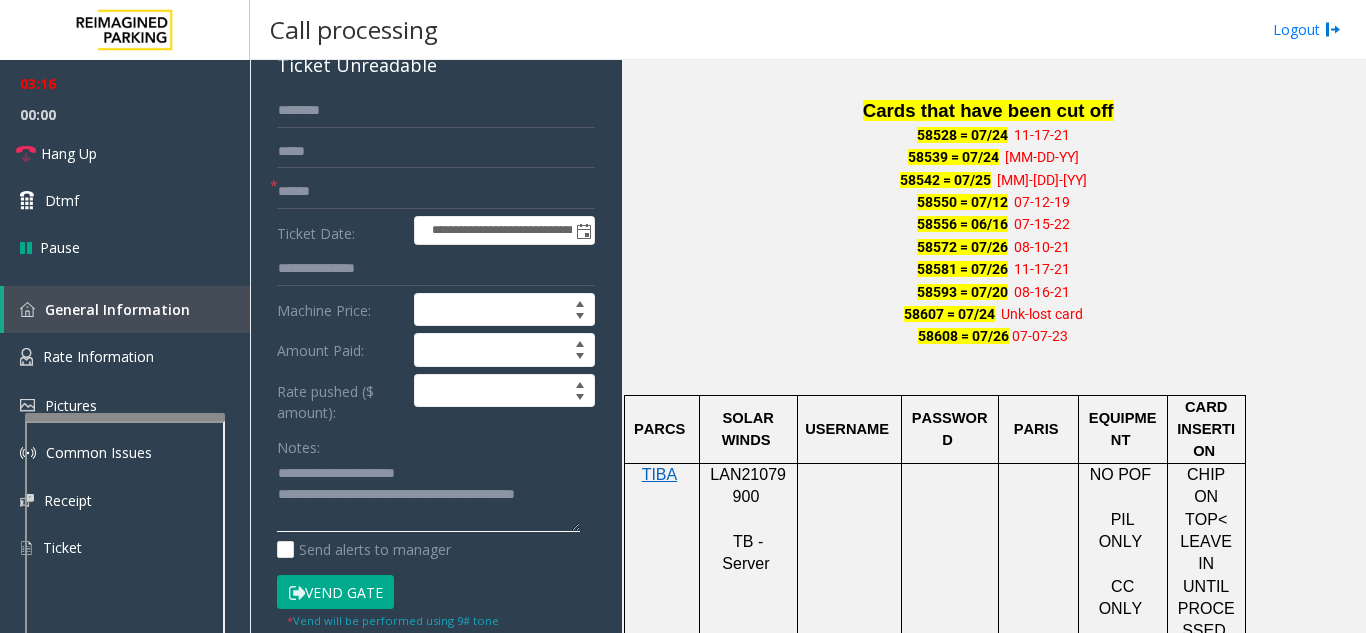 scroll, scrollTop: 0, scrollLeft: 0, axis: both 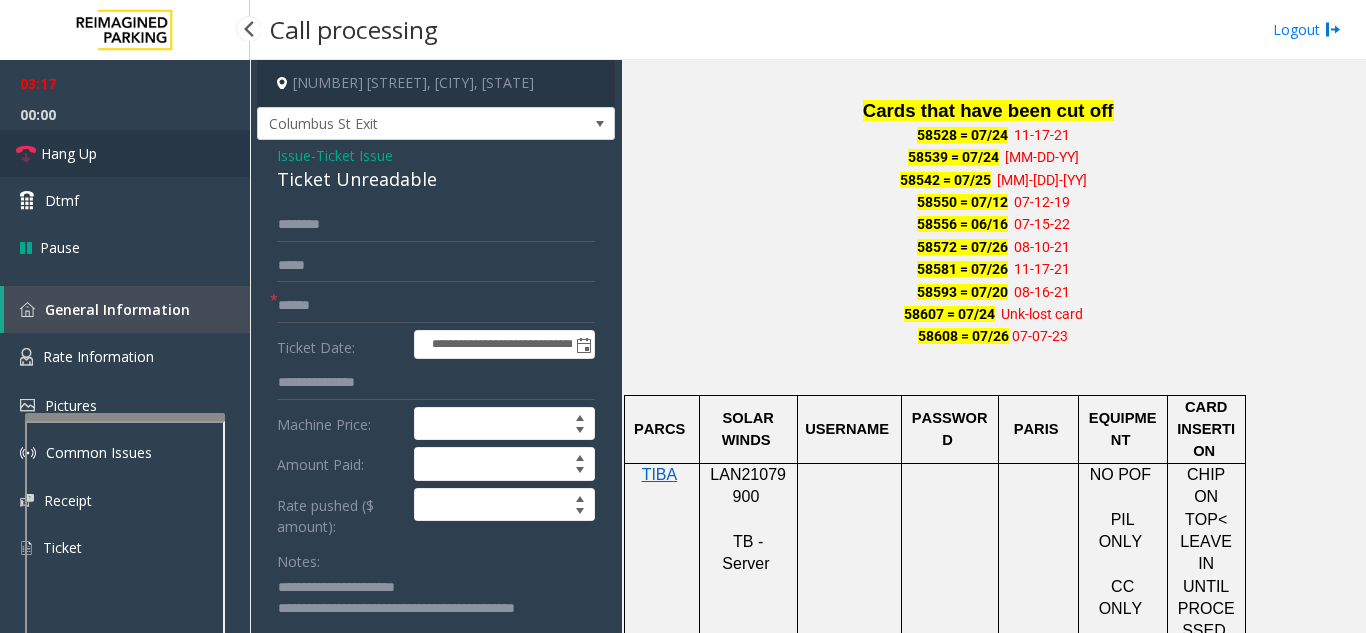 type on "**********" 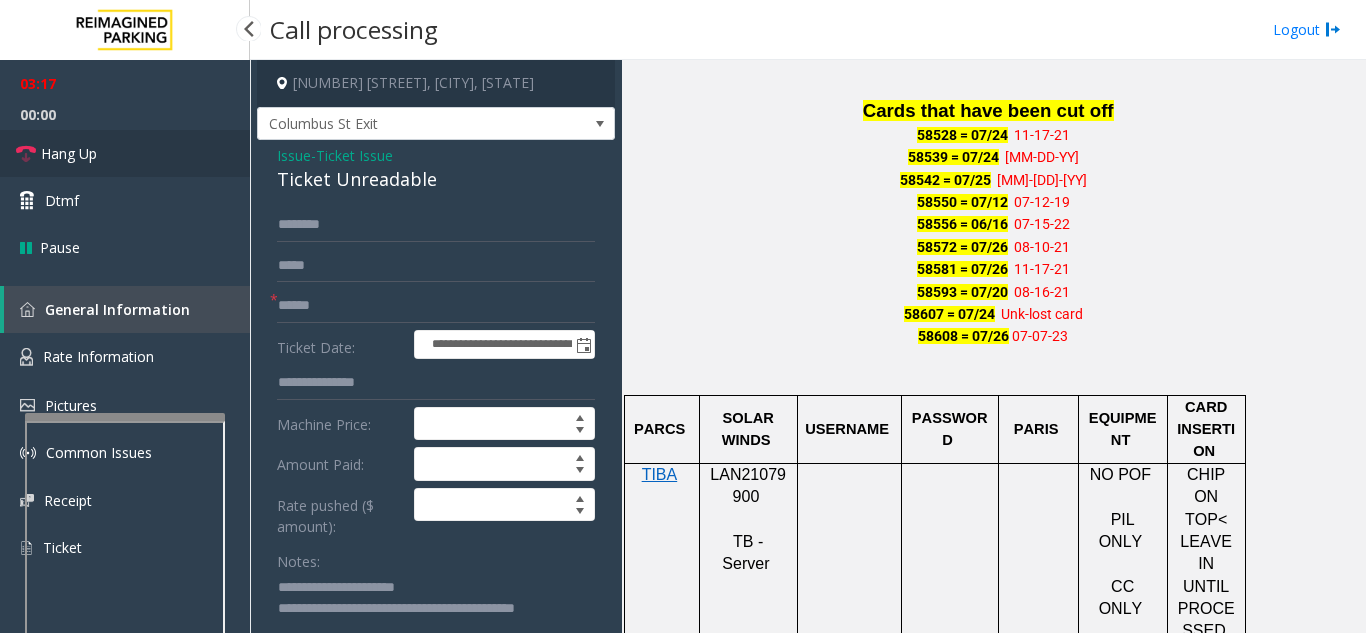 click on "Hang Up" at bounding box center (125, 153) 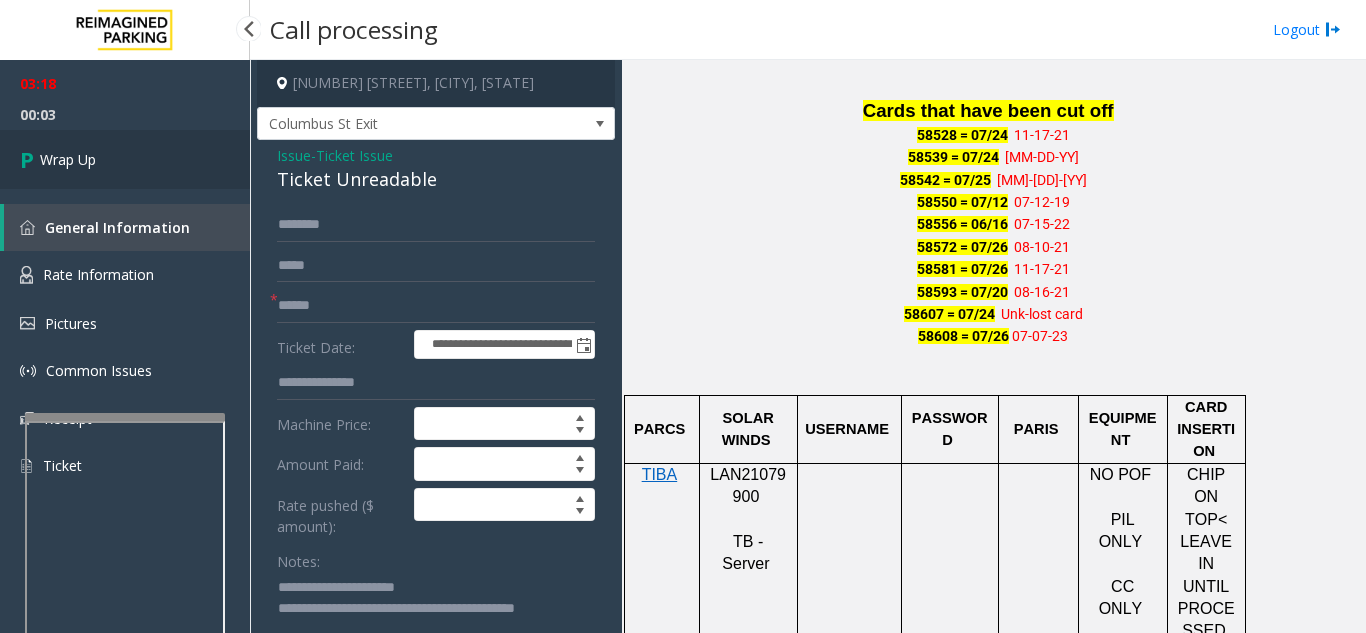 click on "Wrap Up" at bounding box center [125, 159] 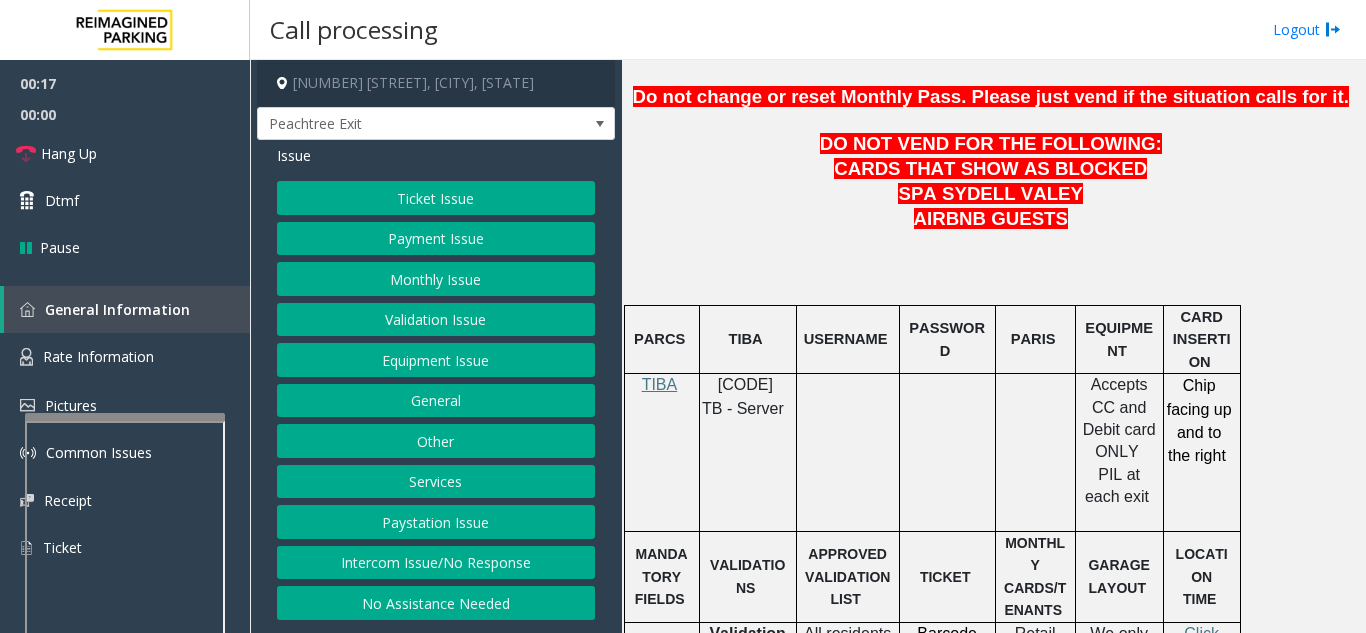 scroll, scrollTop: 900, scrollLeft: 0, axis: vertical 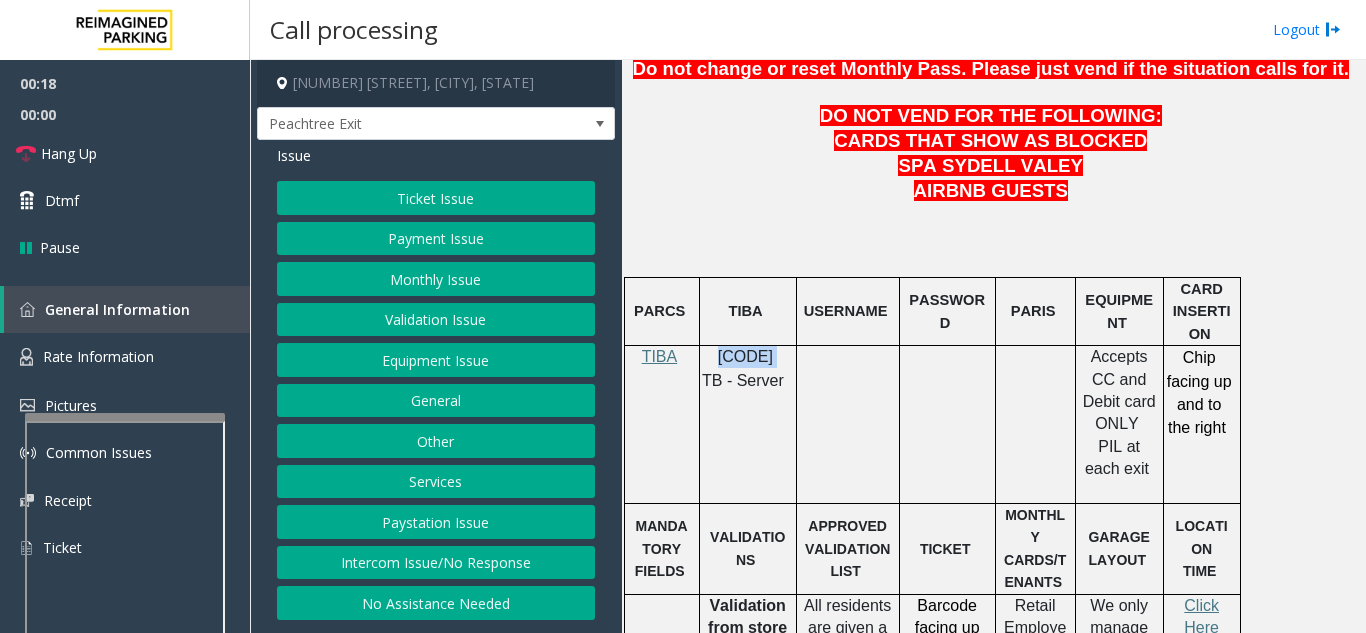 drag, startPoint x: 757, startPoint y: 407, endPoint x: 711, endPoint y: 378, distance: 54.378304 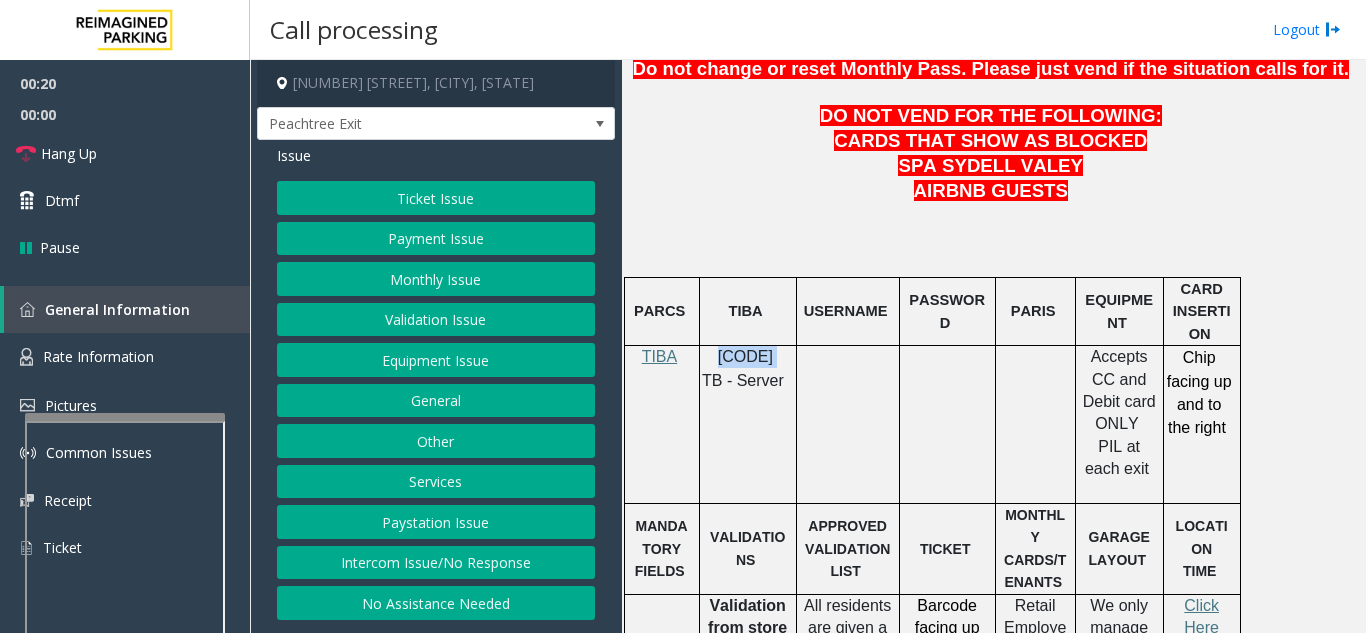 copy on "[CODE]" 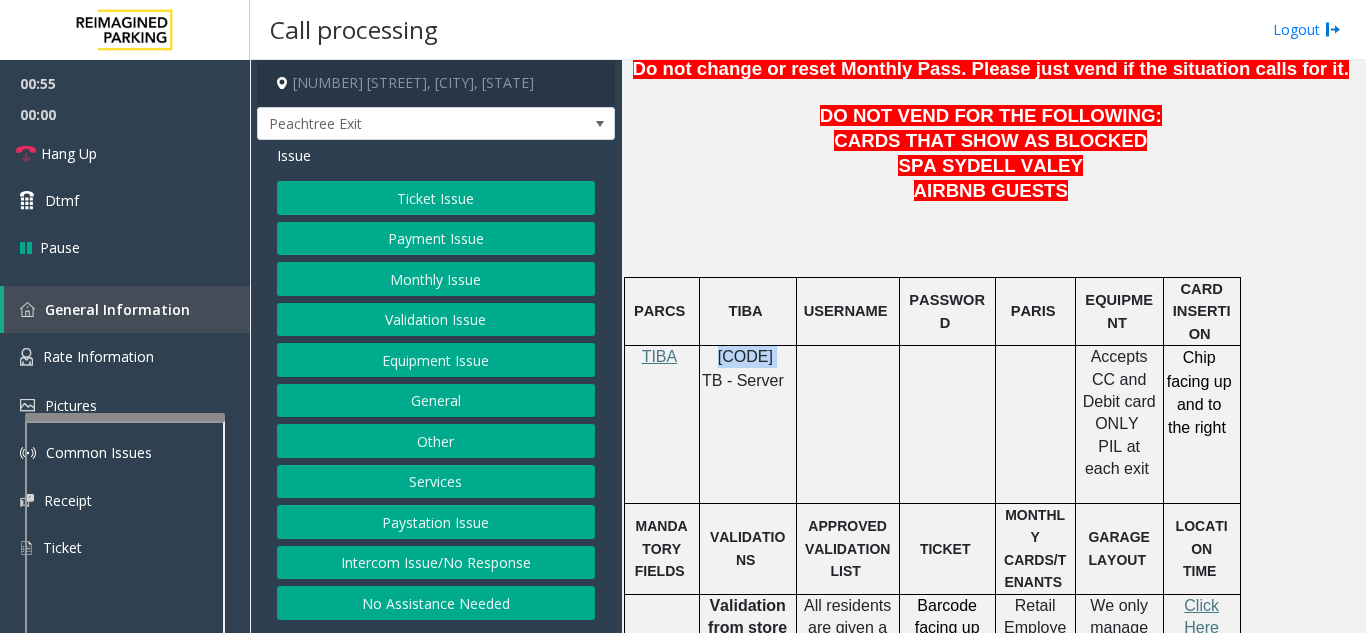 click on "Equipment Issue" 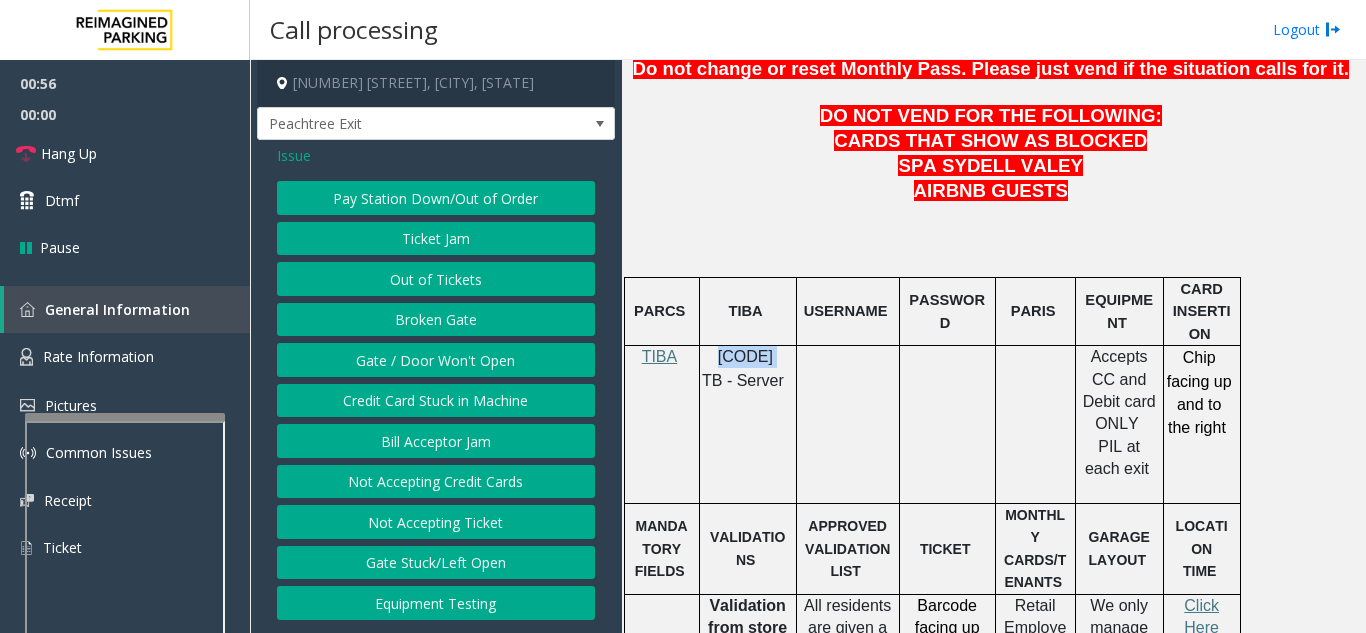 click on "Gate / Door Won't Open" 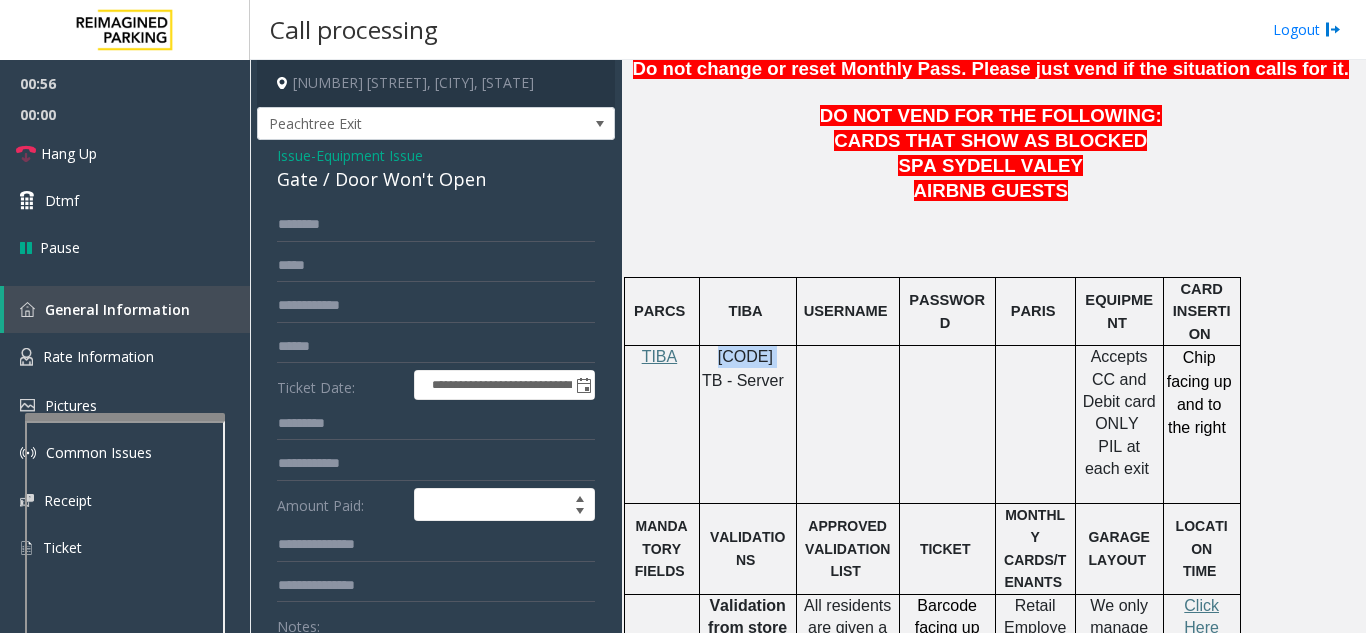 scroll, scrollTop: 100, scrollLeft: 0, axis: vertical 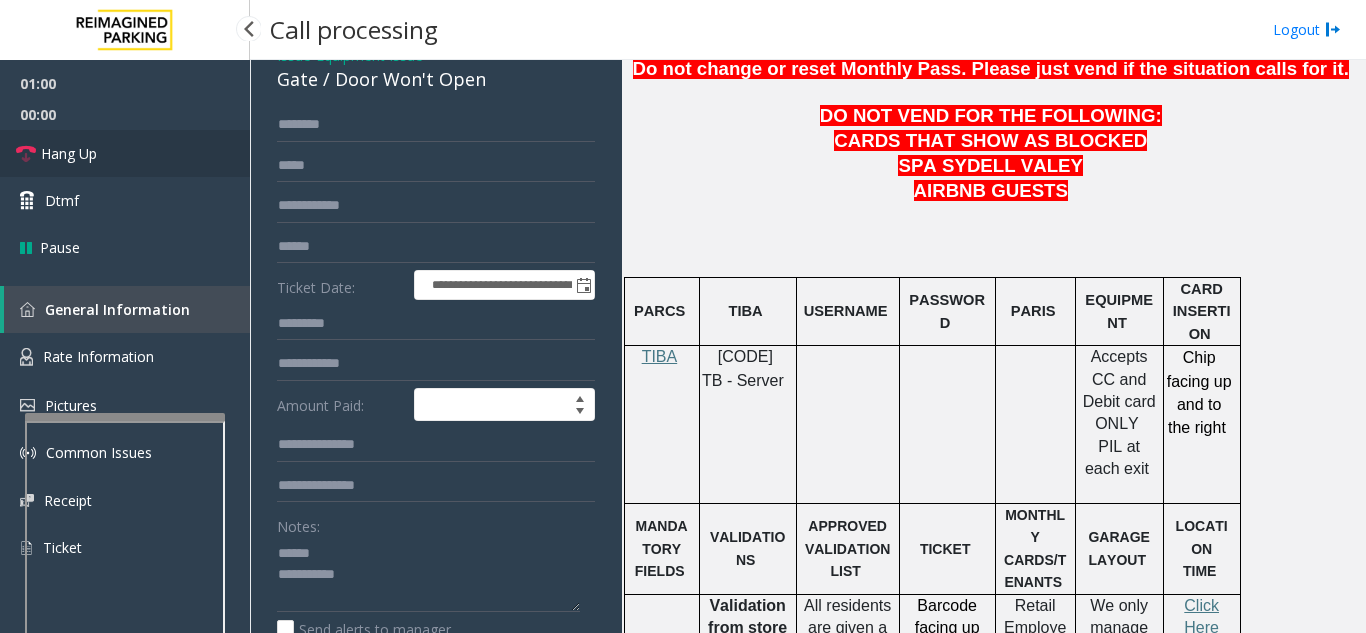 click on "Hang Up" at bounding box center [125, 153] 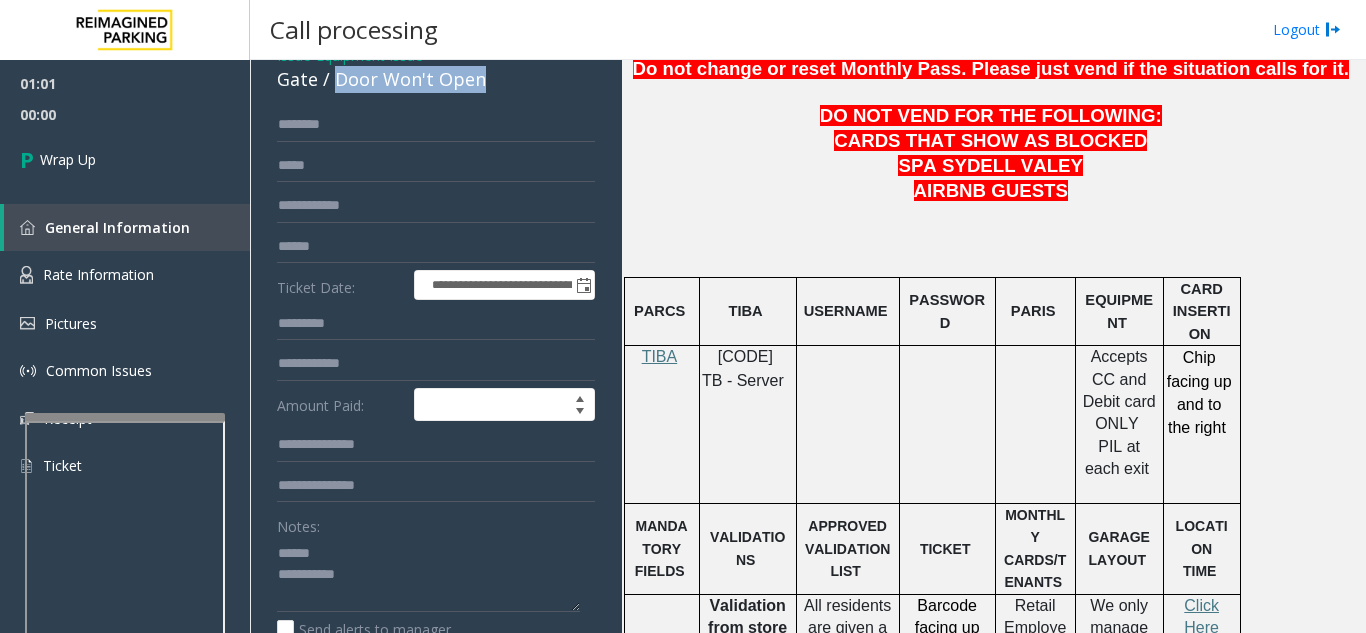 drag, startPoint x: 332, startPoint y: 96, endPoint x: 481, endPoint y: 106, distance: 149.33519 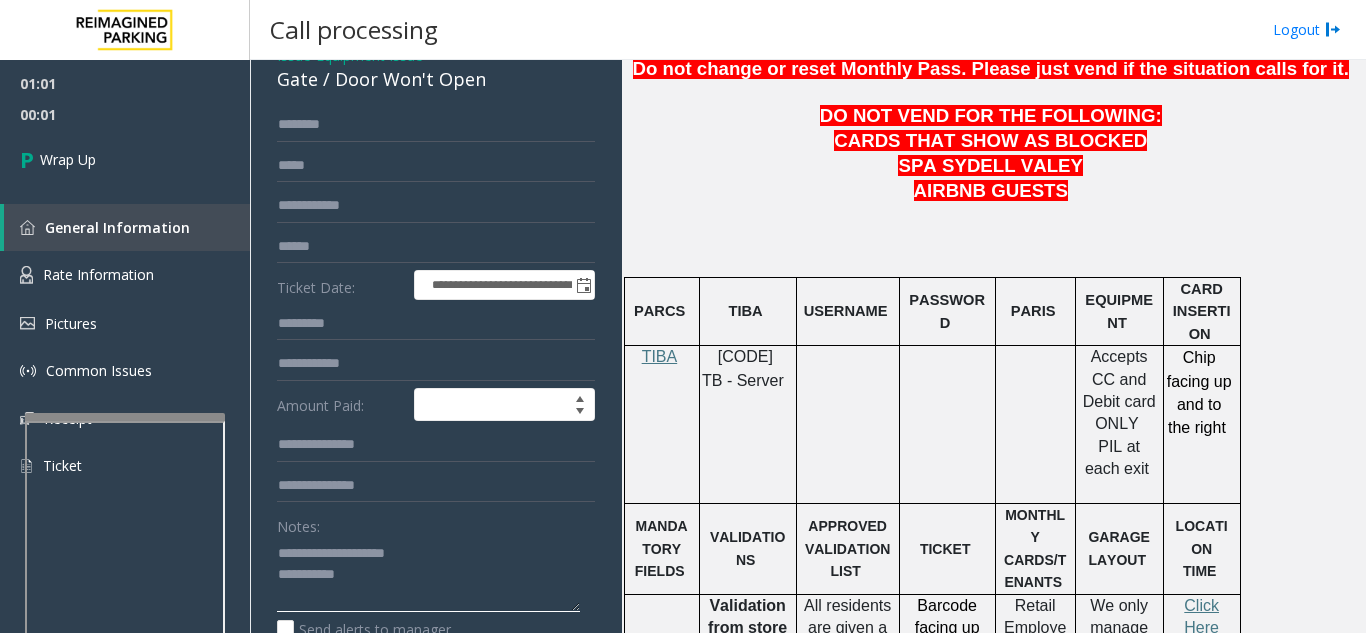click 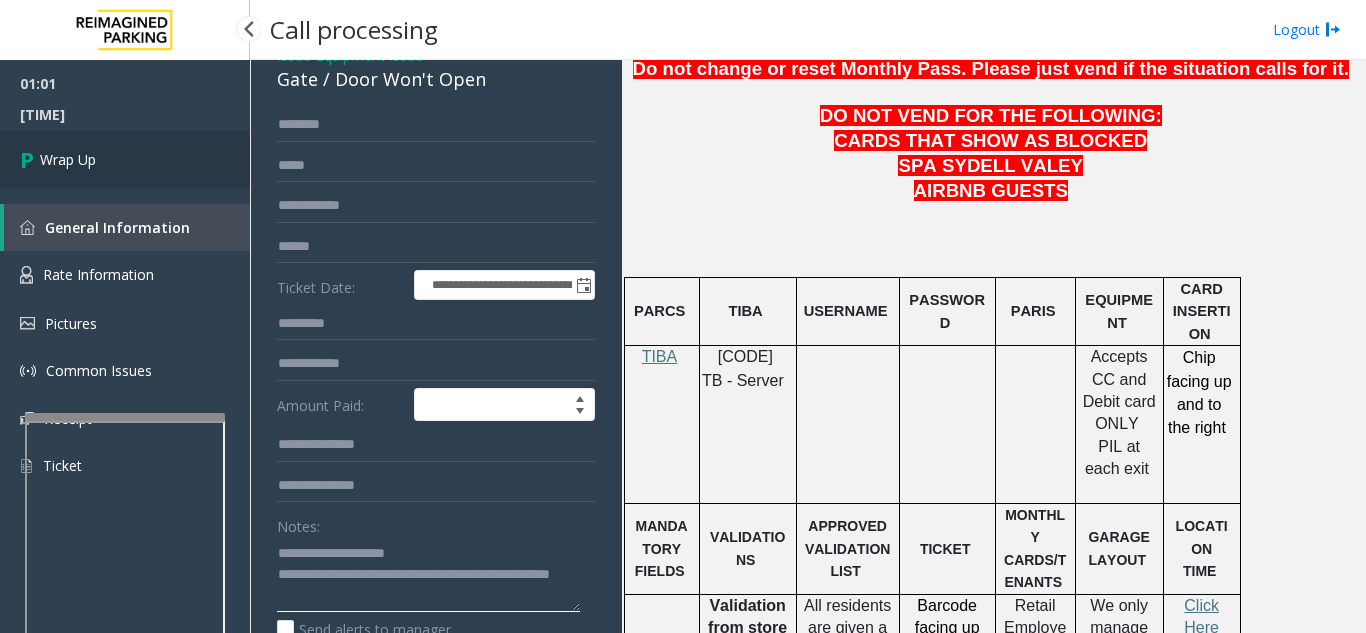 type on "**********" 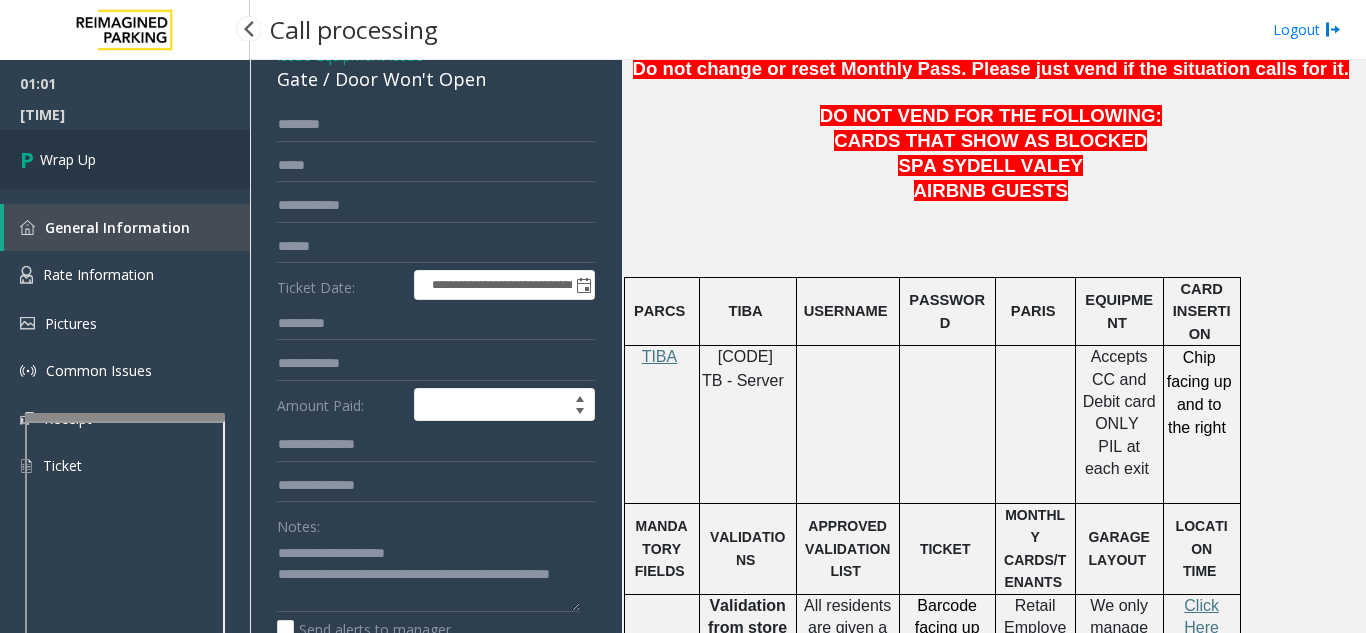 click on "Wrap Up" at bounding box center (125, 159) 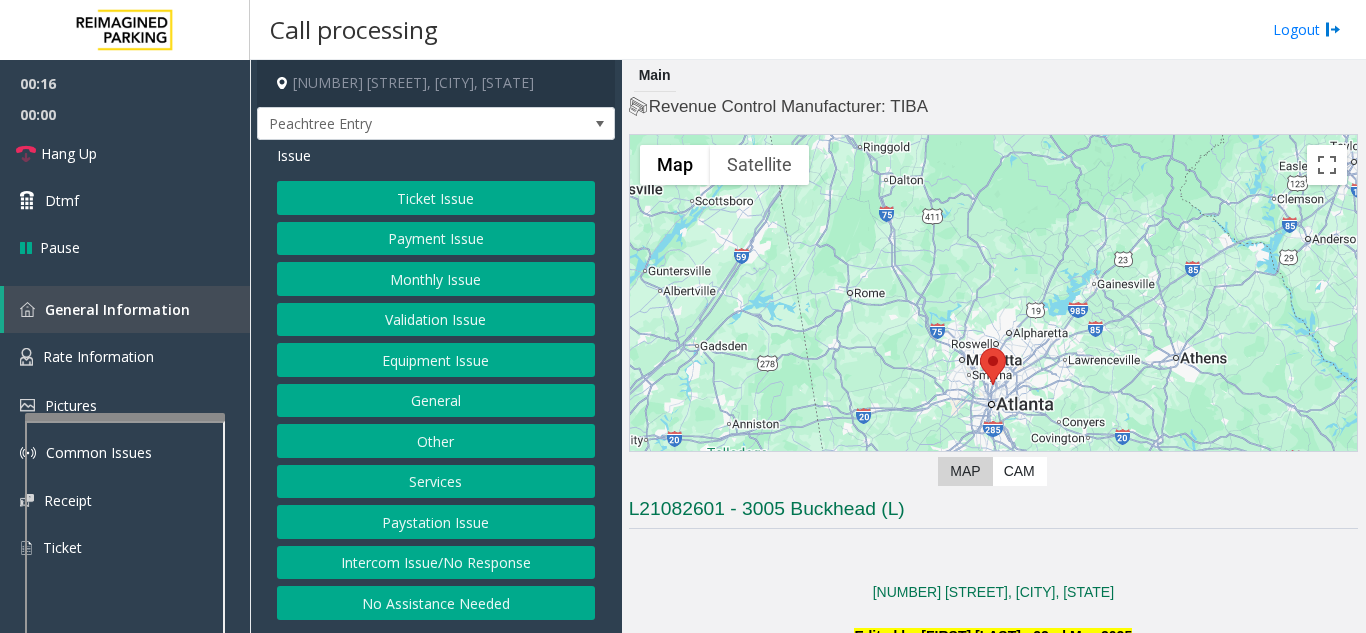 click on "Intercom Issue/No Response" 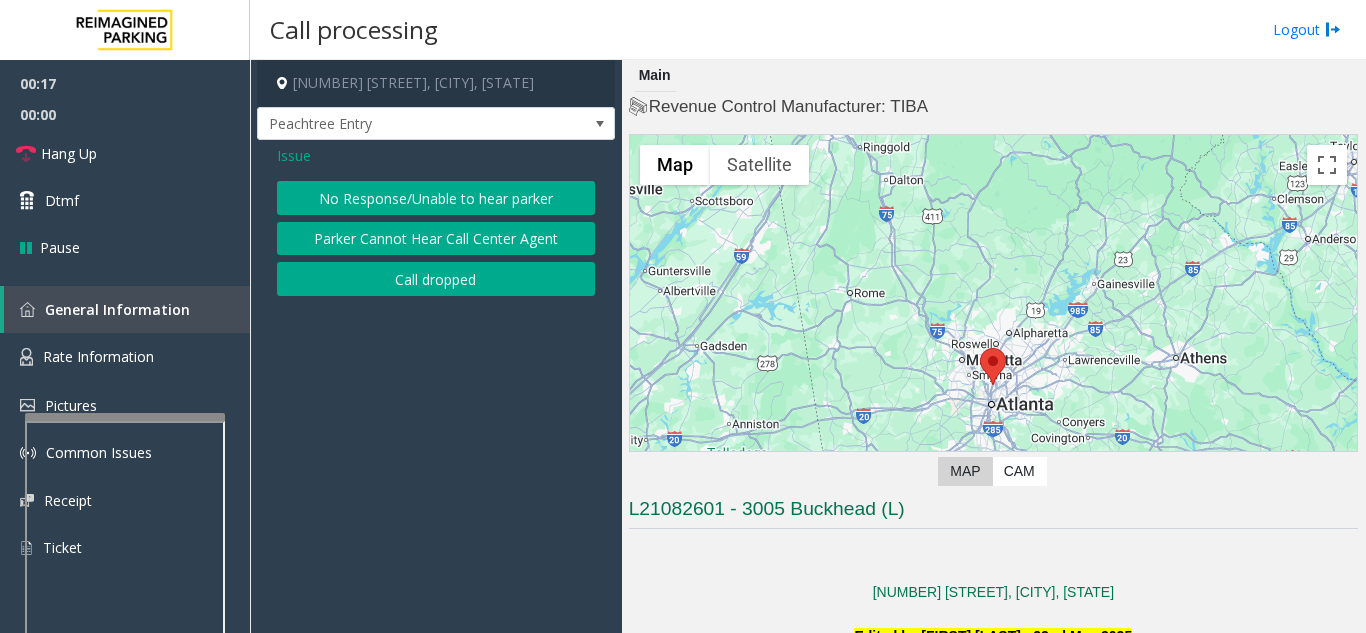 click on "No Response/Unable to hear parker" 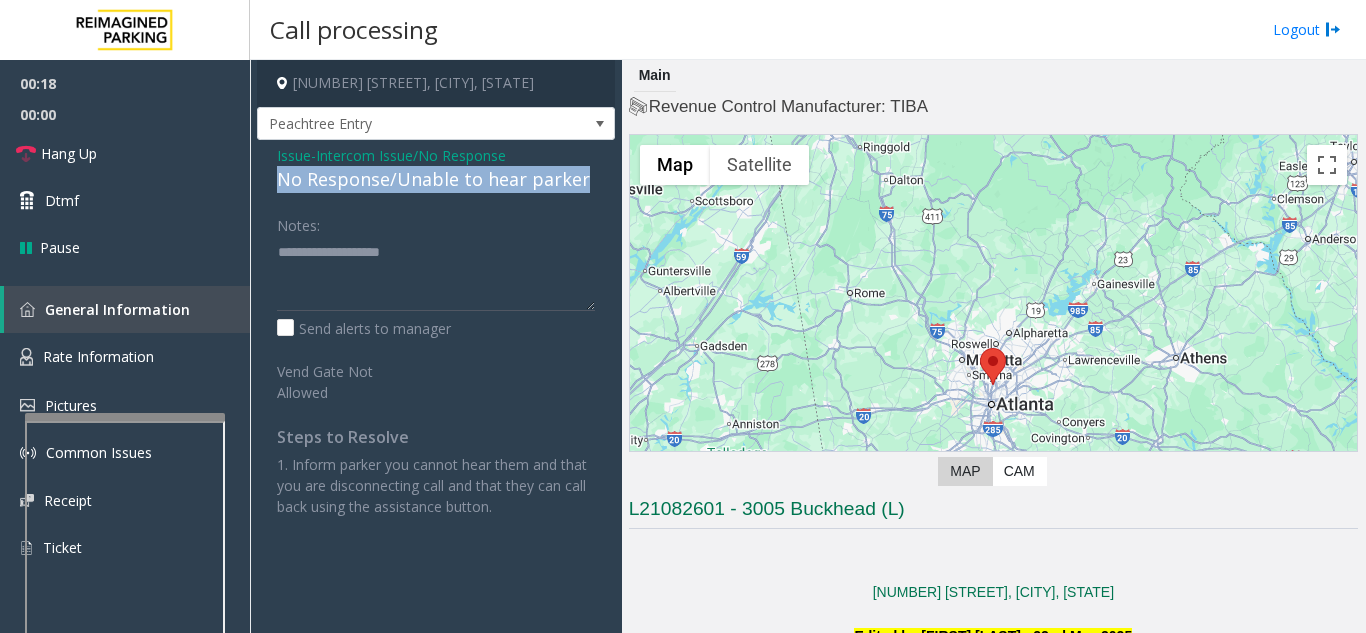 drag, startPoint x: 259, startPoint y: 179, endPoint x: 597, endPoint y: 193, distance: 338.28983 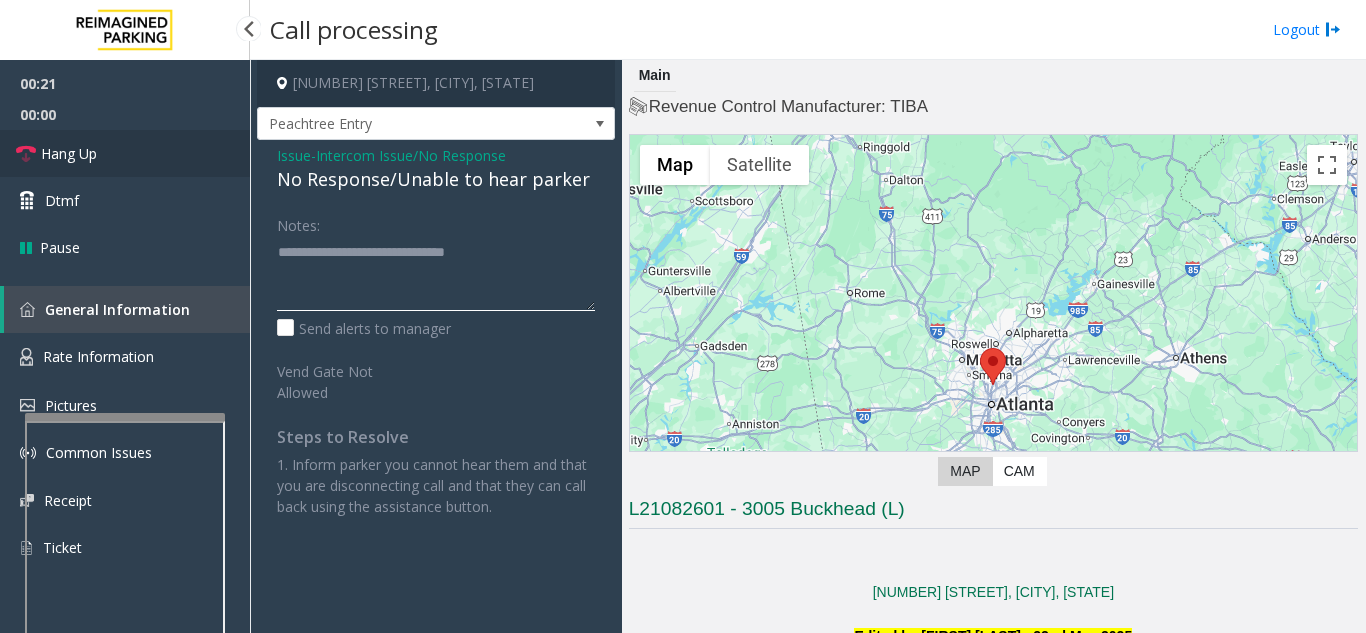 type on "**********" 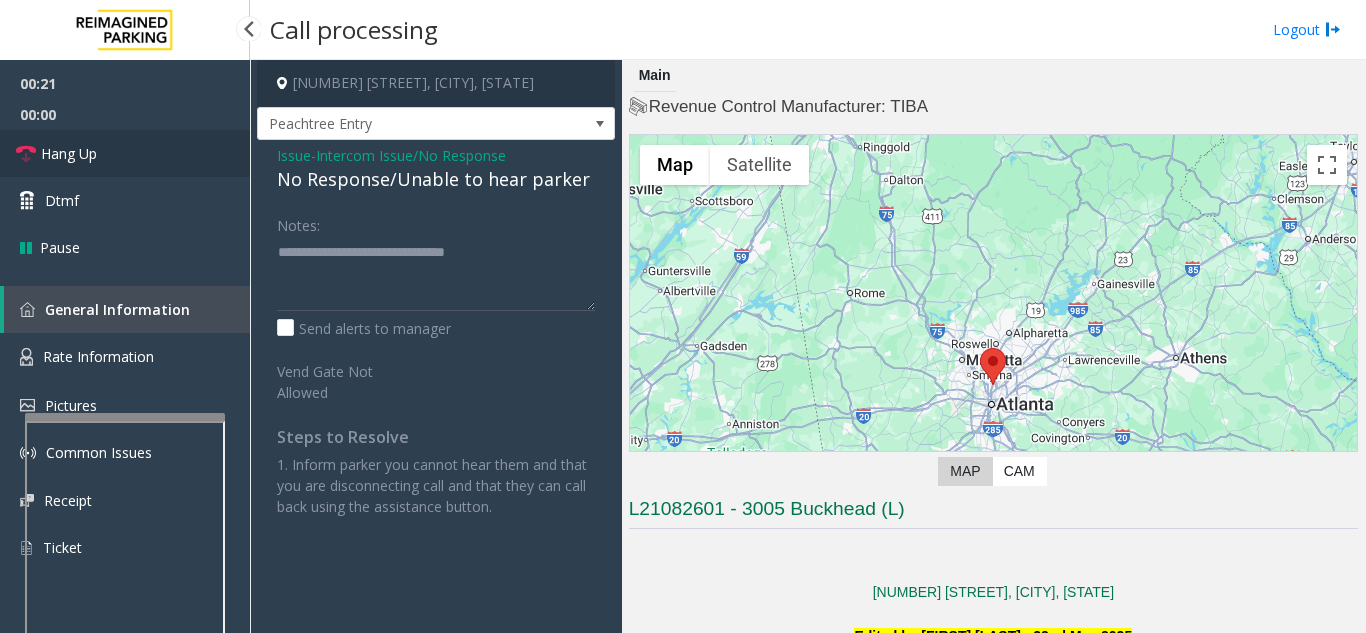 click on "Hang Up" at bounding box center [125, 153] 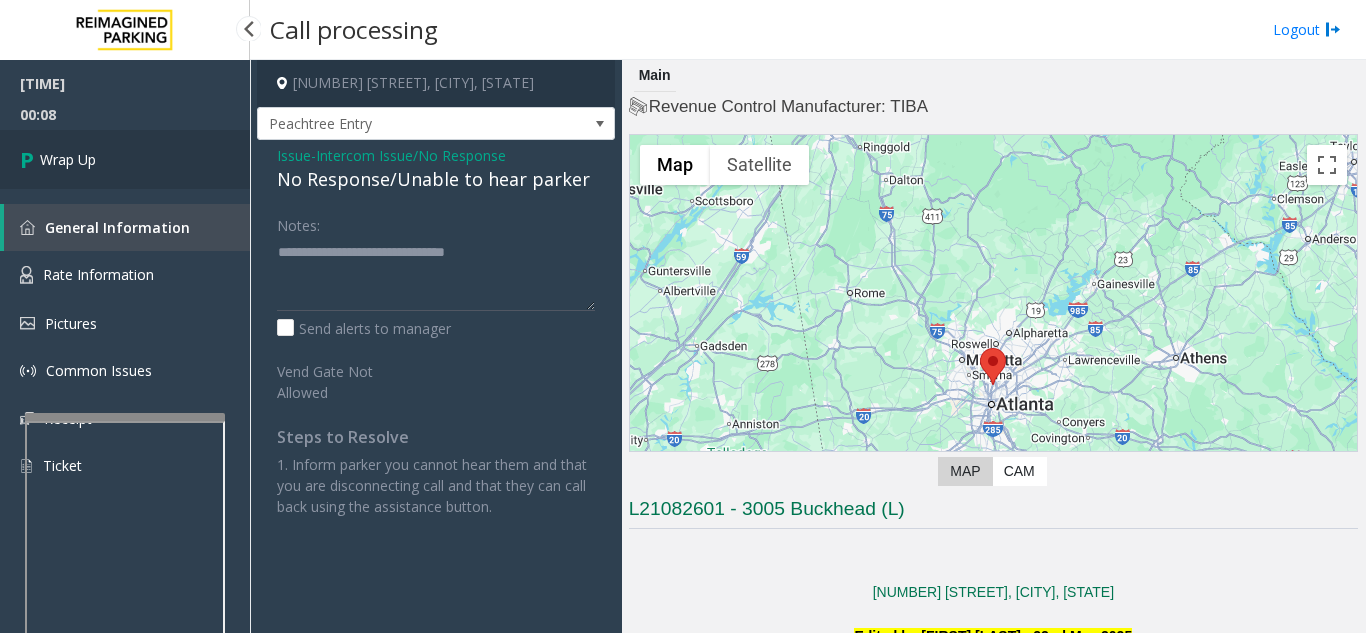 click on "Wrap Up" at bounding box center (68, 159) 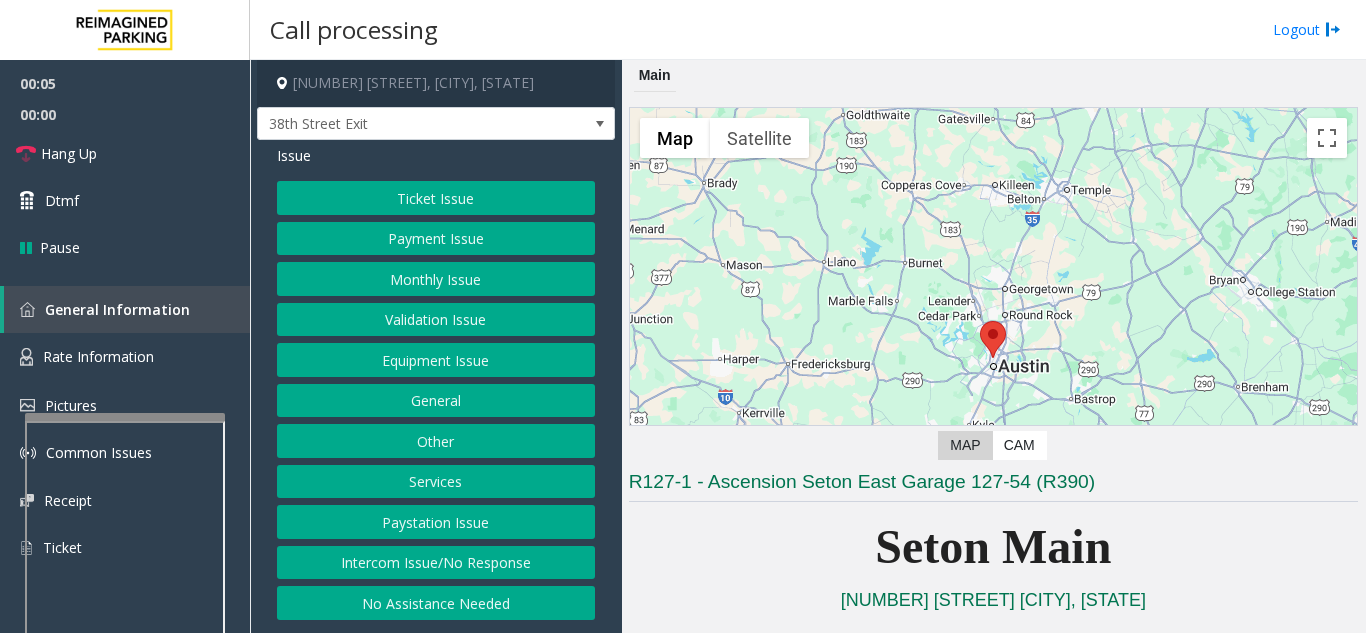 click on "Equipment Issue" 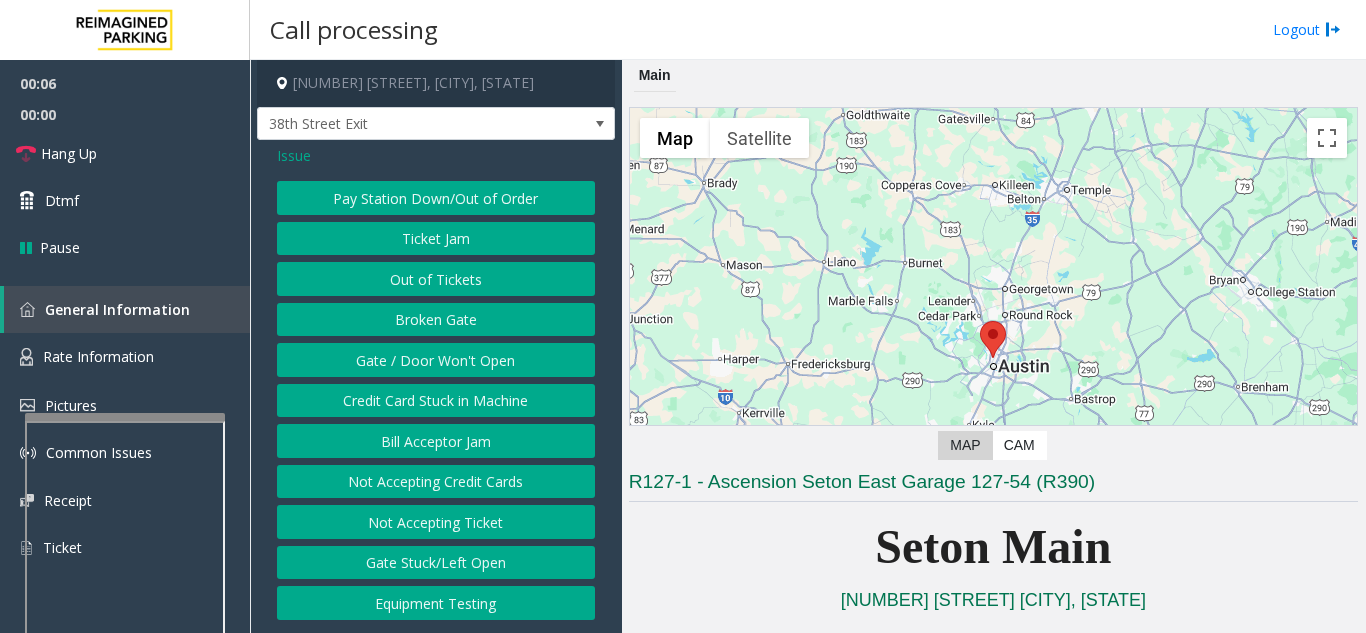 click on "Gate / Door Won't Open" 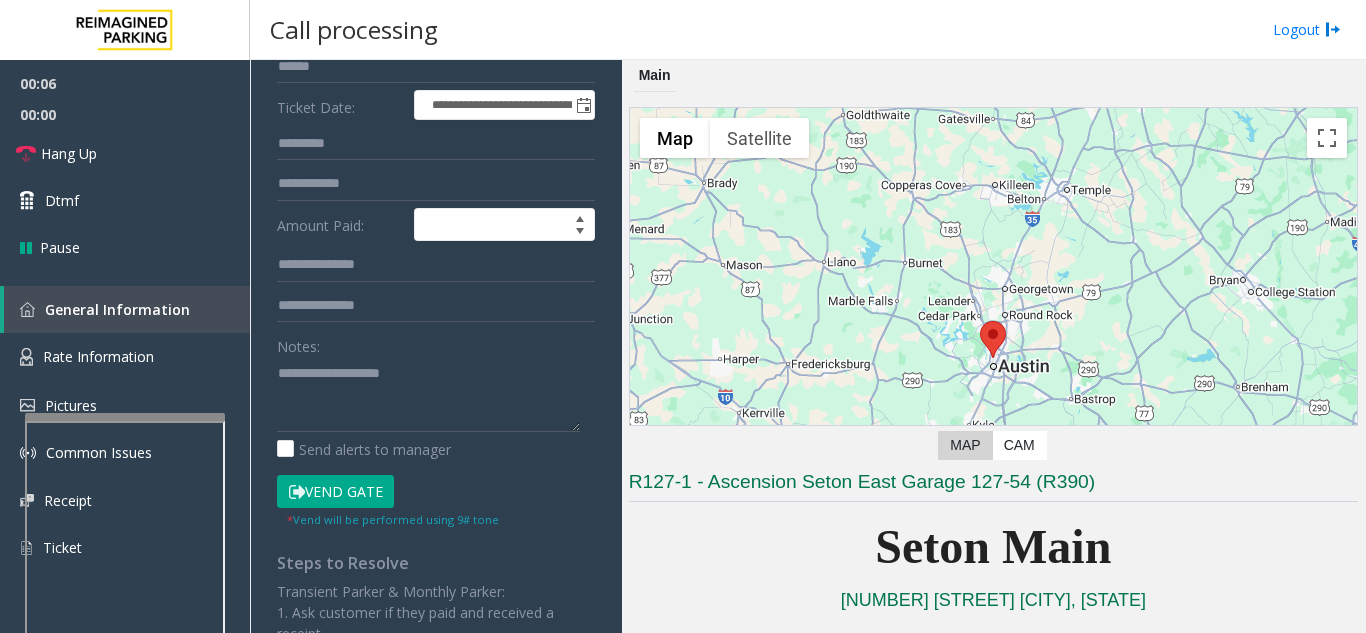 scroll, scrollTop: 300, scrollLeft: 0, axis: vertical 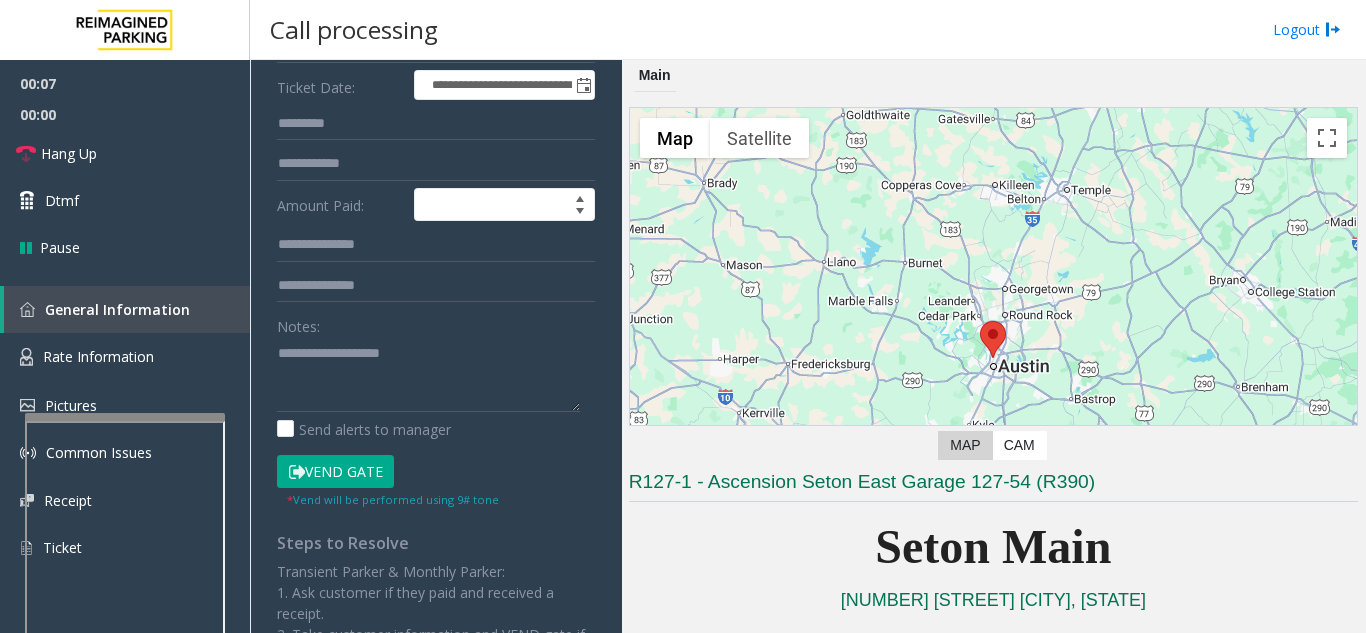 click on "Vend Gate" 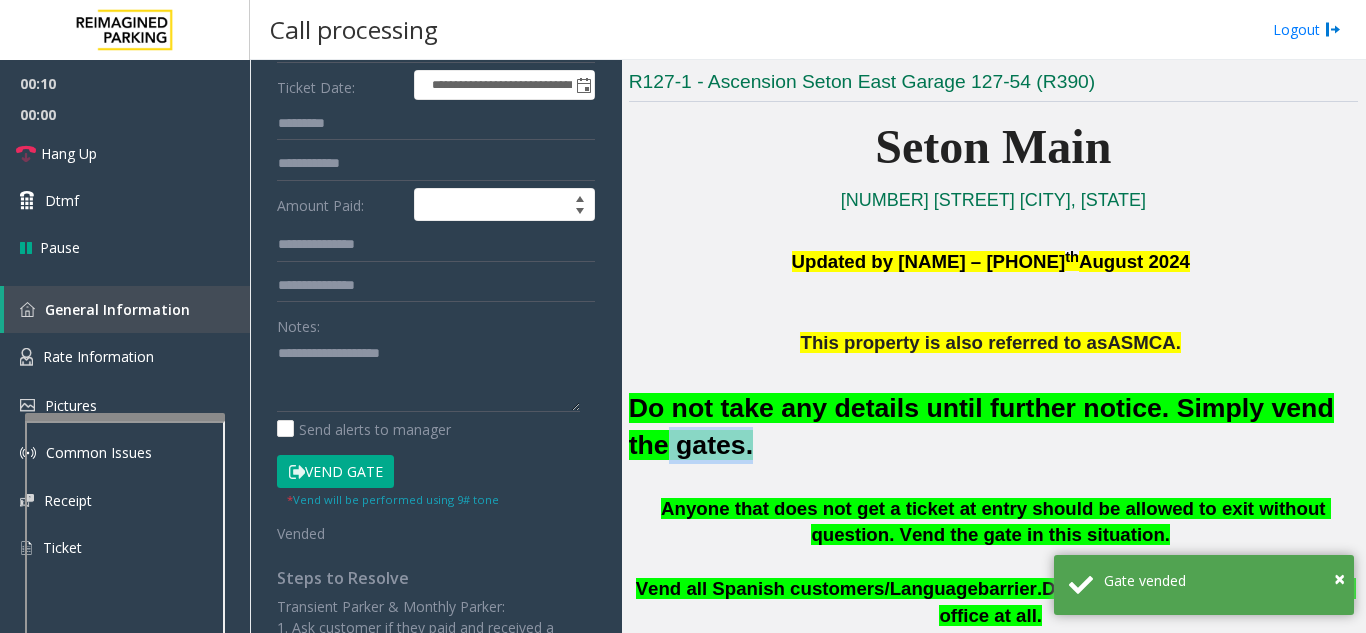 drag, startPoint x: 1319, startPoint y: 418, endPoint x: 693, endPoint y: 450, distance: 626.8174 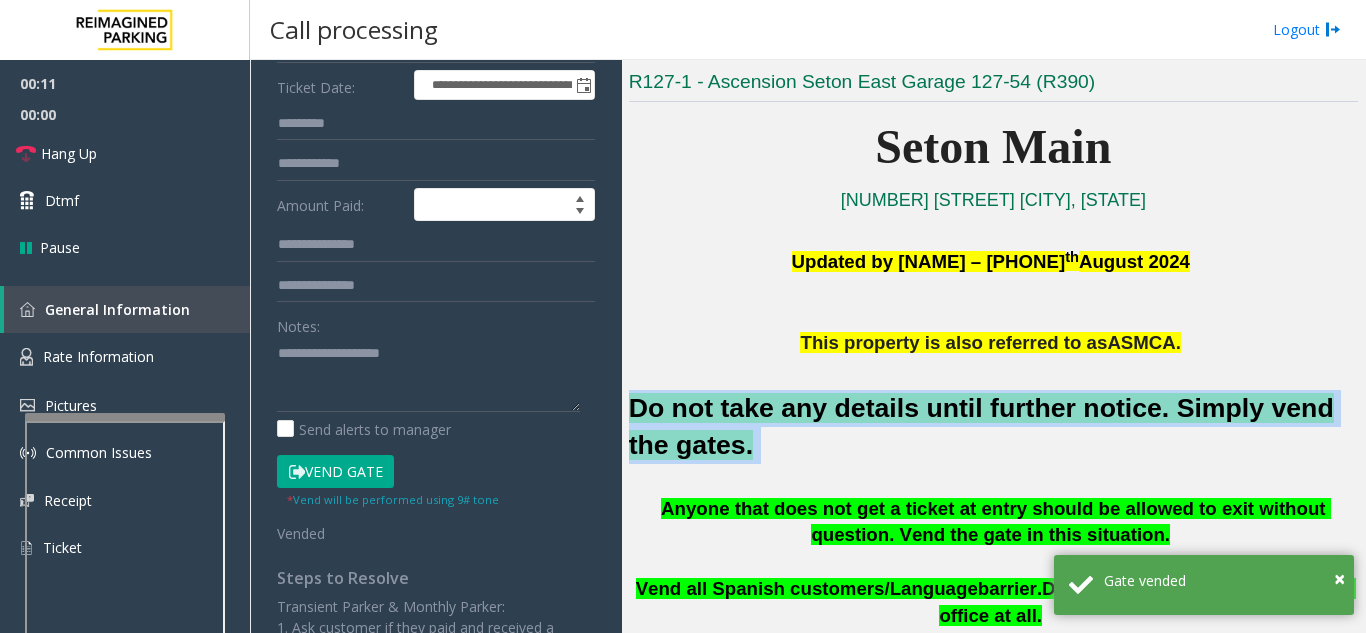 drag, startPoint x: 693, startPoint y: 450, endPoint x: 637, endPoint y: 403, distance: 73.109505 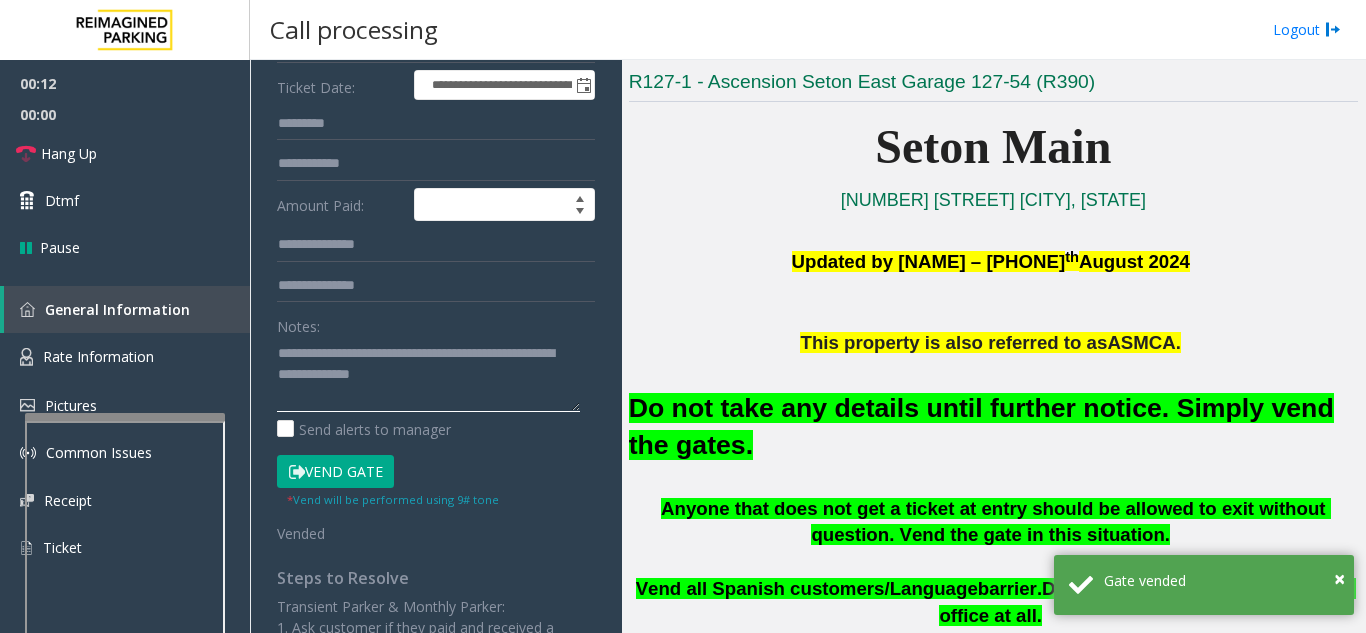 click 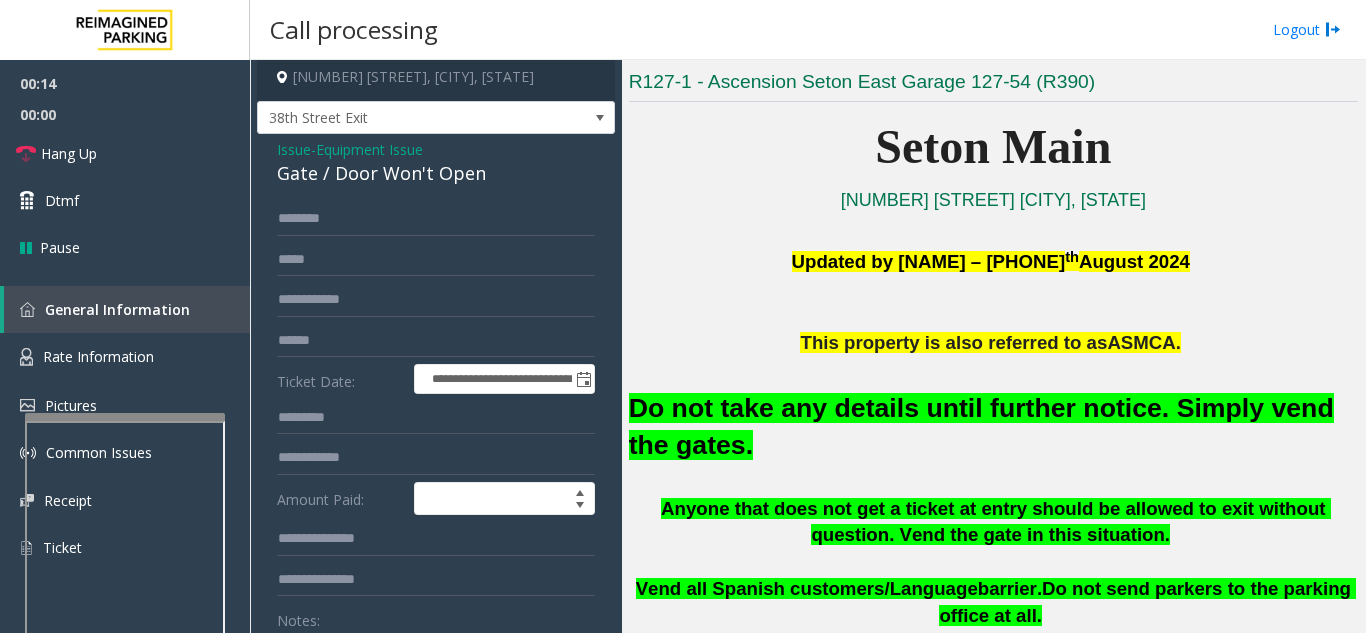 scroll, scrollTop: 0, scrollLeft: 0, axis: both 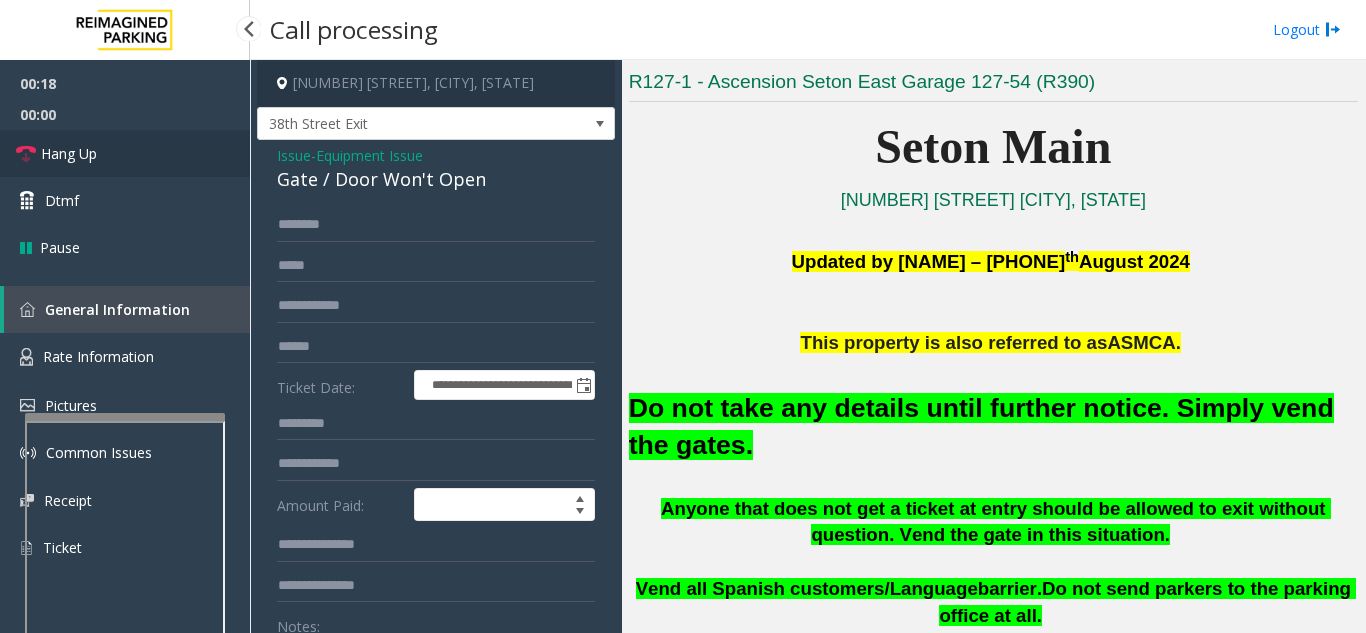 type on "**********" 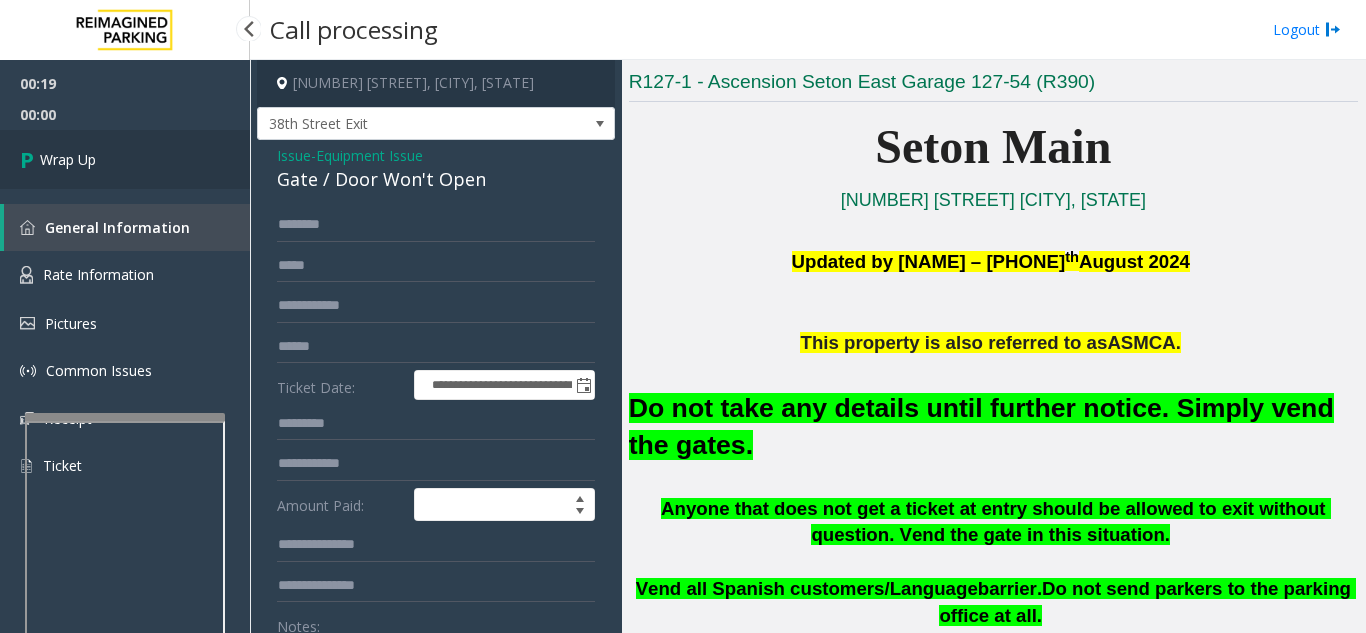 click on "Wrap Up" at bounding box center [125, 159] 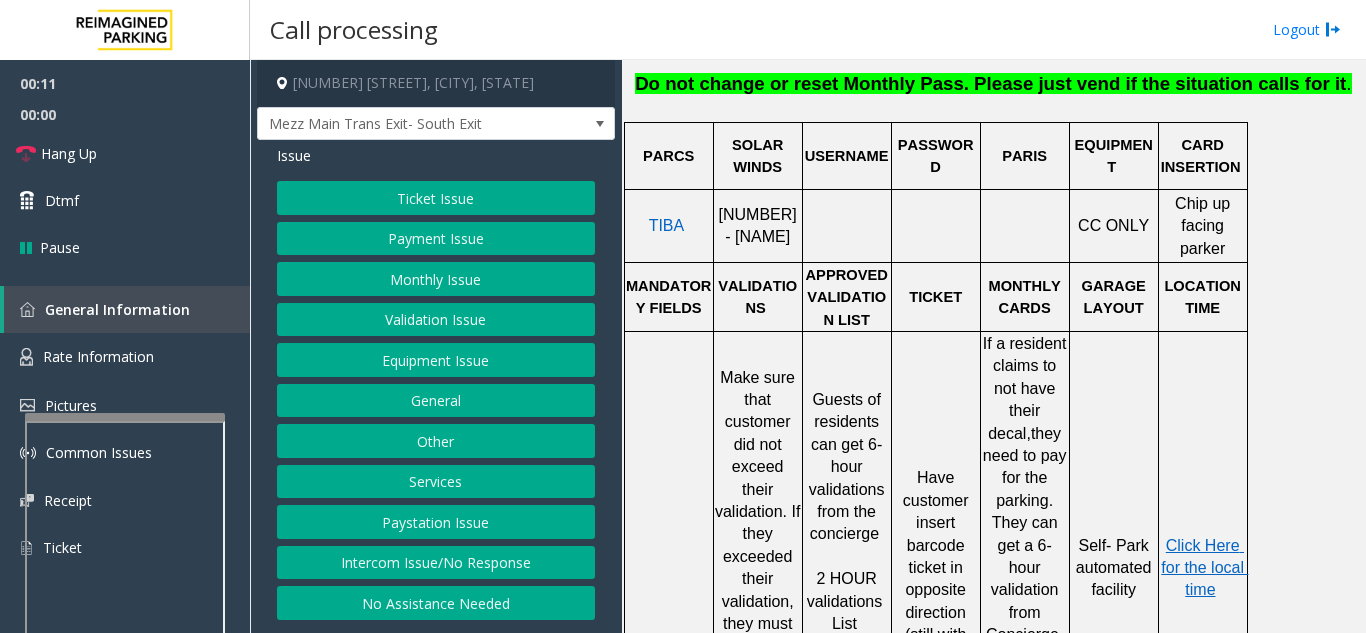 scroll, scrollTop: 900, scrollLeft: 0, axis: vertical 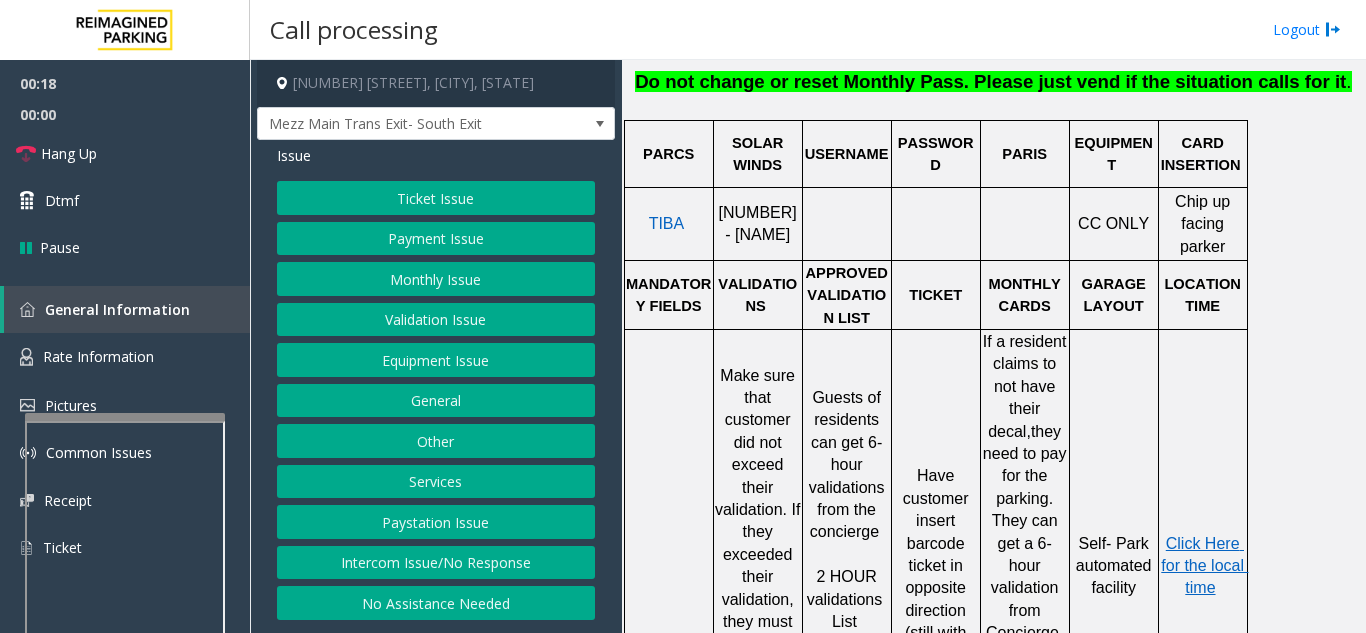 click on "Equipment Issue" 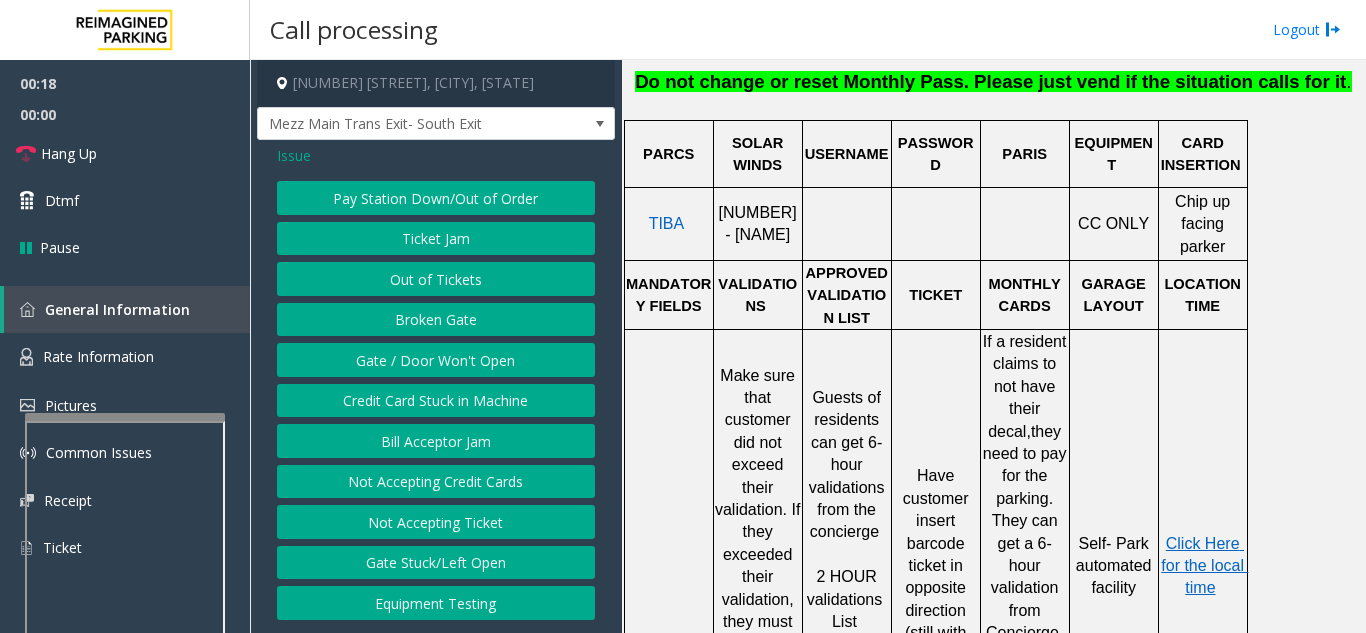 click on "Gate / Door Won't Open" 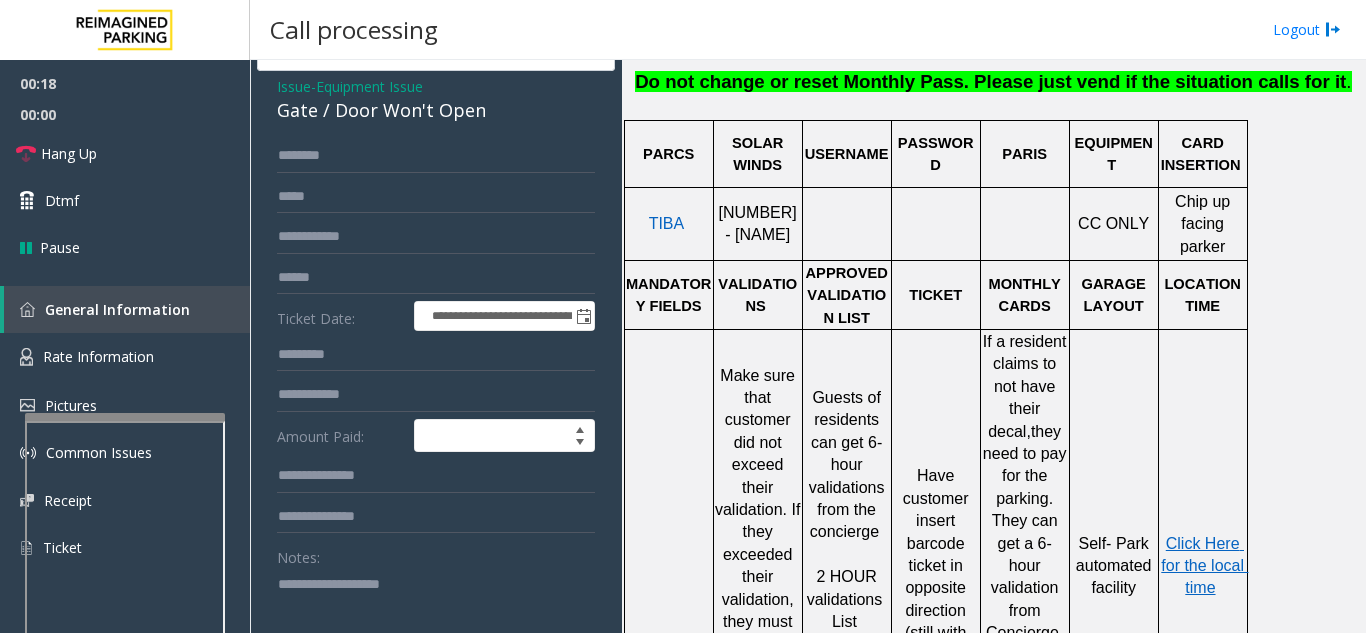 scroll, scrollTop: 100, scrollLeft: 0, axis: vertical 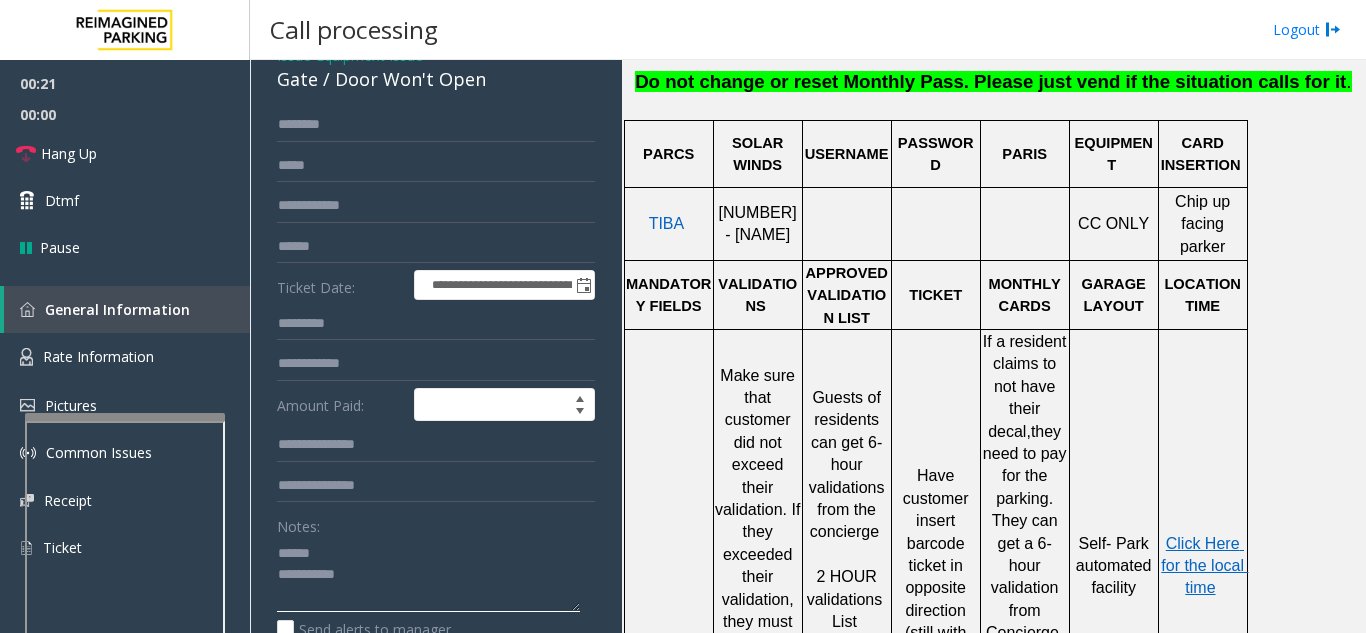 click 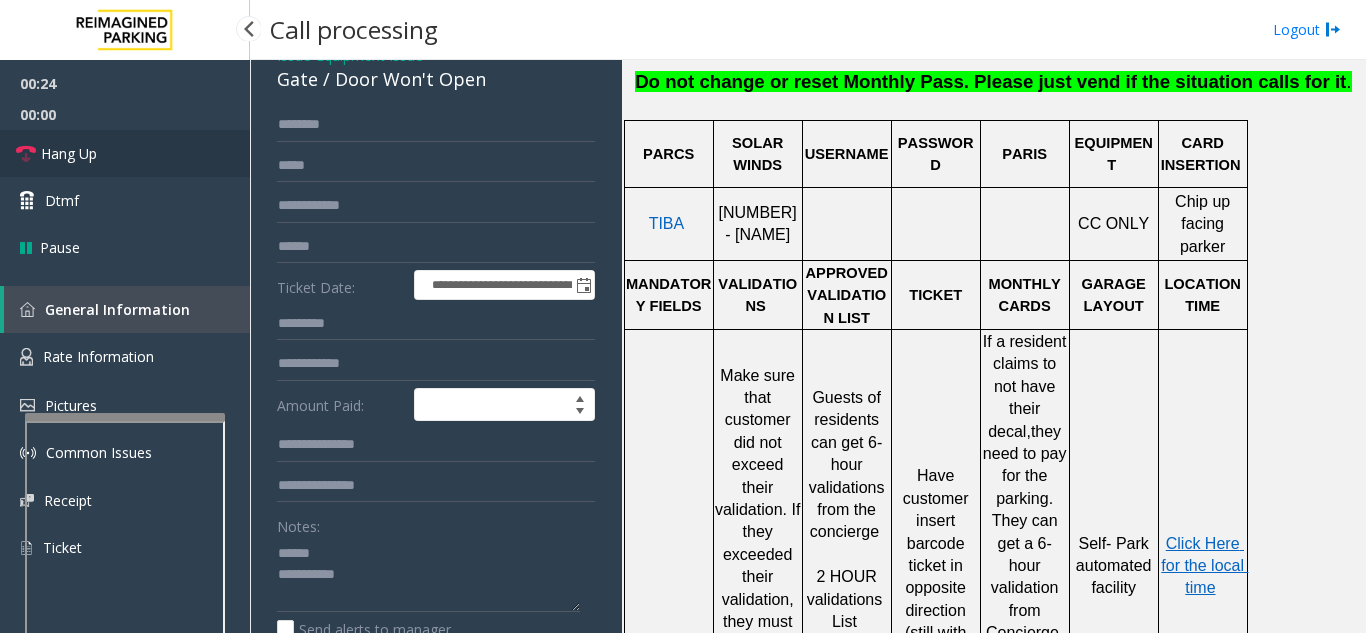 click on "Hang Up" at bounding box center (125, 153) 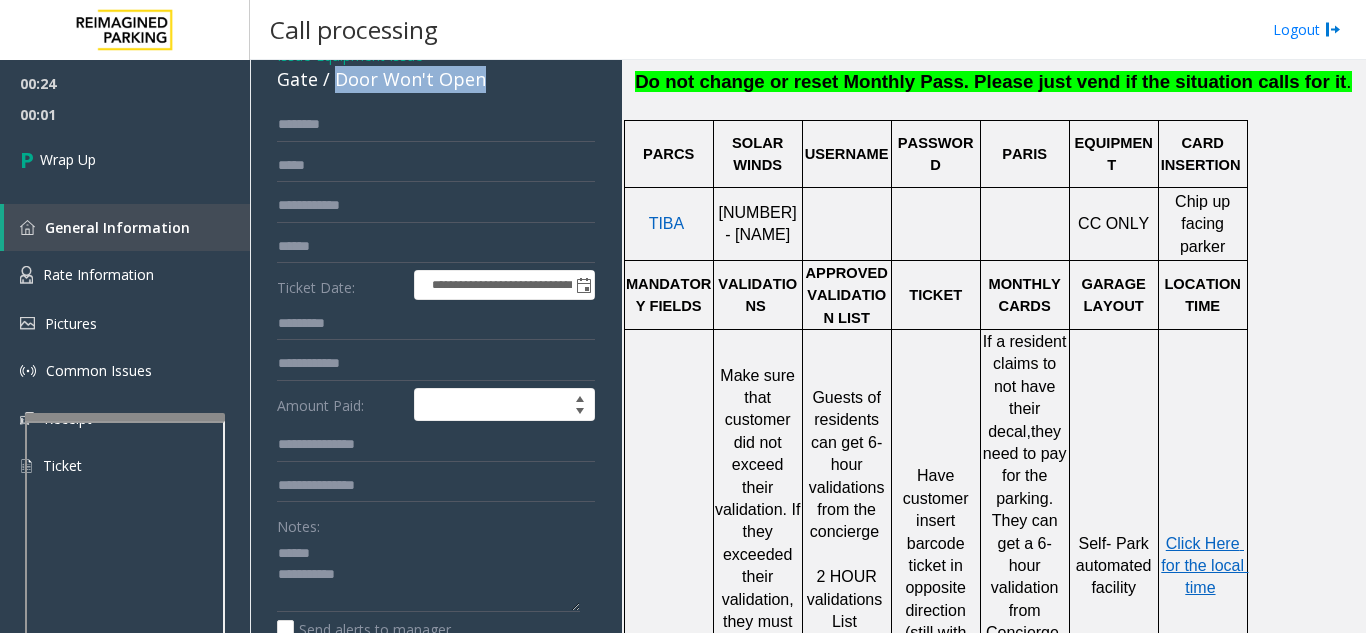 drag, startPoint x: 336, startPoint y: 78, endPoint x: 489, endPoint y: 91, distance: 153.5513 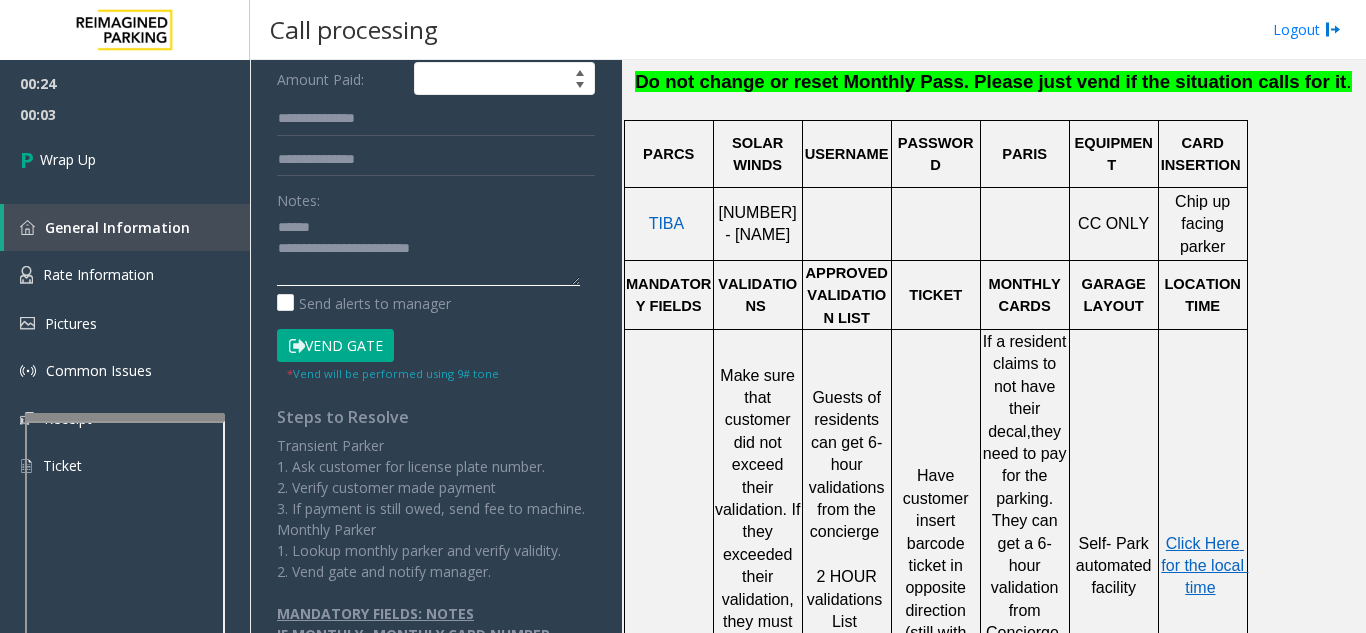 scroll, scrollTop: 500, scrollLeft: 0, axis: vertical 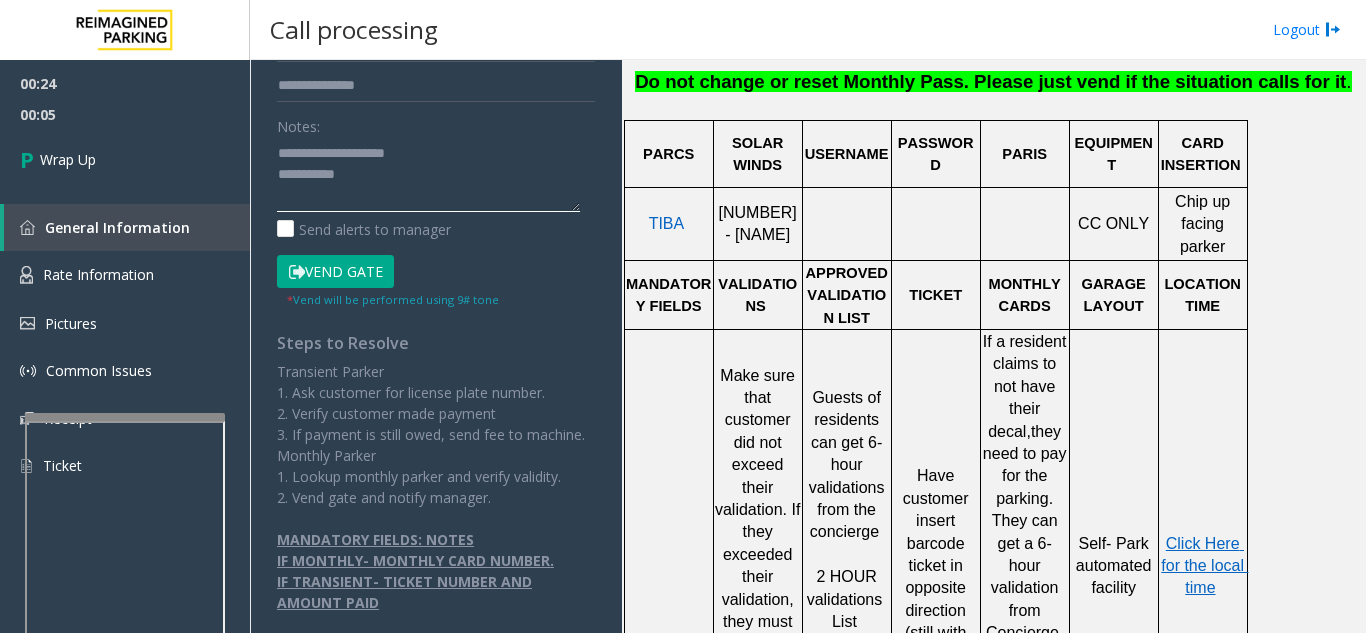 click 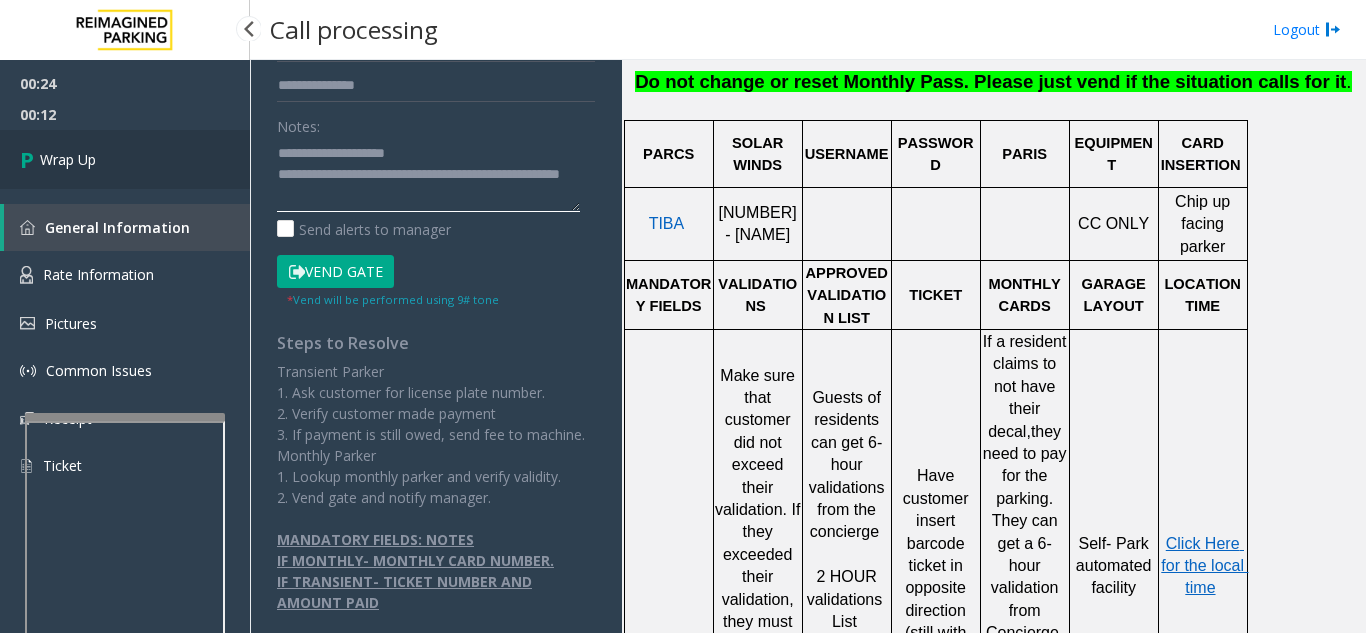 type on "**********" 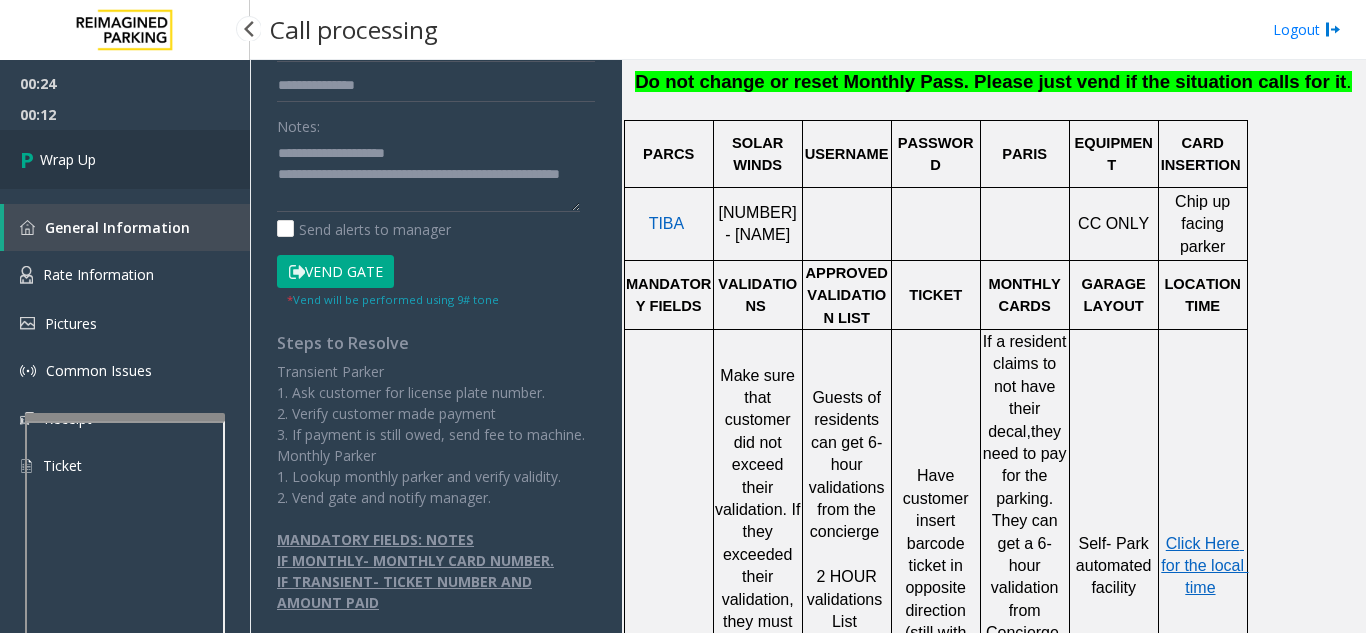 click on "Wrap Up" at bounding box center (125, 159) 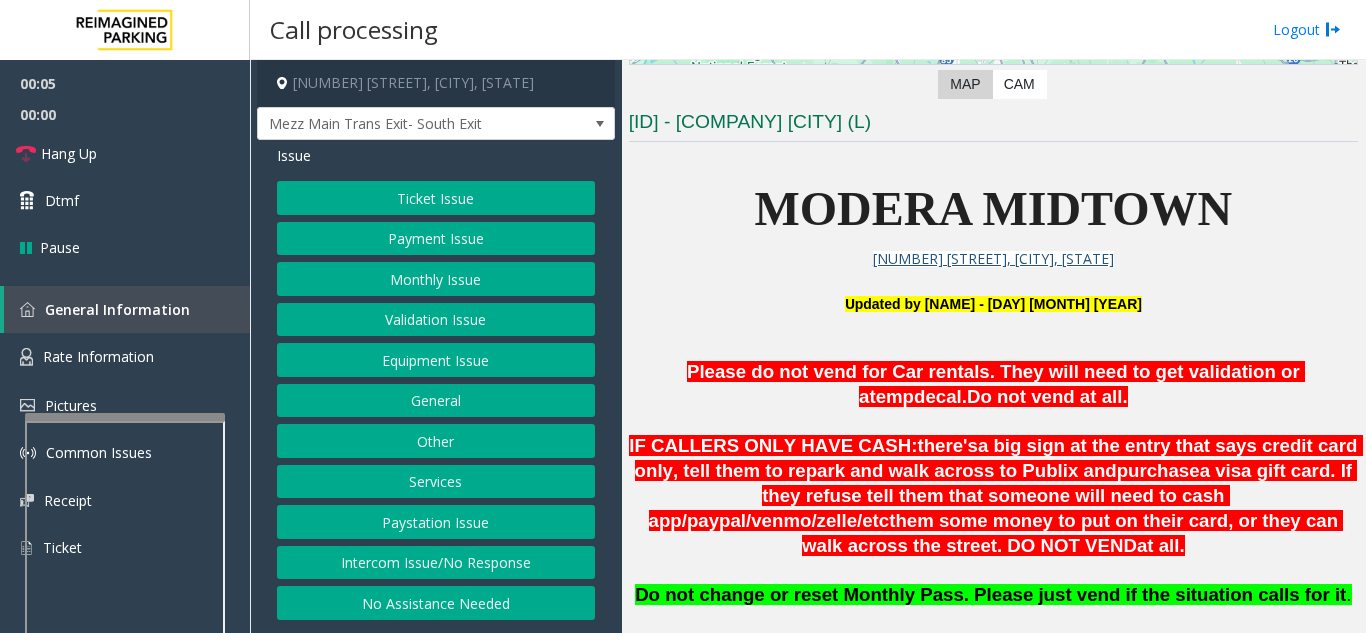 scroll, scrollTop: 400, scrollLeft: 0, axis: vertical 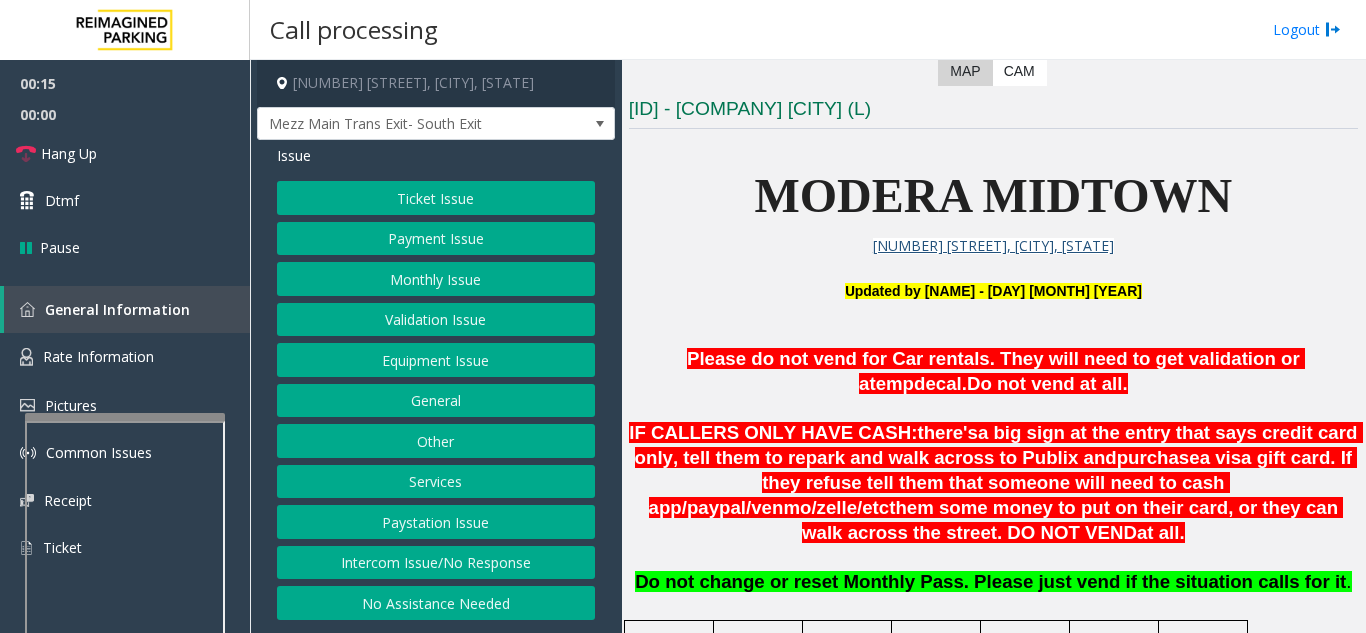 drag, startPoint x: 470, startPoint y: 570, endPoint x: 469, endPoint y: 529, distance: 41.01219 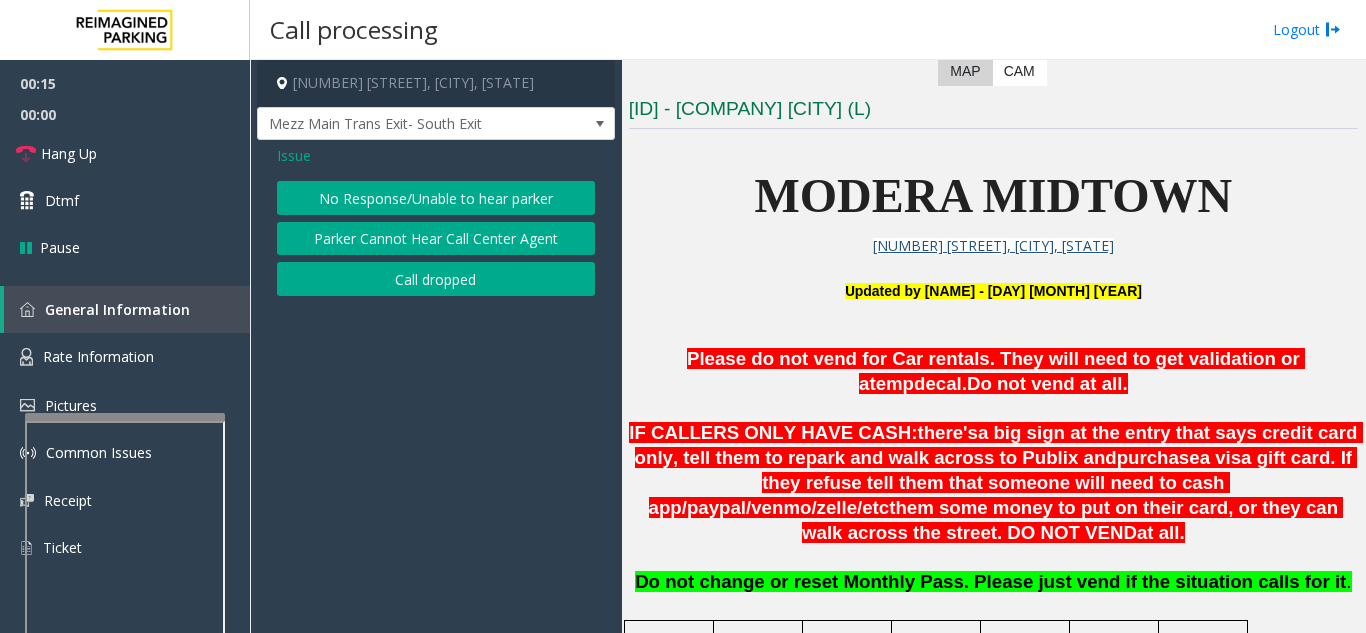 click on "No Response/Unable to hear parker" 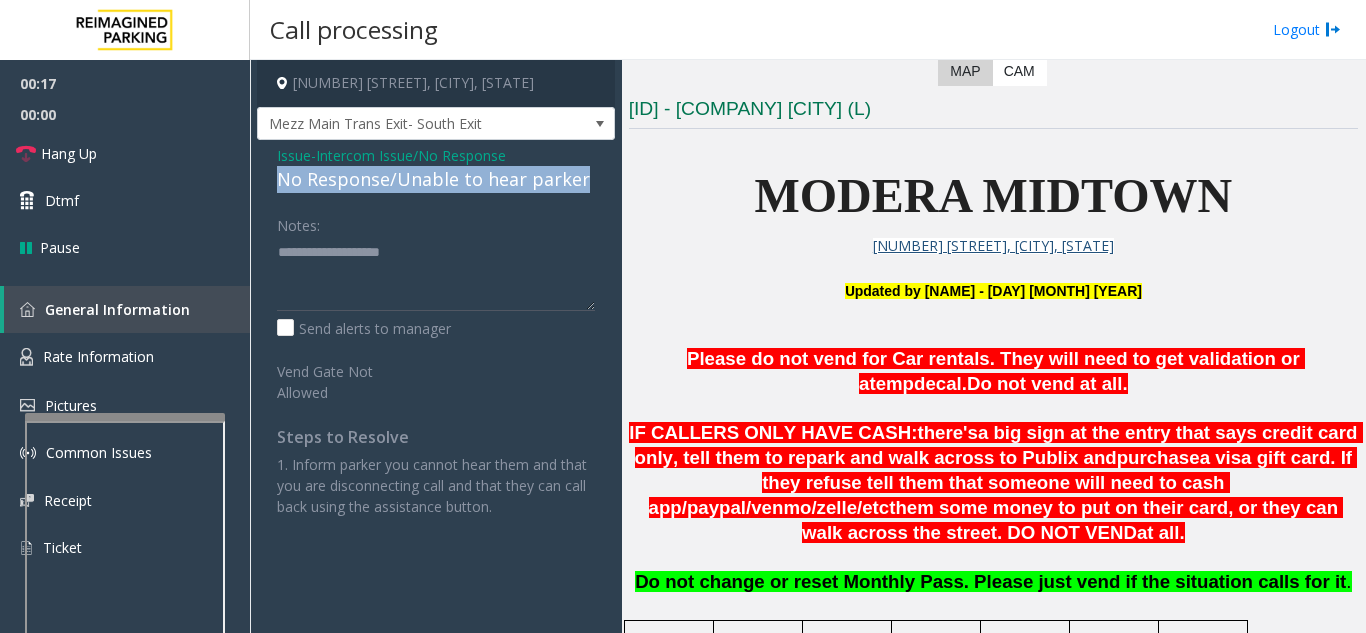 drag, startPoint x: 275, startPoint y: 172, endPoint x: 588, endPoint y: 188, distance: 313.4087 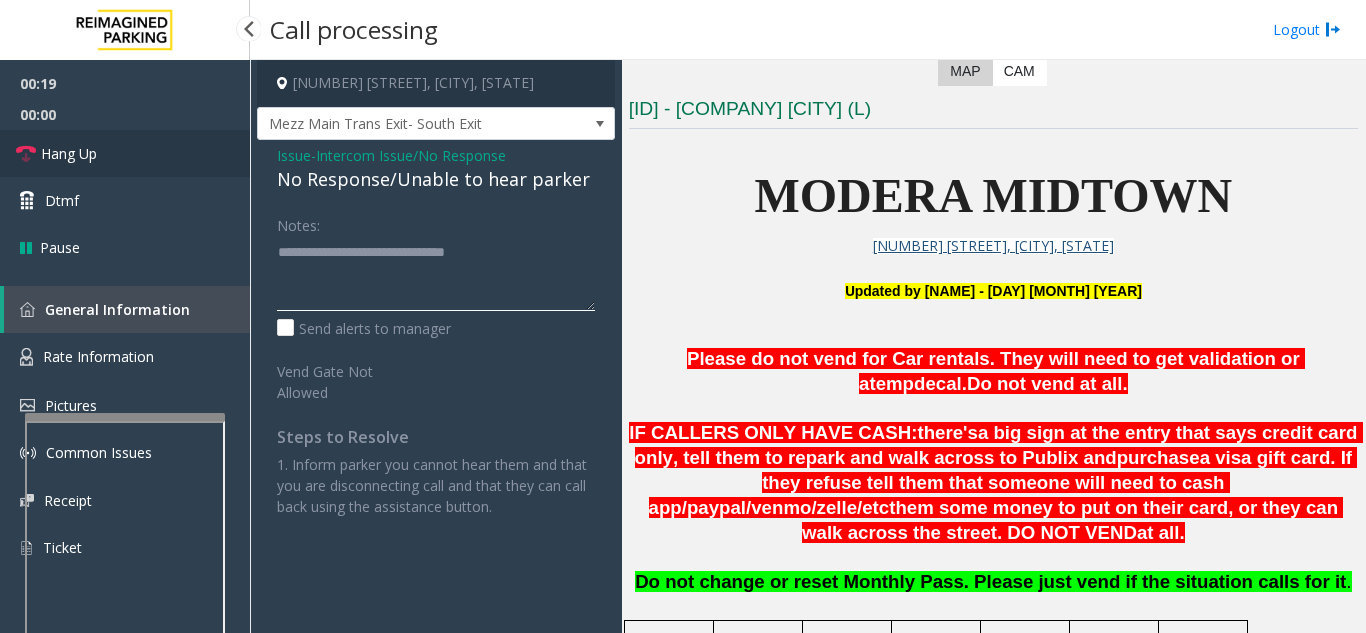 type on "**********" 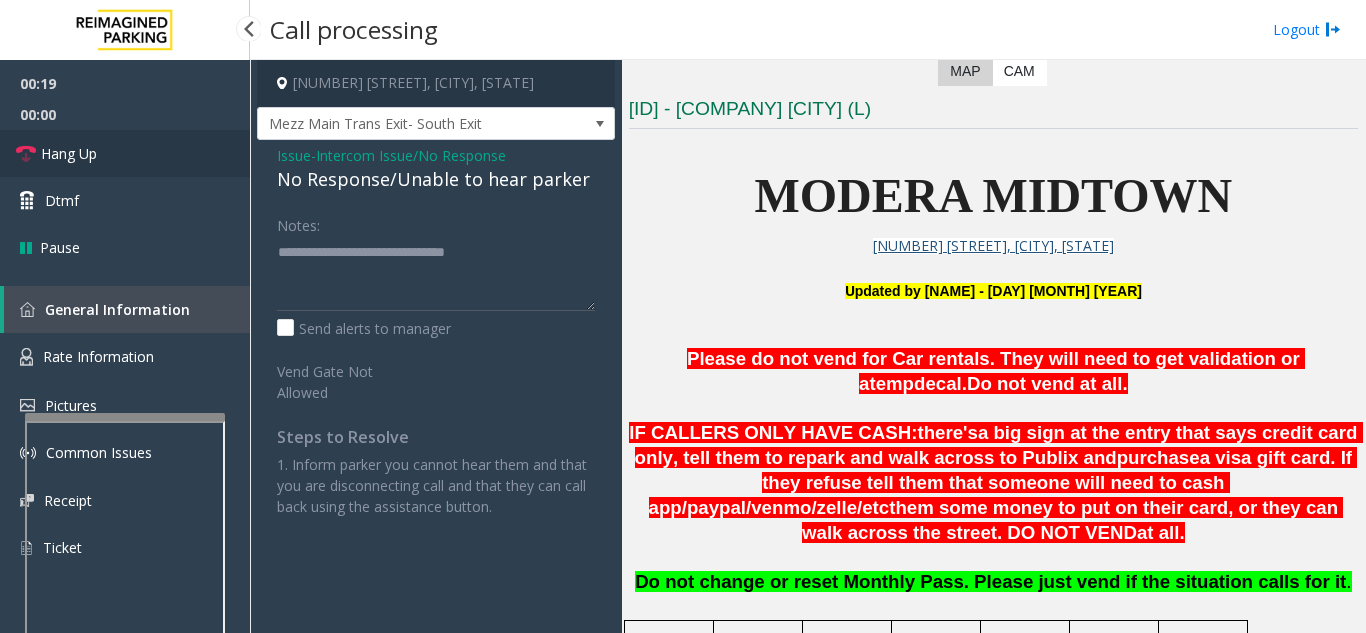 click on "Hang Up" at bounding box center (69, 153) 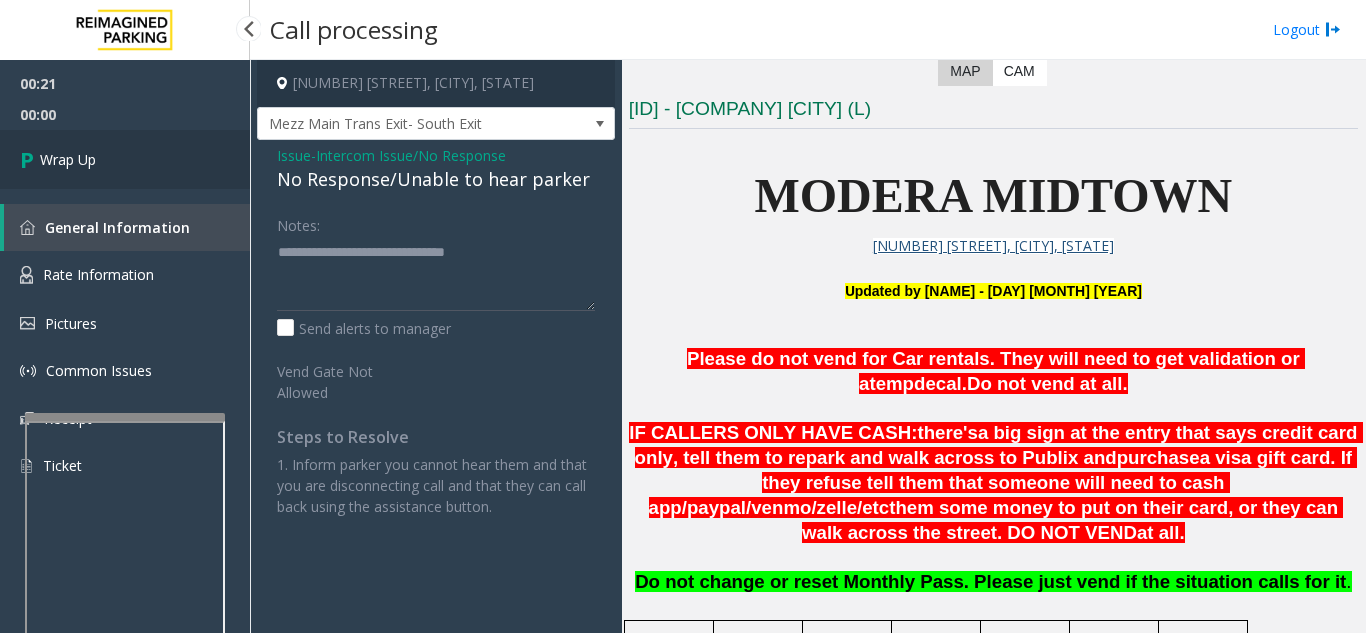 click on "Wrap Up" at bounding box center [125, 159] 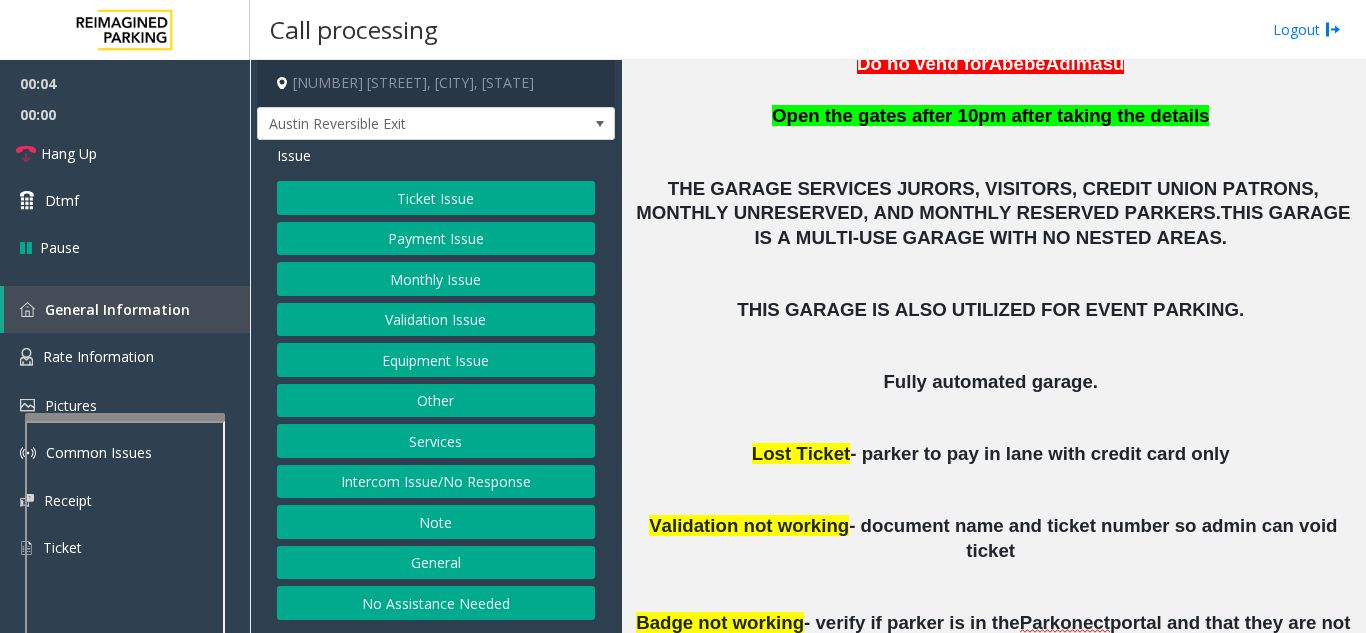 scroll, scrollTop: 700, scrollLeft: 0, axis: vertical 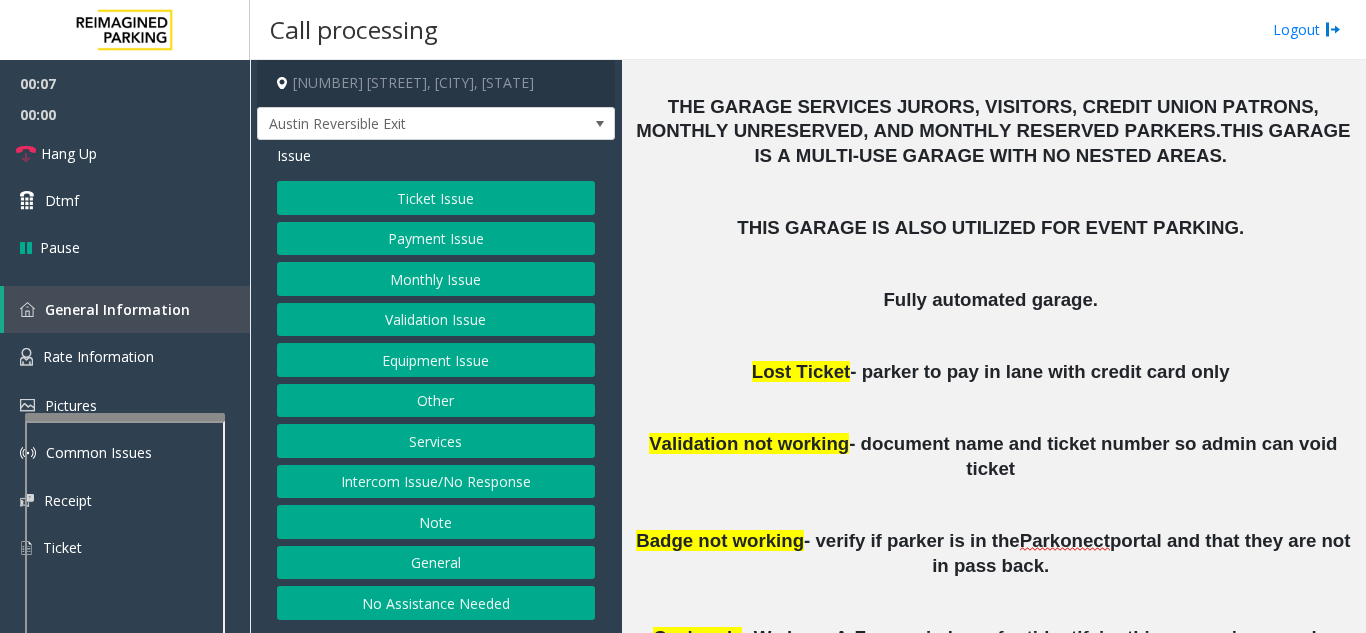 click on "Monthly Issue" 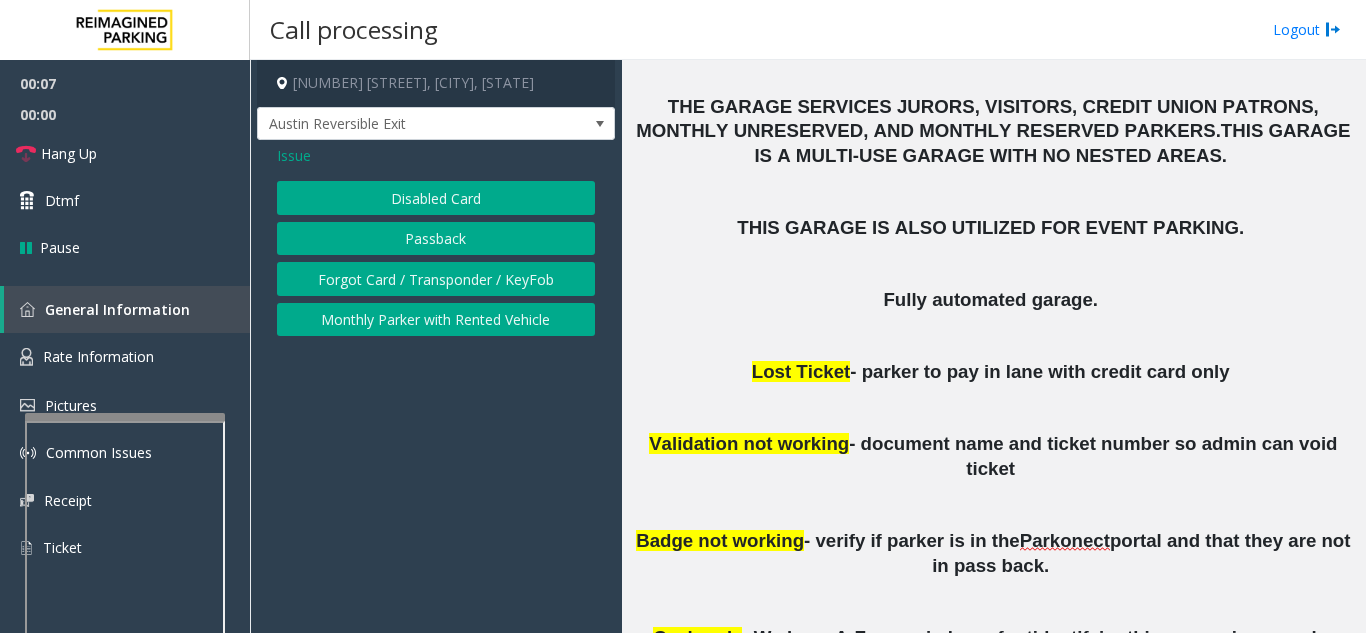 click on "Disabled Card" 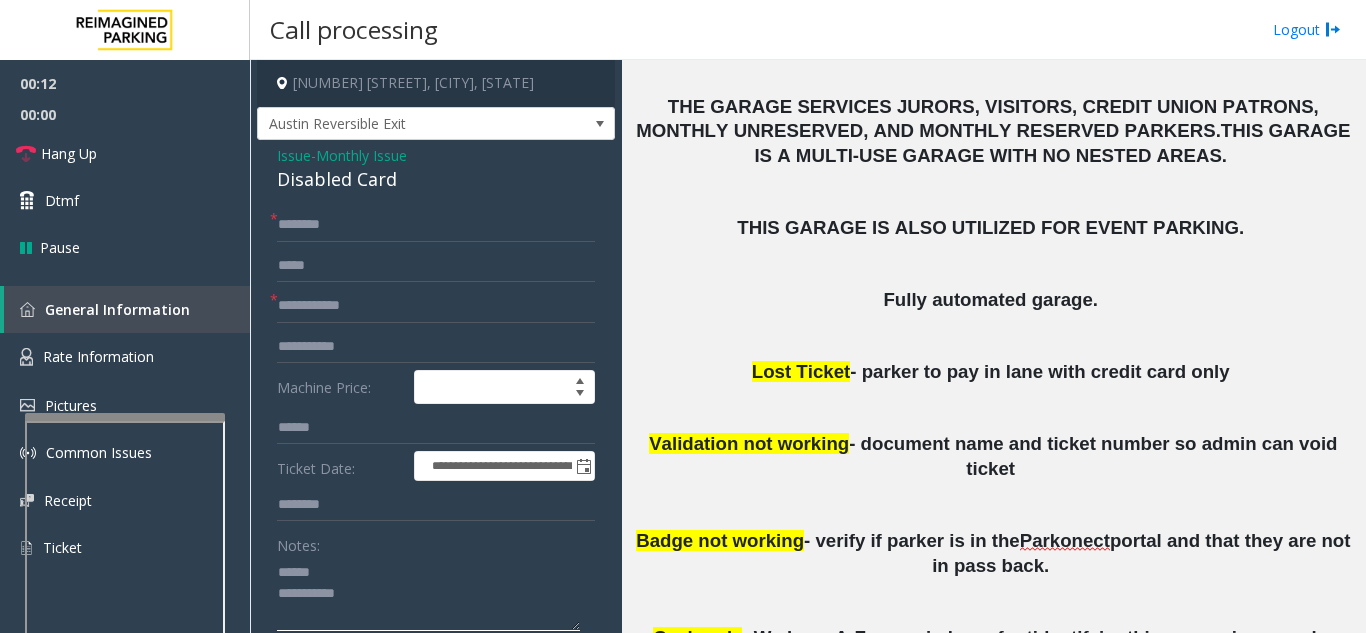 type on "**********" 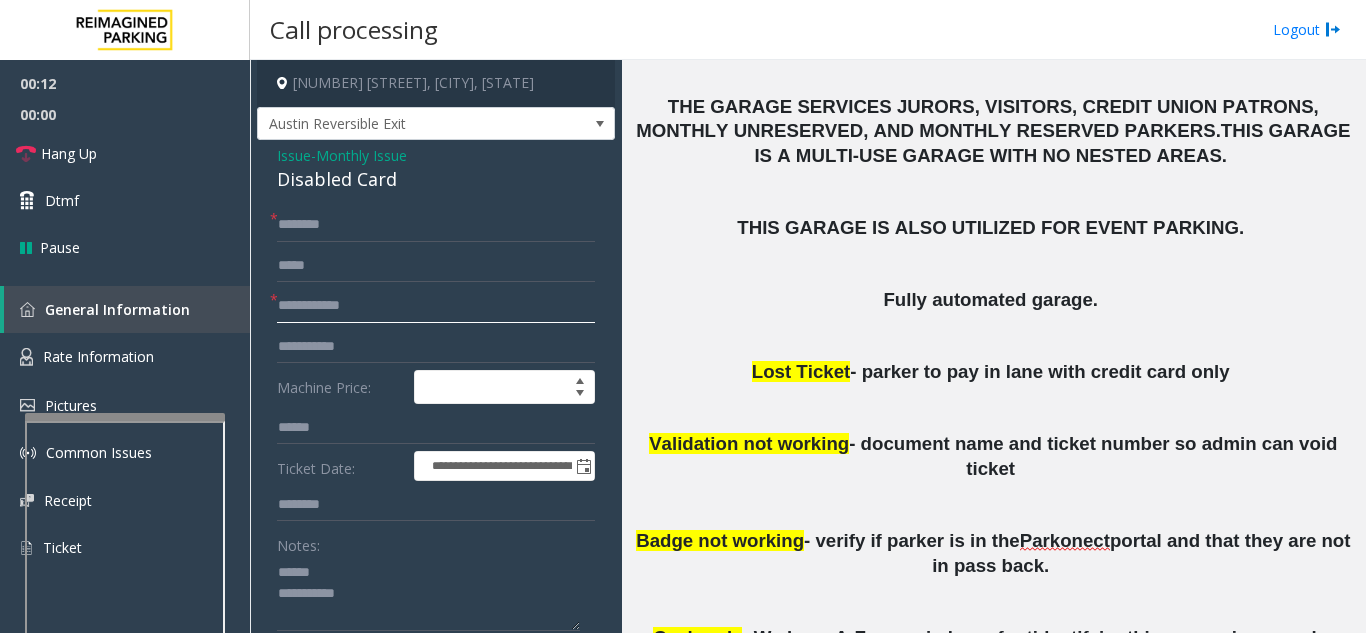 click 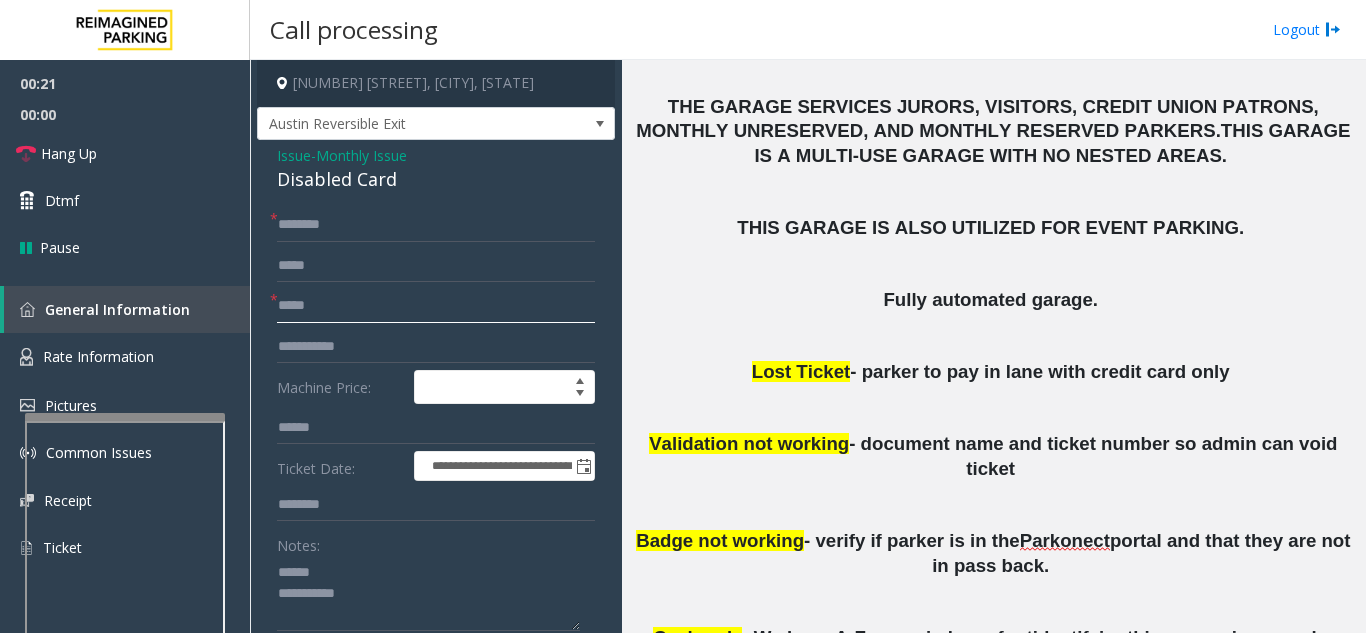click on "*****" 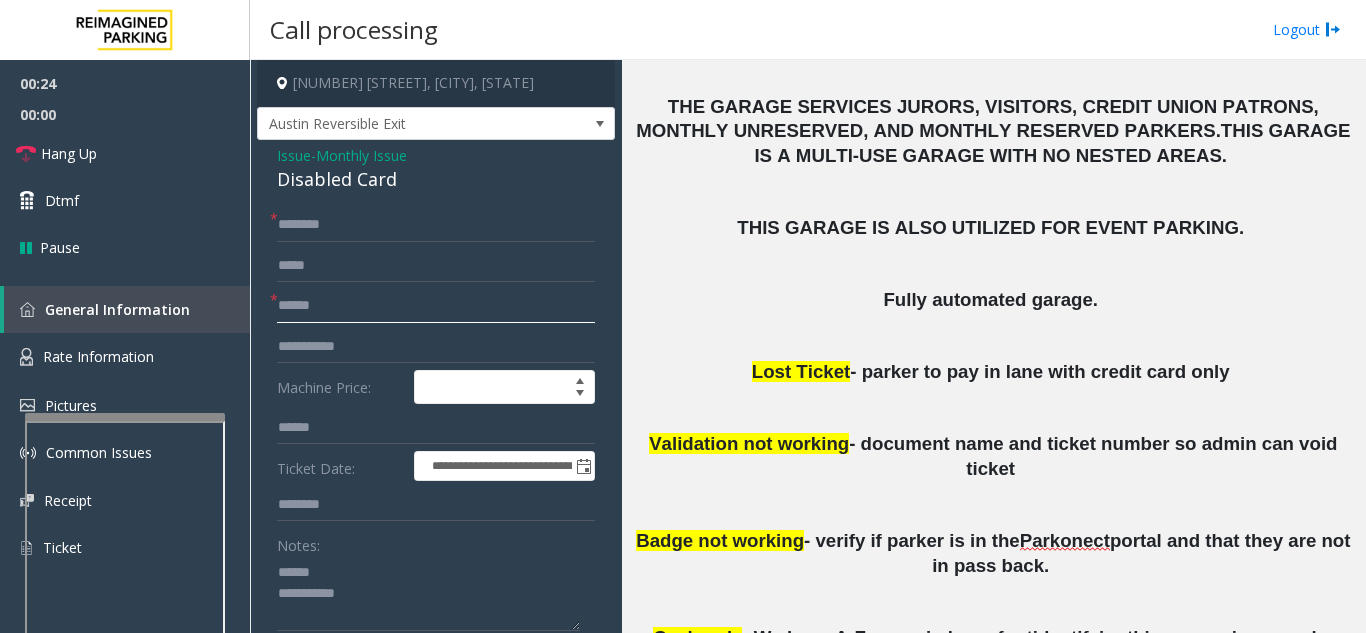 type on "******" 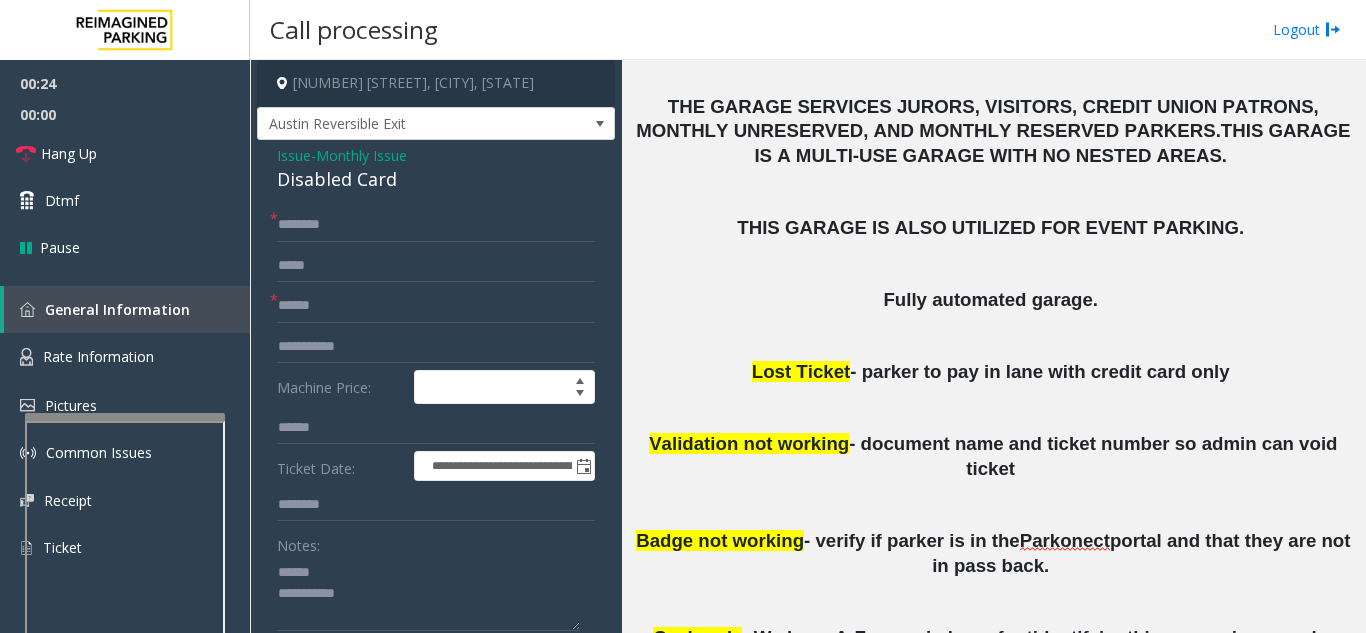 click on "Notes:" 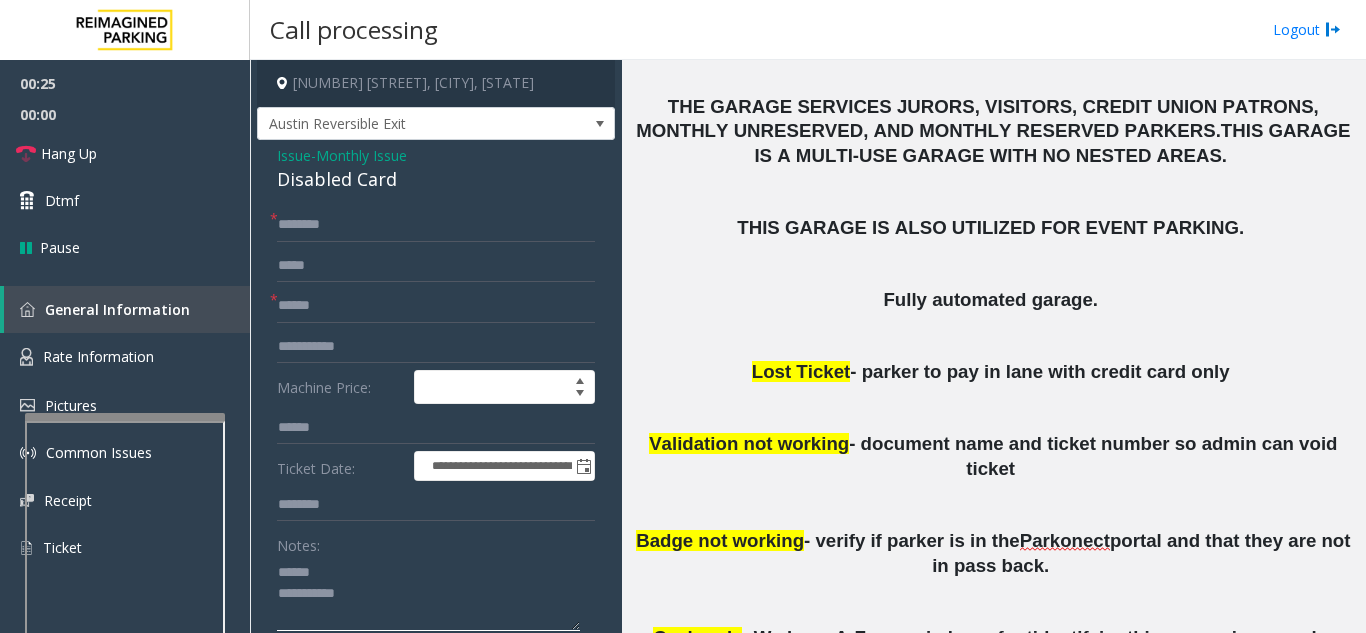 click 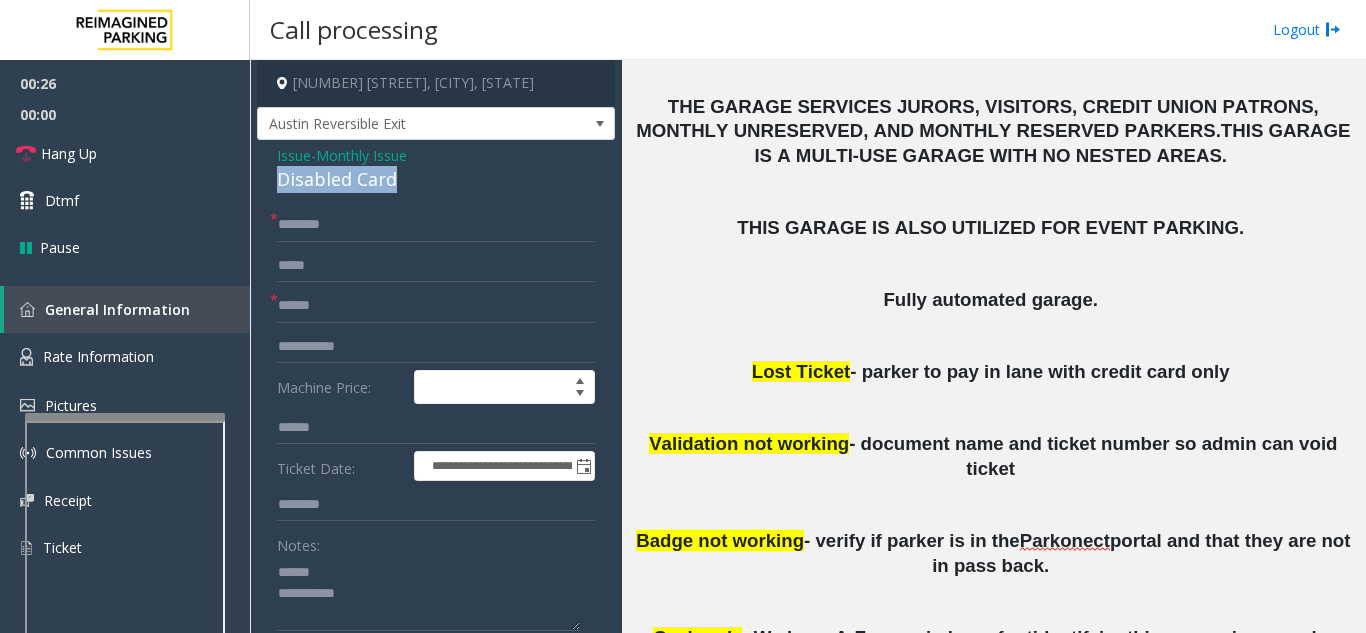 drag, startPoint x: 268, startPoint y: 184, endPoint x: 420, endPoint y: 188, distance: 152.05263 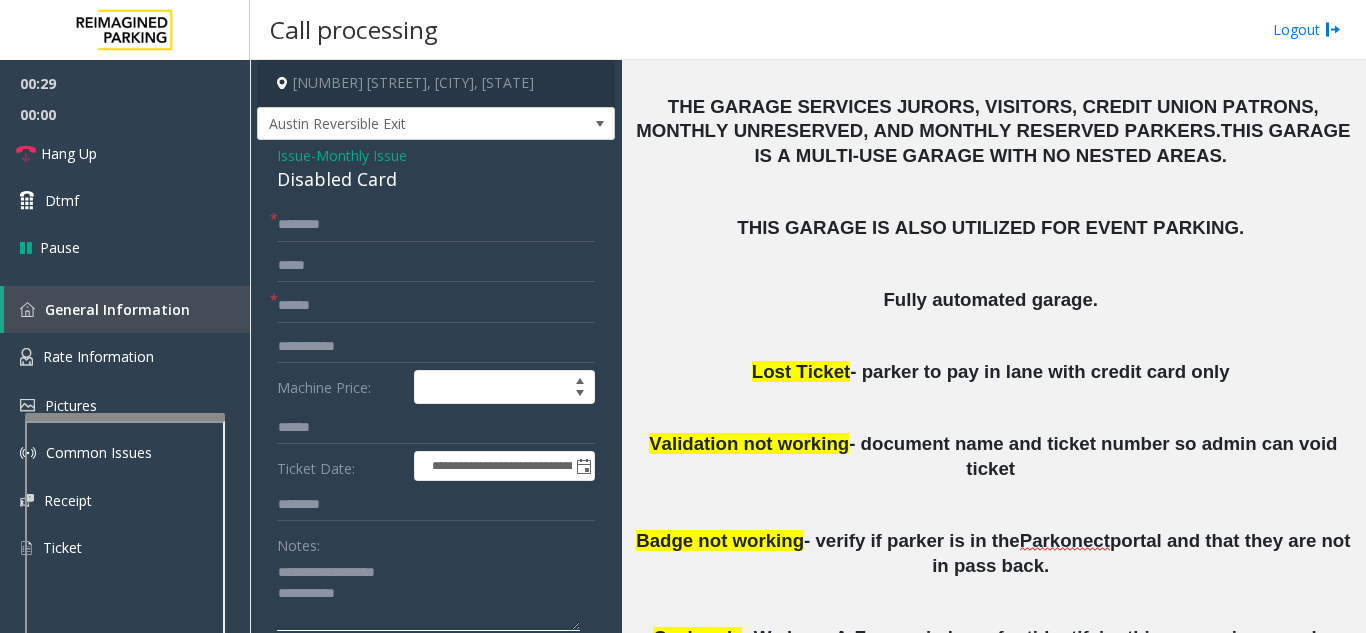 type on "**********" 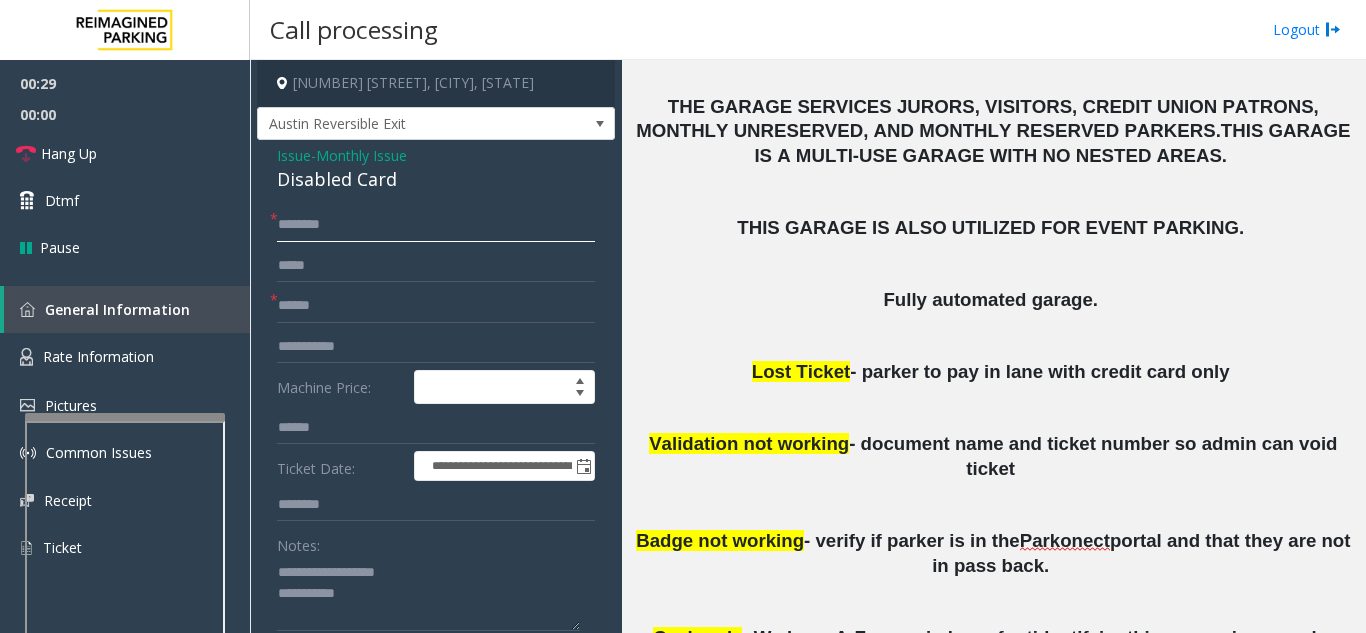 click 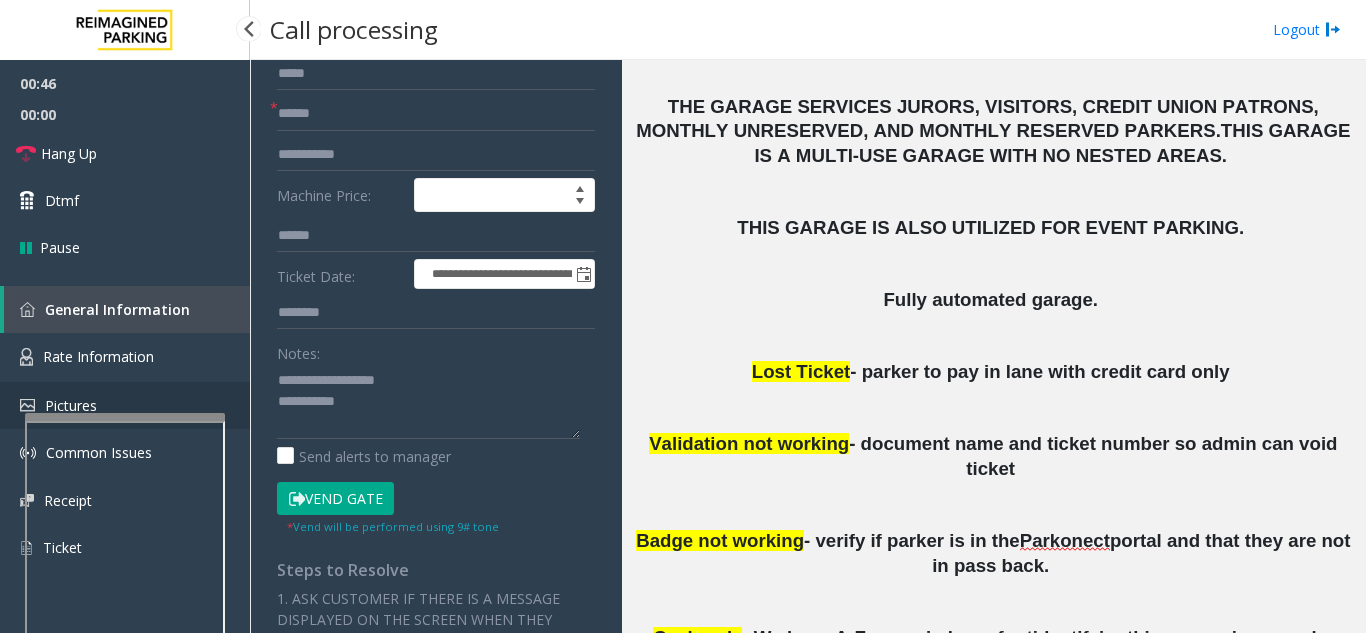 scroll, scrollTop: 200, scrollLeft: 0, axis: vertical 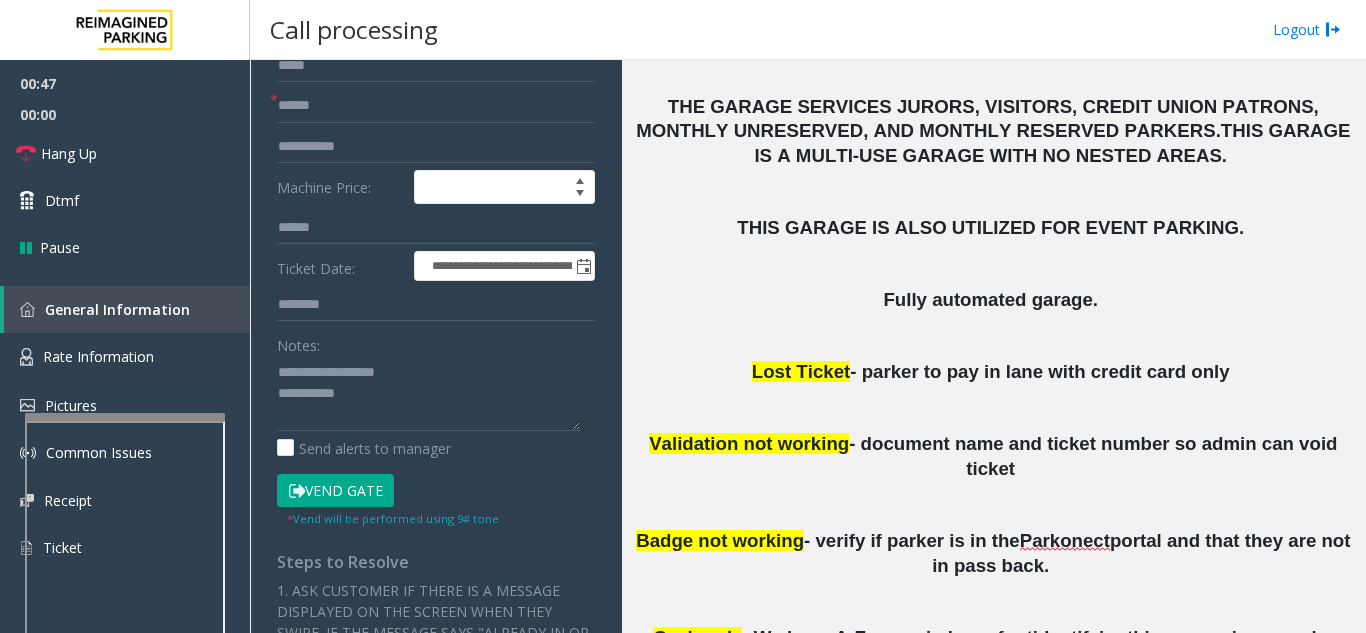 type on "****" 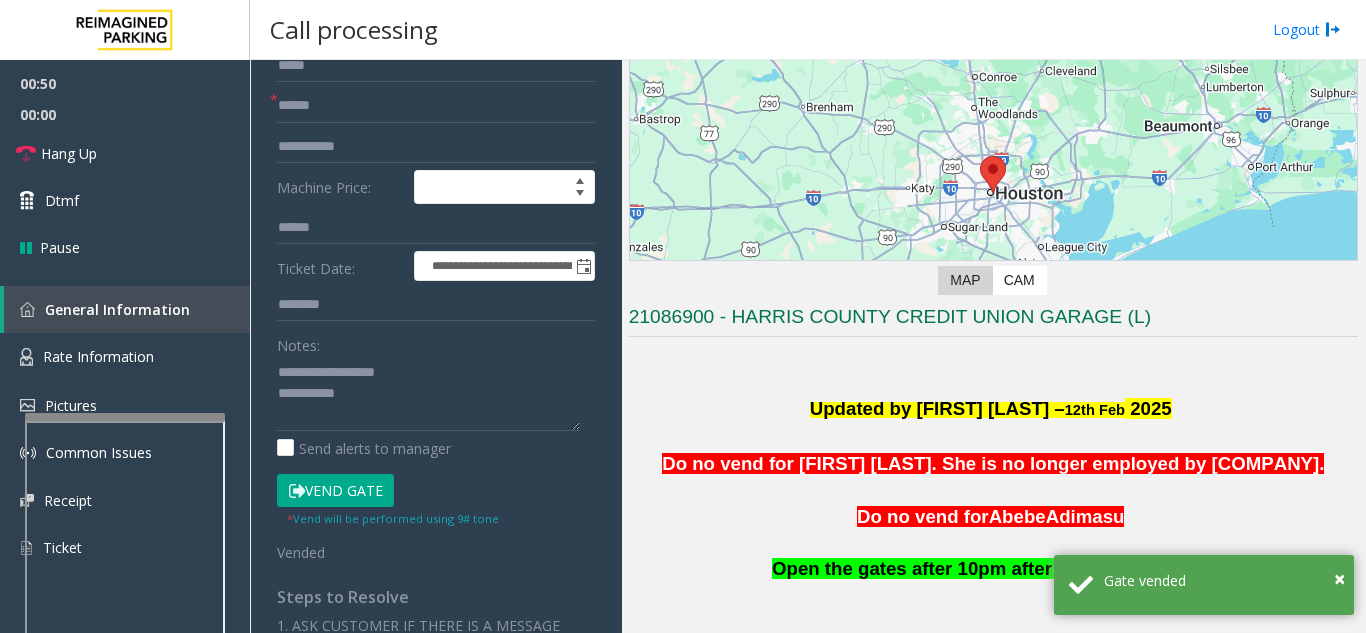 scroll, scrollTop: 200, scrollLeft: 0, axis: vertical 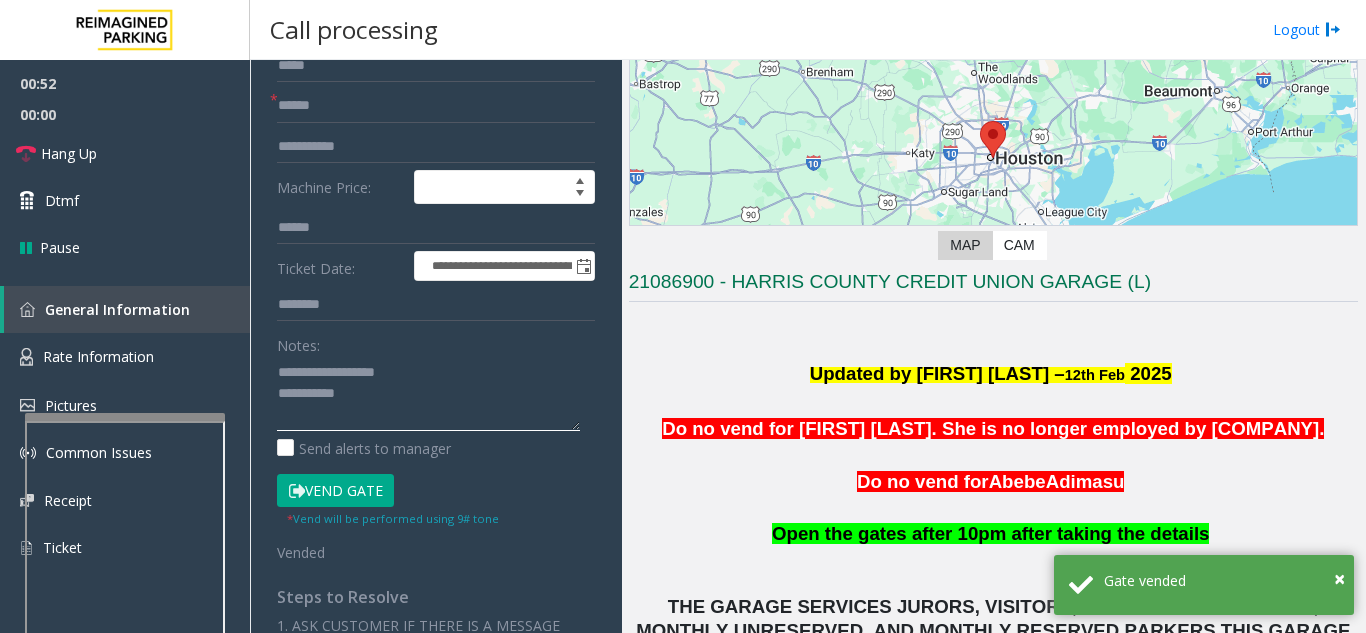 click 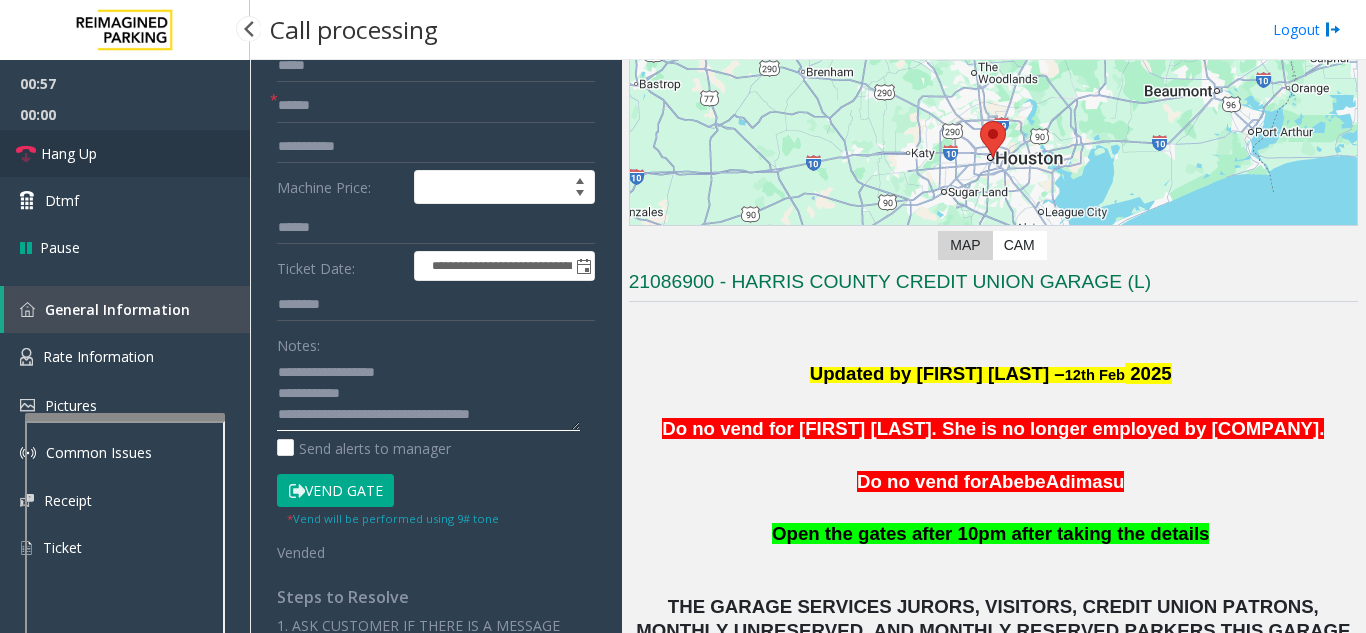 type on "**********" 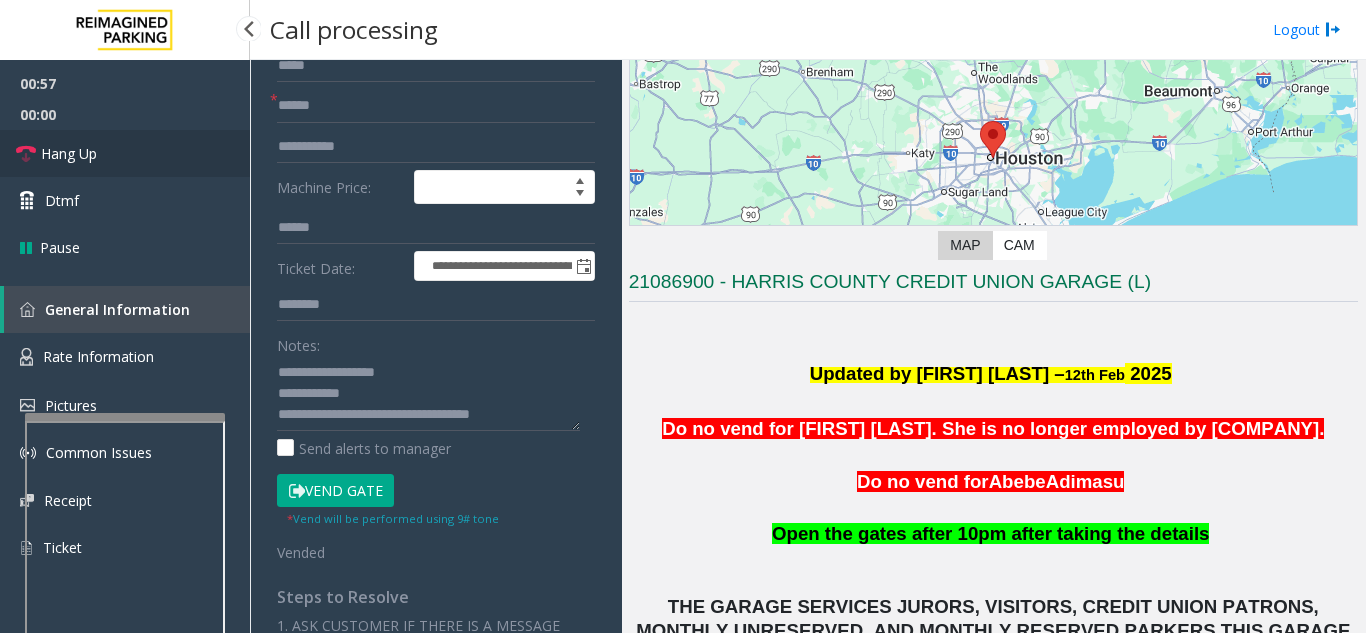 click on "Hang Up" at bounding box center [125, 153] 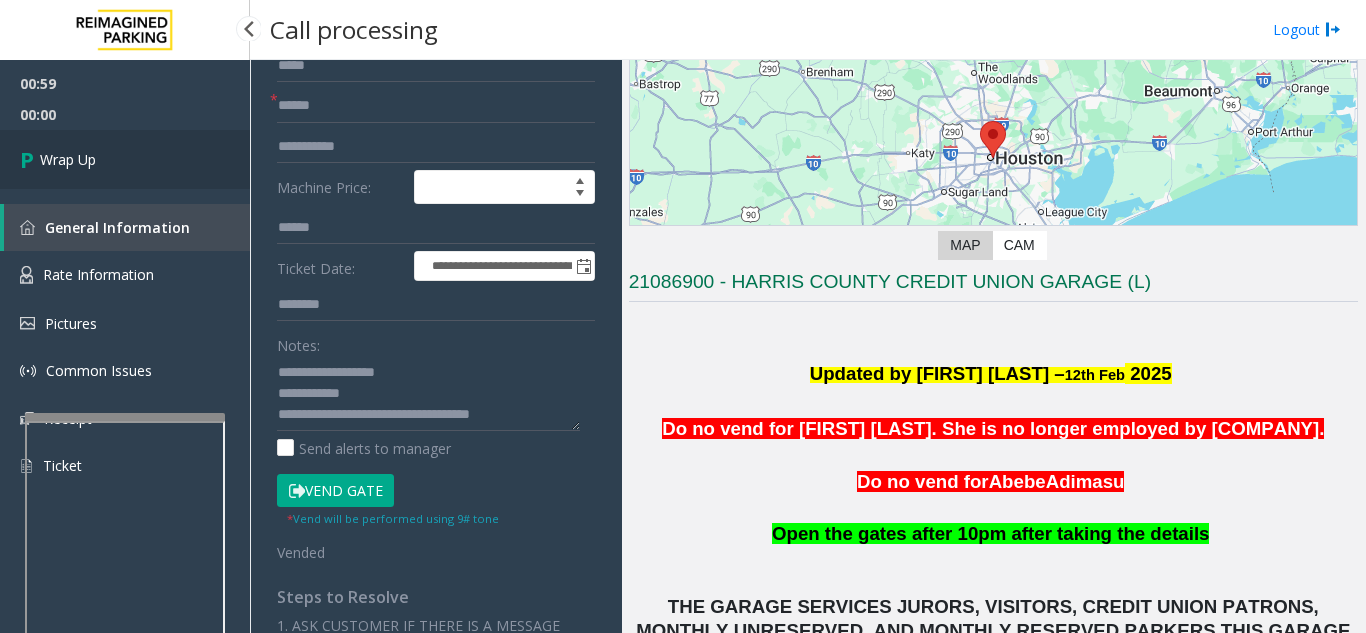 click on "Wrap Up" at bounding box center (125, 159) 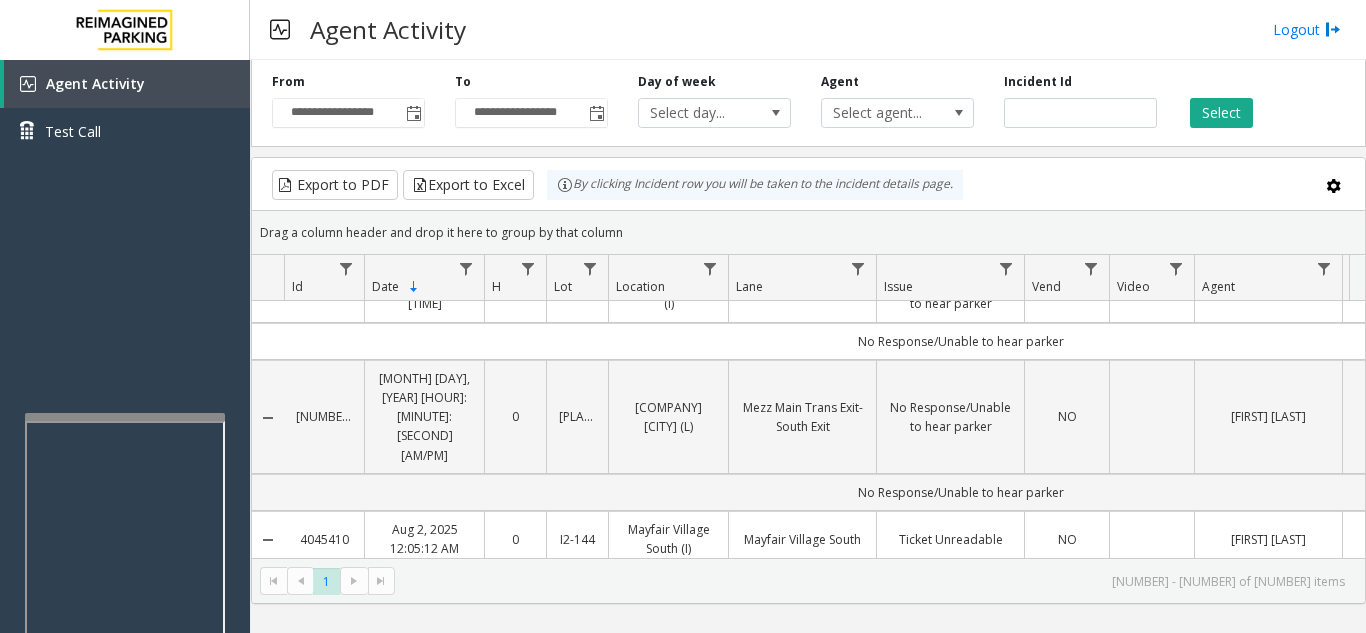 scroll, scrollTop: 300, scrollLeft: 0, axis: vertical 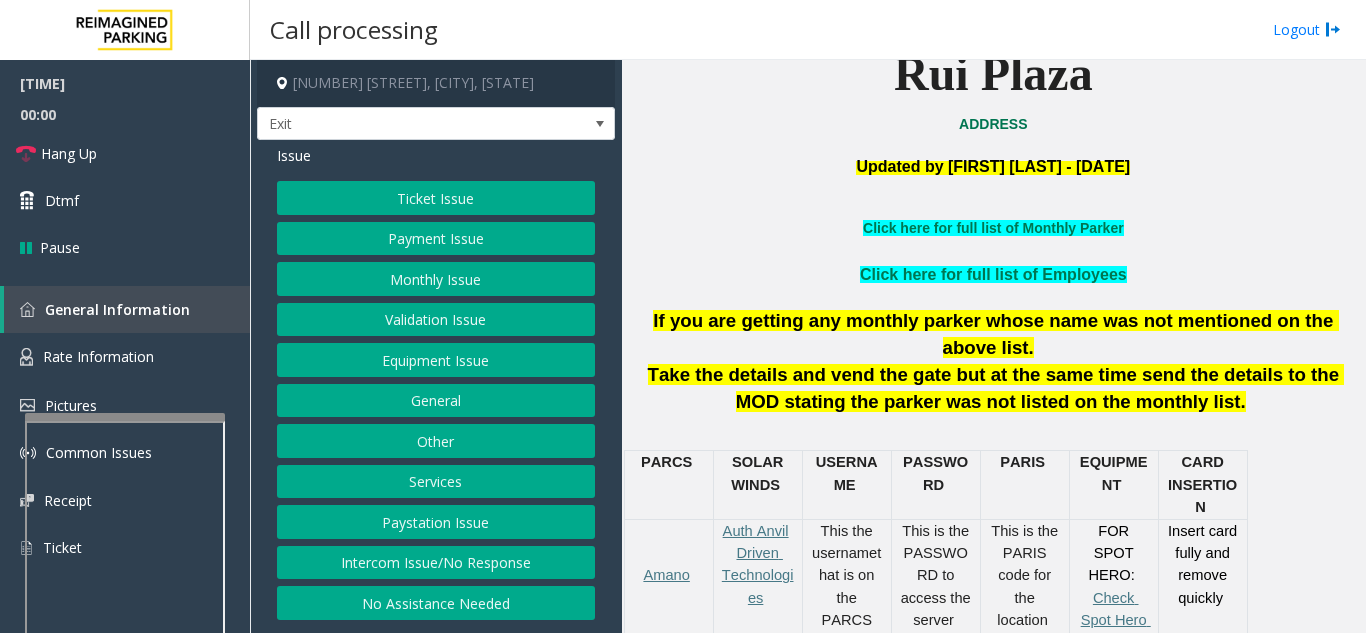 click on "Services" 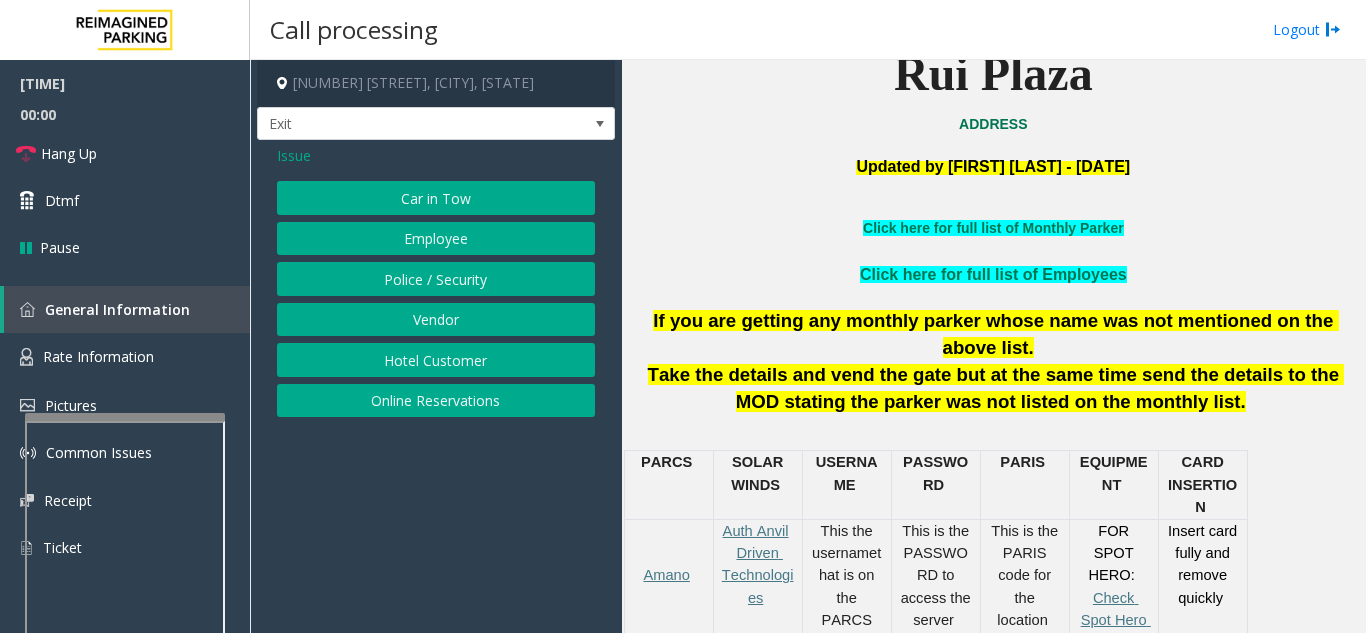click on "Online Reservations" 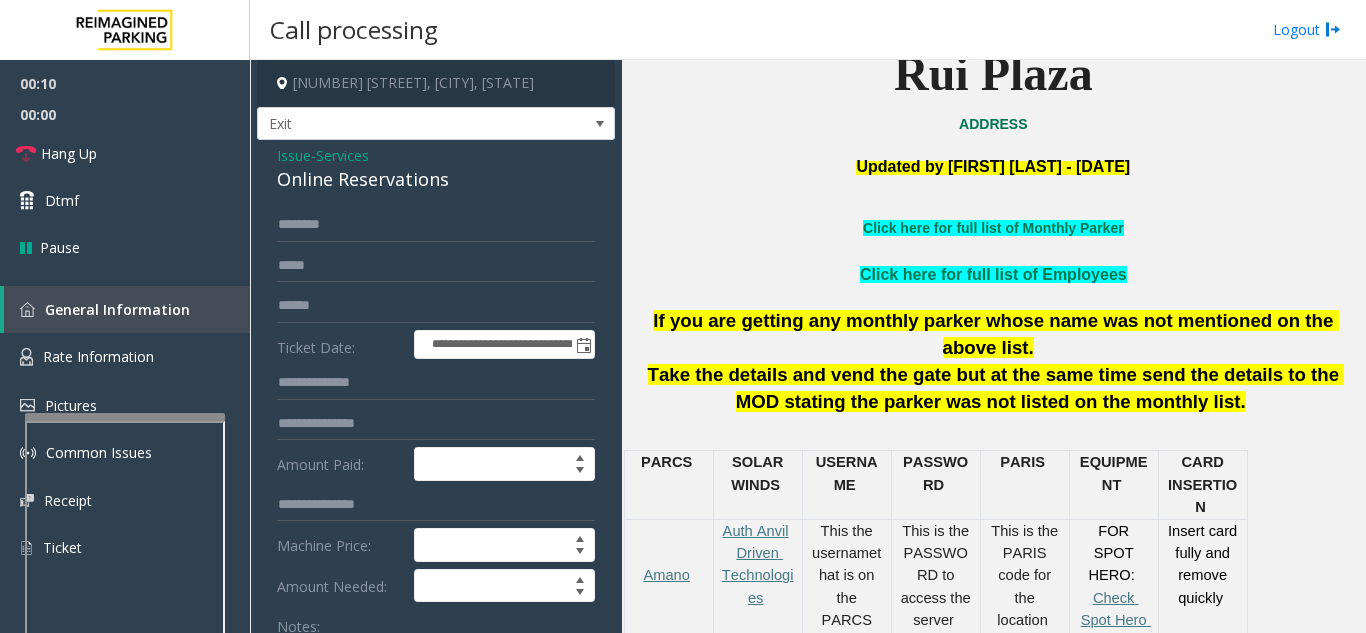 scroll, scrollTop: 100, scrollLeft: 0, axis: vertical 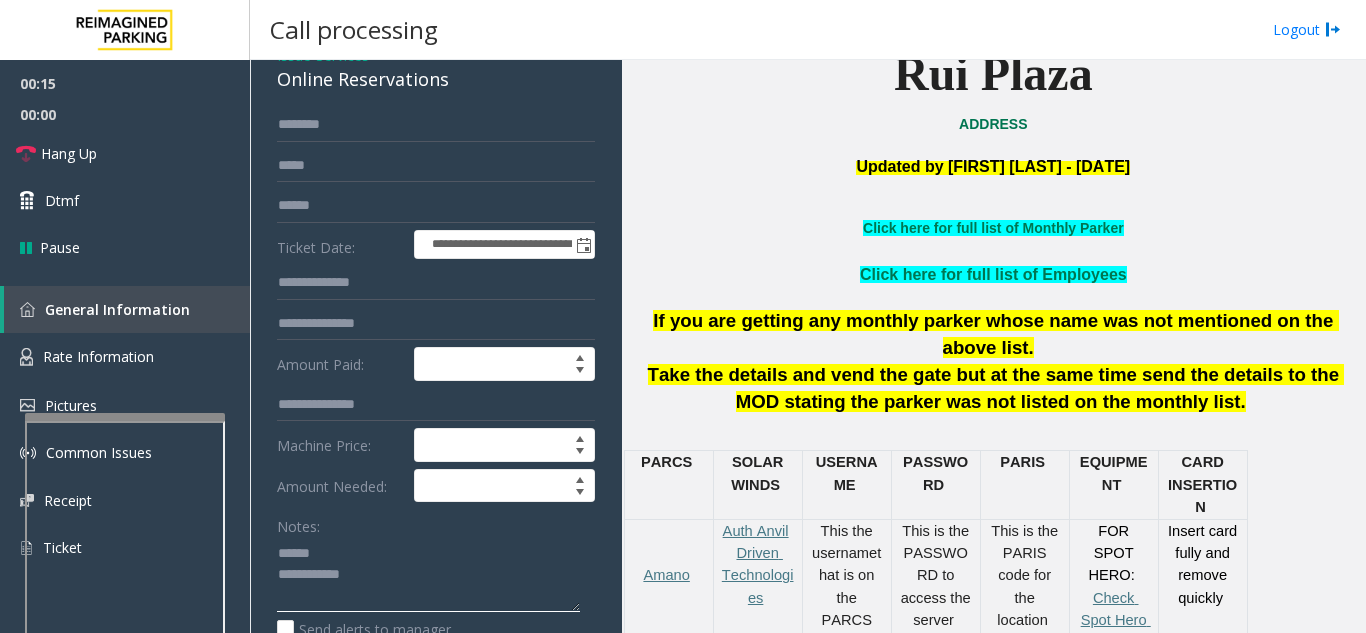 click 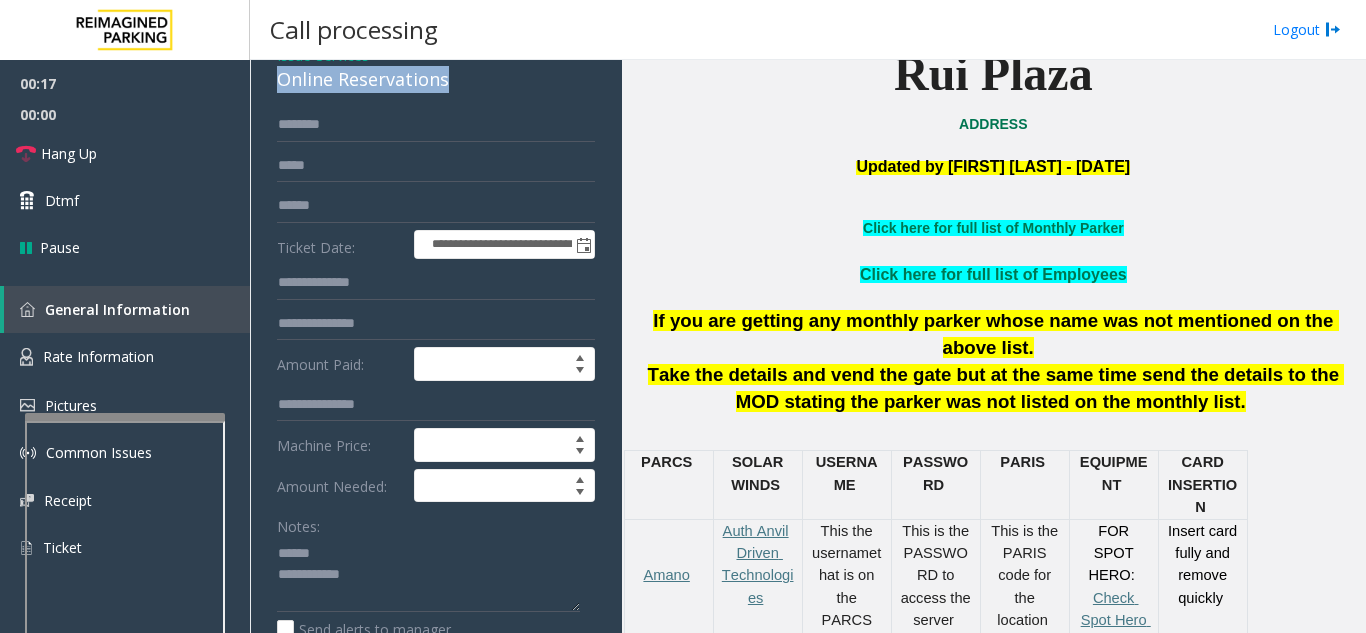 drag, startPoint x: 268, startPoint y: 85, endPoint x: 470, endPoint y: 81, distance: 202.0396 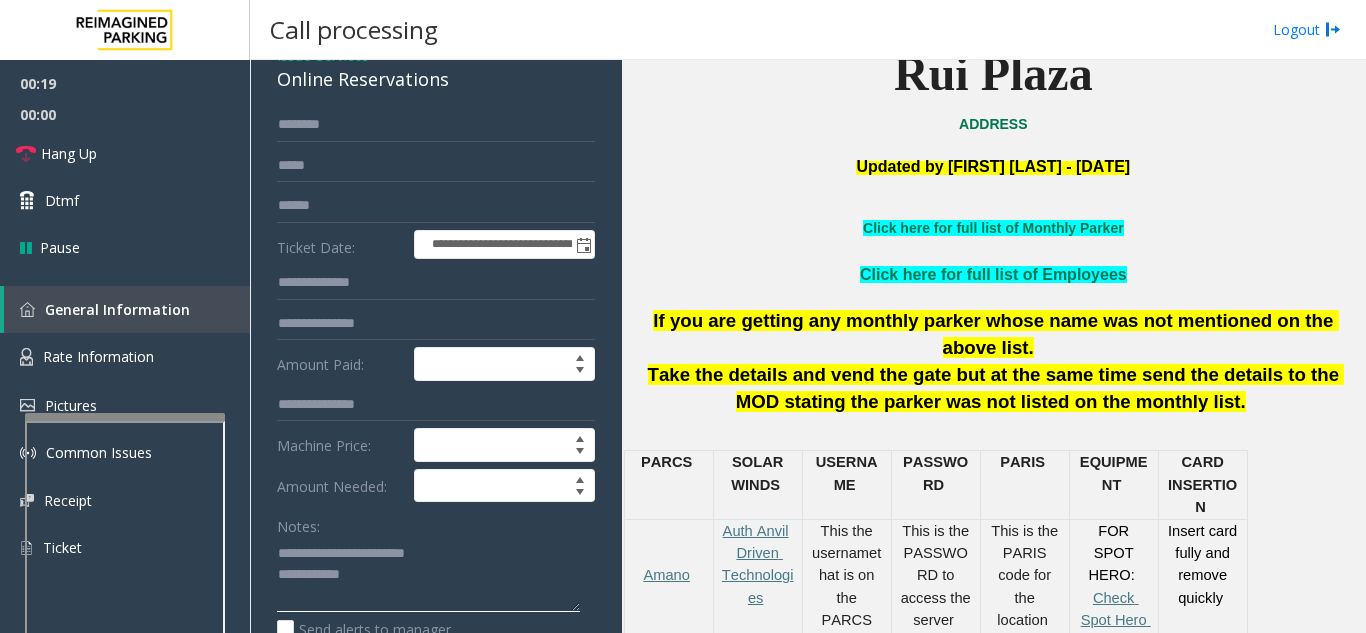 type on "**********" 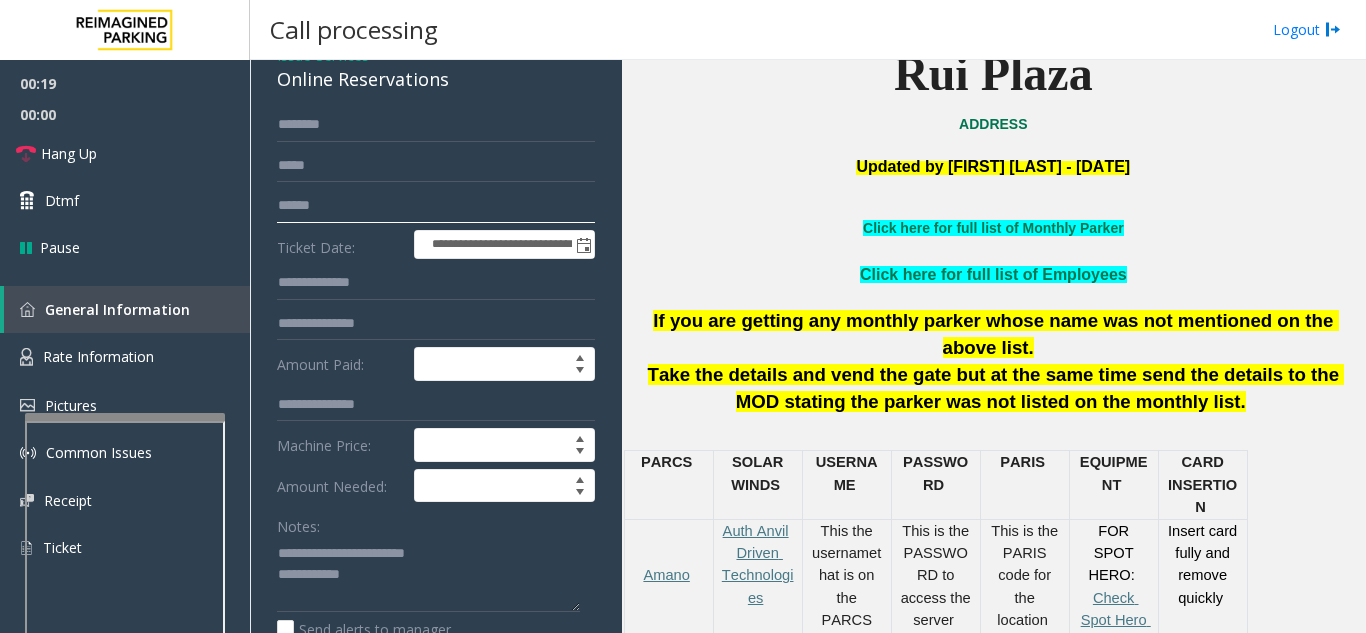click 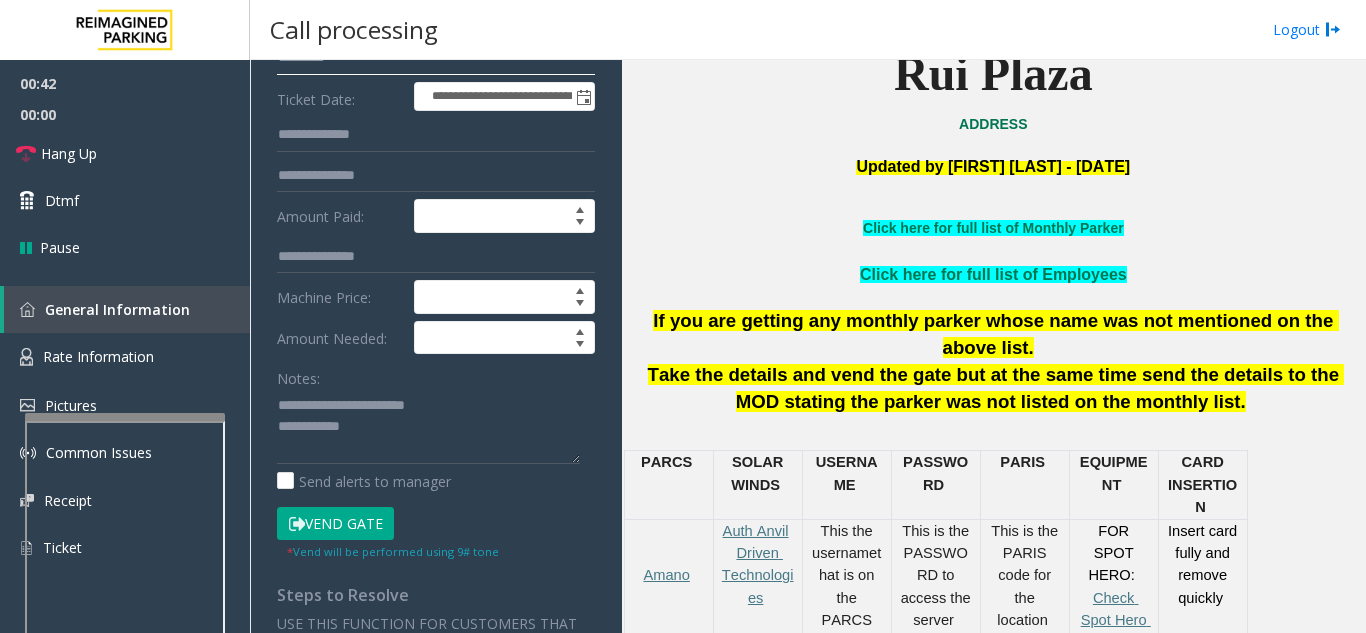 scroll, scrollTop: 300, scrollLeft: 0, axis: vertical 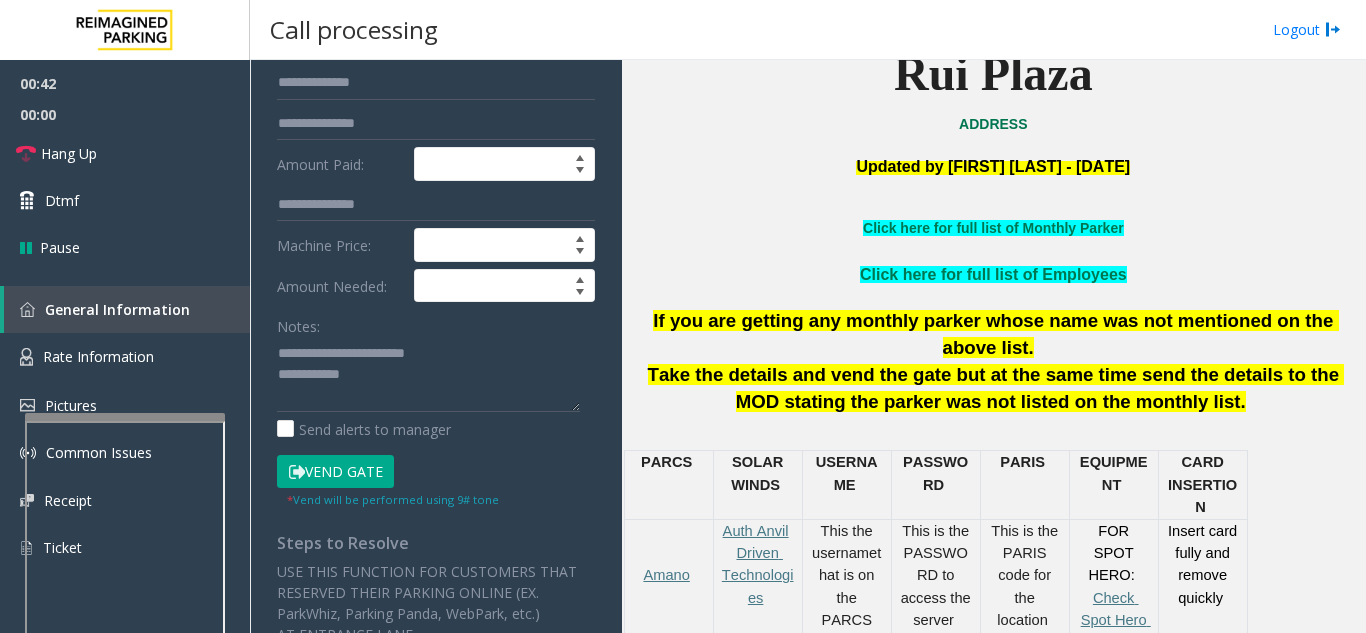 type on "*********" 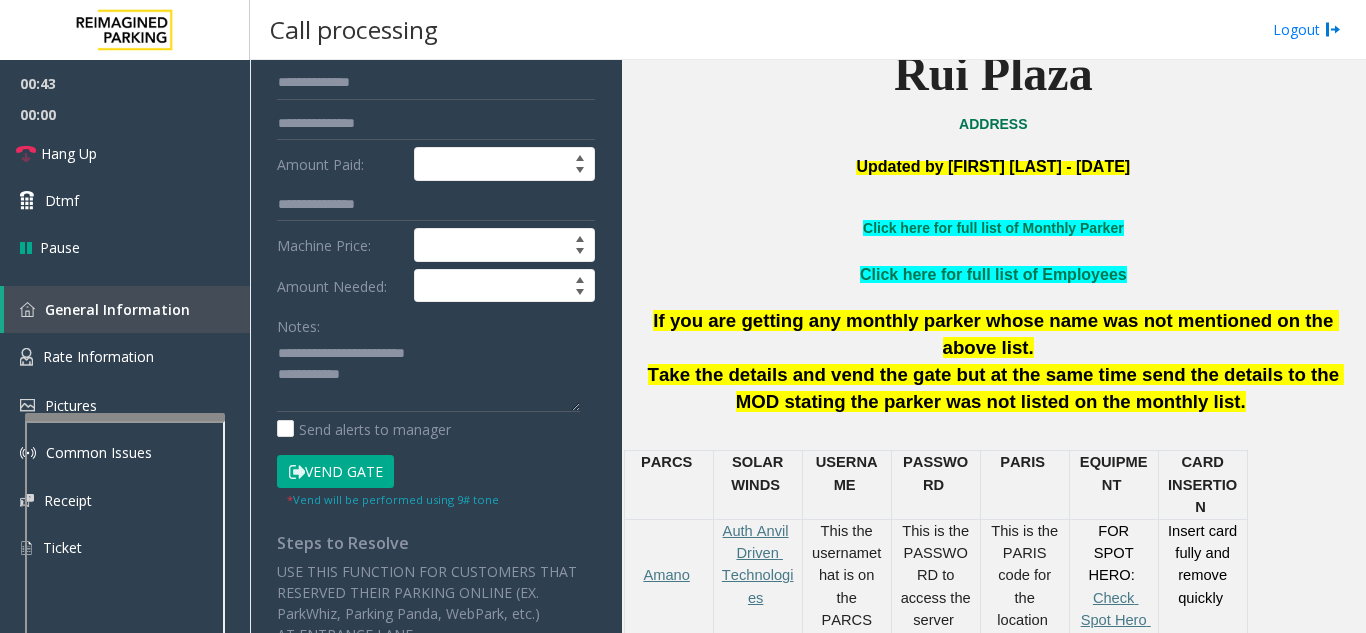 click on "Vend Gate" 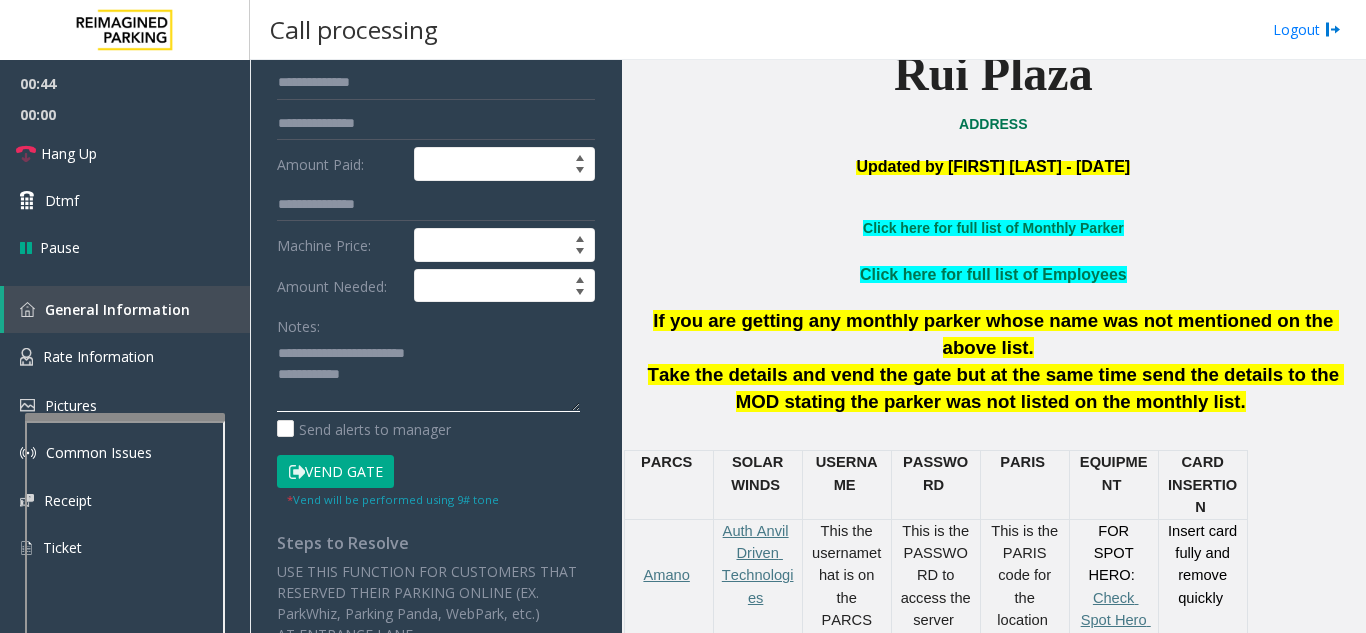 click 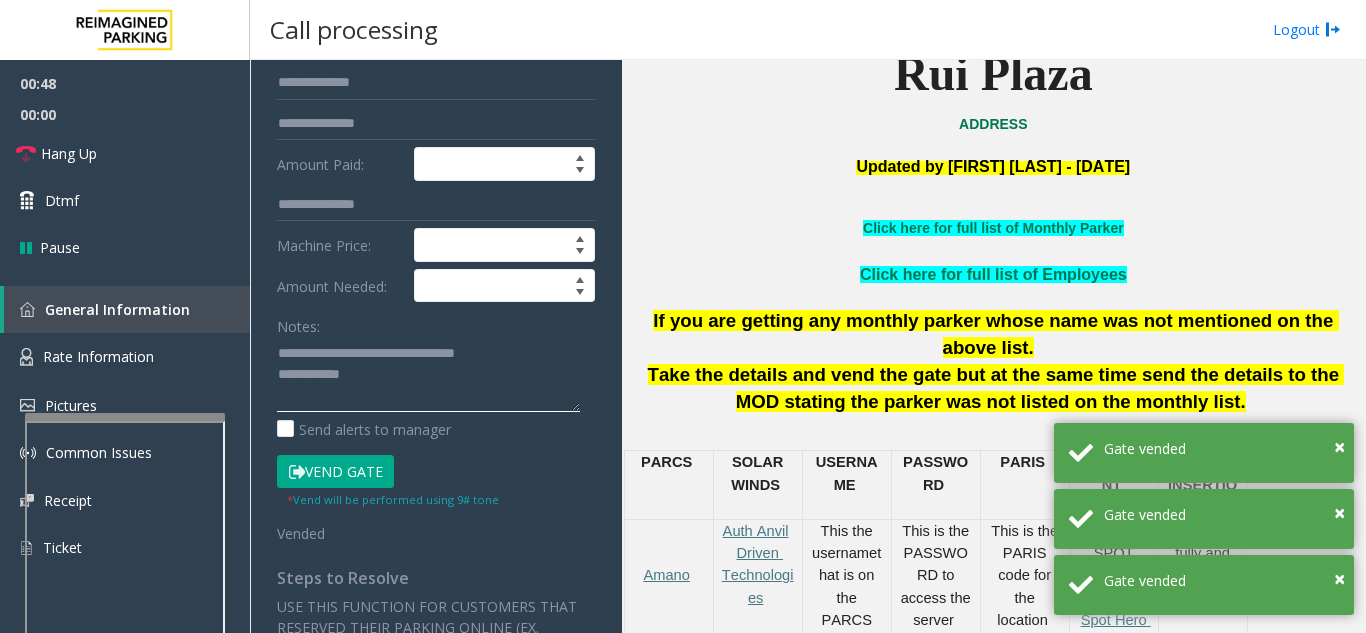 click 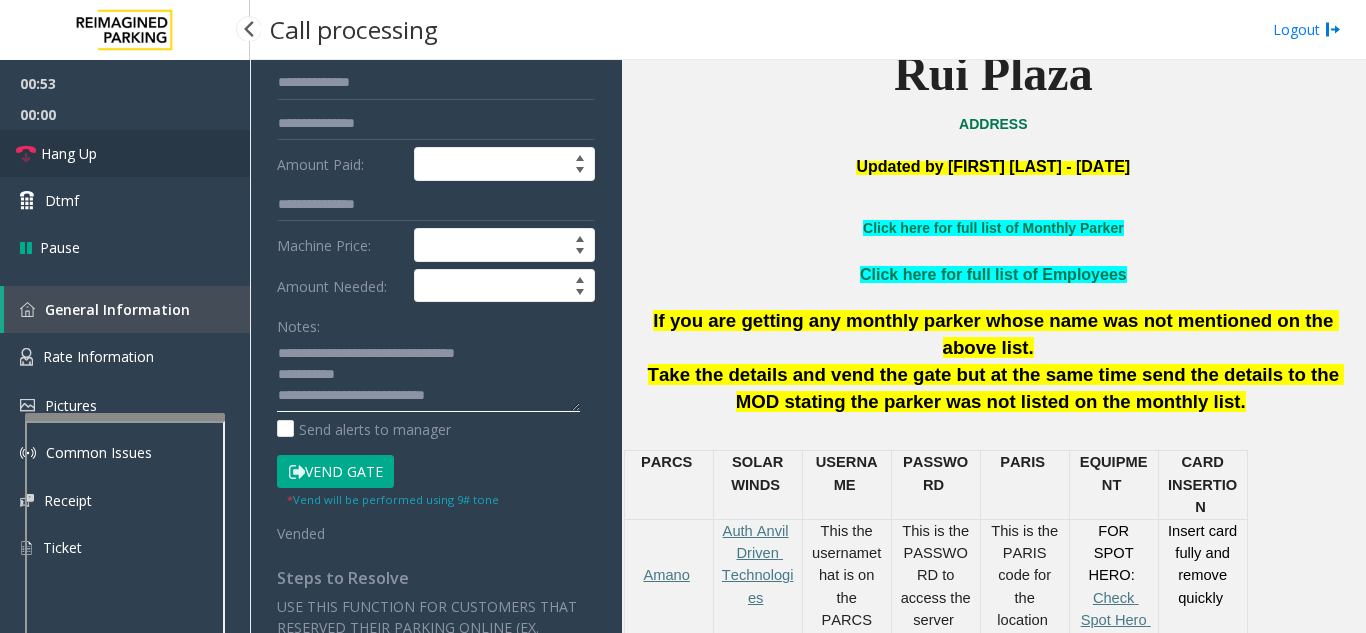 type on "**********" 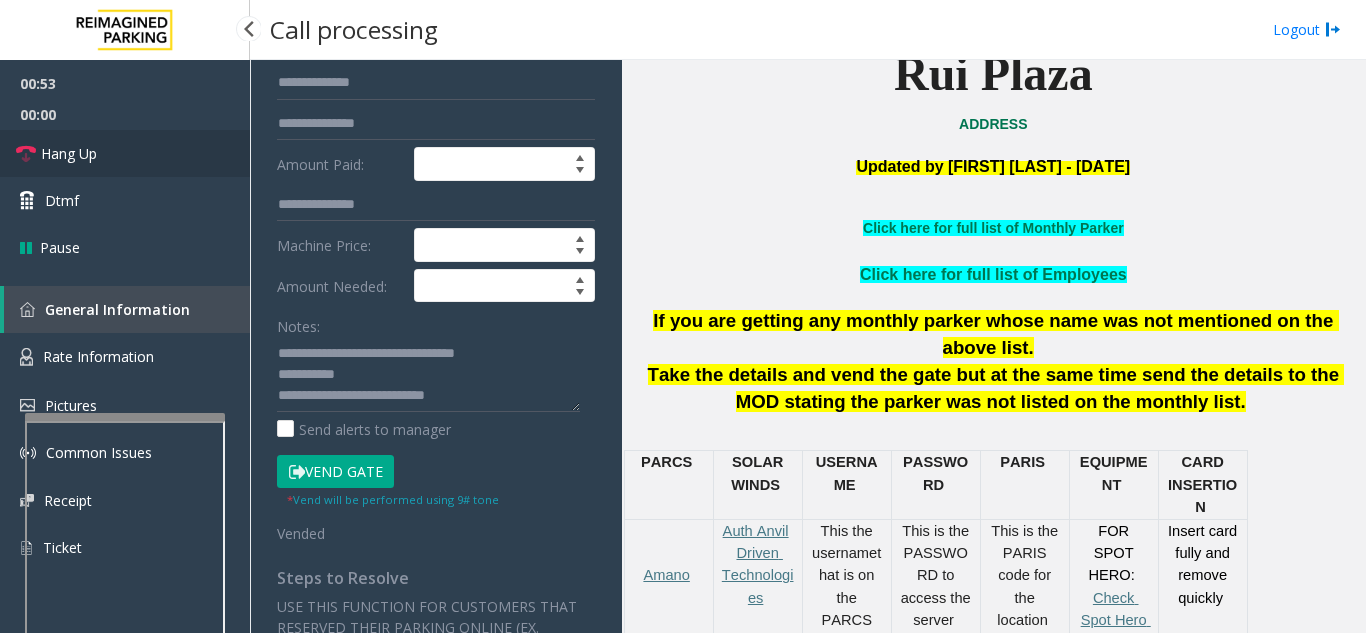 click on "Hang Up" at bounding box center [69, 153] 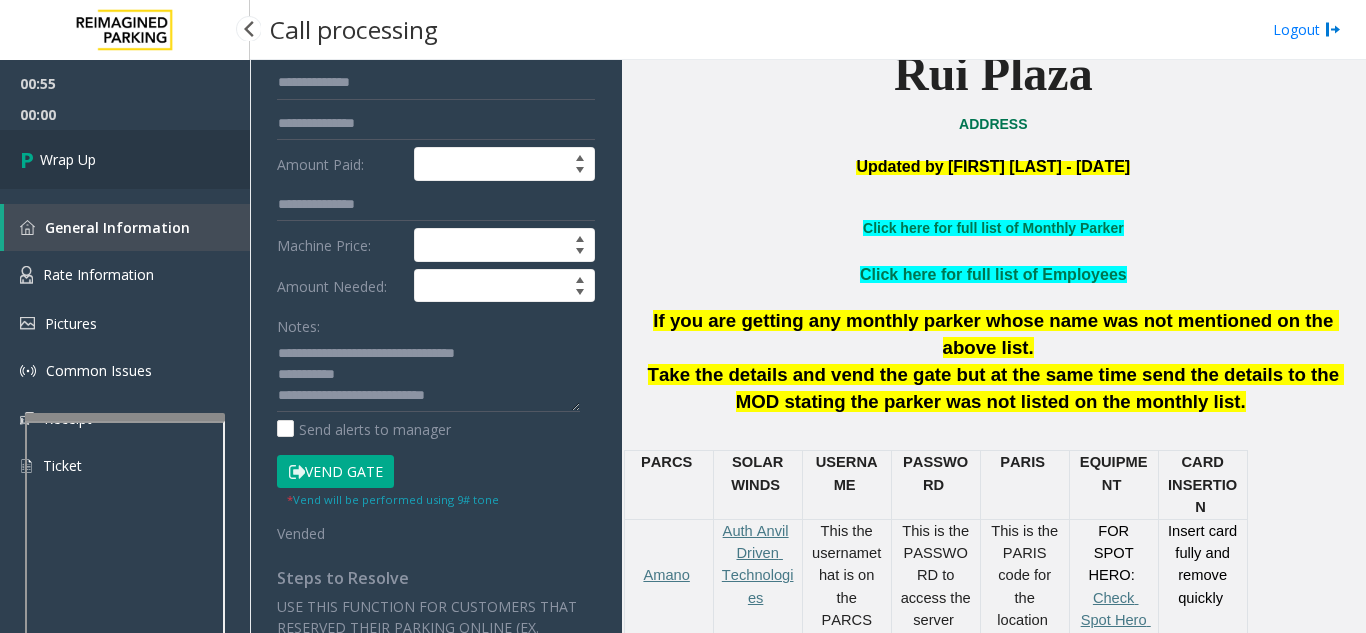 click on "Wrap Up" at bounding box center [125, 159] 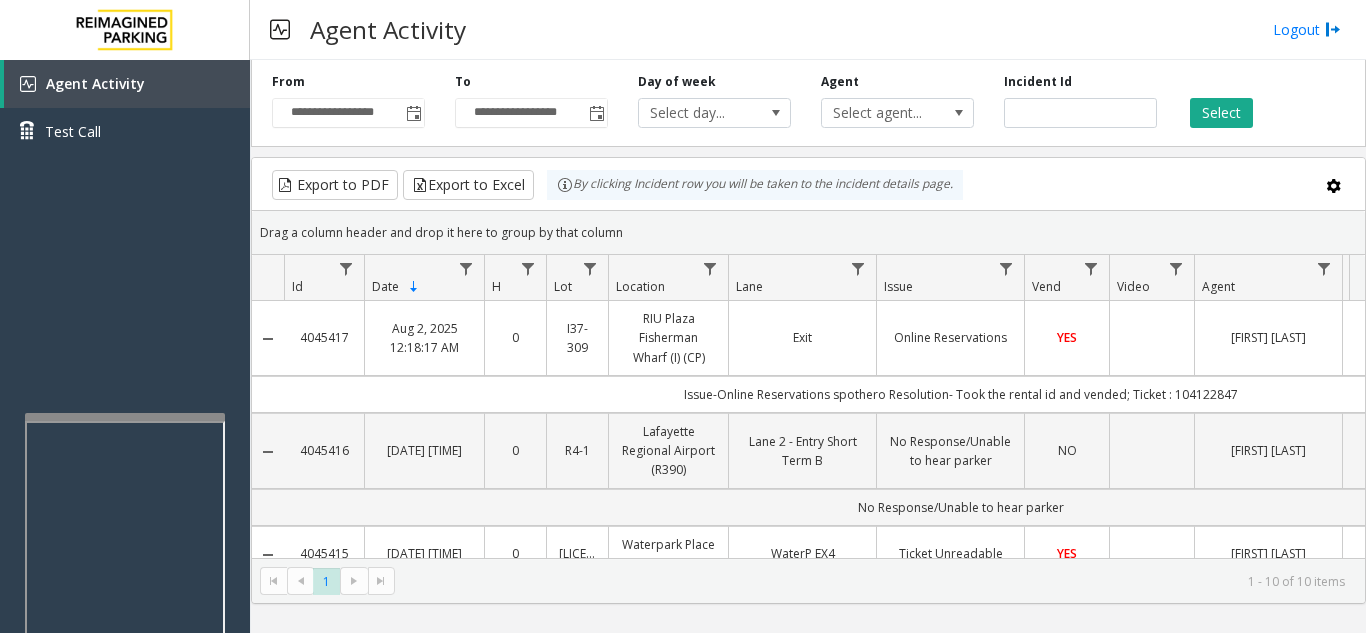 scroll, scrollTop: 0, scrollLeft: 0, axis: both 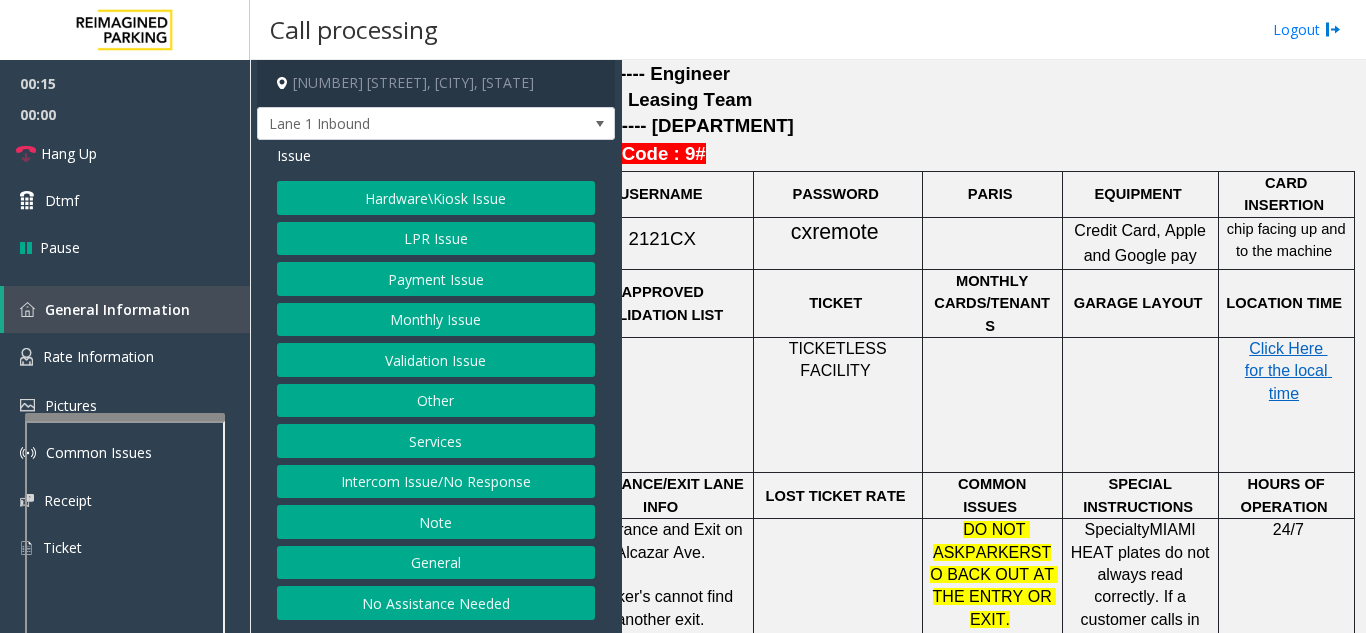 click on "Payment Issue" 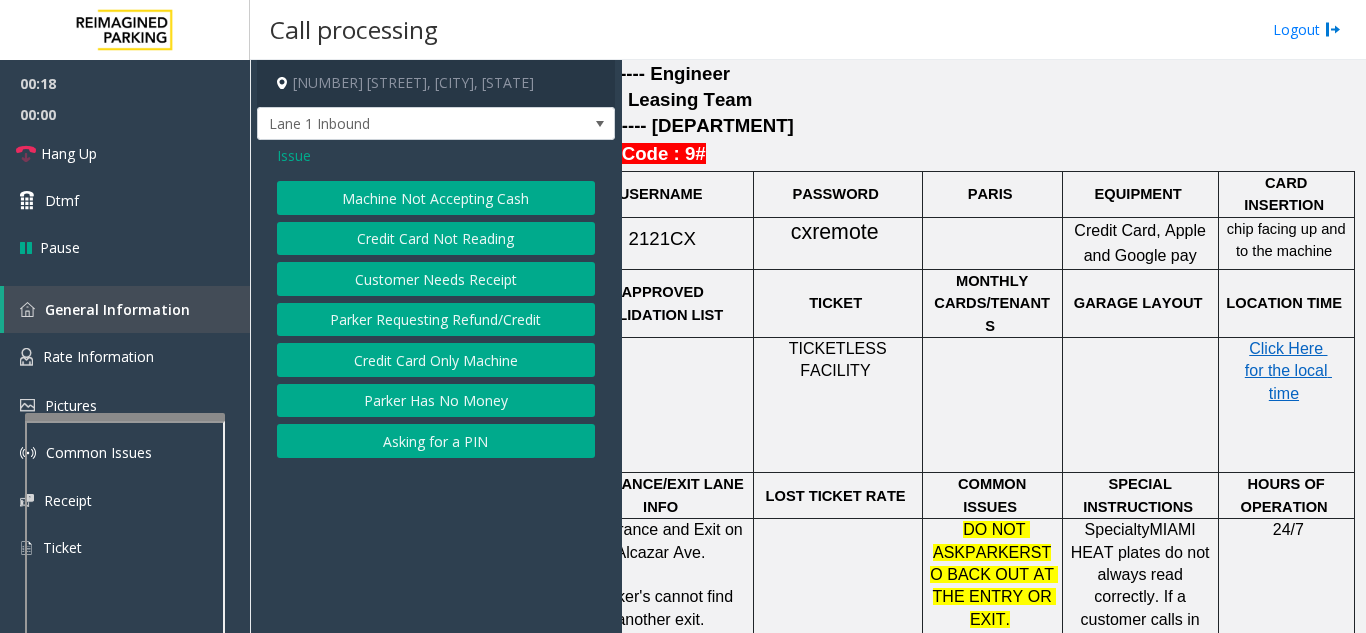 click on "Credit Card Not Reading" 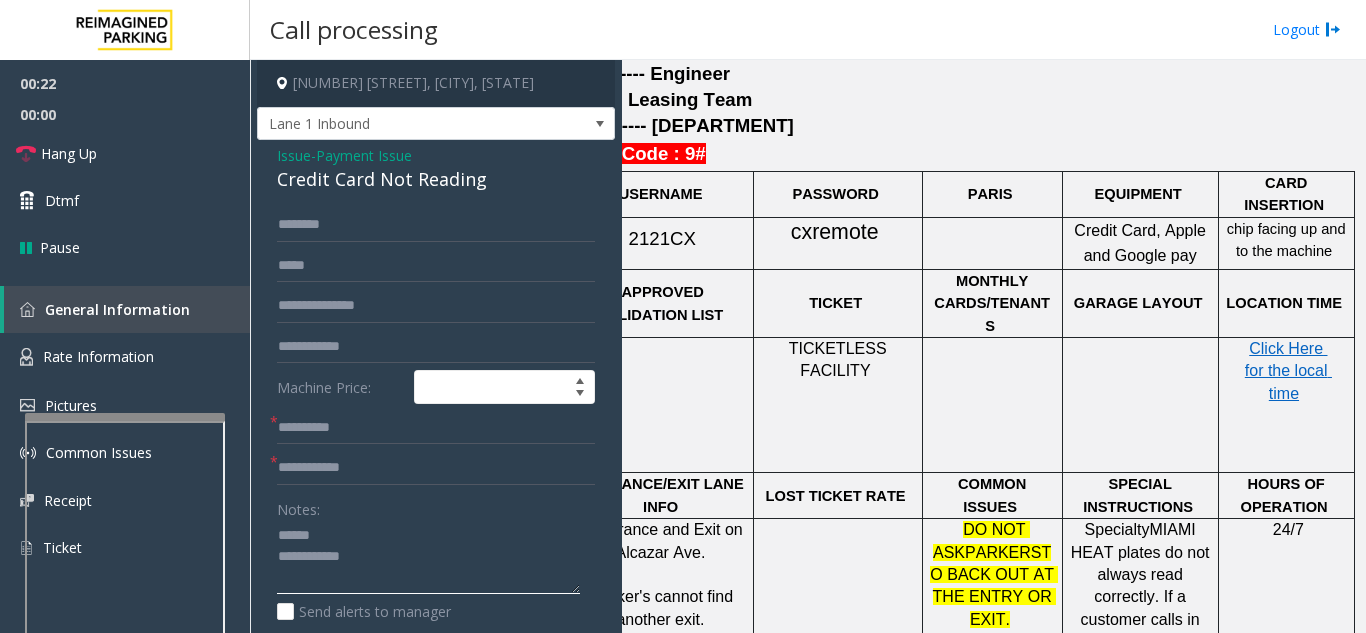 click 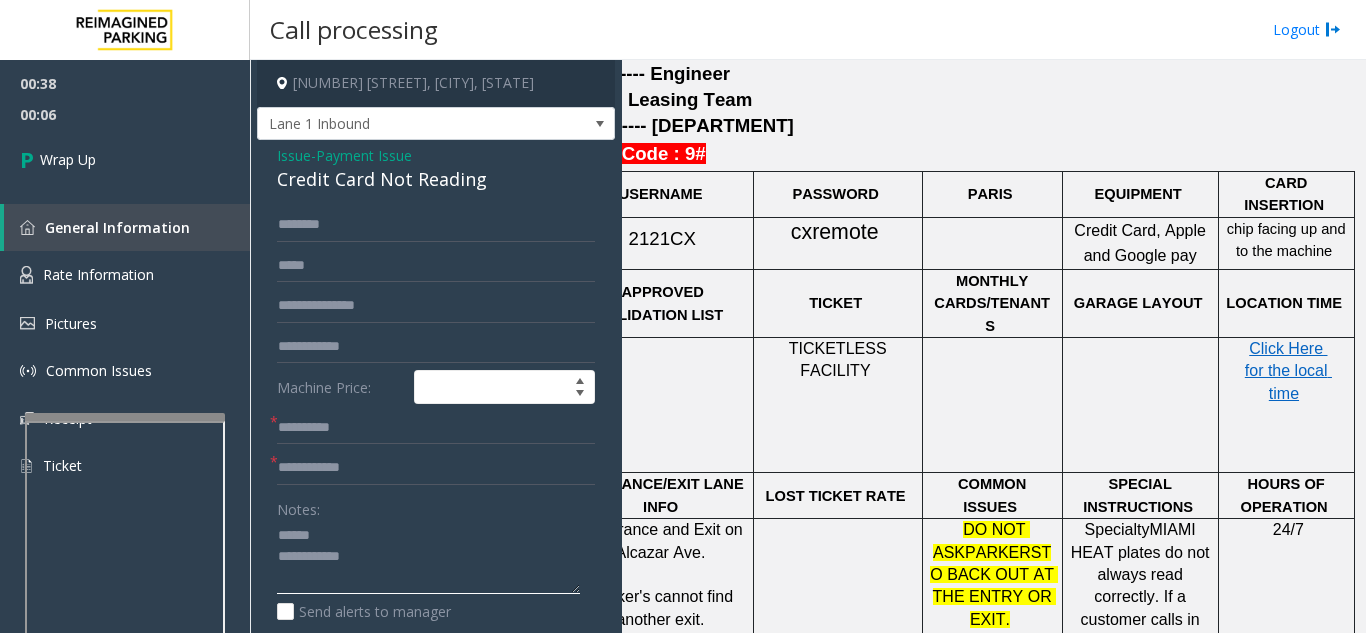 type on "**********" 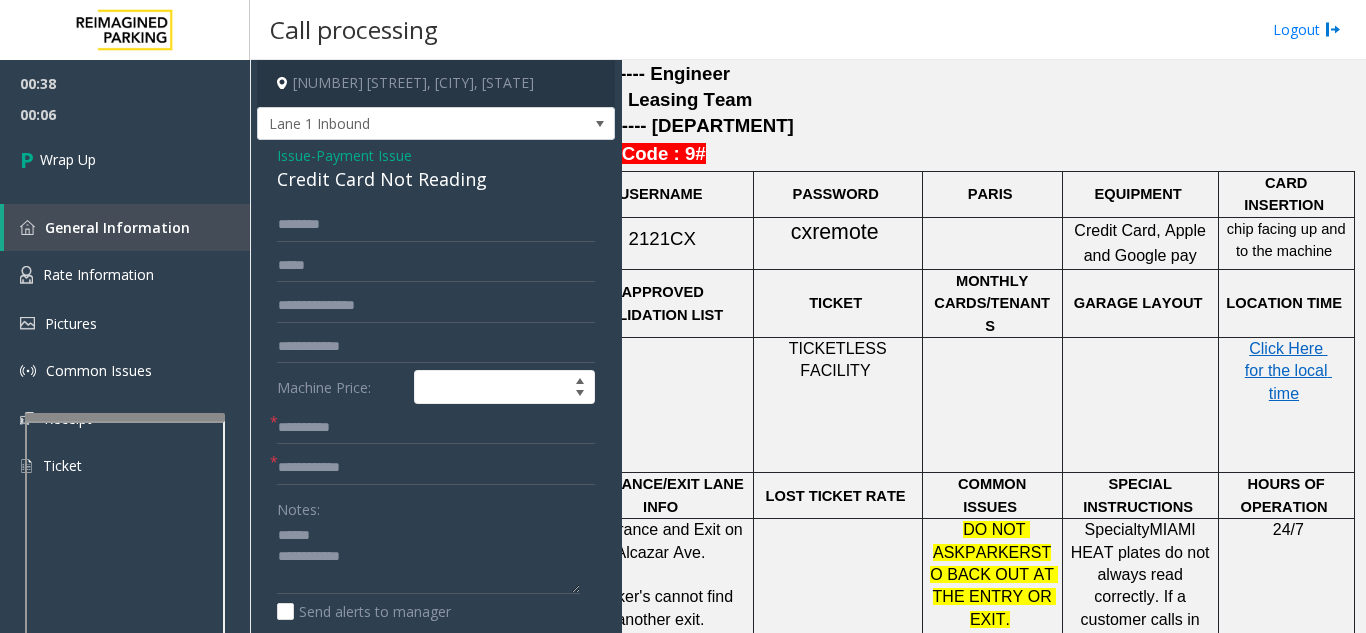 click on "Issue" 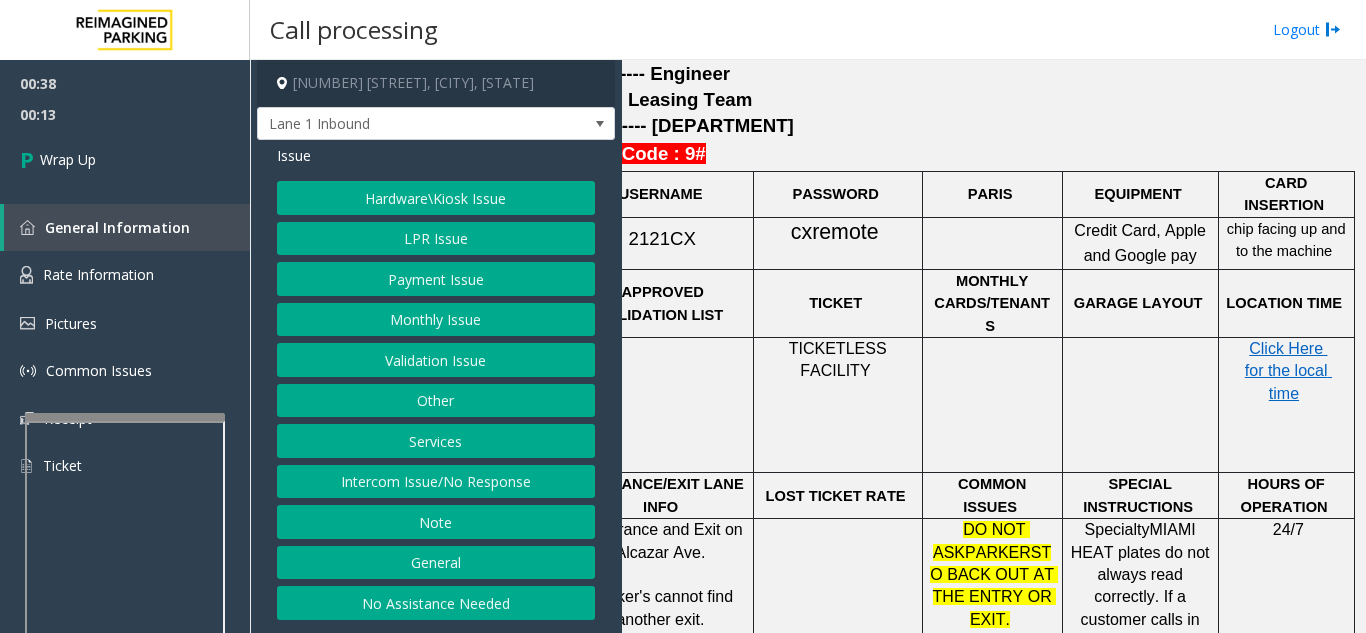 click on "LPR Issue" 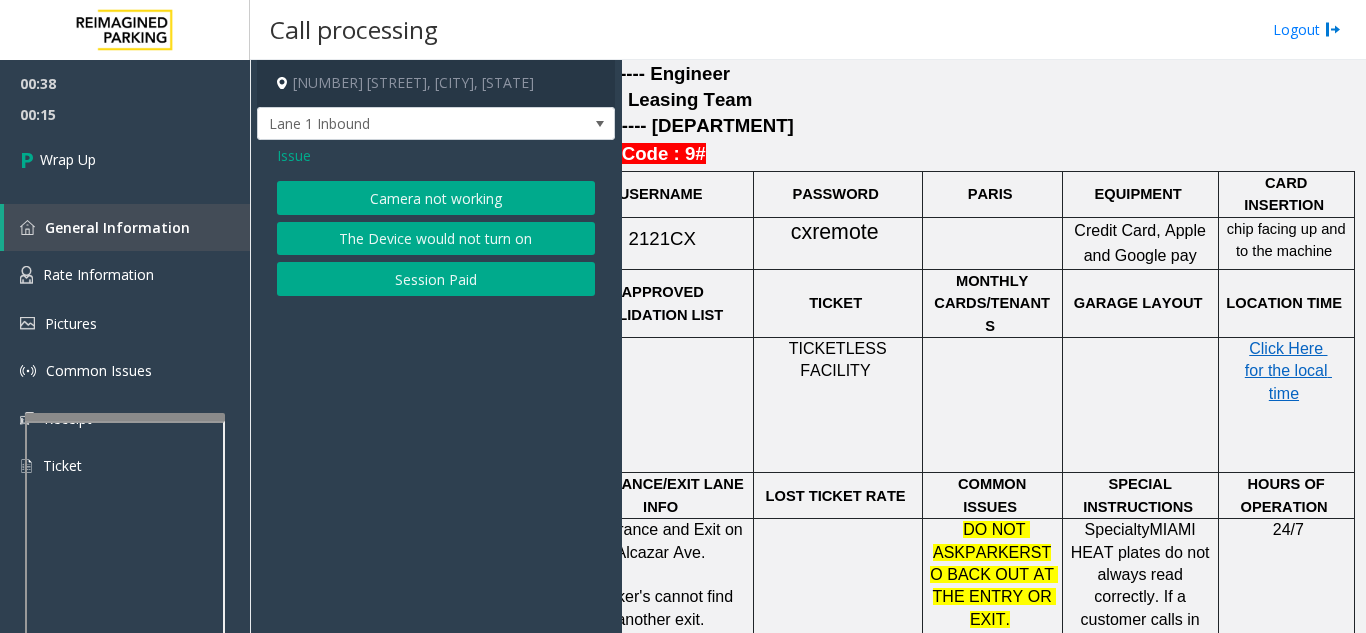 click on "Camera not working" 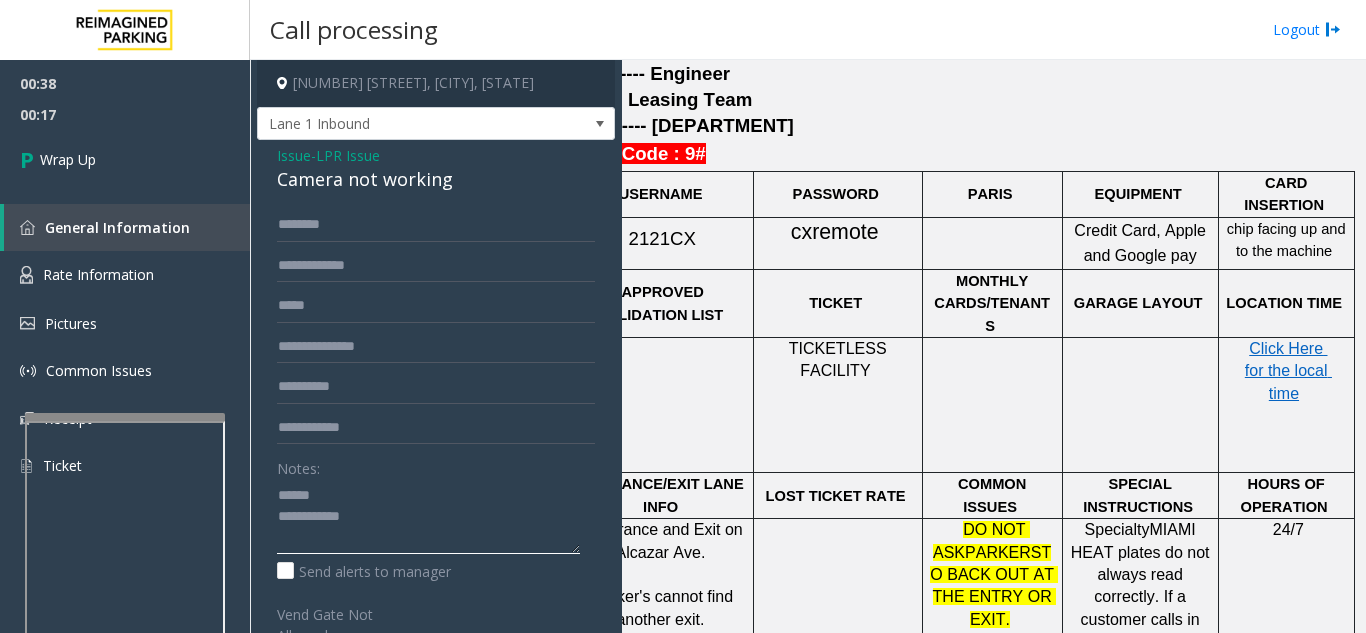 click 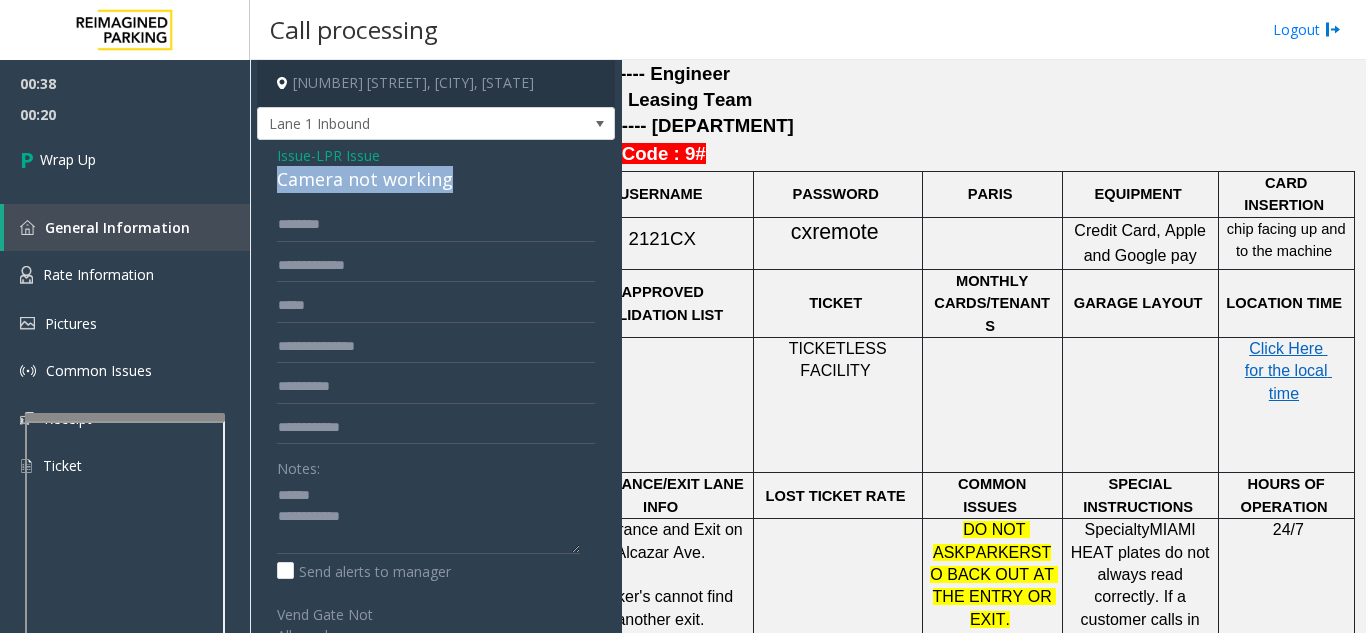 drag, startPoint x: 472, startPoint y: 179, endPoint x: 276, endPoint y: 184, distance: 196.06377 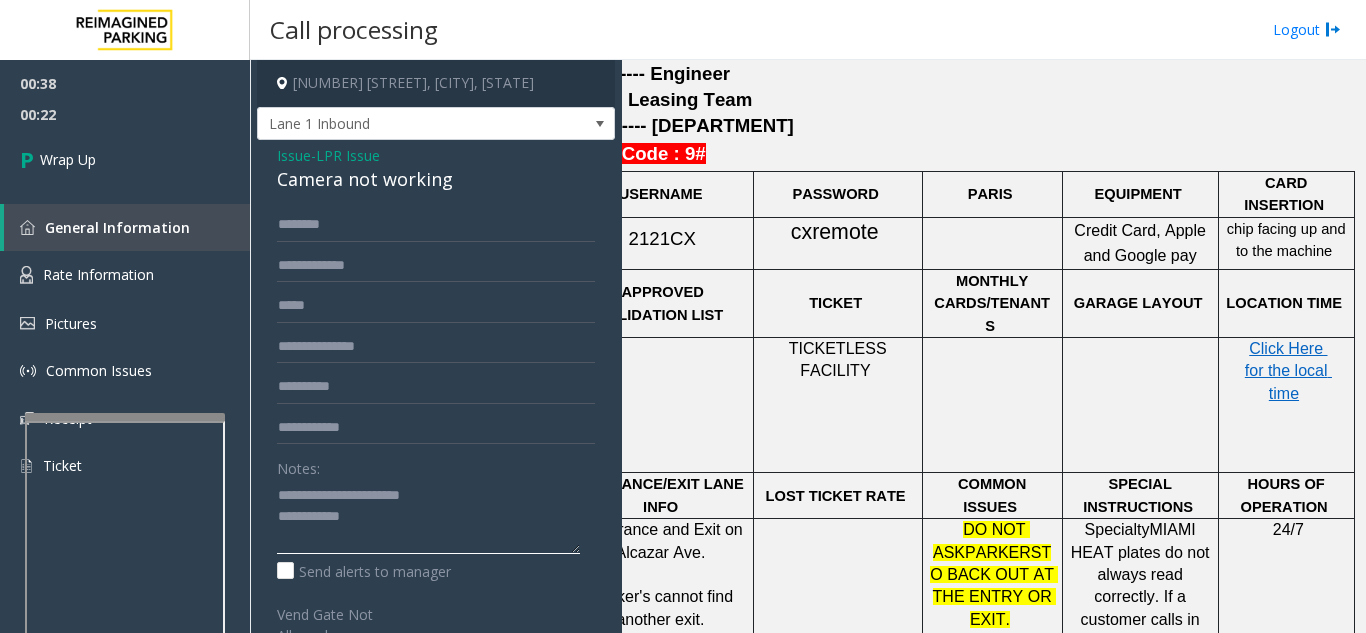click 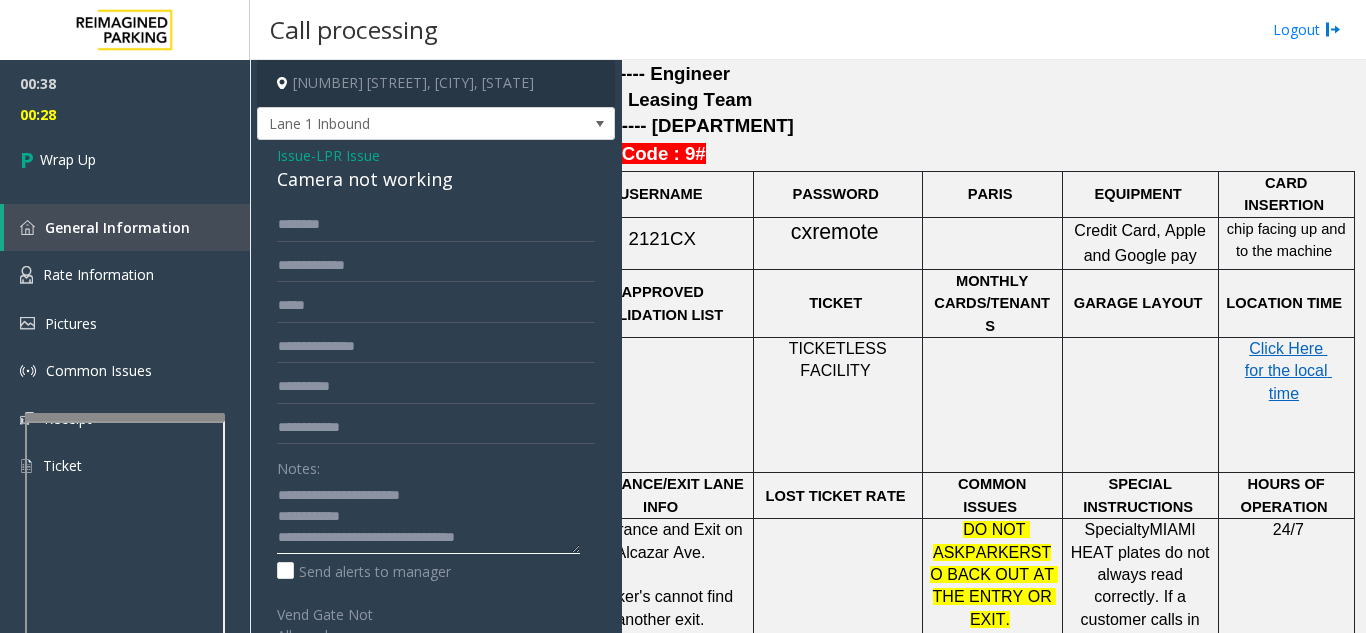 click 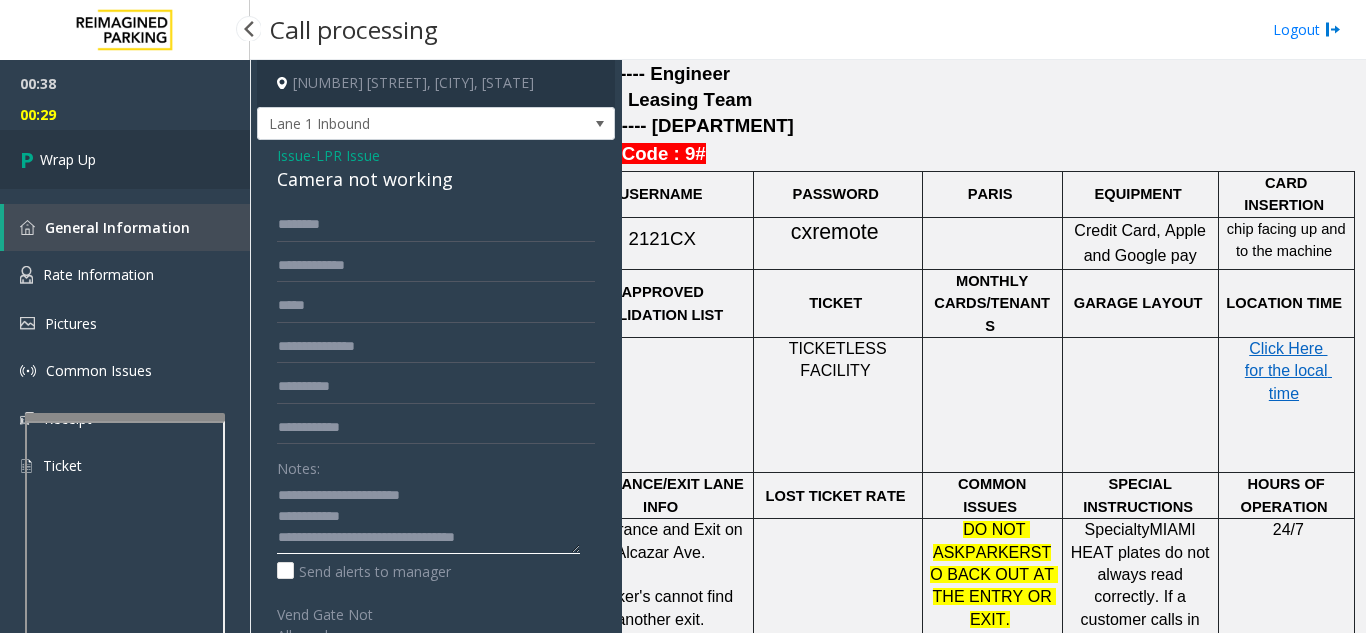 type on "**********" 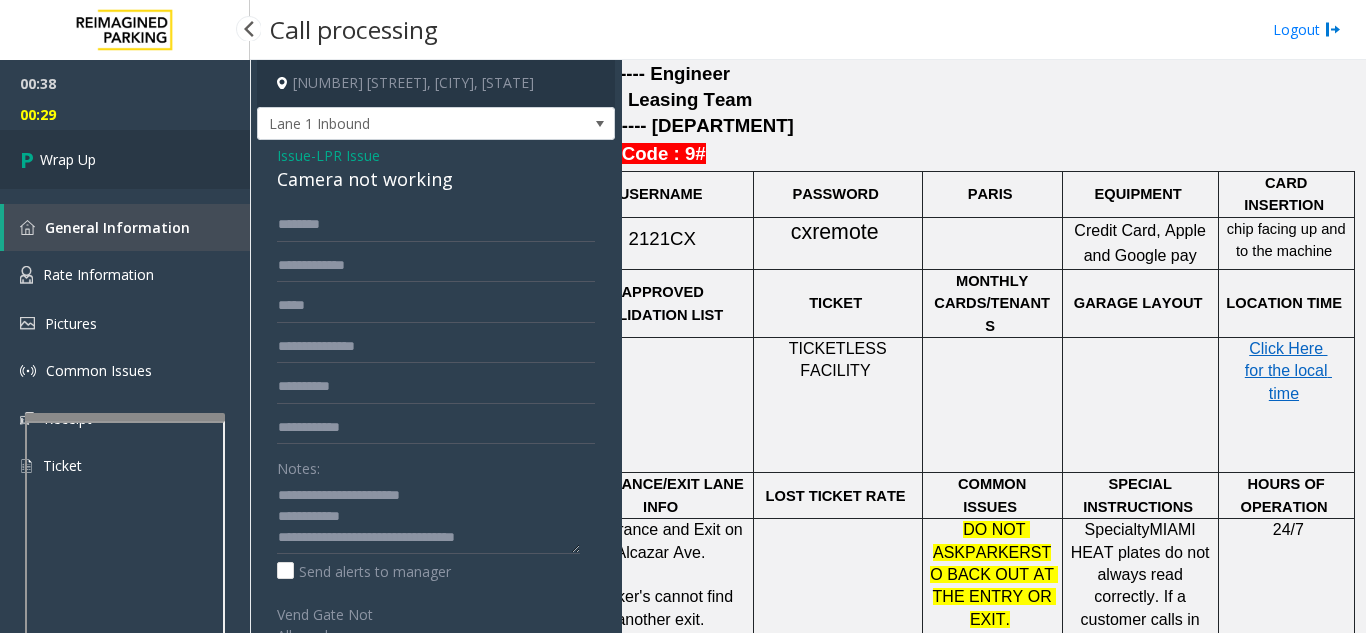 click on "Wrap Up" at bounding box center [125, 159] 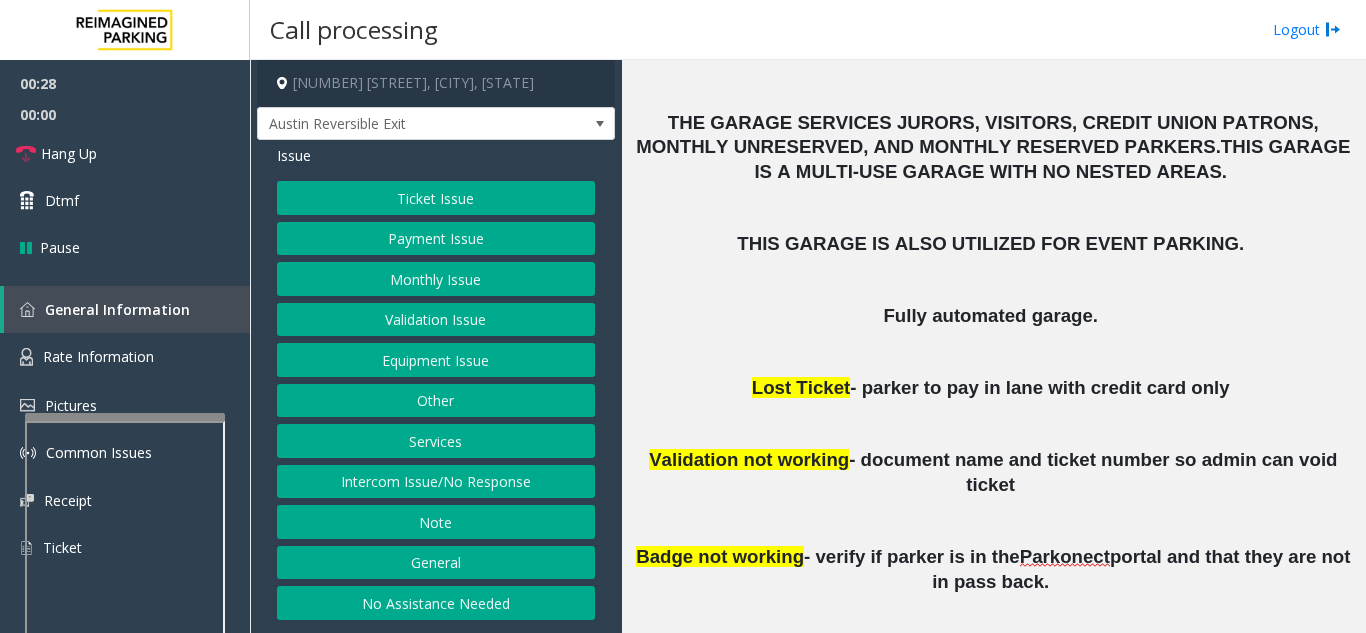 scroll, scrollTop: 700, scrollLeft: 0, axis: vertical 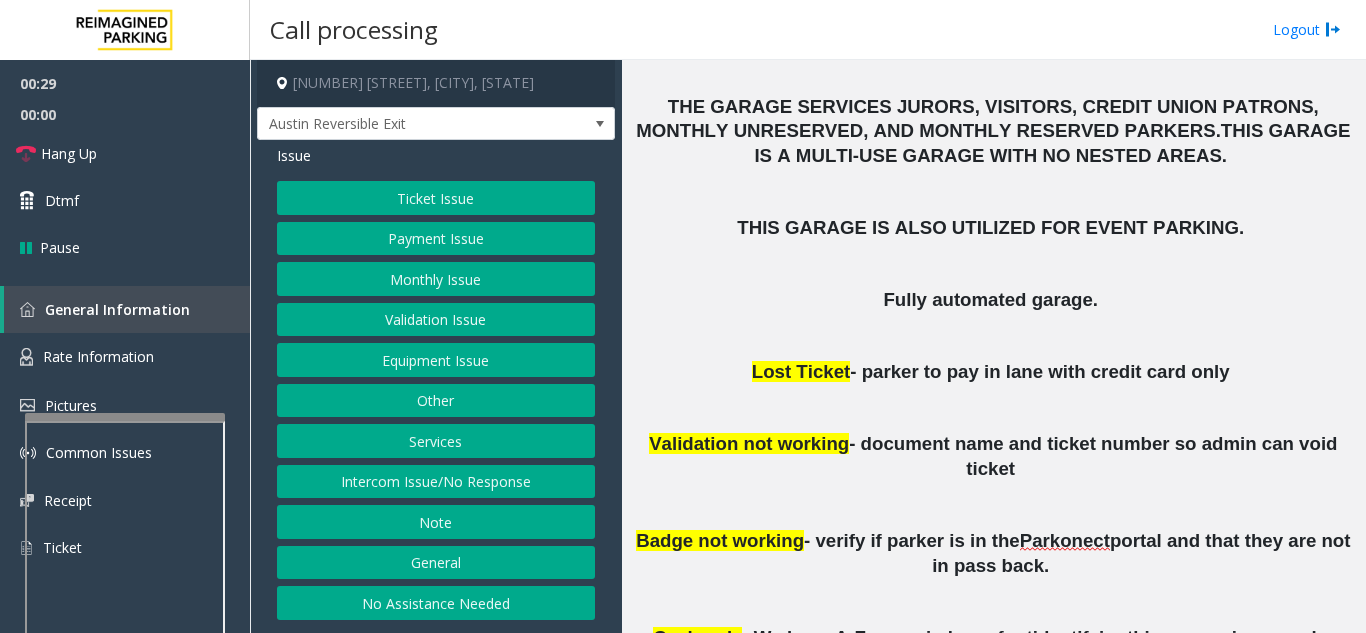 click on "Monthly Issue" 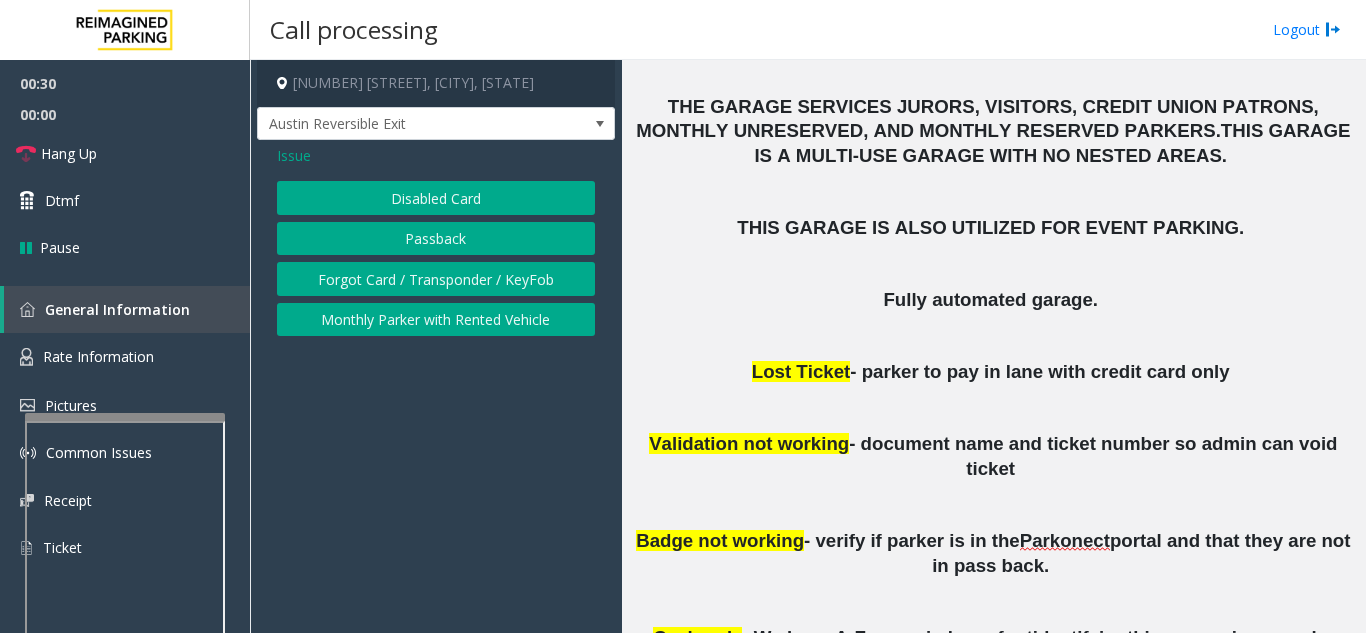 click on "Disabled Card" 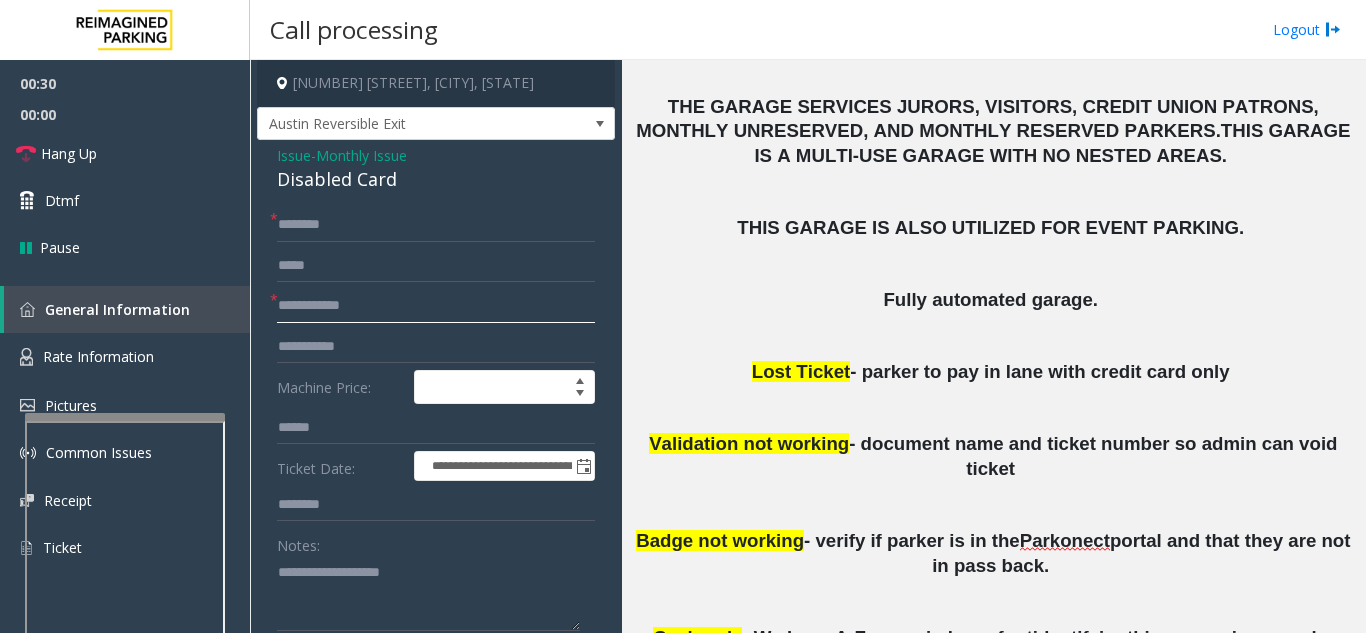 click 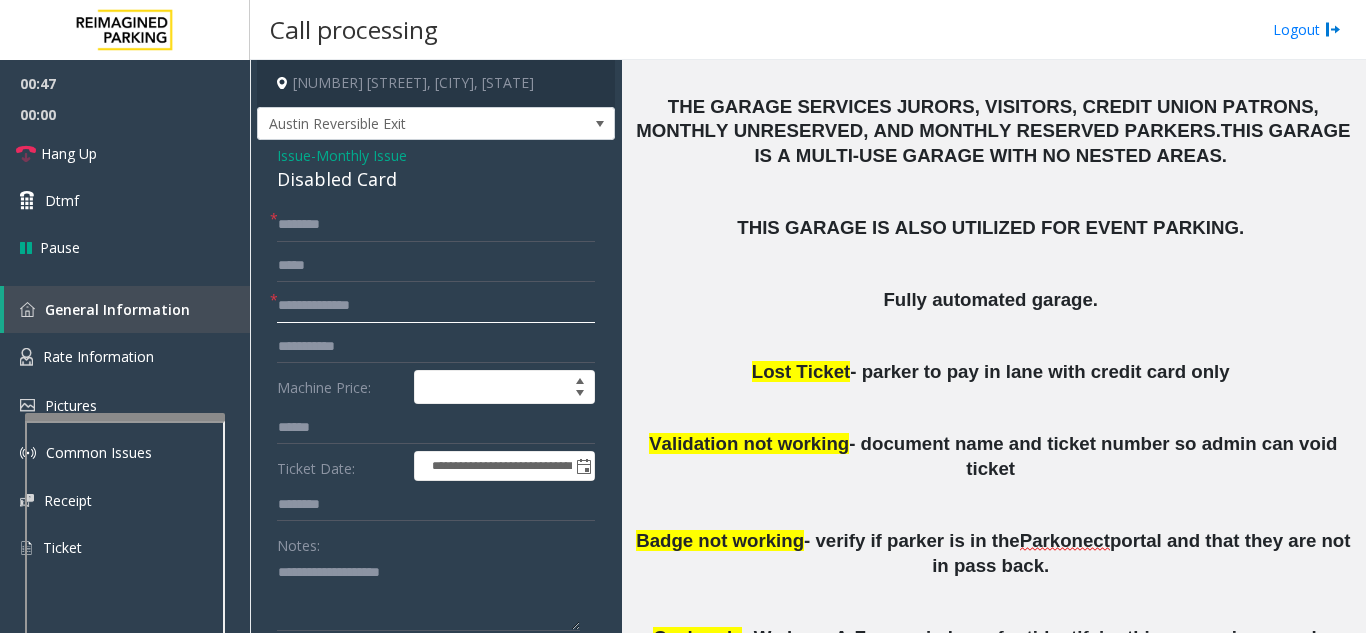 type on "**********" 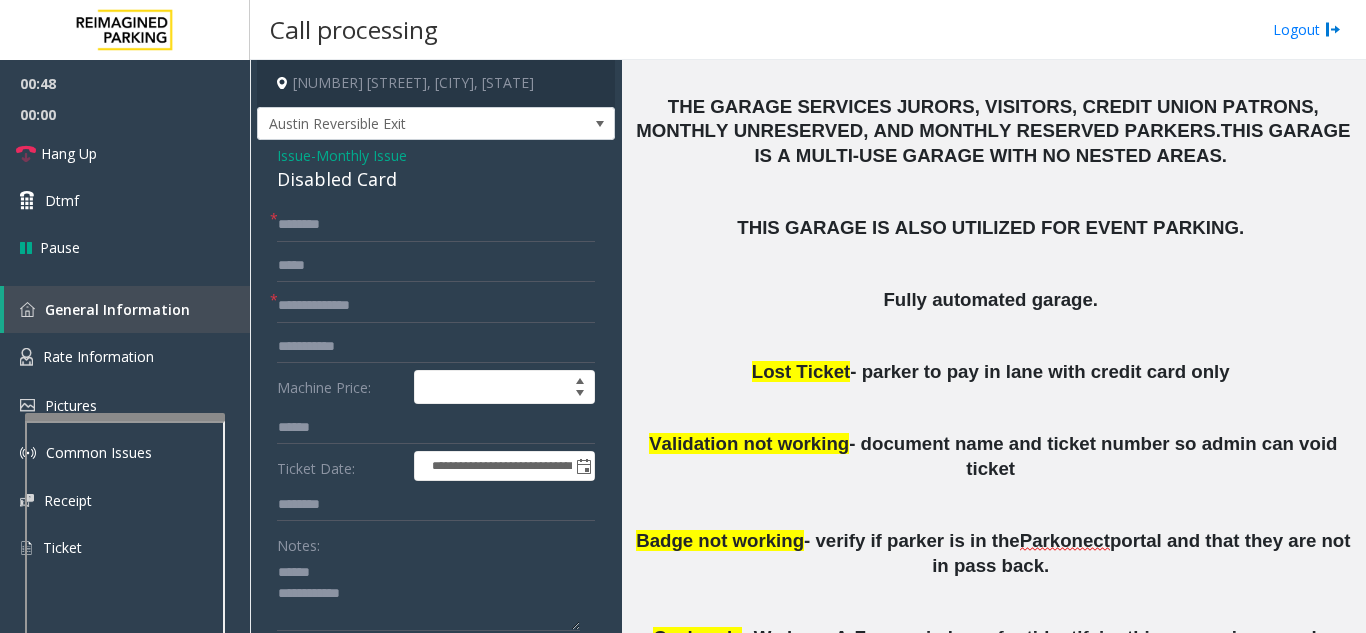 click on "Notes:" 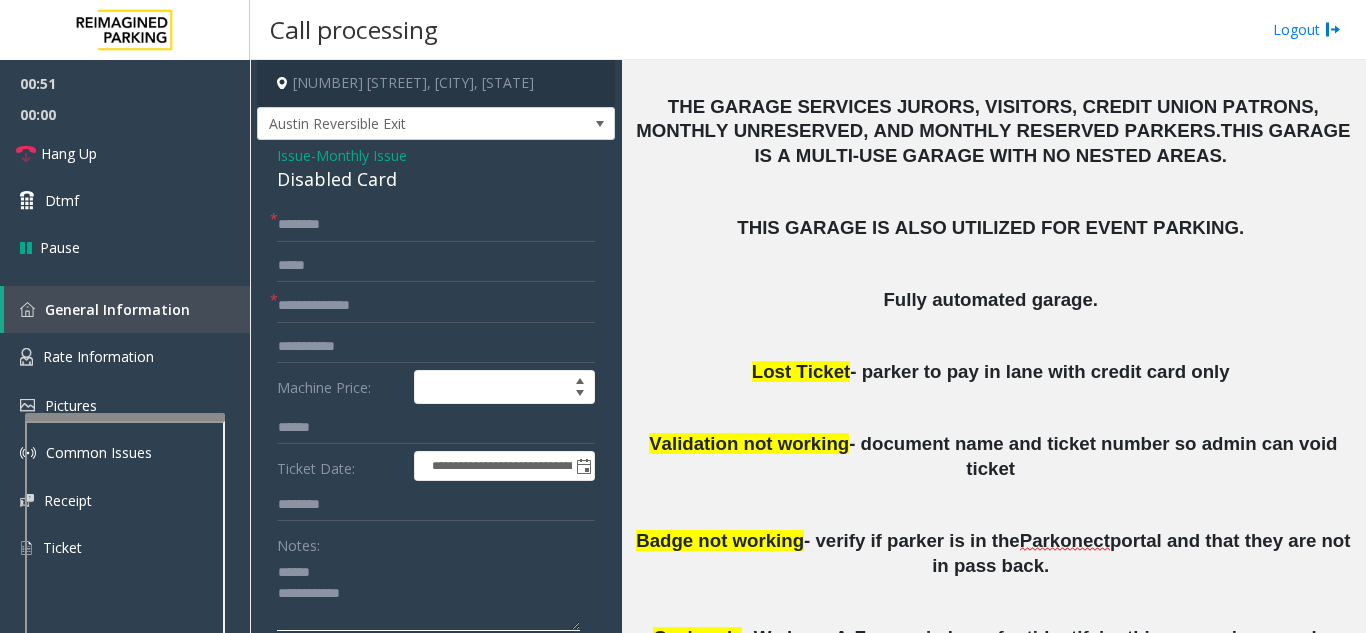 click 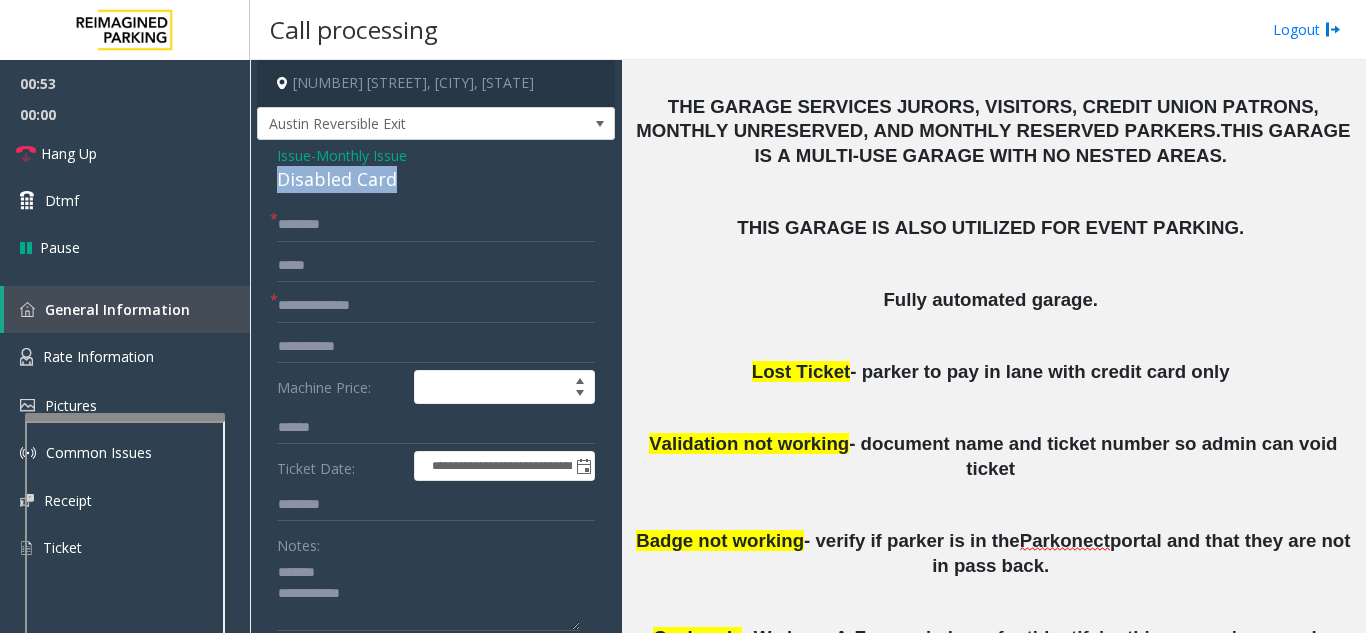 drag, startPoint x: 275, startPoint y: 172, endPoint x: 432, endPoint y: 179, distance: 157.15598 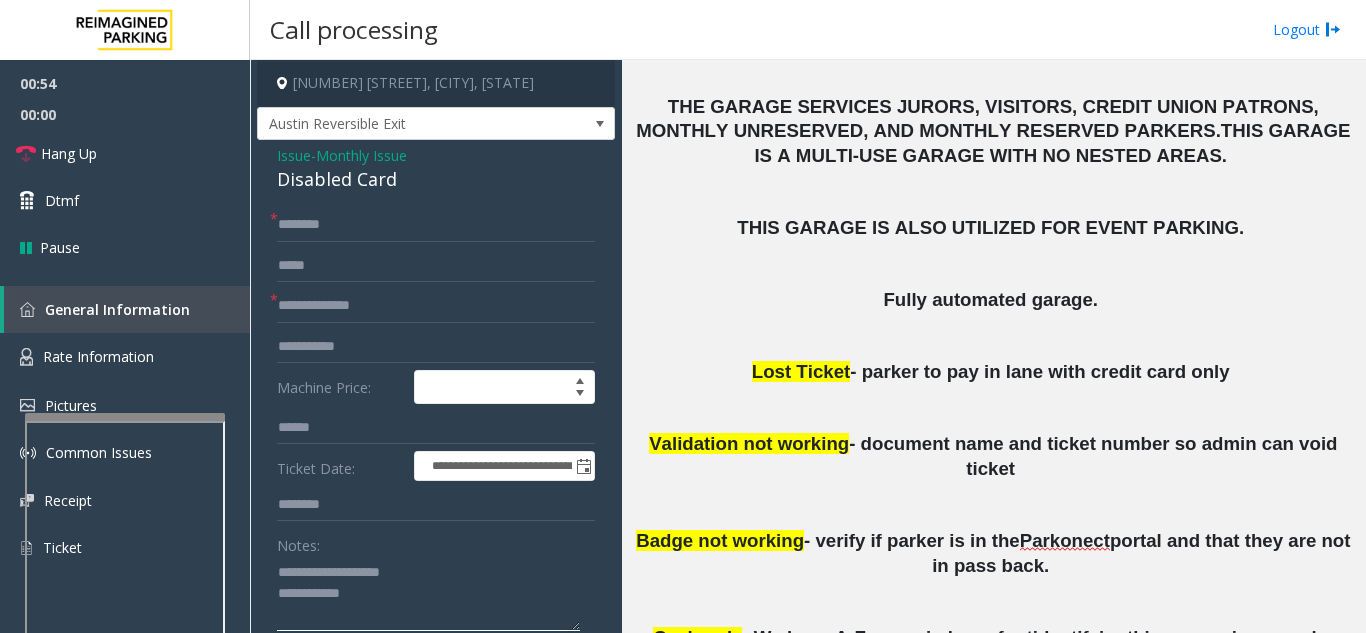 click 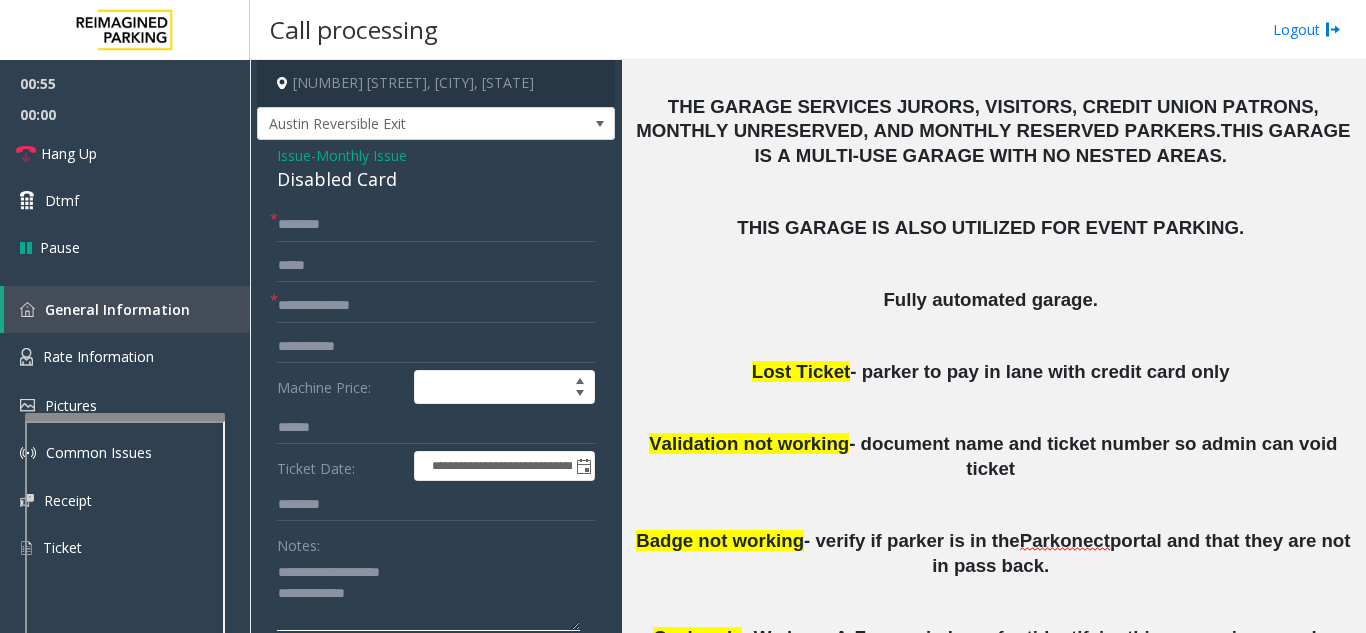 type on "**********" 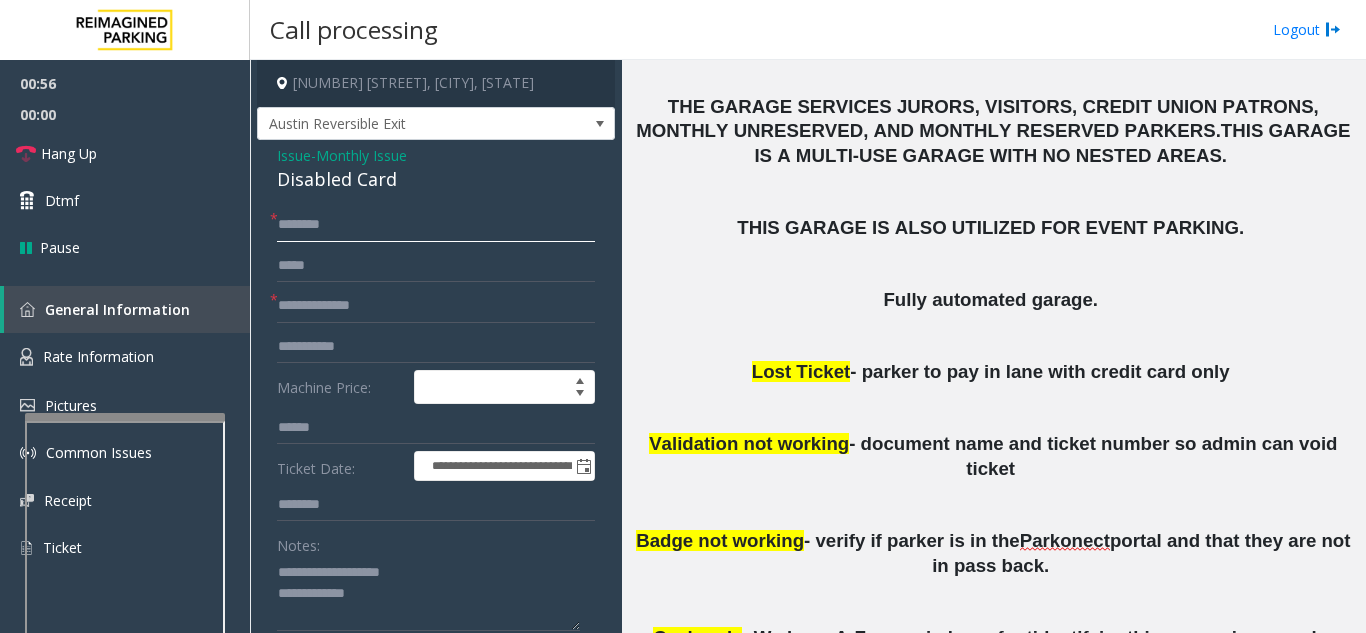 click 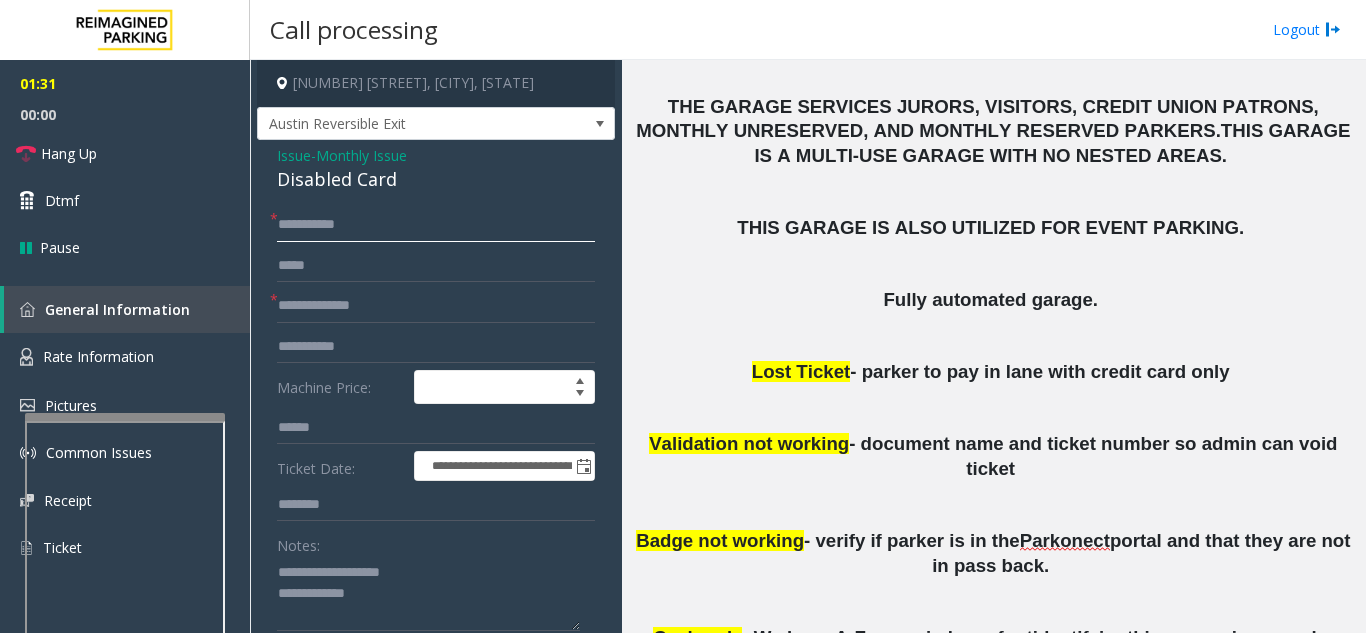 type on "*********" 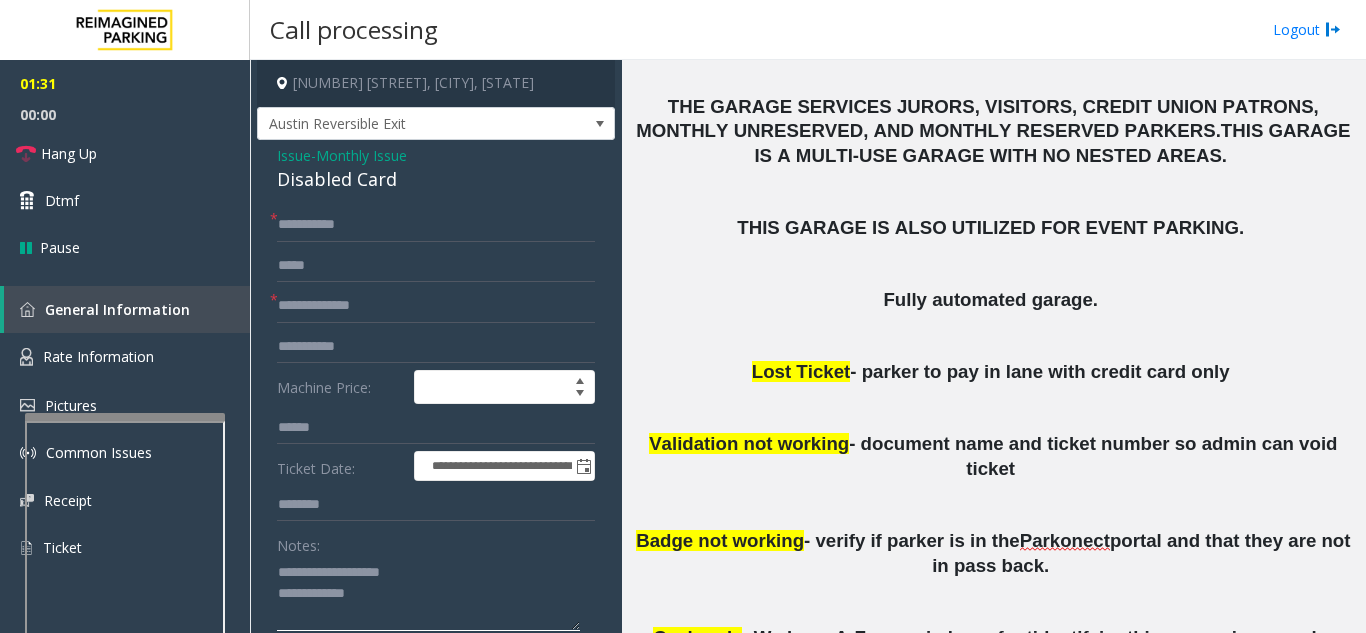 click 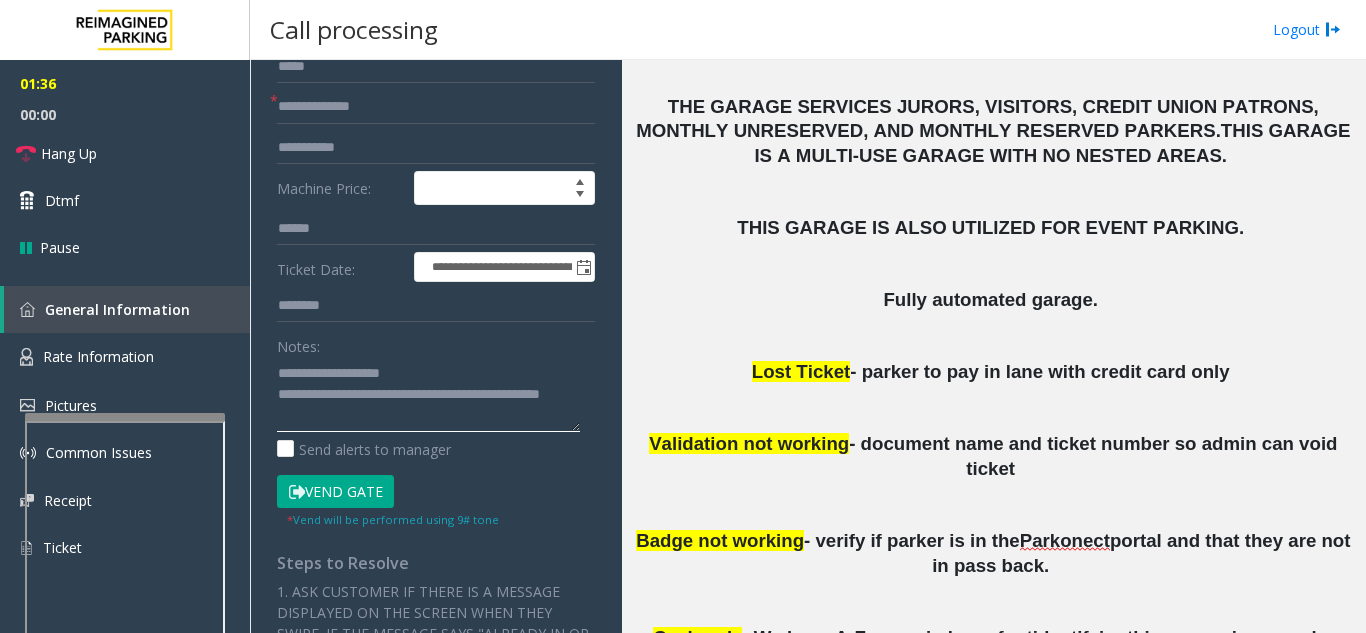 scroll, scrollTop: 200, scrollLeft: 0, axis: vertical 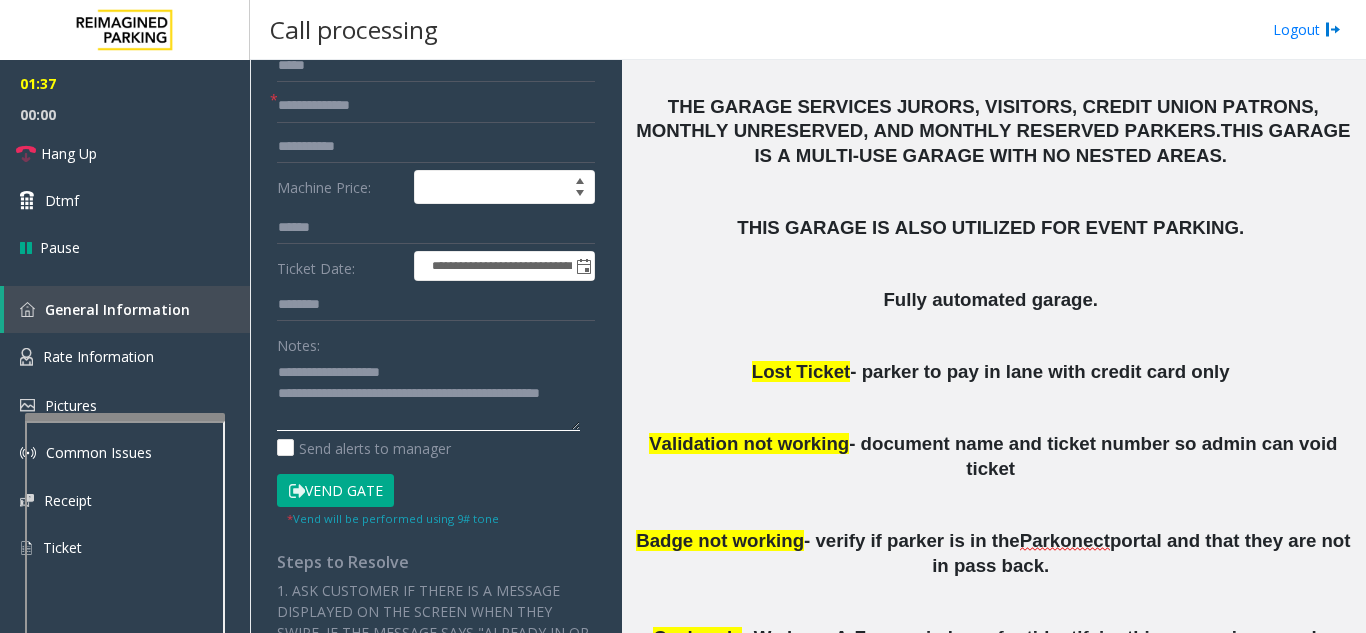 type on "**********" 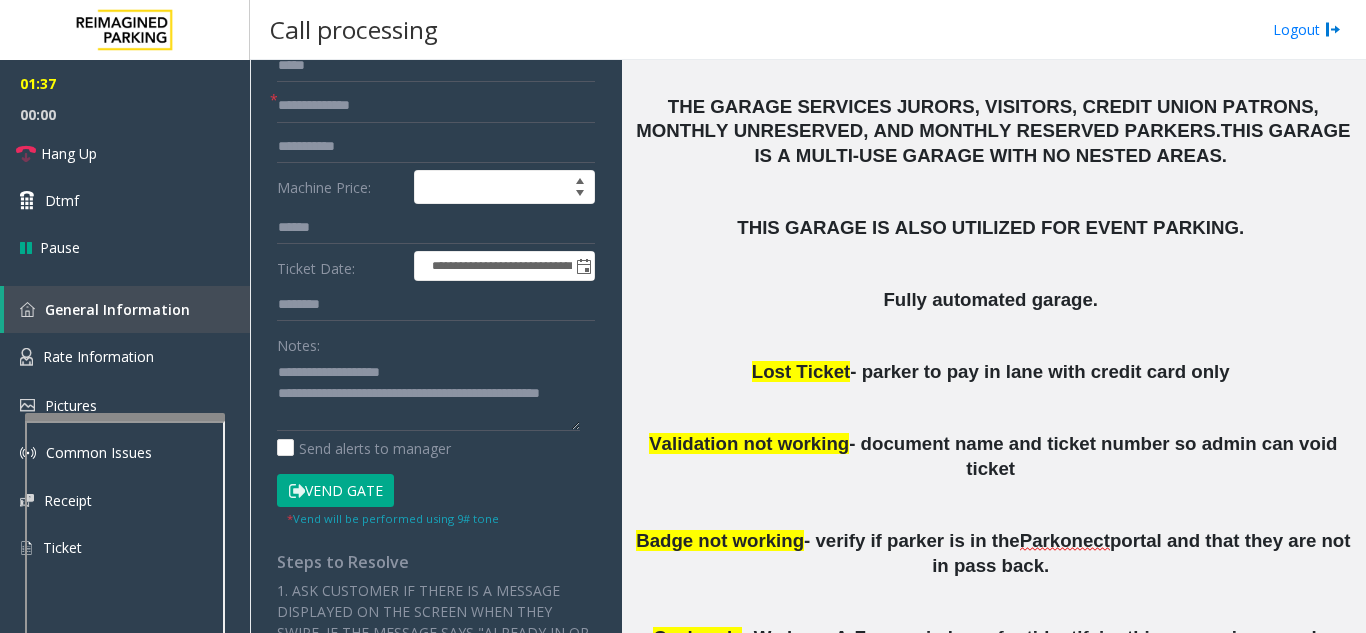 click on "Vend Gate" 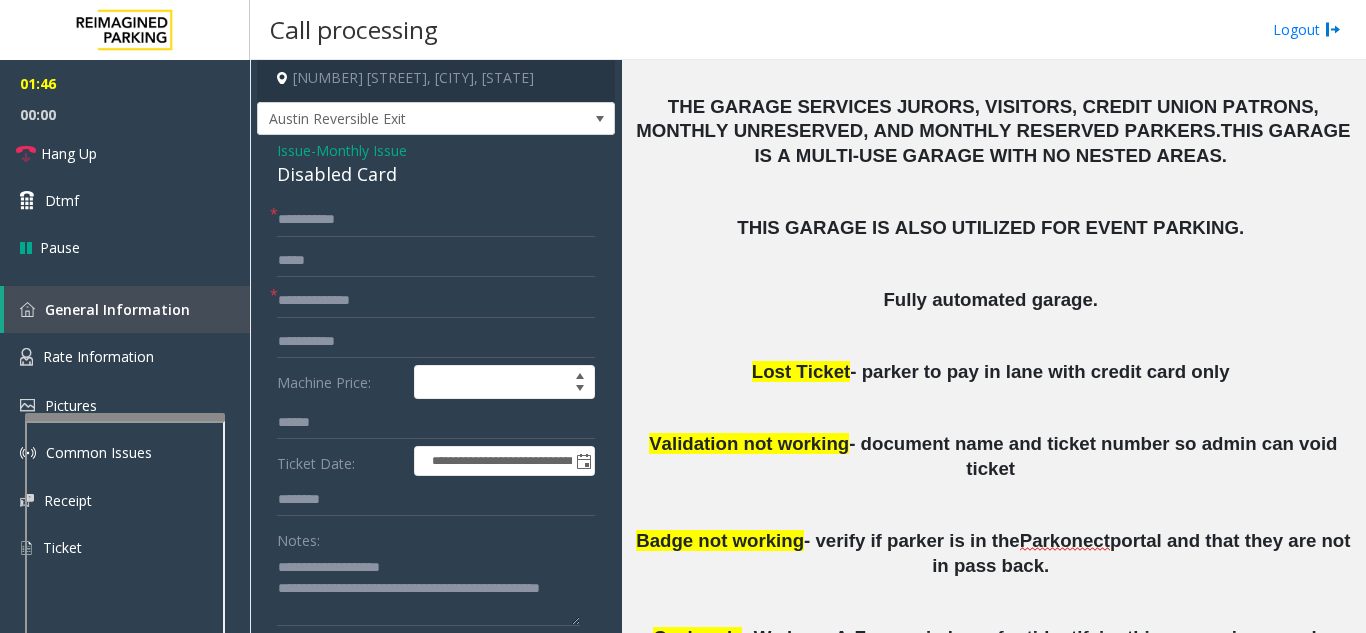 scroll, scrollTop: 0, scrollLeft: 0, axis: both 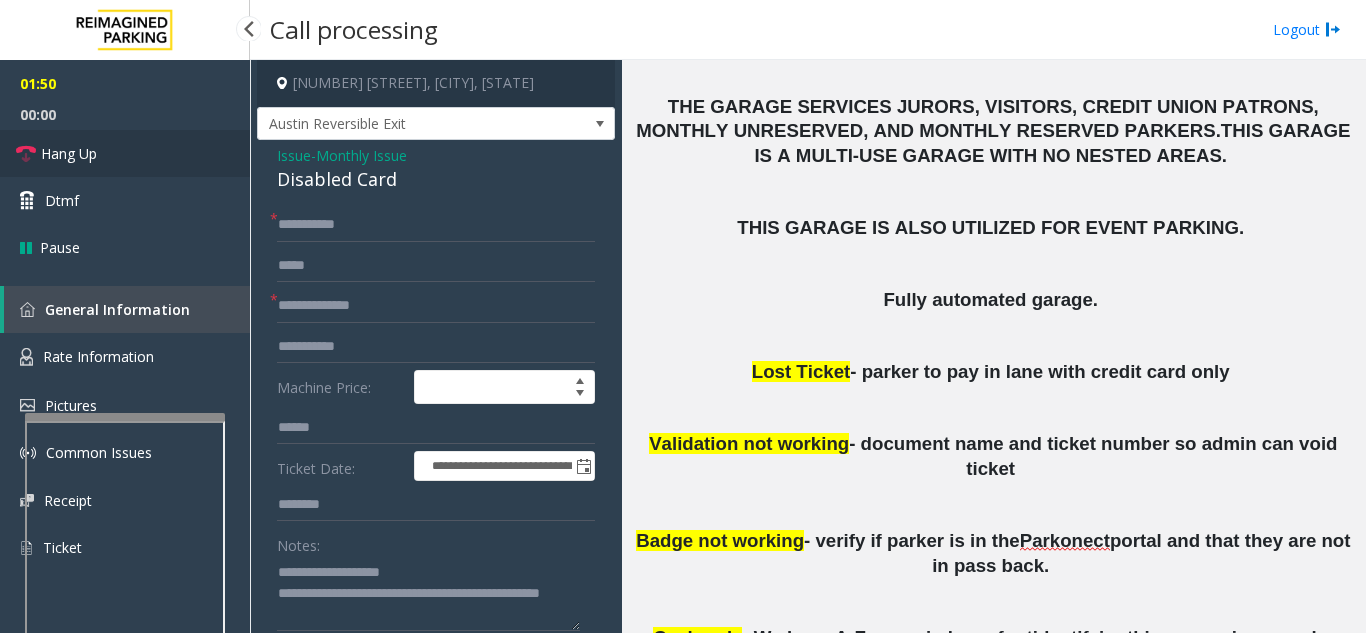 click on "Hang Up" at bounding box center (69, 153) 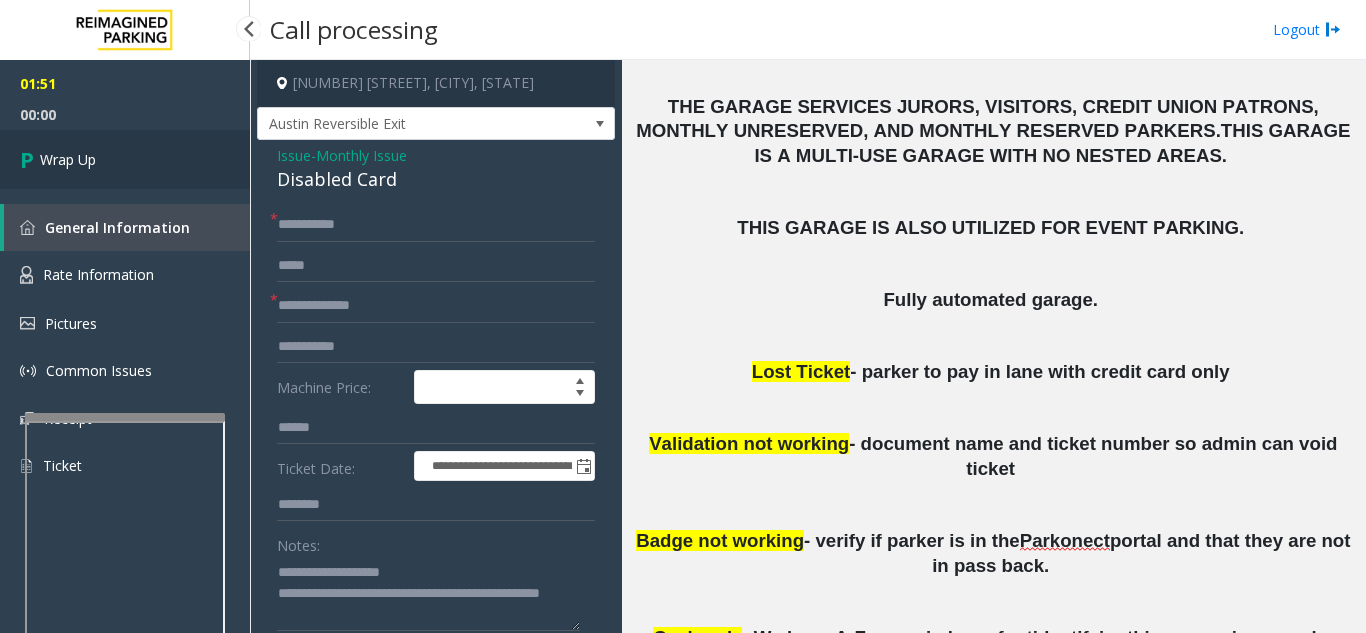 click on "Wrap Up" at bounding box center (125, 159) 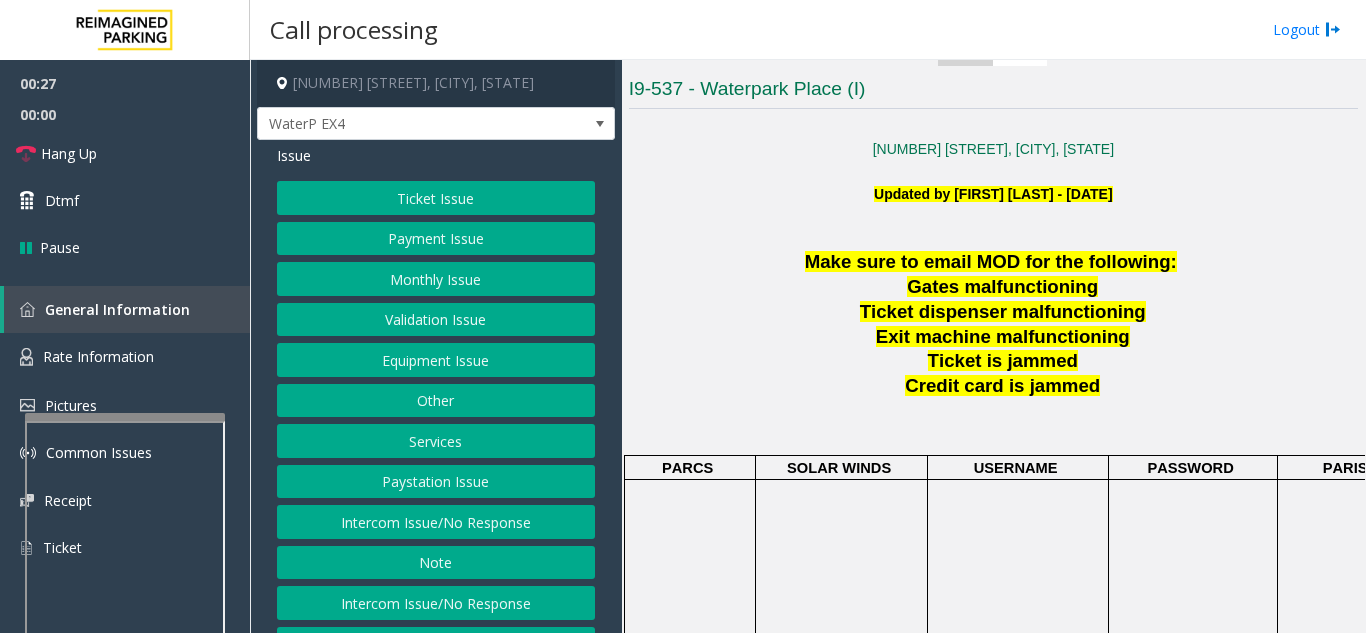 scroll, scrollTop: 400, scrollLeft: 0, axis: vertical 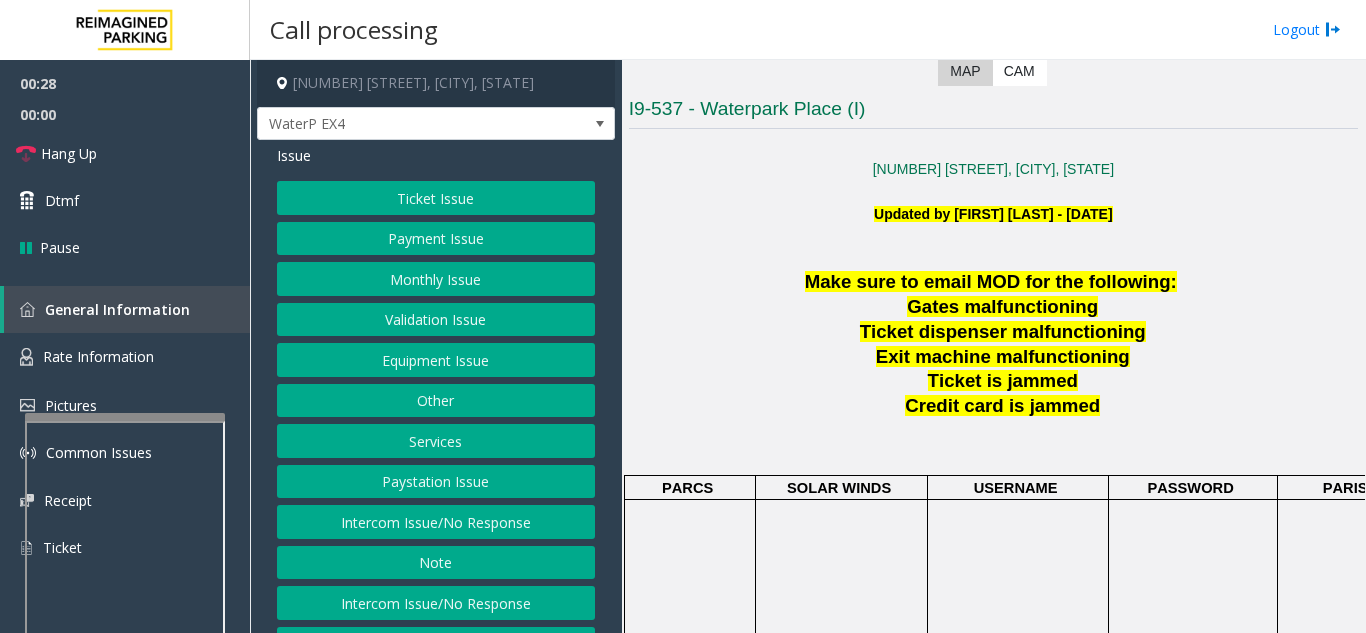 click on "Ticket Issue" 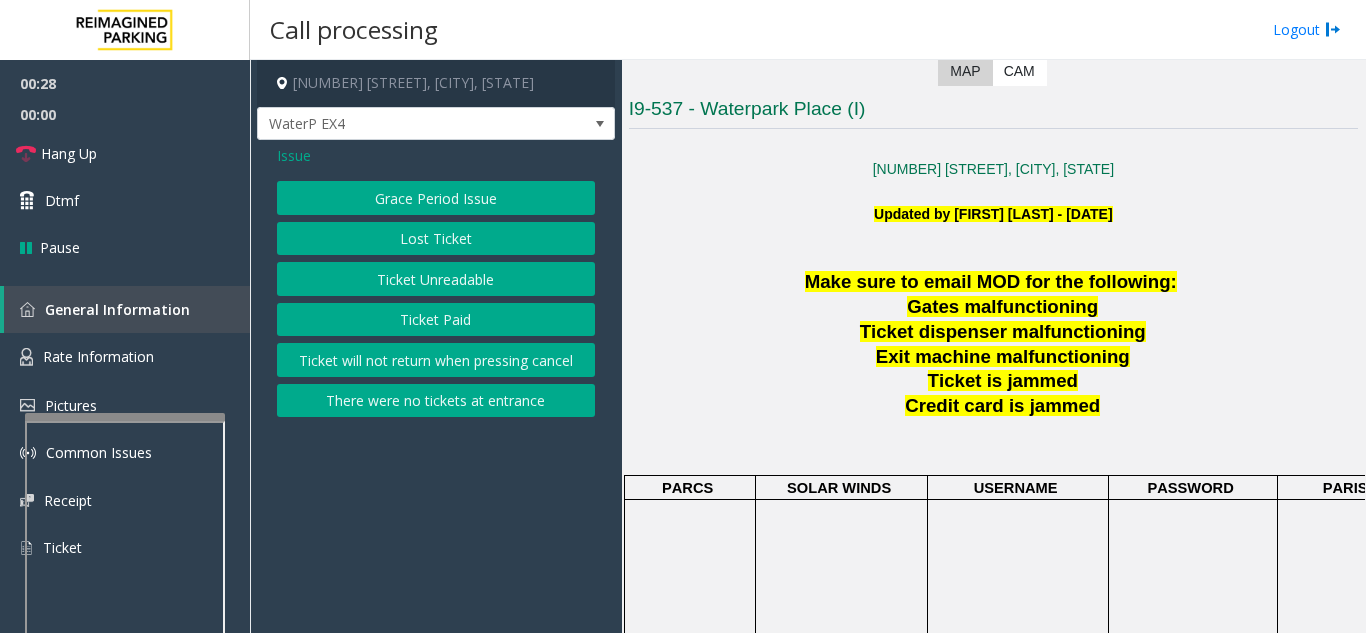 click on "Ticket Unreadable" 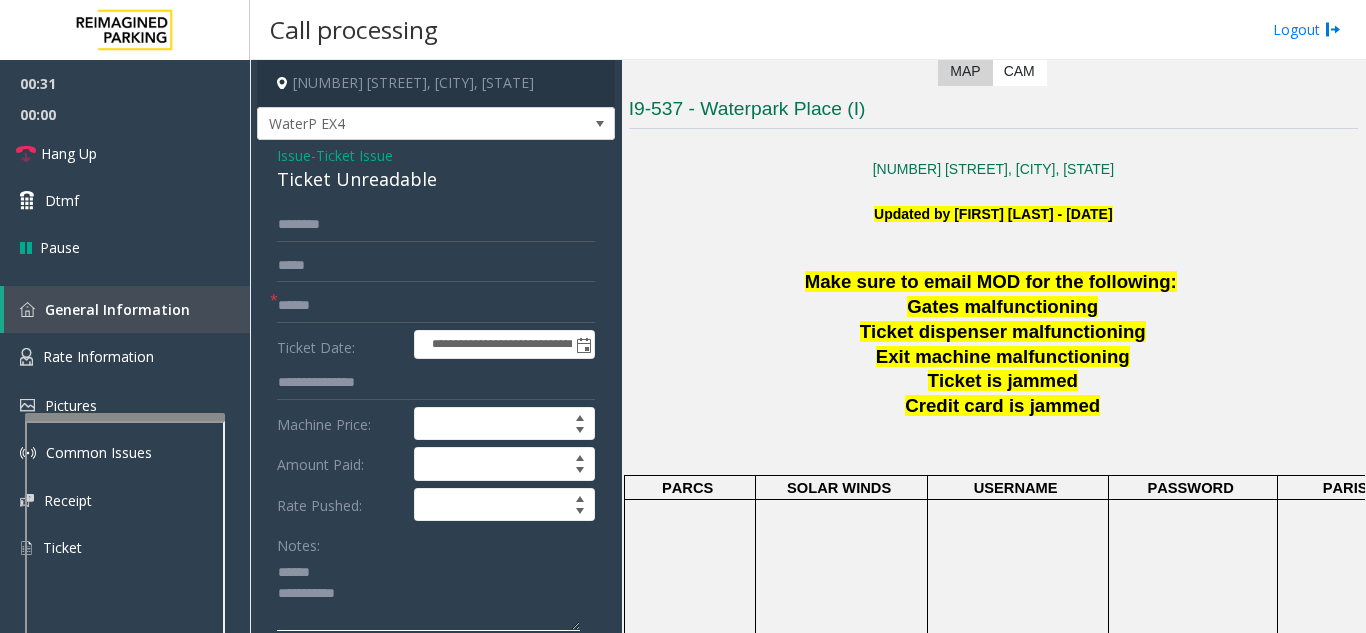 click 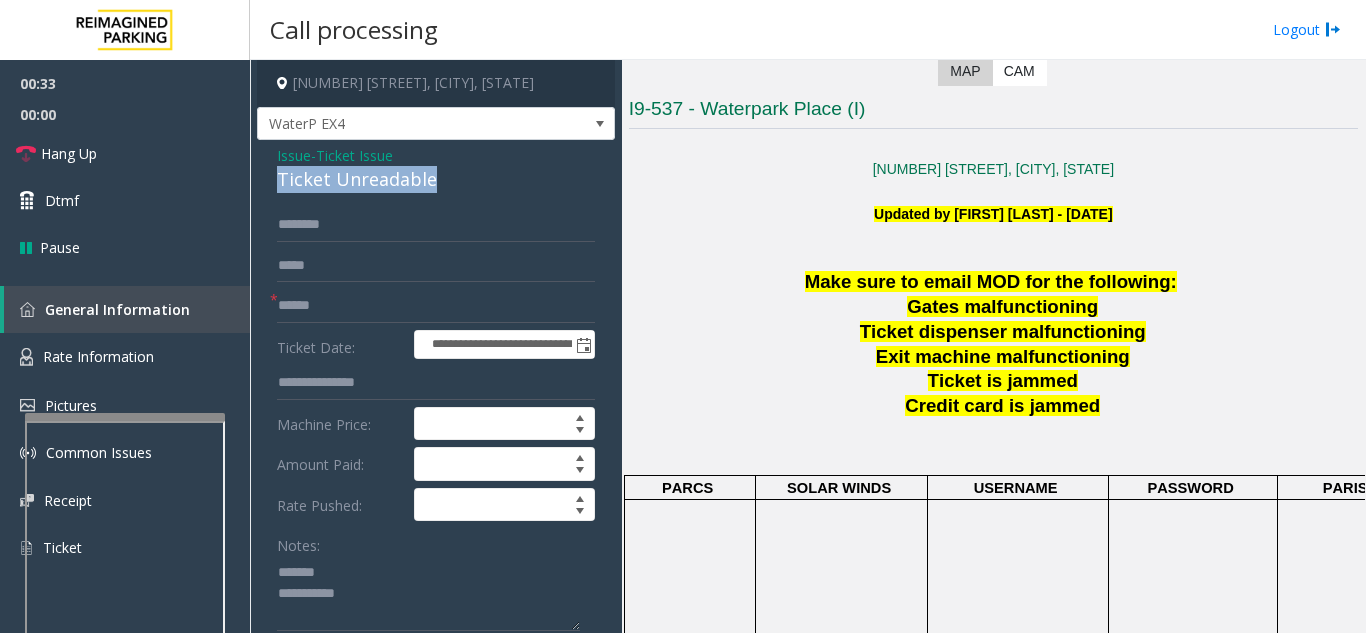 drag, startPoint x: 273, startPoint y: 182, endPoint x: 459, endPoint y: 168, distance: 186.52614 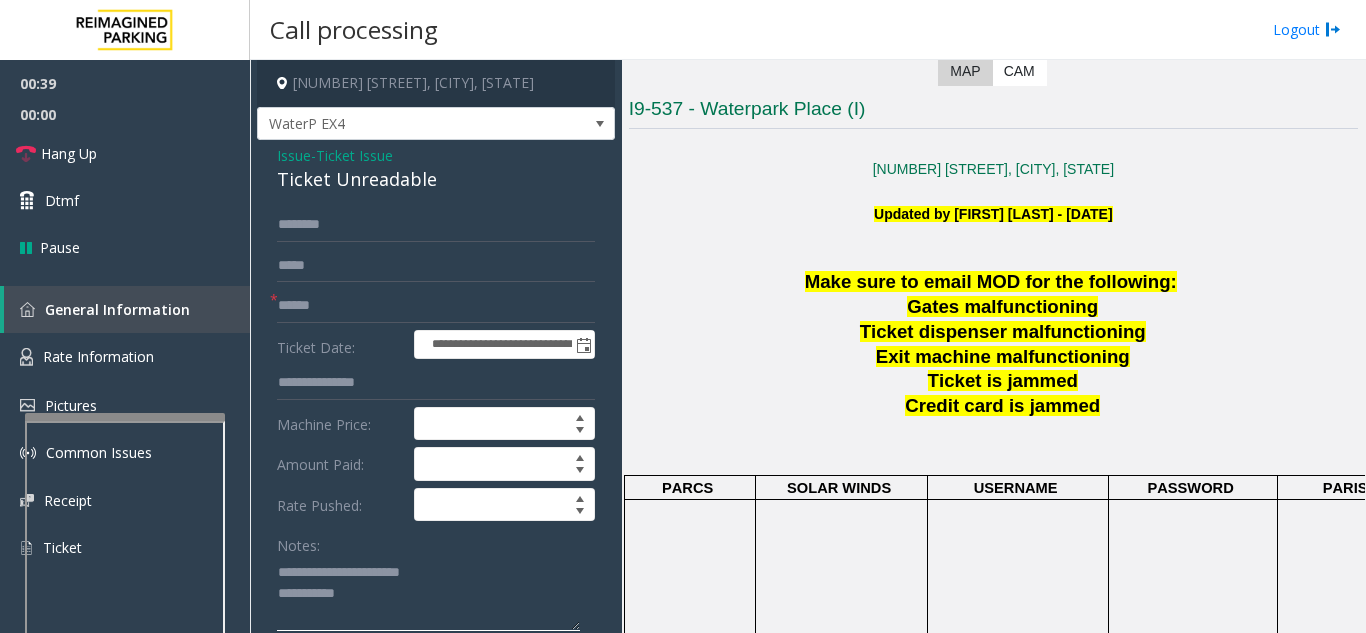 type on "**********" 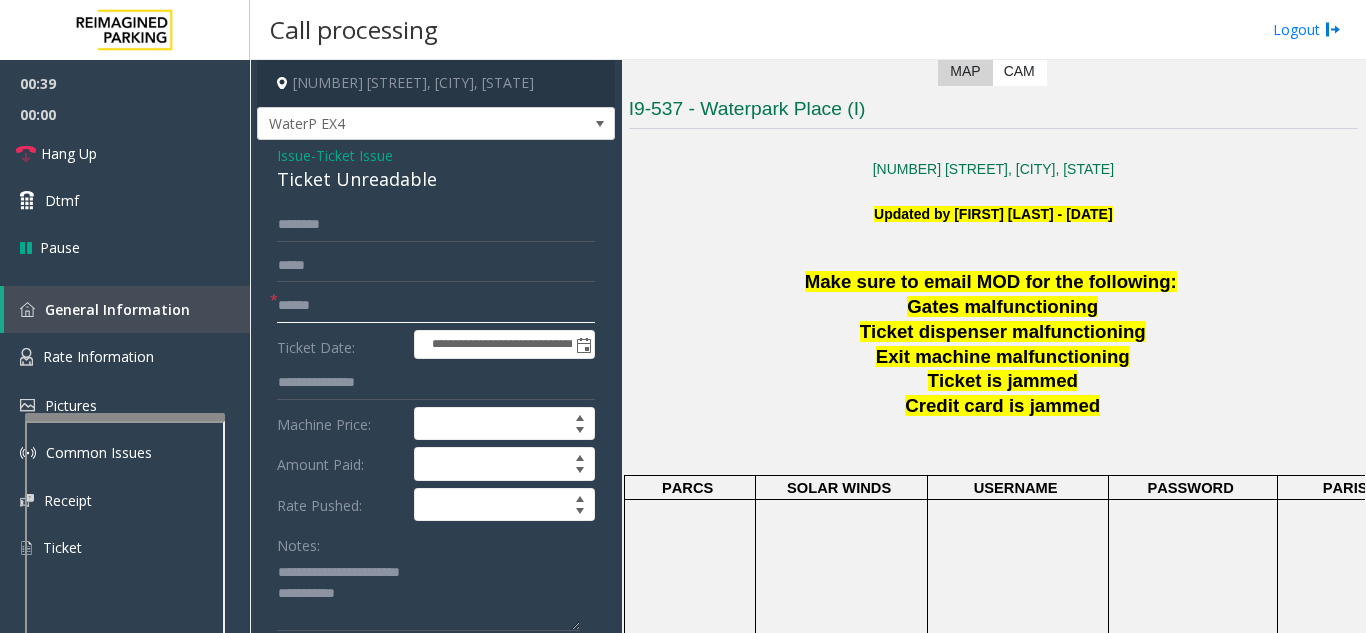 click 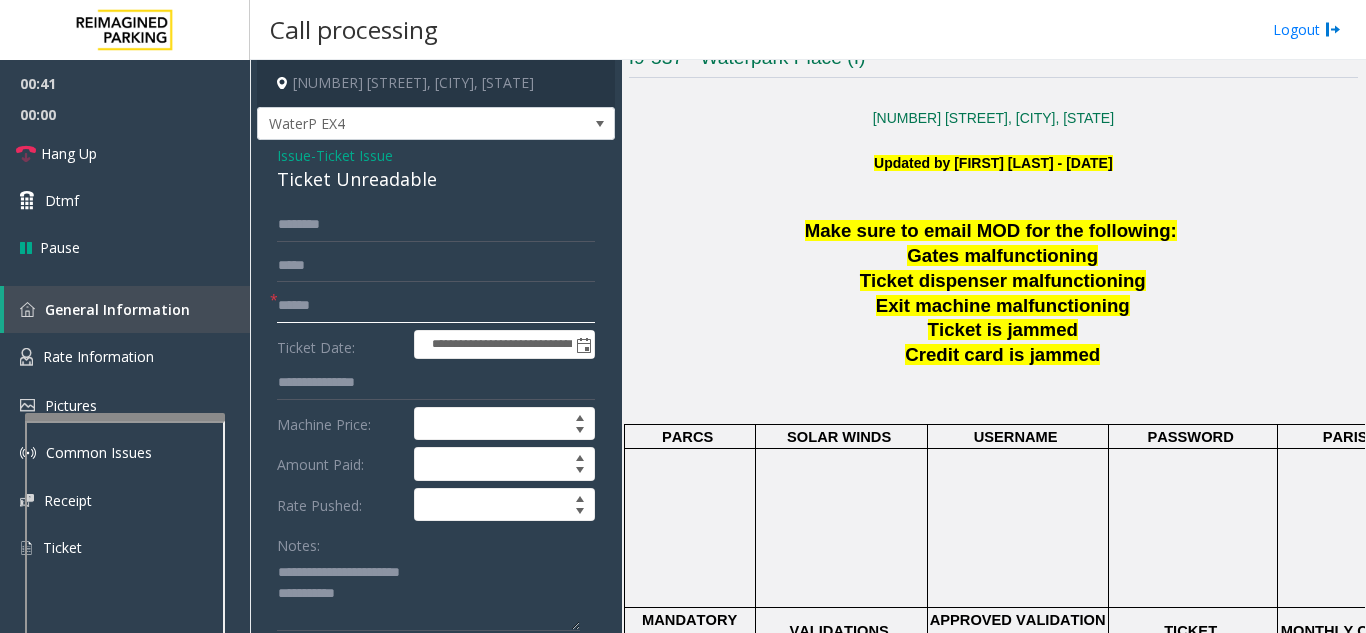 scroll, scrollTop: 500, scrollLeft: 0, axis: vertical 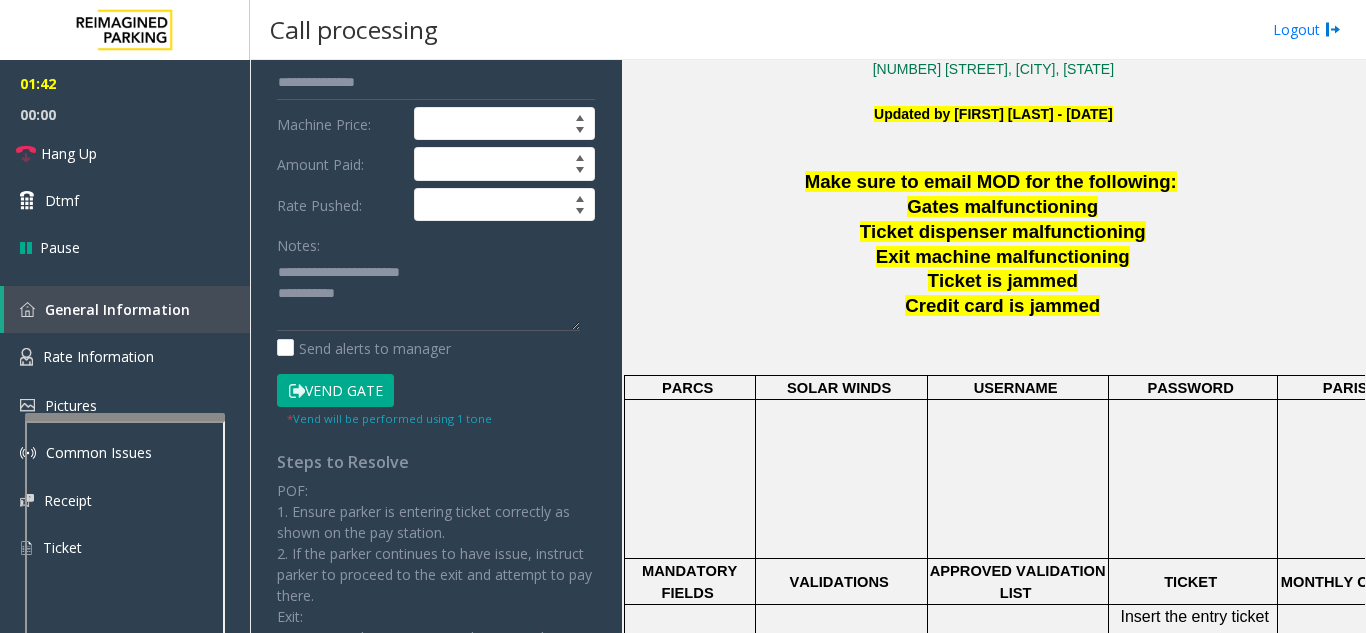 type on "**********" 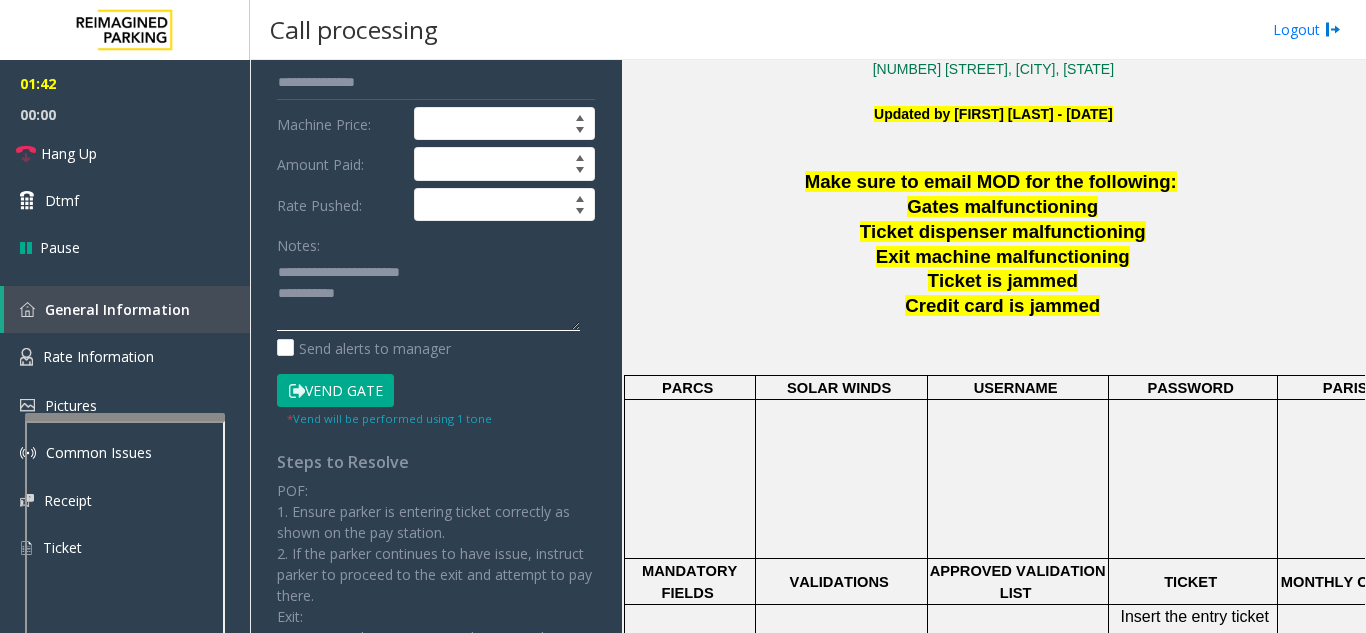 click 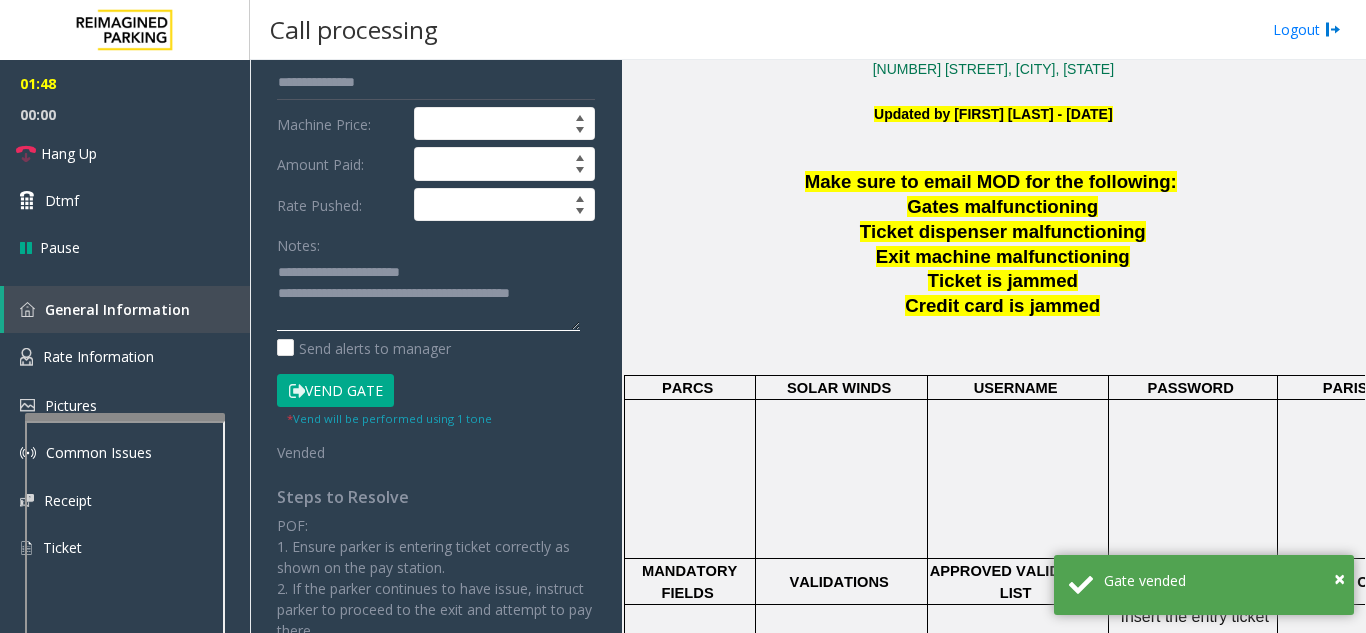 click 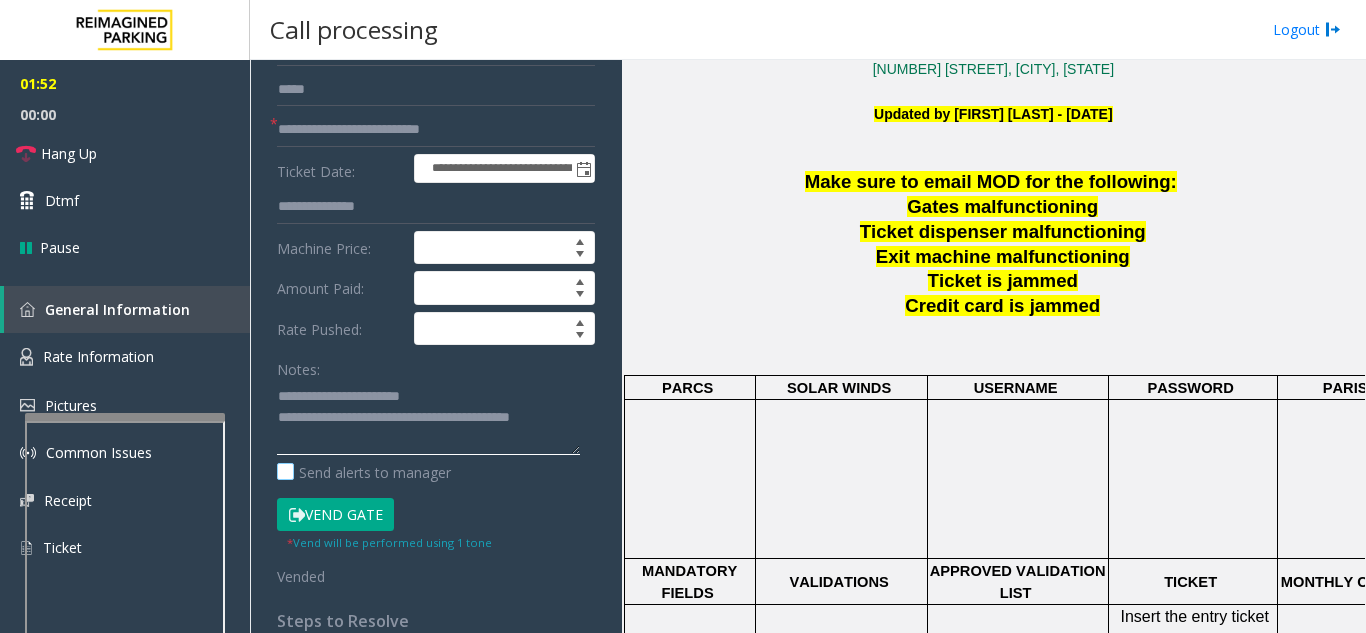scroll, scrollTop: 200, scrollLeft: 0, axis: vertical 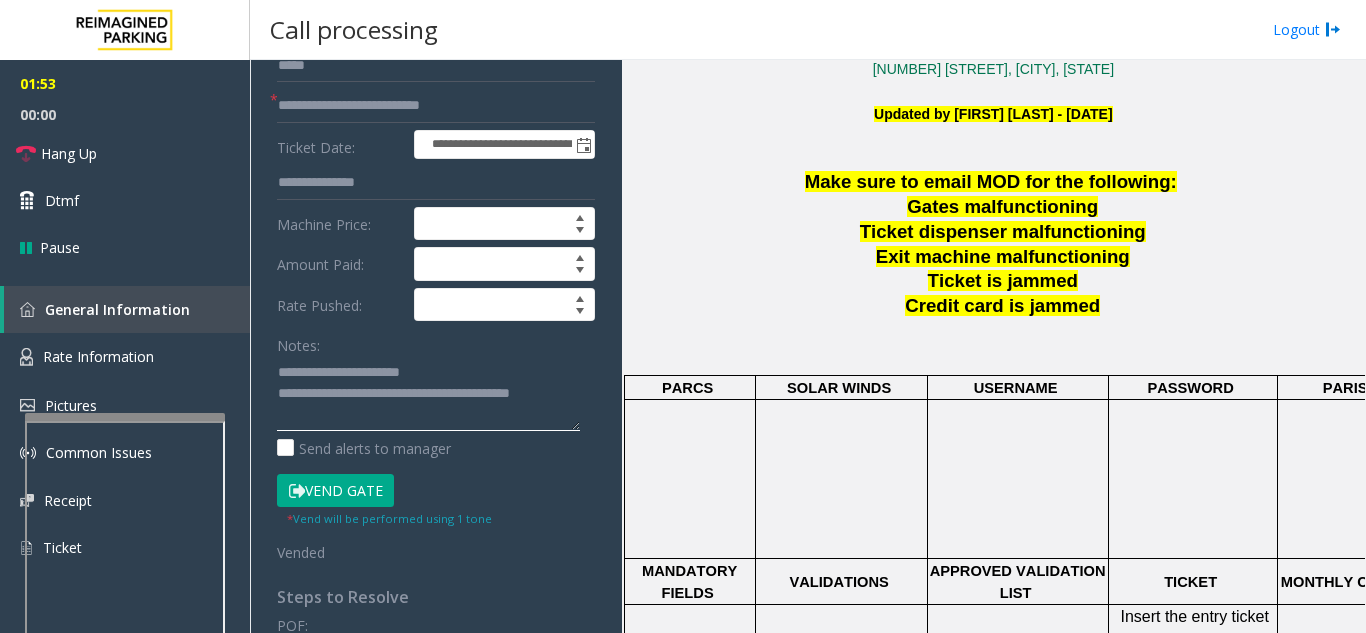 type on "**********" 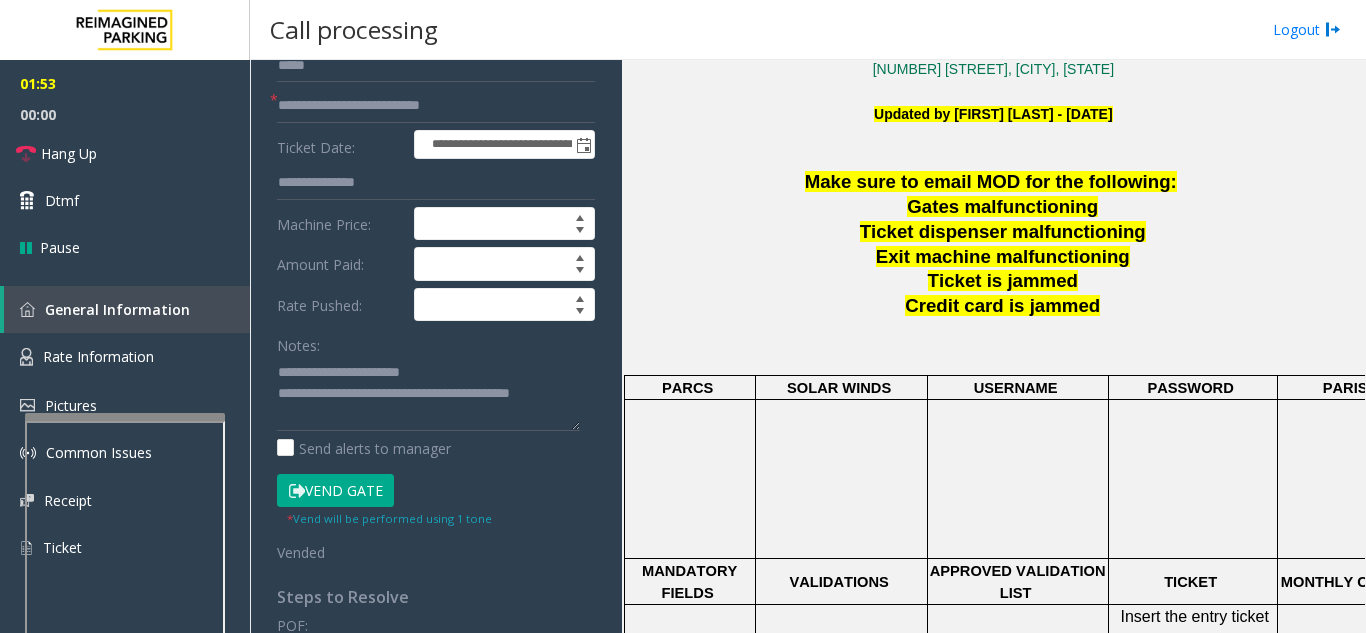 click on "Vend Gate" 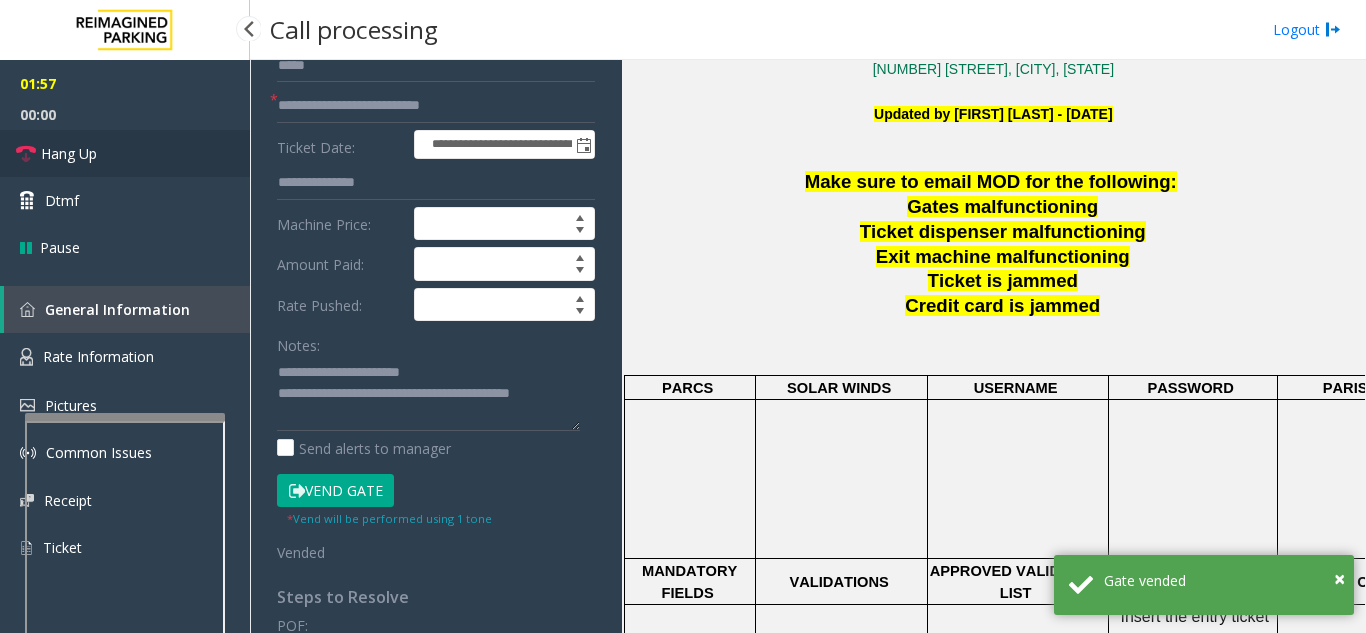 click on "Hang Up" at bounding box center (125, 153) 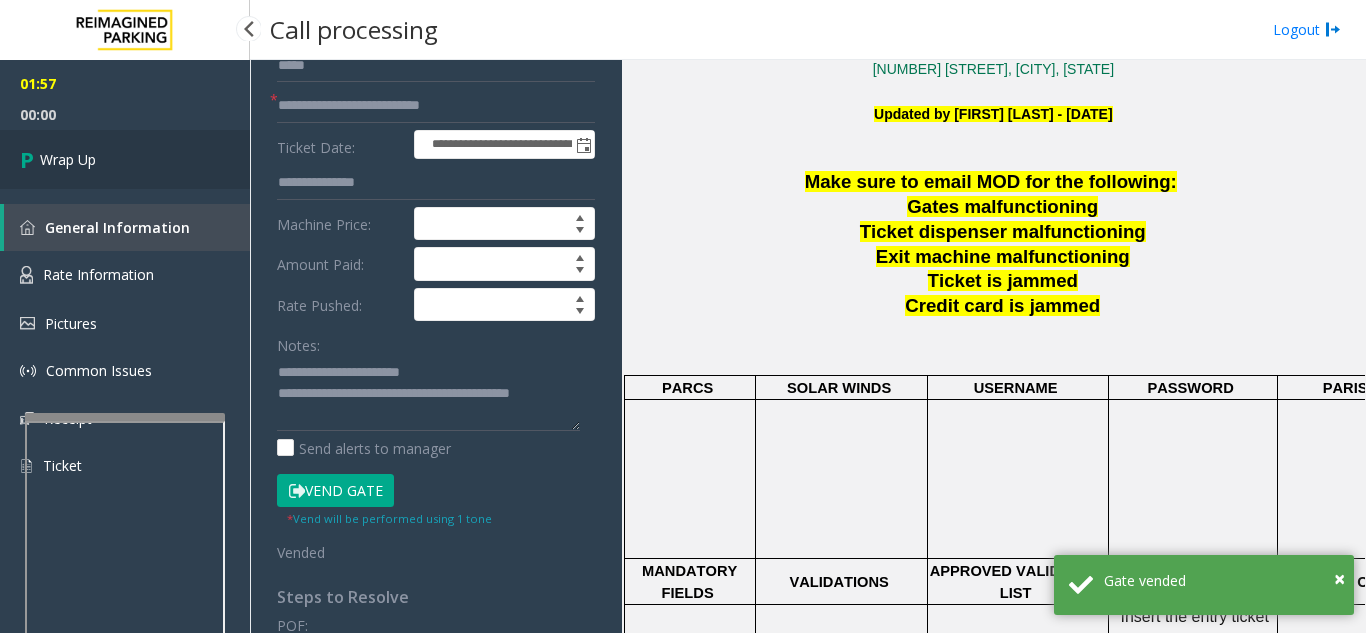 click on "Wrap Up" at bounding box center [125, 159] 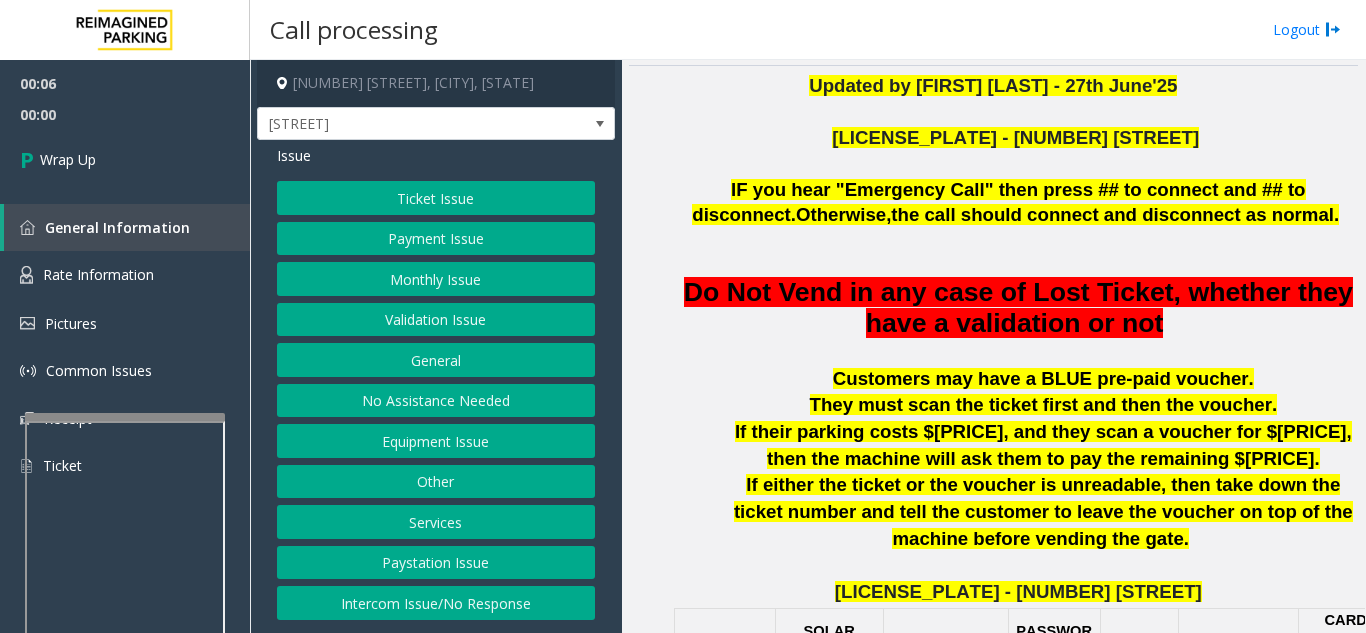 scroll, scrollTop: 500, scrollLeft: 0, axis: vertical 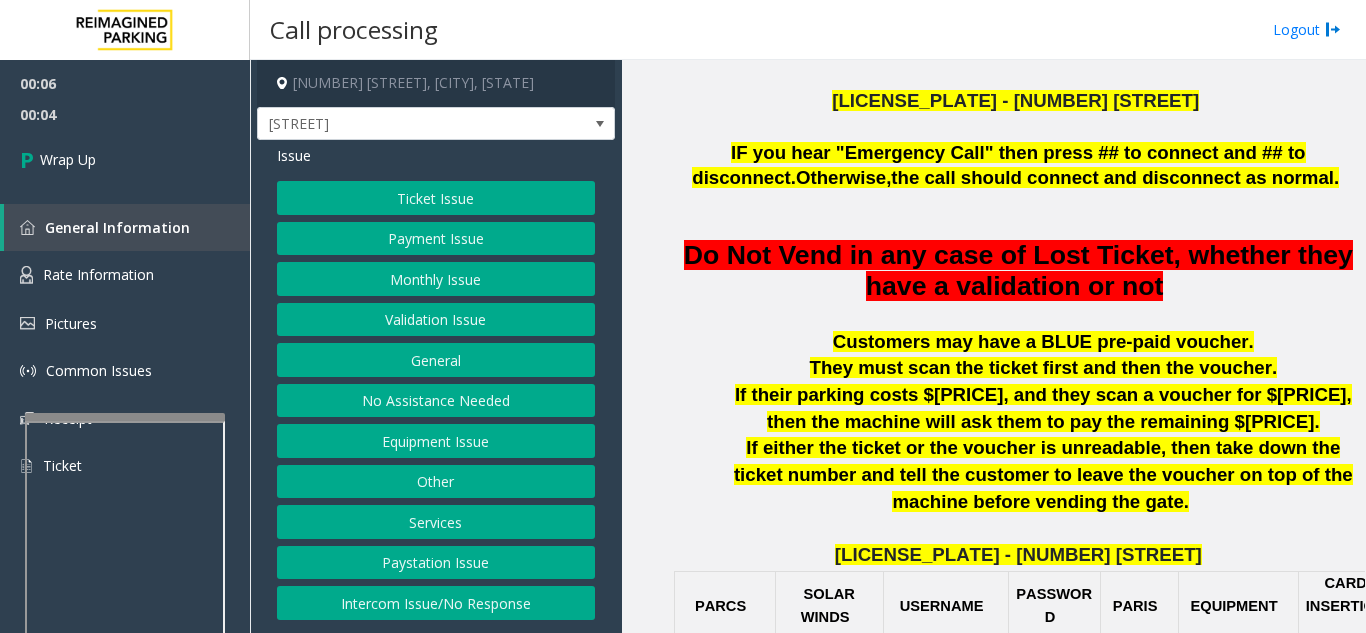 click on "Intercom Issue/No Response" 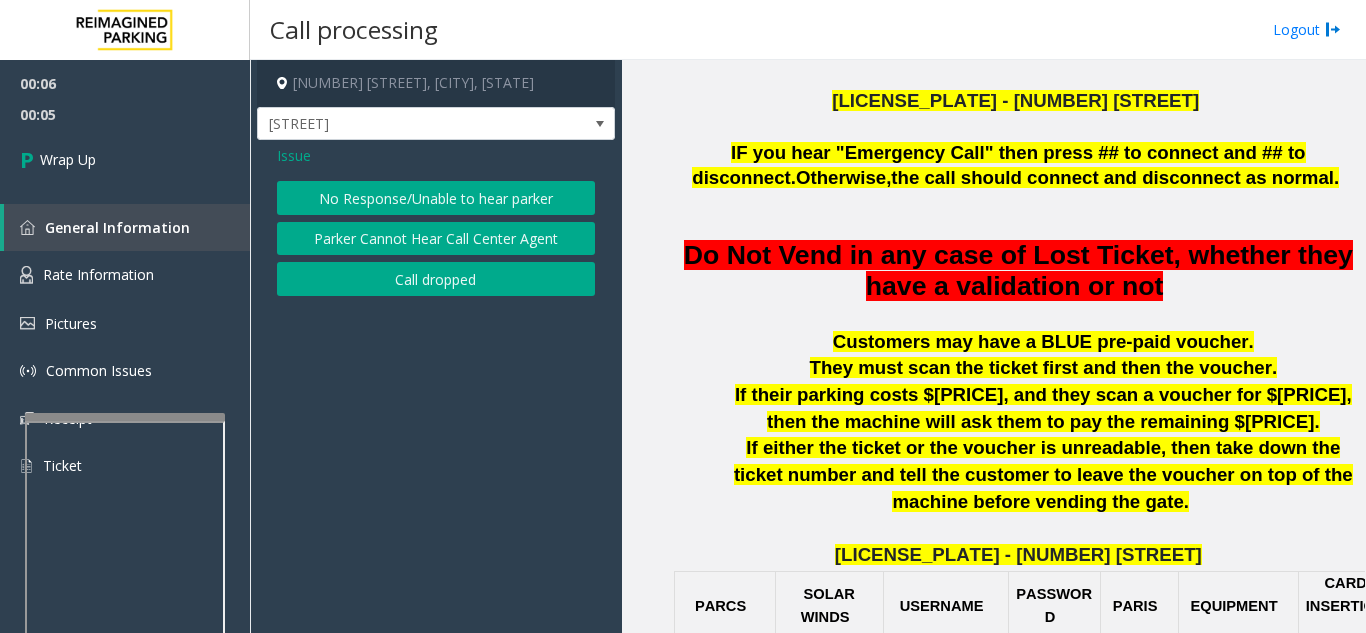 click on "Call dropped" 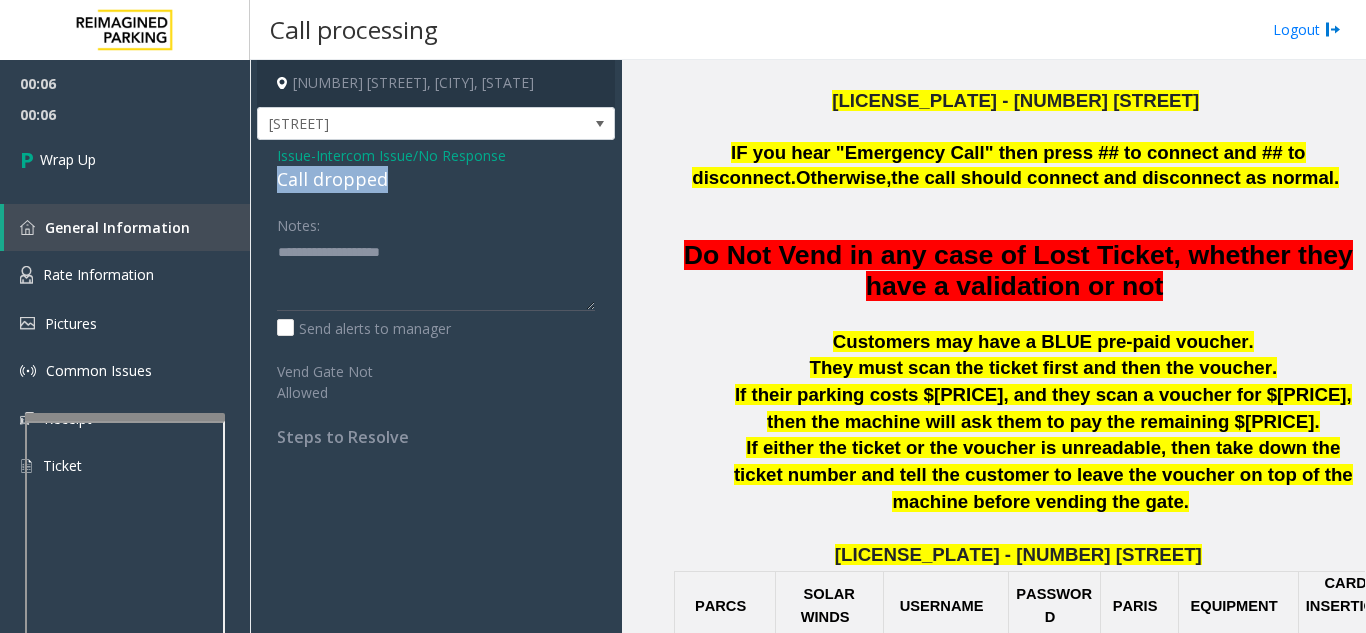 drag, startPoint x: 403, startPoint y: 176, endPoint x: 270, endPoint y: 173, distance: 133.03383 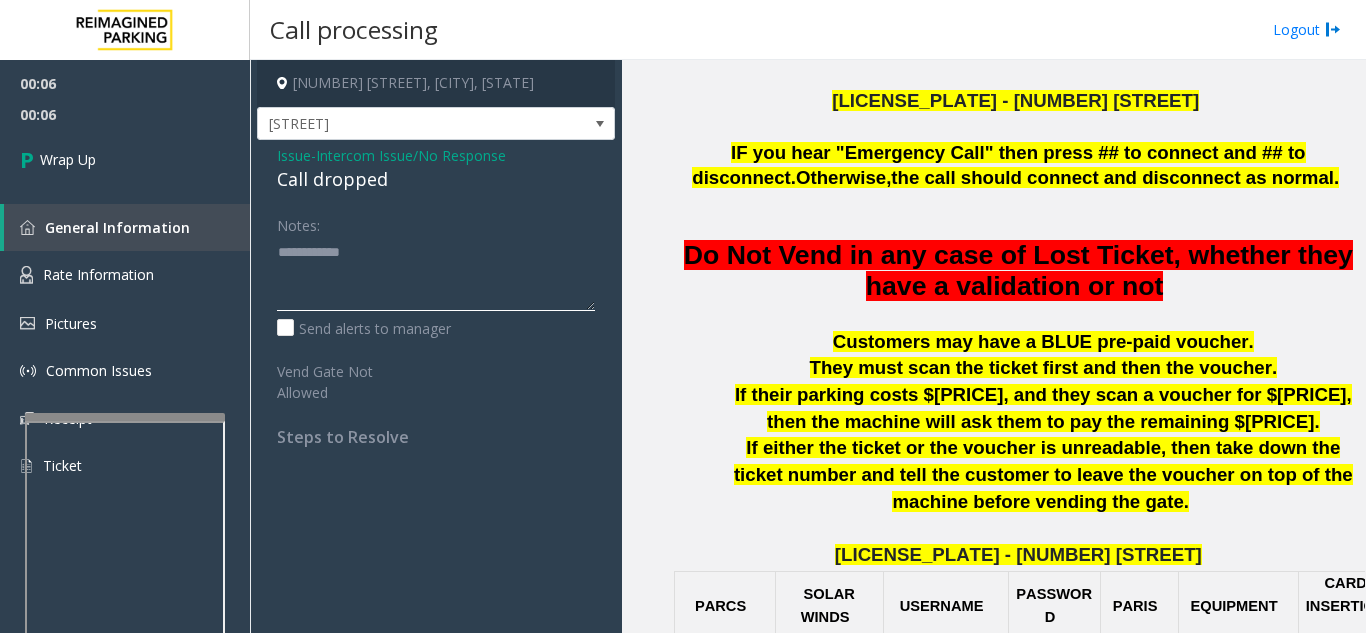 type on "**********" 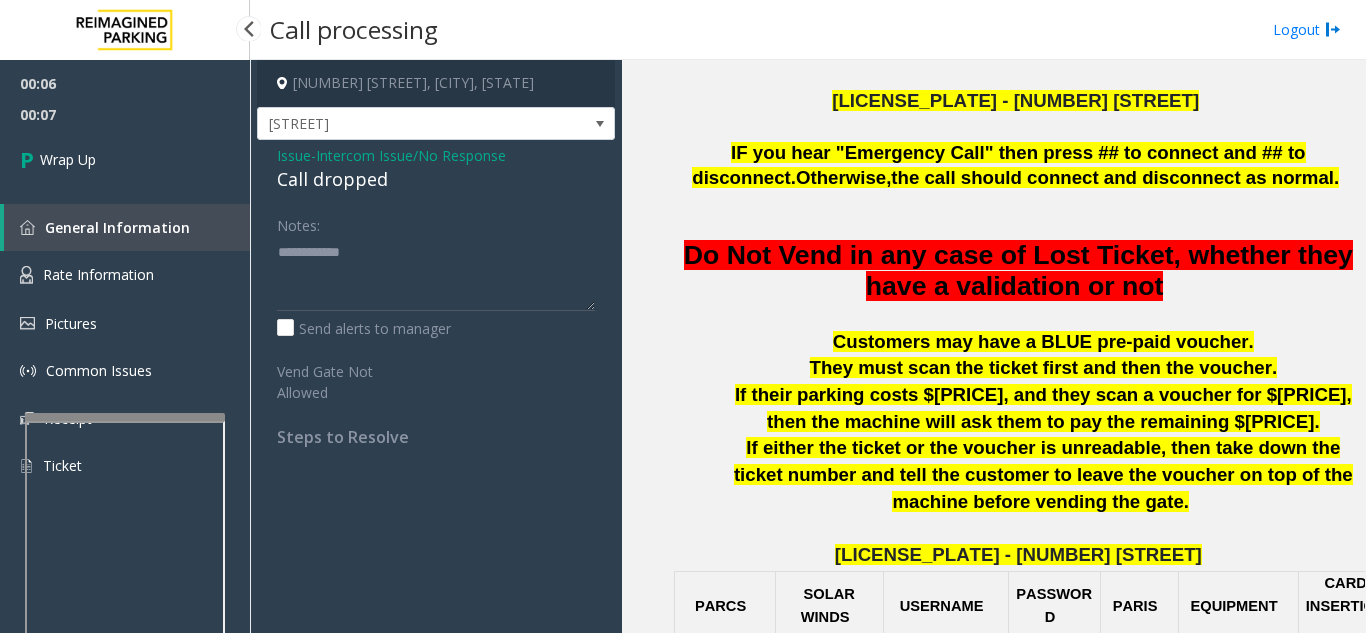 click on "00:07" at bounding box center [125, 114] 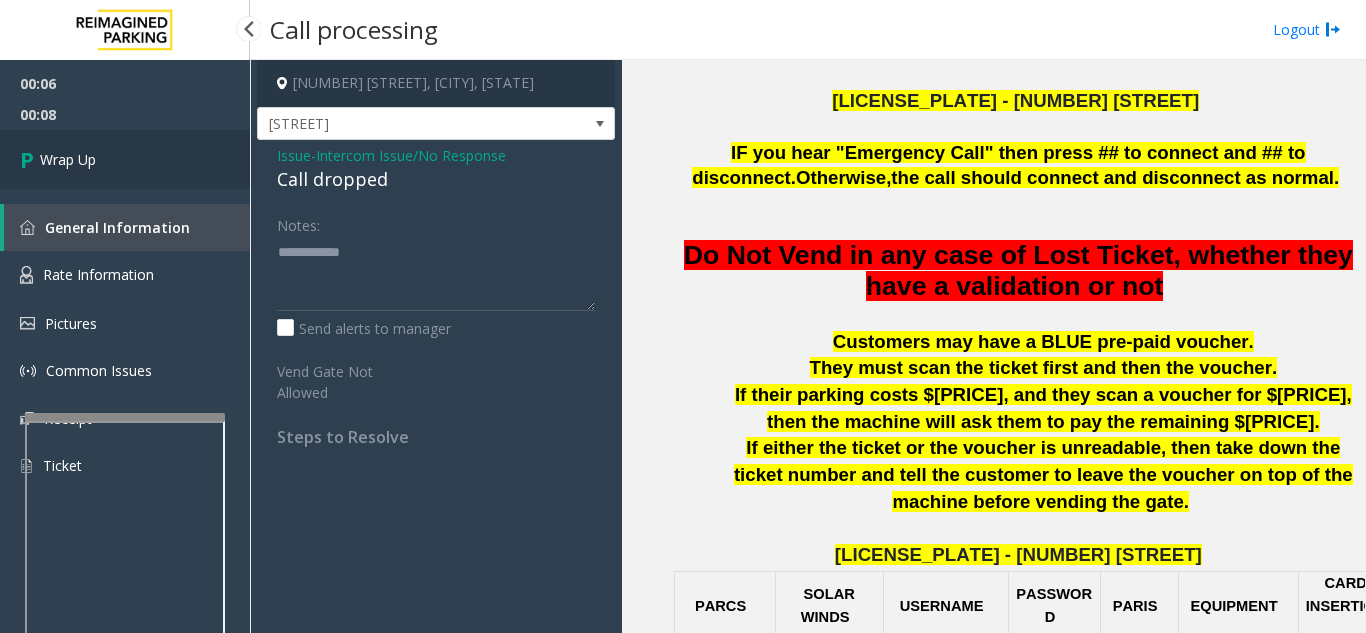 click on "Wrap Up" at bounding box center [125, 159] 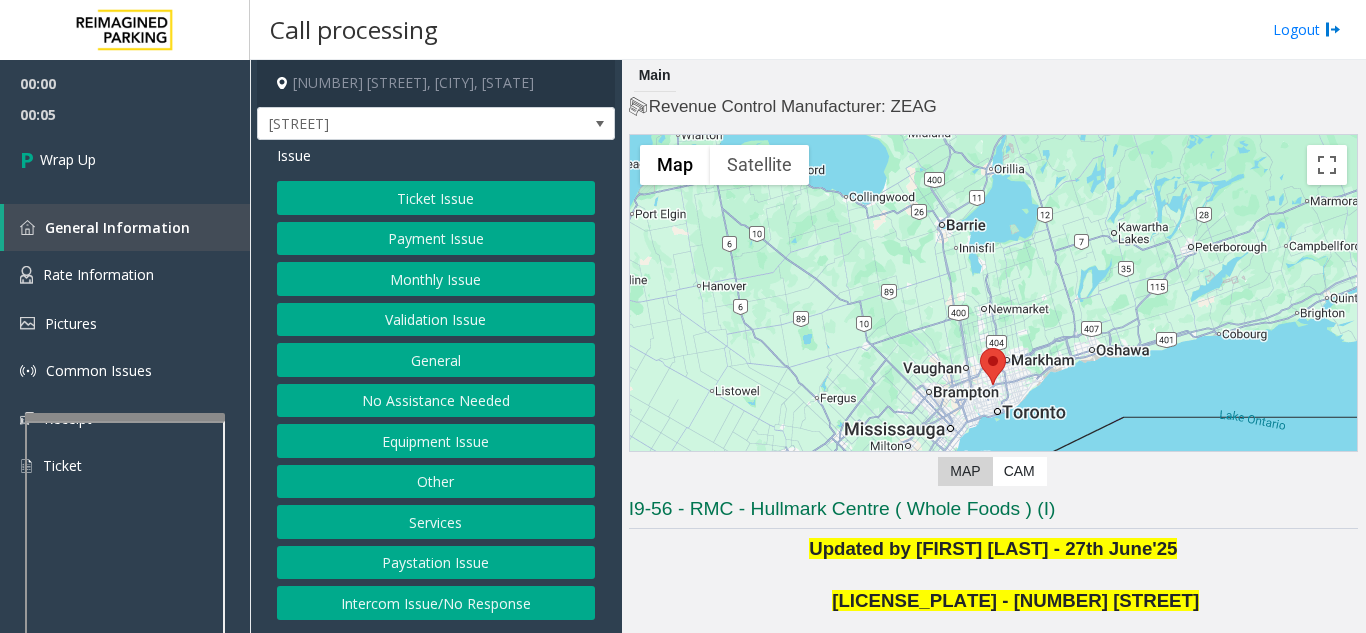 click on "Ticket Issue   Payment Issue   Monthly Issue   Validation Issue   General   No Assistance Needed   Equipment Issue   Other   Services   Paystation Issue   Intercom Issue/No Response" 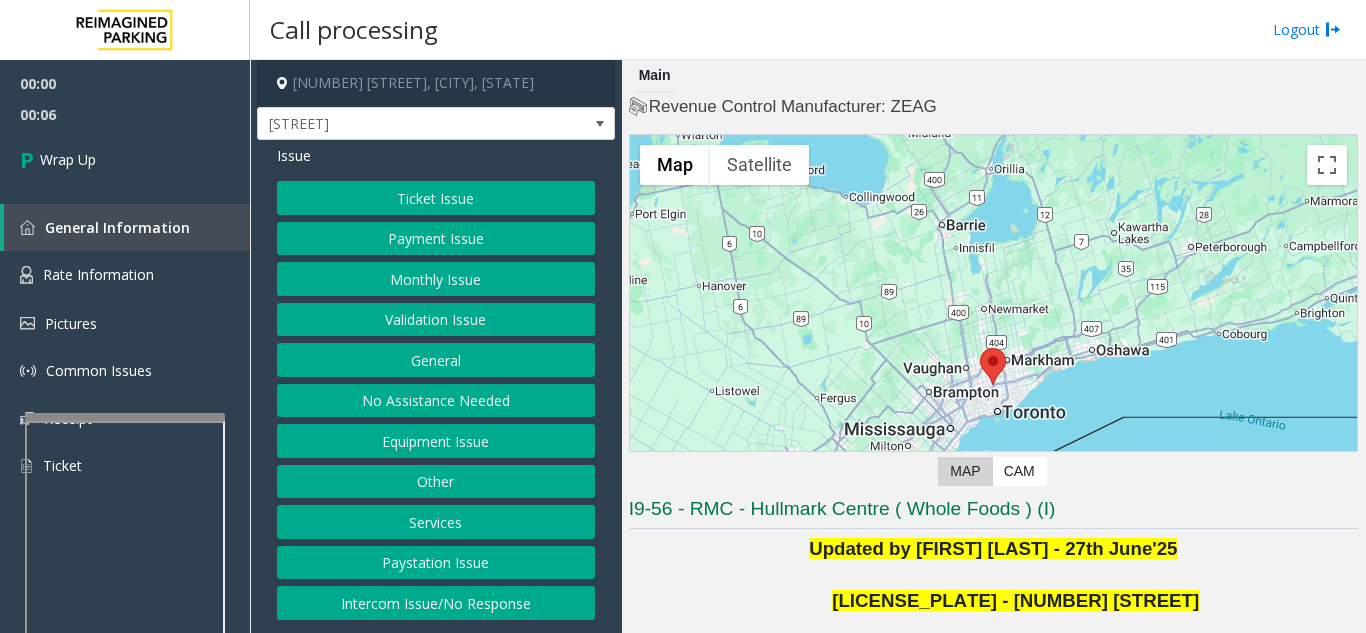 click on "Intercom Issue/No Response" 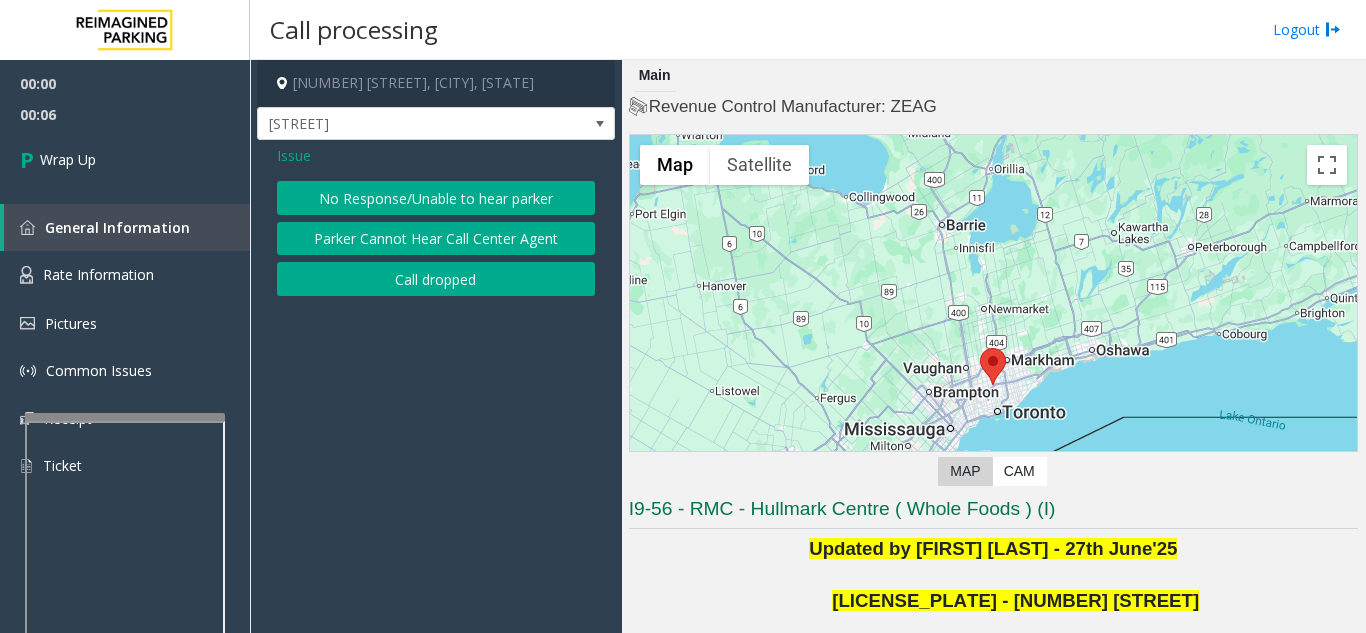 click on "Call dropped" 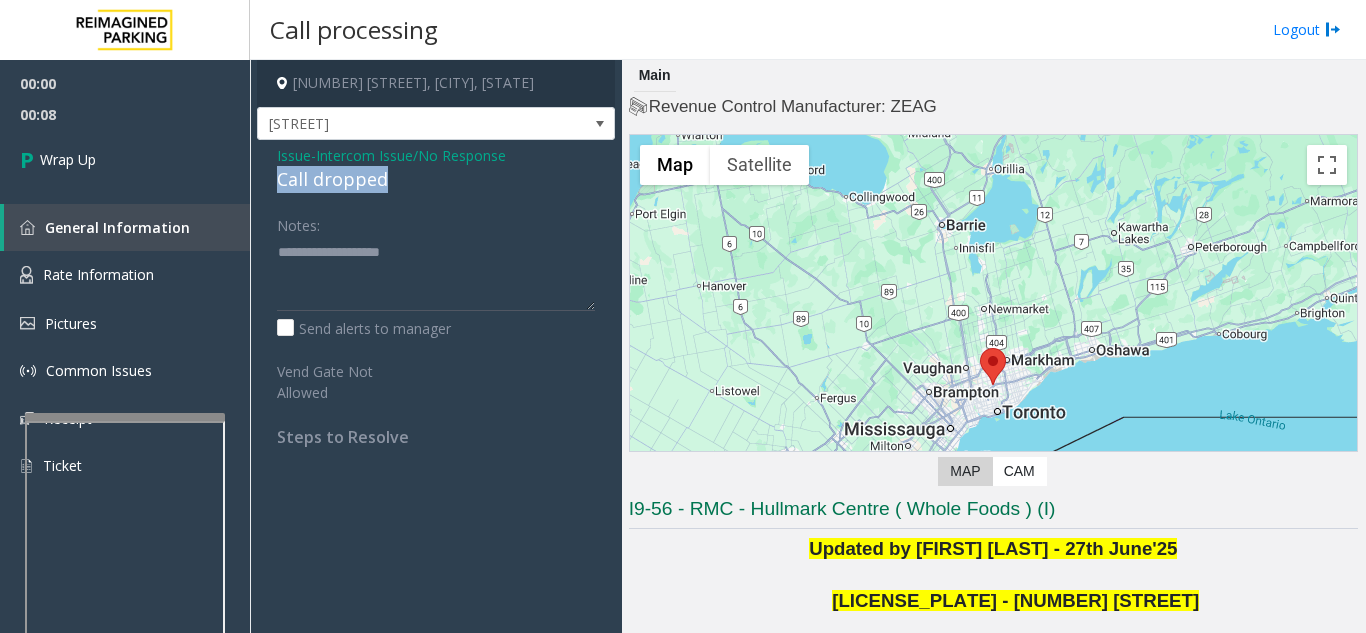 drag, startPoint x: 403, startPoint y: 179, endPoint x: 276, endPoint y: 179, distance: 127 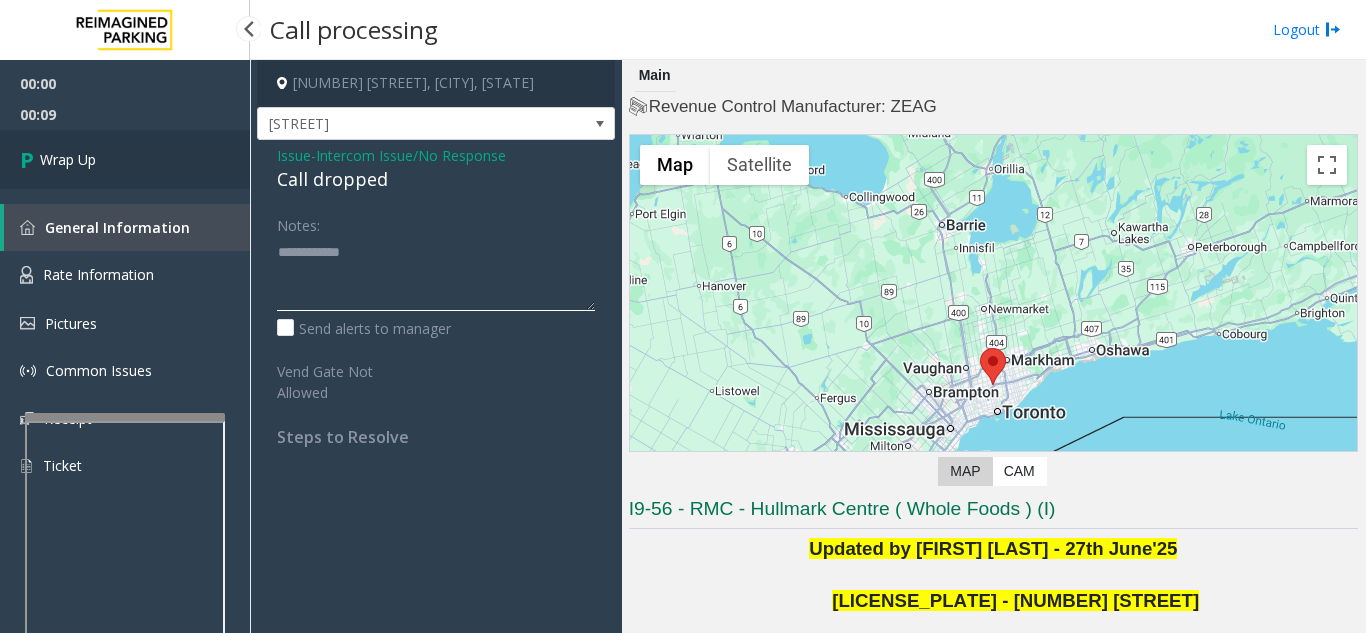 type on "**********" 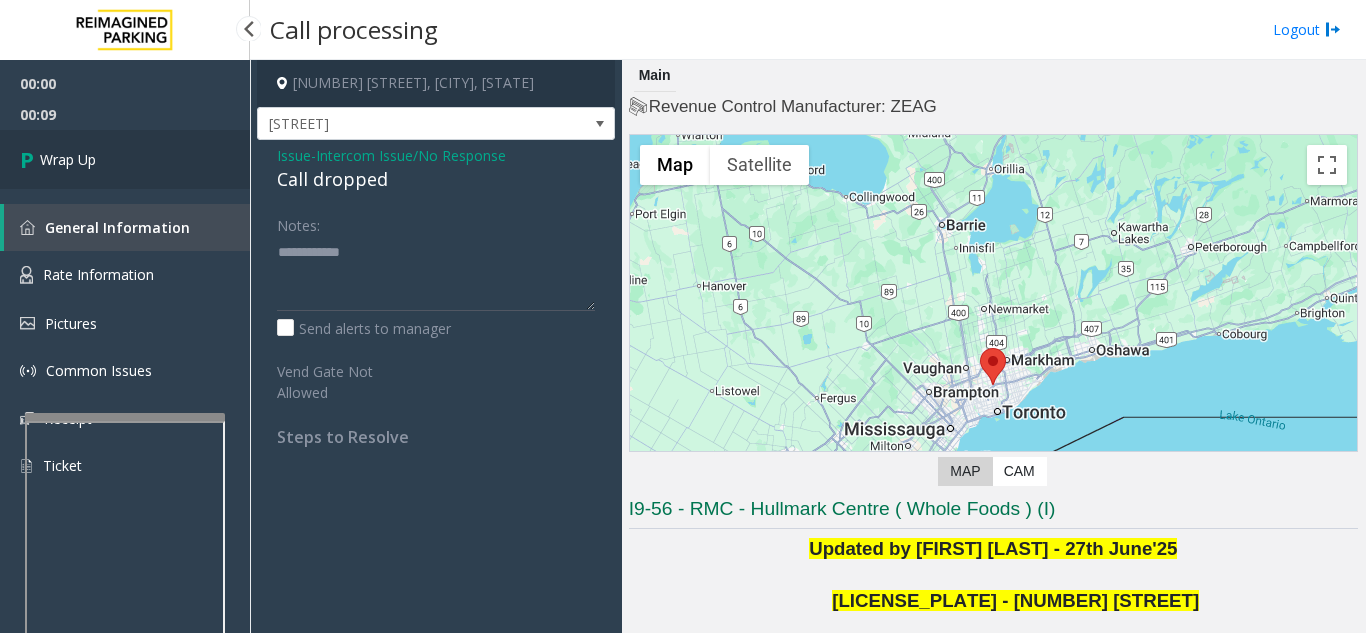 click on "Wrap Up" at bounding box center [125, 159] 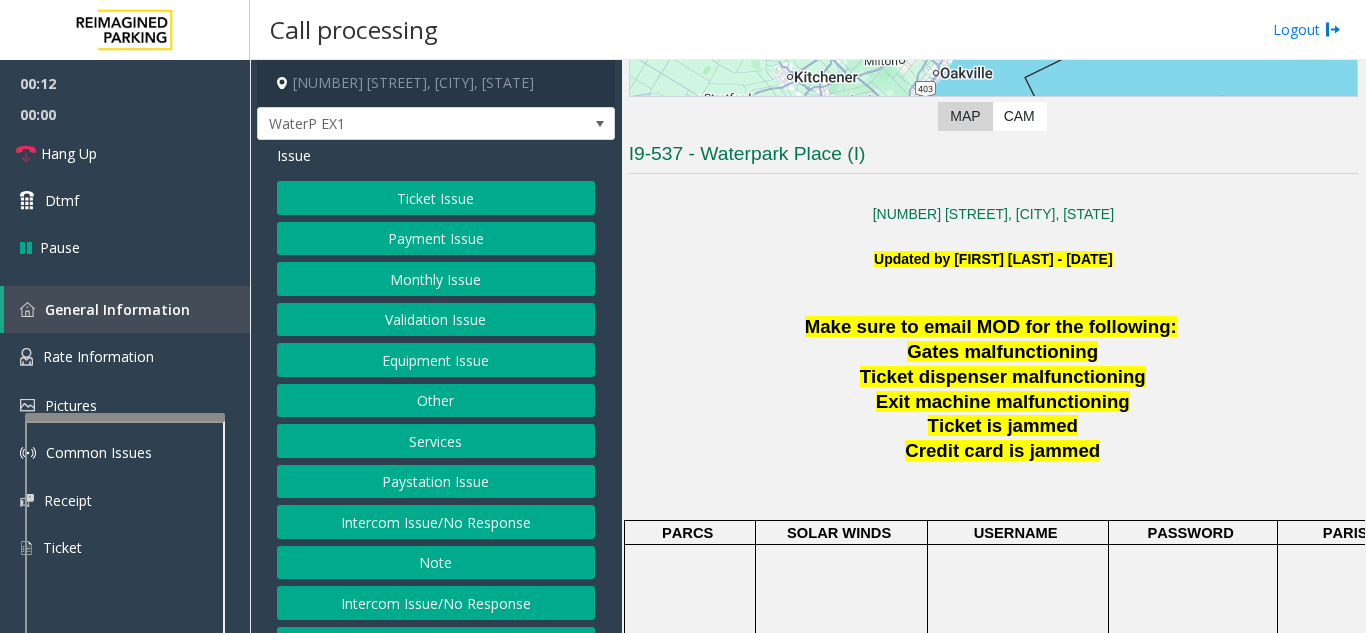 scroll, scrollTop: 400, scrollLeft: 0, axis: vertical 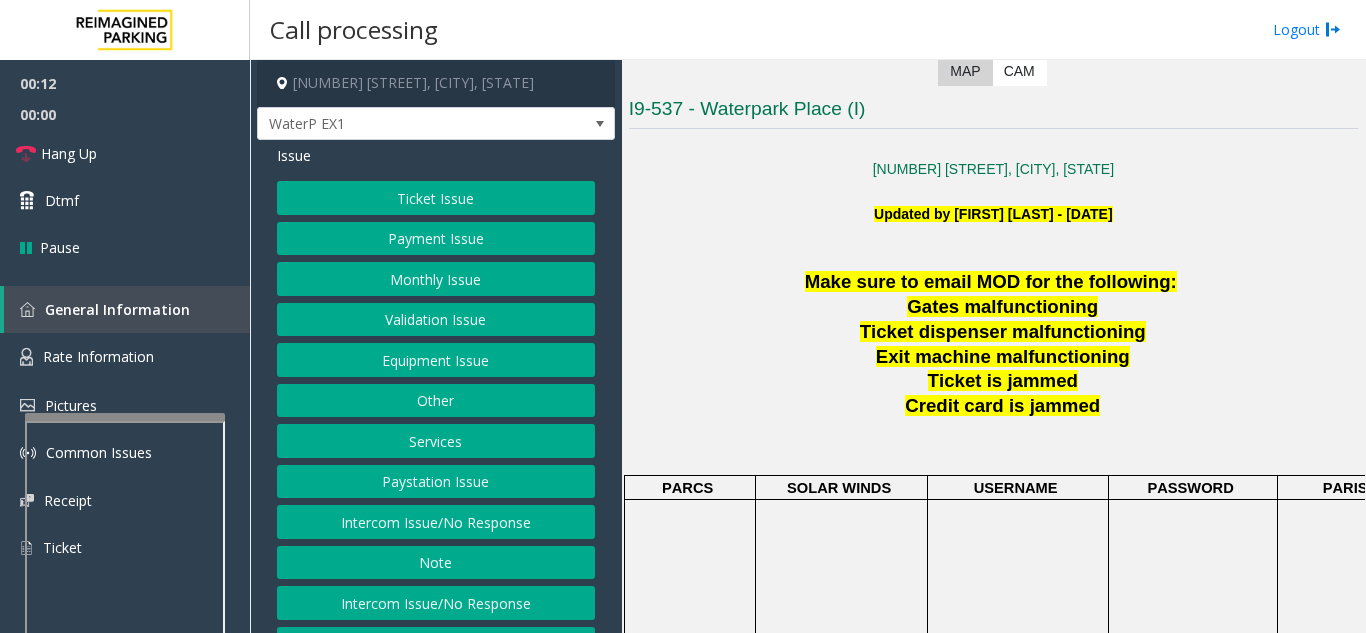 click on "Intercom Issue/No Response" 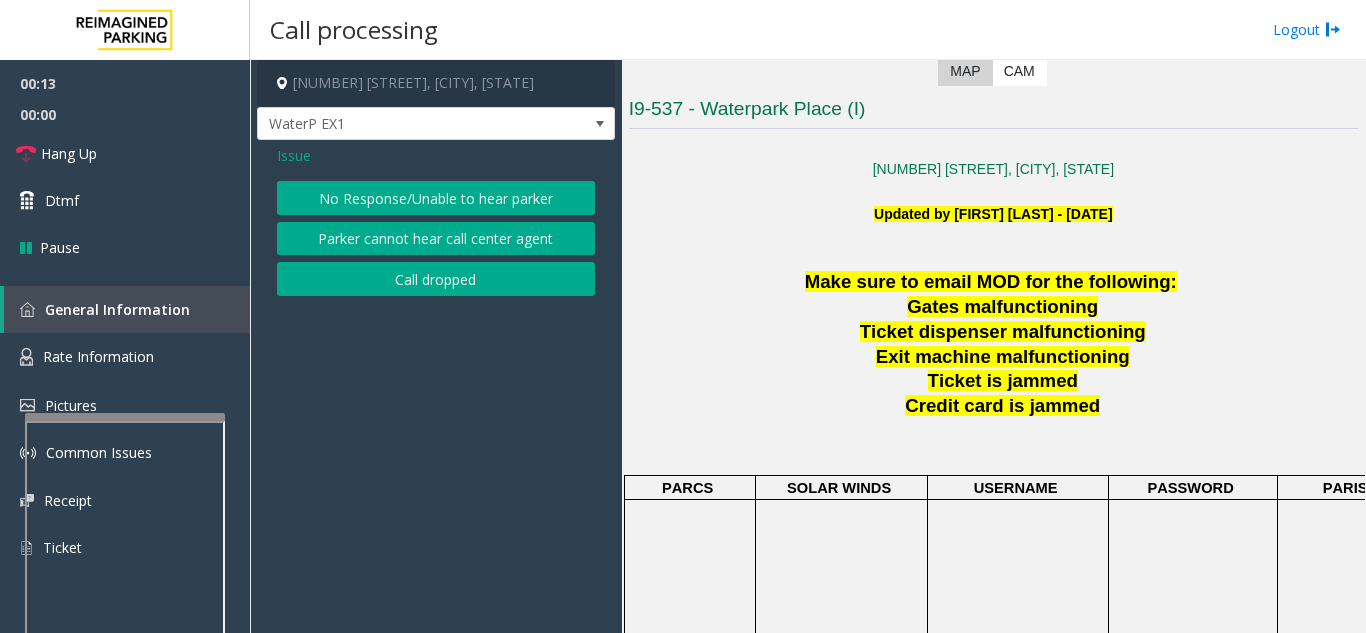 click on "No Response/Unable to hear parker   Parker cannot hear call center agent   Call dropped" 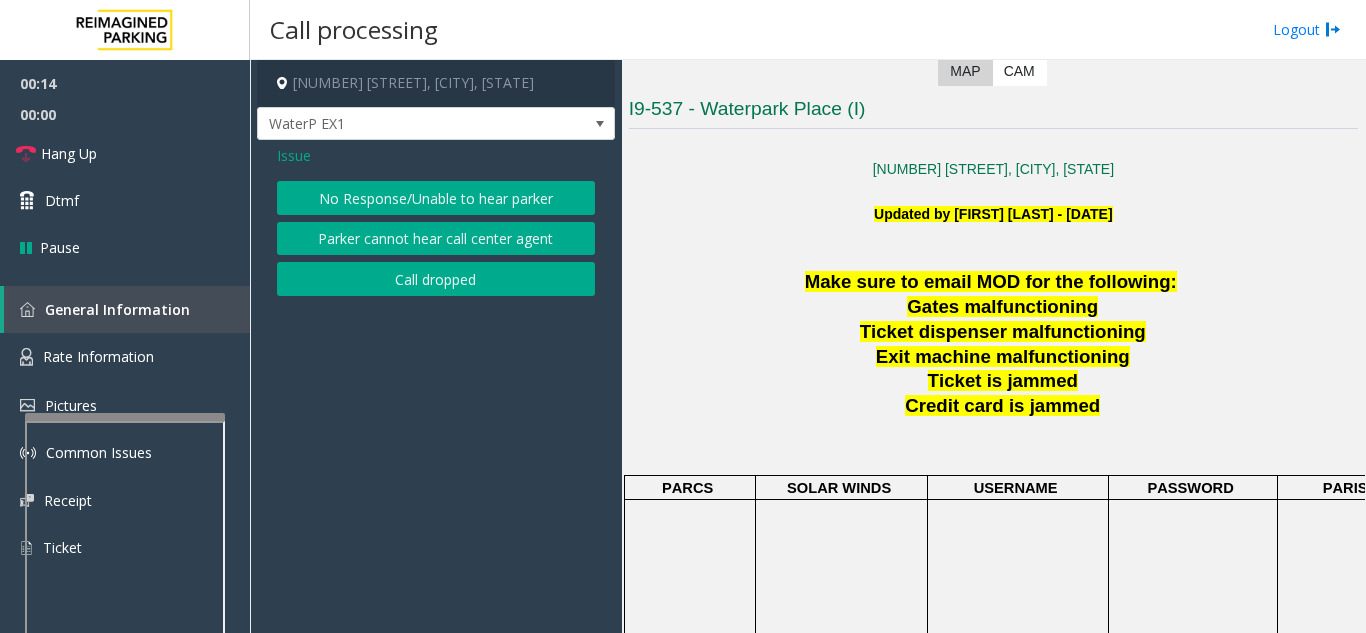 click on "No Response/Unable to hear parker" 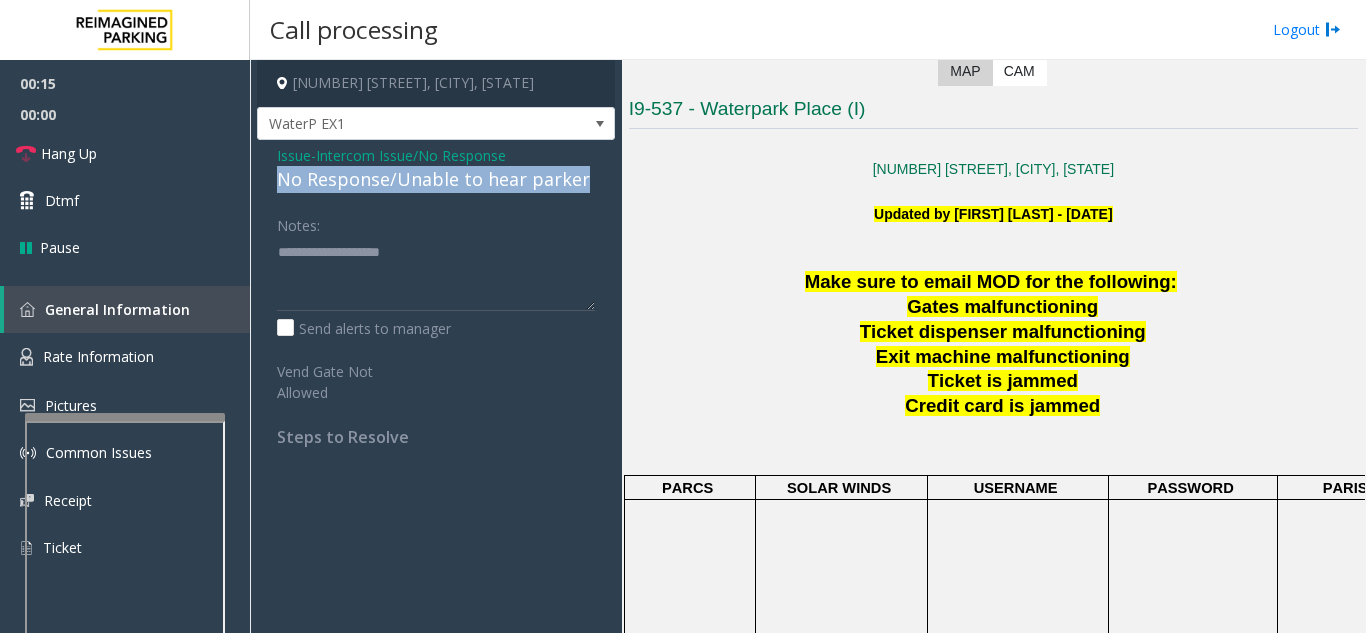 drag, startPoint x: 270, startPoint y: 176, endPoint x: 594, endPoint y: 167, distance: 324.12497 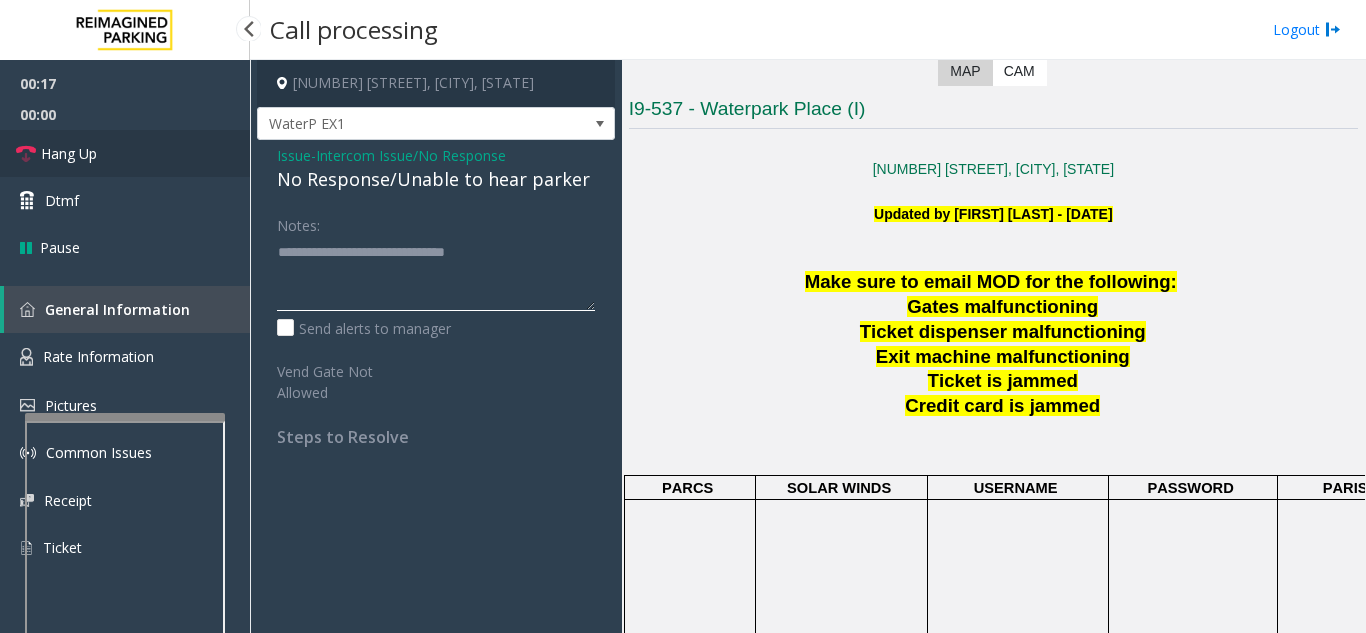 type on "**********" 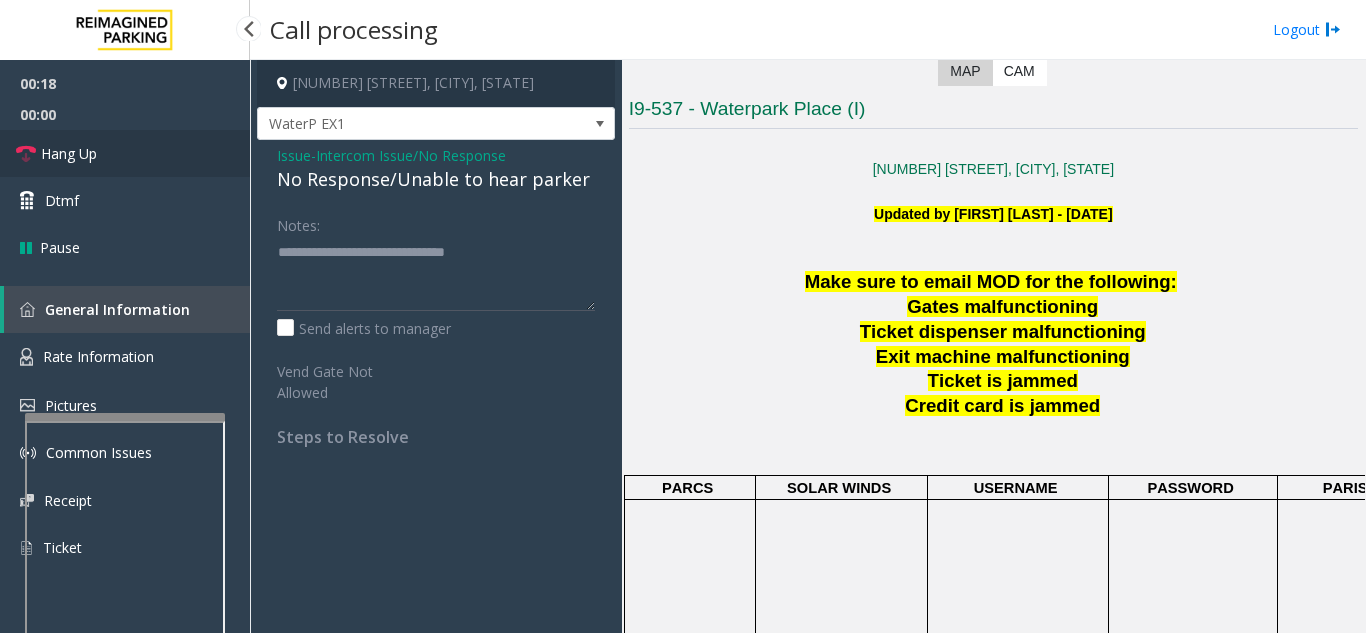 click on "Hang Up" at bounding box center [125, 153] 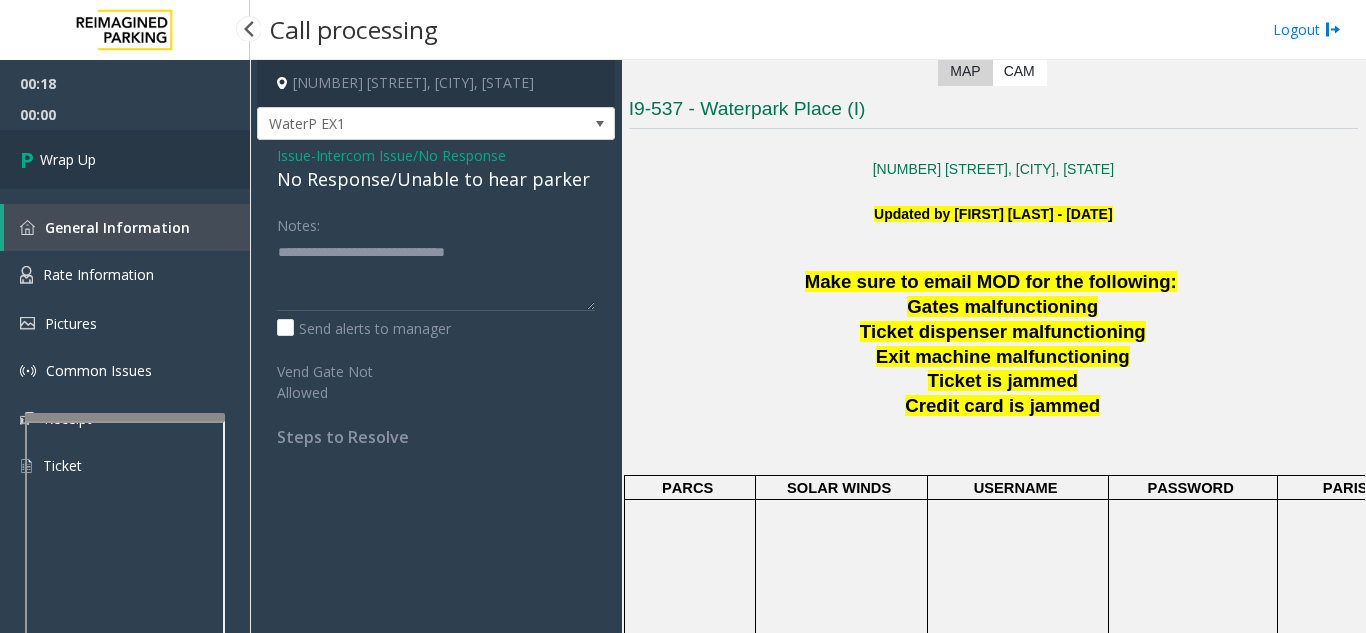 click on "Wrap Up" at bounding box center [125, 159] 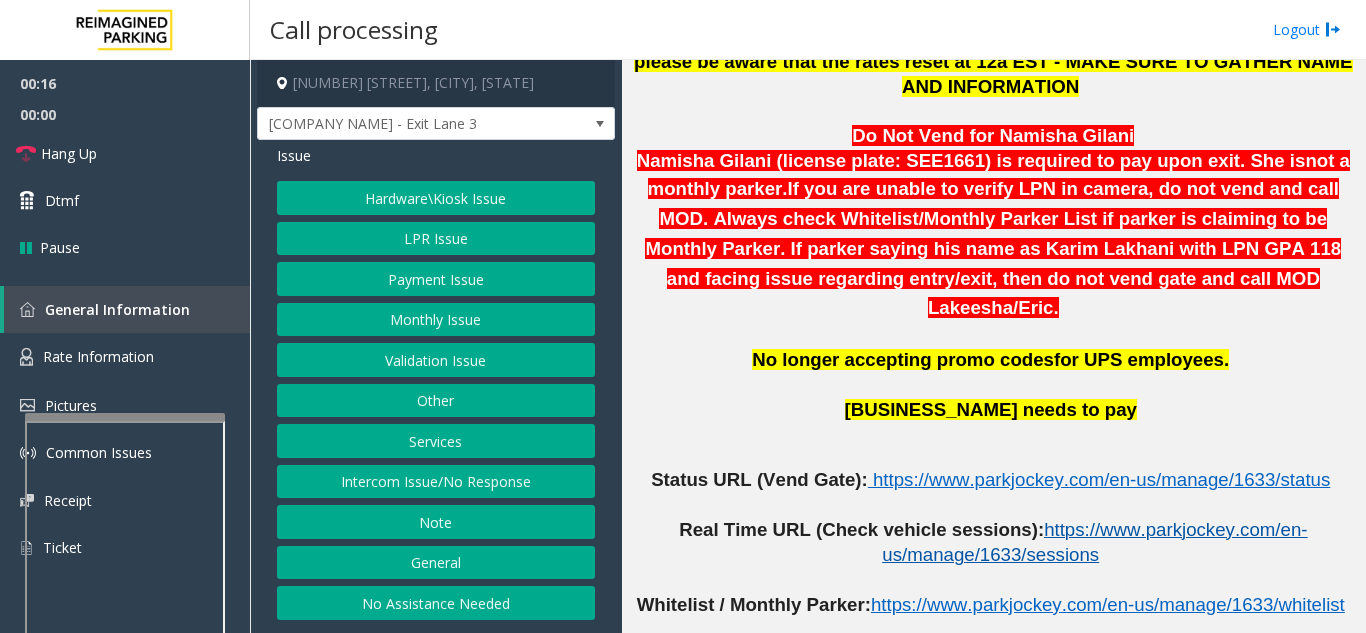 scroll, scrollTop: 900, scrollLeft: 0, axis: vertical 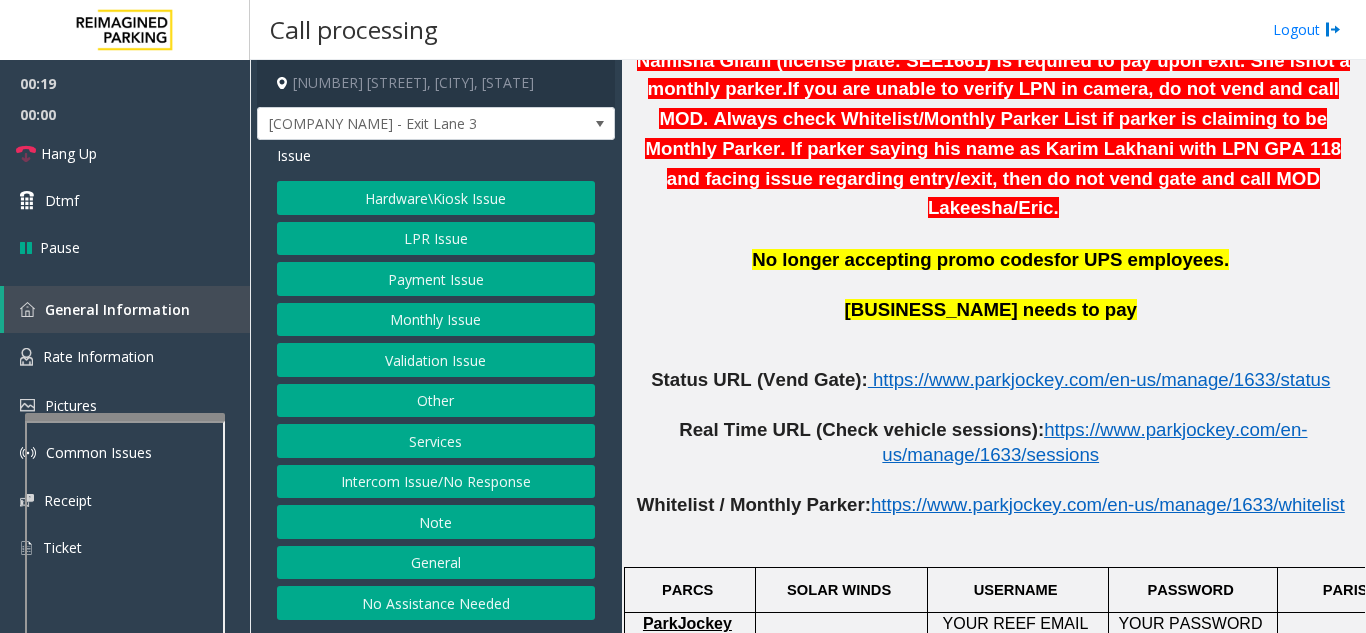 click on "Intercom Issue/No Response" 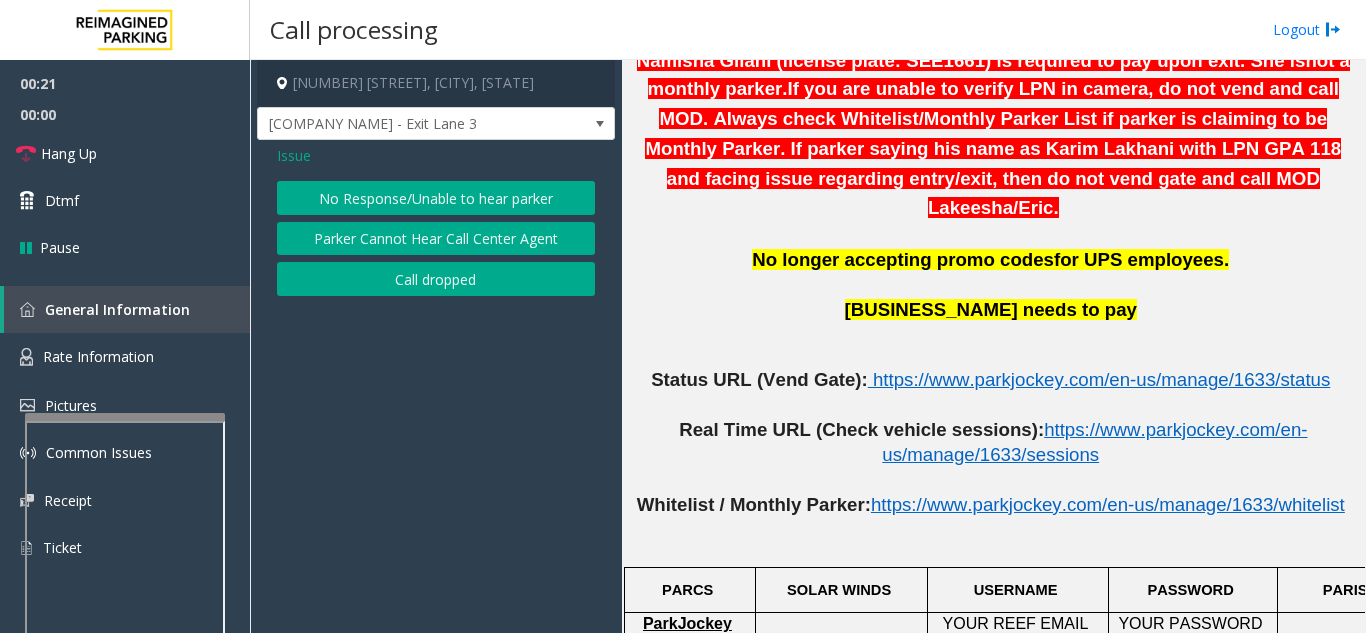 click on "No Response/Unable to hear parker" 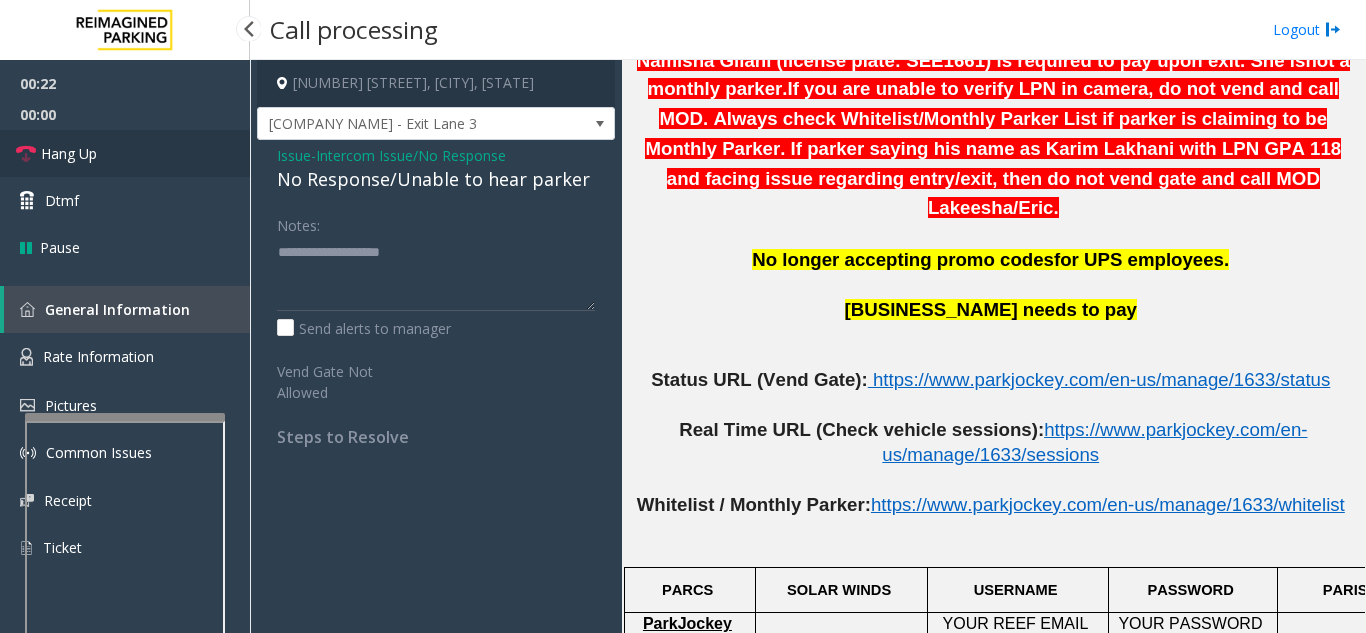 click on "Hang Up" at bounding box center [125, 153] 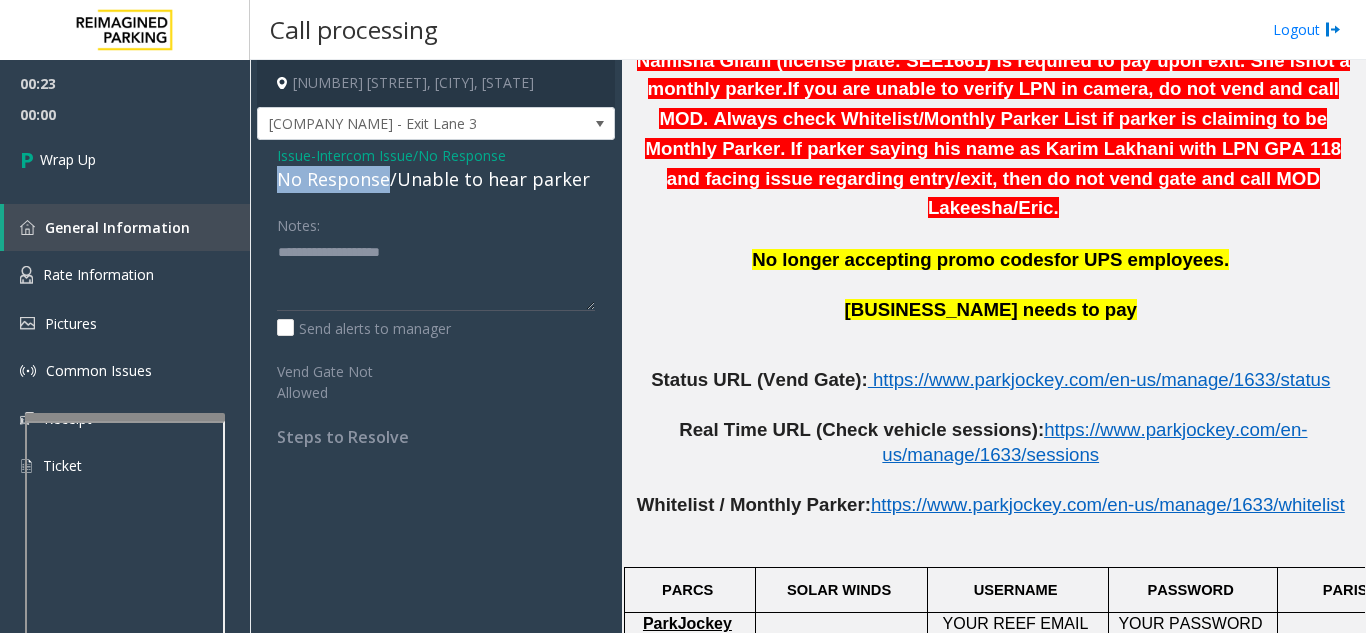 drag, startPoint x: 387, startPoint y: 178, endPoint x: 269, endPoint y: 181, distance: 118.03813 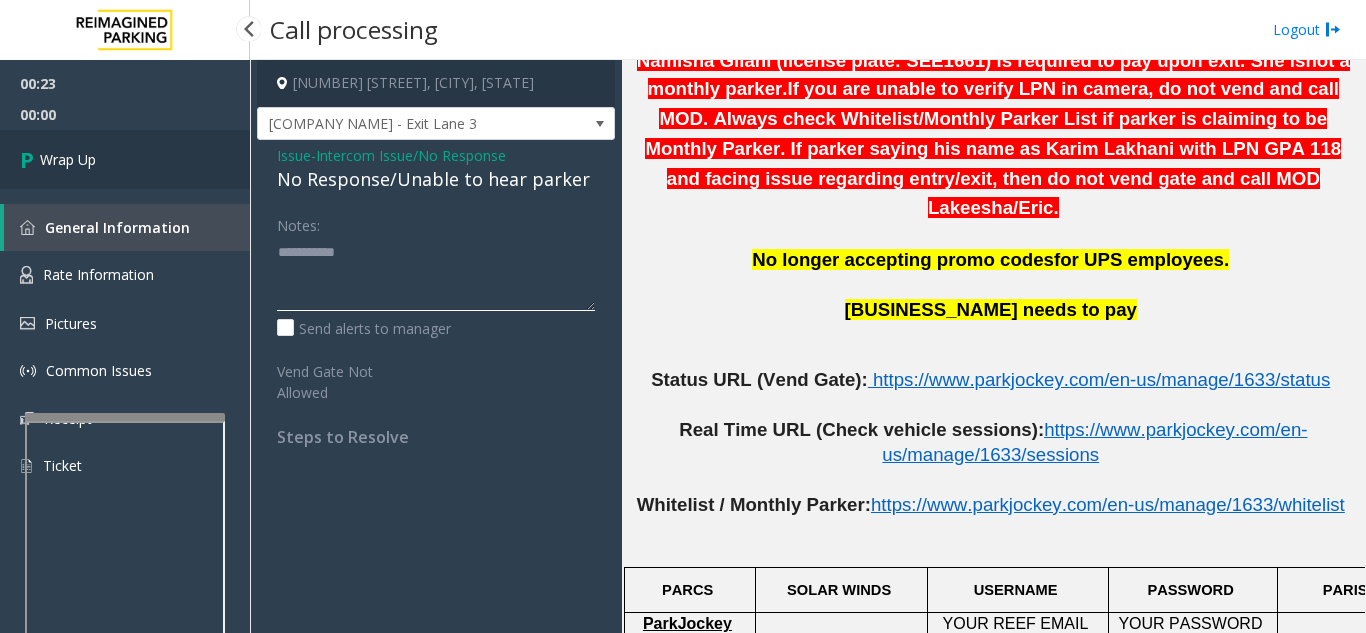 type on "**********" 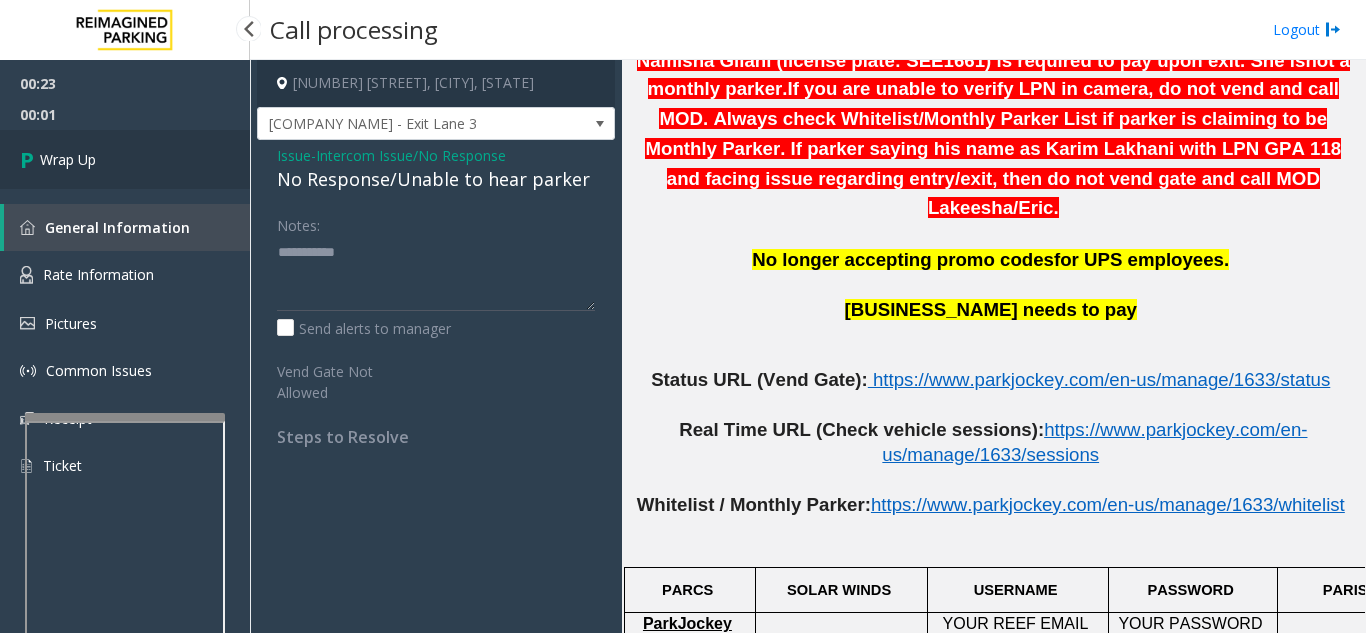 click on "Wrap Up" at bounding box center (125, 159) 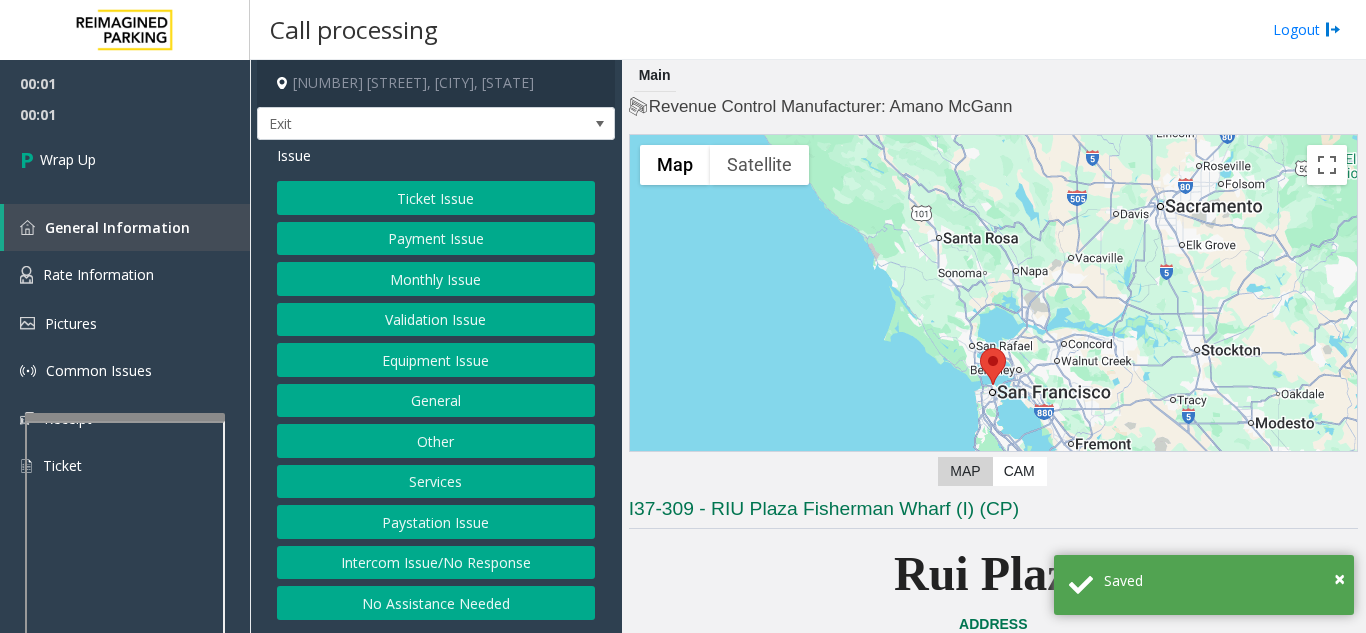 click on "Intercom Issue/No Response" 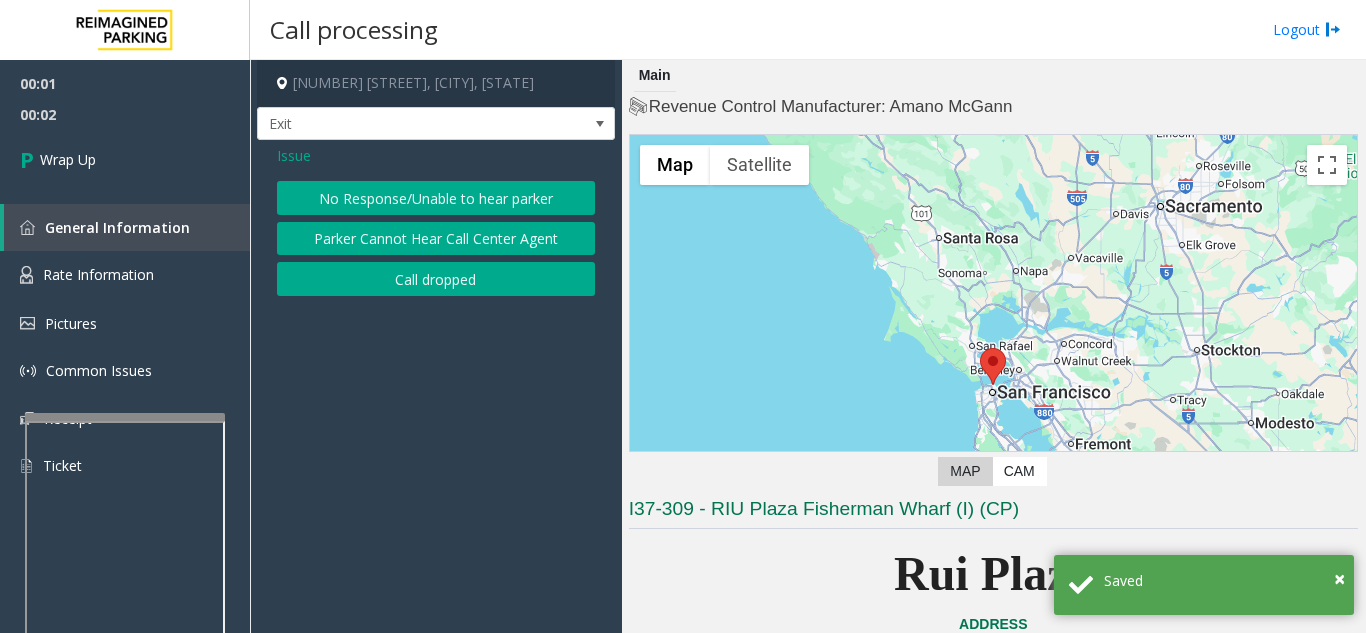 click on "Call dropped" 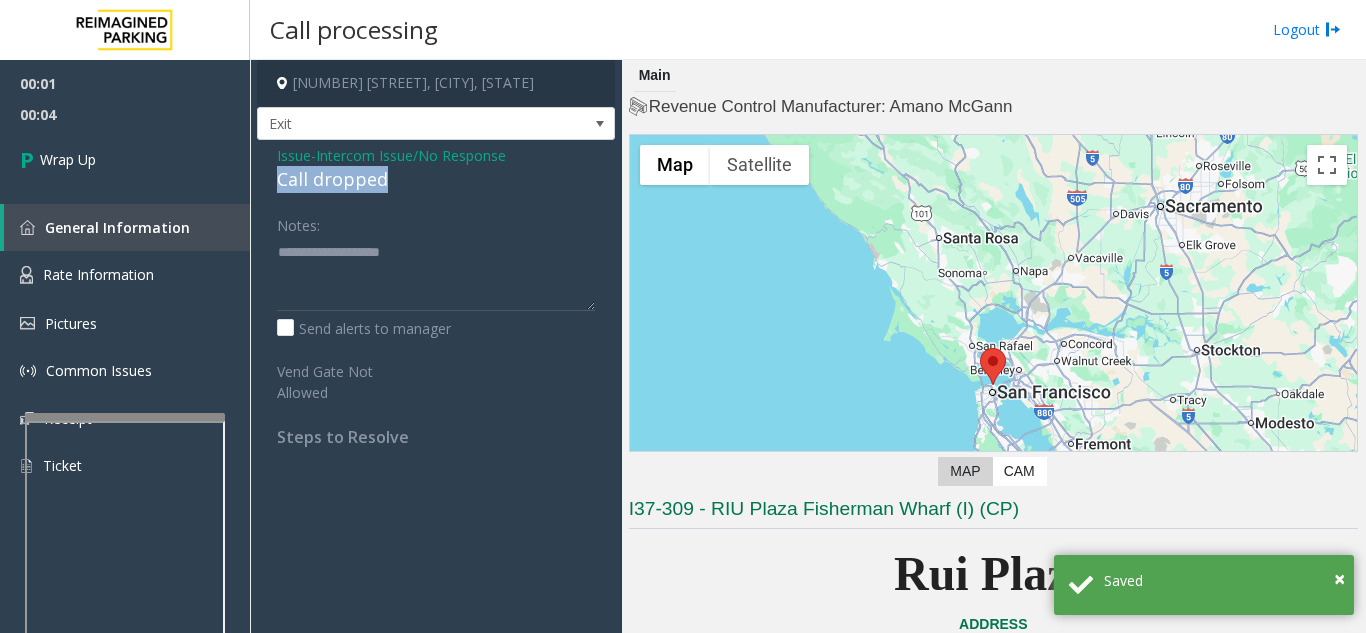 drag, startPoint x: 400, startPoint y: 178, endPoint x: 269, endPoint y: 174, distance: 131.06105 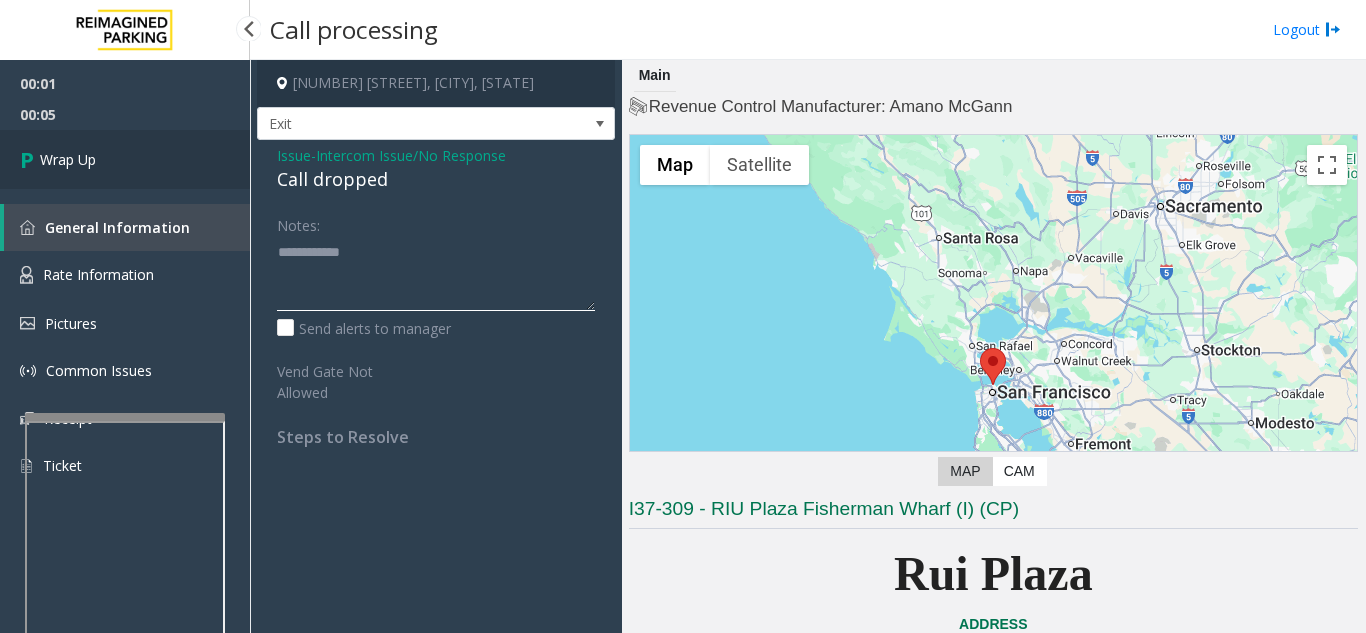 type on "**********" 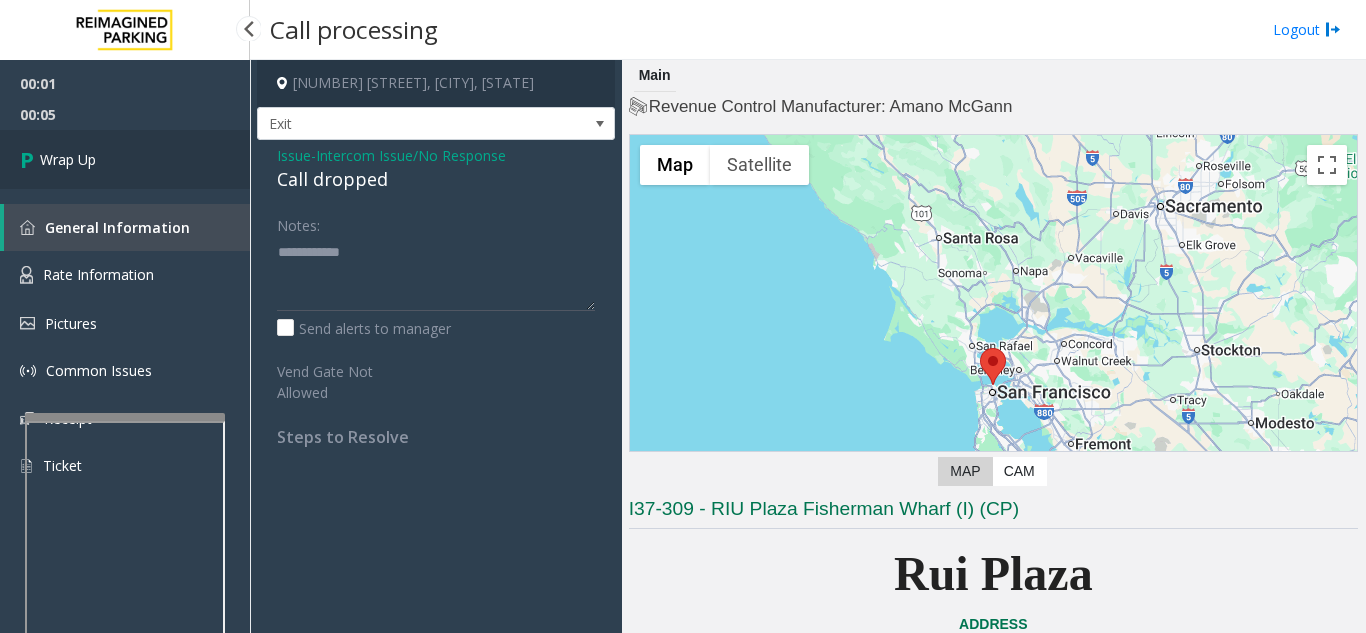 click on "Wrap Up" at bounding box center [125, 159] 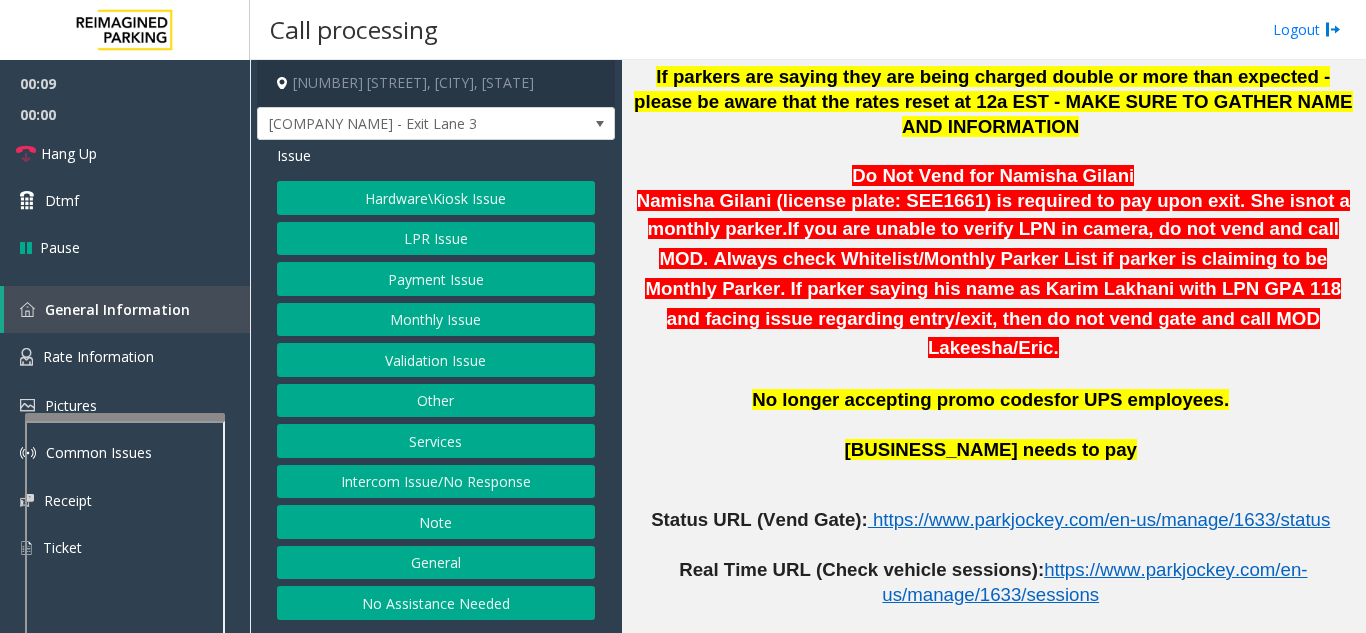 scroll, scrollTop: 900, scrollLeft: 0, axis: vertical 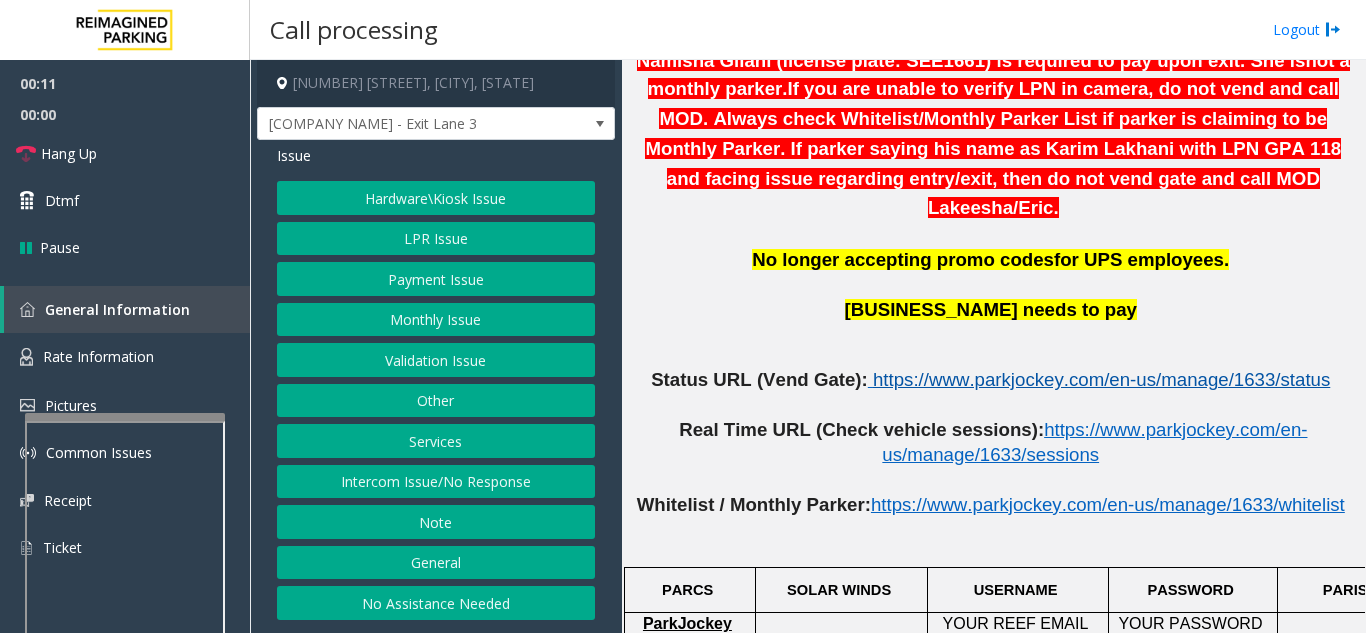 click on "https://www.parkjockey.com/en-us/manage/1633/status" 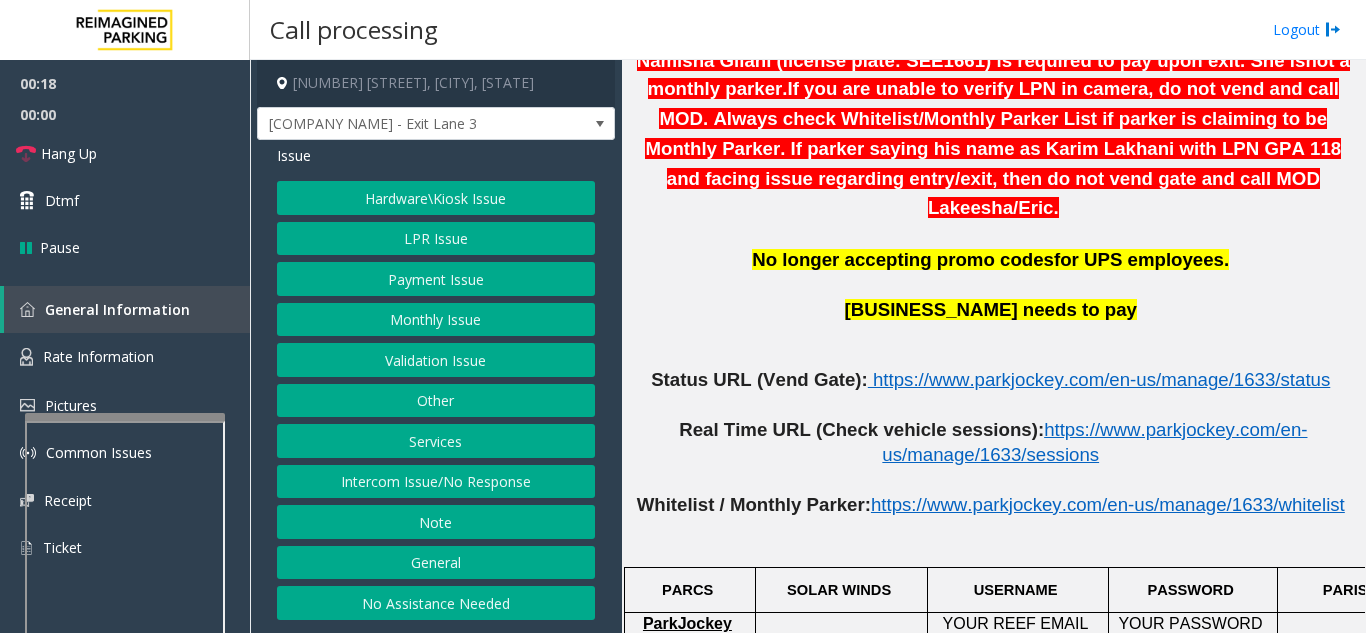 click on "LPR Issue" 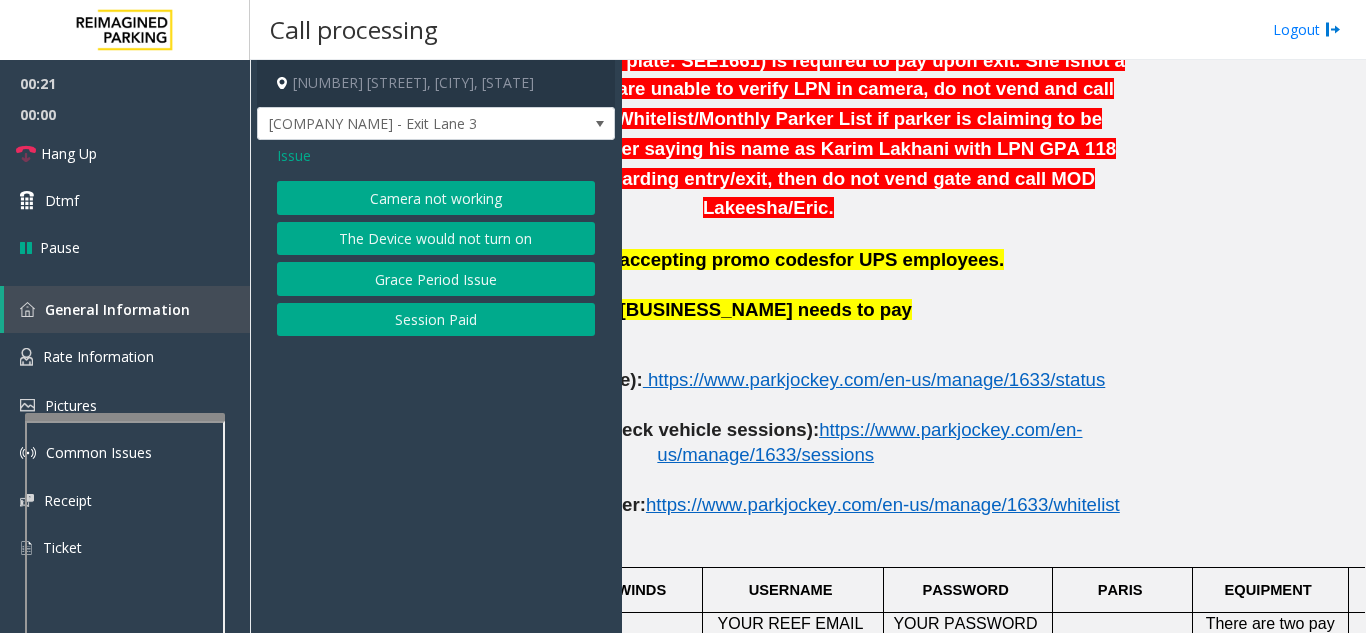 scroll, scrollTop: 900, scrollLeft: 369, axis: both 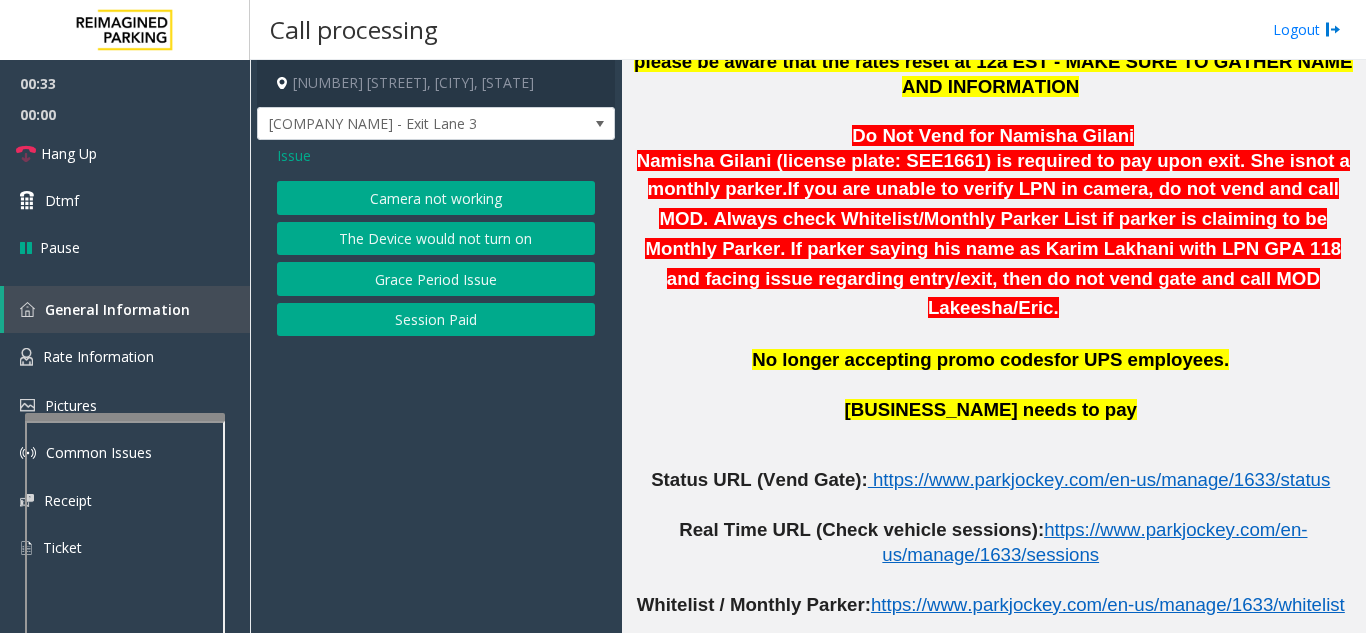 click on "Camera not working" 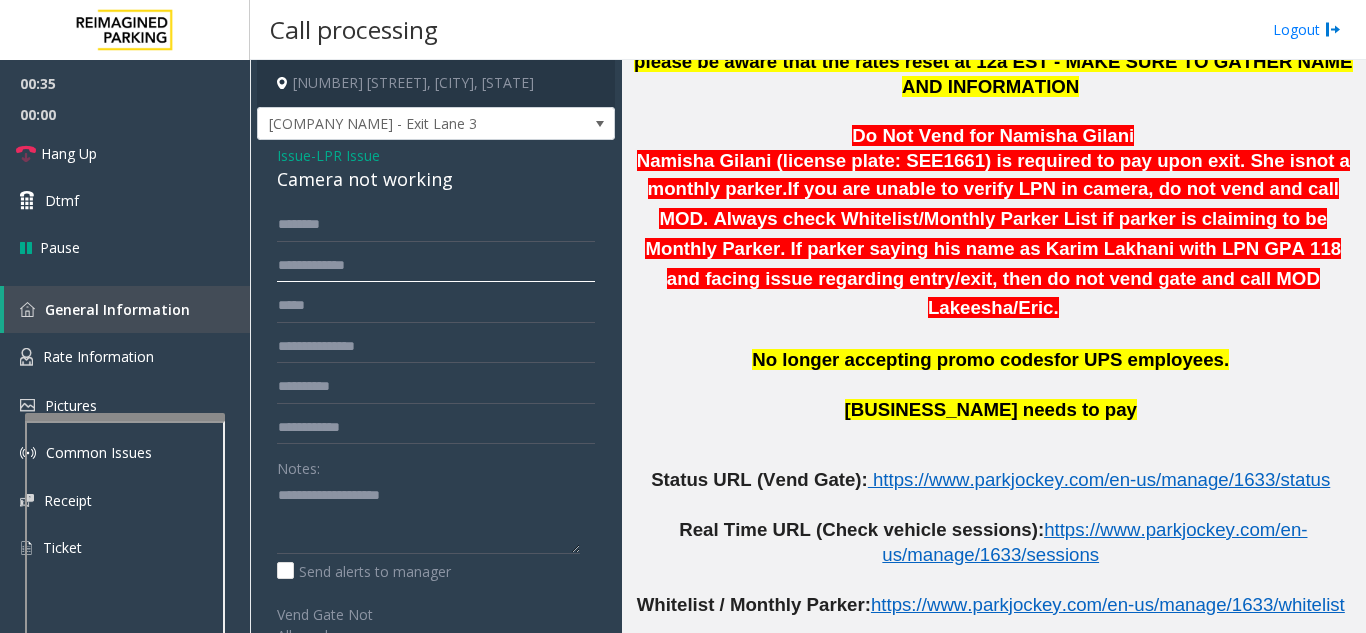 click 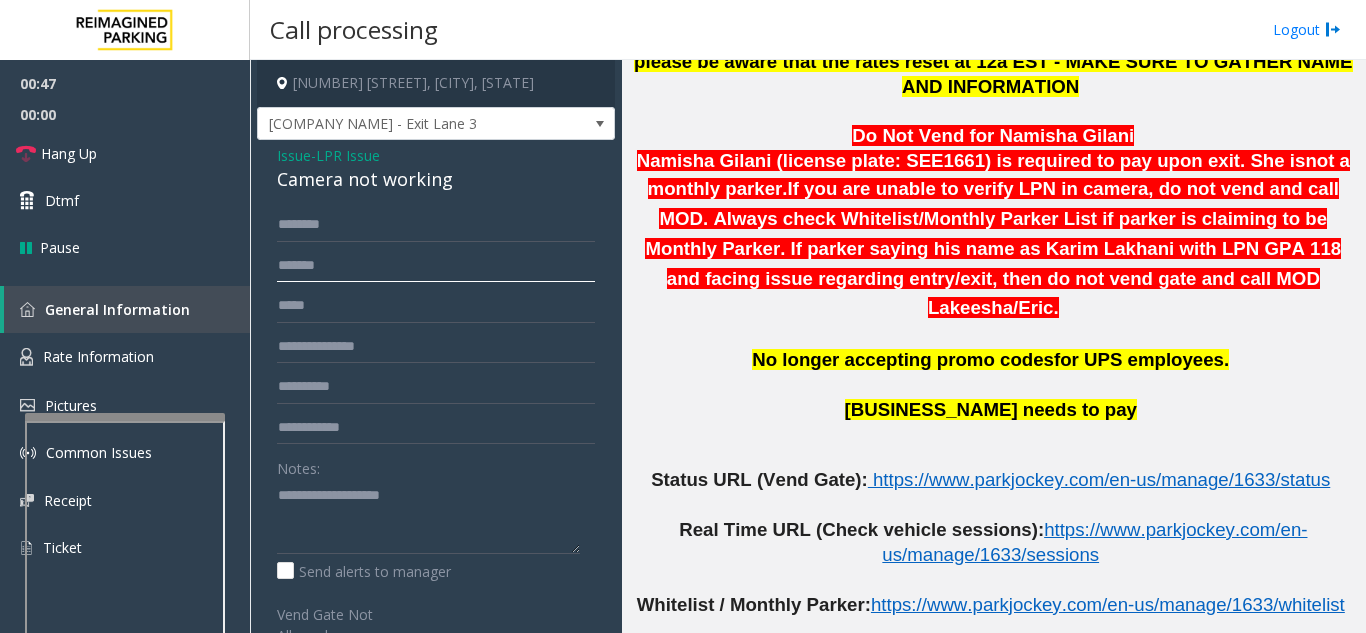 type on "*******" 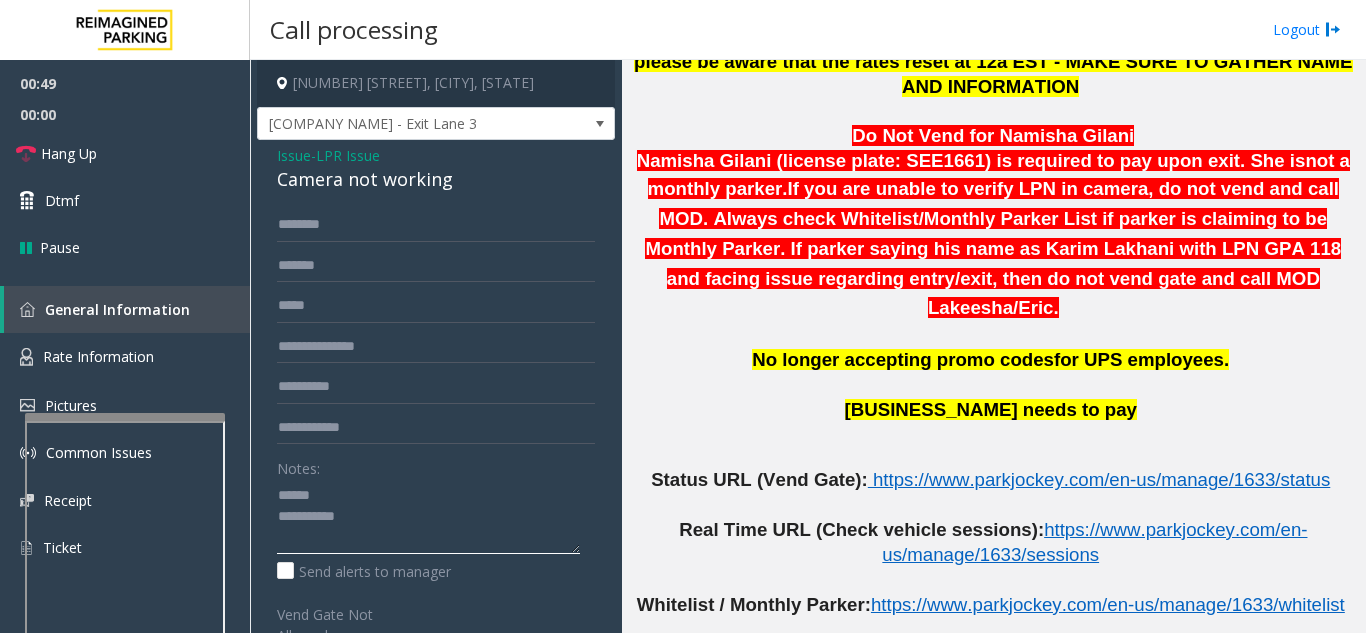 click 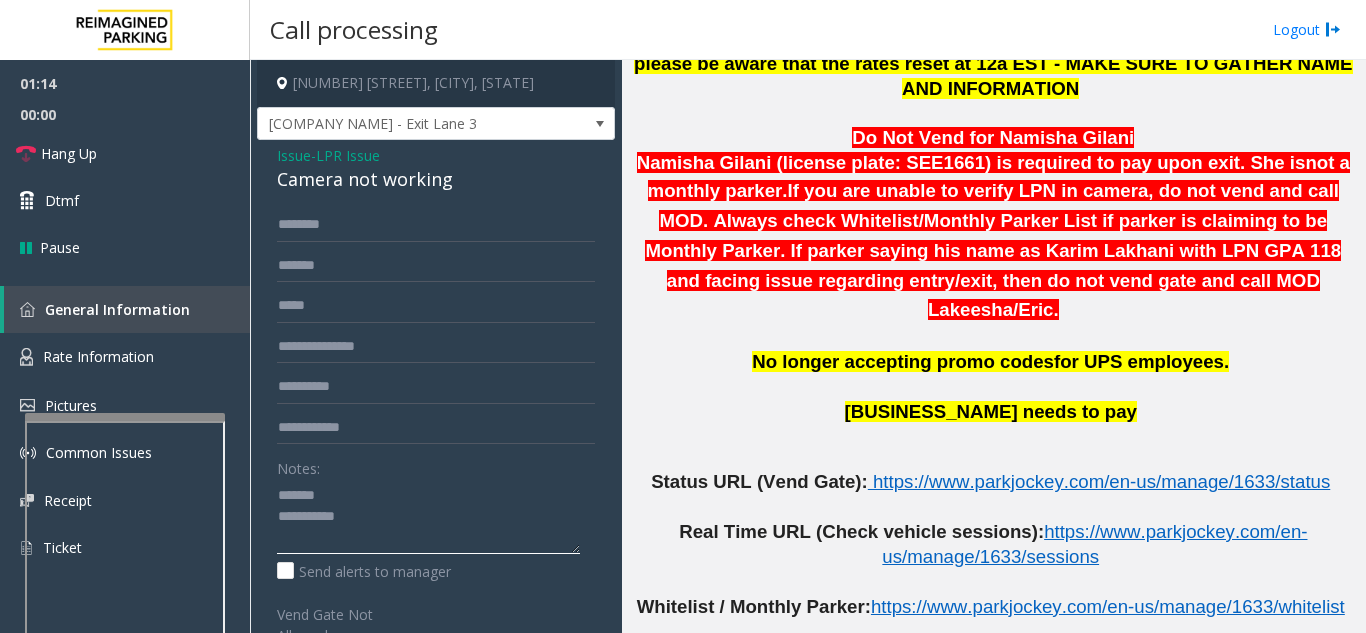 scroll, scrollTop: 800, scrollLeft: 0, axis: vertical 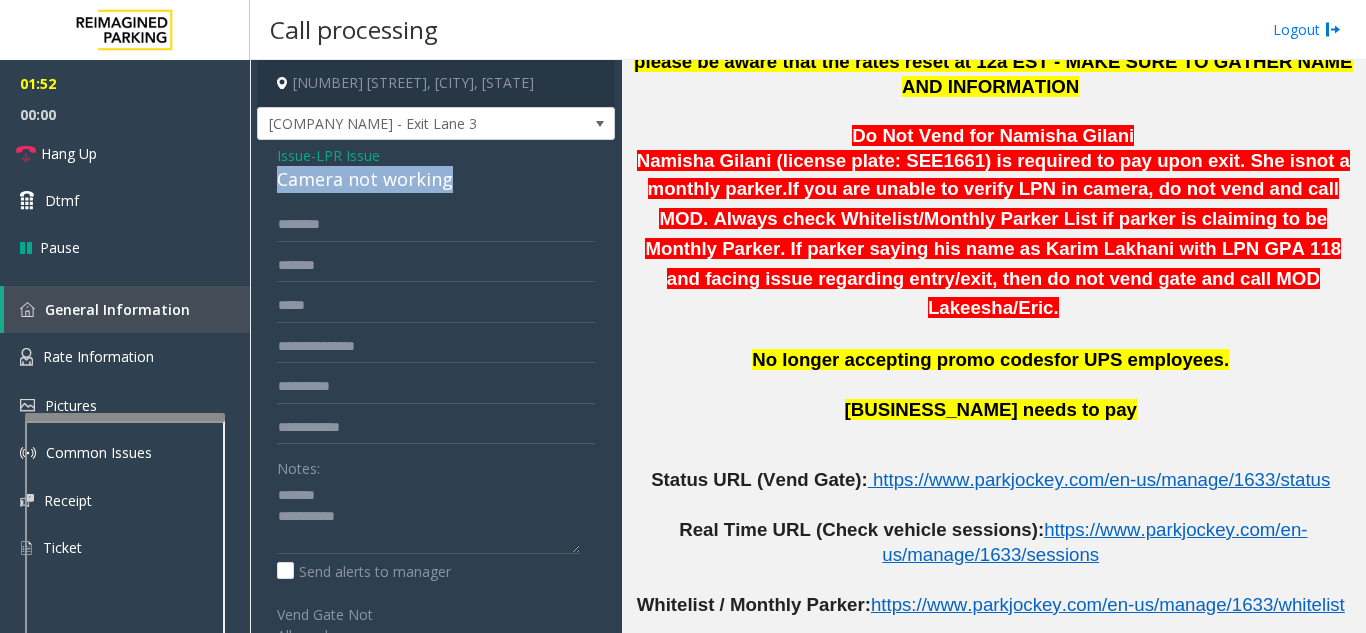 drag, startPoint x: 450, startPoint y: 173, endPoint x: 278, endPoint y: 185, distance: 172.41809 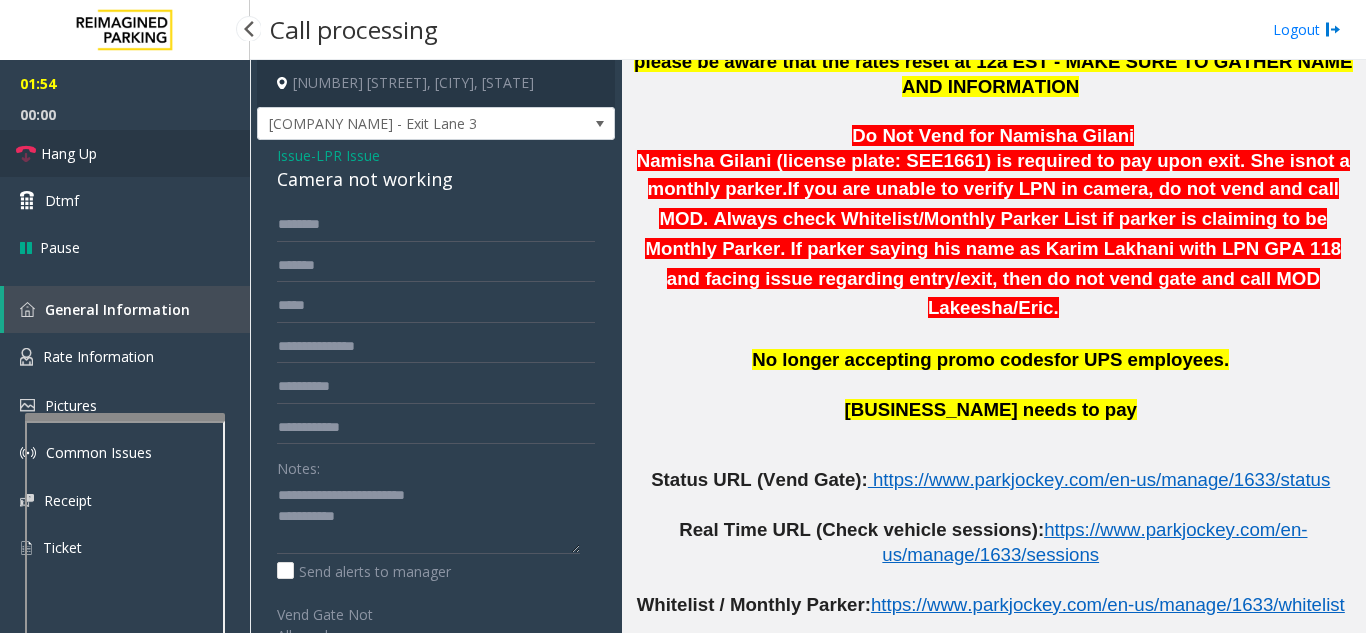 click on "Hang Up" at bounding box center [125, 153] 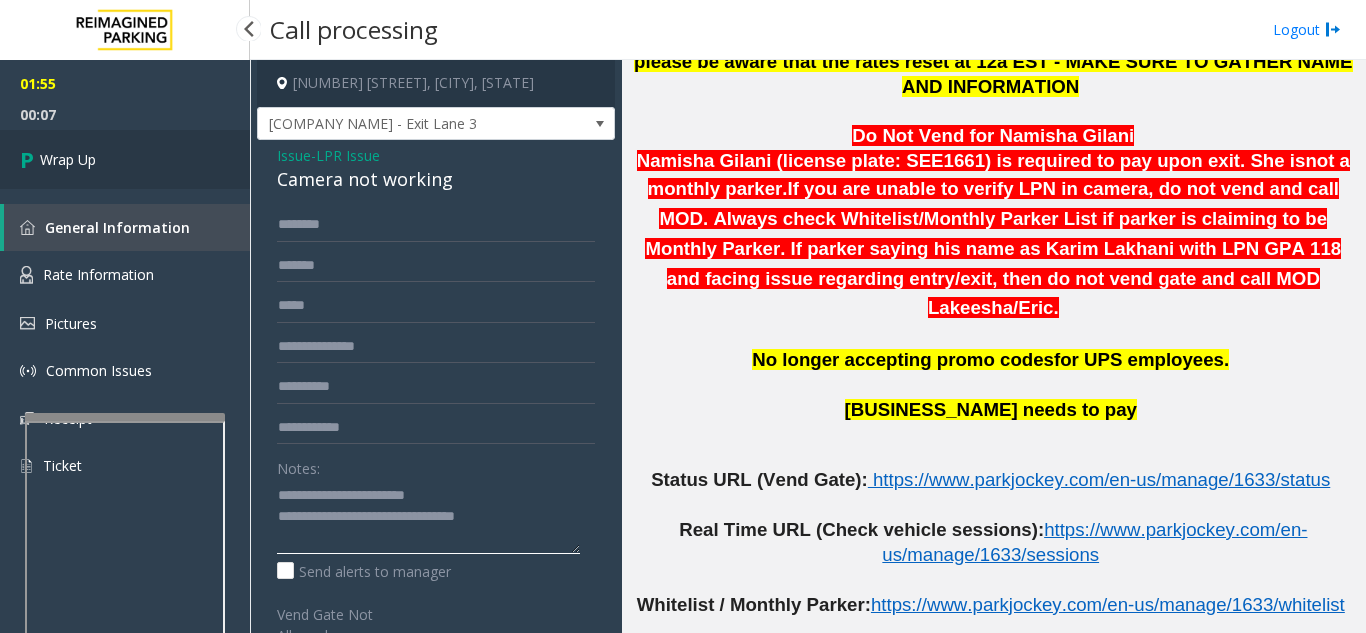 type on "**********" 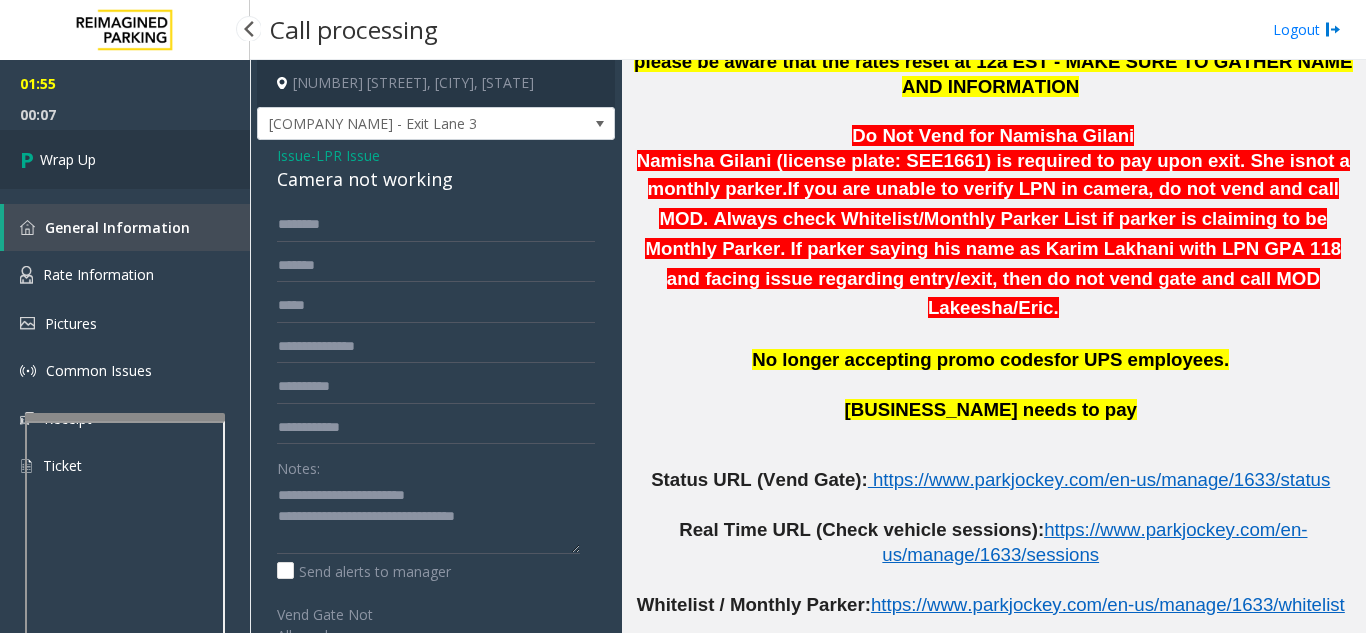 click on "Wrap Up" at bounding box center (125, 159) 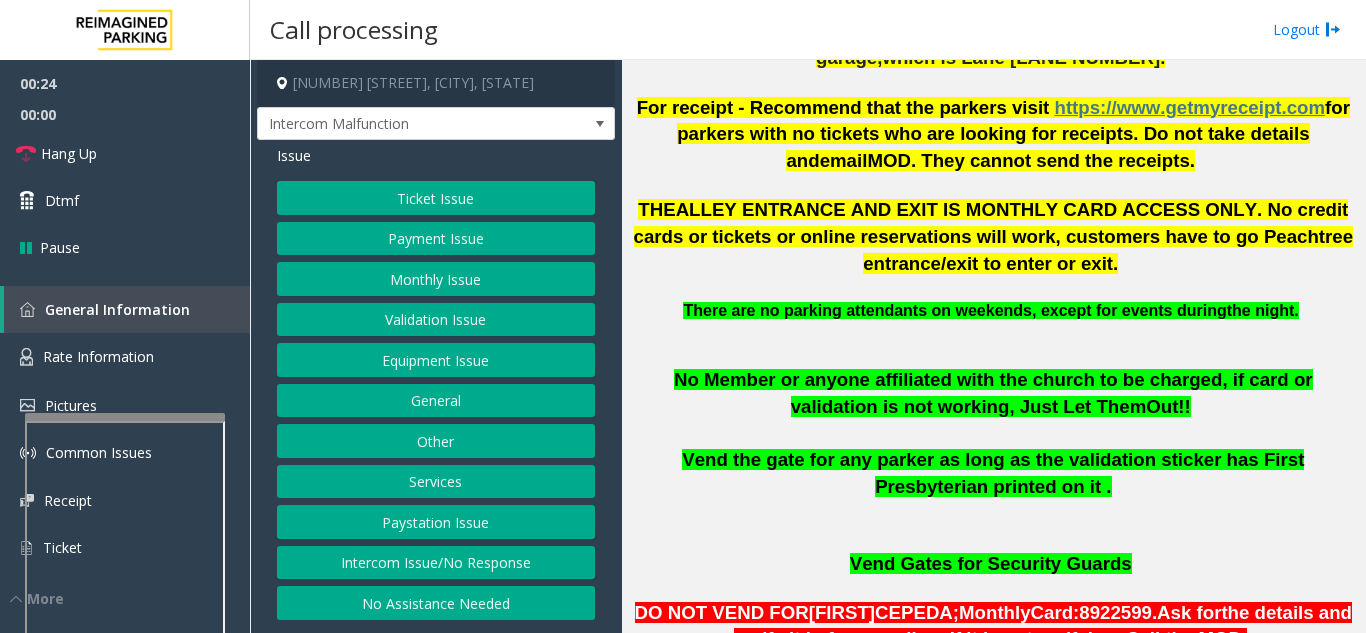 scroll, scrollTop: 900, scrollLeft: 0, axis: vertical 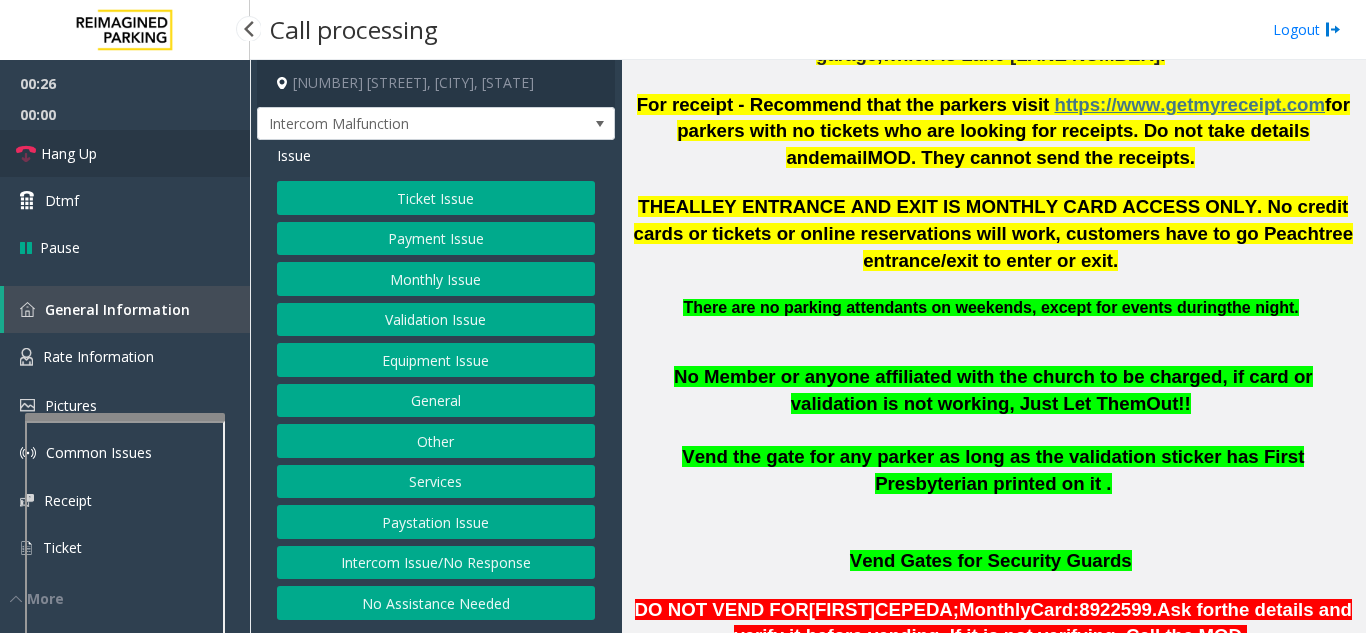 click on "Hang Up" at bounding box center [69, 153] 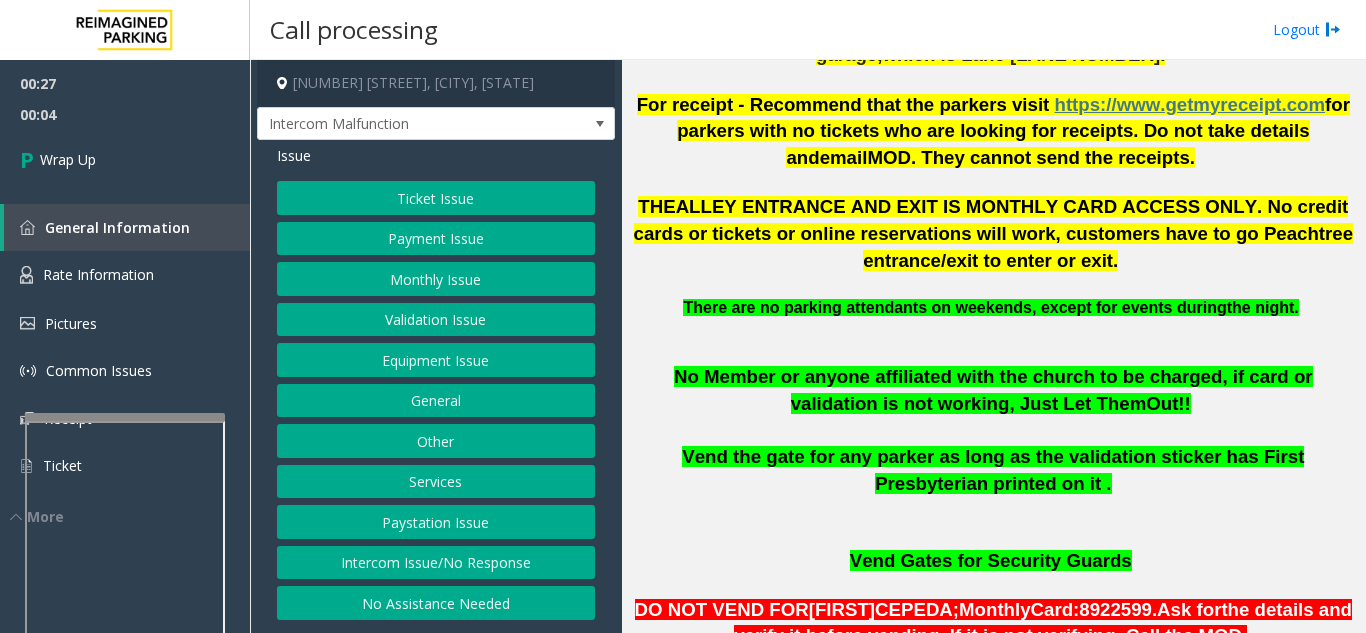 click on "Equipment Issue" 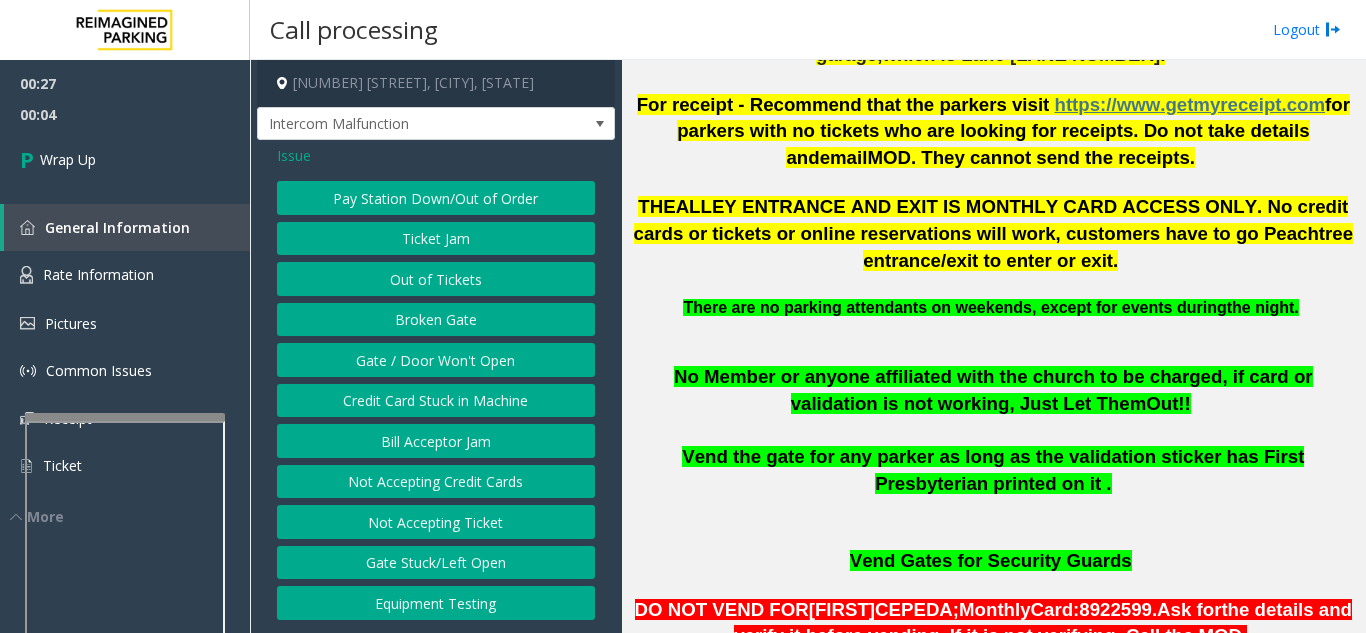 click on "Gate / Door Won't Open" 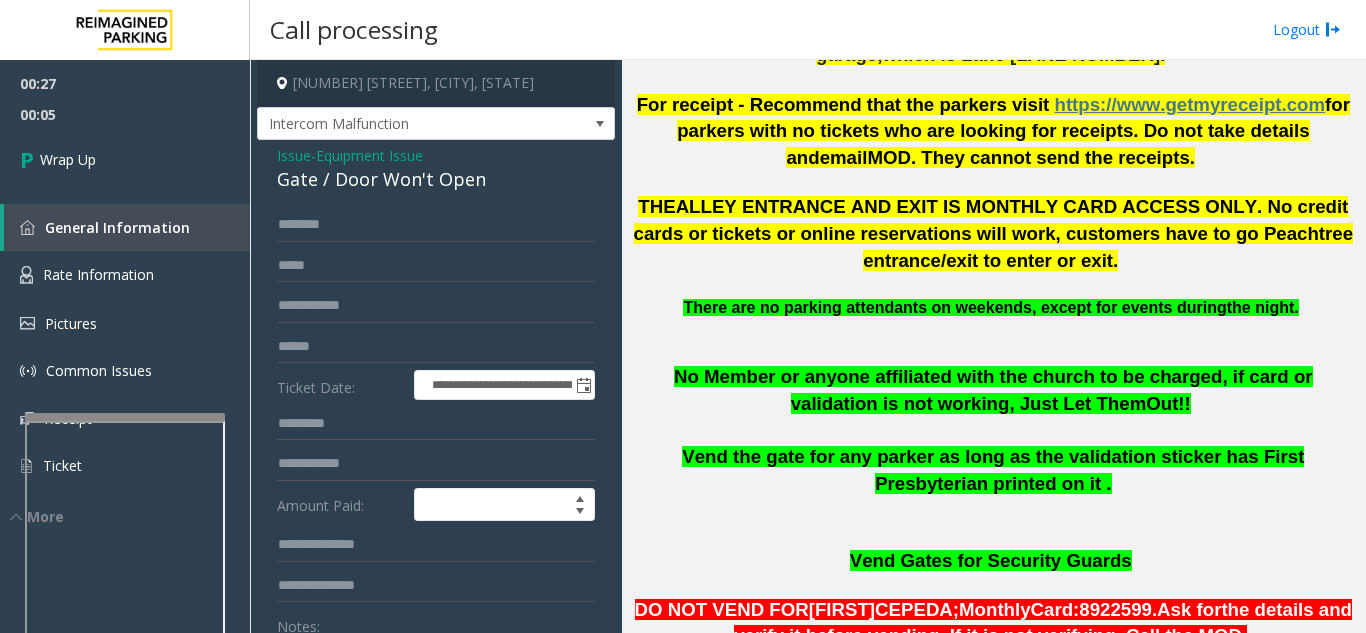 scroll, scrollTop: 100, scrollLeft: 0, axis: vertical 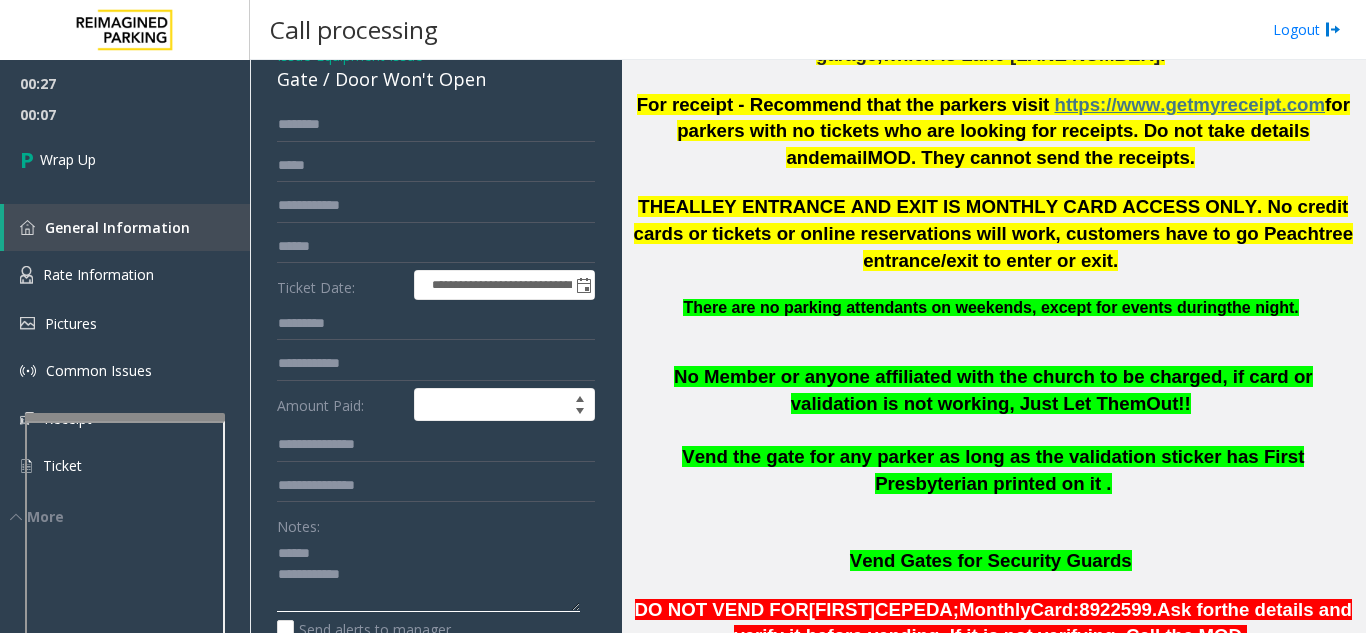 click 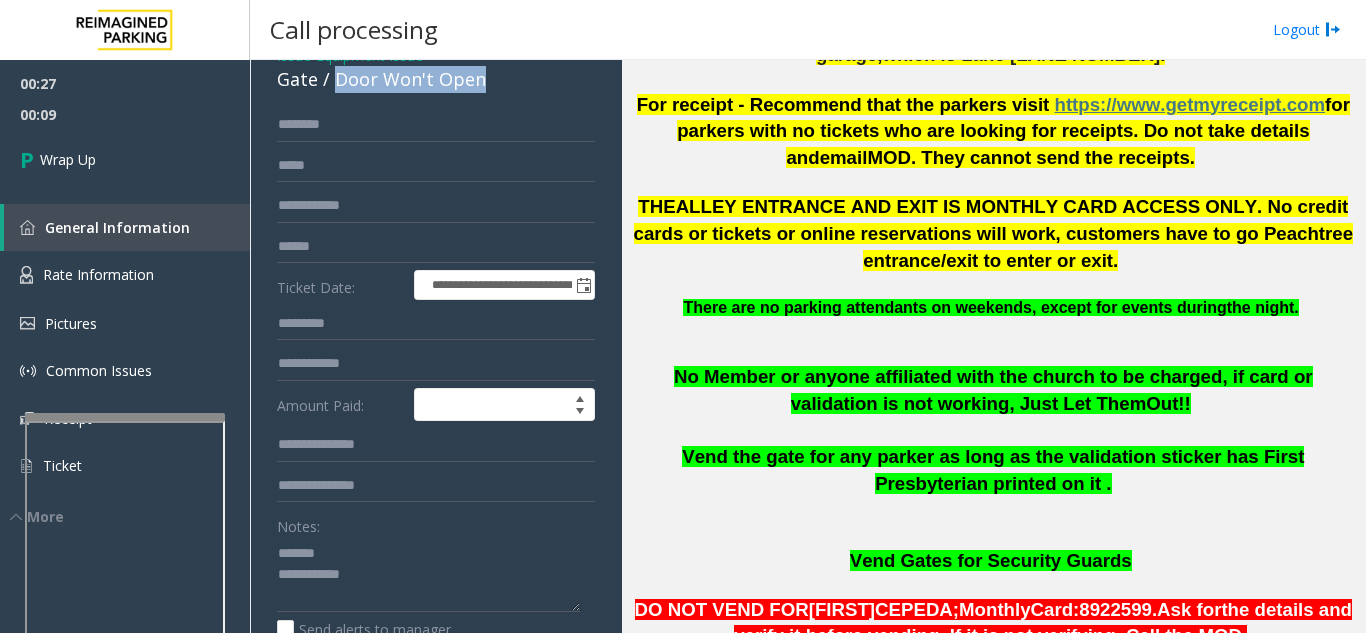 drag, startPoint x: 332, startPoint y: 95, endPoint x: 502, endPoint y: 106, distance: 170.35551 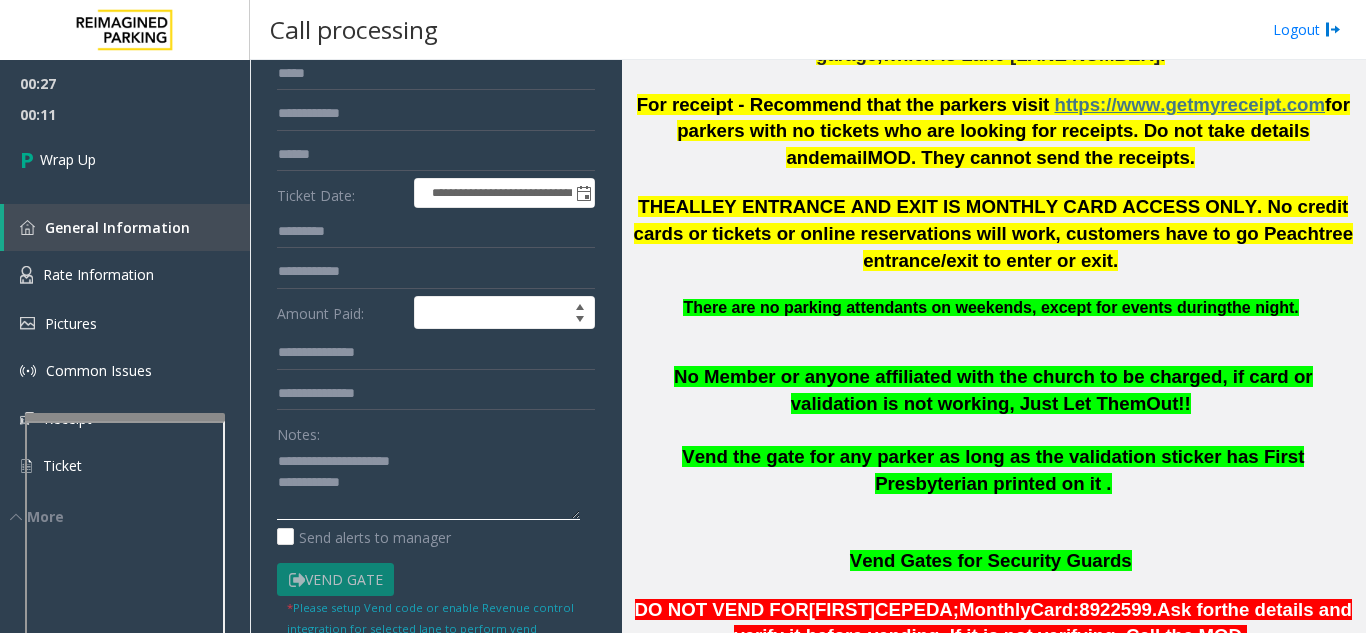 scroll, scrollTop: 400, scrollLeft: 0, axis: vertical 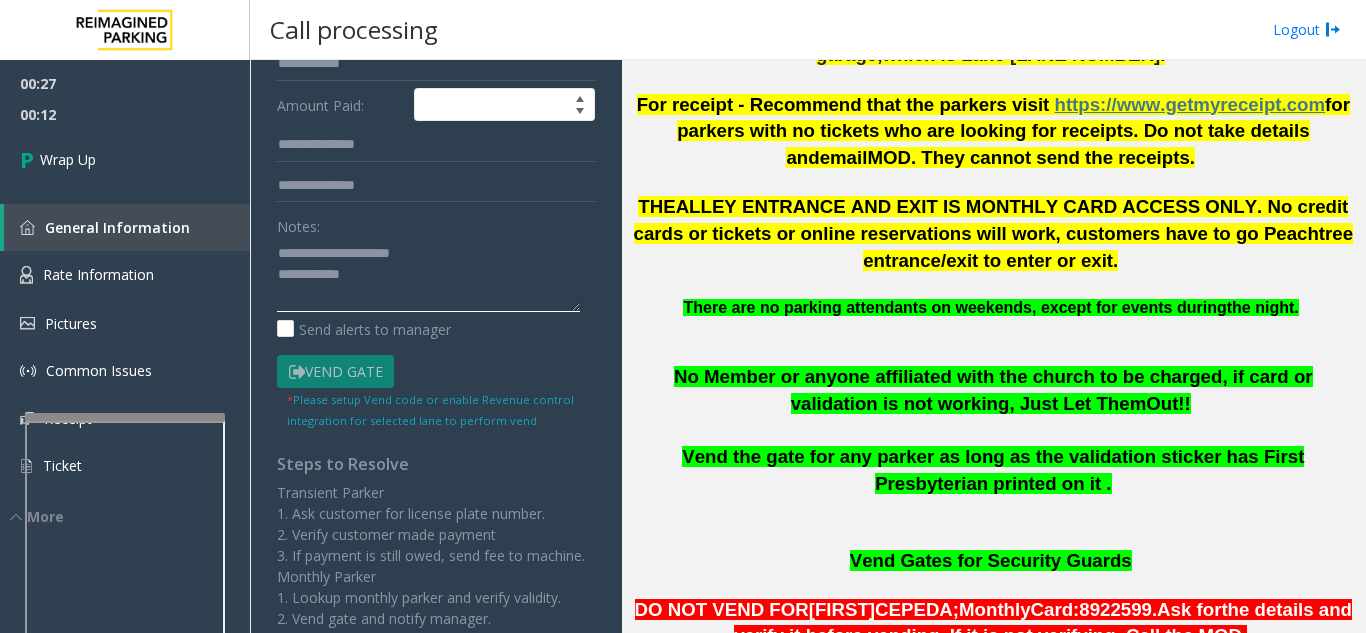 click 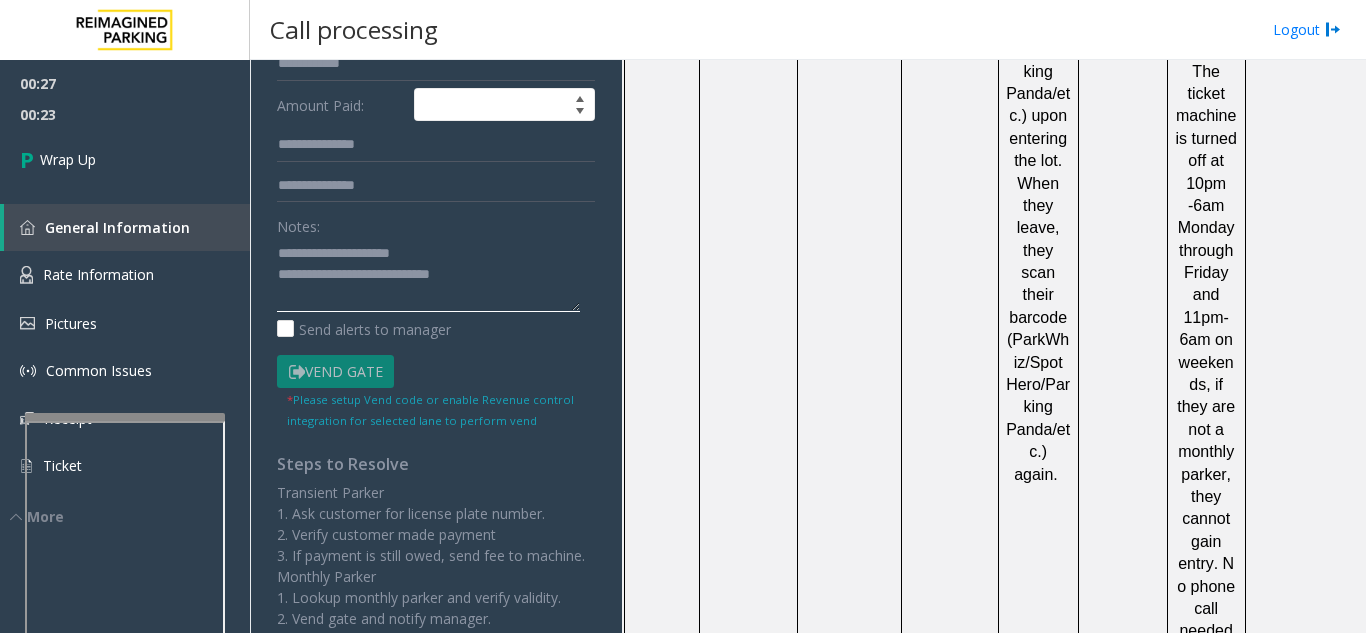 scroll, scrollTop: 5200, scrollLeft: 0, axis: vertical 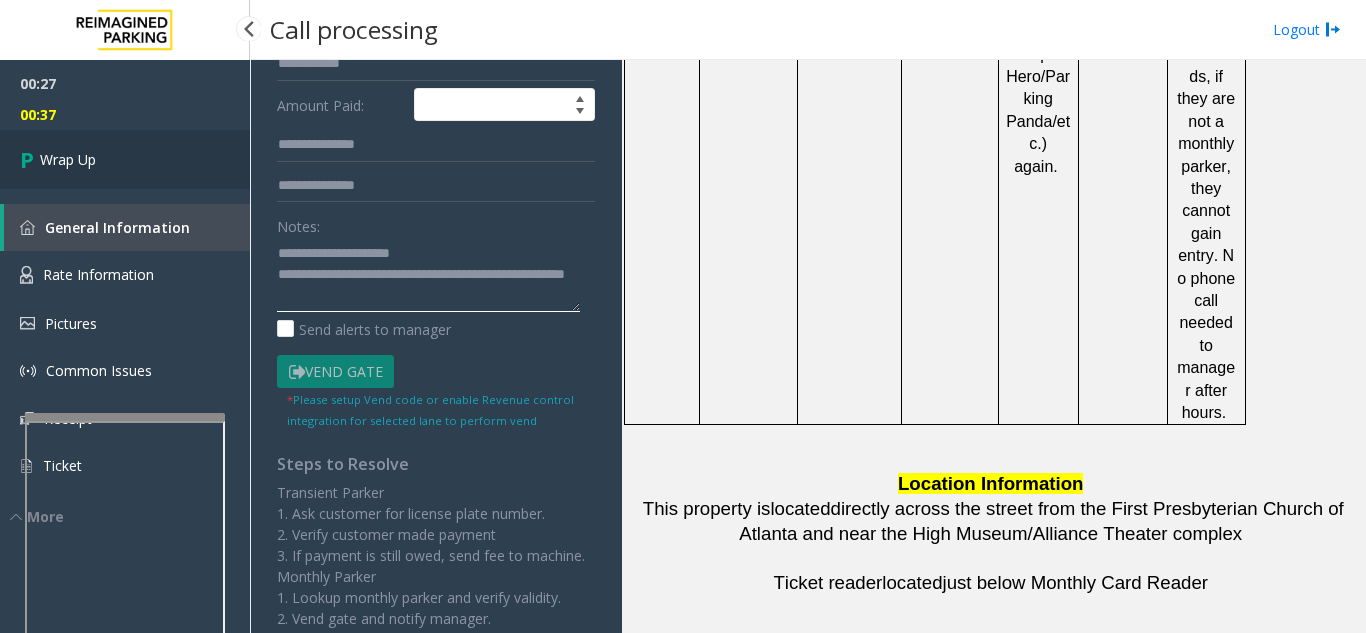 type on "**********" 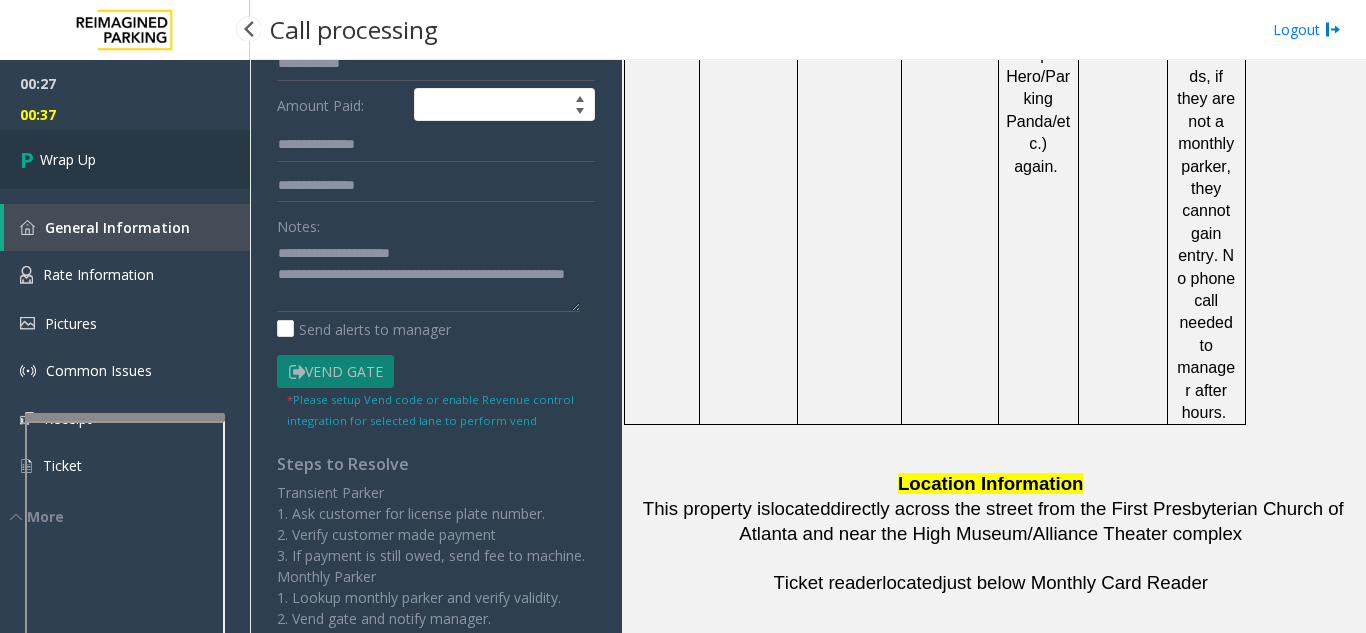 click on "Wrap Up" at bounding box center (125, 159) 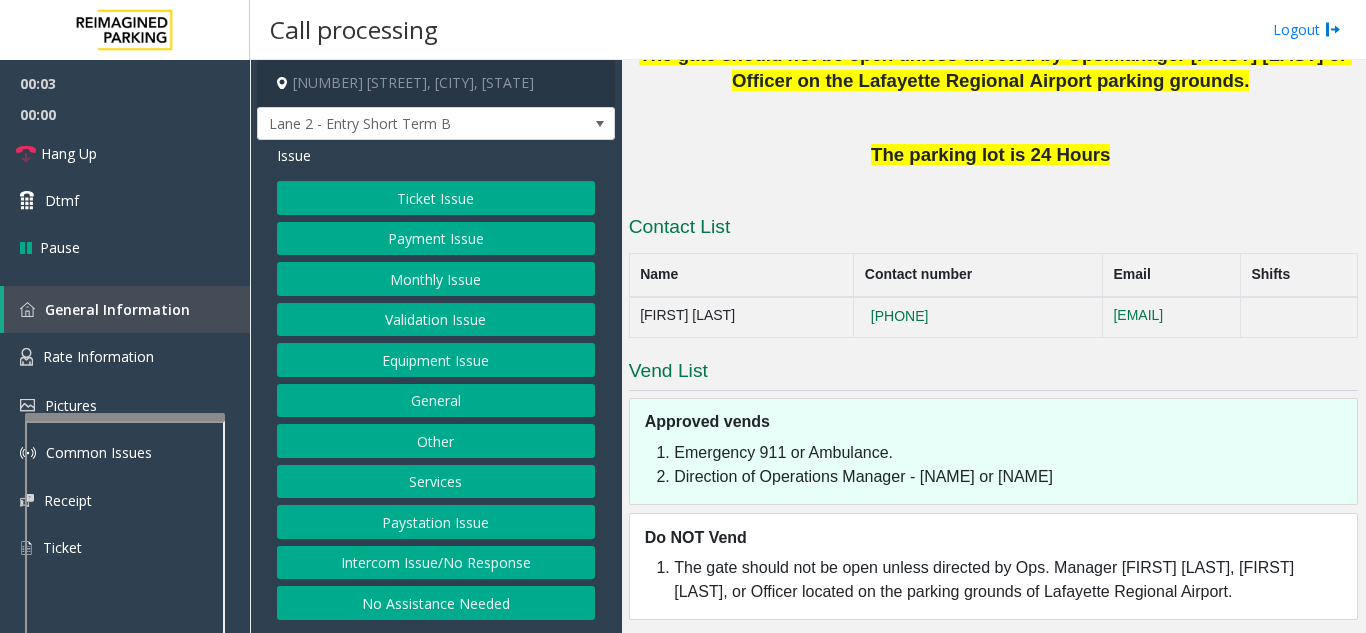 scroll, scrollTop: 526, scrollLeft: 0, axis: vertical 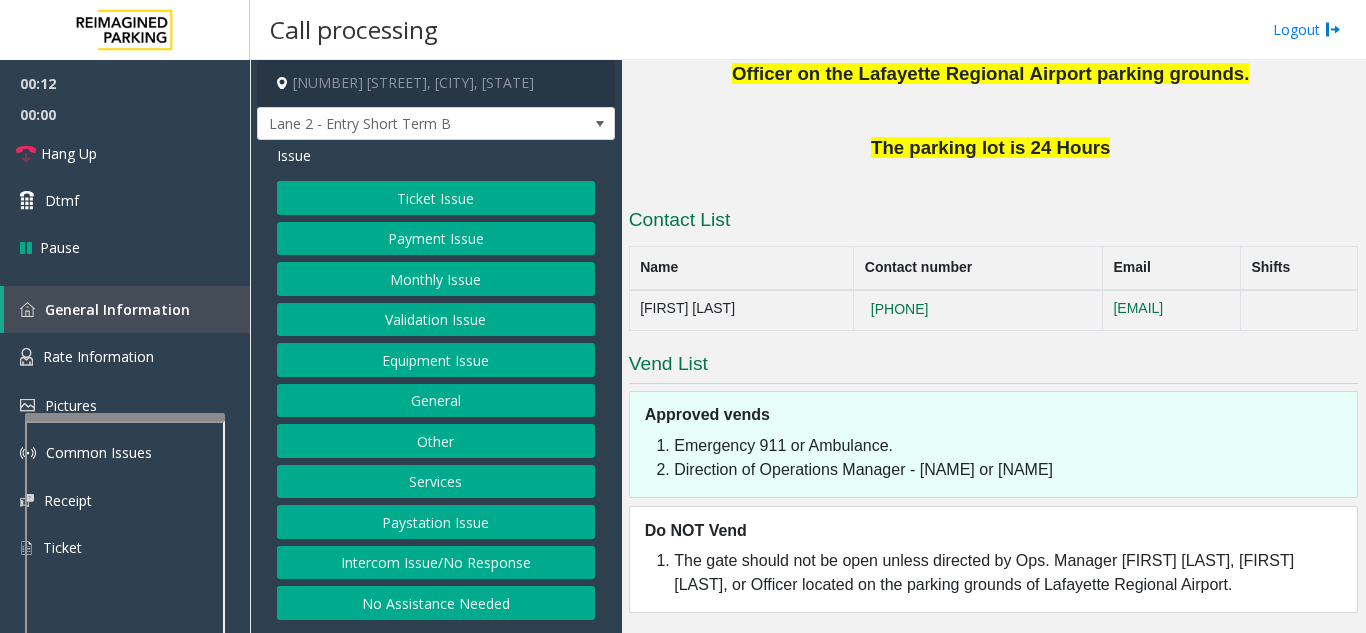 click on "Intercom Issue/No Response" 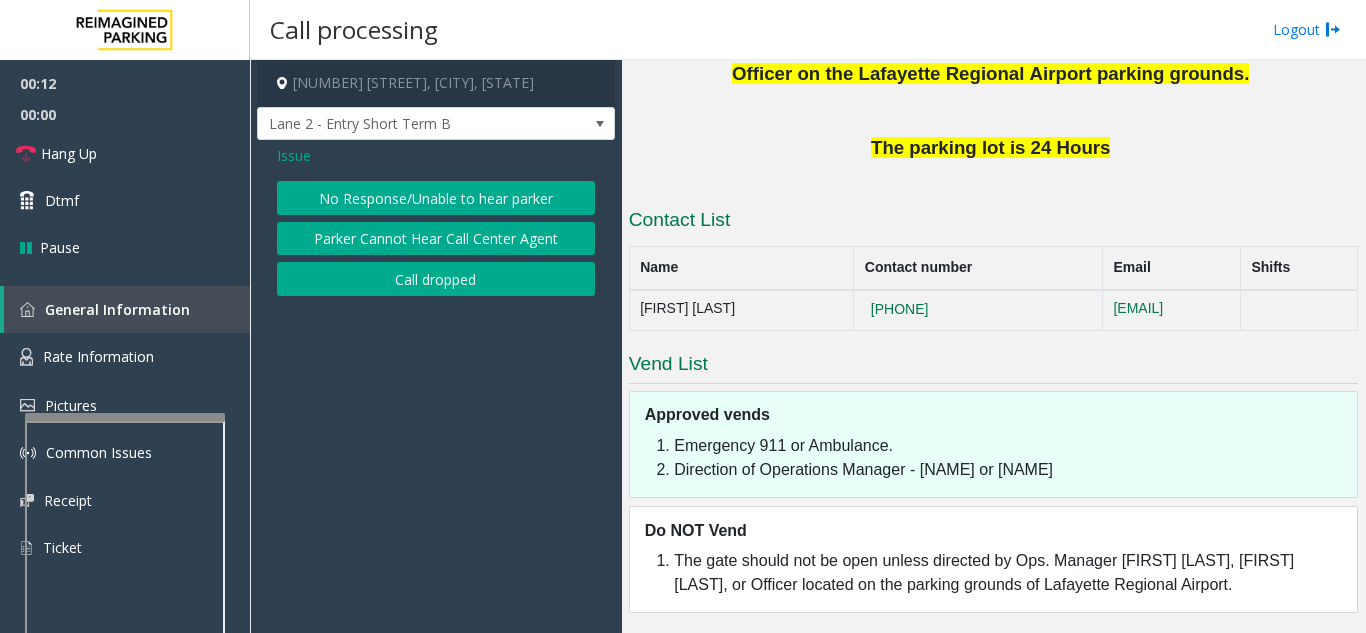 click on "No Response/Unable to hear parker" 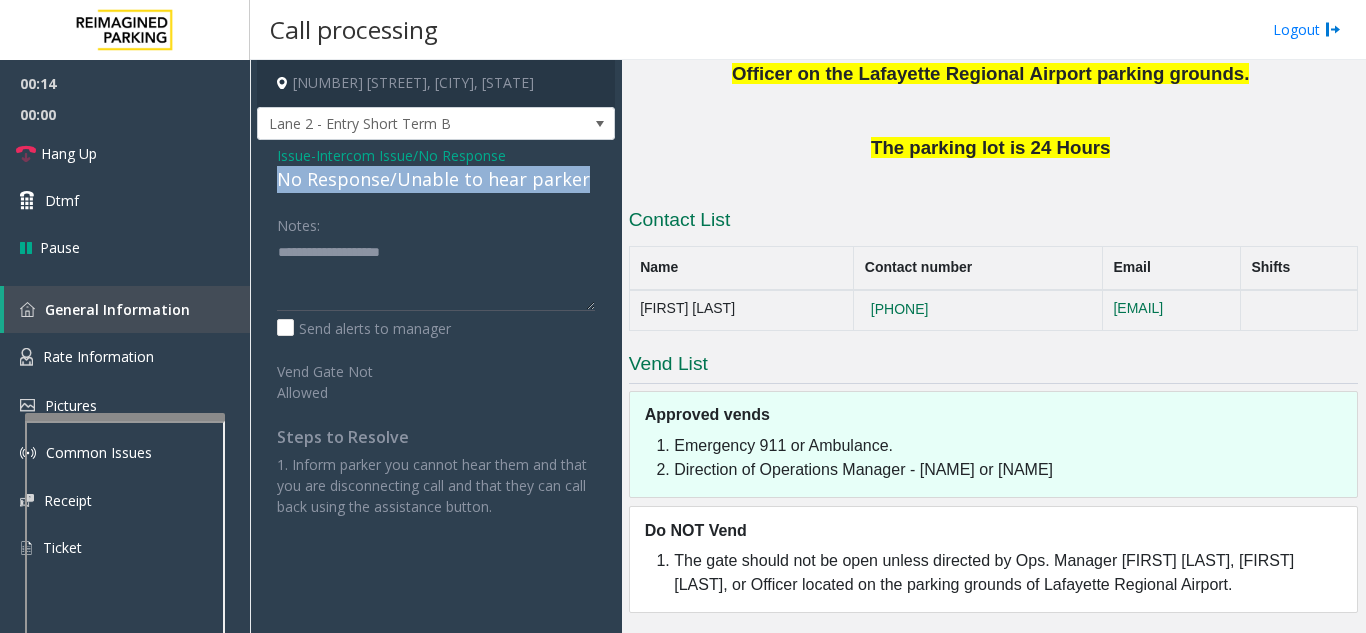 drag, startPoint x: 270, startPoint y: 178, endPoint x: 585, endPoint y: 183, distance: 315.03967 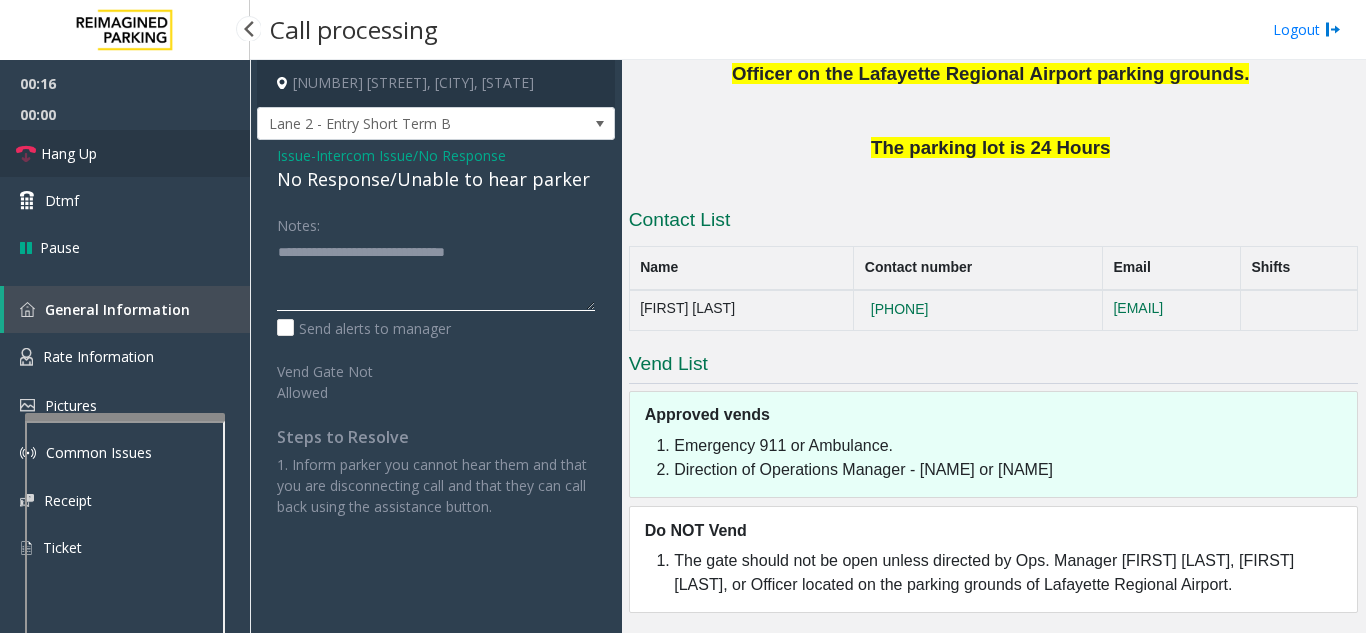 type on "**********" 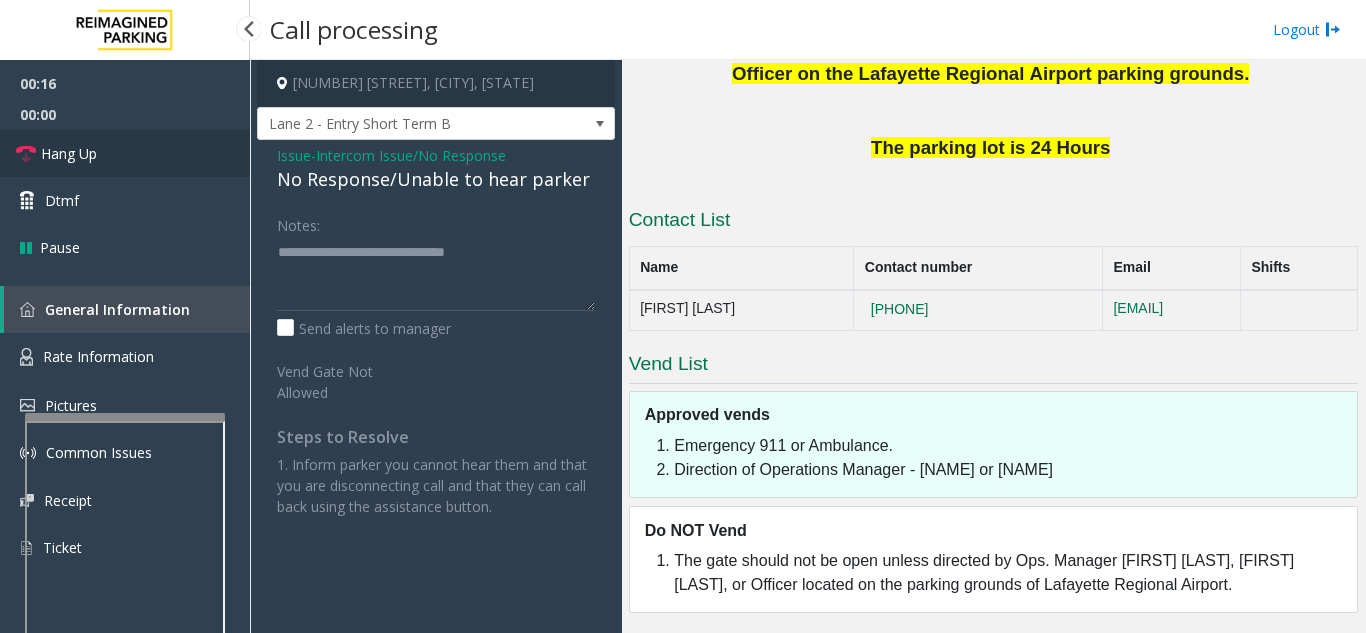 click on "Hang Up" at bounding box center [125, 153] 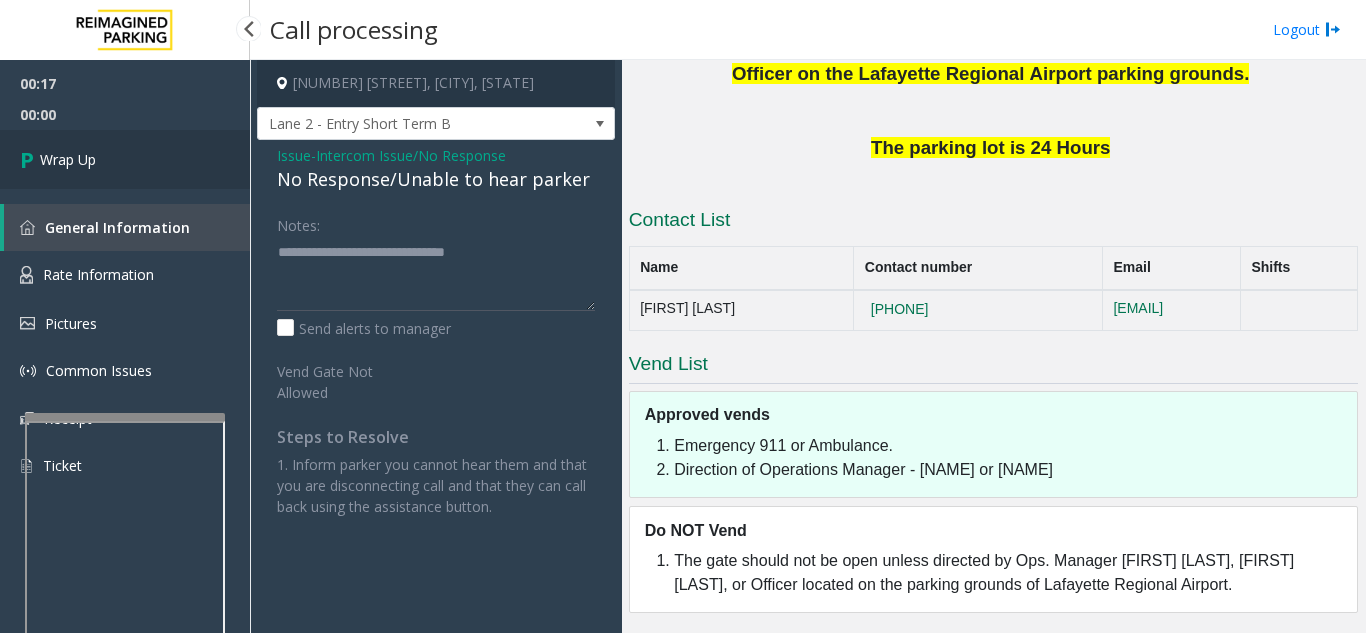 click on "Wrap Up" at bounding box center (125, 159) 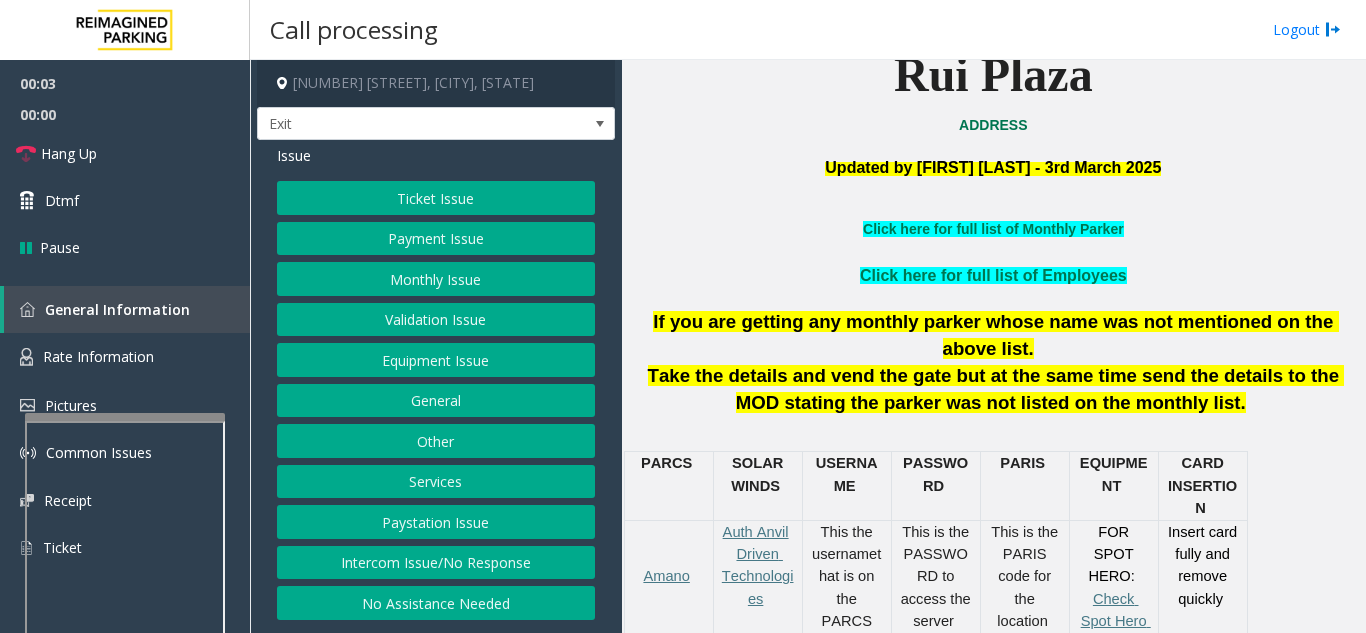 scroll, scrollTop: 500, scrollLeft: 0, axis: vertical 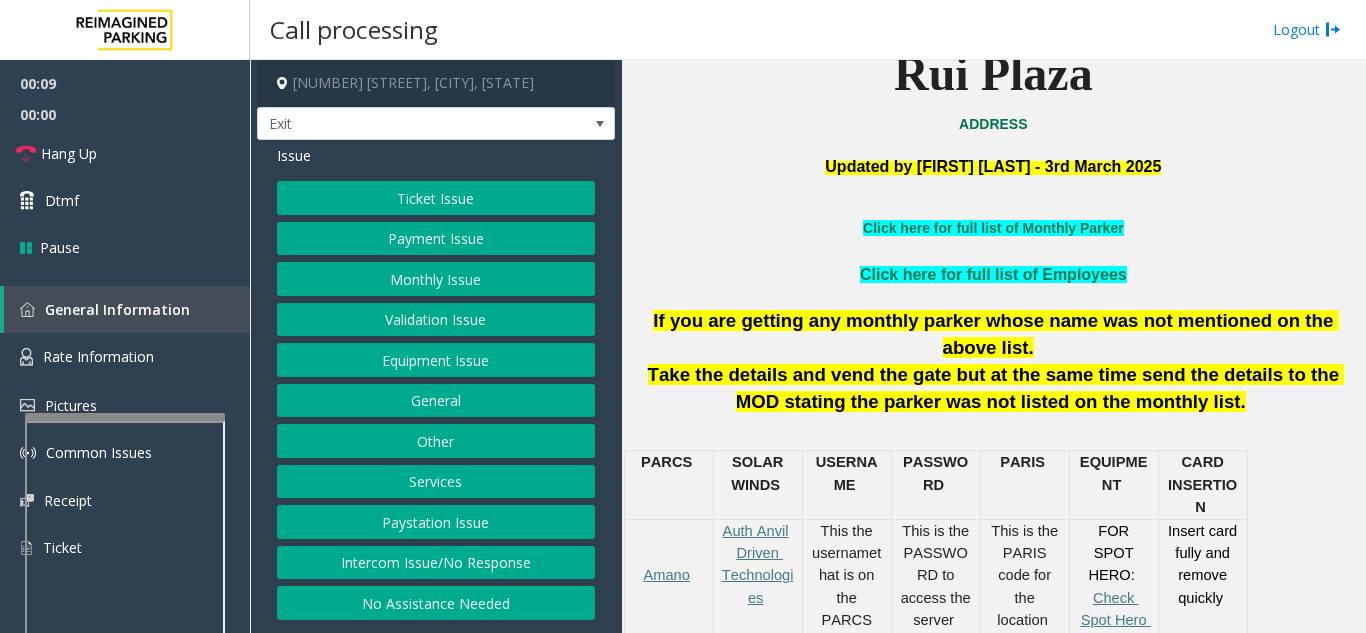 click on "Services" 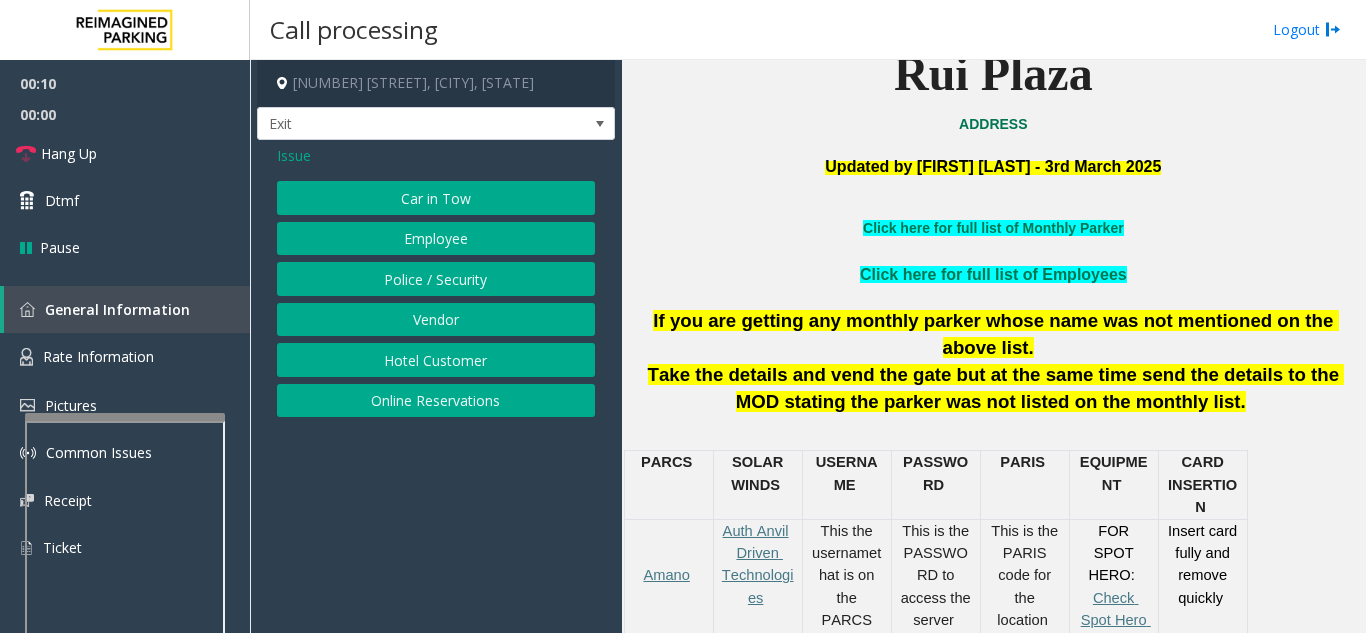 click on "Online Reservations" 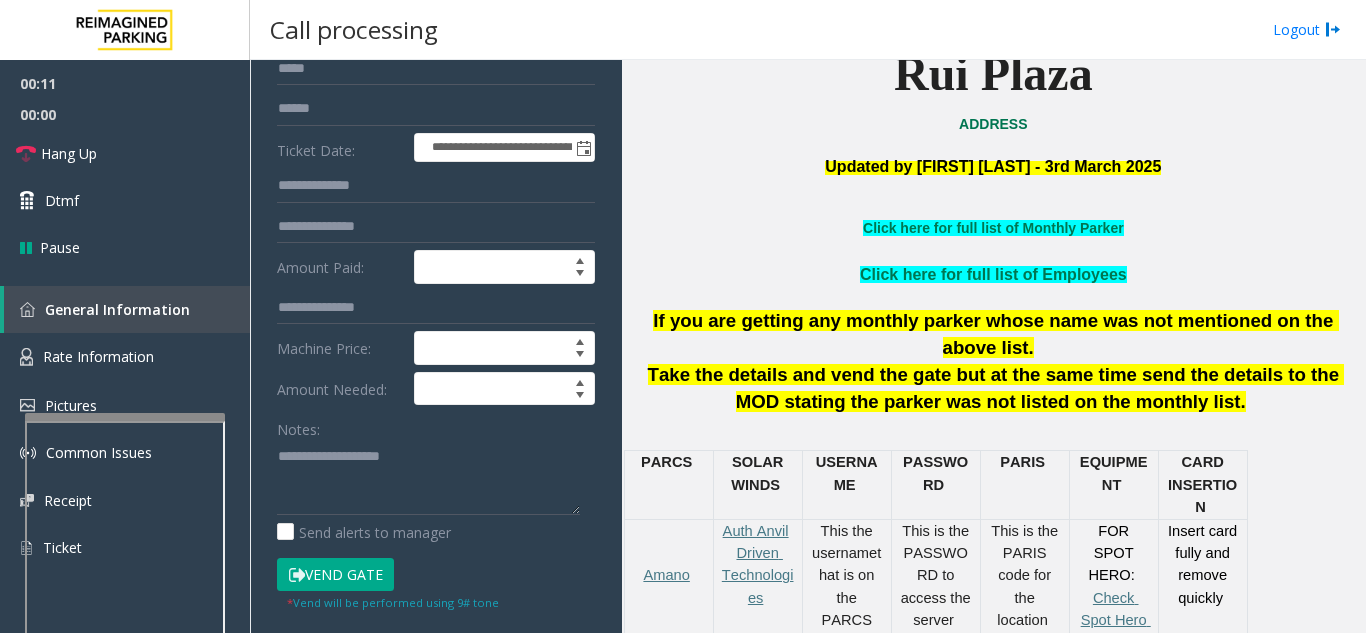 scroll, scrollTop: 200, scrollLeft: 0, axis: vertical 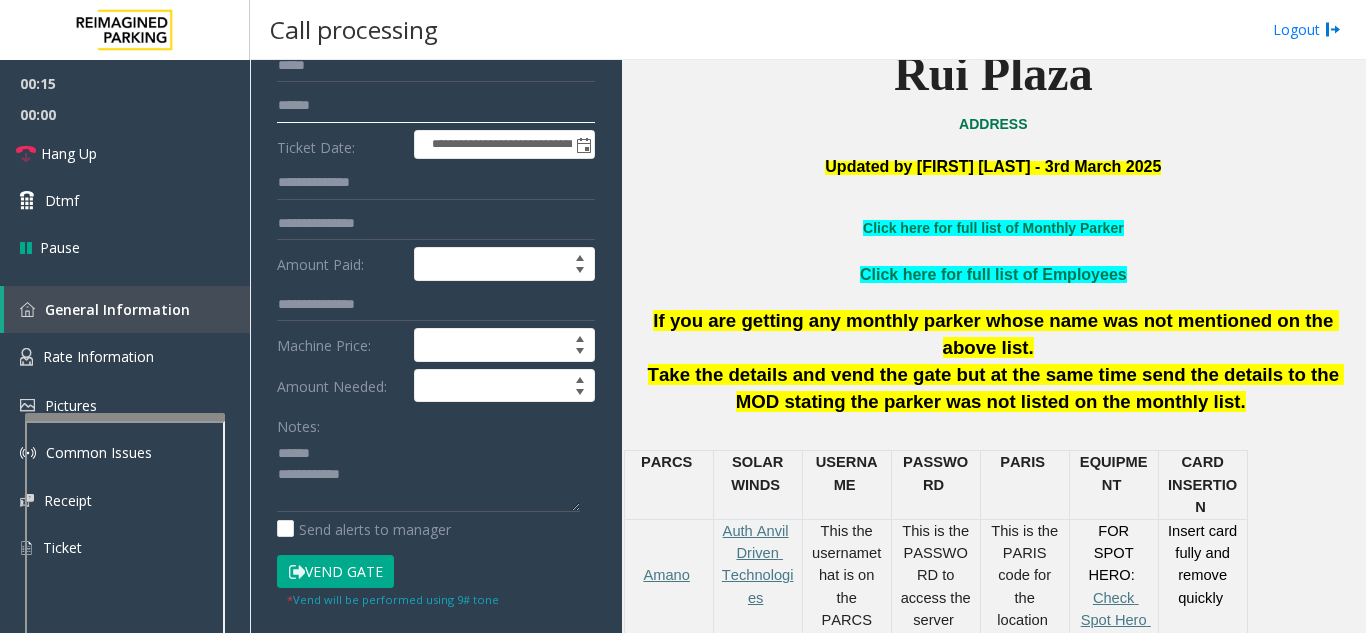 click 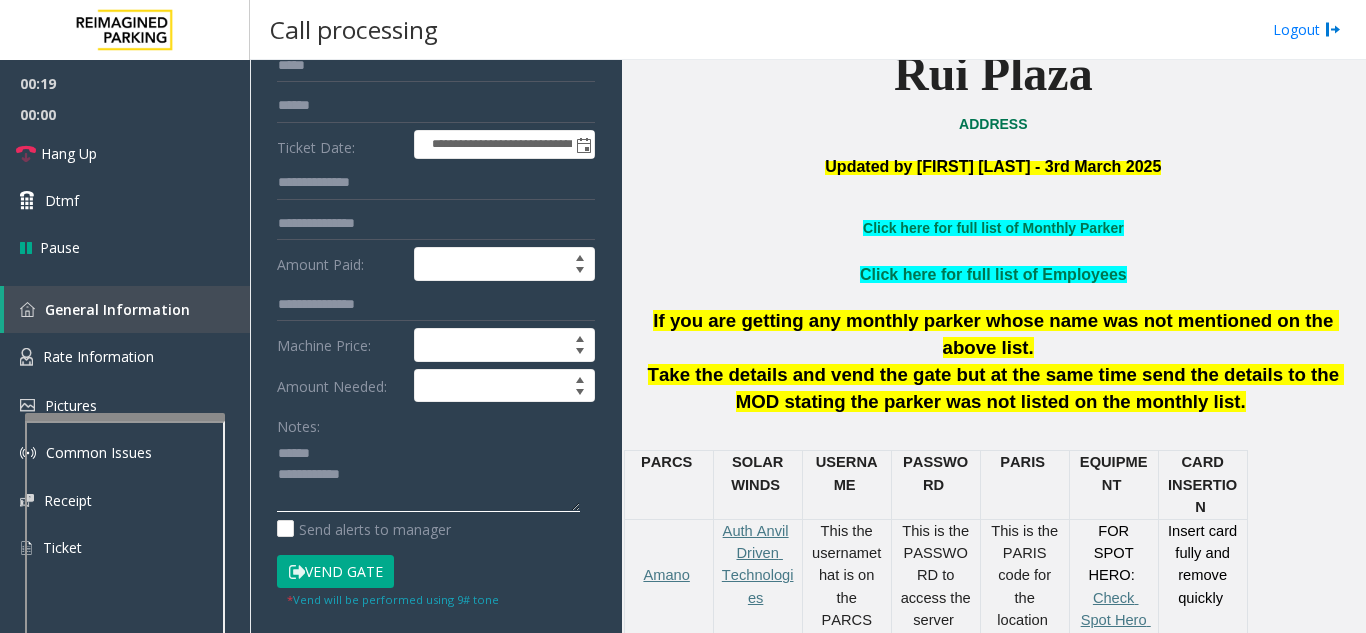 click 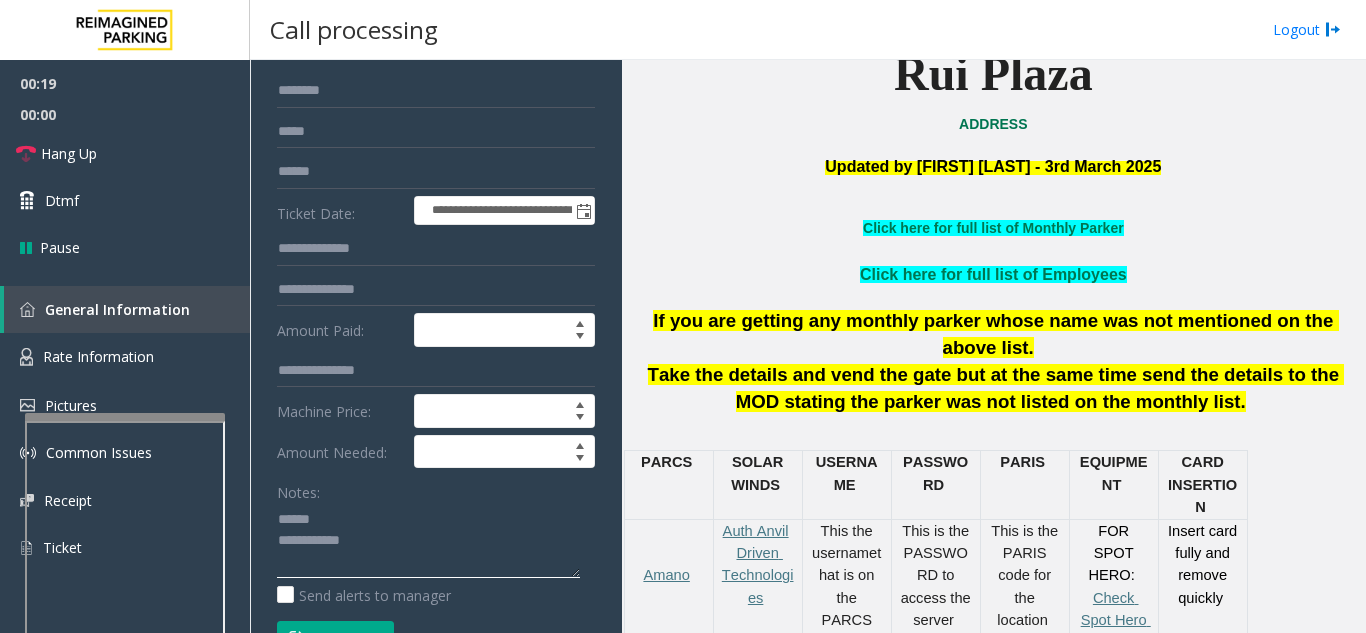 scroll, scrollTop: 100, scrollLeft: 0, axis: vertical 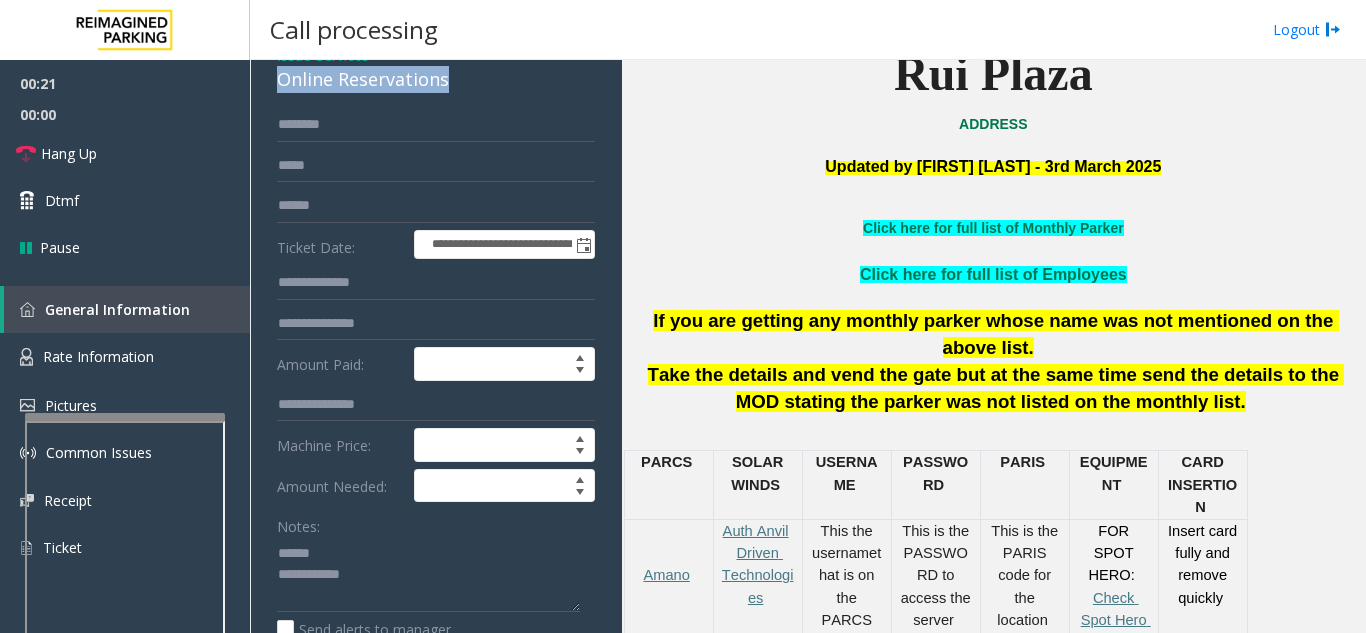 drag, startPoint x: 459, startPoint y: 83, endPoint x: 268, endPoint y: 82, distance: 191.00262 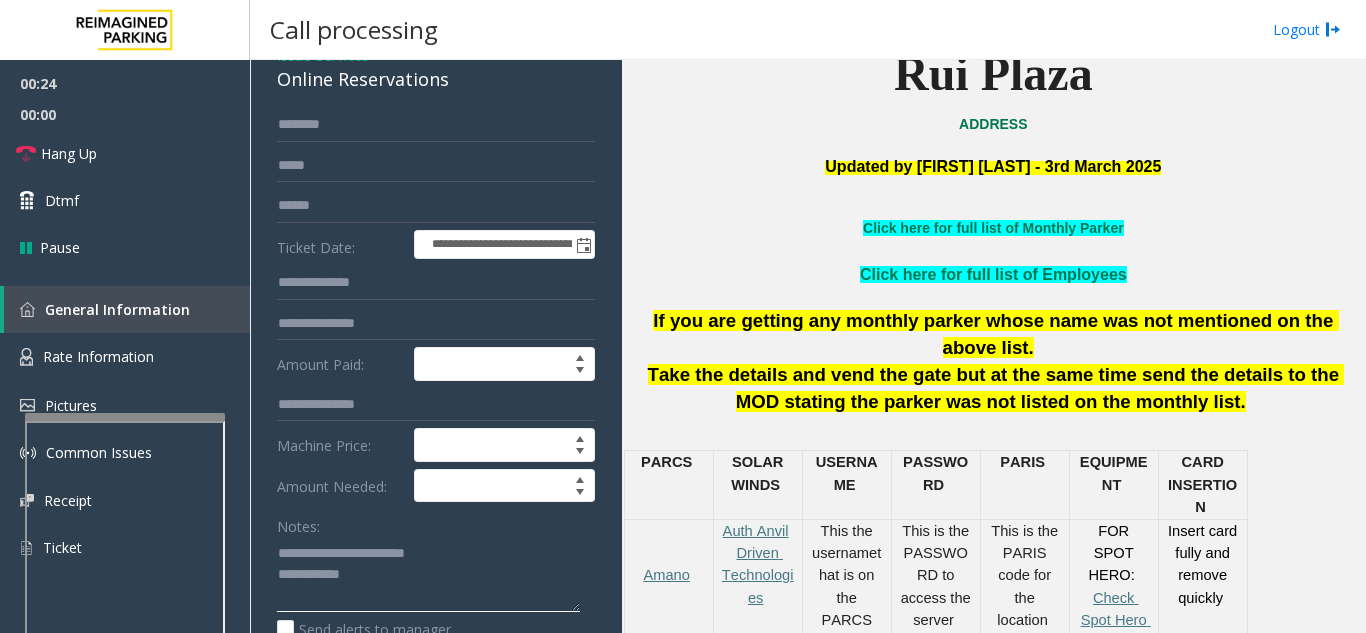 type on "**********" 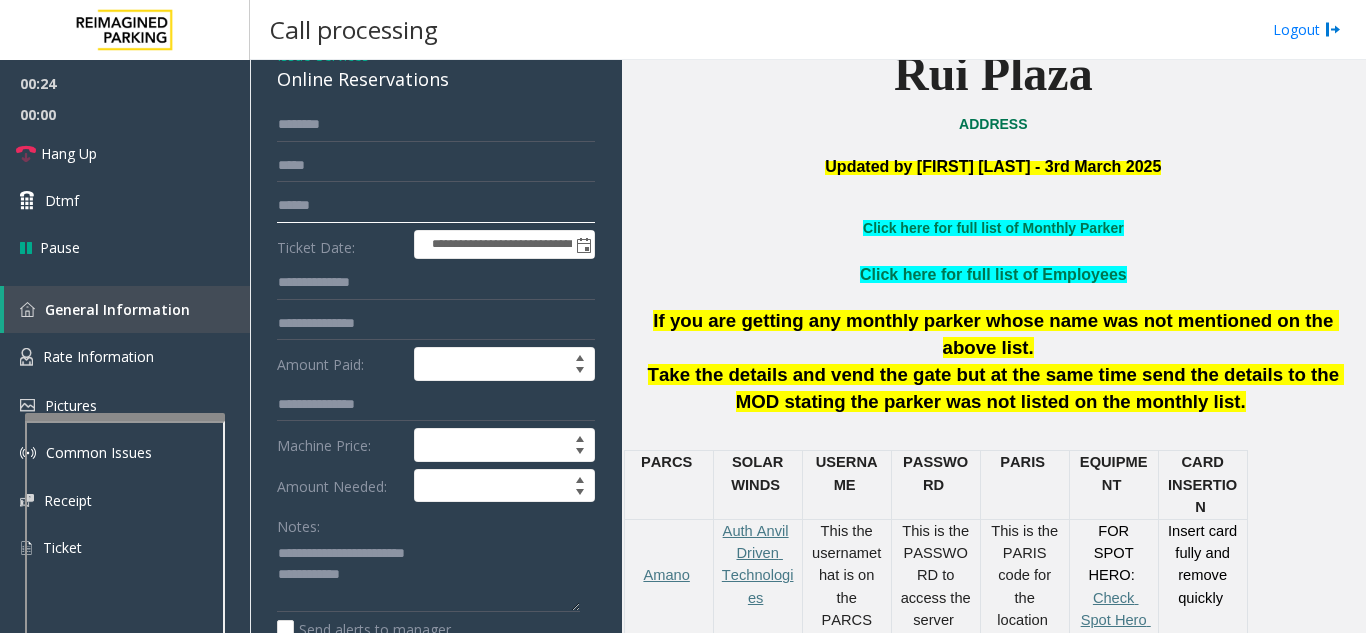 click 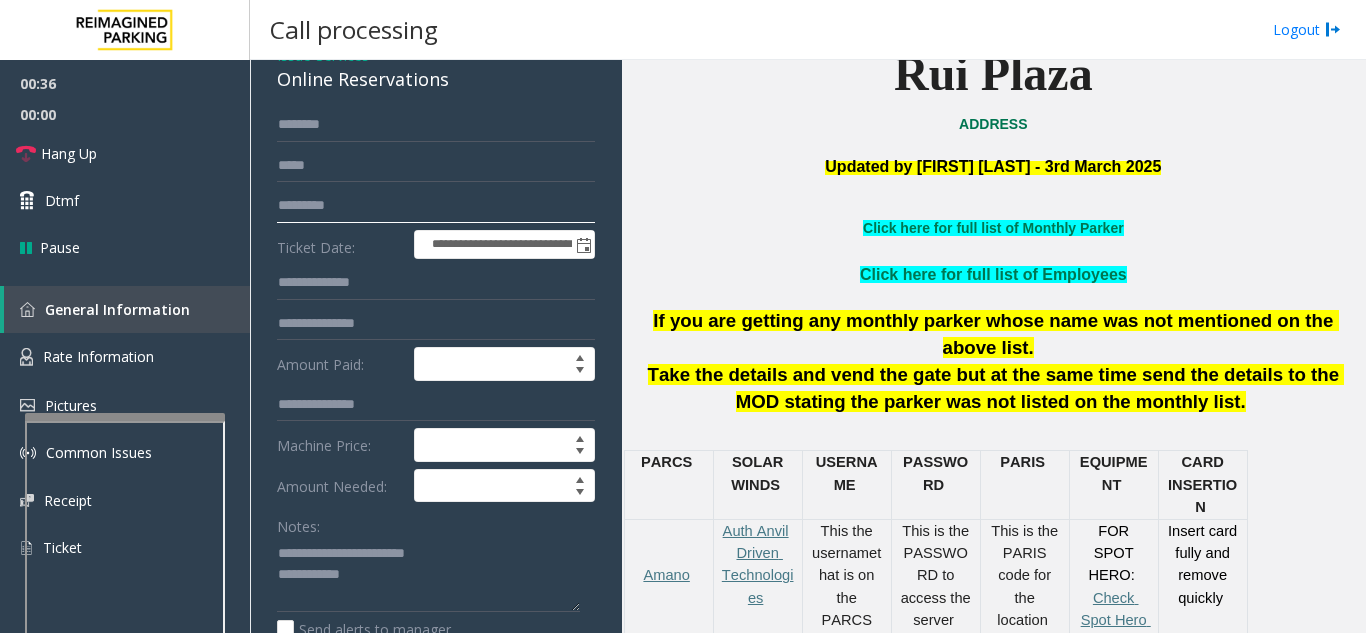 type on "*********" 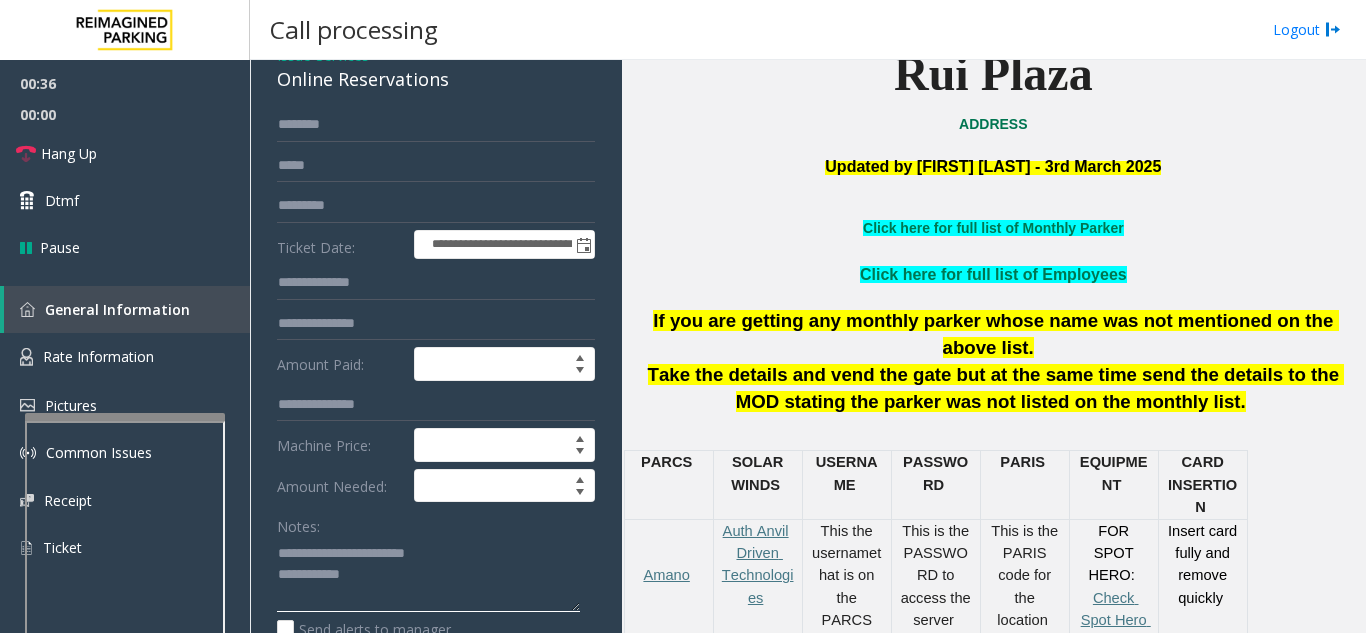 click 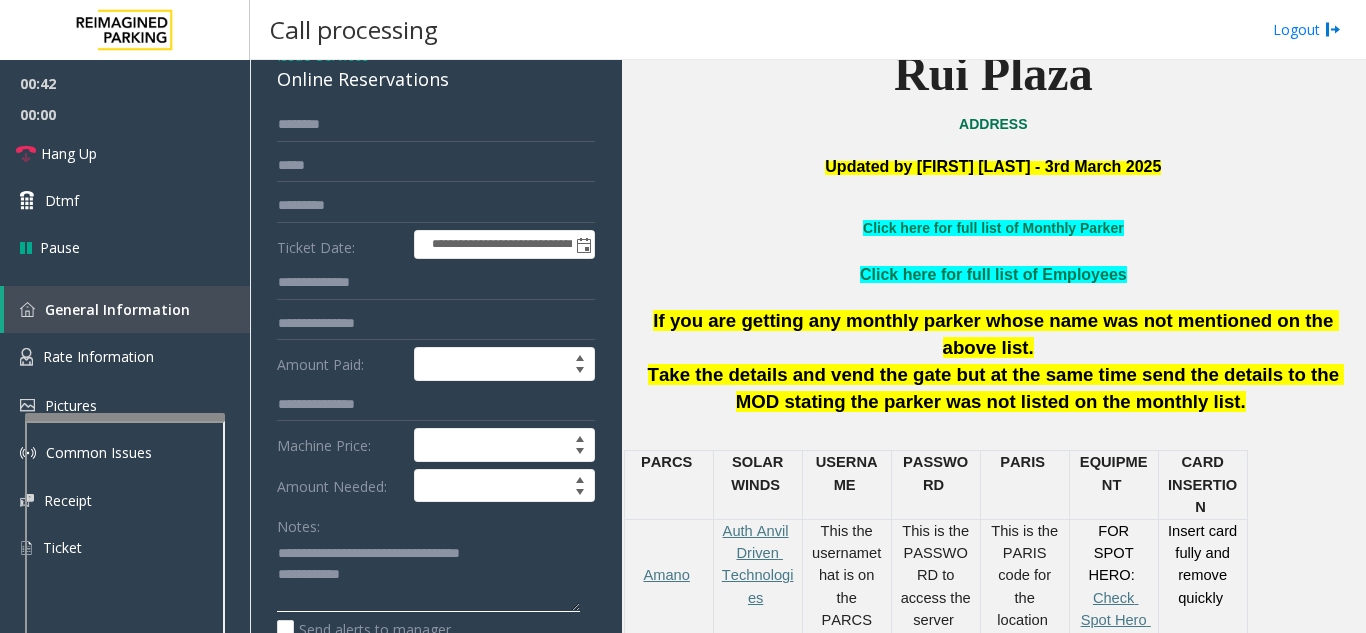 type on "**********" 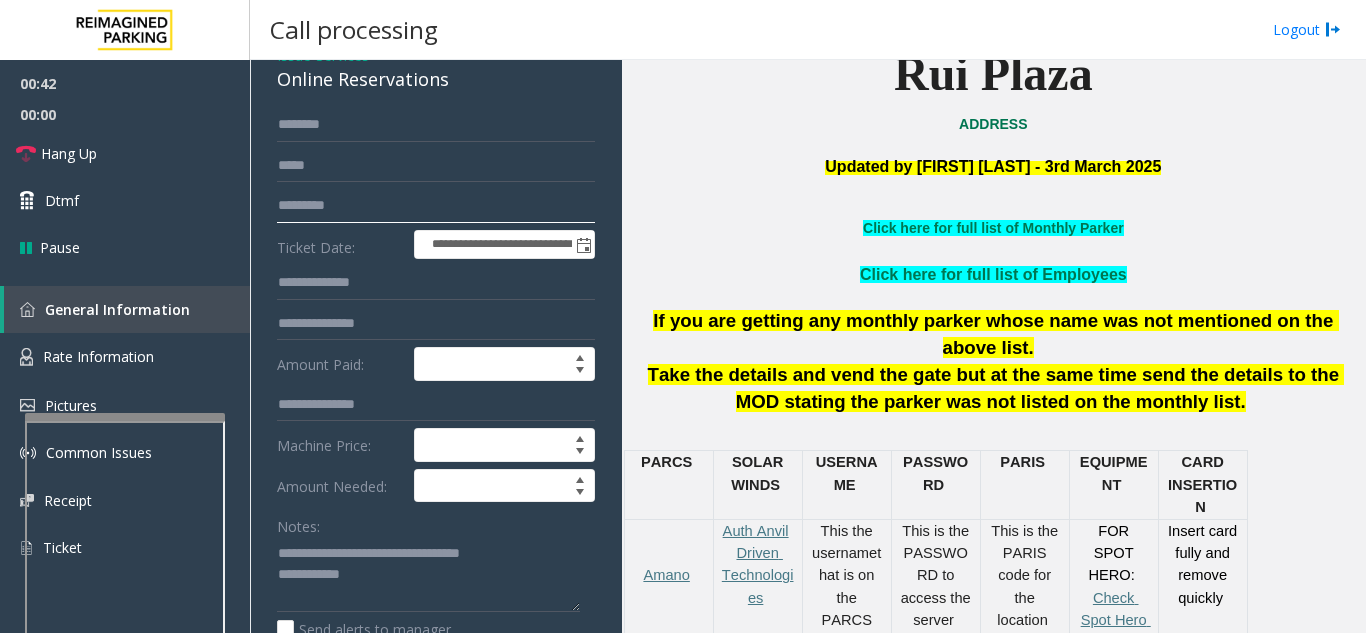 click on "*********" 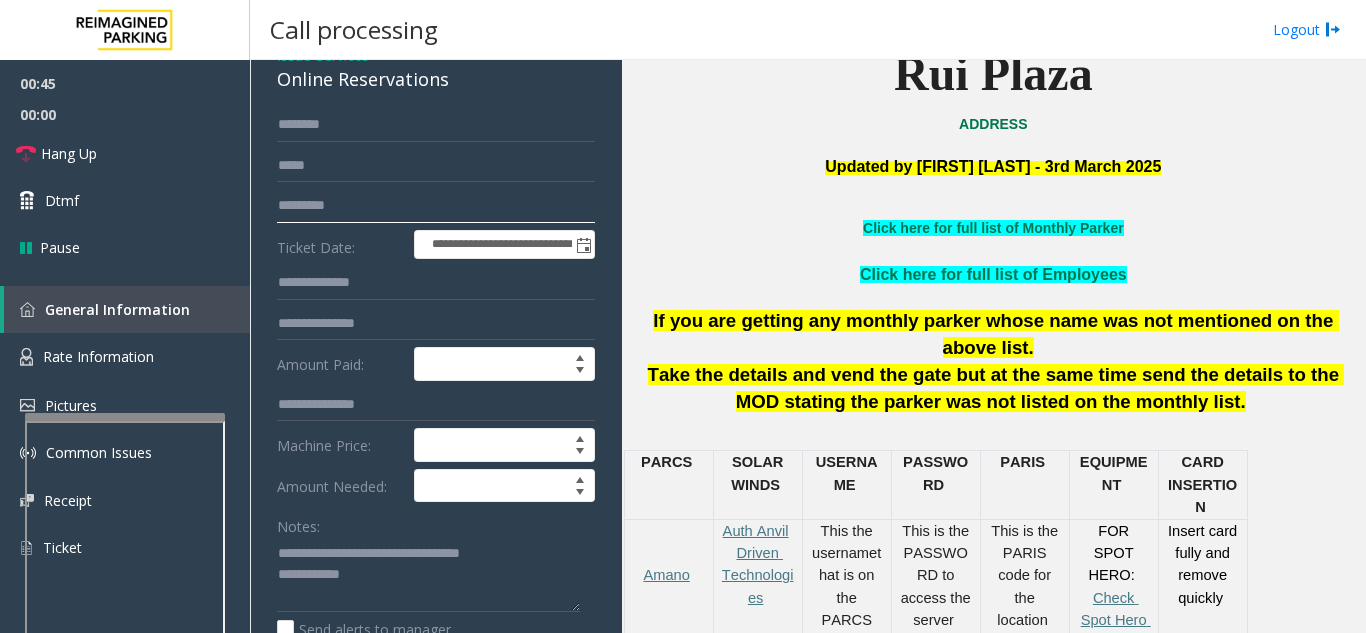 type on "*********" 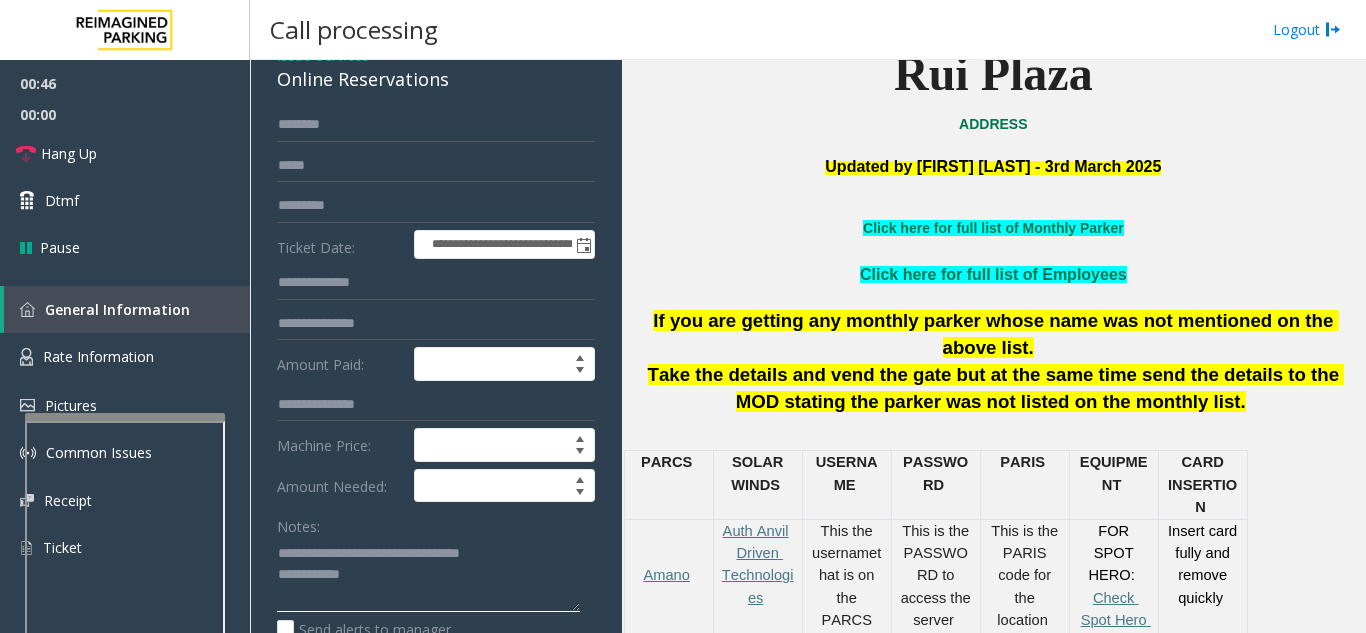click 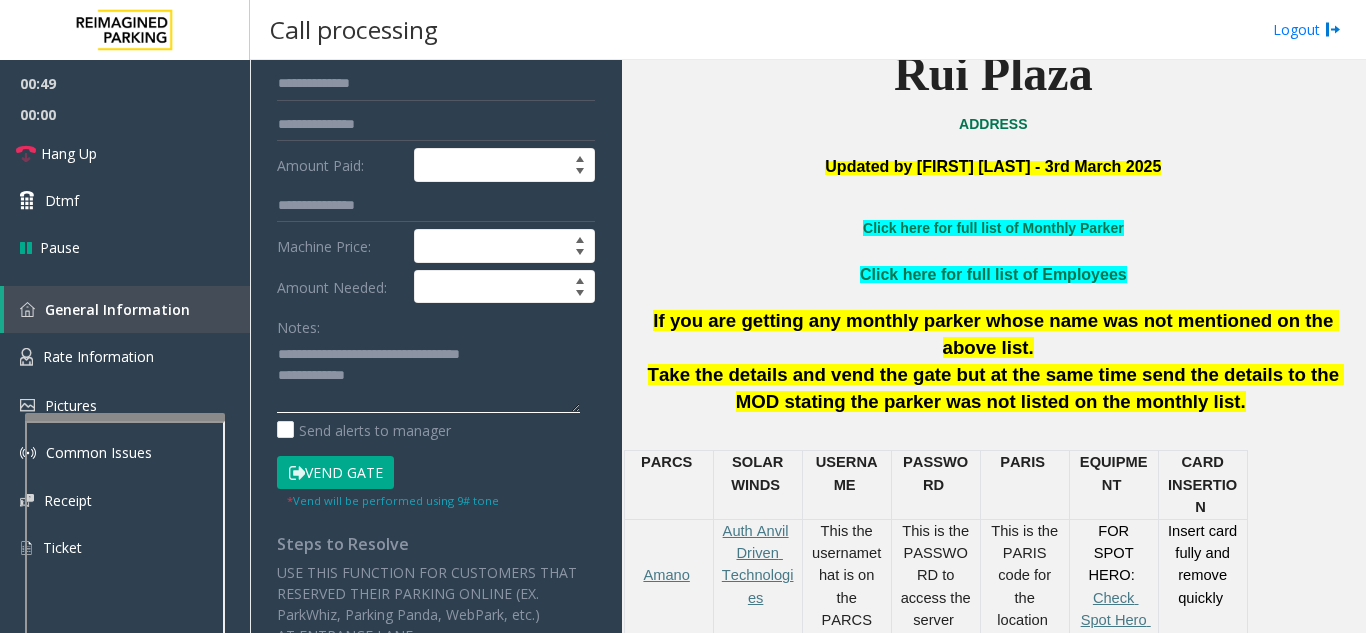 scroll, scrollTop: 300, scrollLeft: 0, axis: vertical 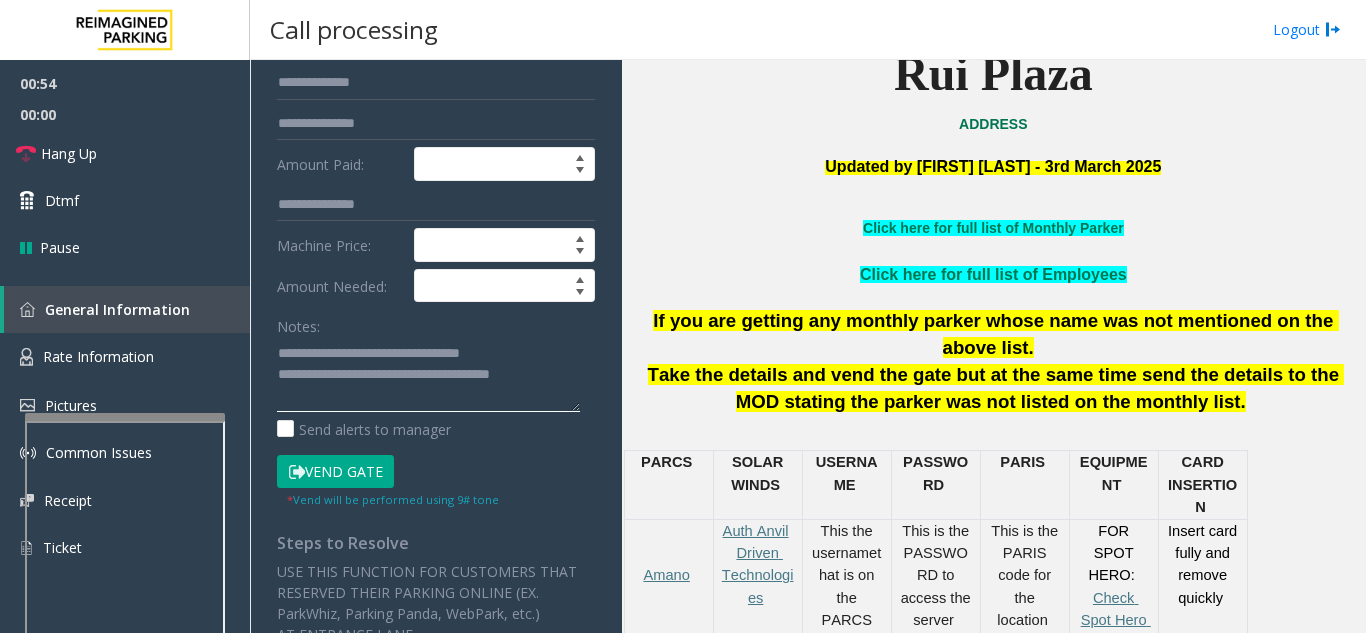 type on "**********" 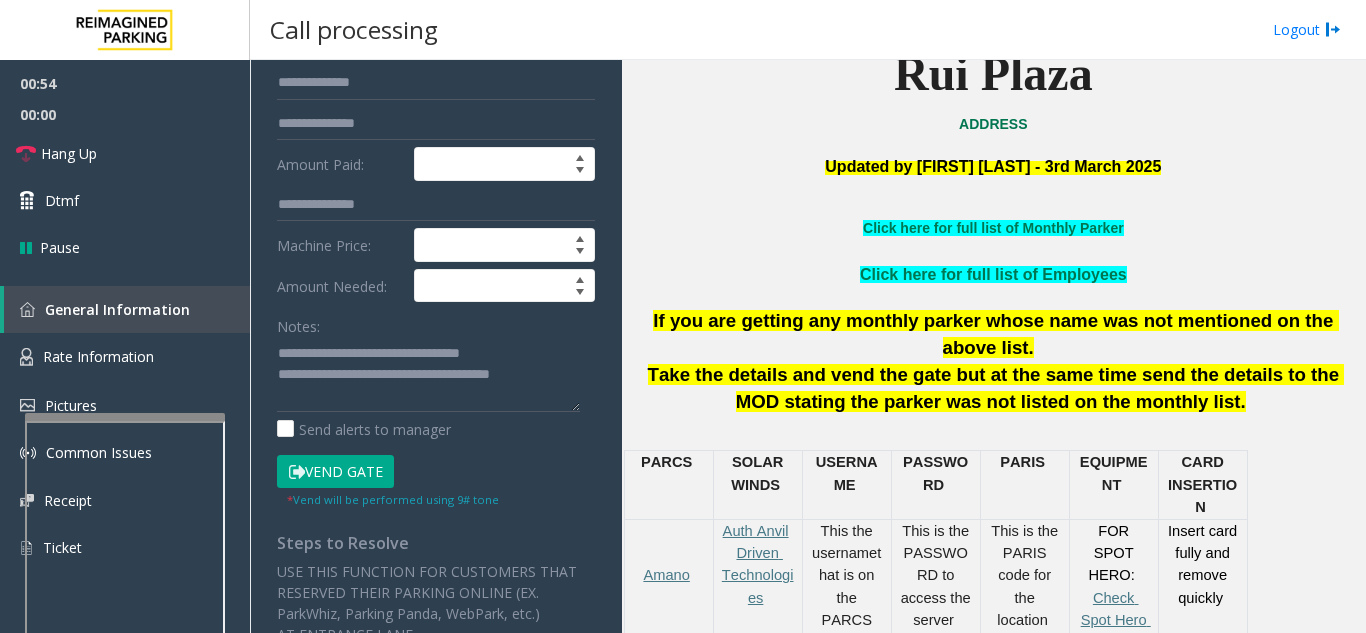 click on "Vend Gate" 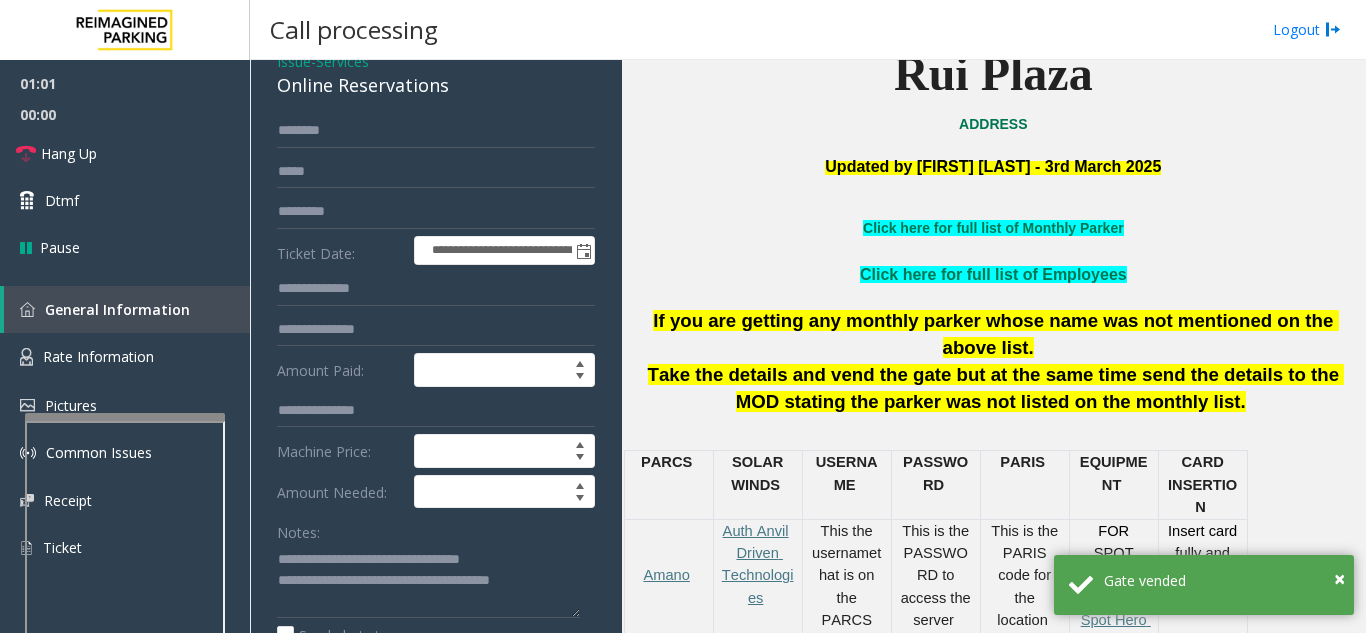 scroll, scrollTop: 0, scrollLeft: 0, axis: both 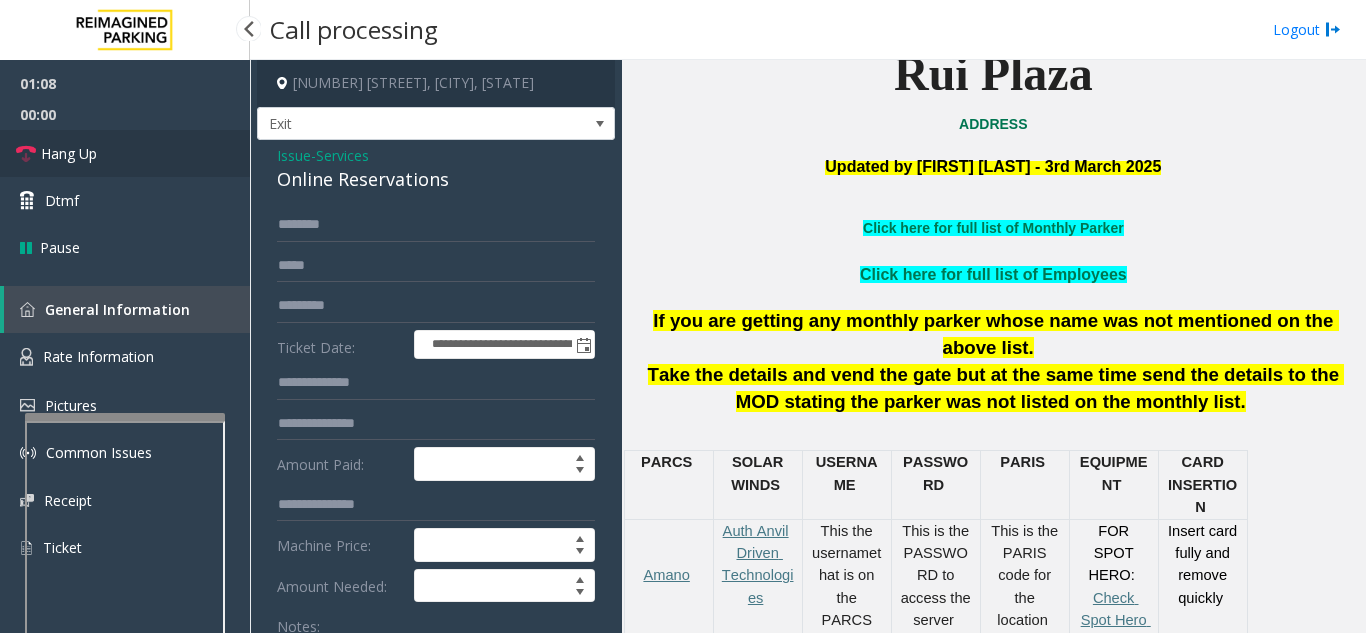 click on "Hang Up" at bounding box center (125, 153) 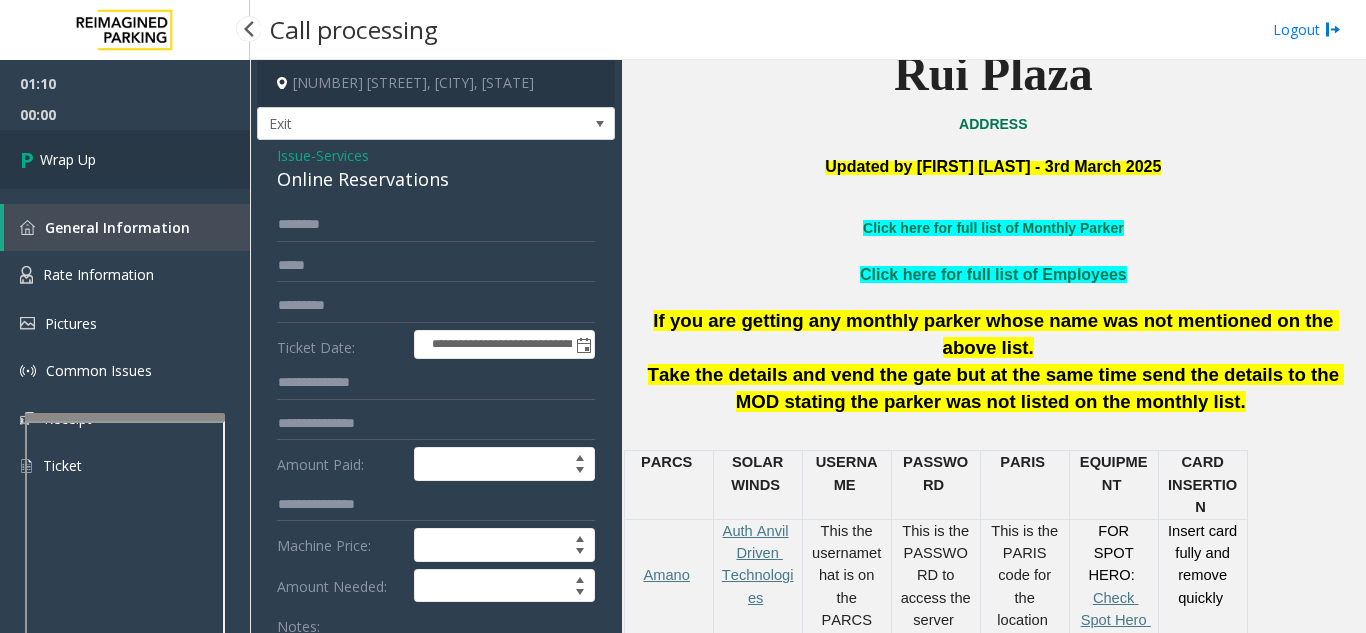 click on "Wrap Up" at bounding box center (125, 159) 